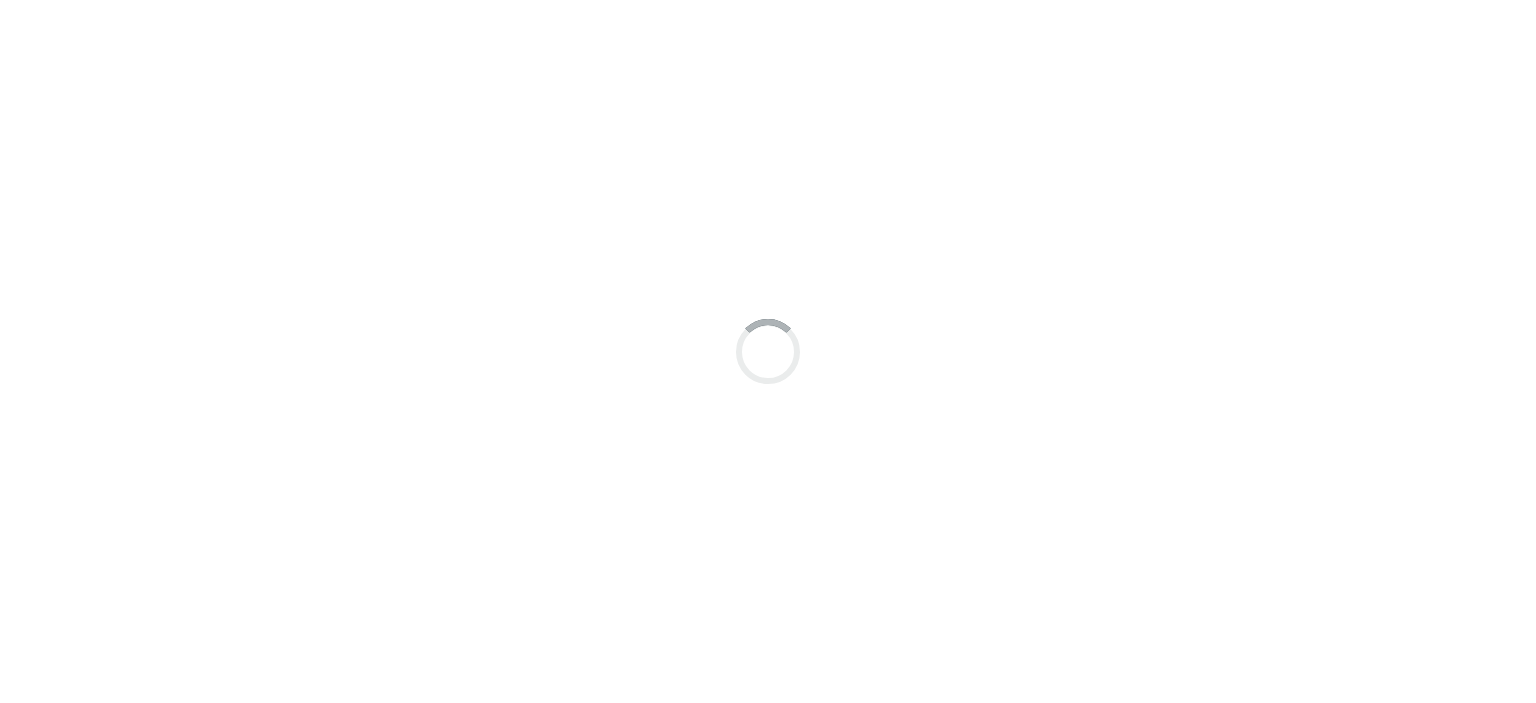 scroll, scrollTop: 0, scrollLeft: 0, axis: both 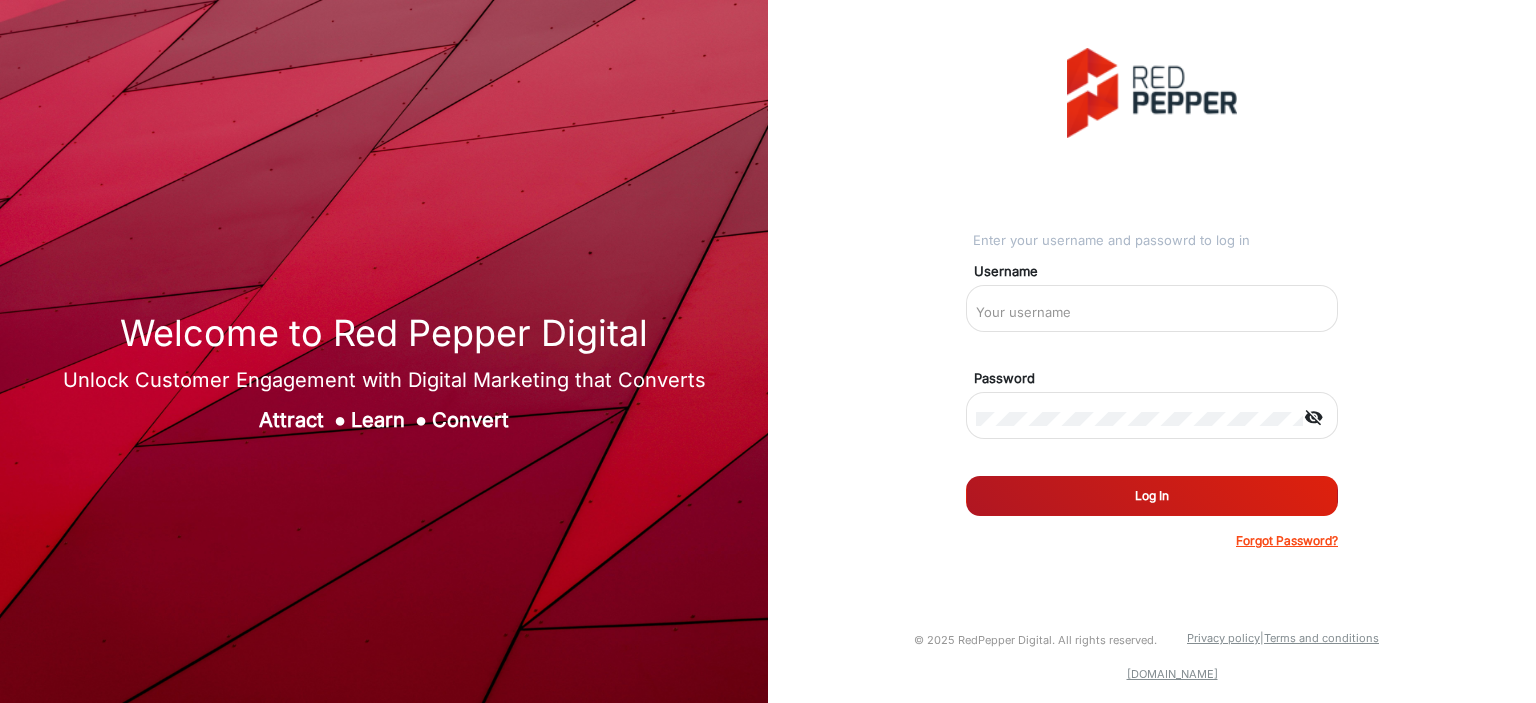 type on "[PERSON_NAME]" 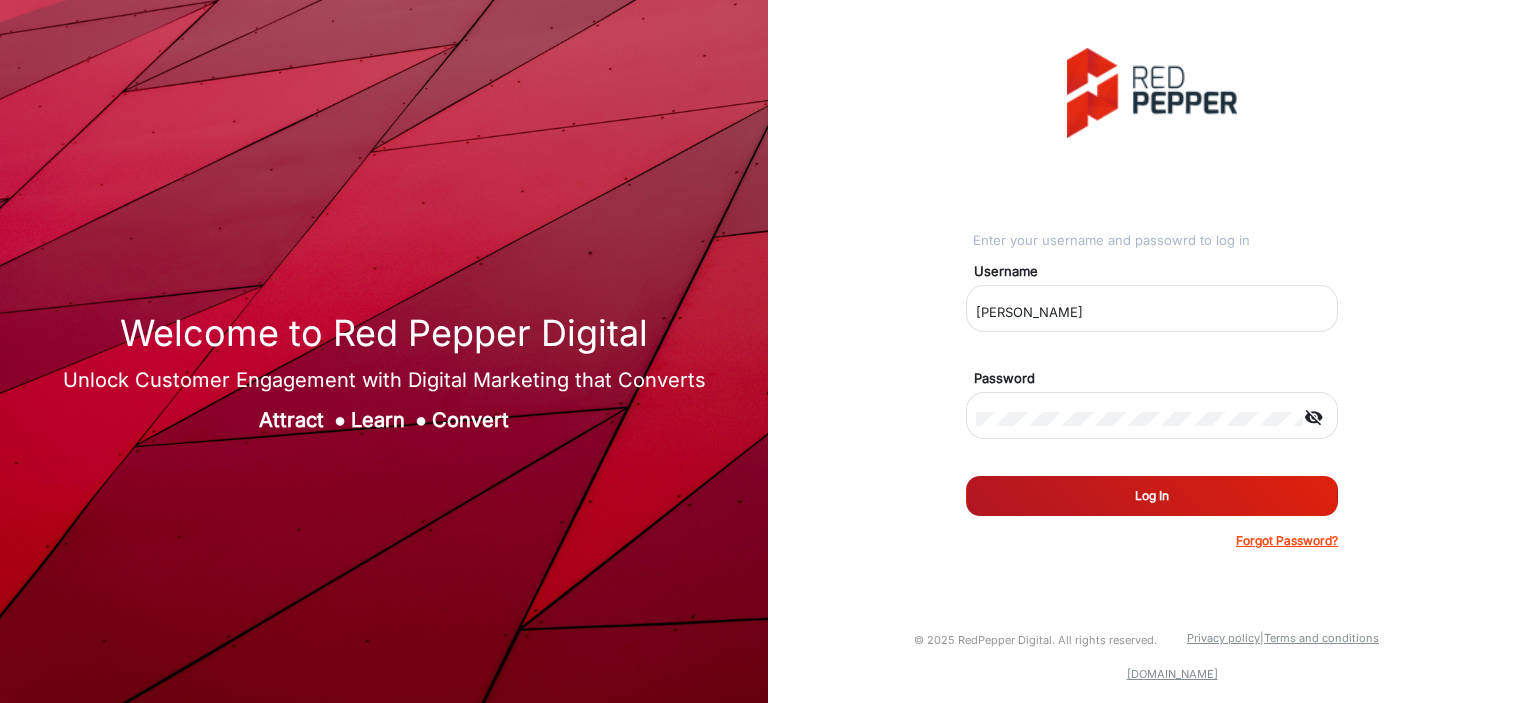 click on "Log In" 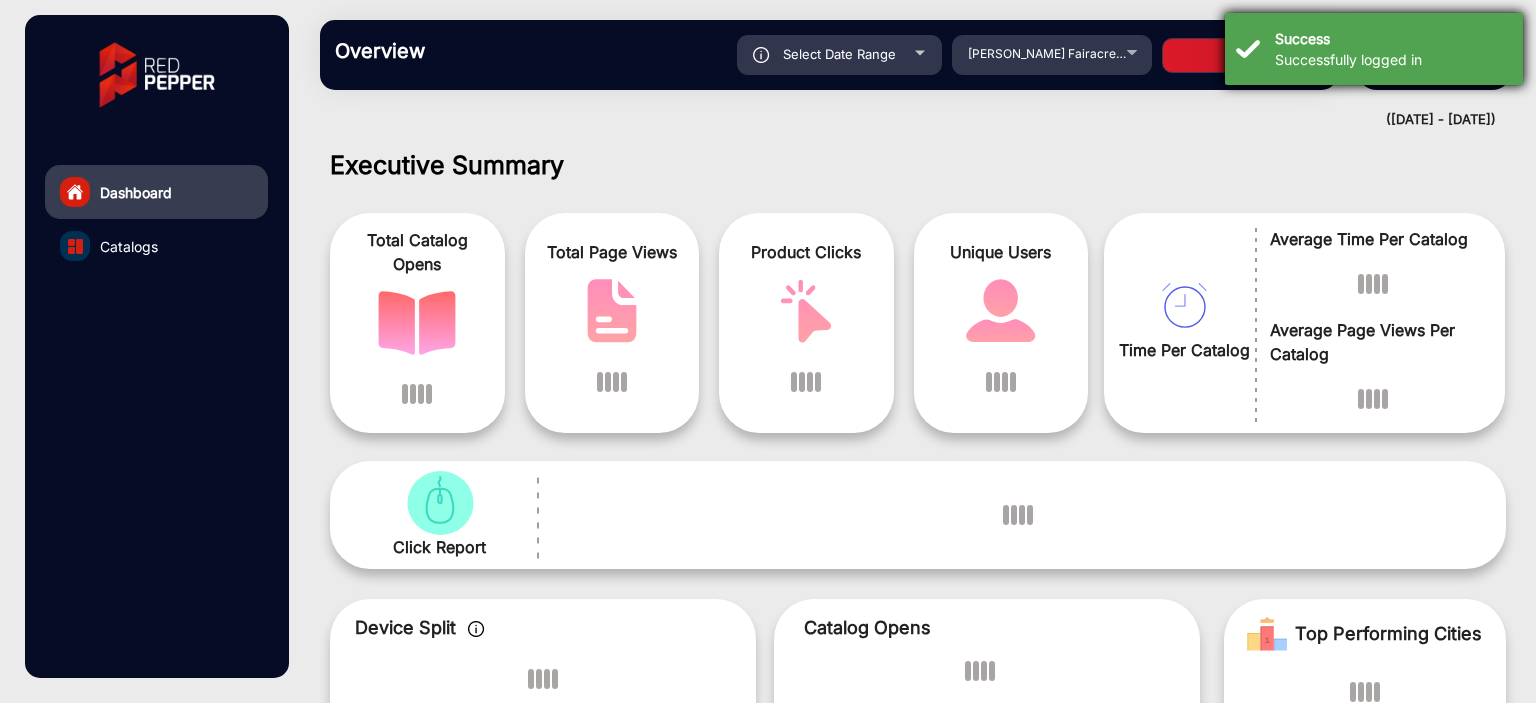 scroll, scrollTop: 15, scrollLeft: 0, axis: vertical 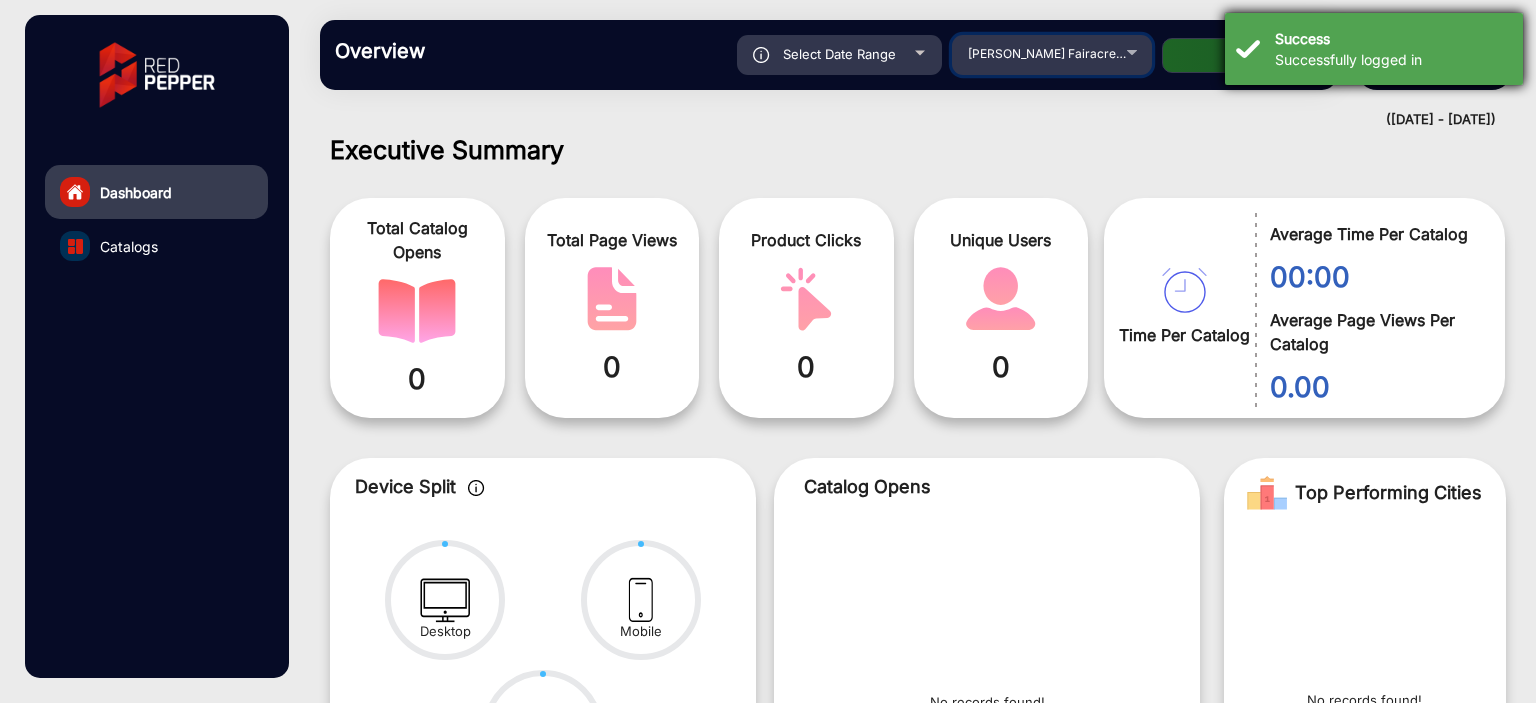 click on "[PERSON_NAME] Fairacre Farms" at bounding box center [1052, 52] 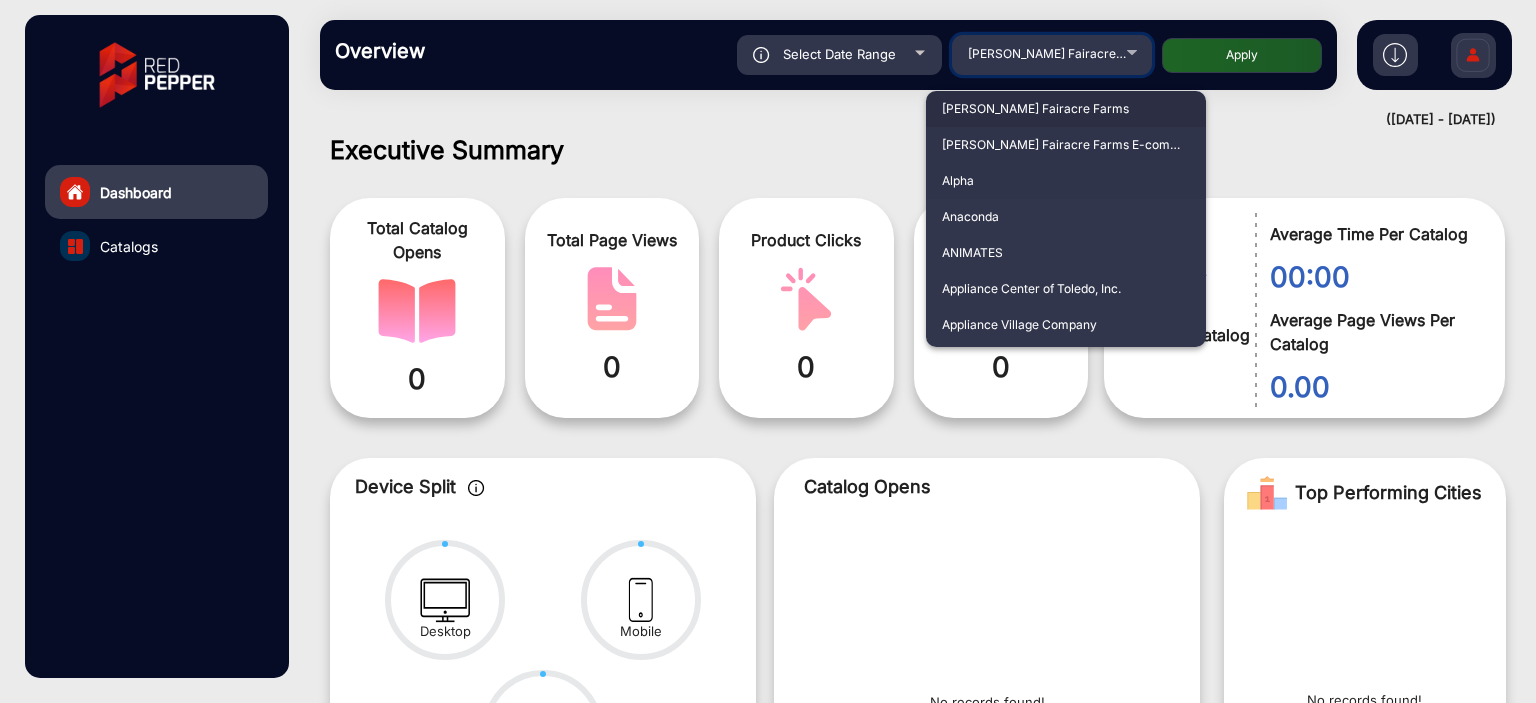scroll, scrollTop: 200, scrollLeft: 0, axis: vertical 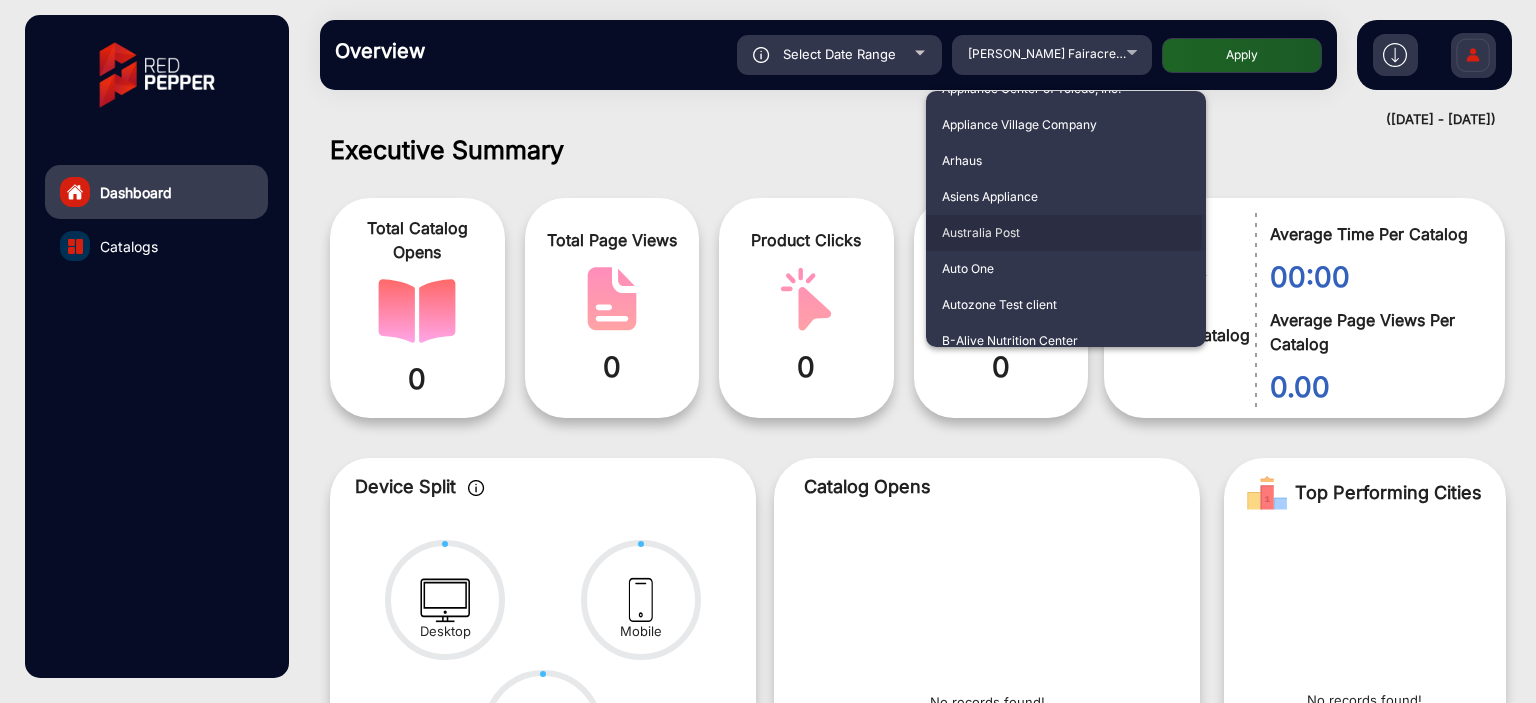 click on "Australia Post" at bounding box center (1066, 233) 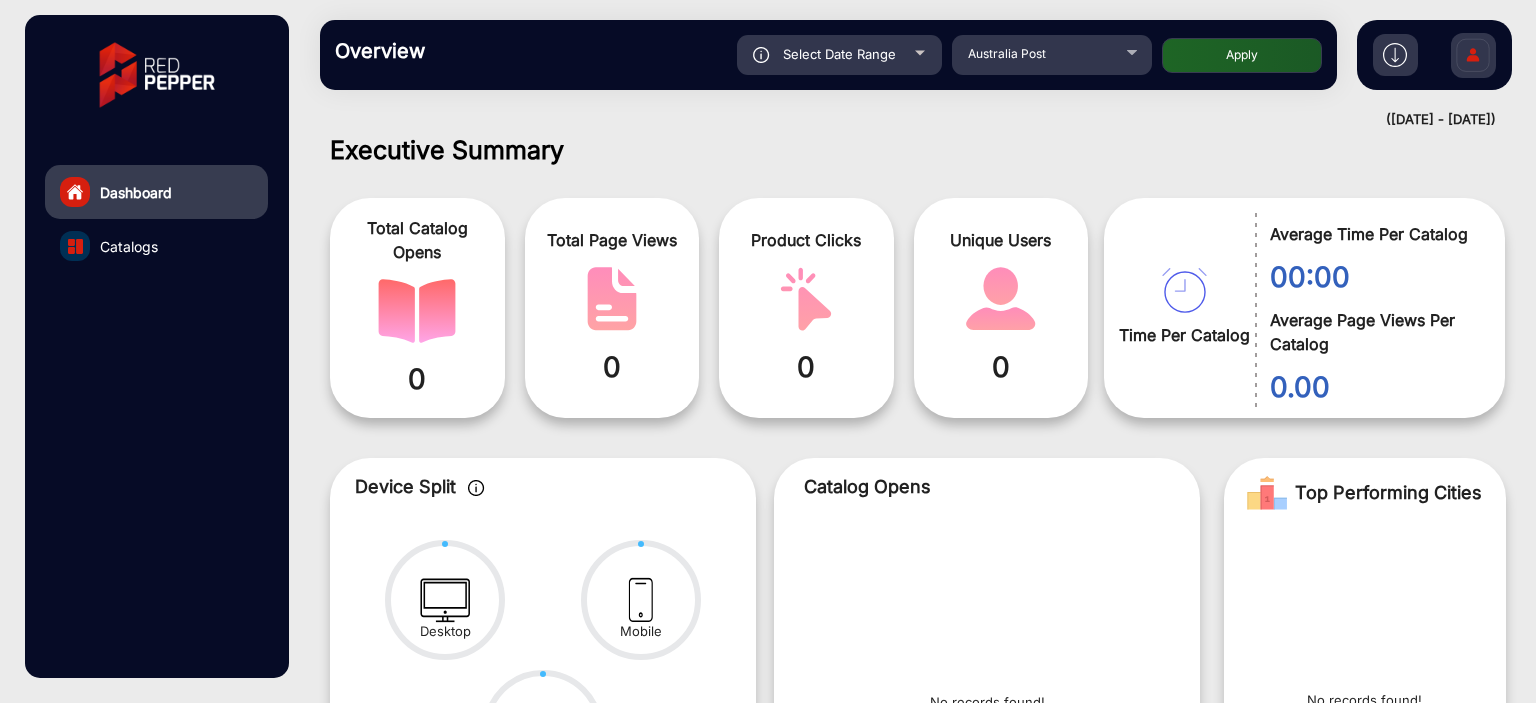 click on "Apply" 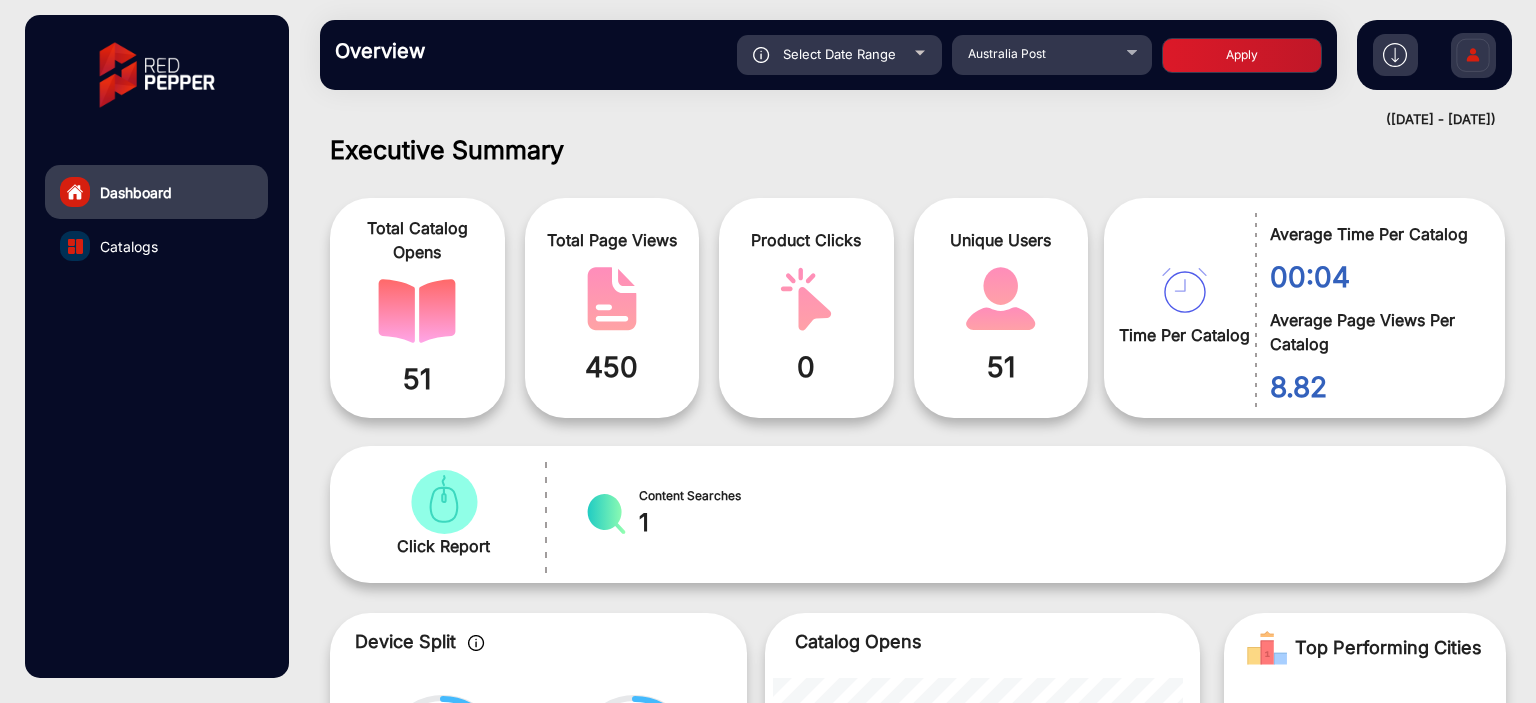 scroll, scrollTop: 999536, scrollLeft: 998828, axis: both 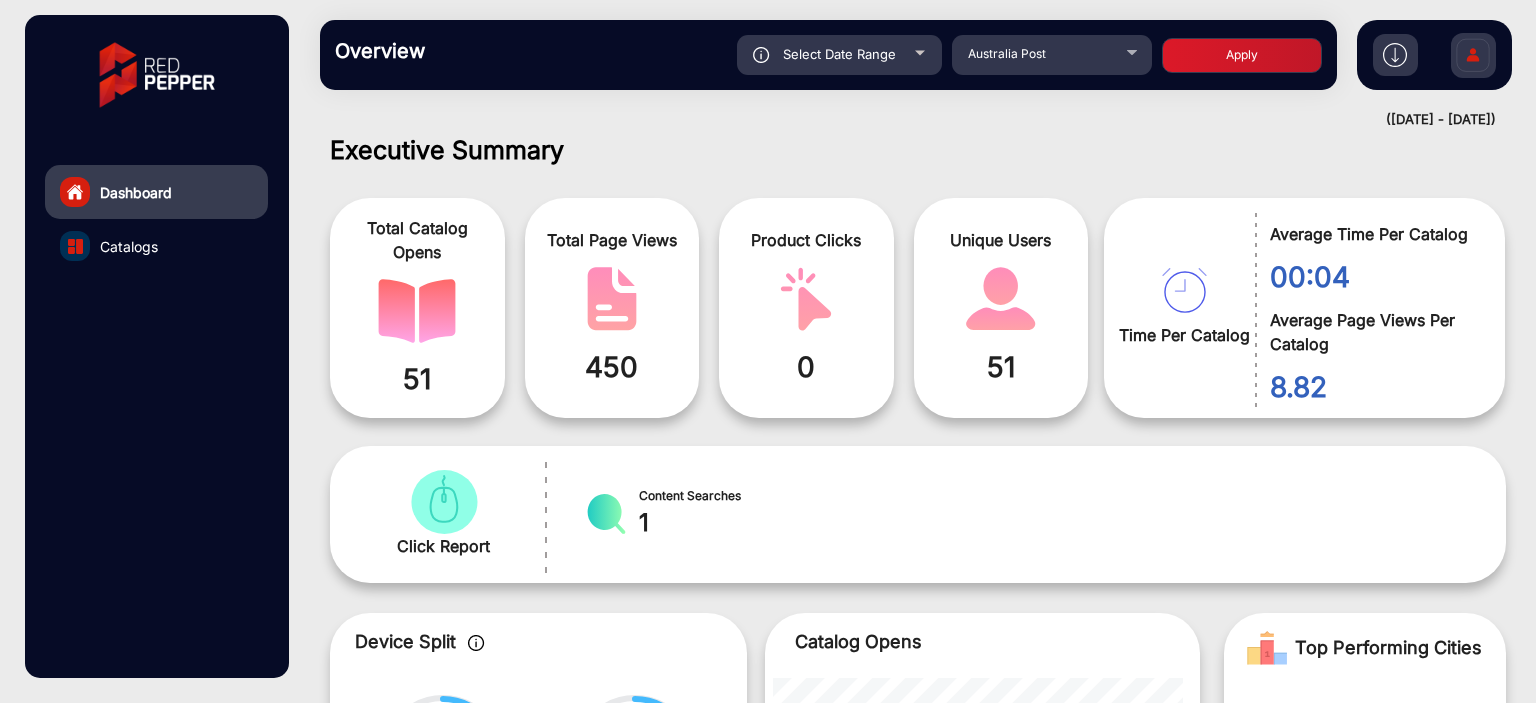 click on "Select Date Range" 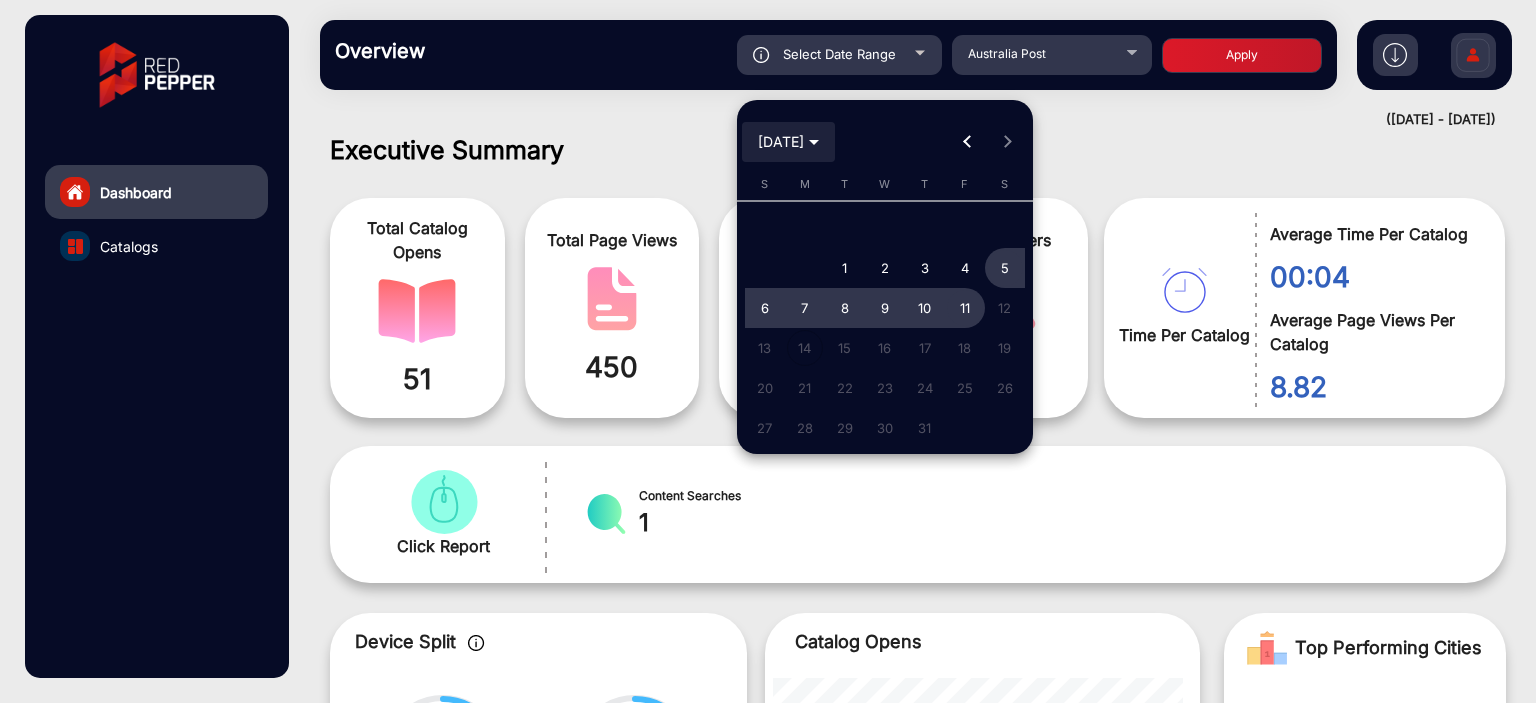 click on "[DATE]" at bounding box center (788, 141) 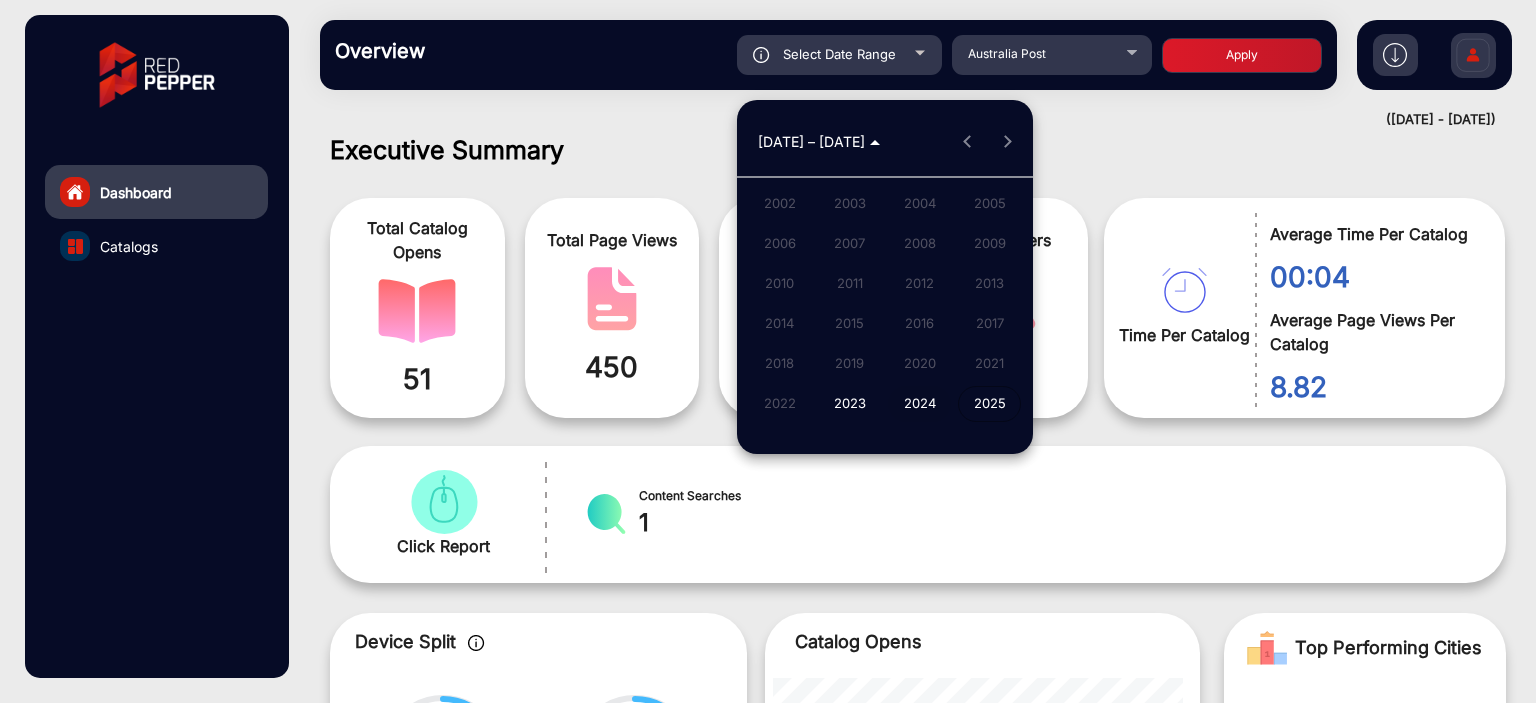 click on "2024" at bounding box center (919, 404) 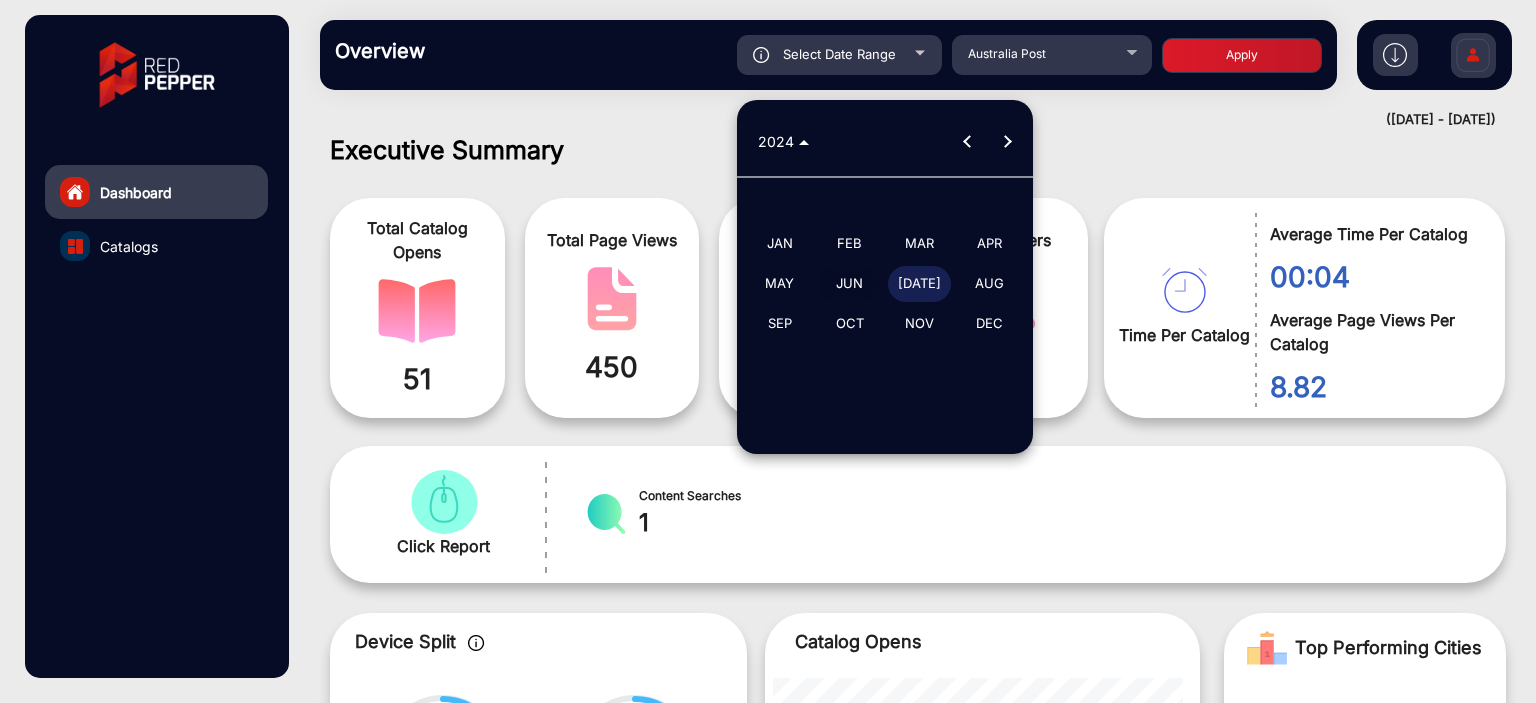 click on "JUN" at bounding box center (849, 284) 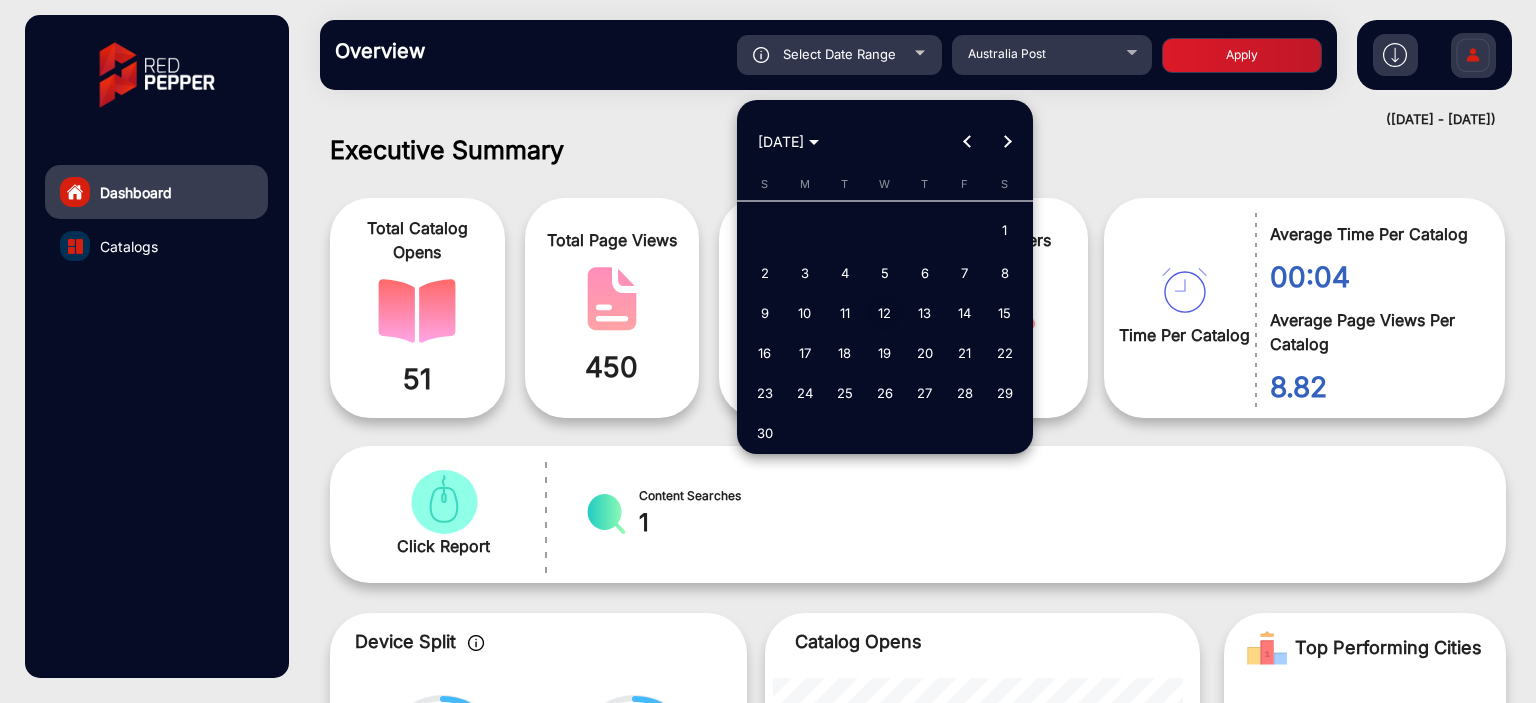click on "12" at bounding box center (885, 313) 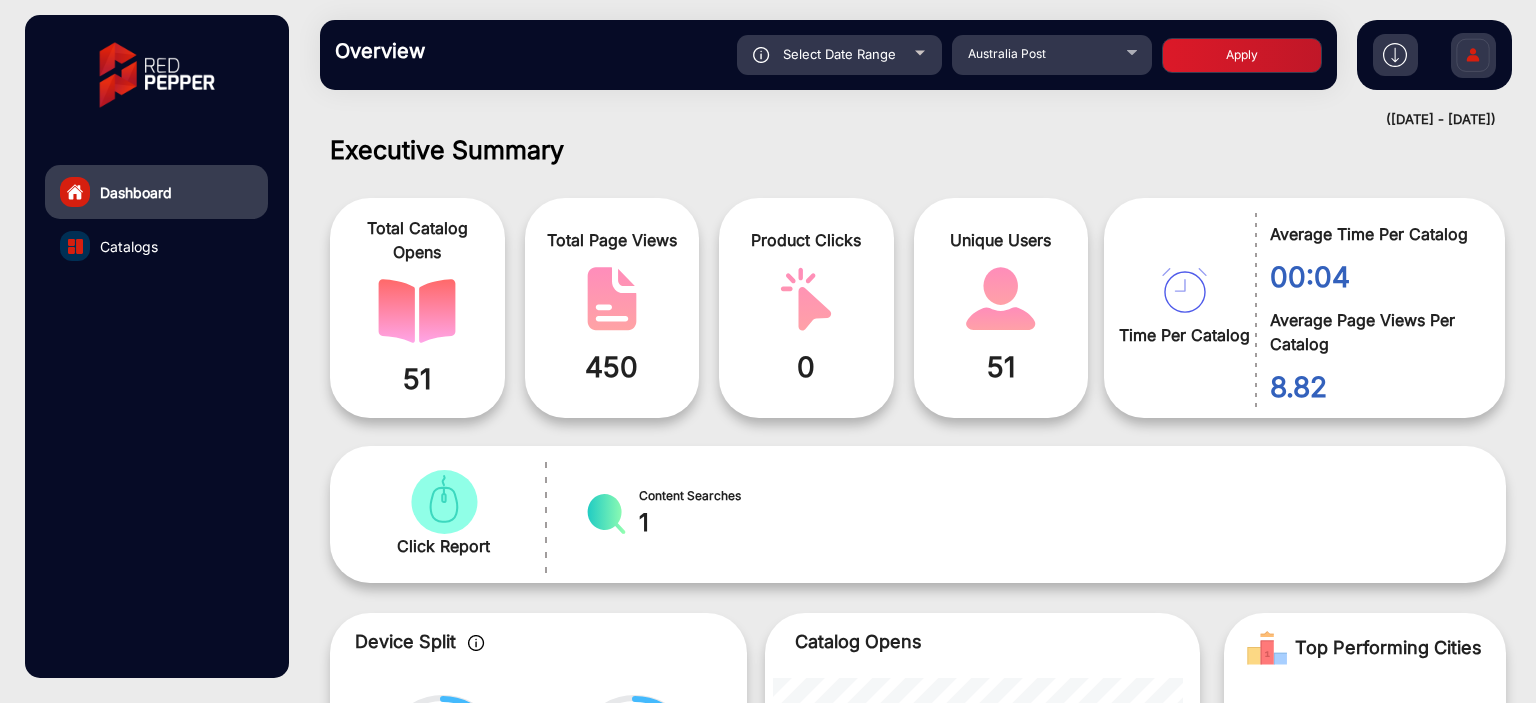 click on "Apply" 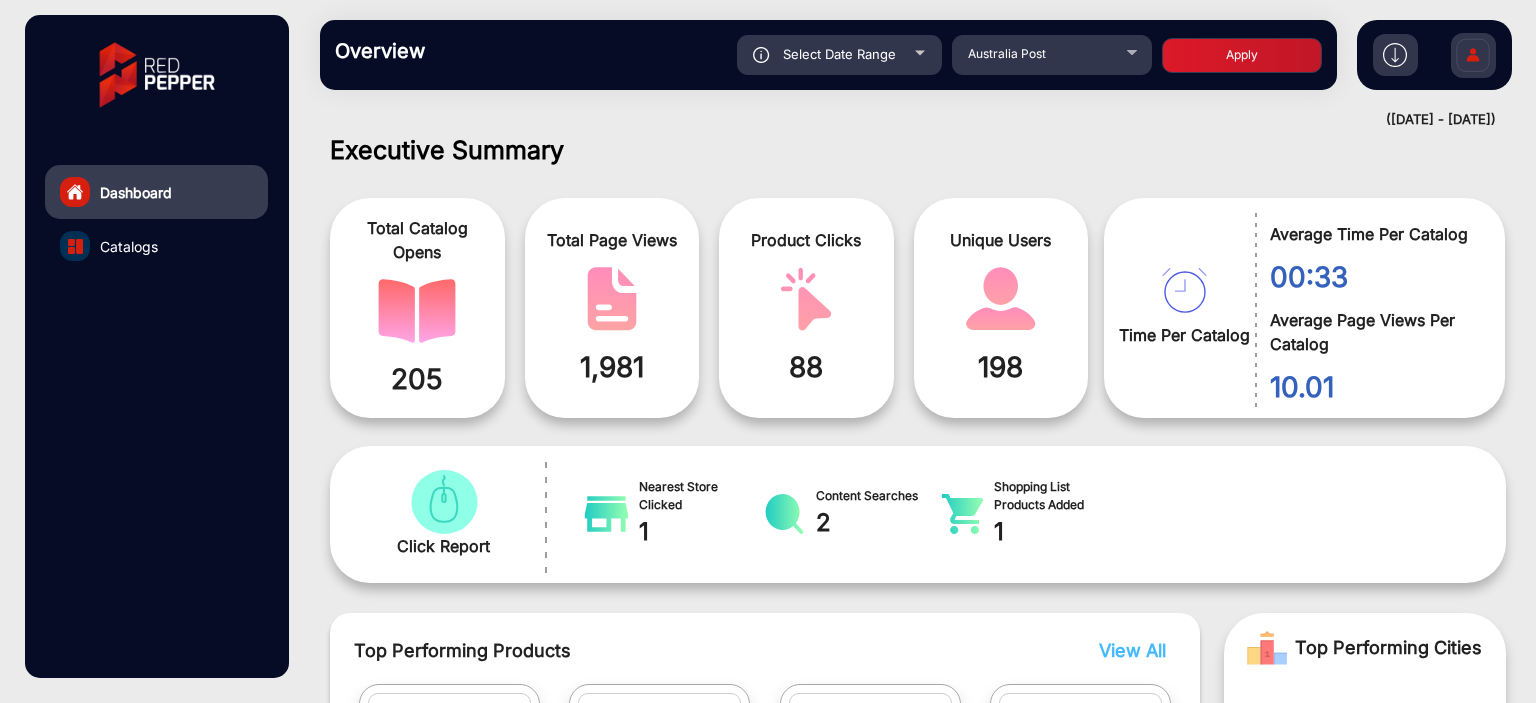 scroll, scrollTop: 999101, scrollLeft: 998828, axis: both 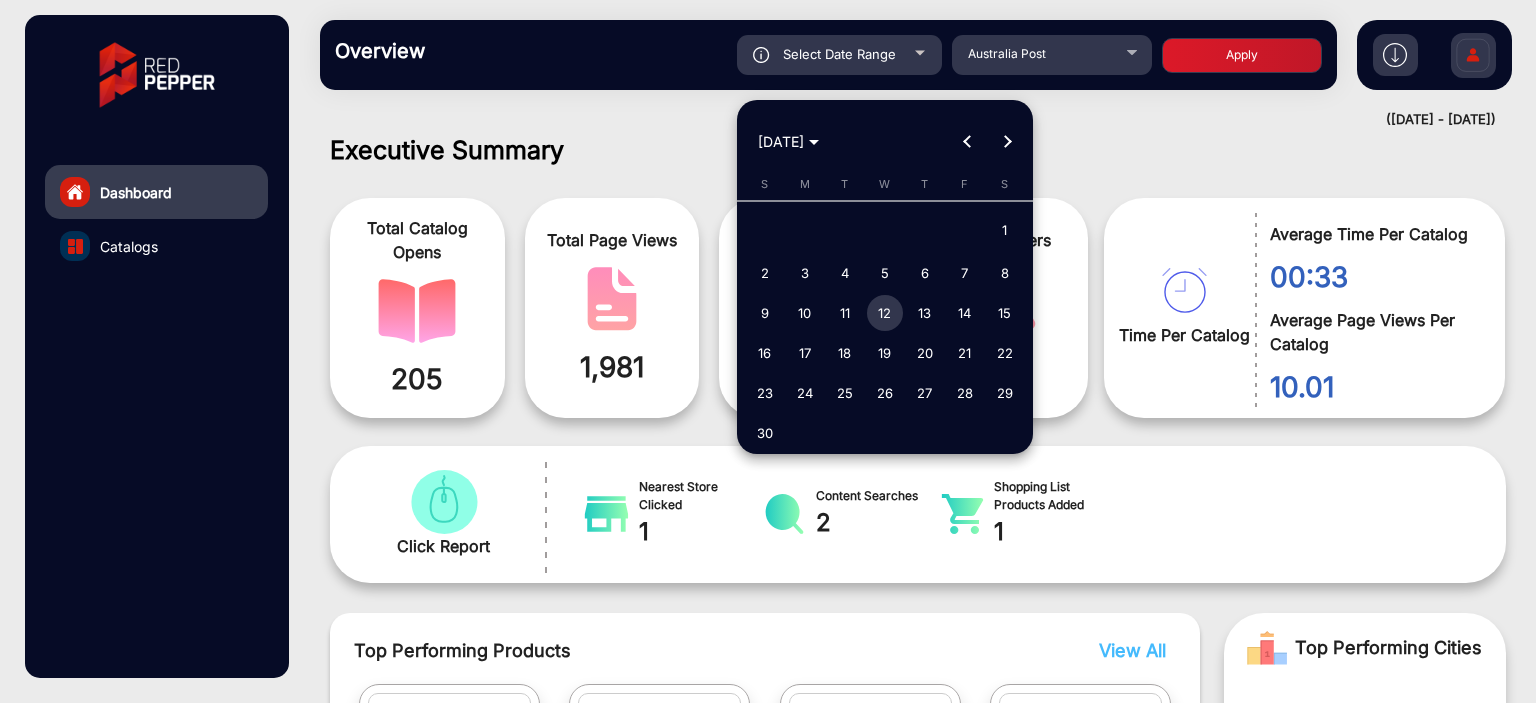 click at bounding box center (768, 351) 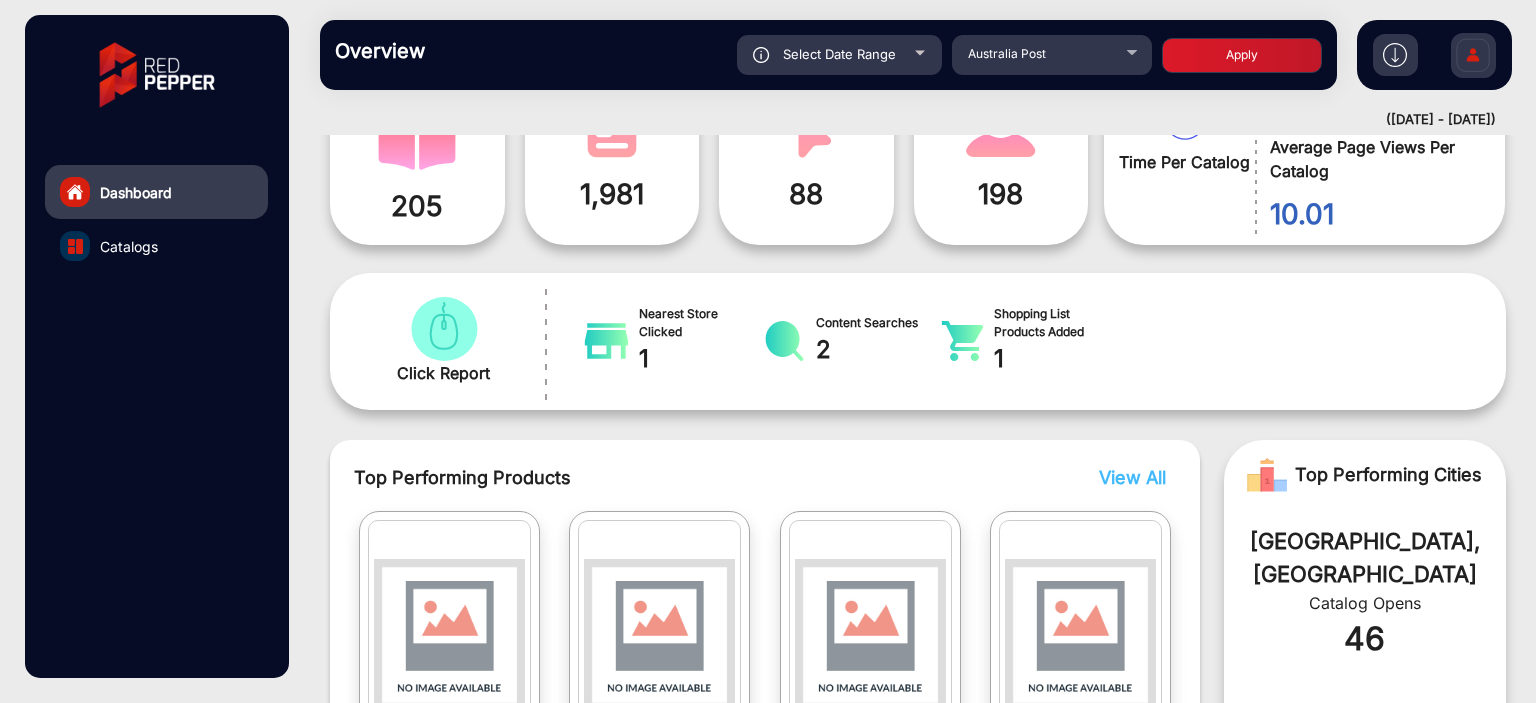 scroll, scrollTop: 415, scrollLeft: 0, axis: vertical 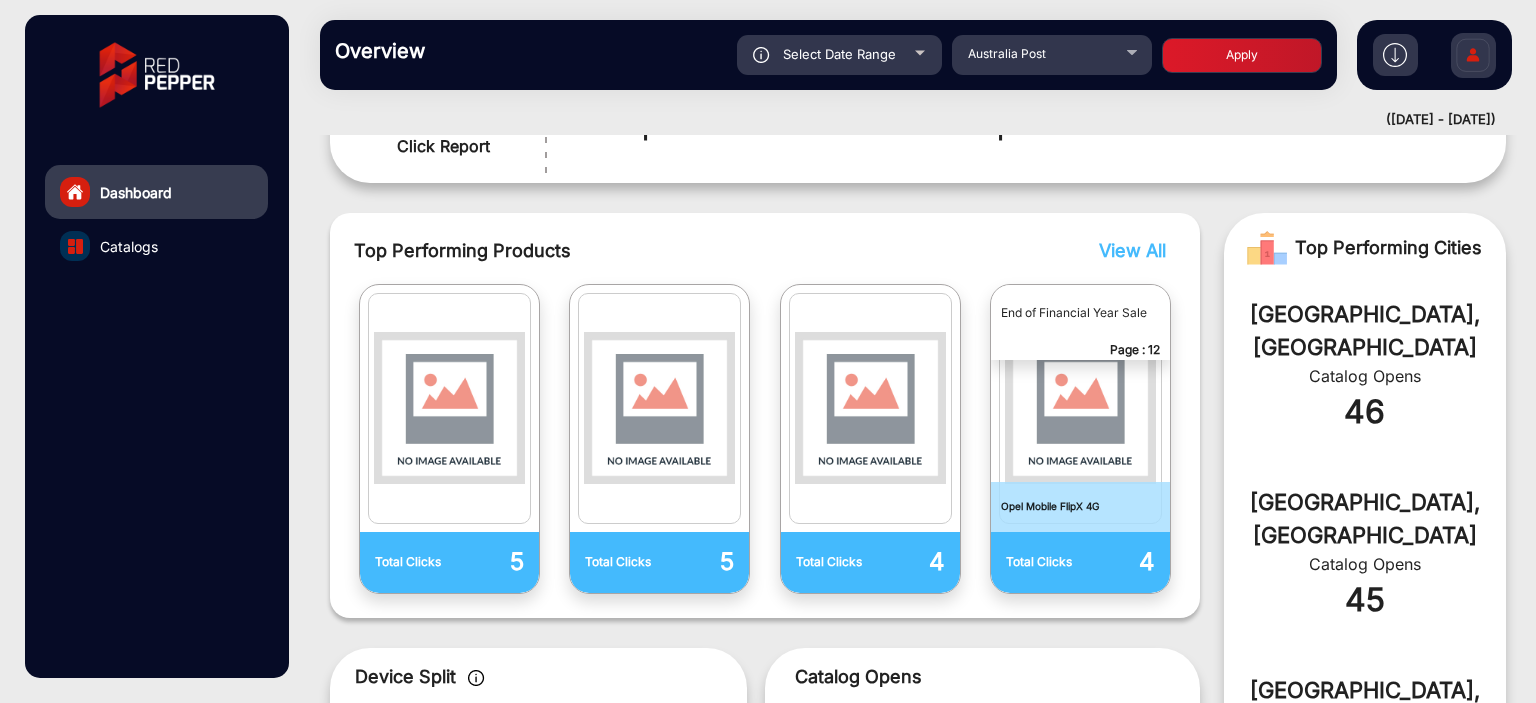 click on "Select Date Range" 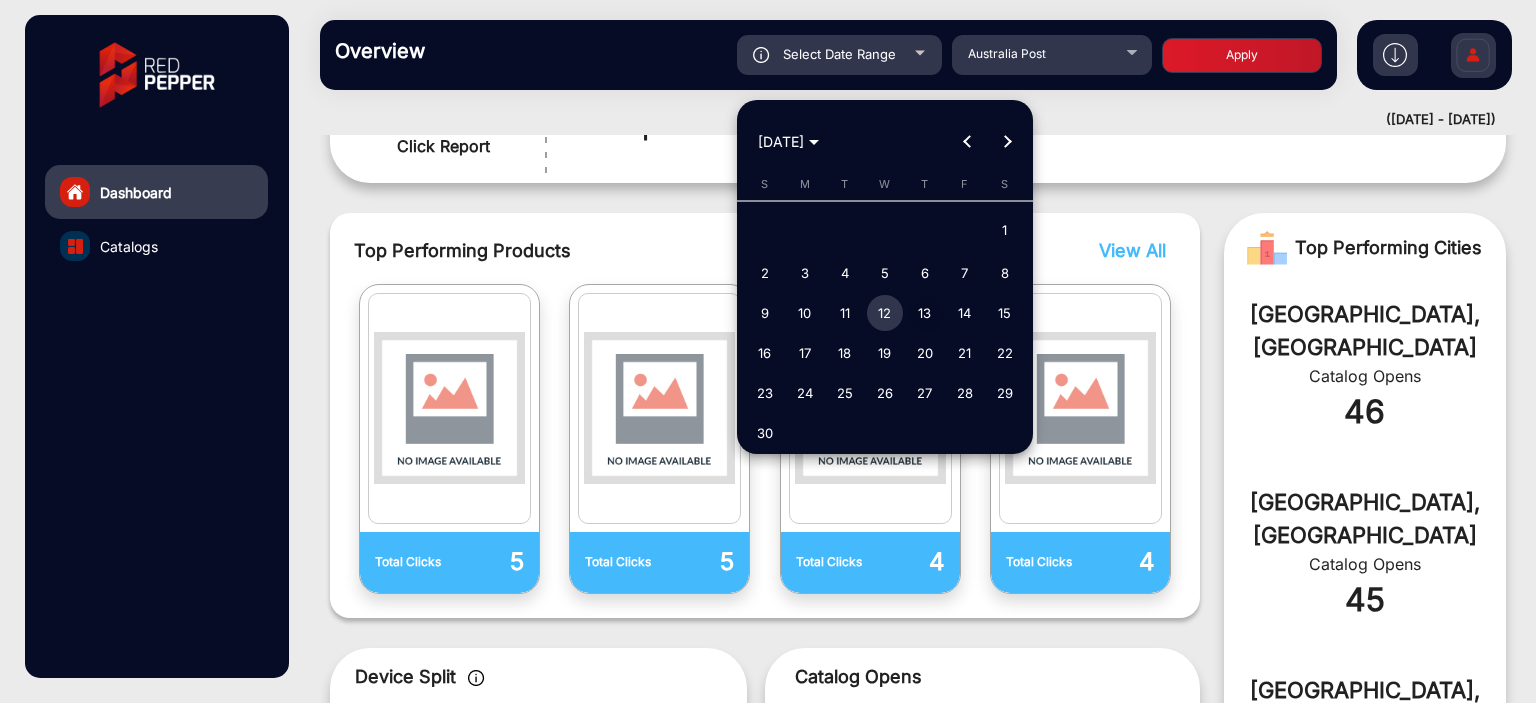 click on "13" at bounding box center (925, 313) 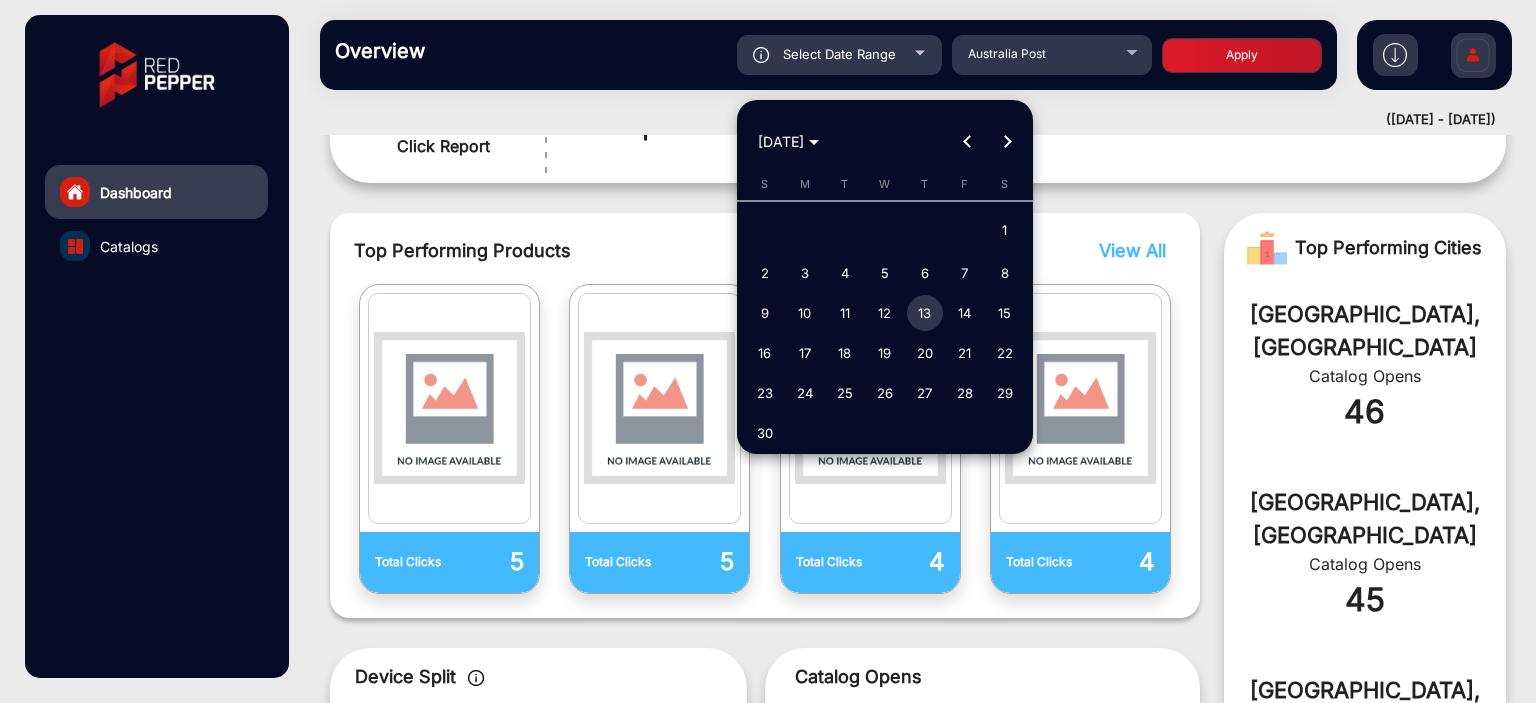 click on "13" at bounding box center [925, 313] 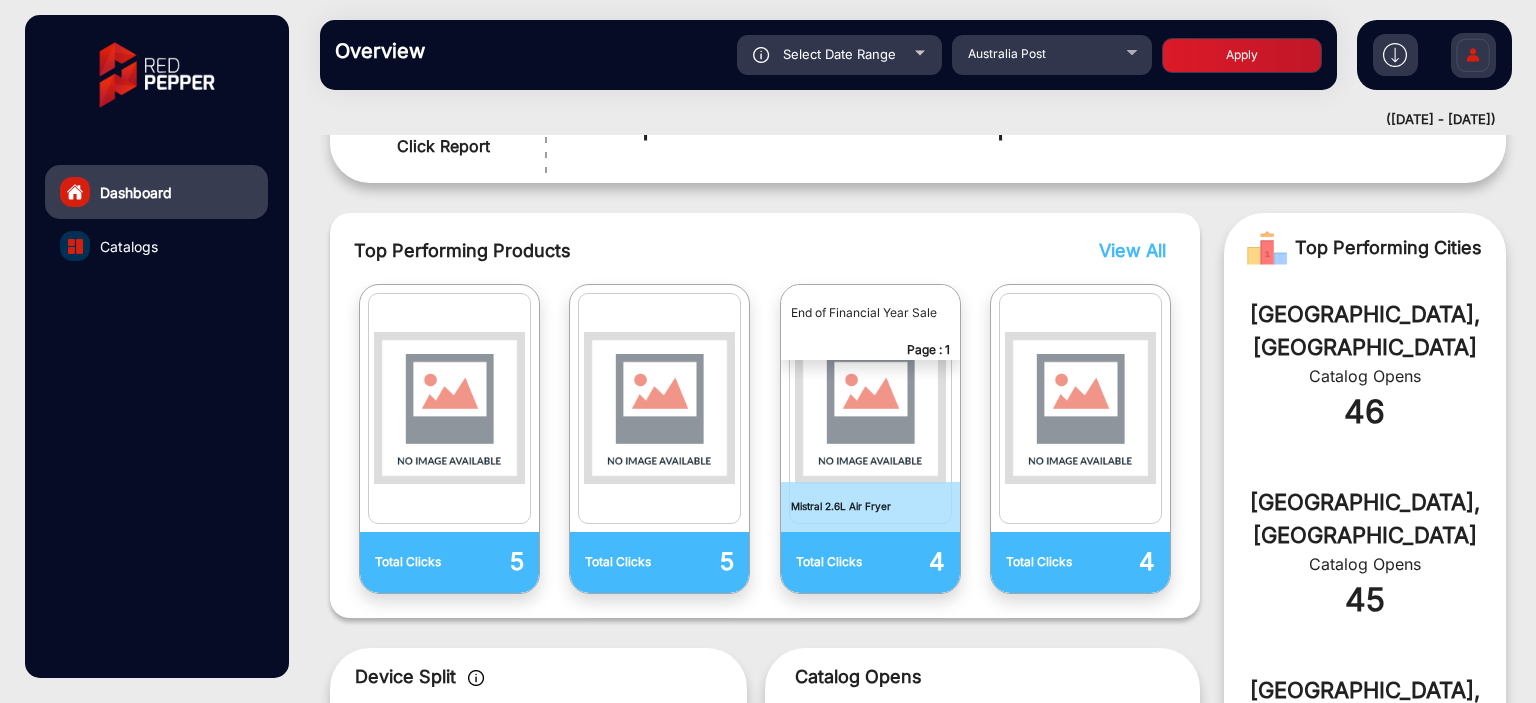 click on "Apply" 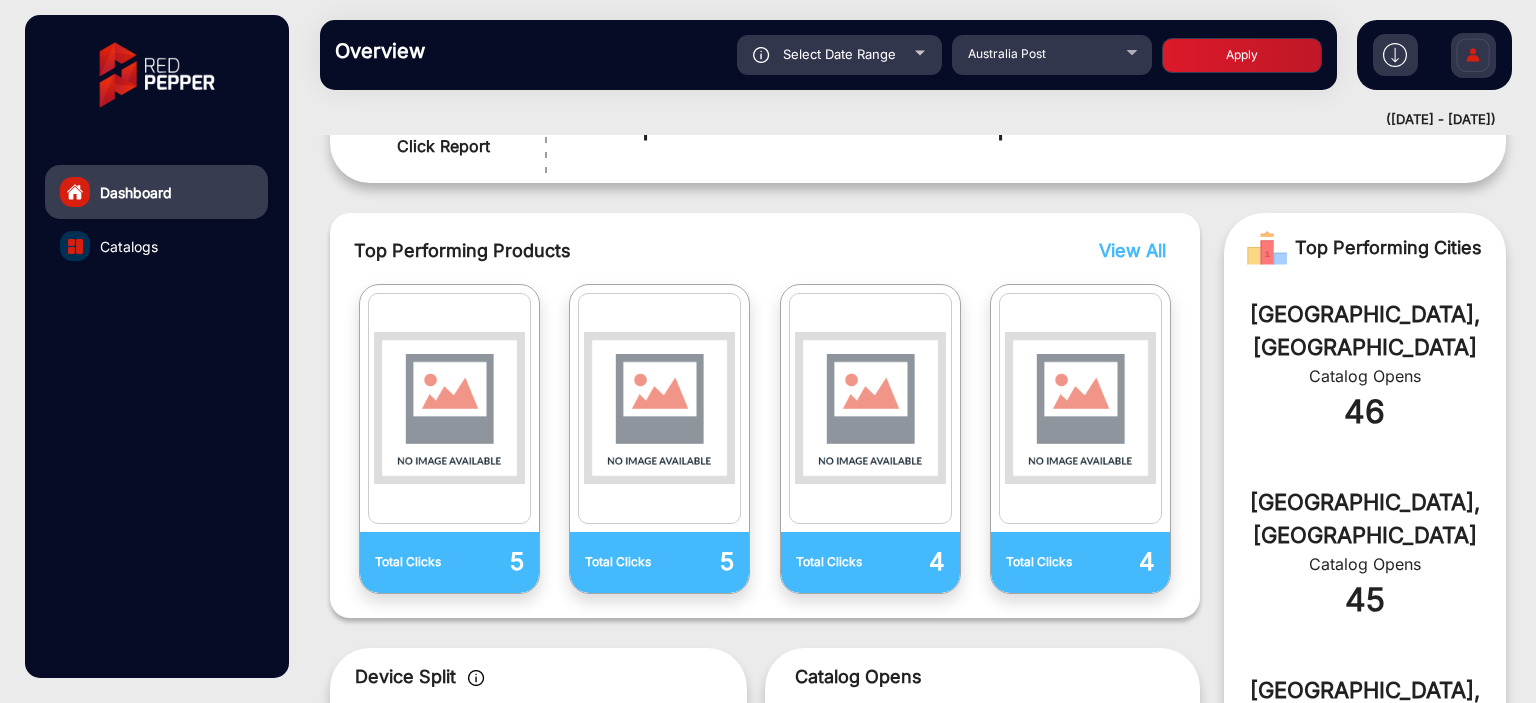 scroll, scrollTop: 15, scrollLeft: 0, axis: vertical 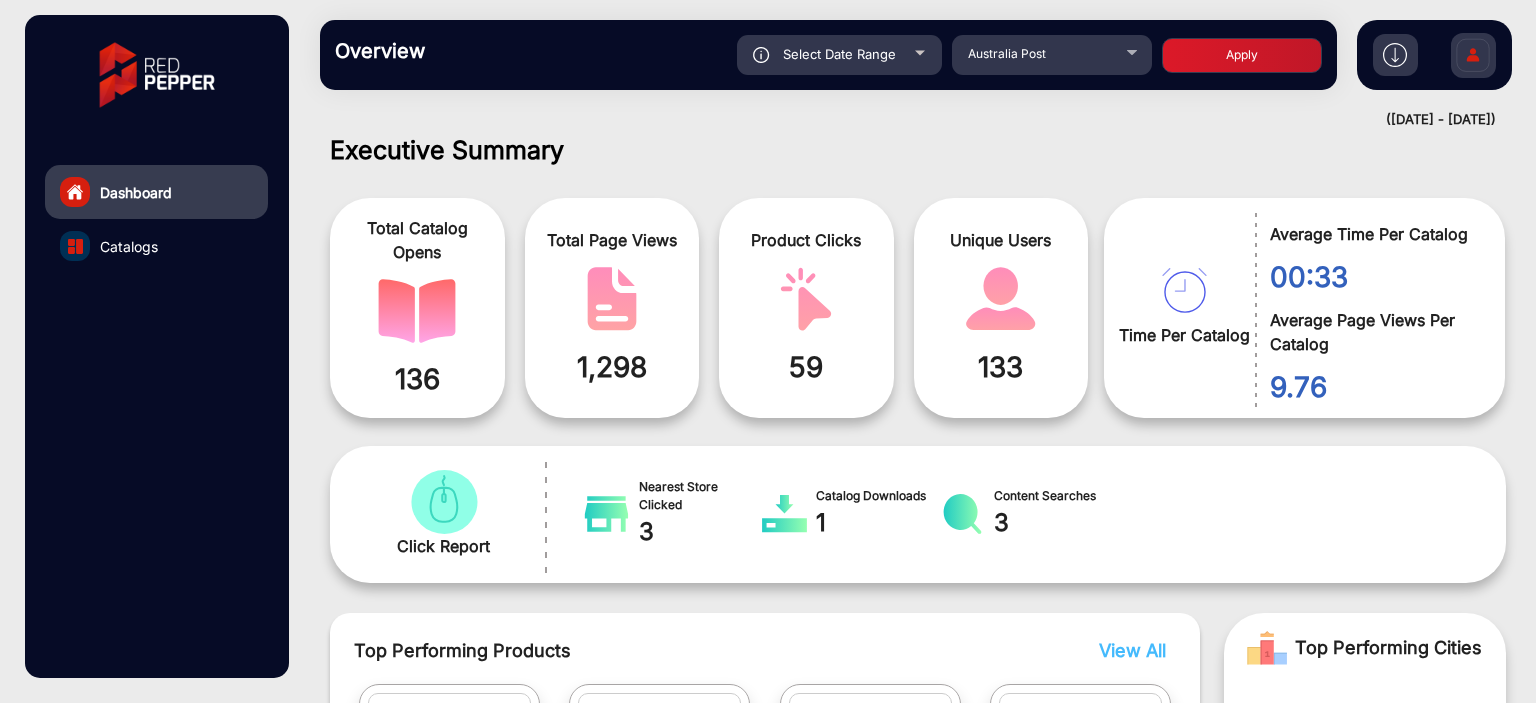 click on "Select Date Range" 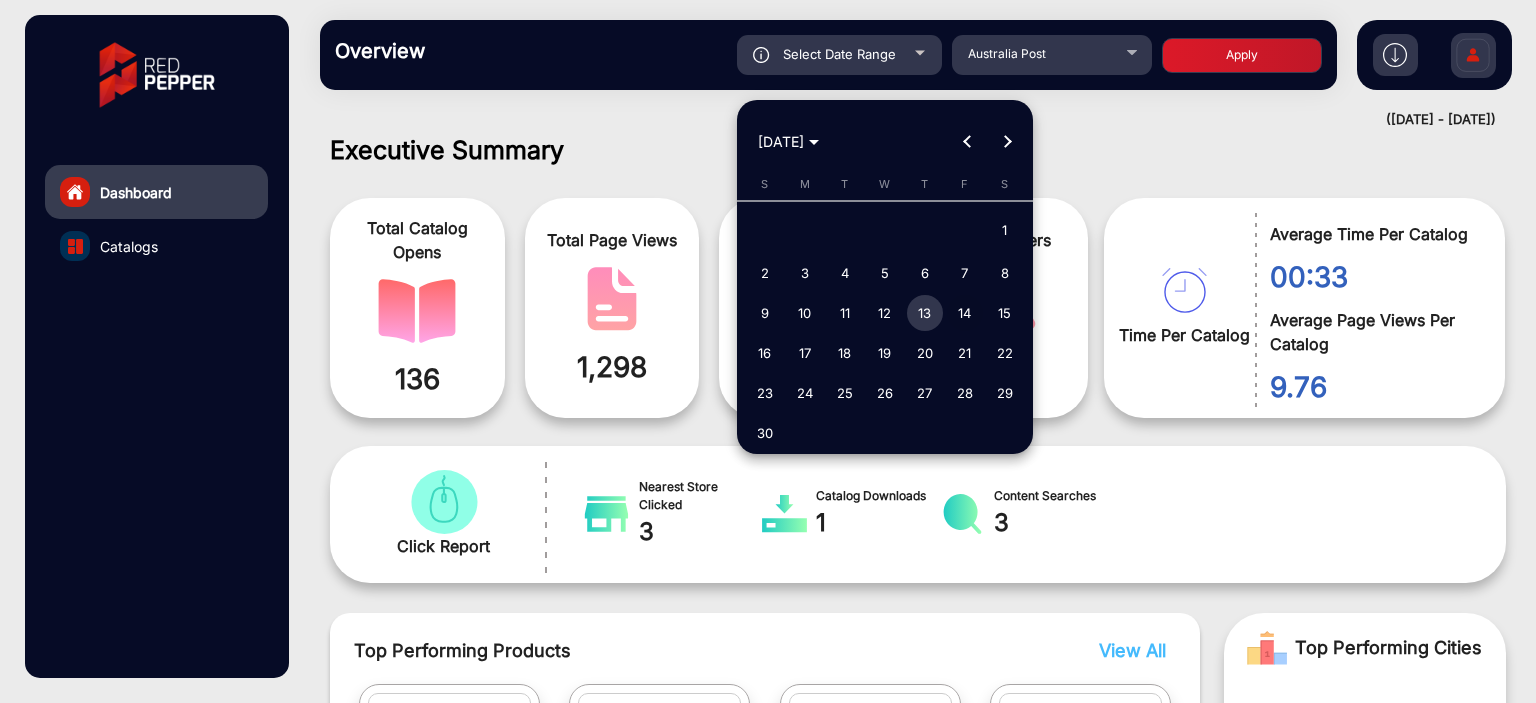click on "14" at bounding box center (965, 313) 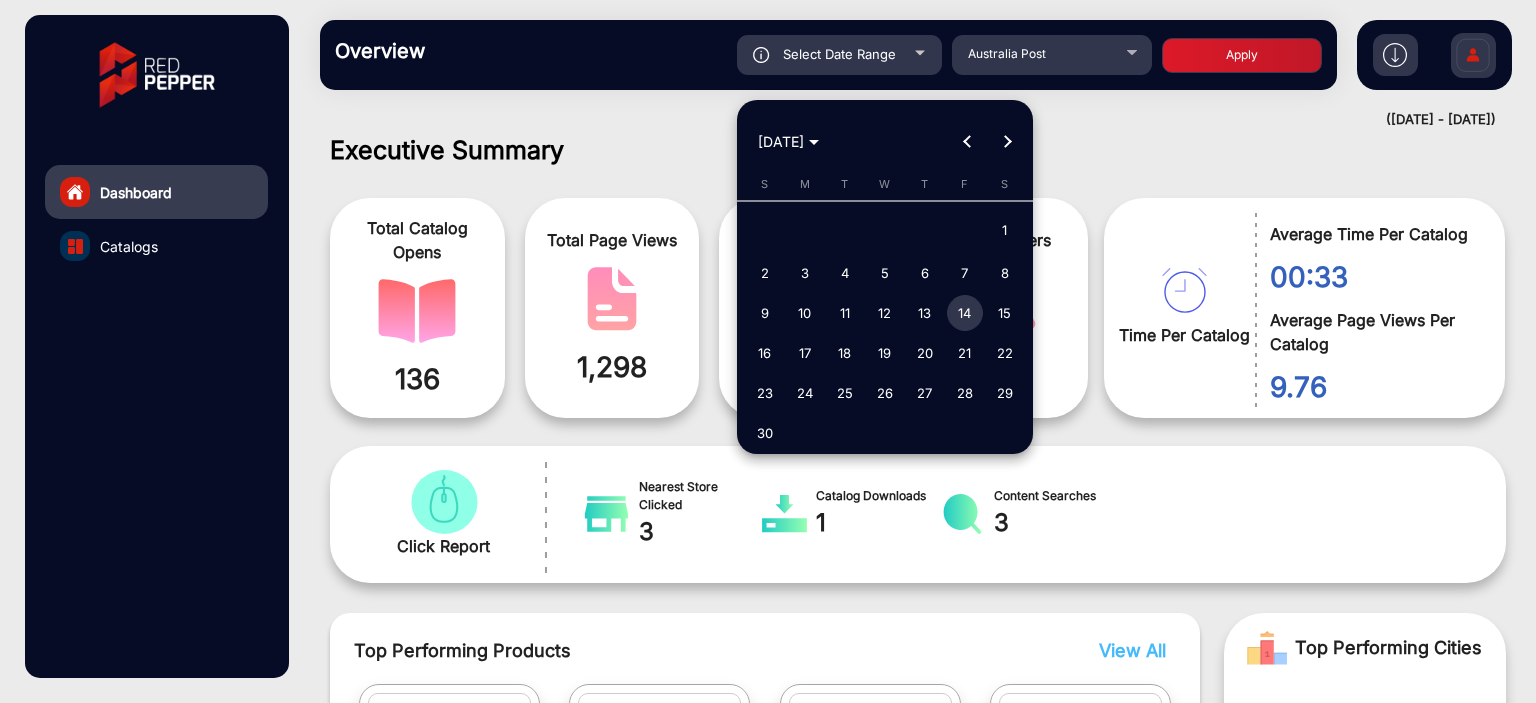 click on "14" at bounding box center (965, 313) 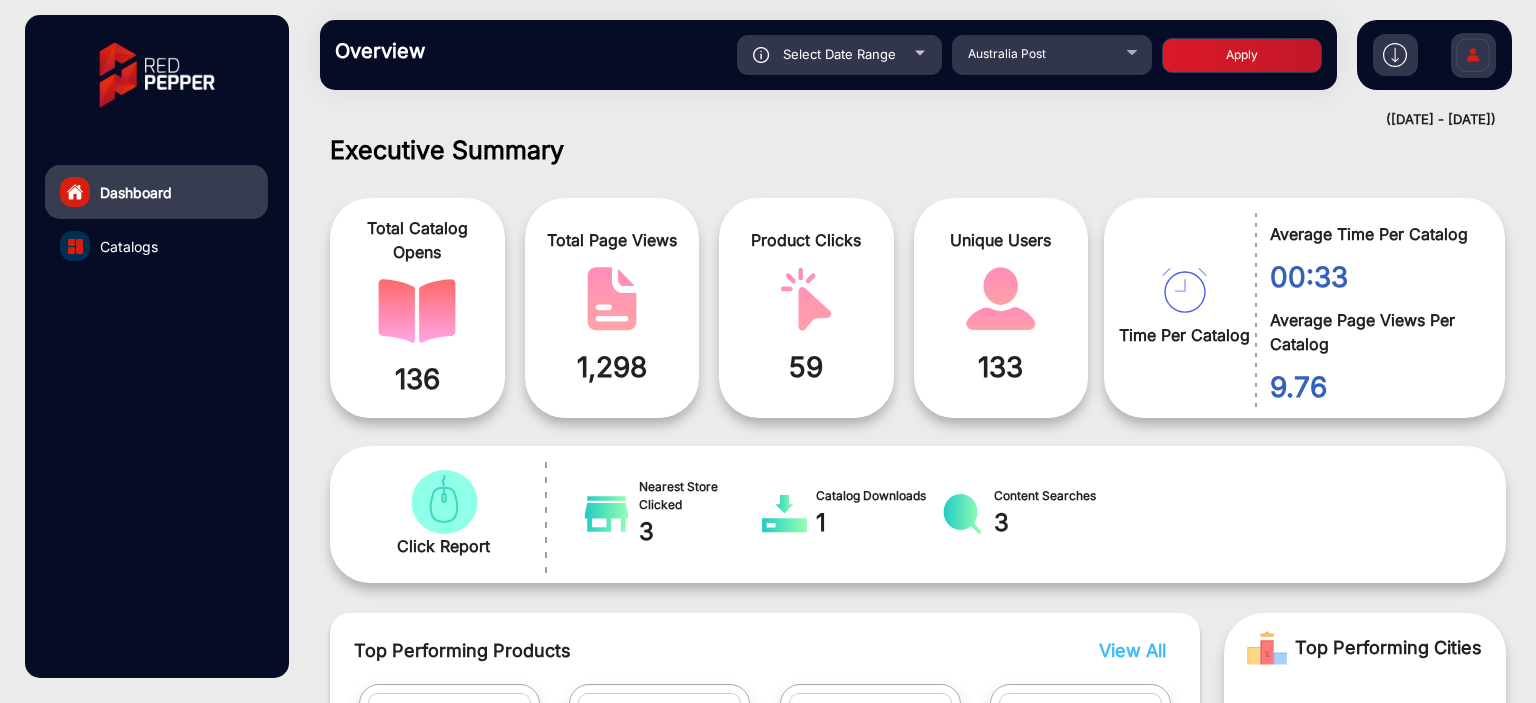 click on "Apply" 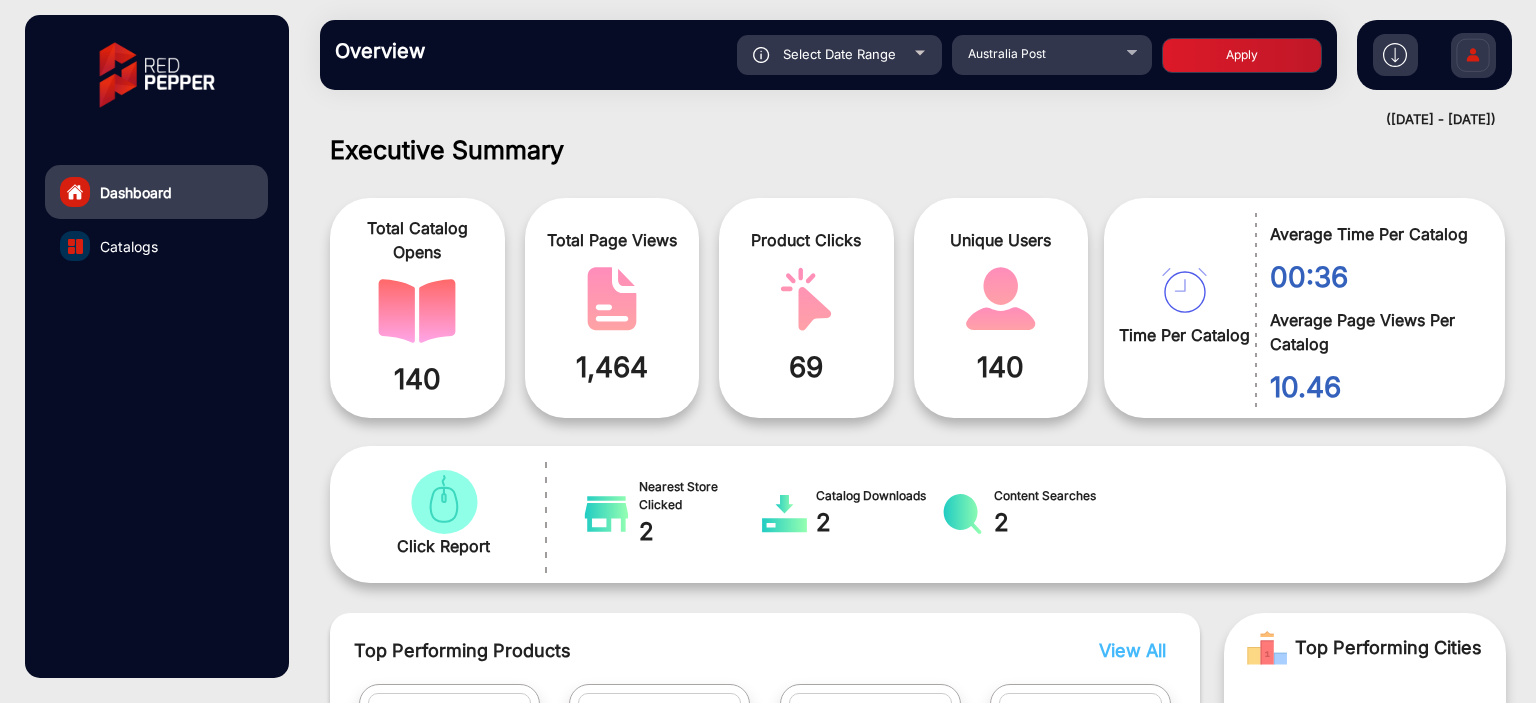 scroll, scrollTop: 999101, scrollLeft: 998828, axis: both 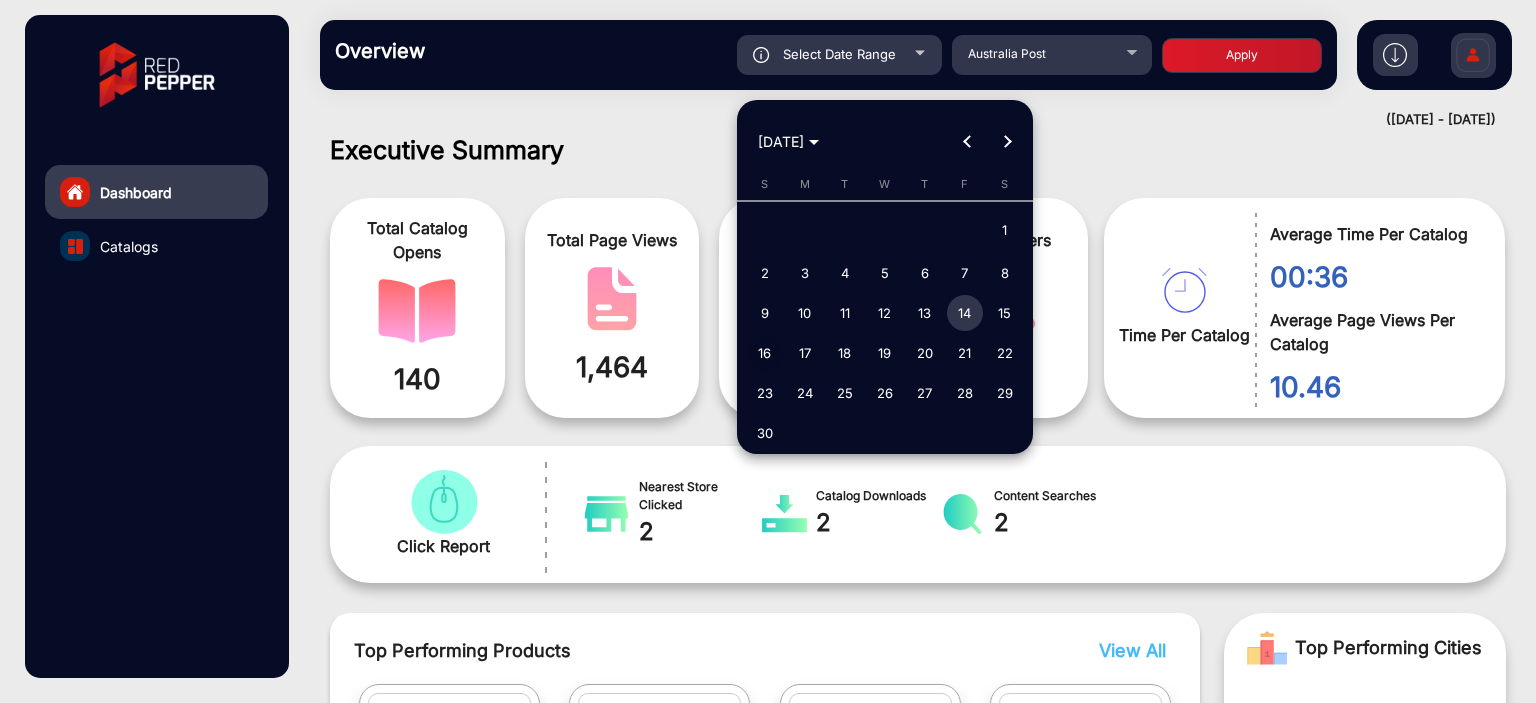 click on "16" at bounding box center (765, 353) 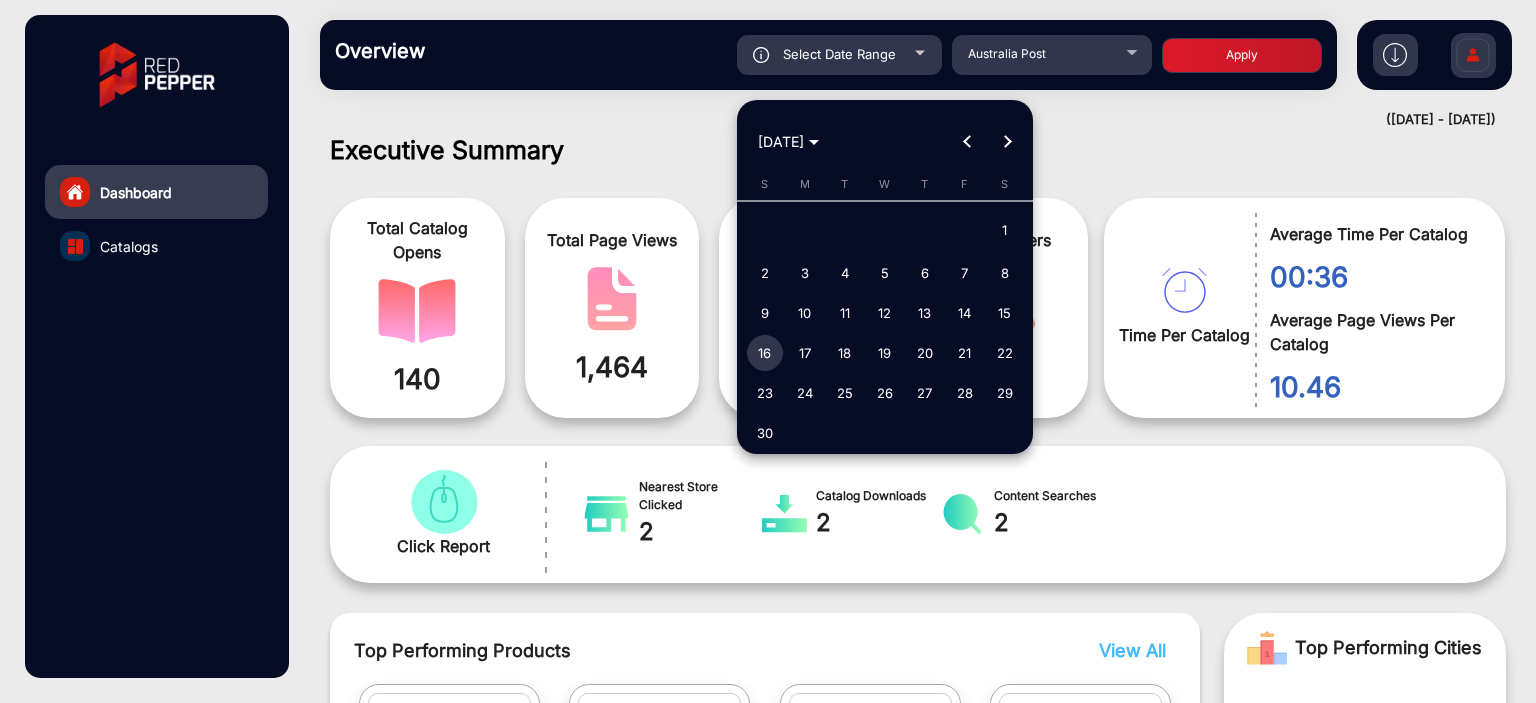 click on "16" at bounding box center (765, 353) 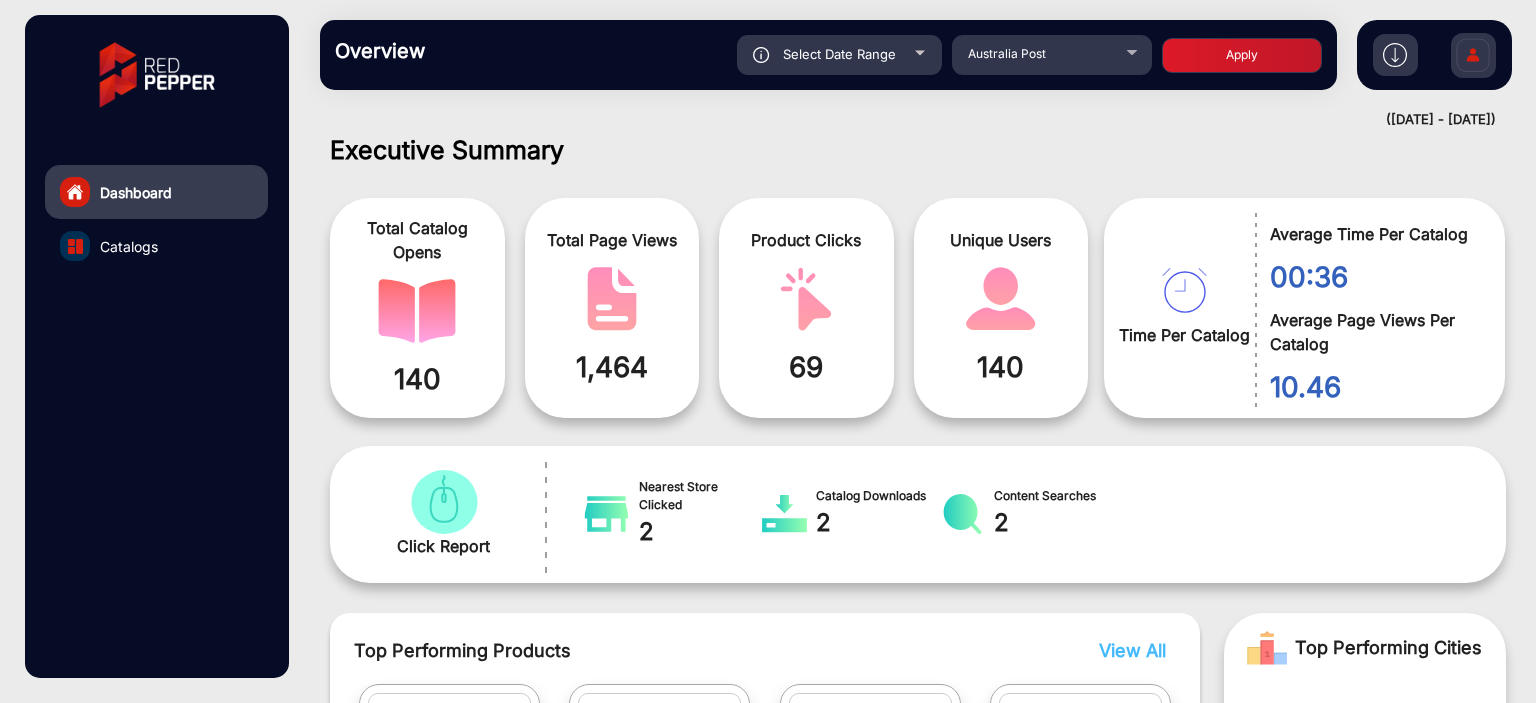 click on "Apply" 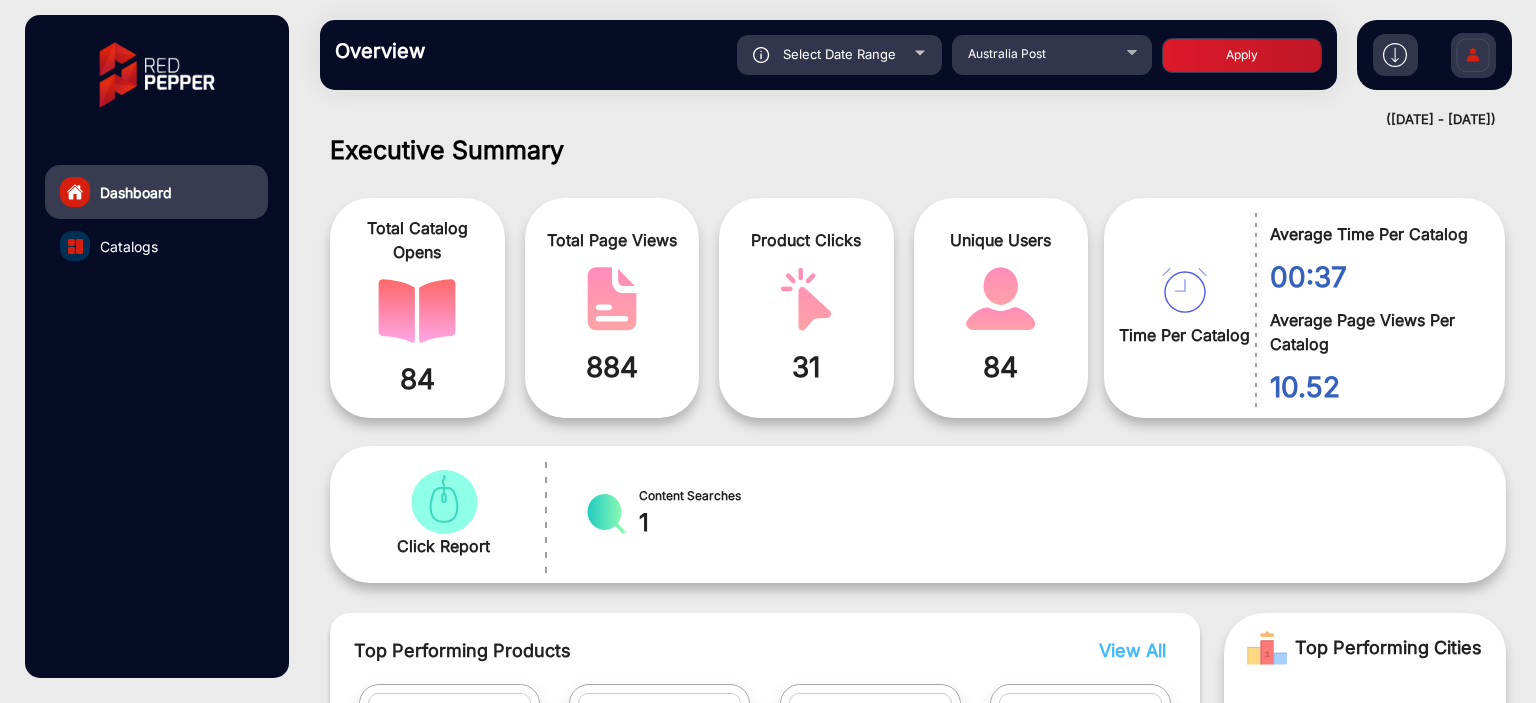 scroll, scrollTop: 999101, scrollLeft: 998828, axis: both 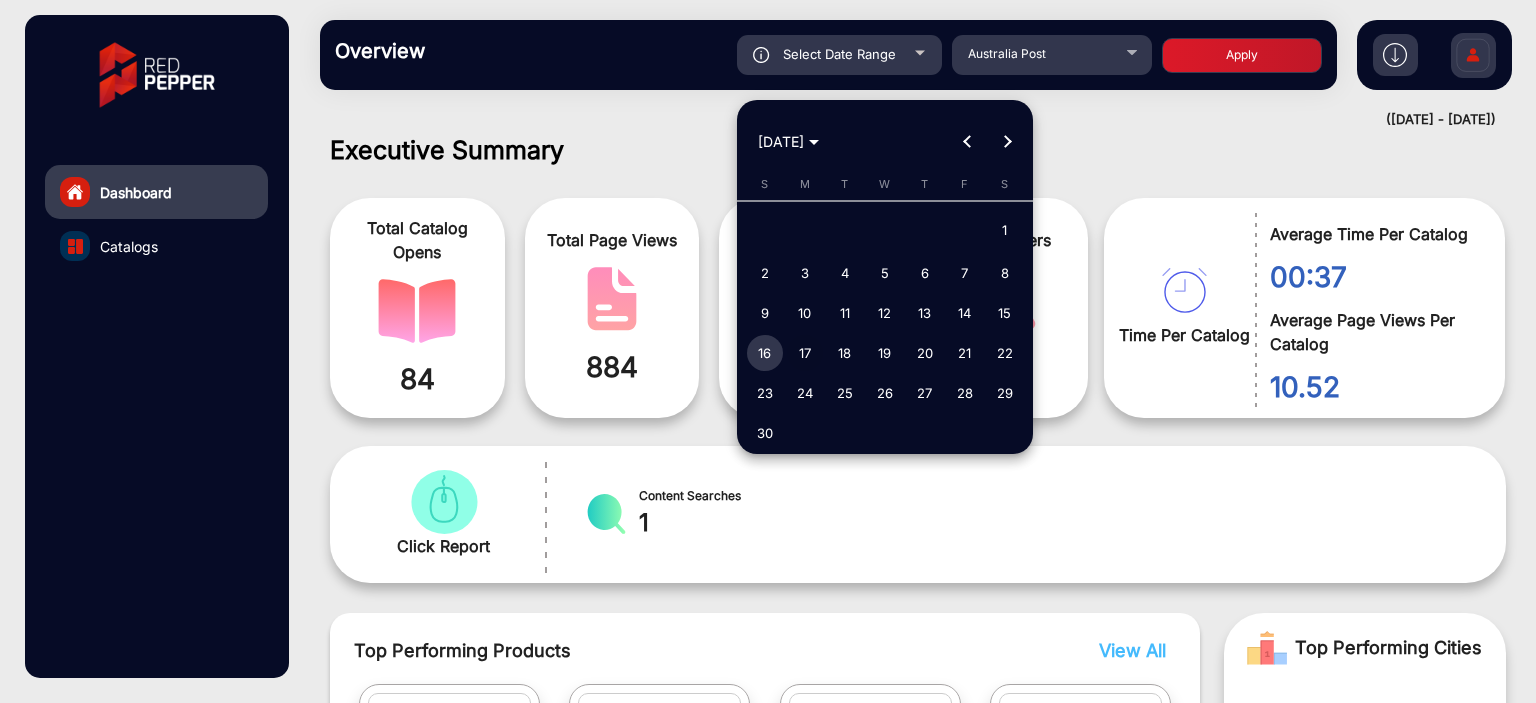 click on "17" at bounding box center [805, 353] 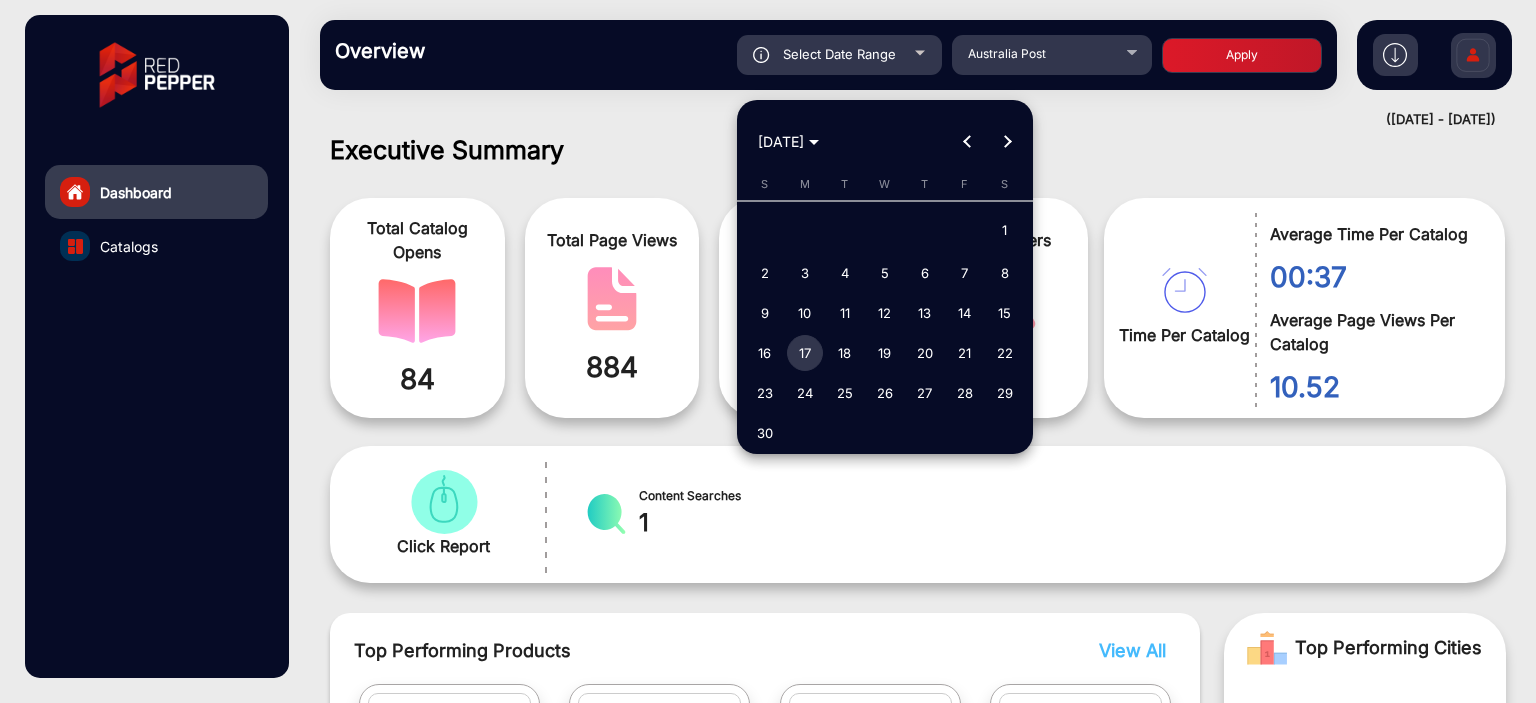 click on "17" at bounding box center [805, 353] 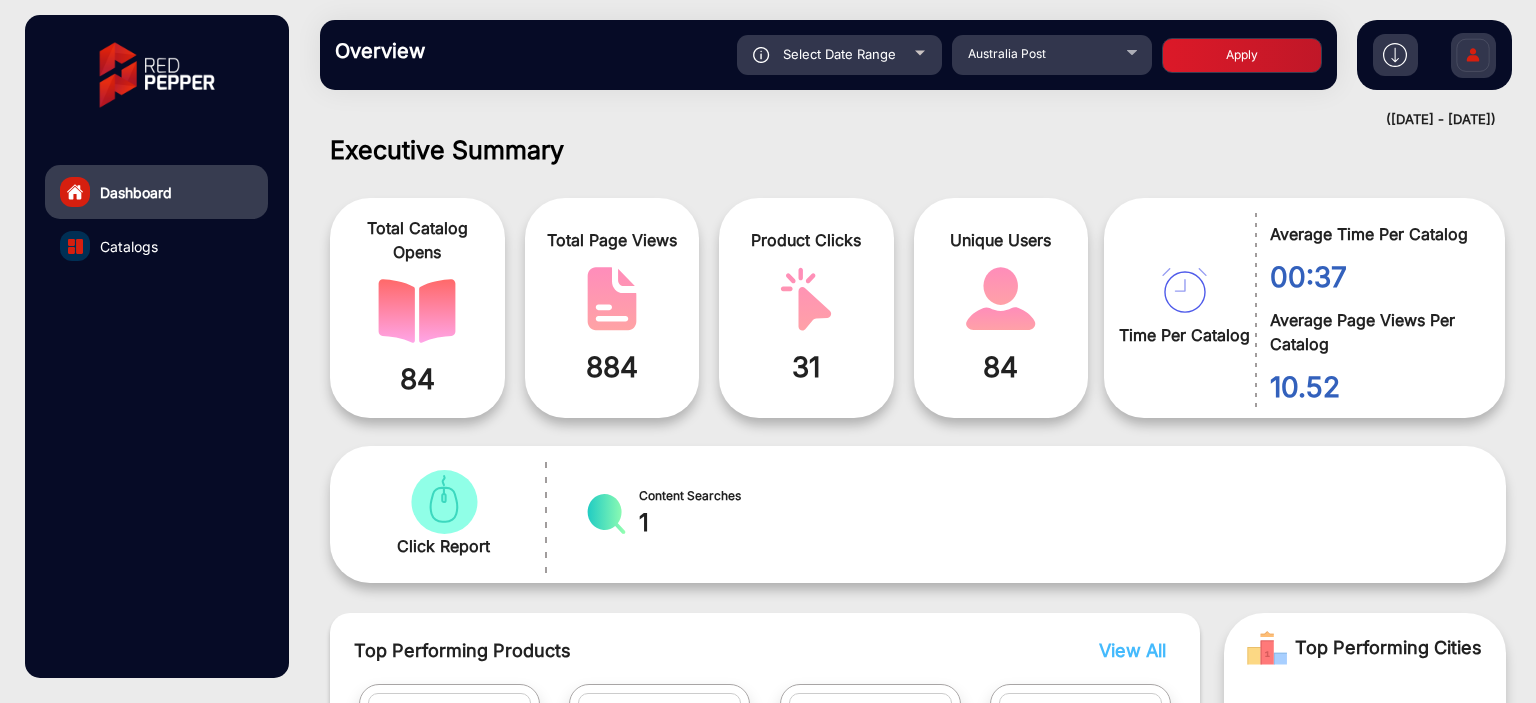 click on "Apply" 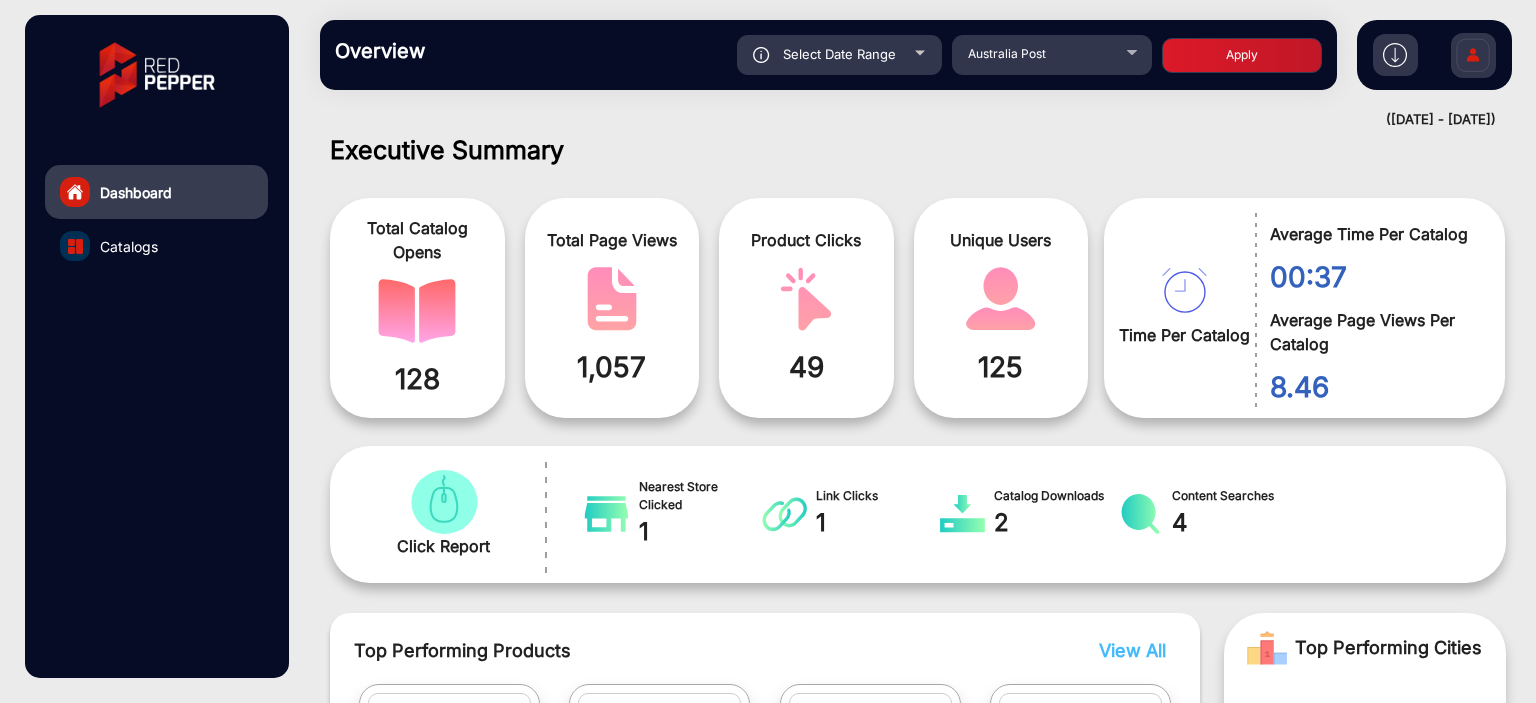 scroll, scrollTop: 999101, scrollLeft: 998828, axis: both 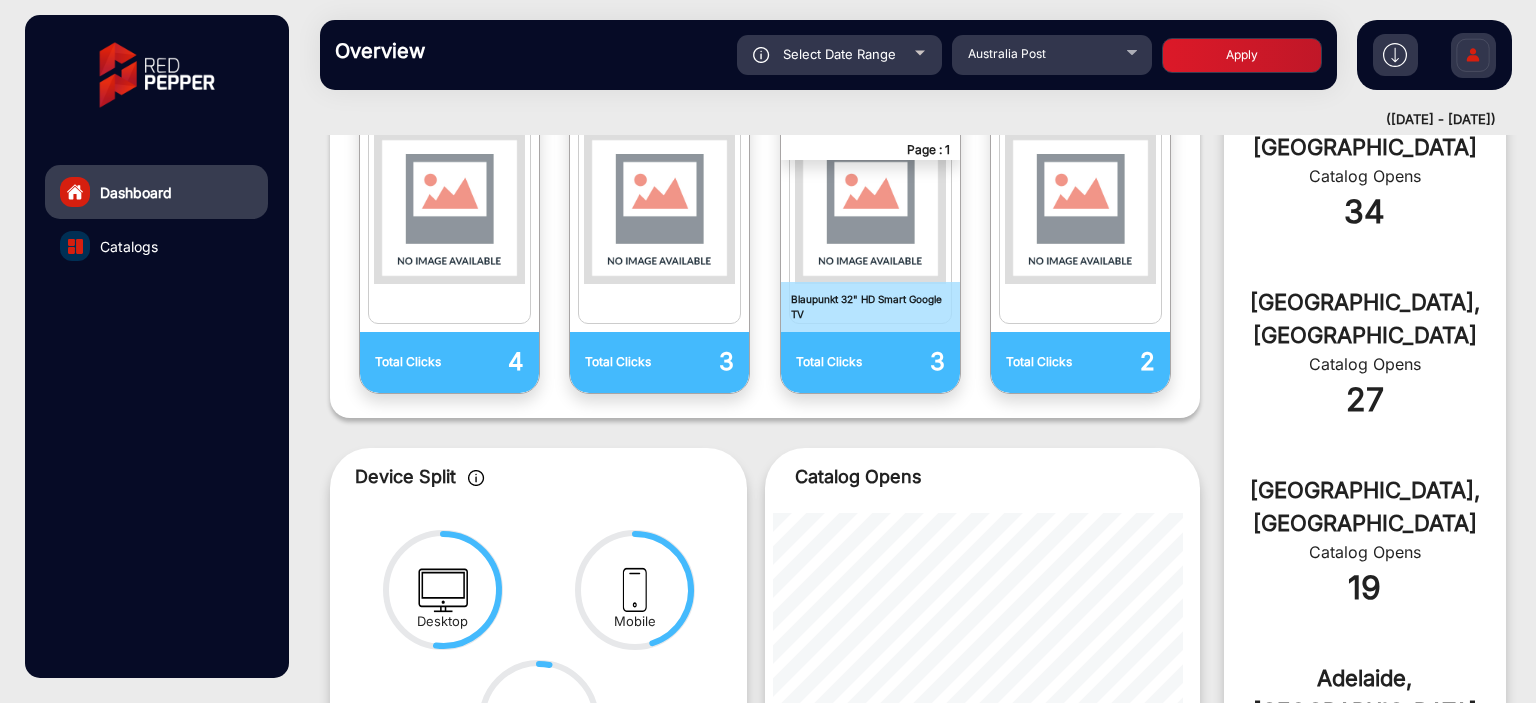 click on "Select Date Range" 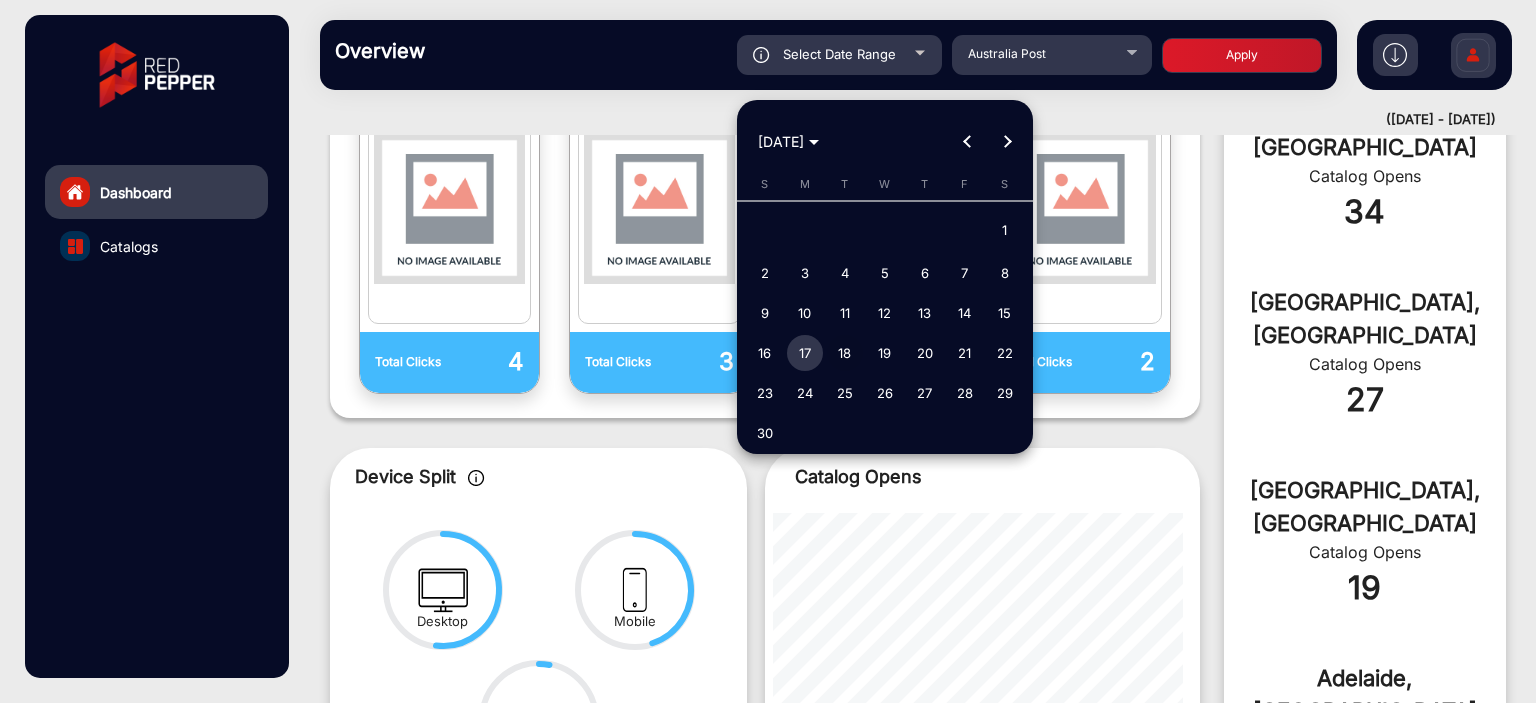 click on "18" at bounding box center (845, 353) 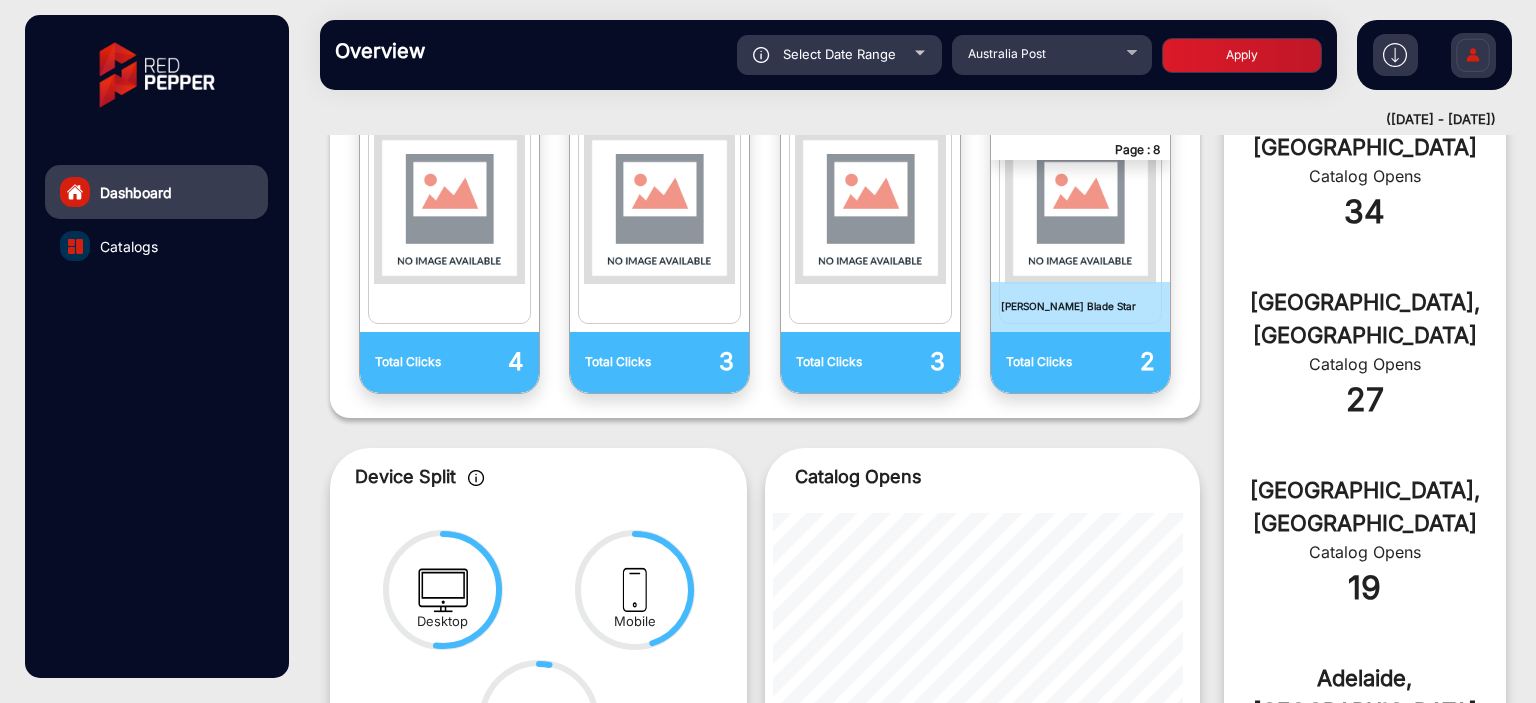 click on "Apply" 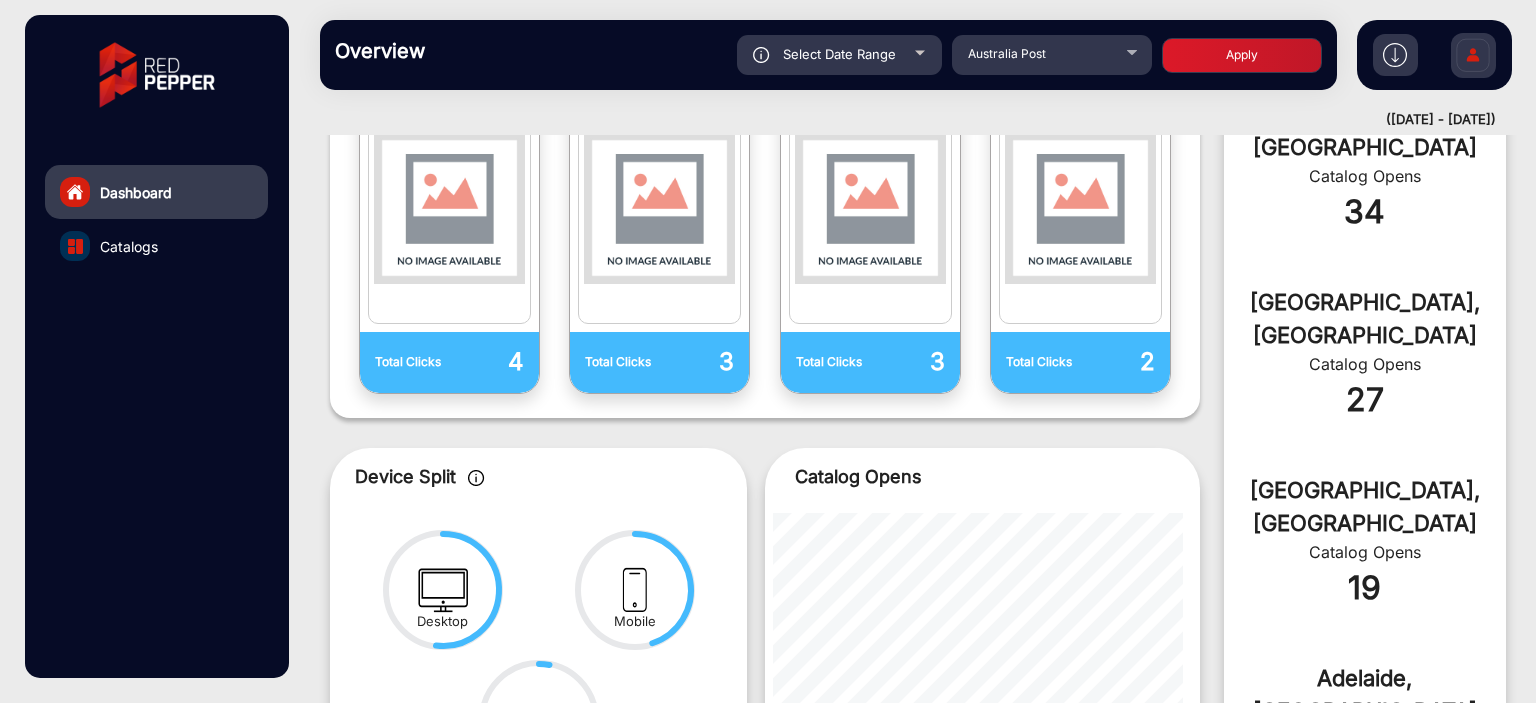 scroll, scrollTop: 15, scrollLeft: 0, axis: vertical 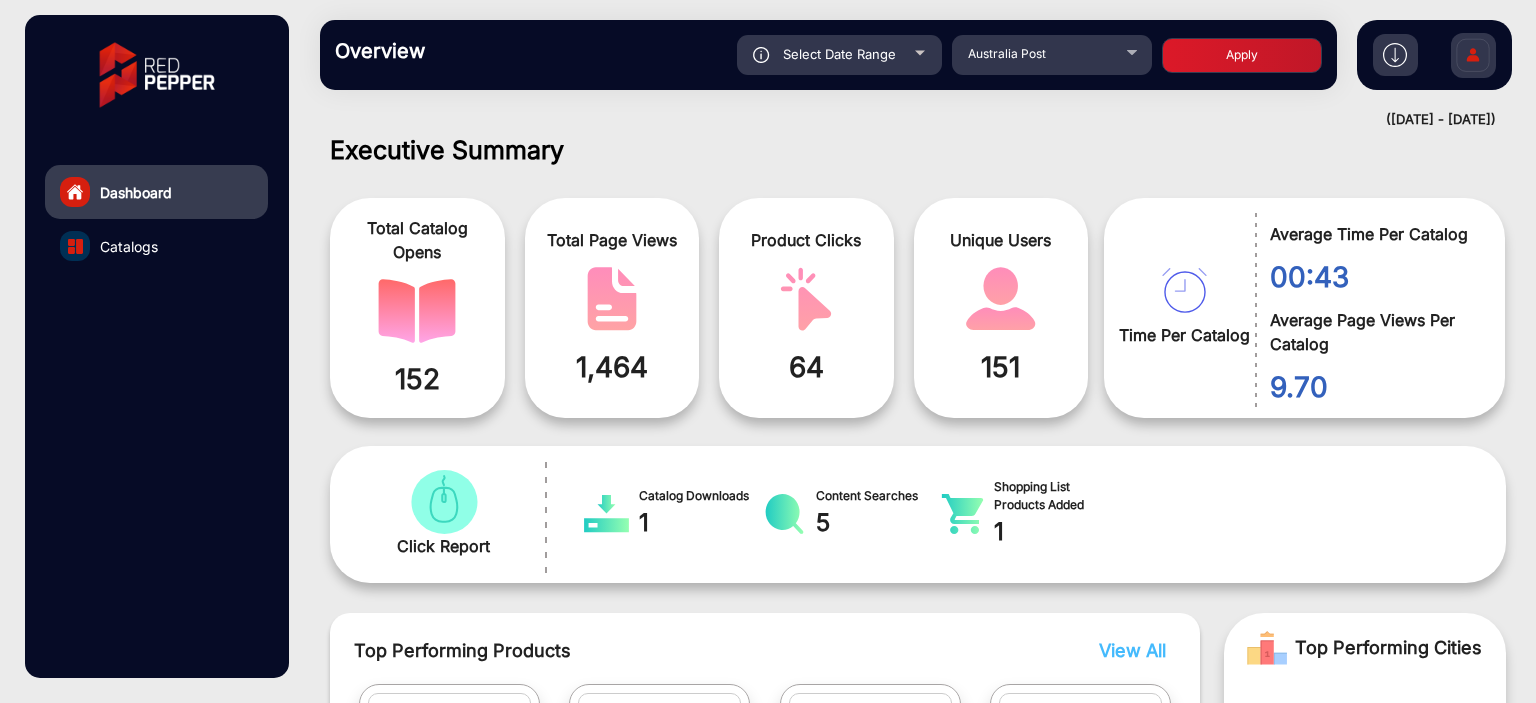 click on "Overview  Reports Understand what makes your customers tick and learn how they are consuming your content. Select Date Range [DATE] - [DATE] Choose date [GEOGRAPHIC_DATA] Post Apply" 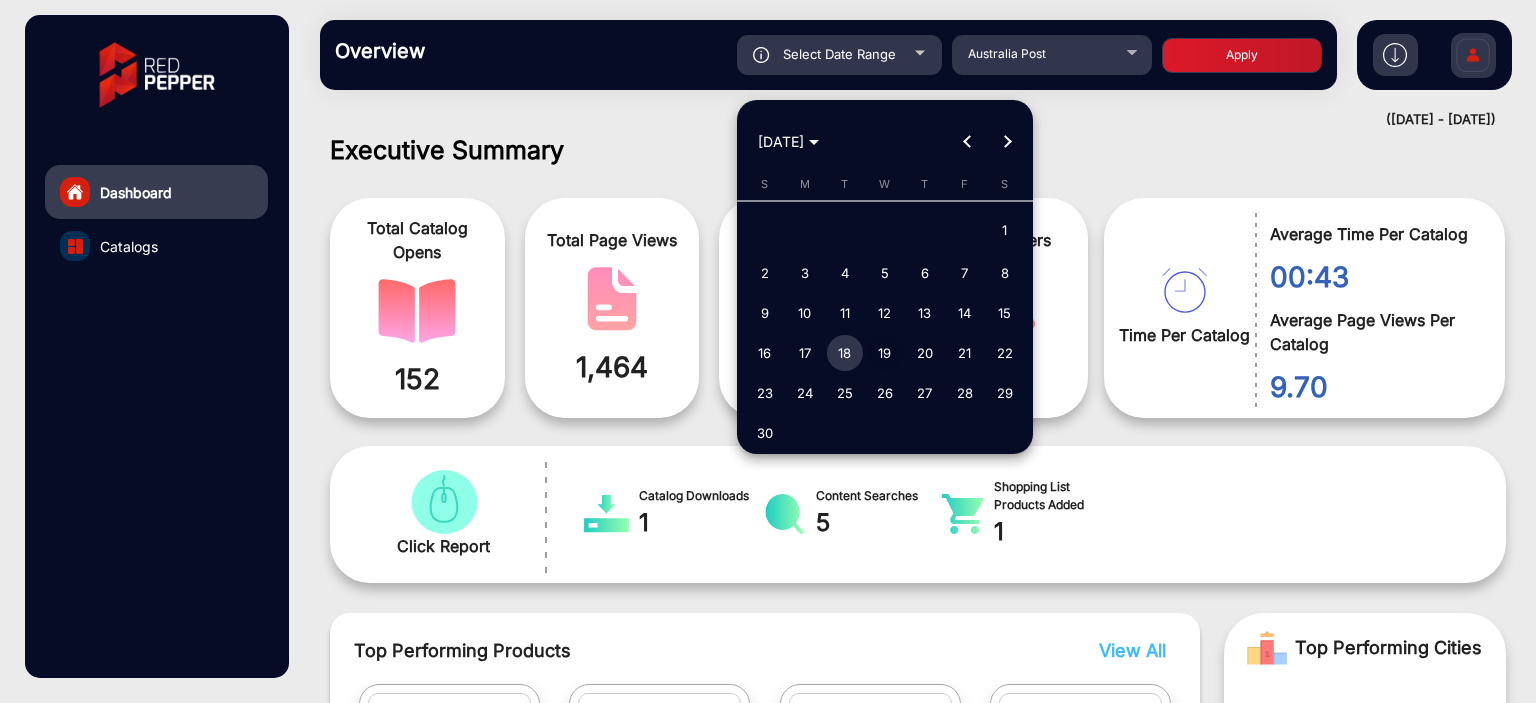 click on "19" at bounding box center [885, 353] 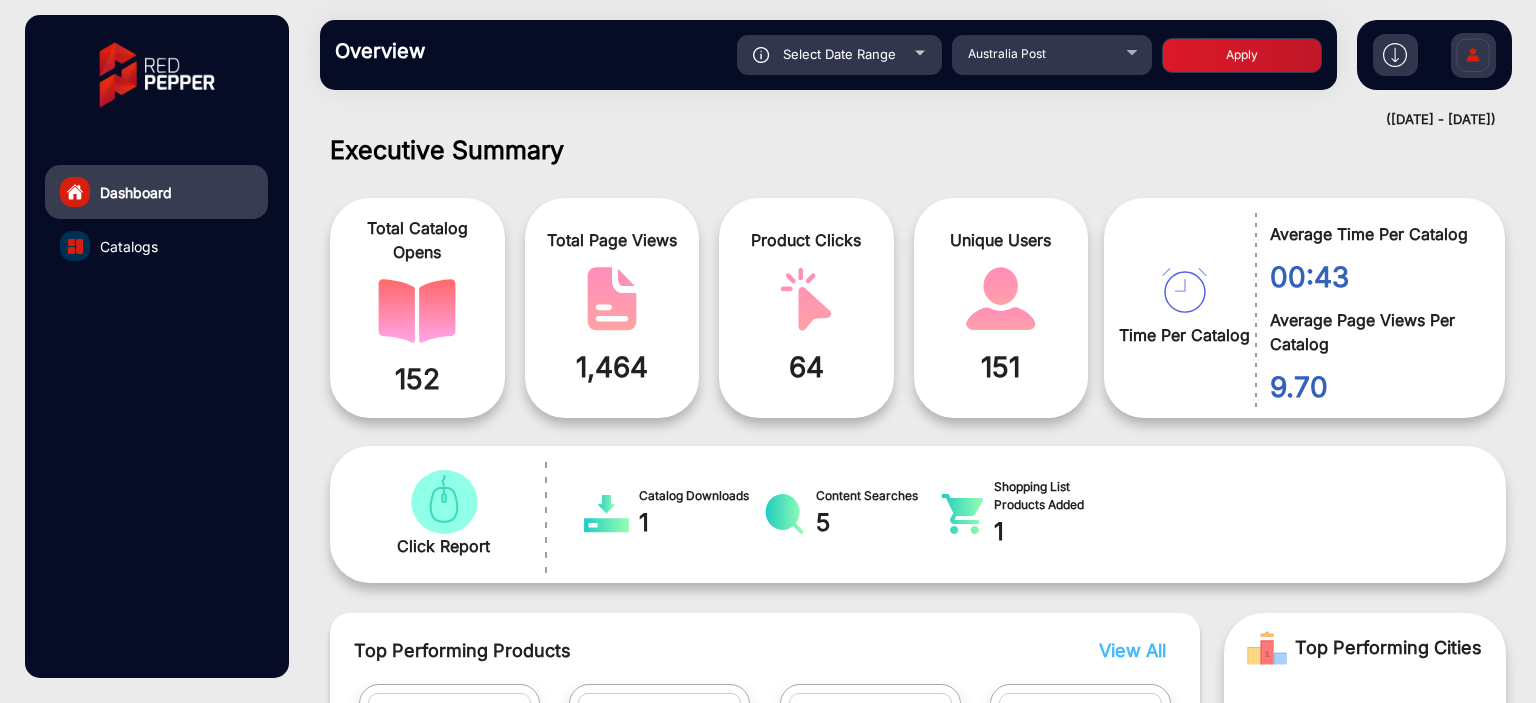 click on "Apply" 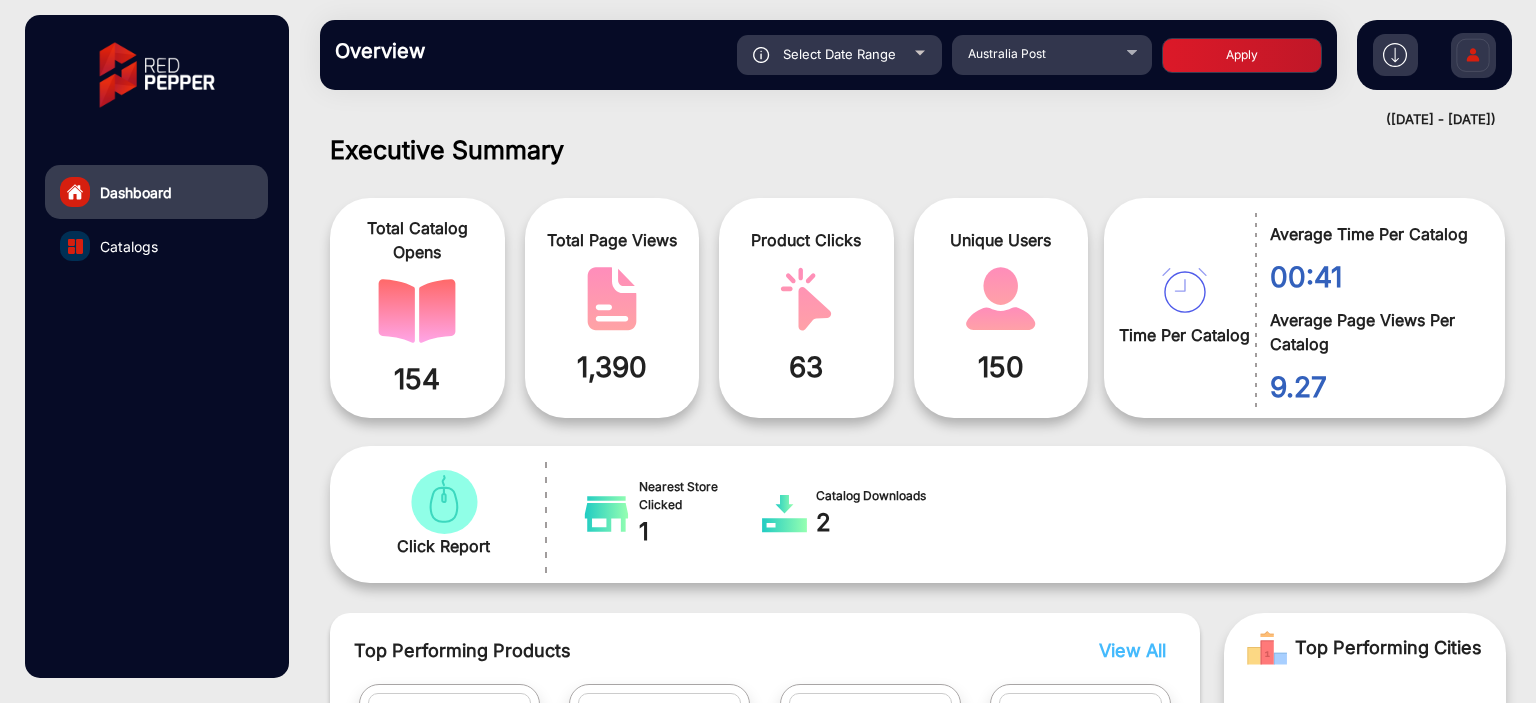 scroll, scrollTop: 999101, scrollLeft: 998828, axis: both 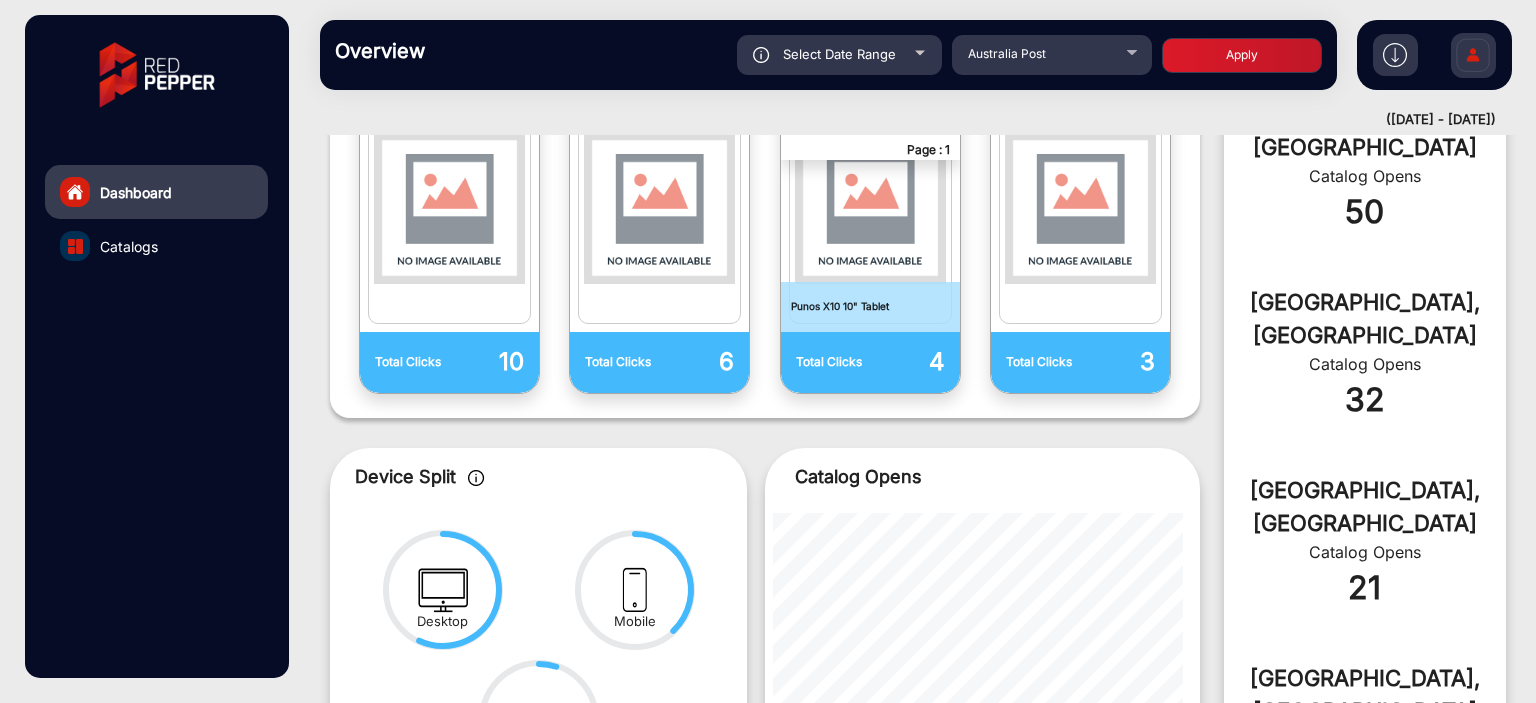 click on "Select Date Range" 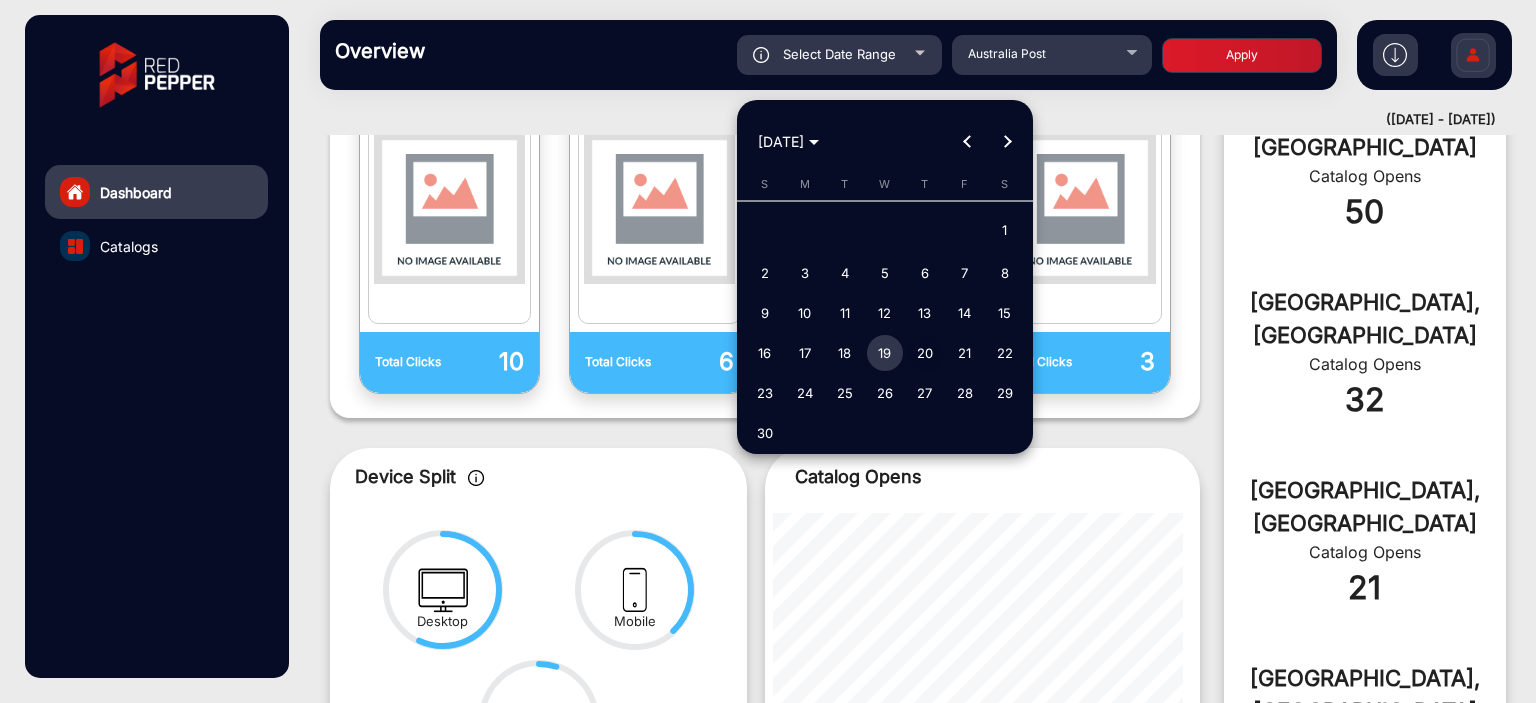 click on "20" at bounding box center (925, 353) 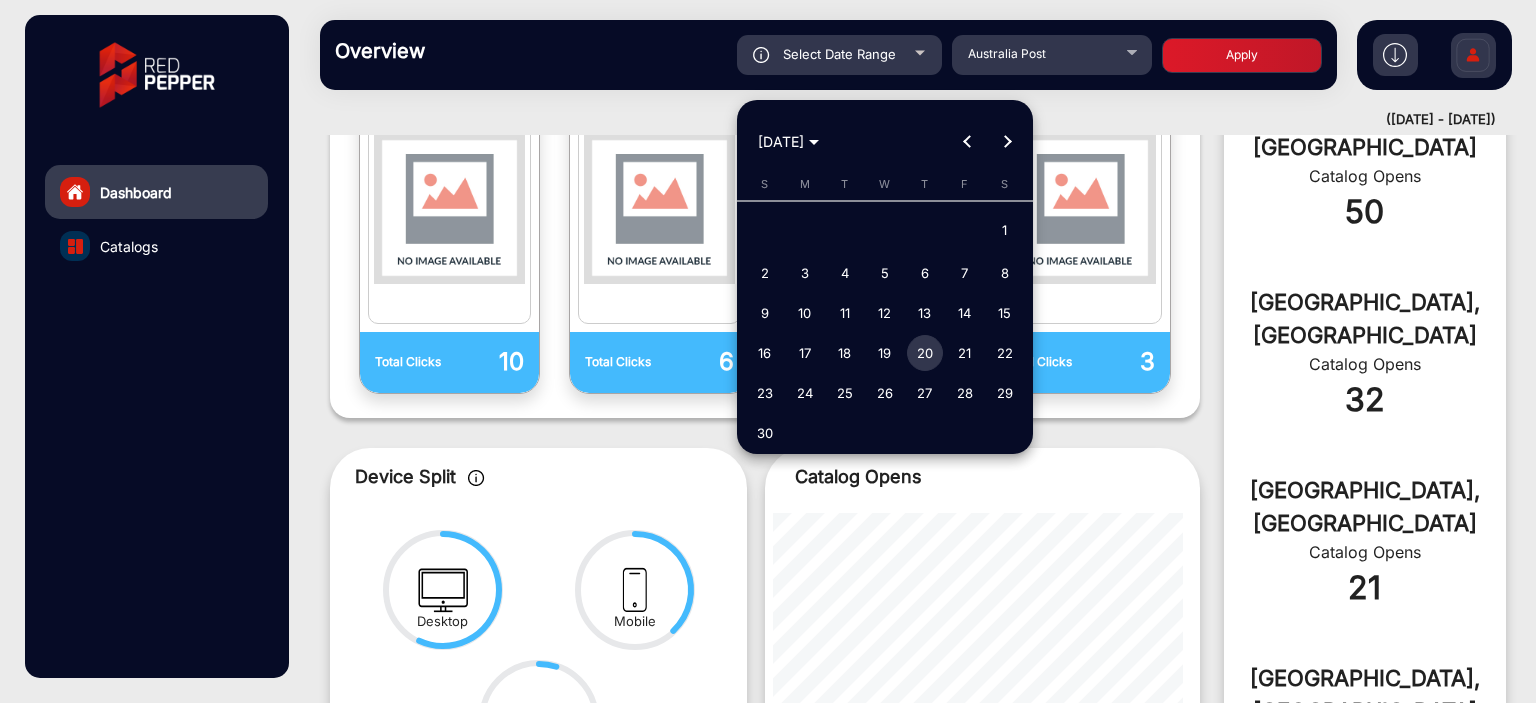 click on "20" at bounding box center (925, 353) 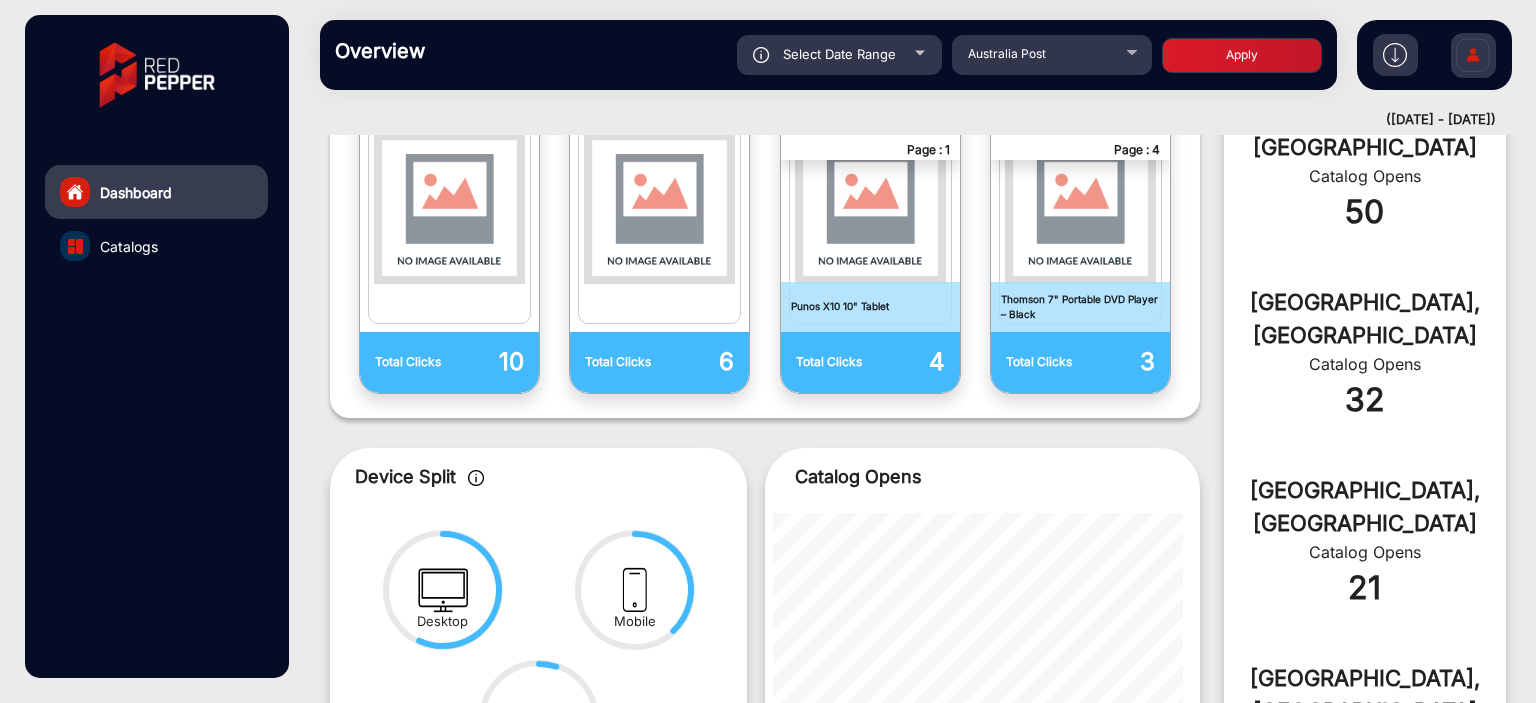 click on "Apply" 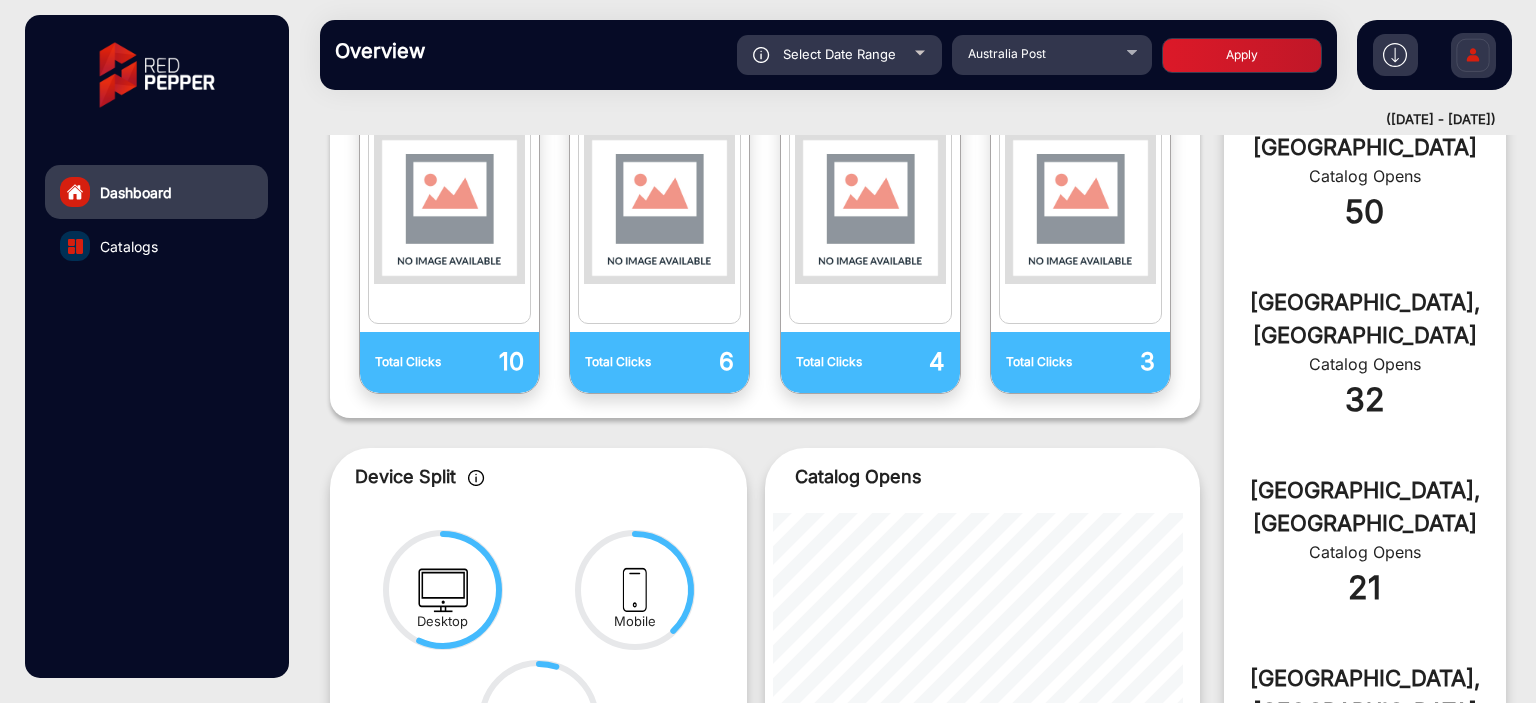 scroll, scrollTop: 15, scrollLeft: 0, axis: vertical 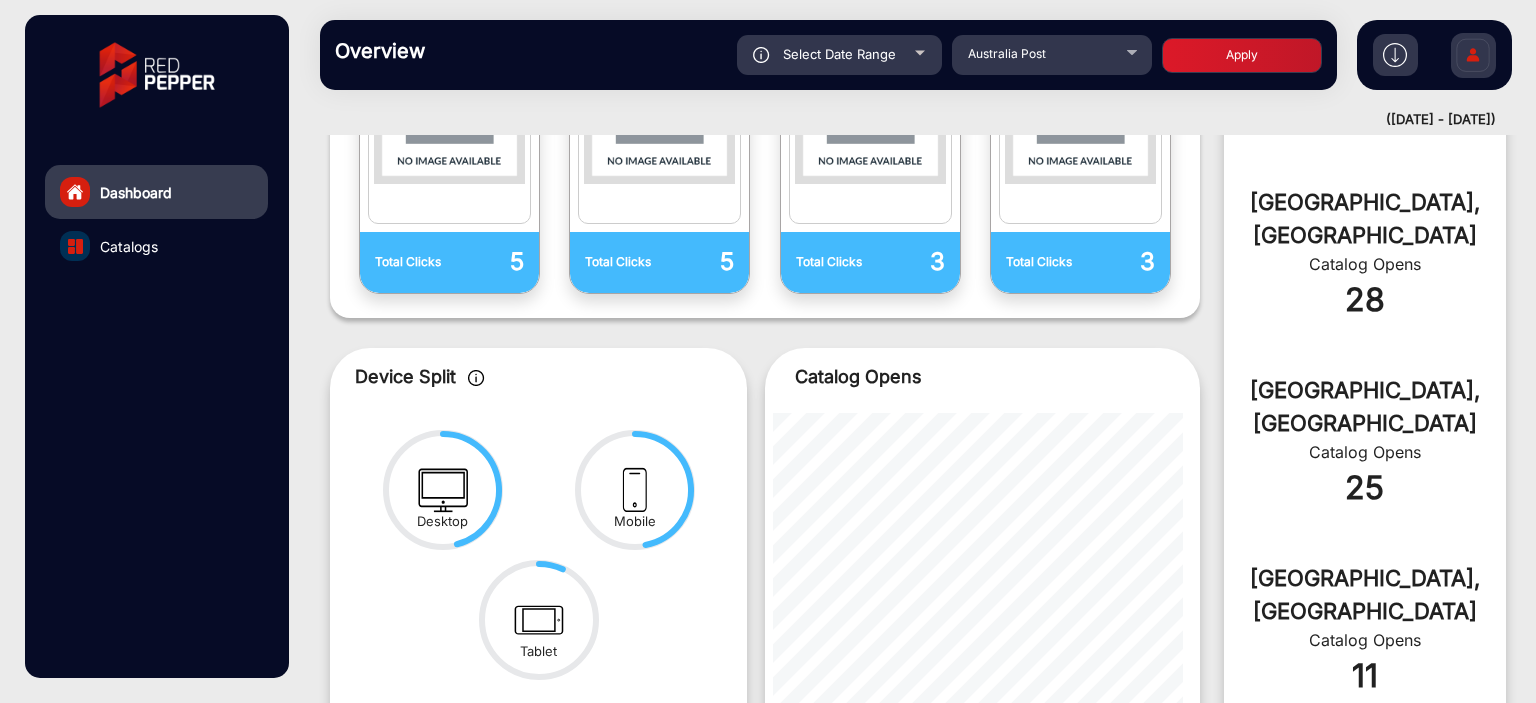 click on "Select Date Range" 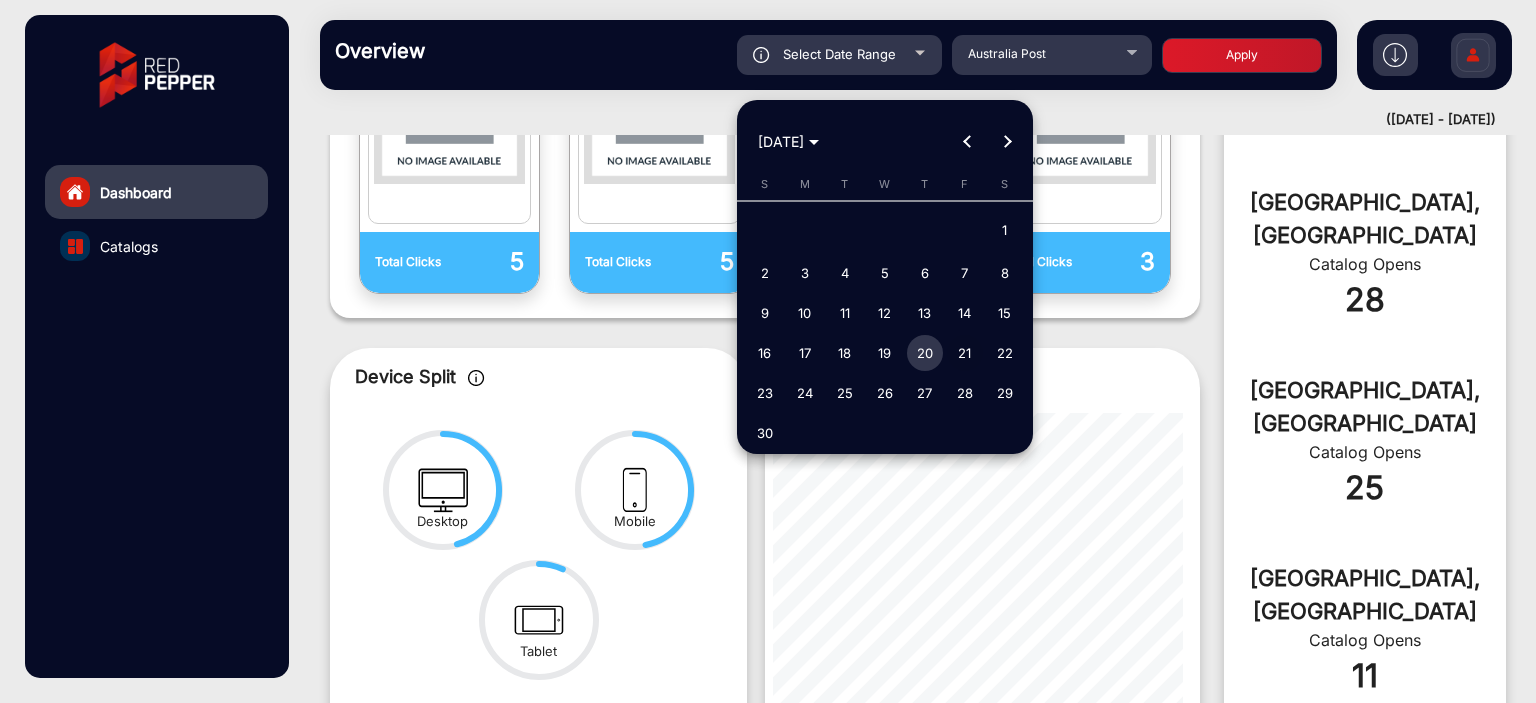 click on "21" at bounding box center [965, 353] 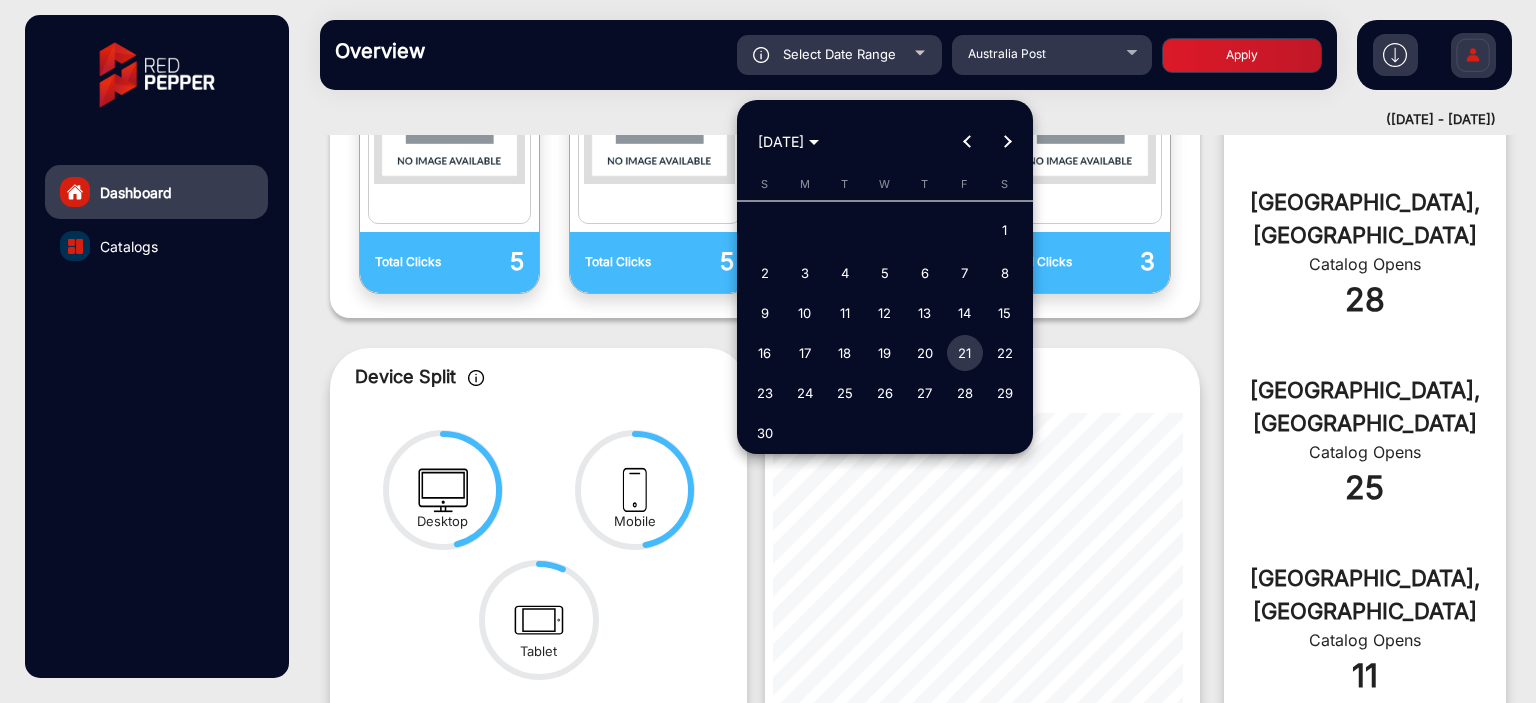 click on "21" at bounding box center [965, 353] 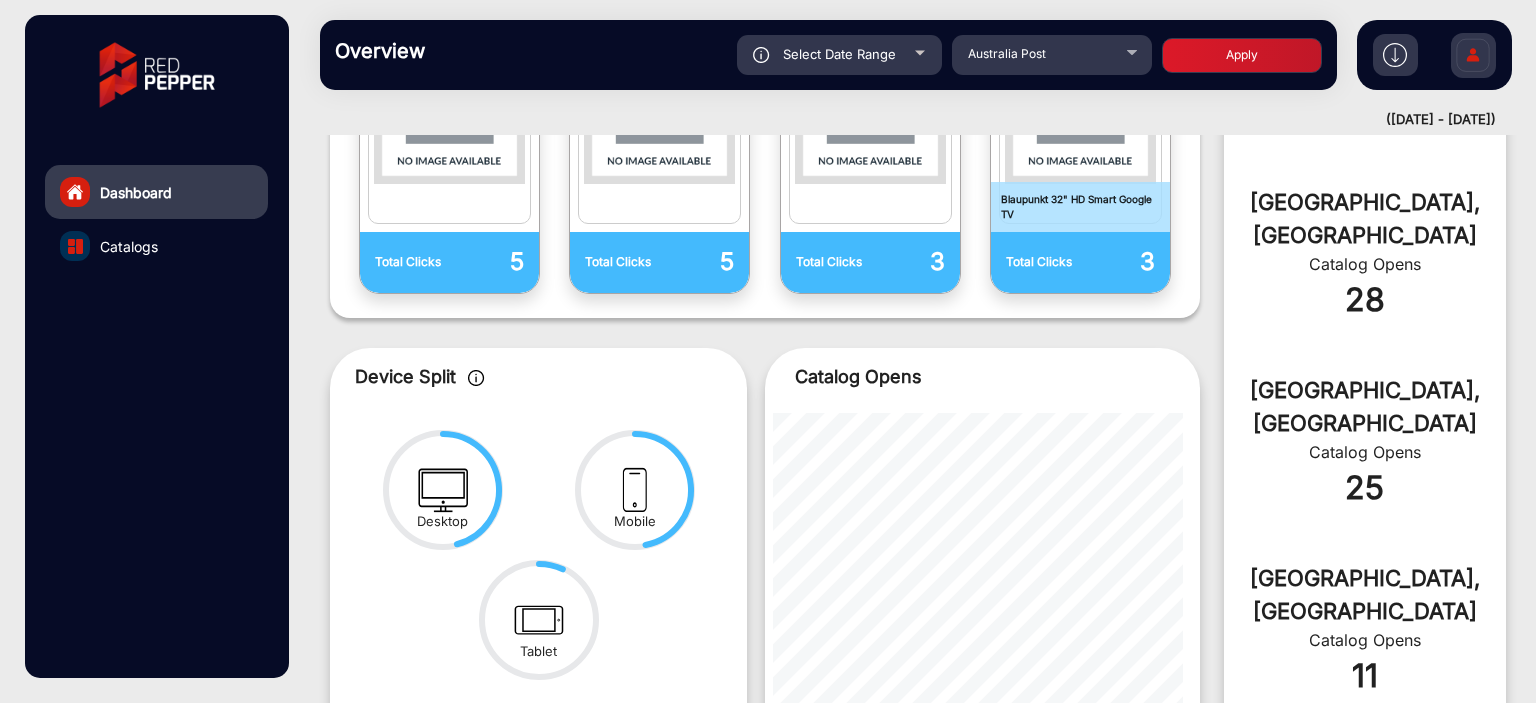 click on "Apply" 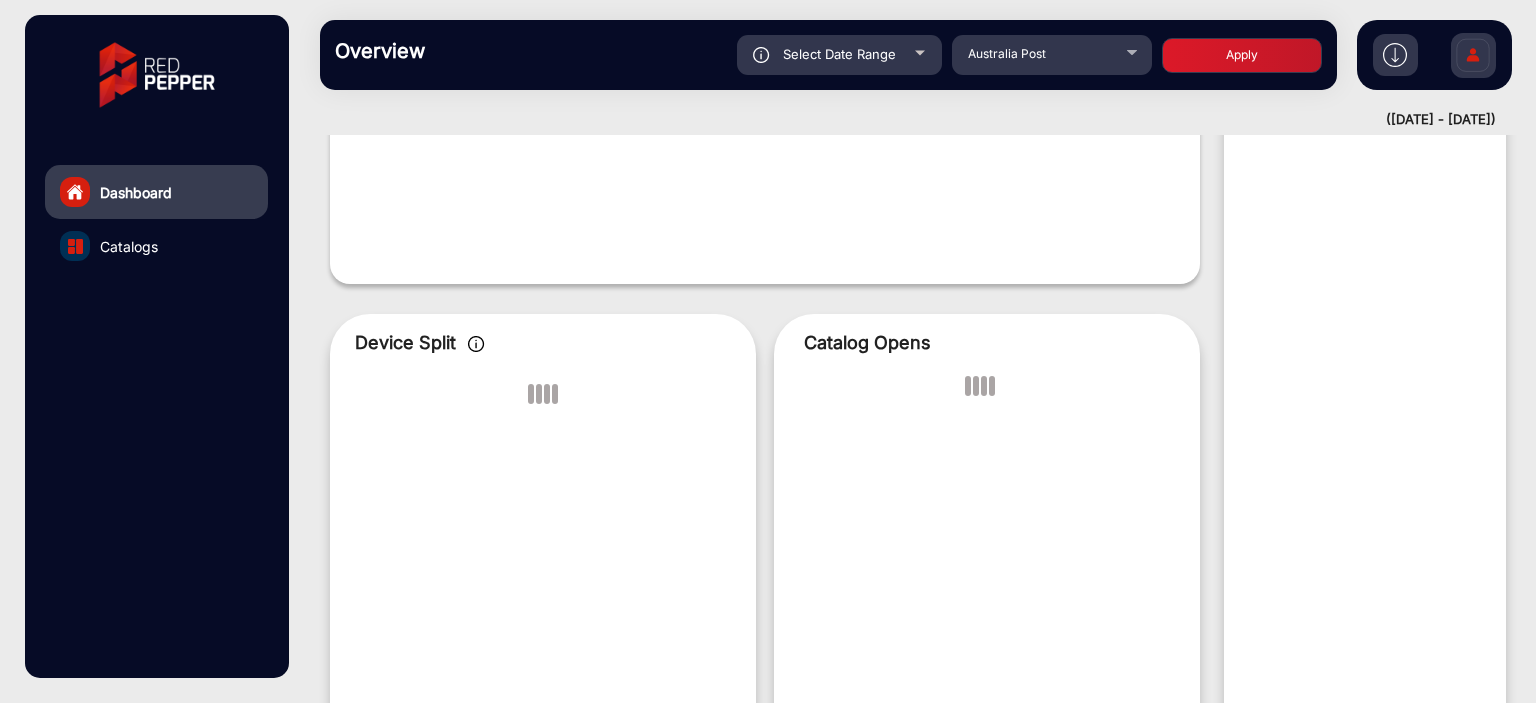 scroll, scrollTop: 15, scrollLeft: 0, axis: vertical 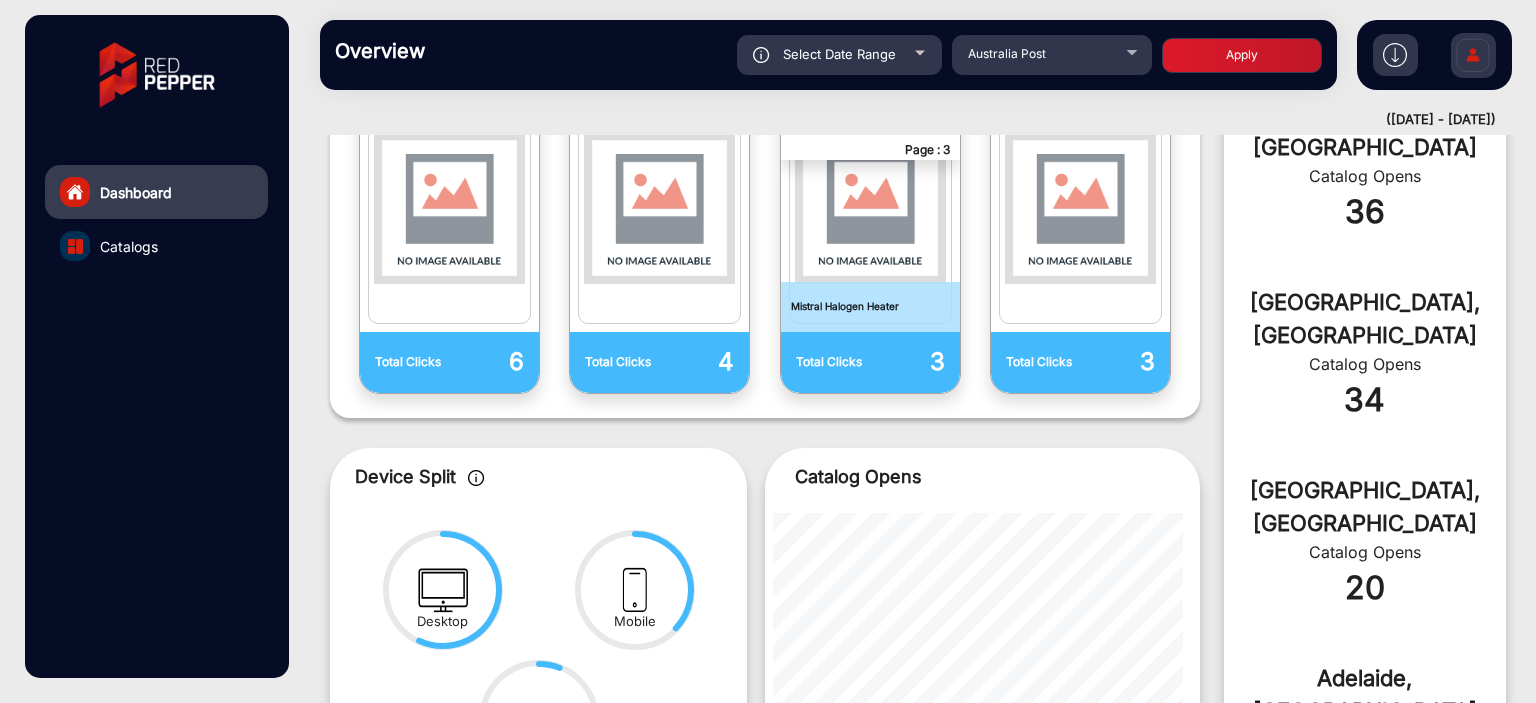 click on "Select Date Range" 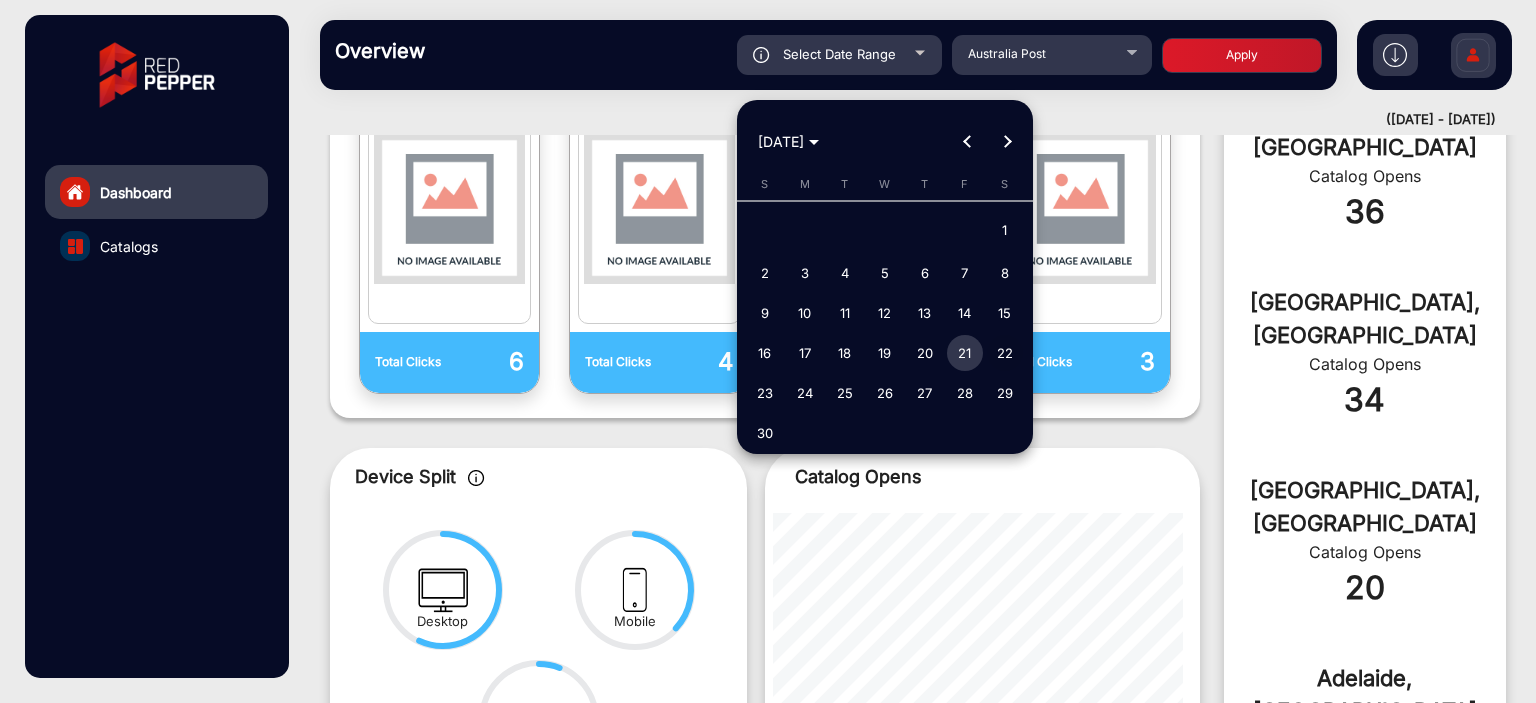 click on "22" at bounding box center [1005, 353] 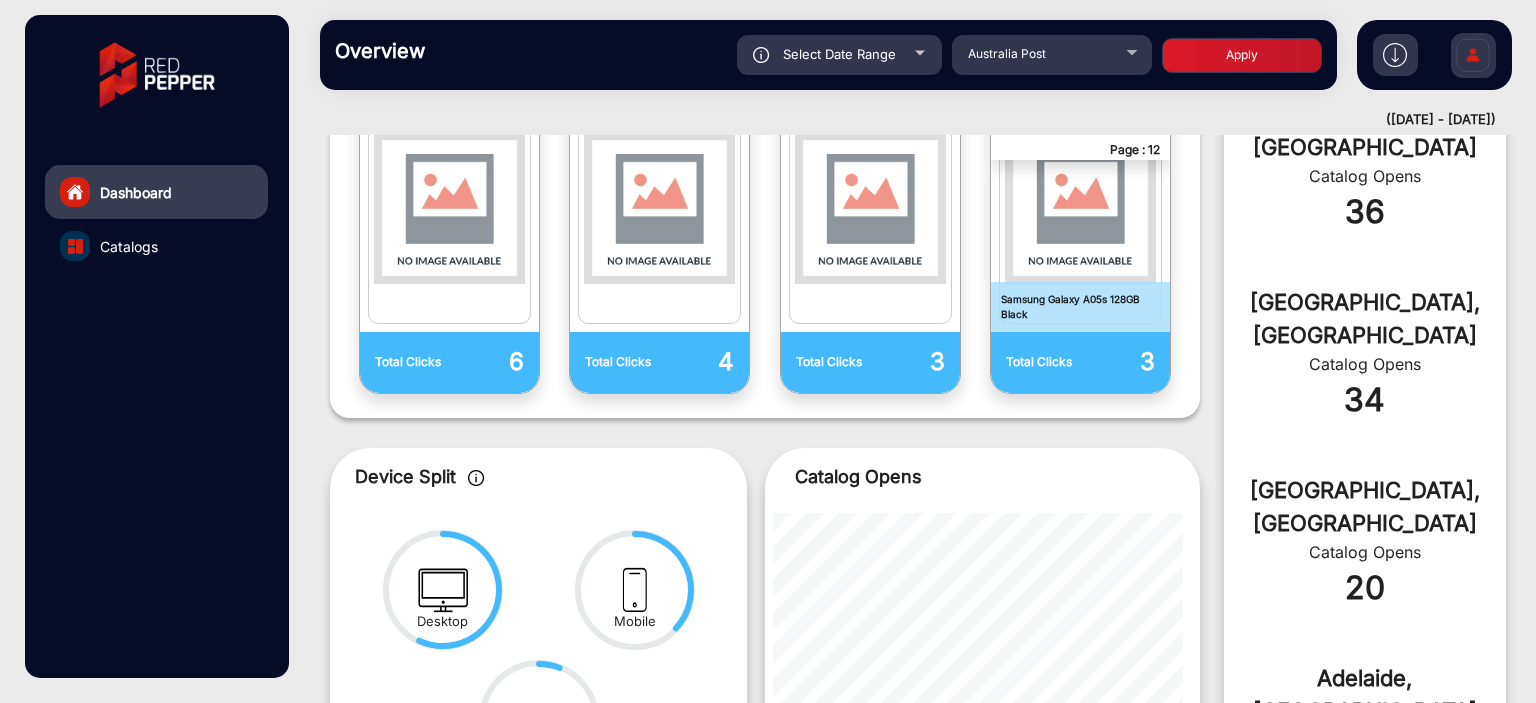 click on "Apply" 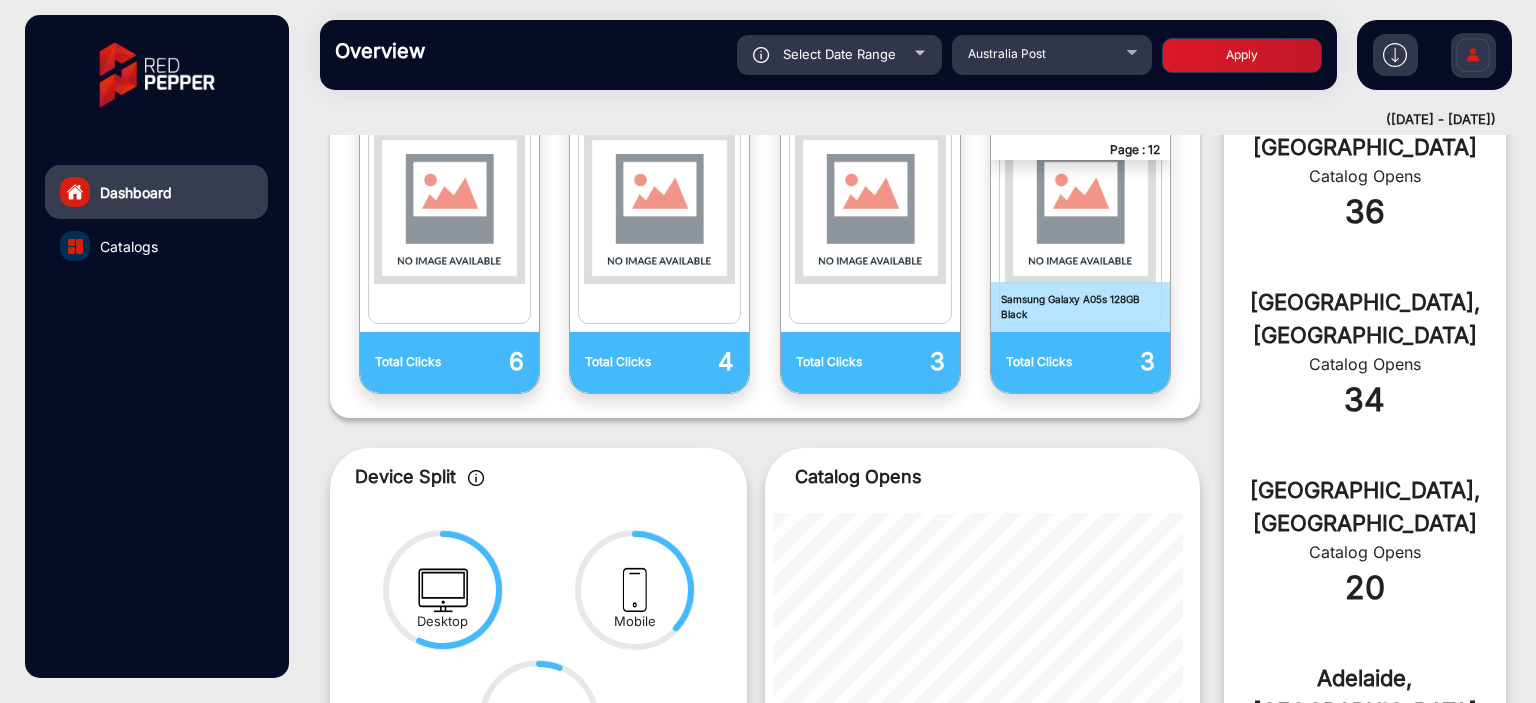 scroll, scrollTop: 15, scrollLeft: 0, axis: vertical 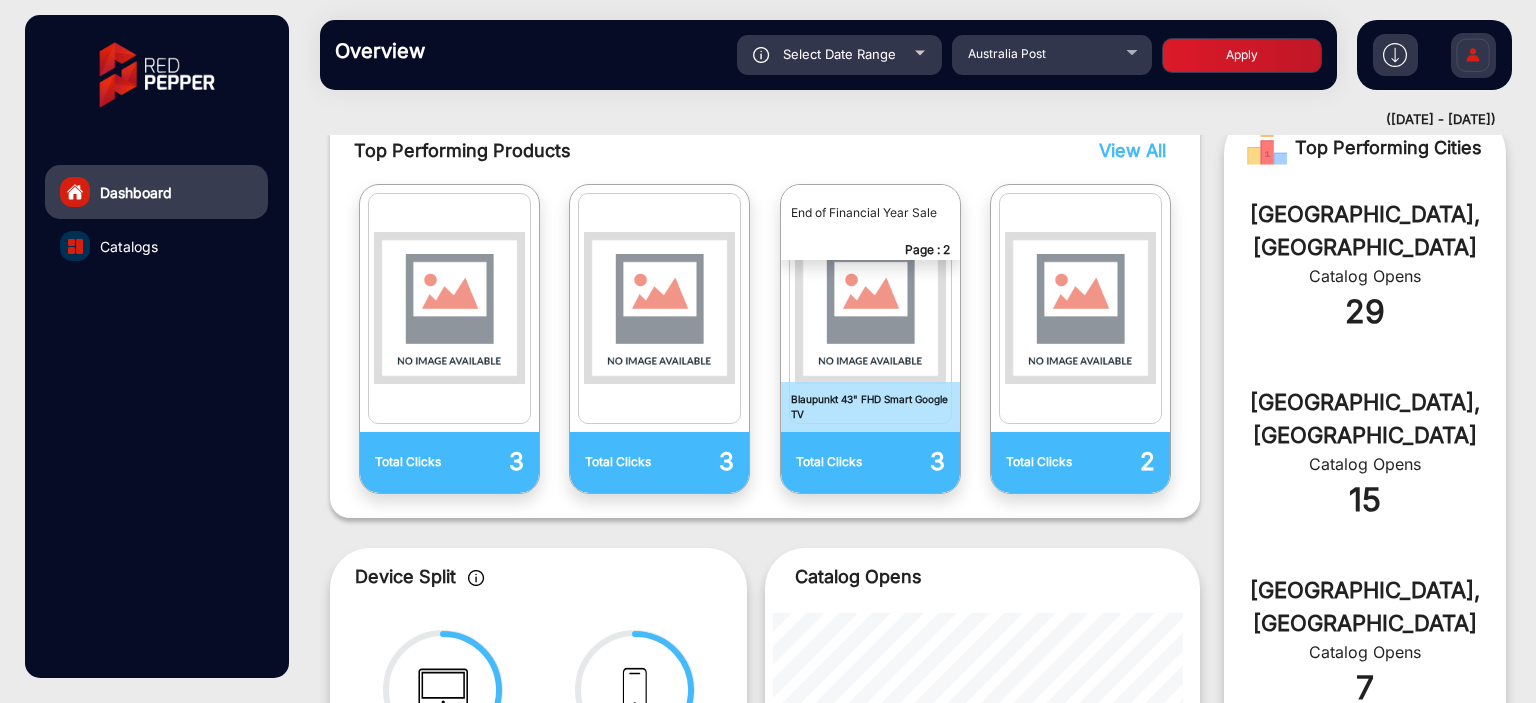 click on "Select Date Range" 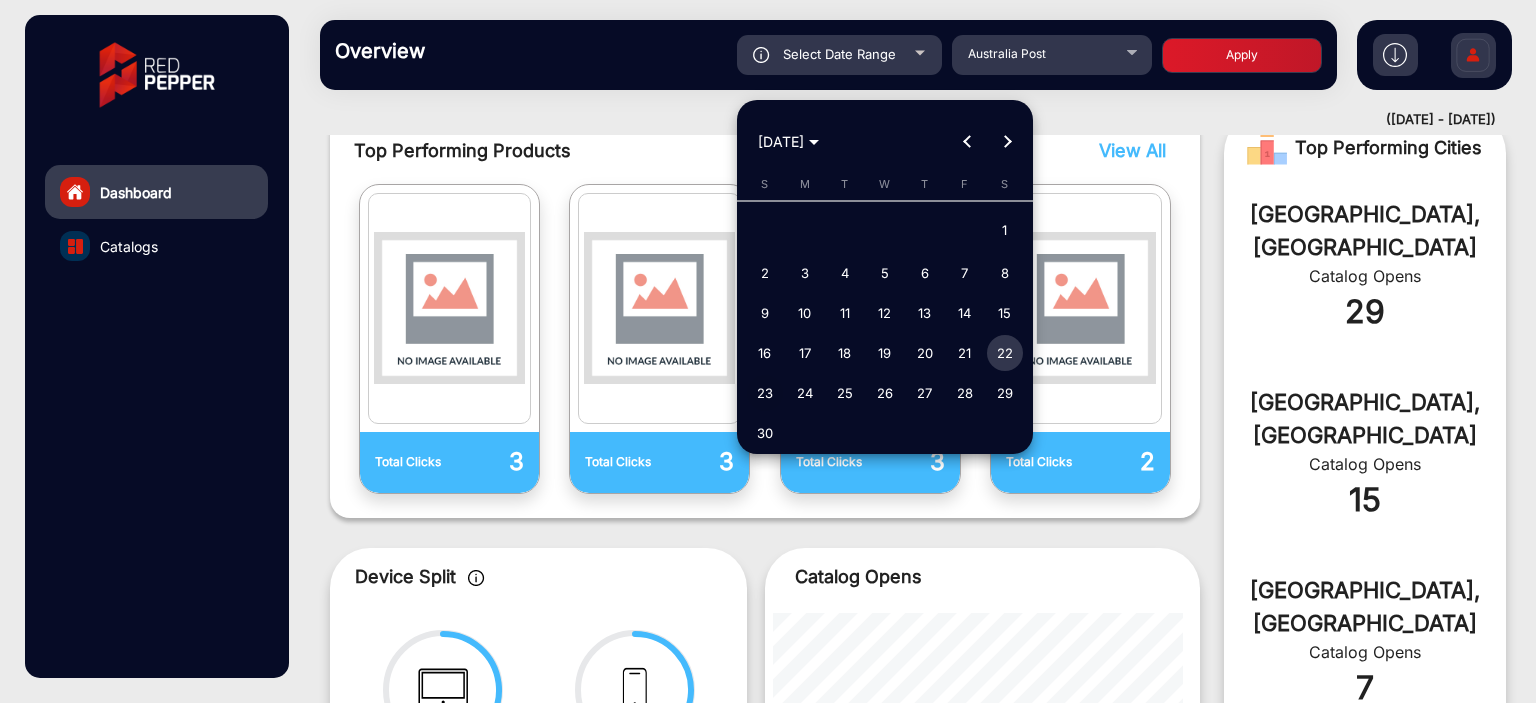 click on "23" at bounding box center [765, 393] 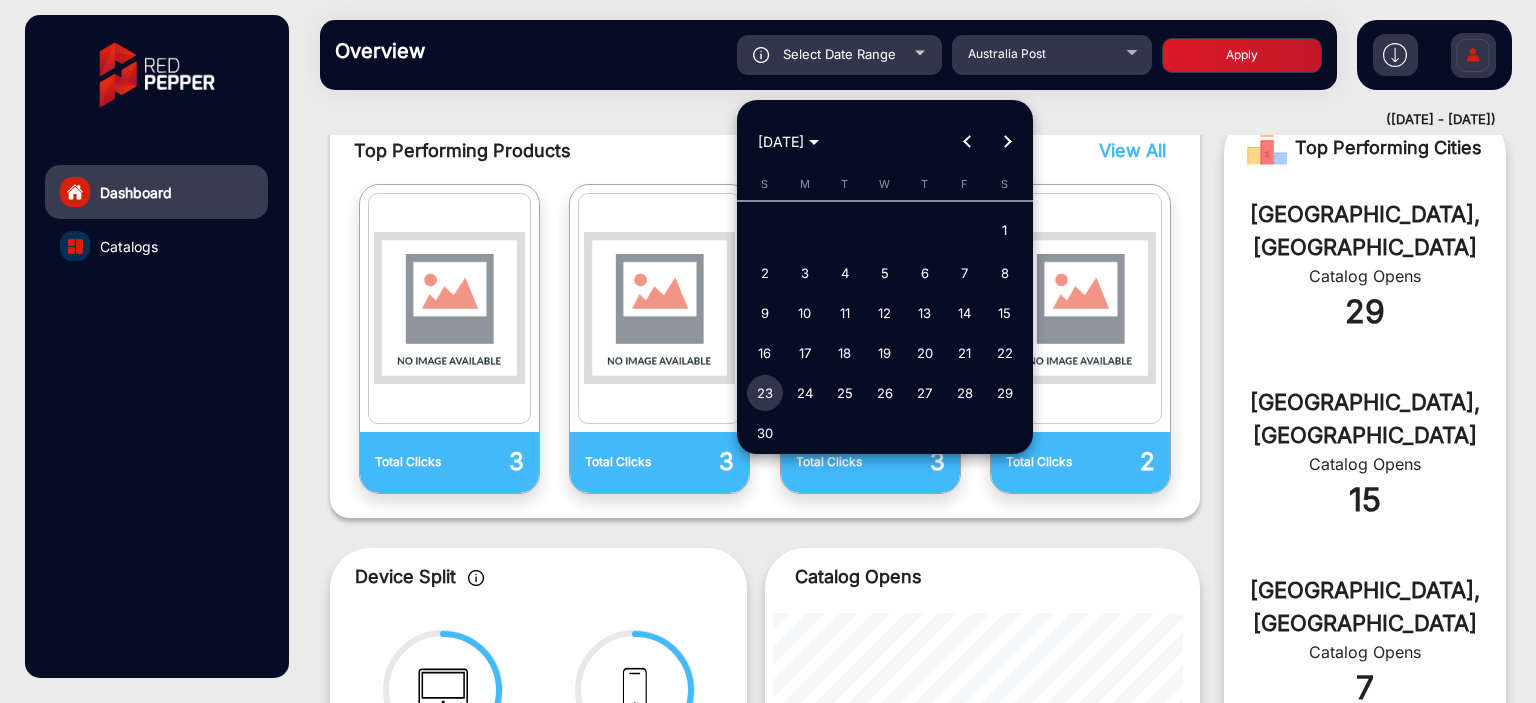 click on "23" at bounding box center (765, 393) 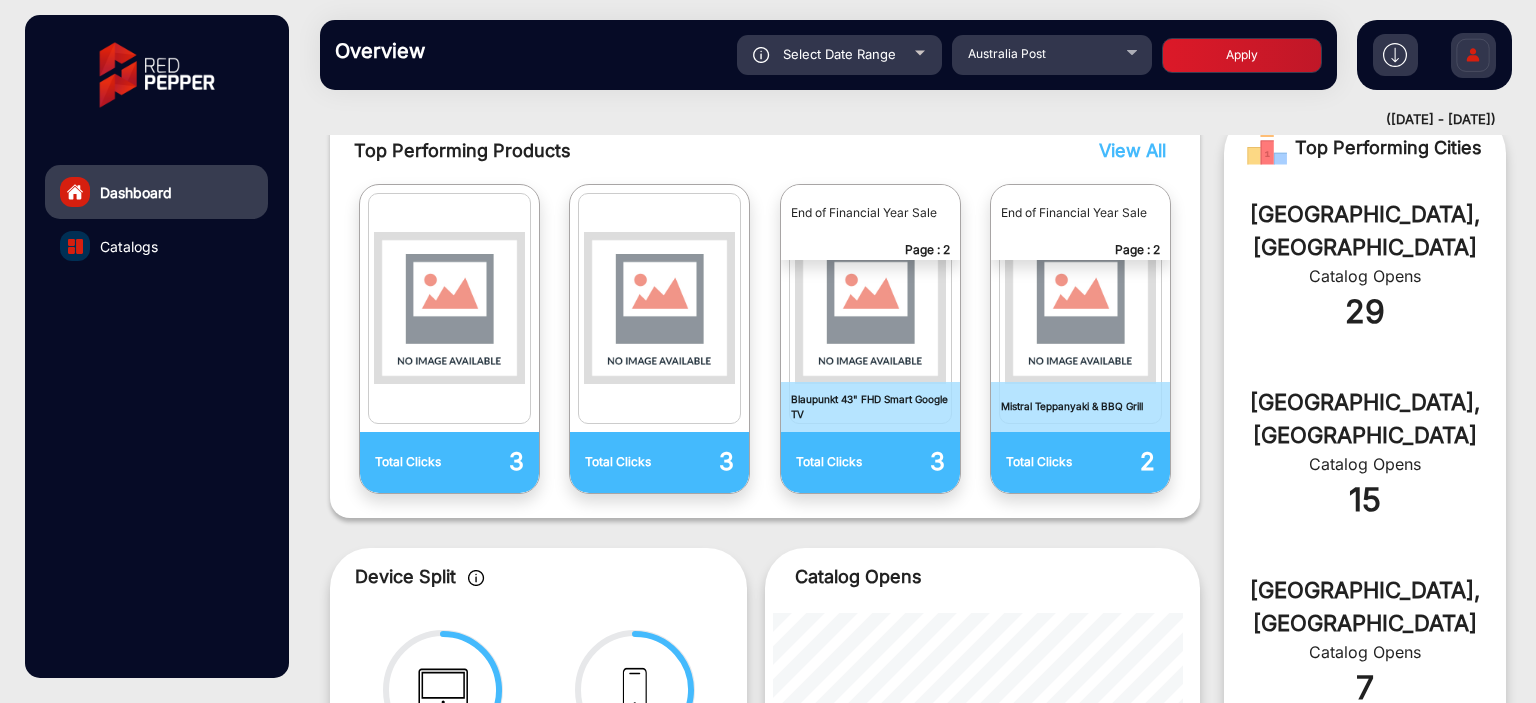 click on "Apply" 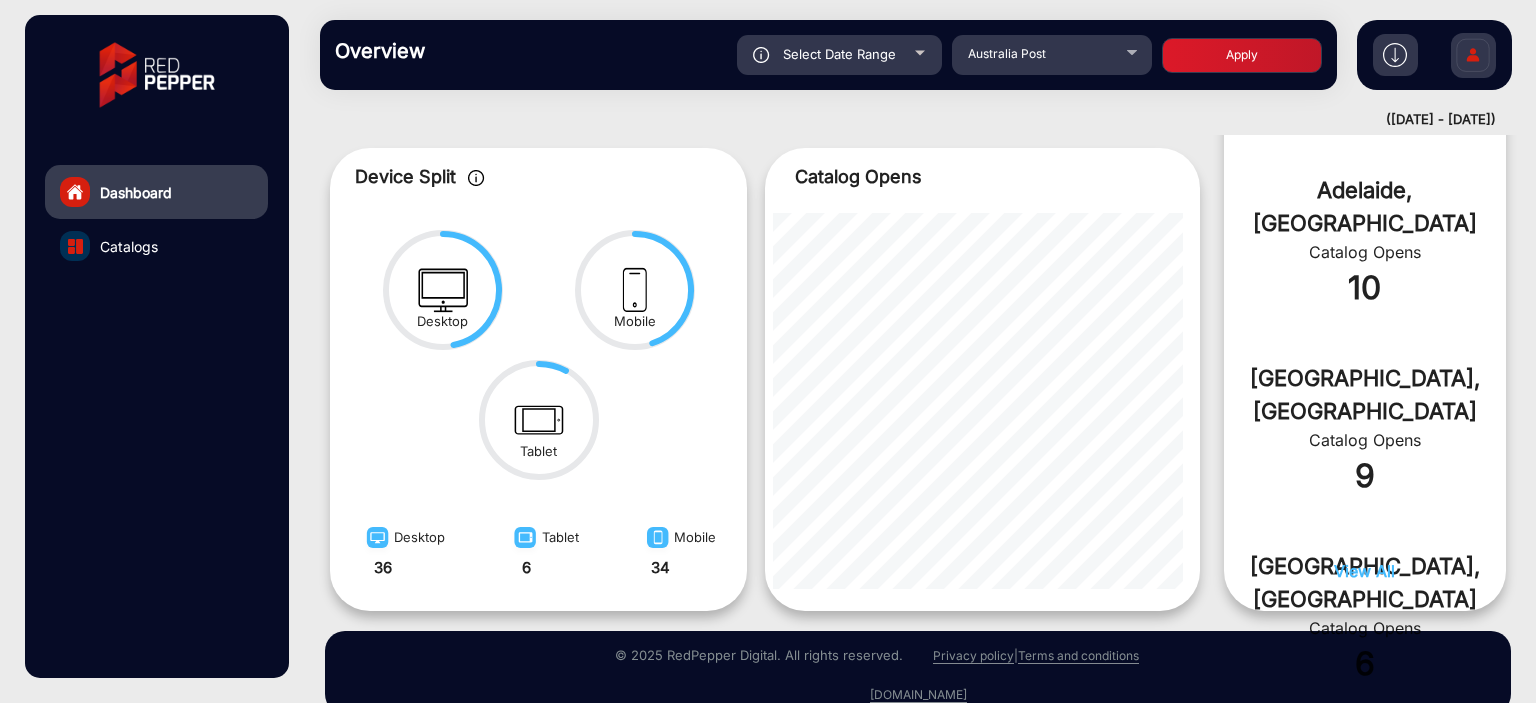click on "Select Date Range" 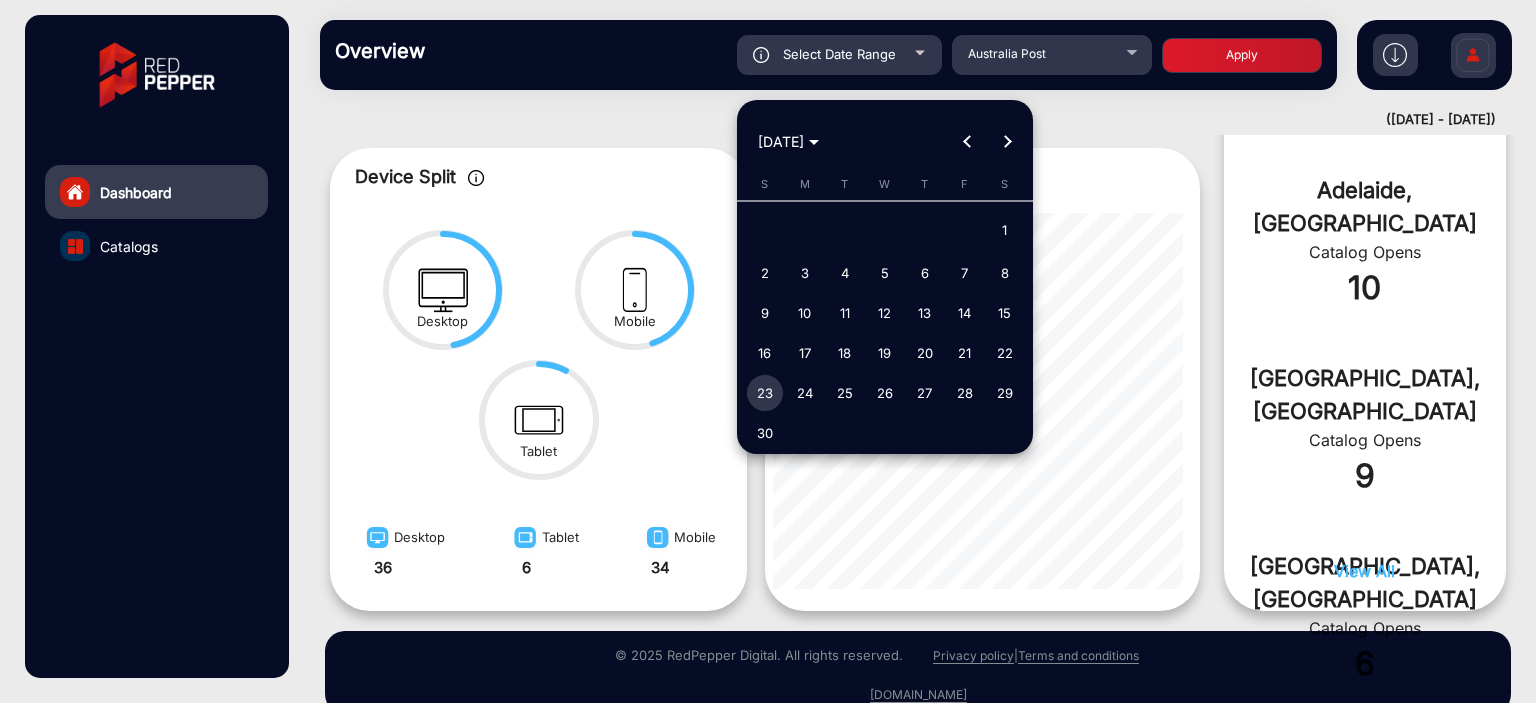 click on "24" at bounding box center [805, 393] 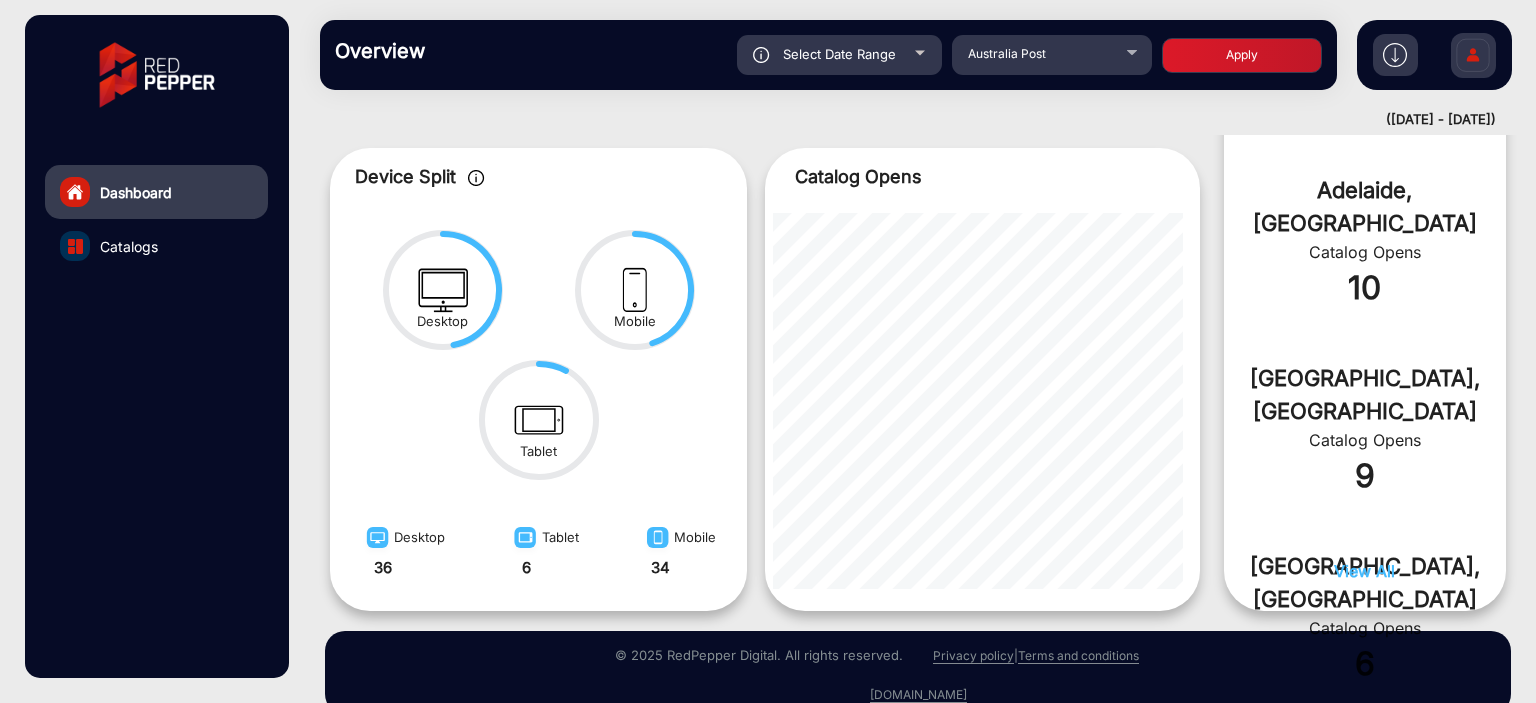 click on "Apply" 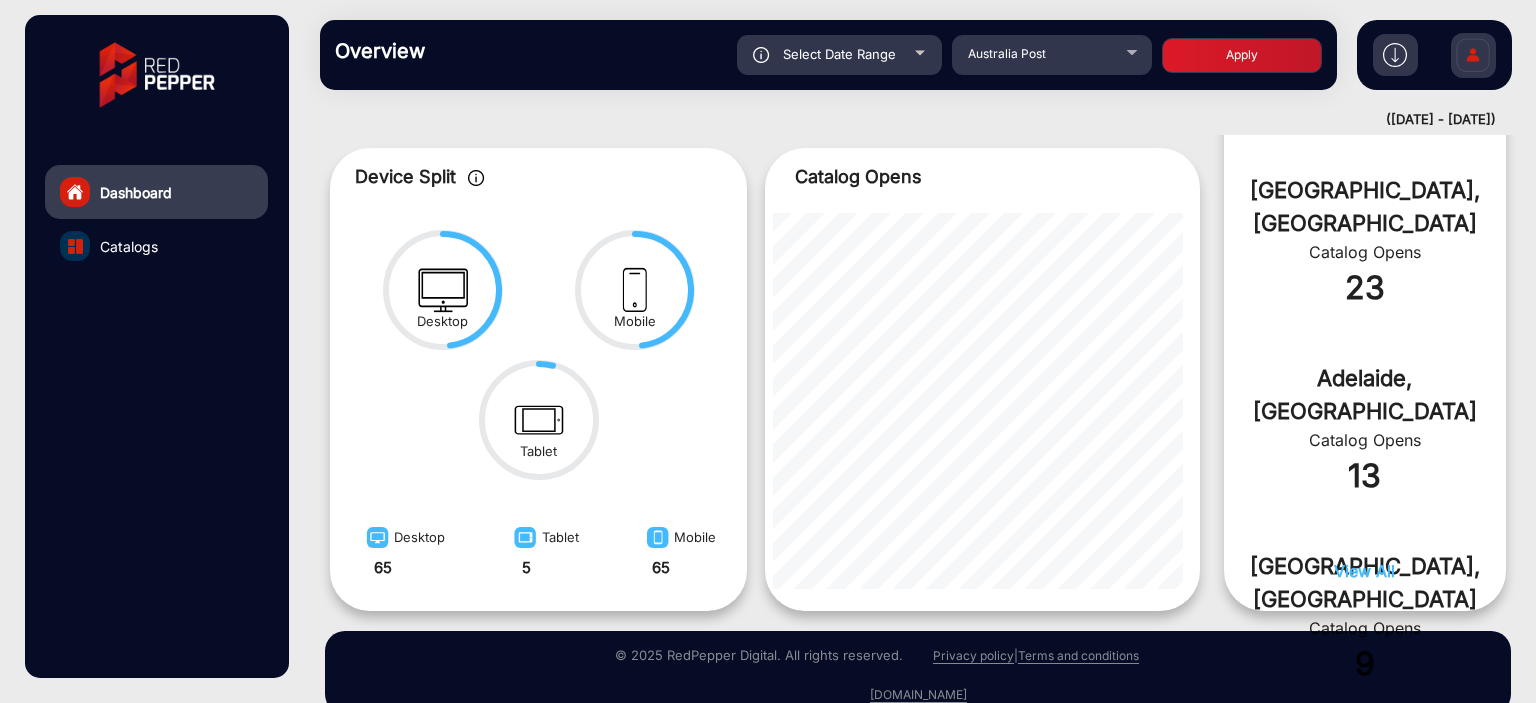 click on "Select Date Range" 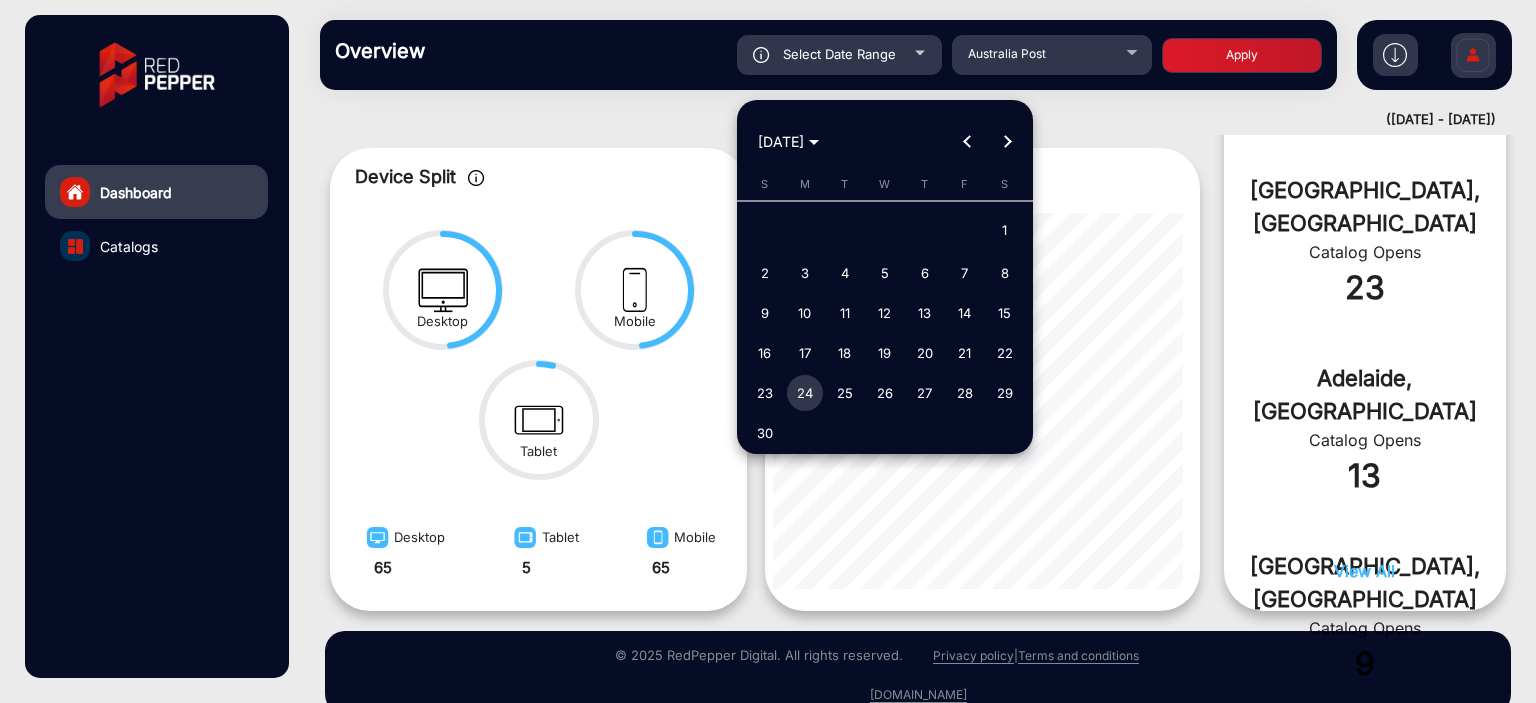 click on "25" at bounding box center [845, 393] 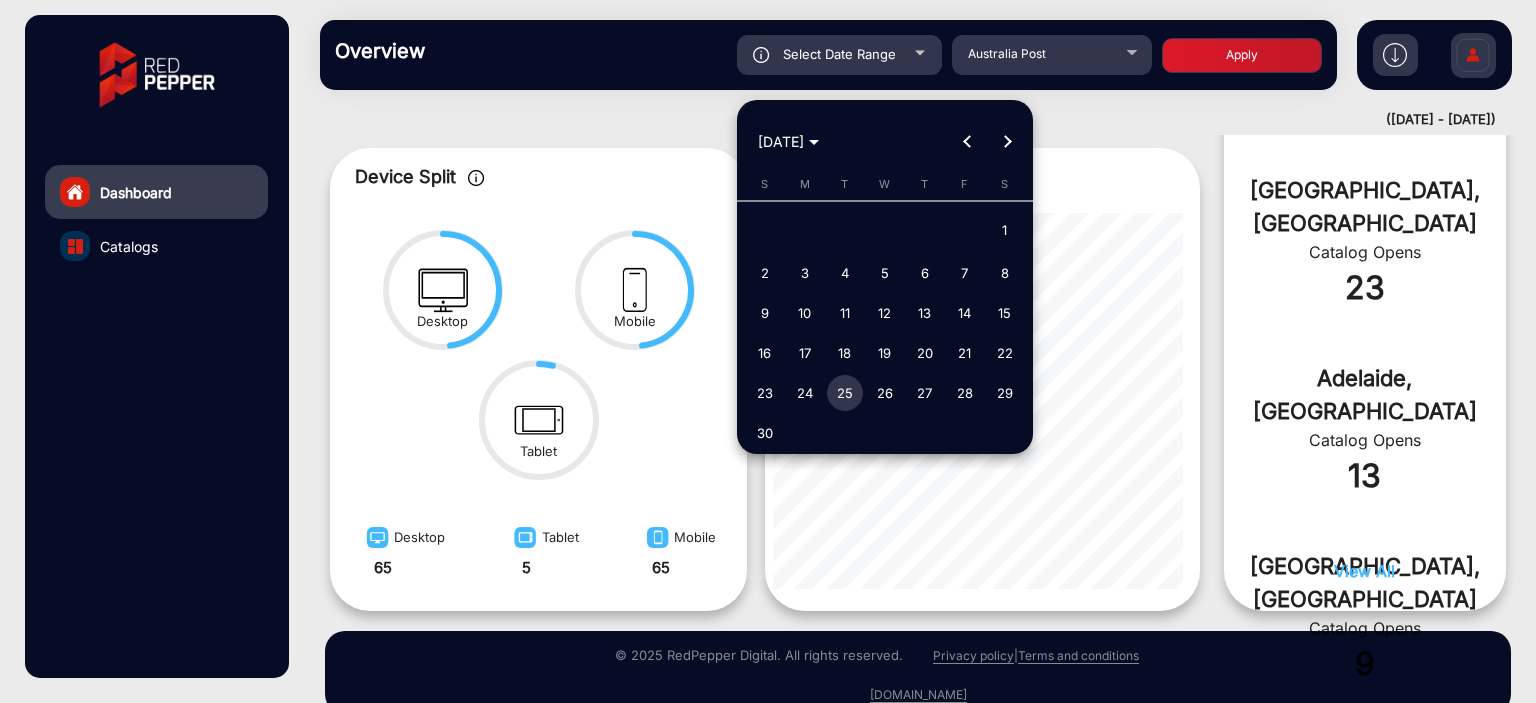 click on "25" at bounding box center (845, 393) 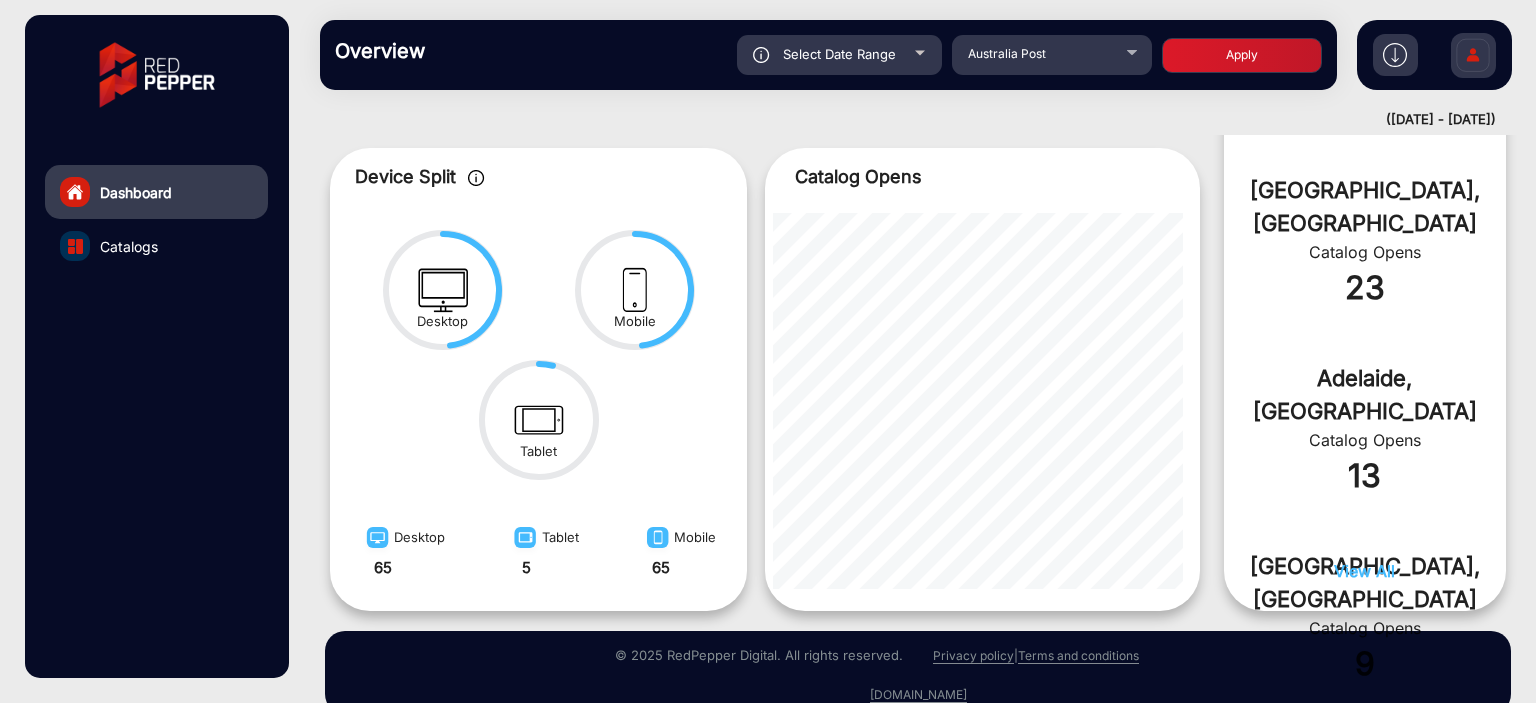 click on "Apply" 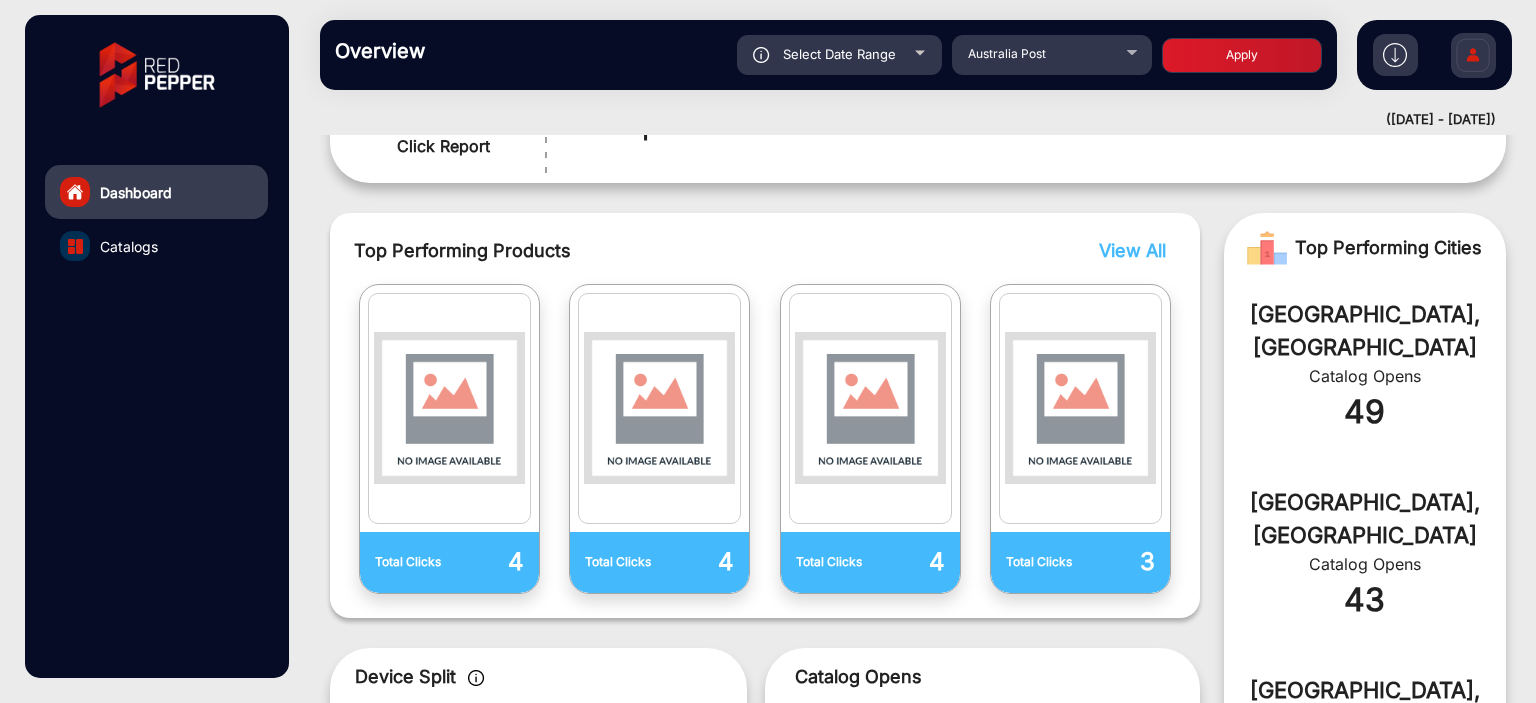 click on "Select Date Range" 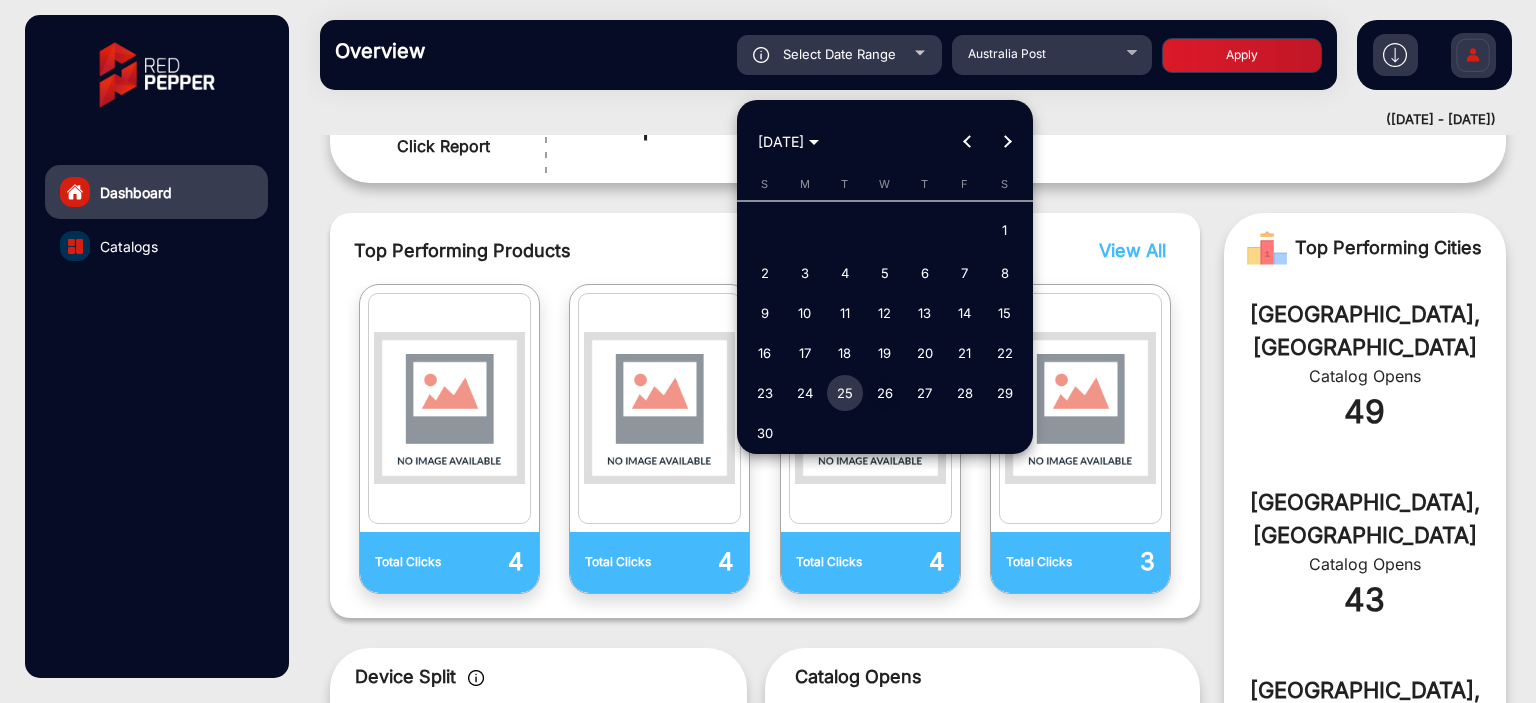click on "26" at bounding box center (885, 393) 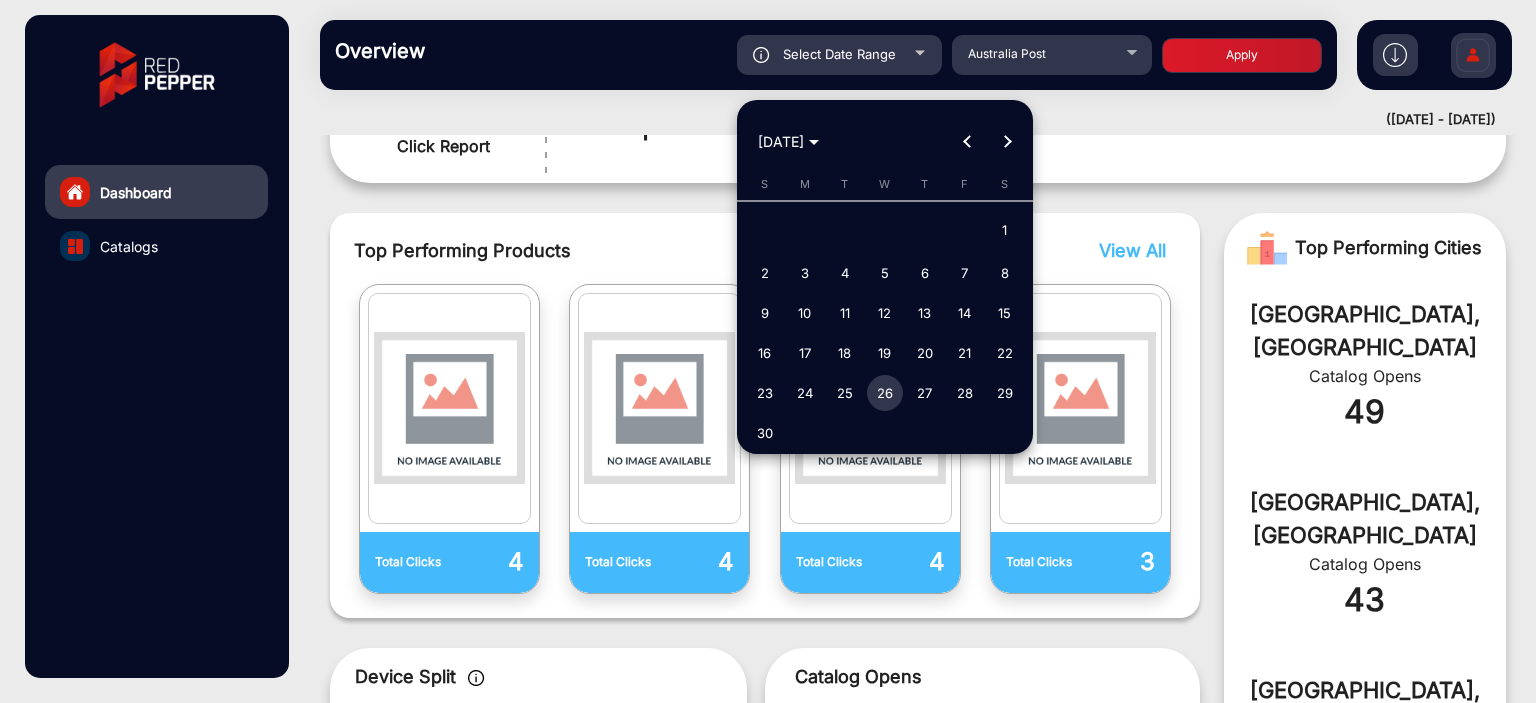 click on "26" at bounding box center [885, 393] 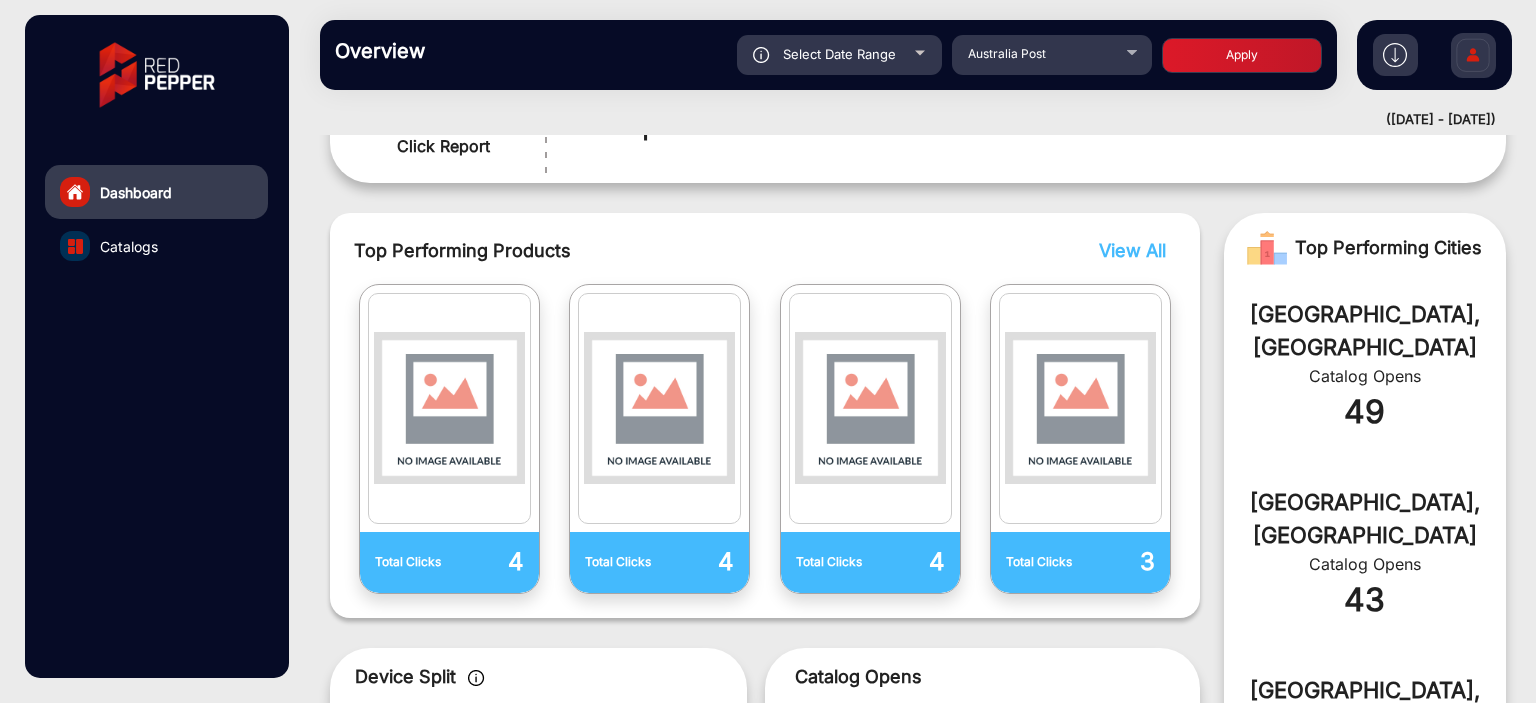 click on "Apply" 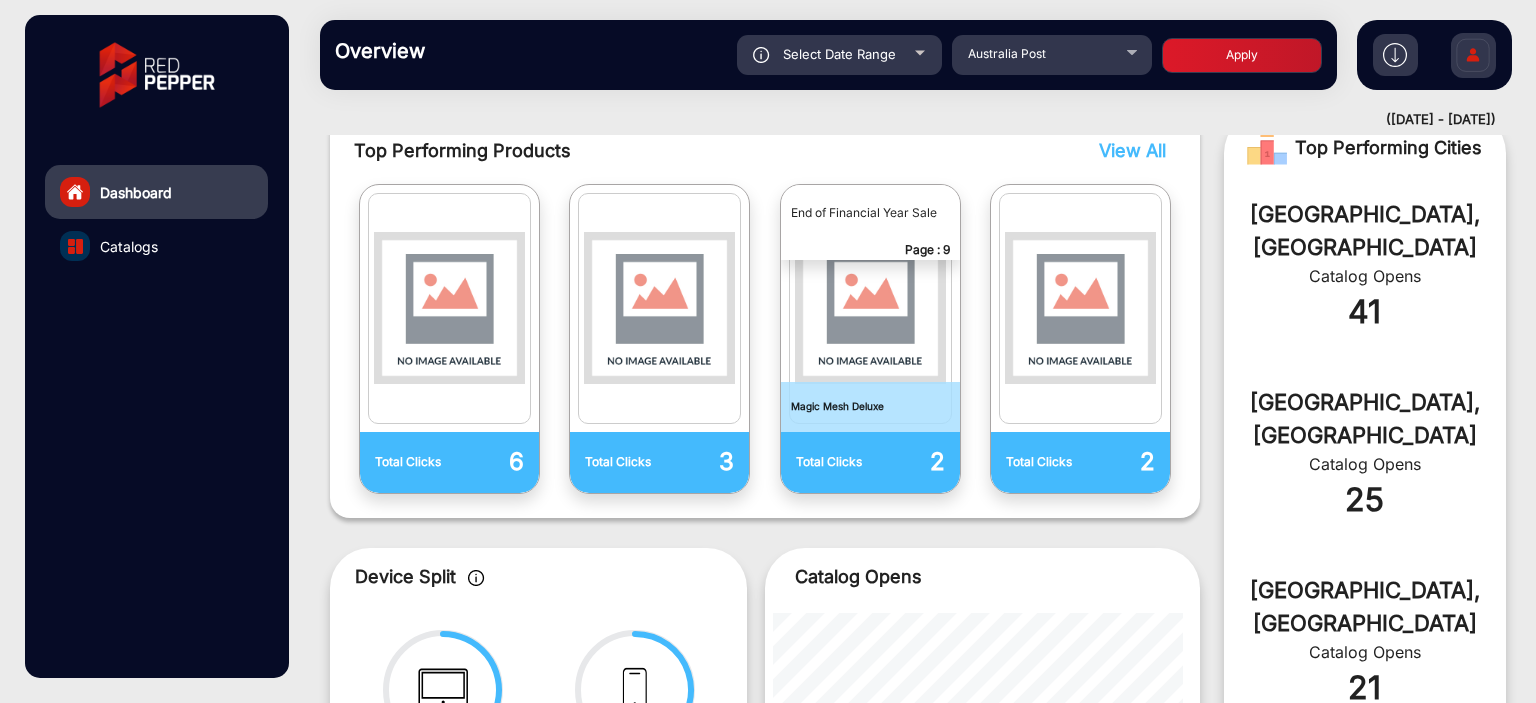 click on "Select Date Range" 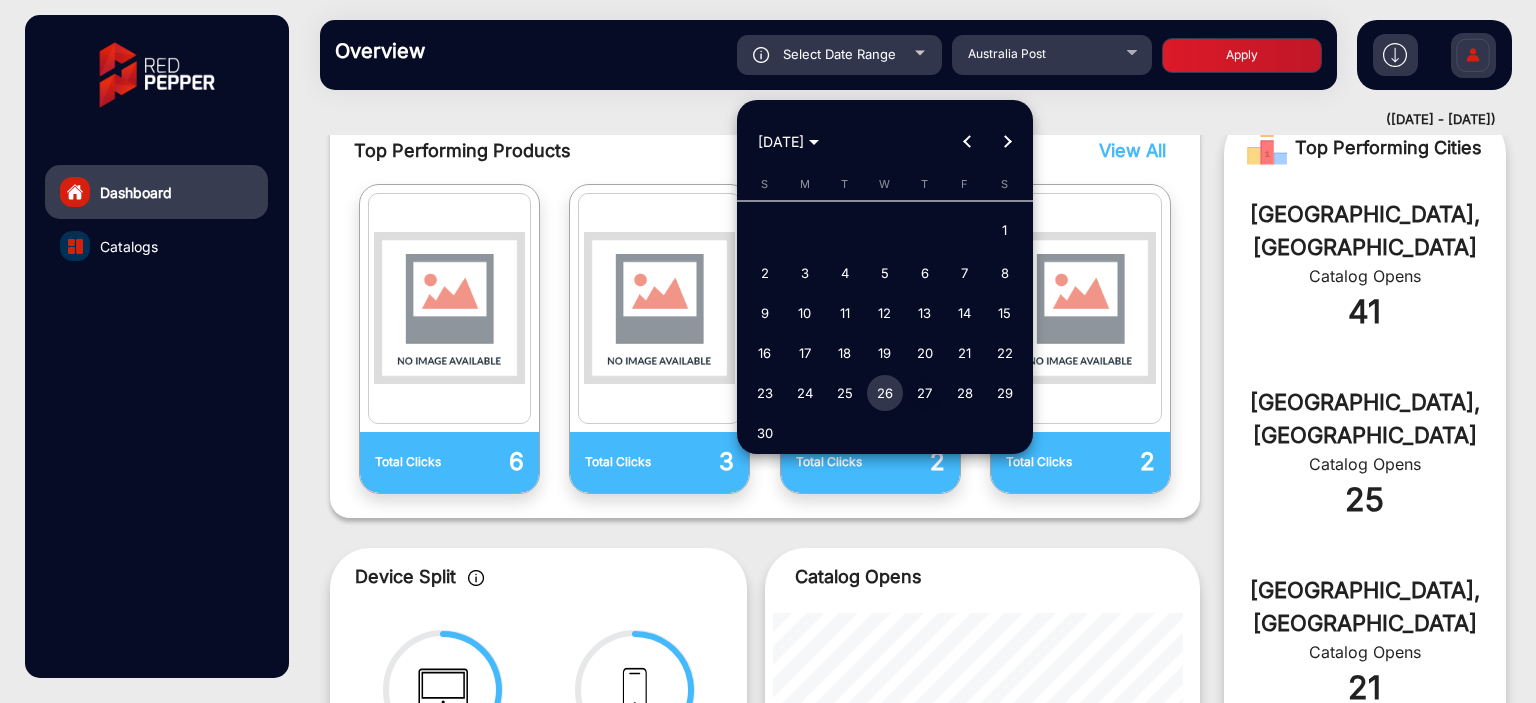 click on "27" at bounding box center (925, 393) 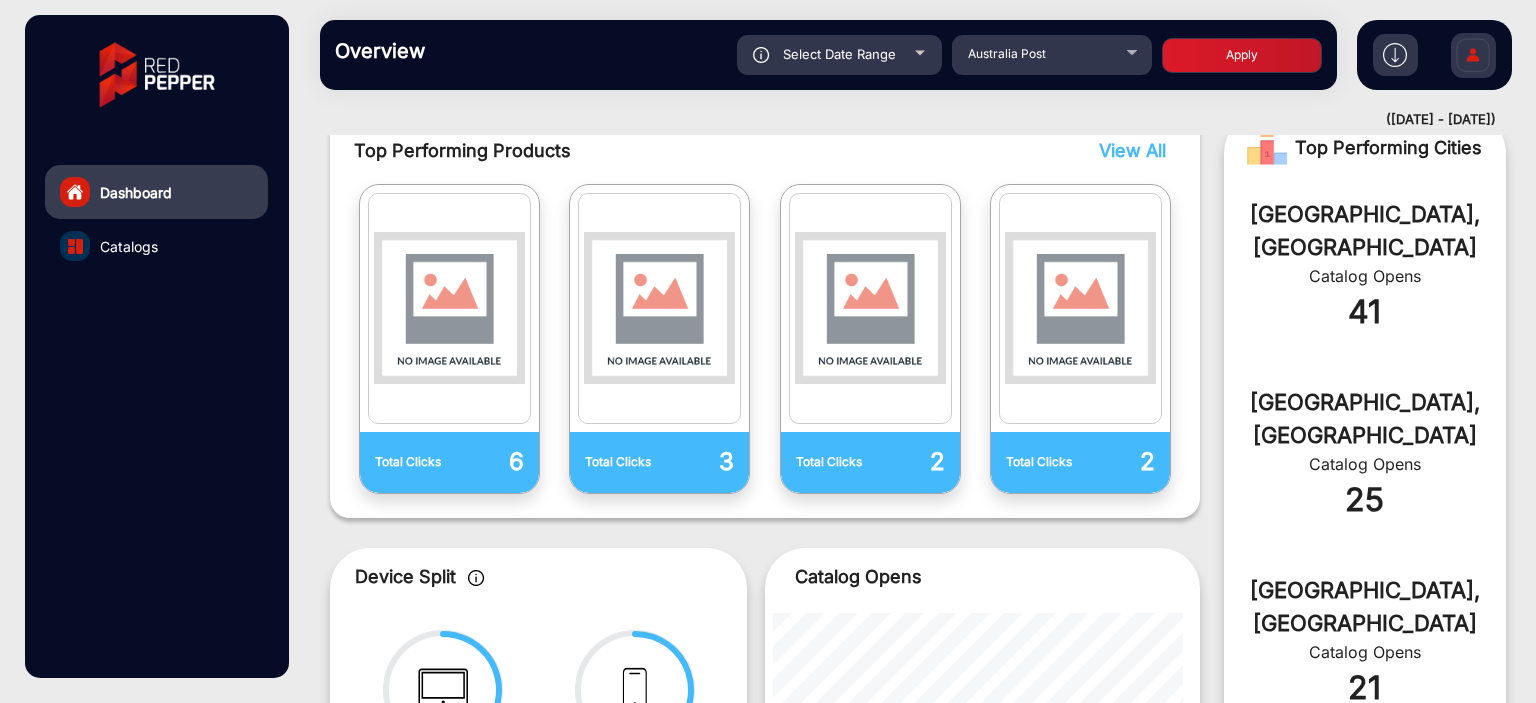 click on "Apply" 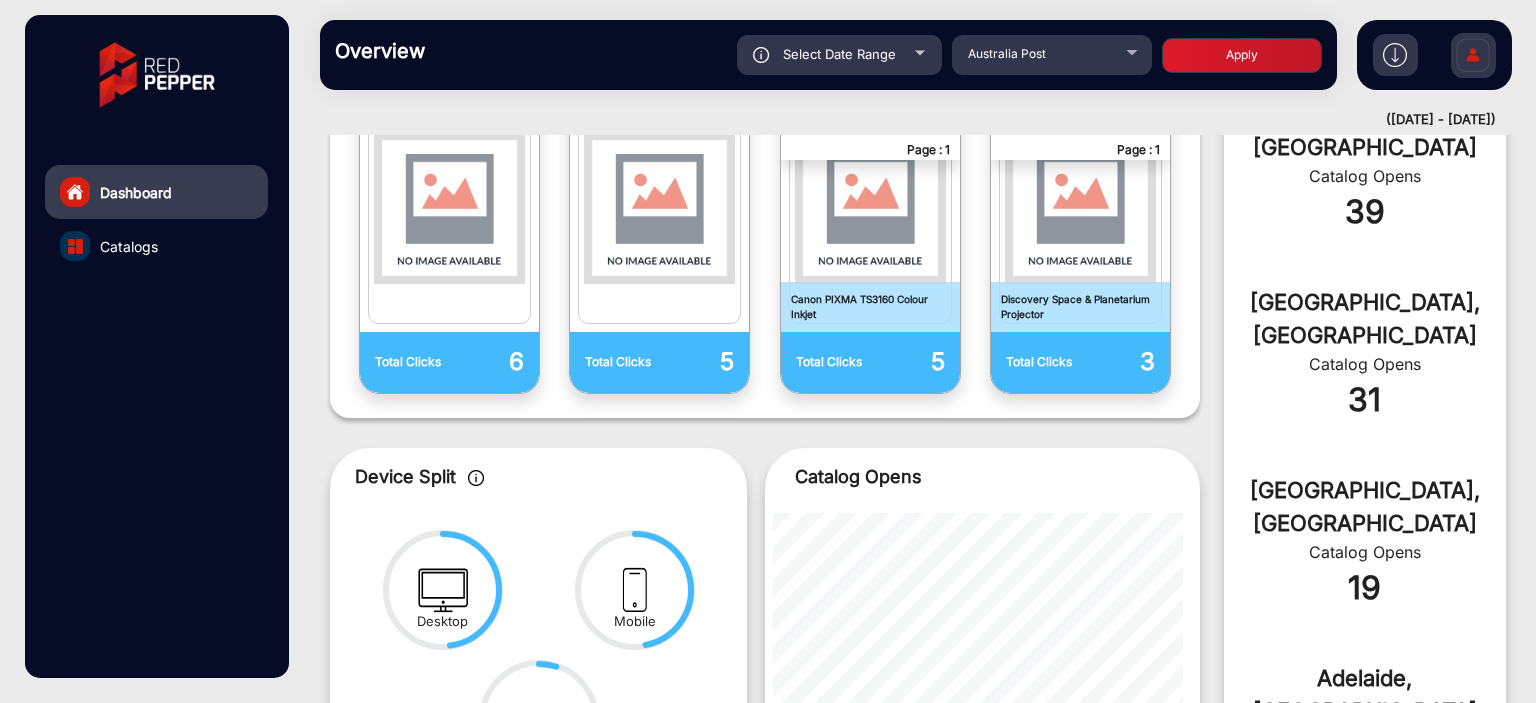 click on "Overview  Reports Understand what makes your customers tick and learn how they are consuming your content. Select Date Range [DATE] - [DATE] Choose date [GEOGRAPHIC_DATA] Post Apply" 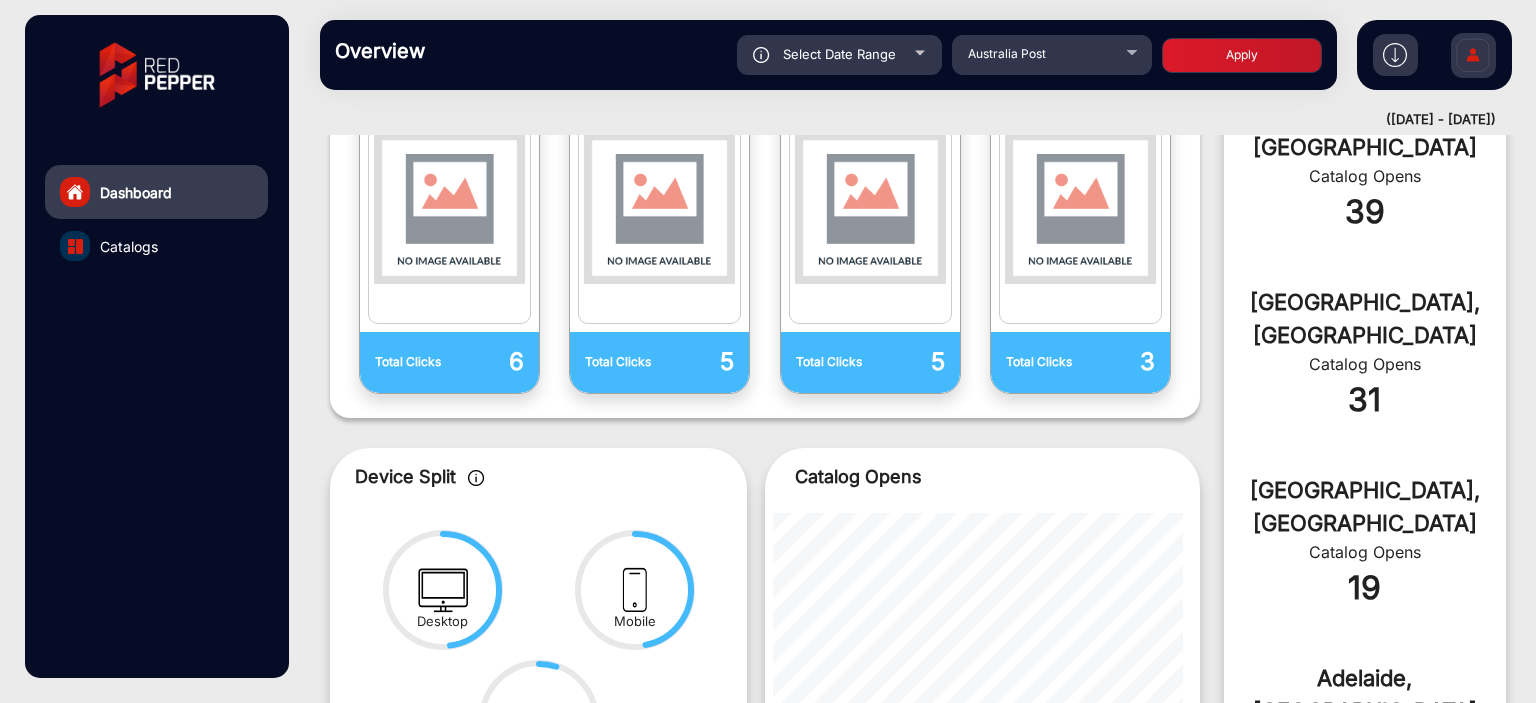 click on "Select Date Range" 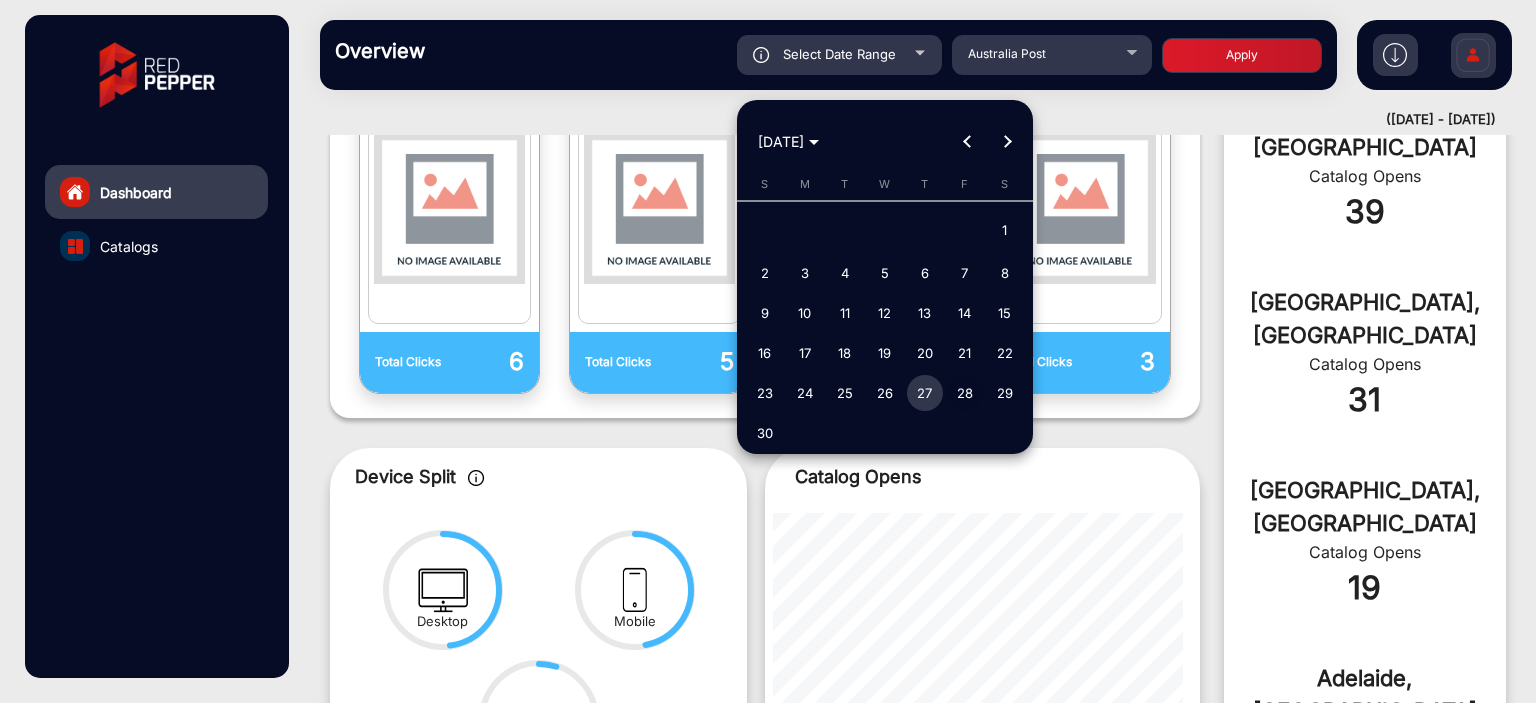 click on "28" at bounding box center [965, 393] 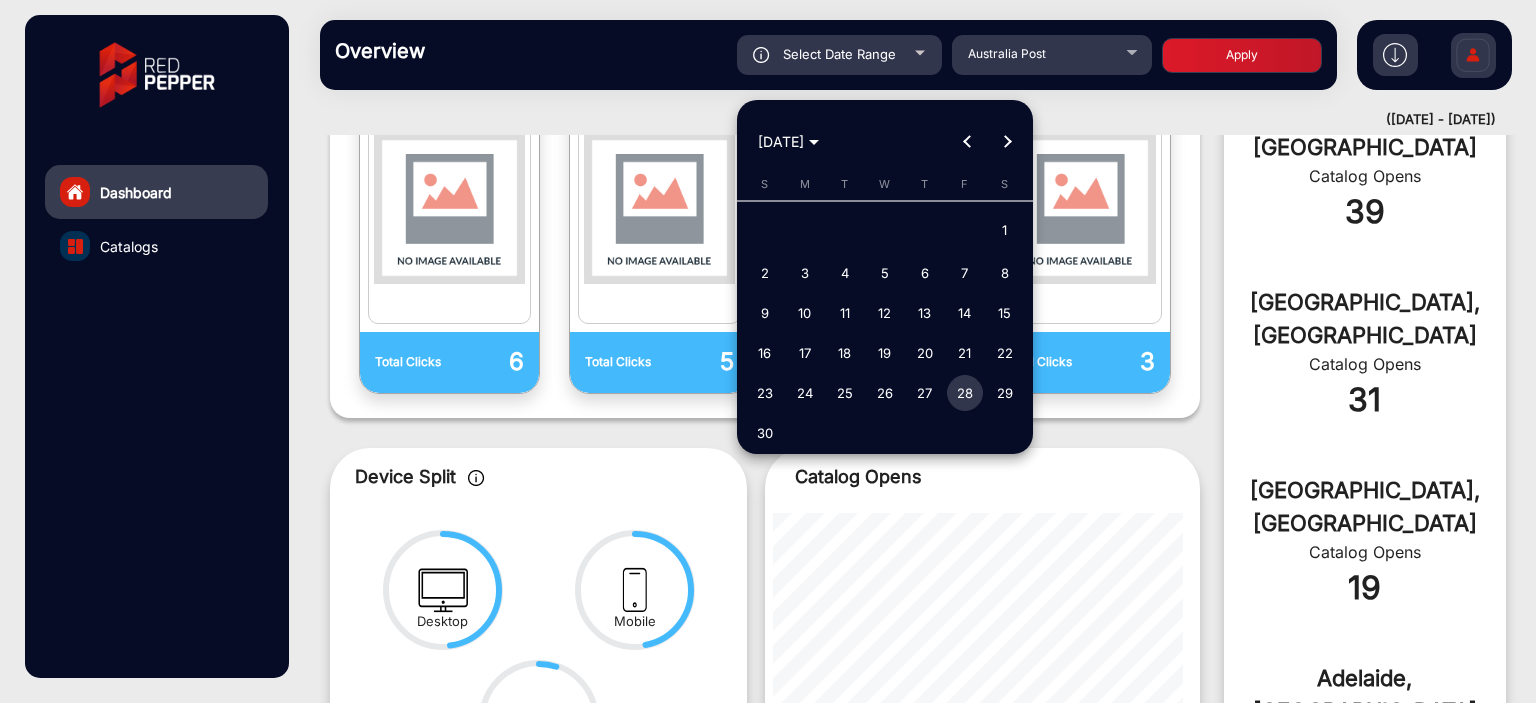click on "28" at bounding box center [965, 393] 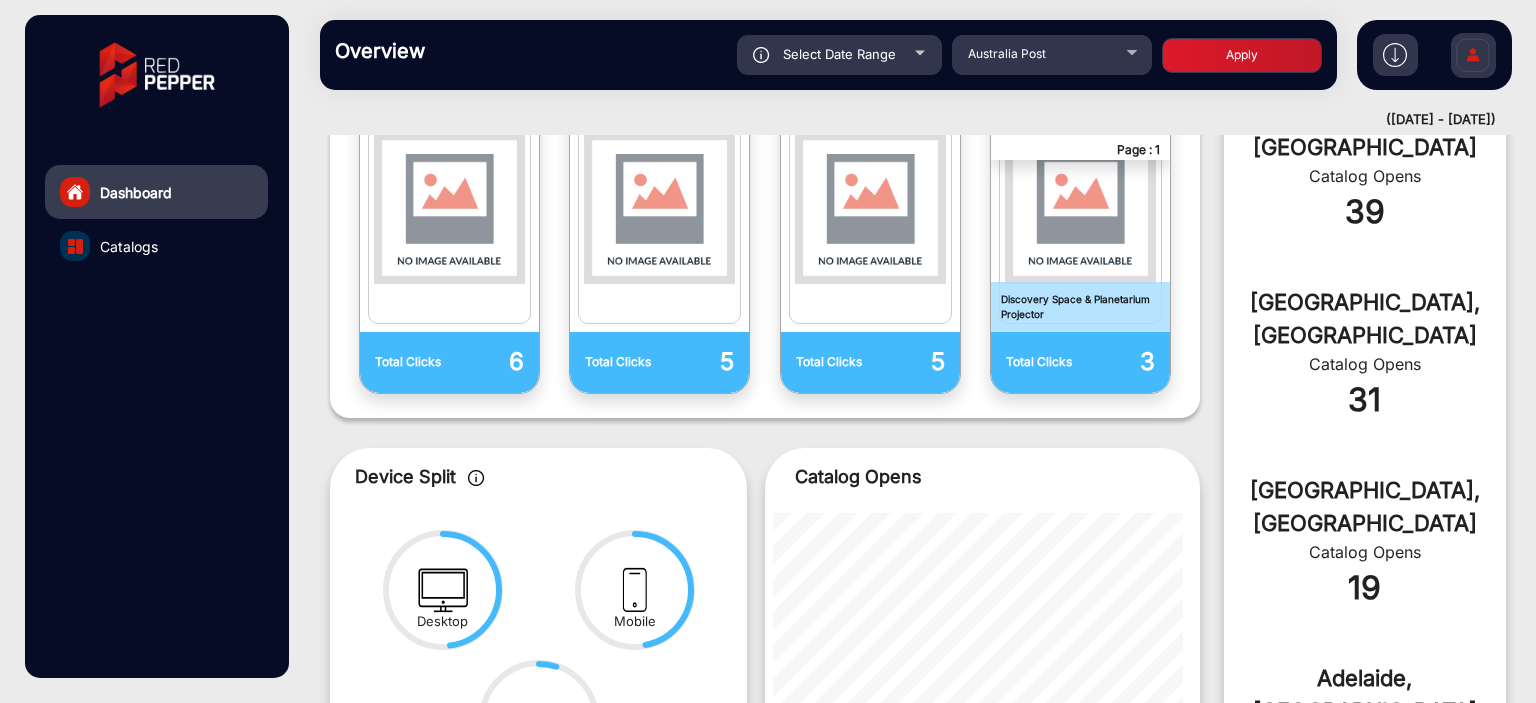 click on "Apply" 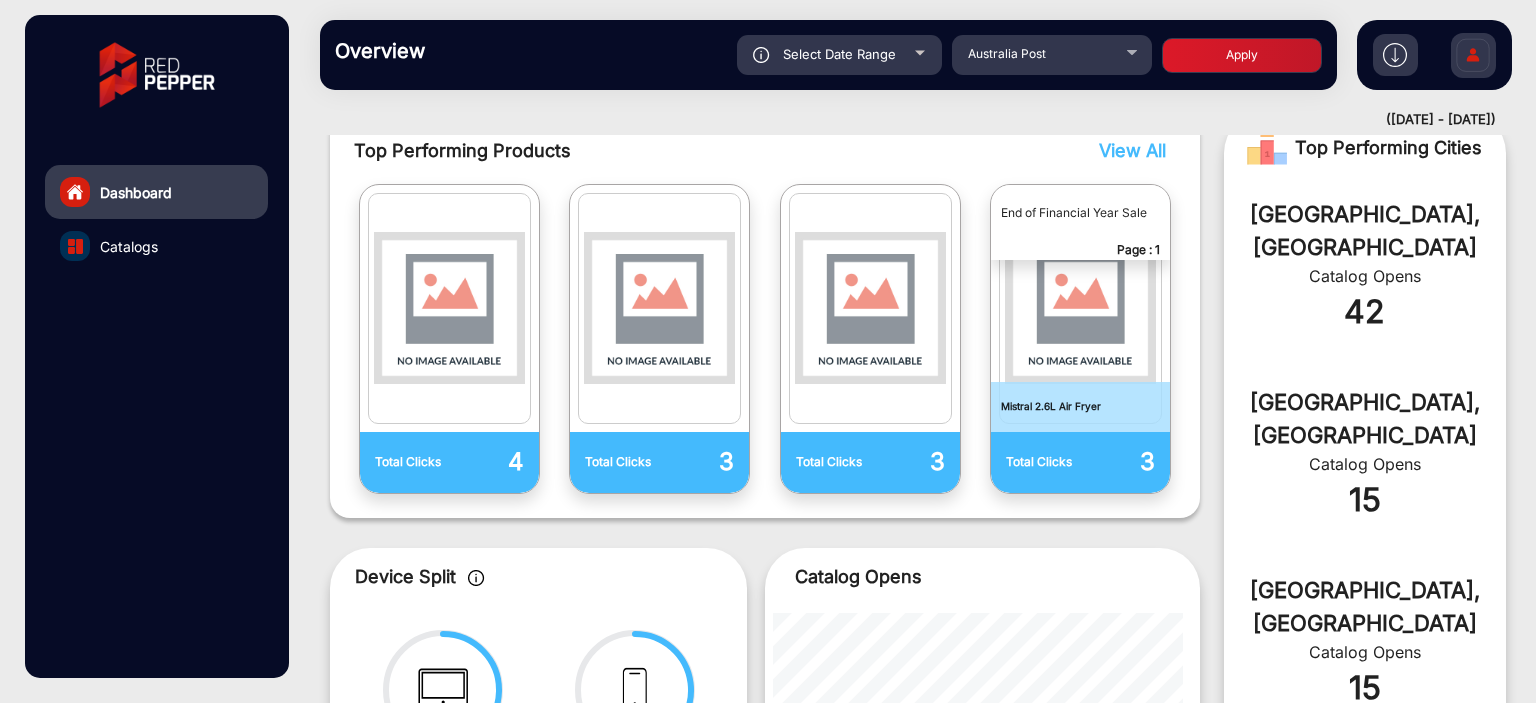 click on "Select Date Range" 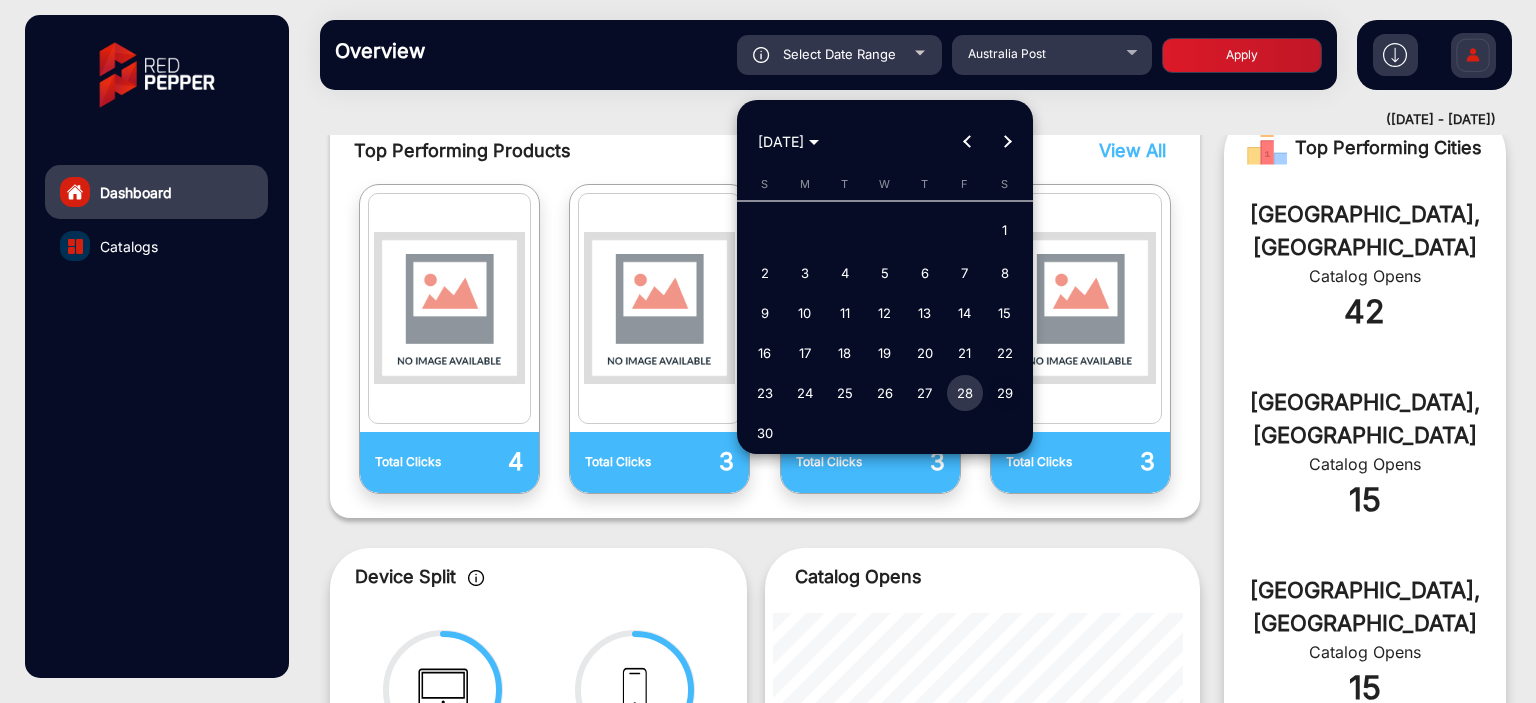 click on "29" at bounding box center [1005, 393] 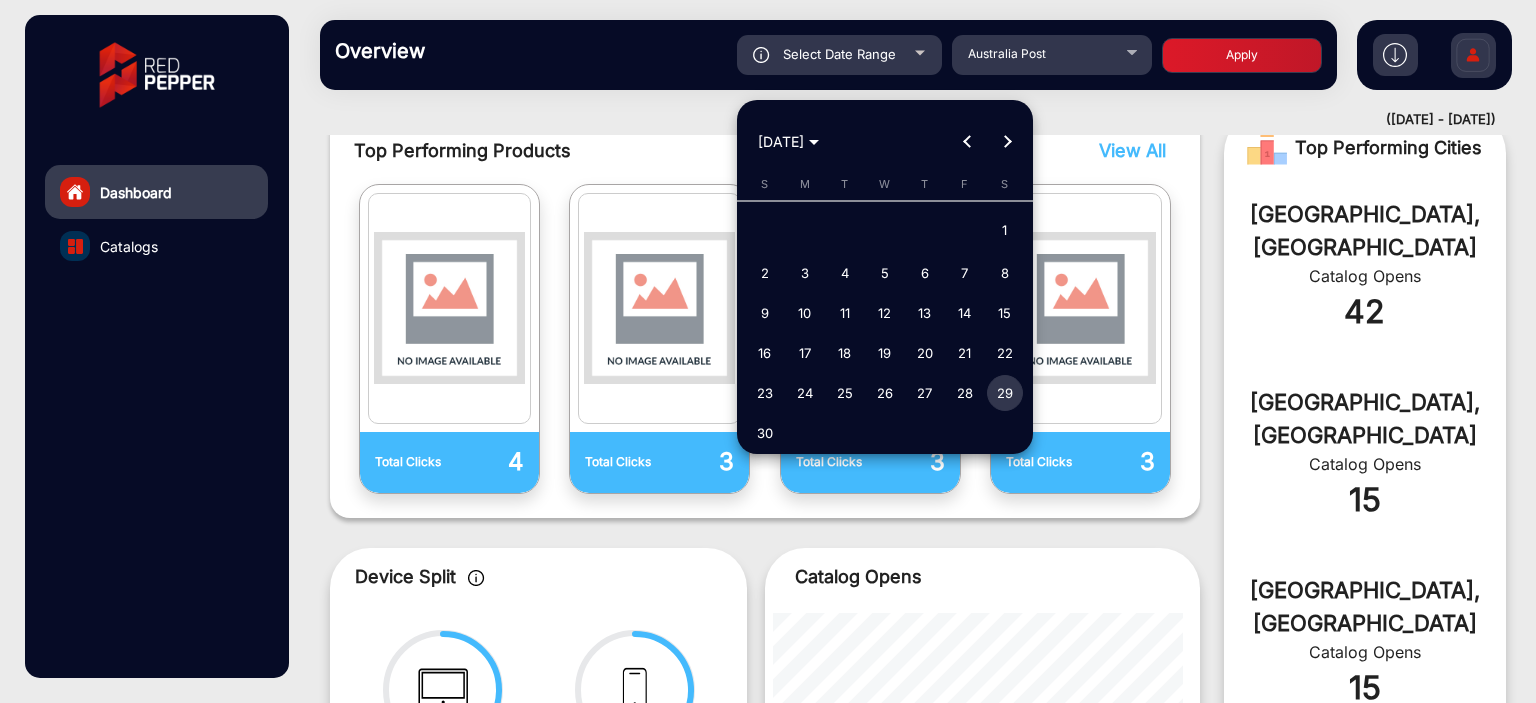 click on "29" at bounding box center (1005, 393) 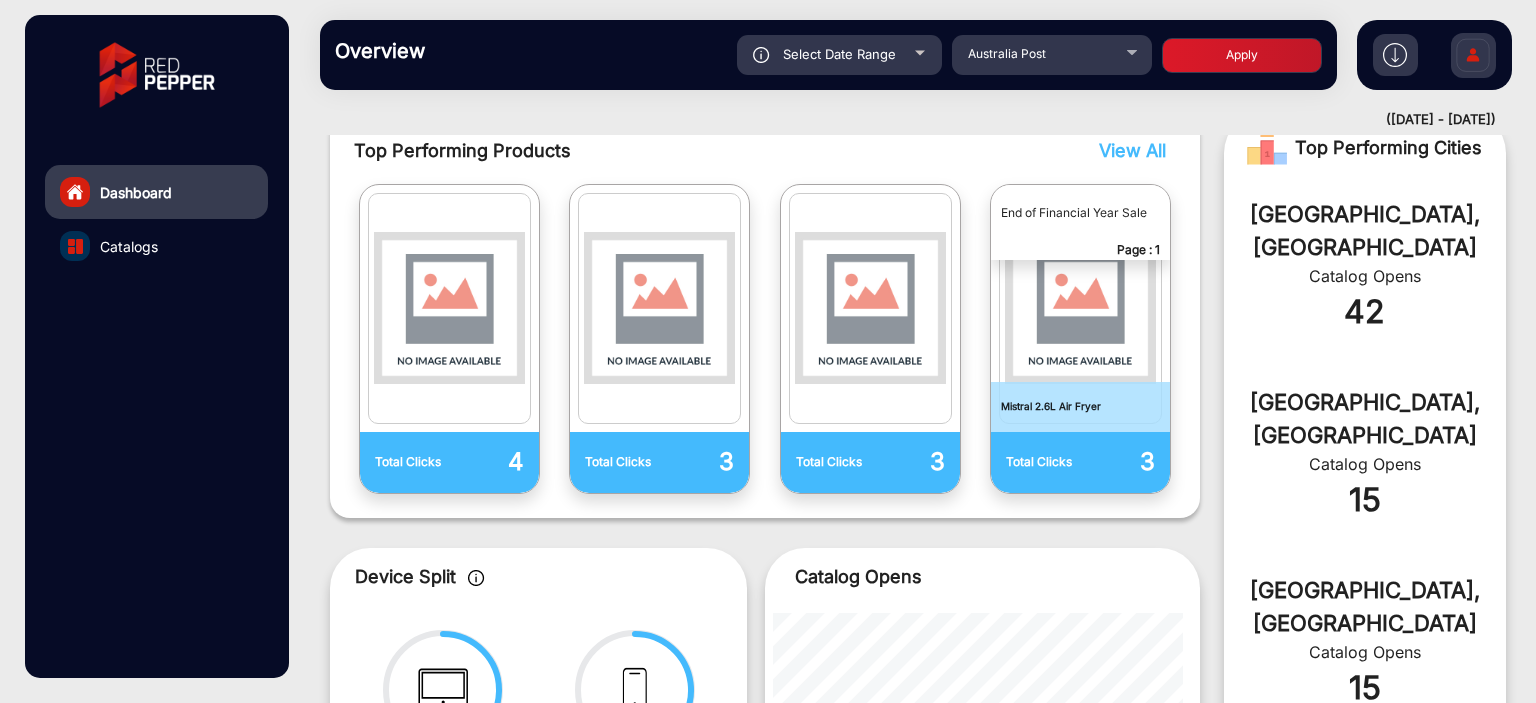 click on "Apply" 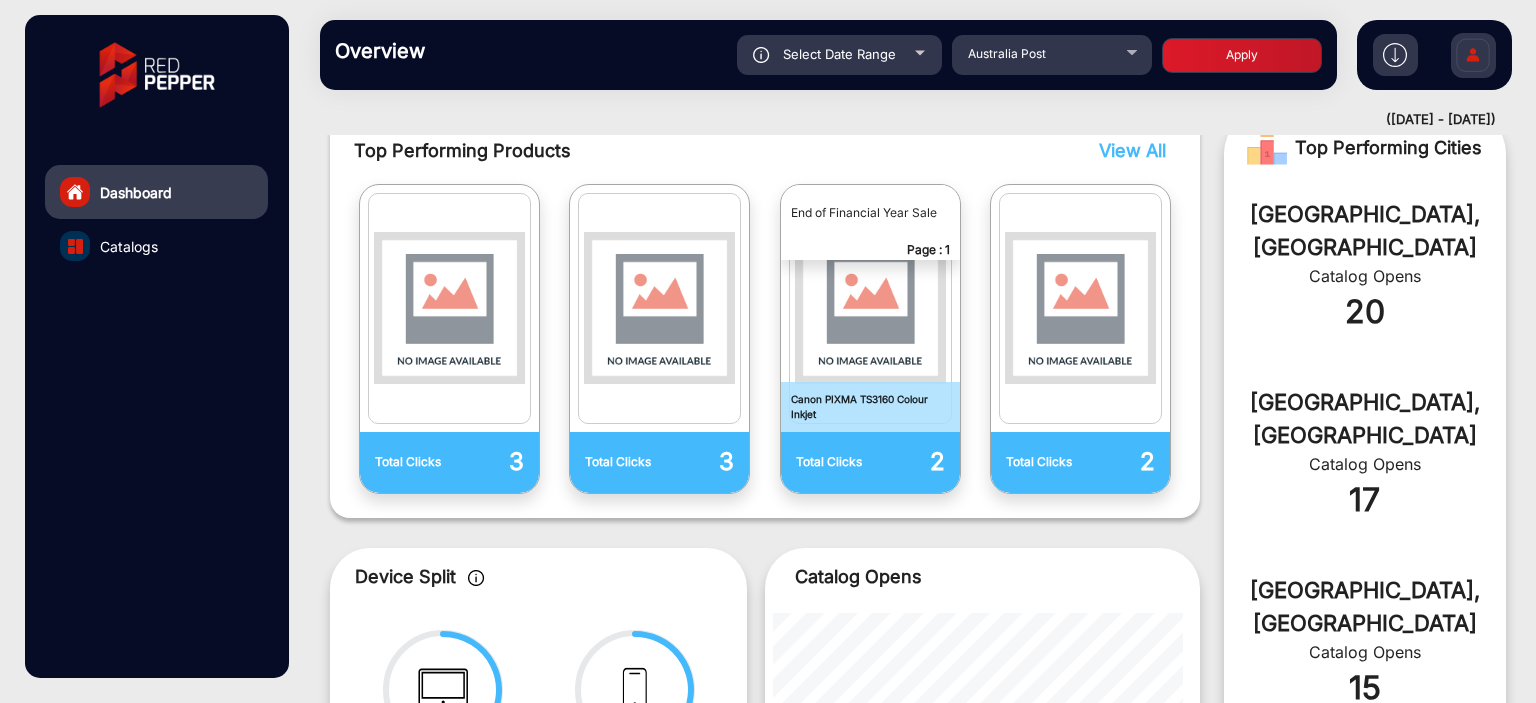 click on "Select Date Range" 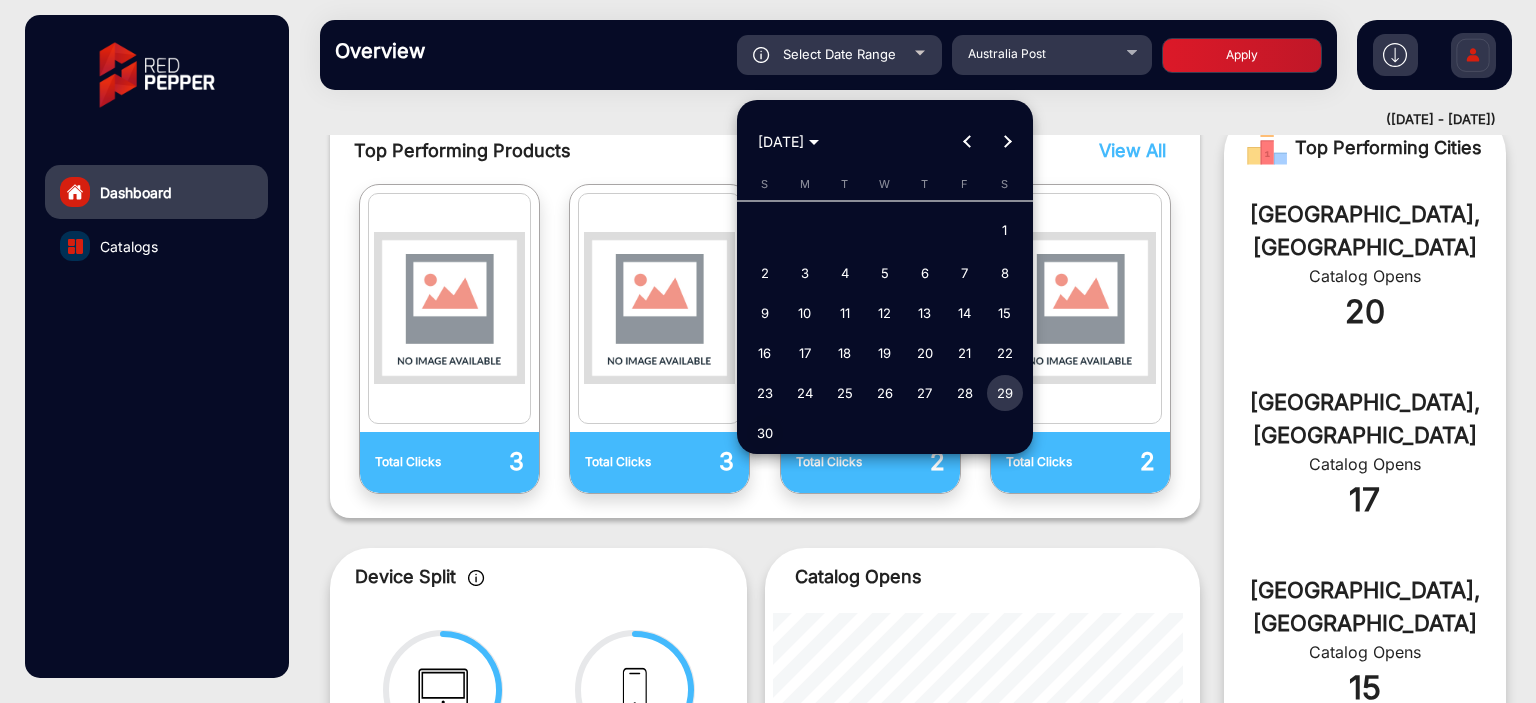 click on "30" at bounding box center [765, 433] 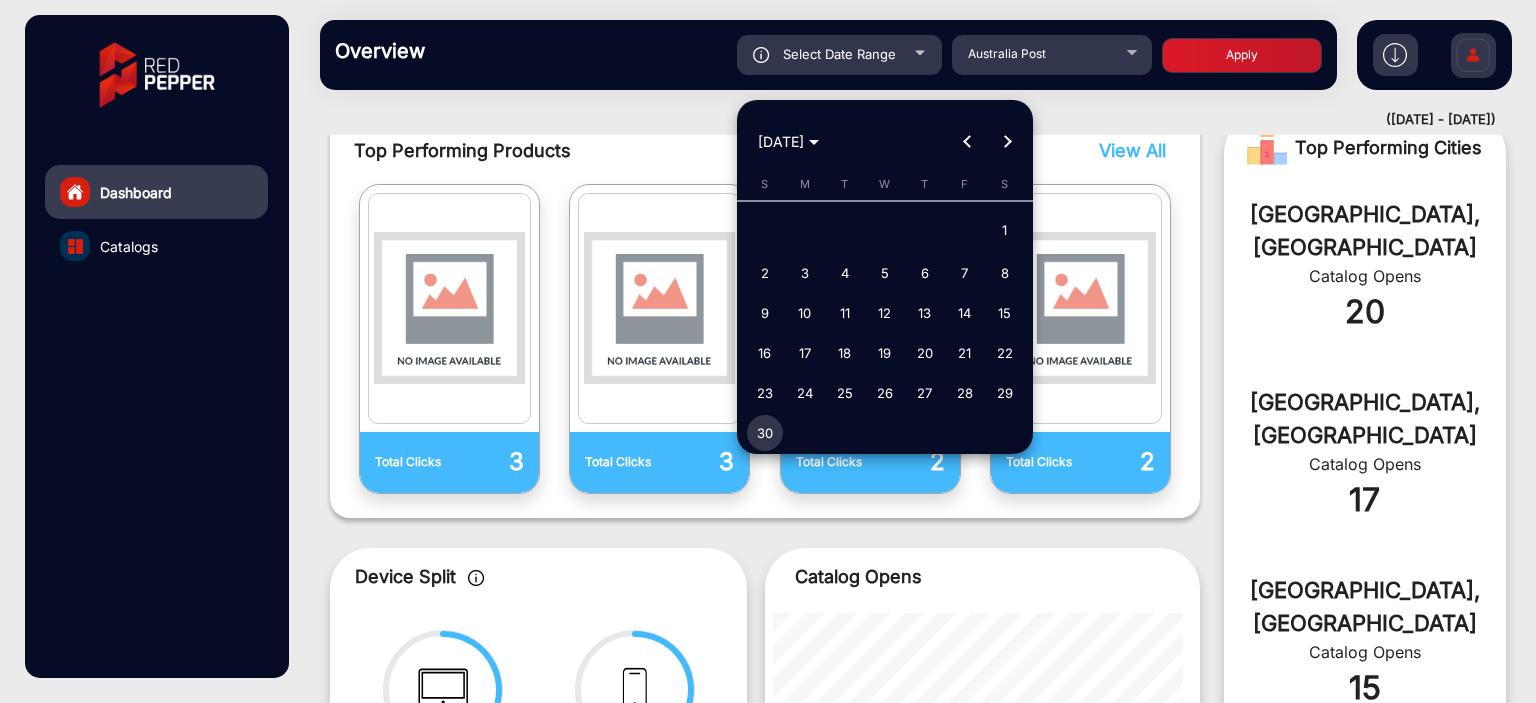 click on "30" at bounding box center [765, 433] 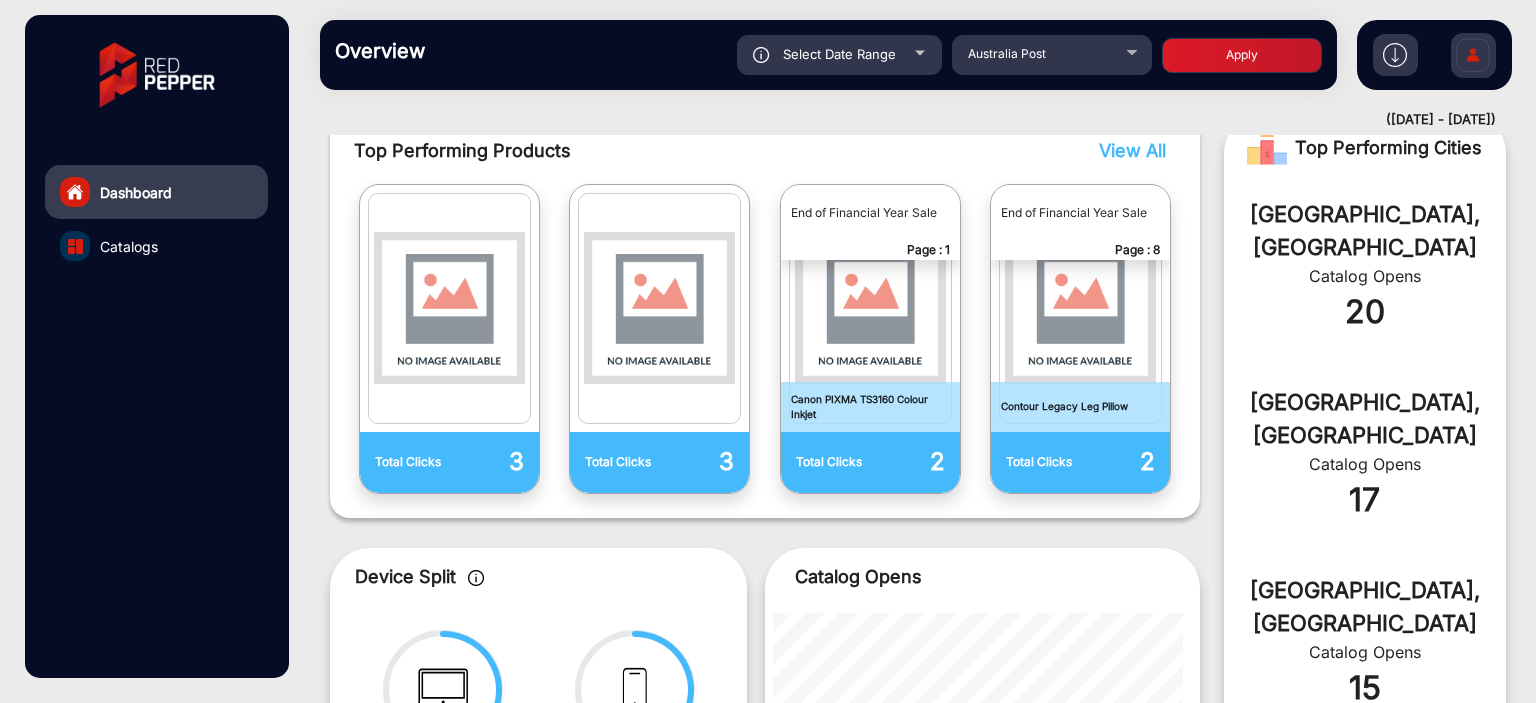click on "Apply" 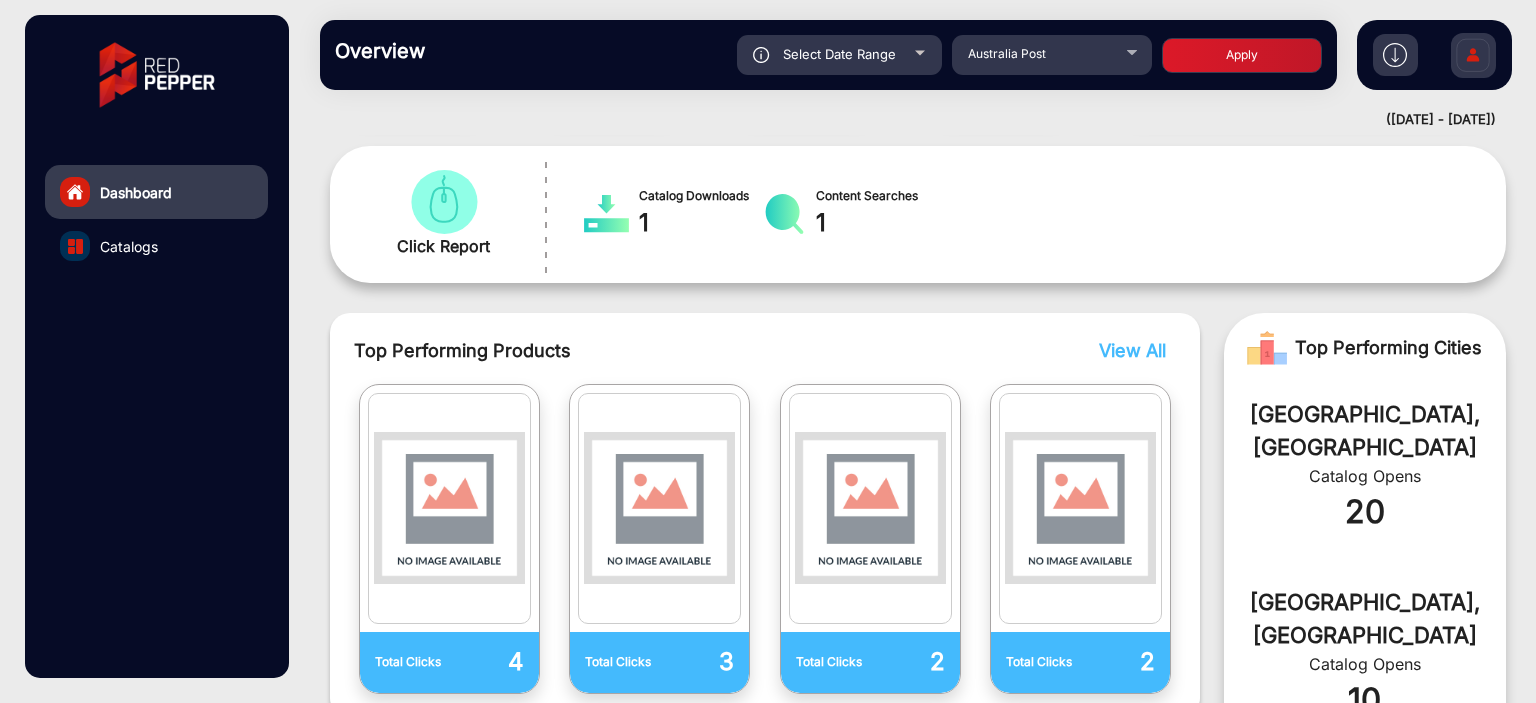 click on "Catalog Downloads 1  Content Searches 1" 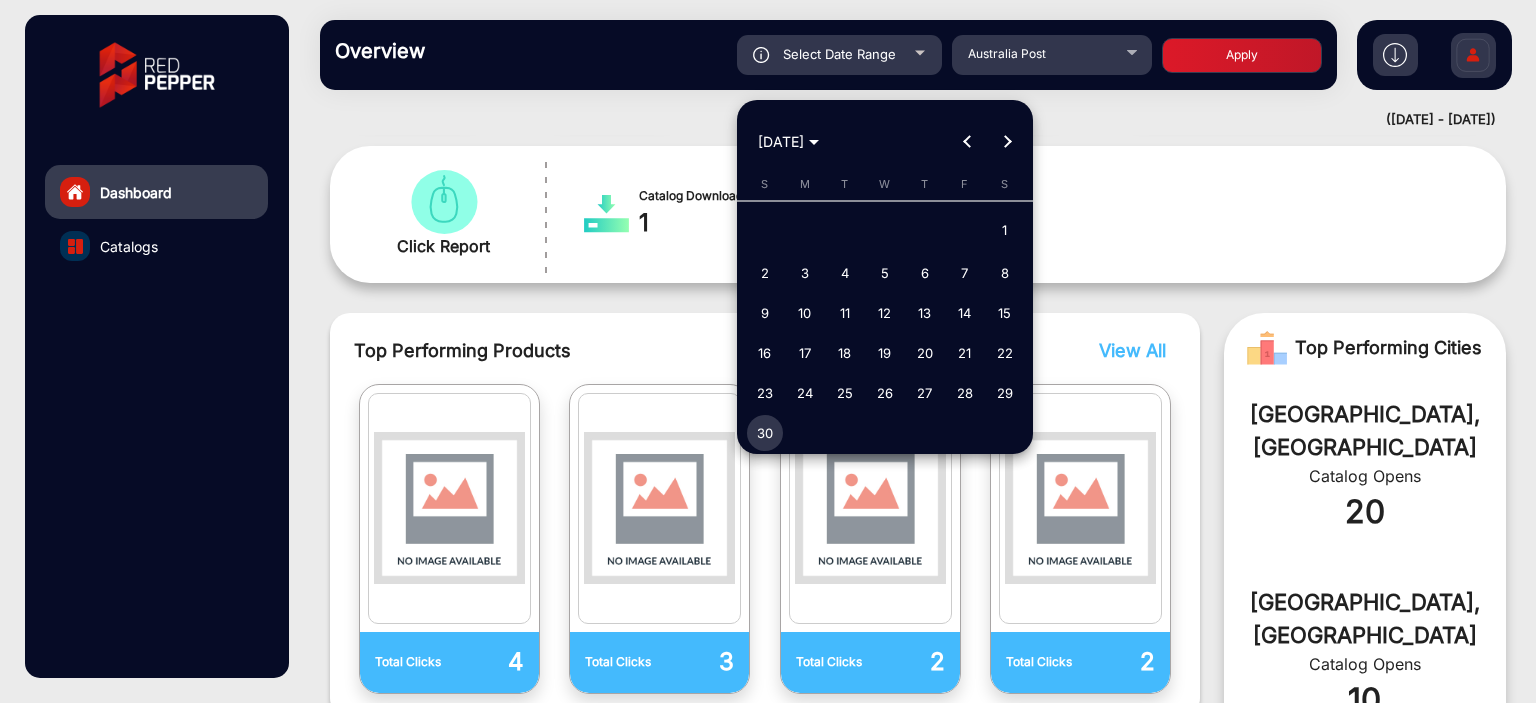 click at bounding box center [1007, 142] 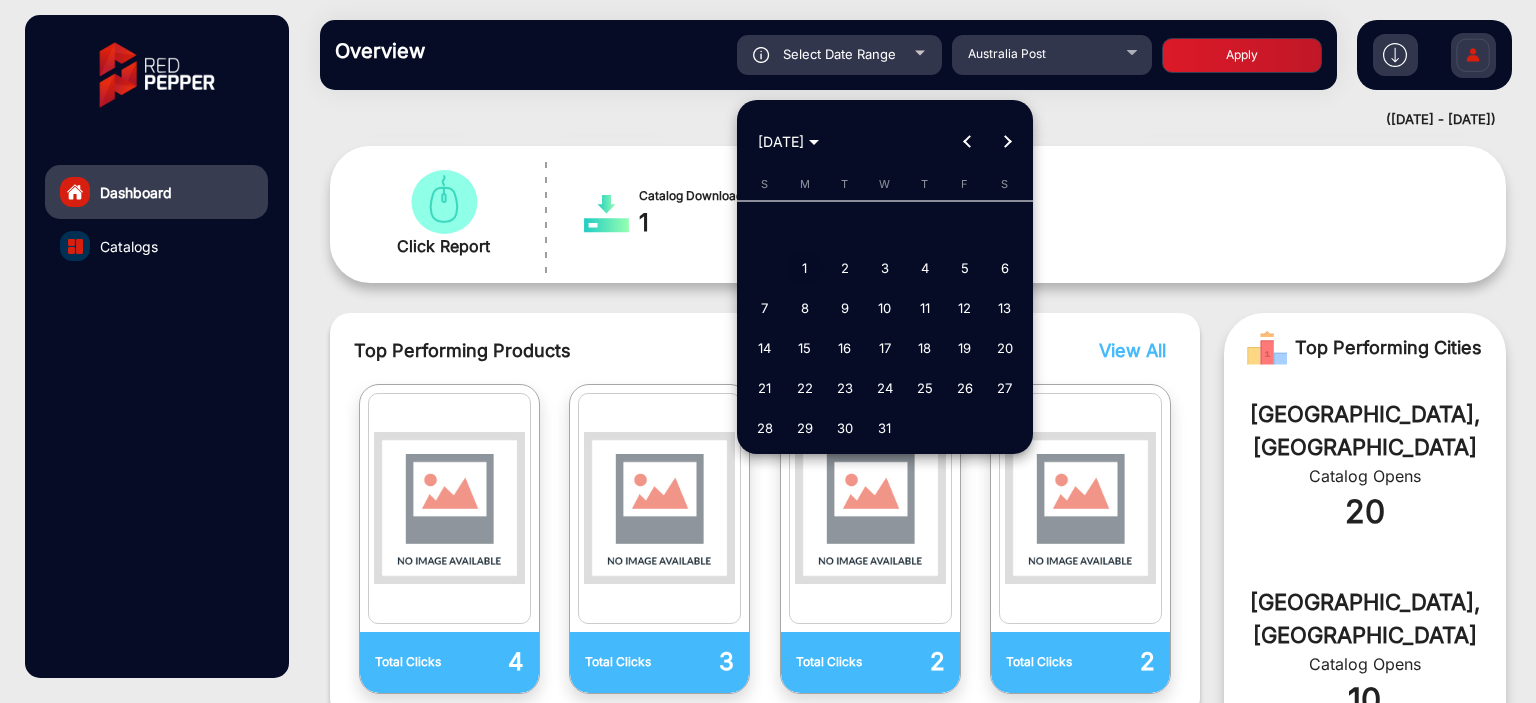 click on "1" at bounding box center [805, 268] 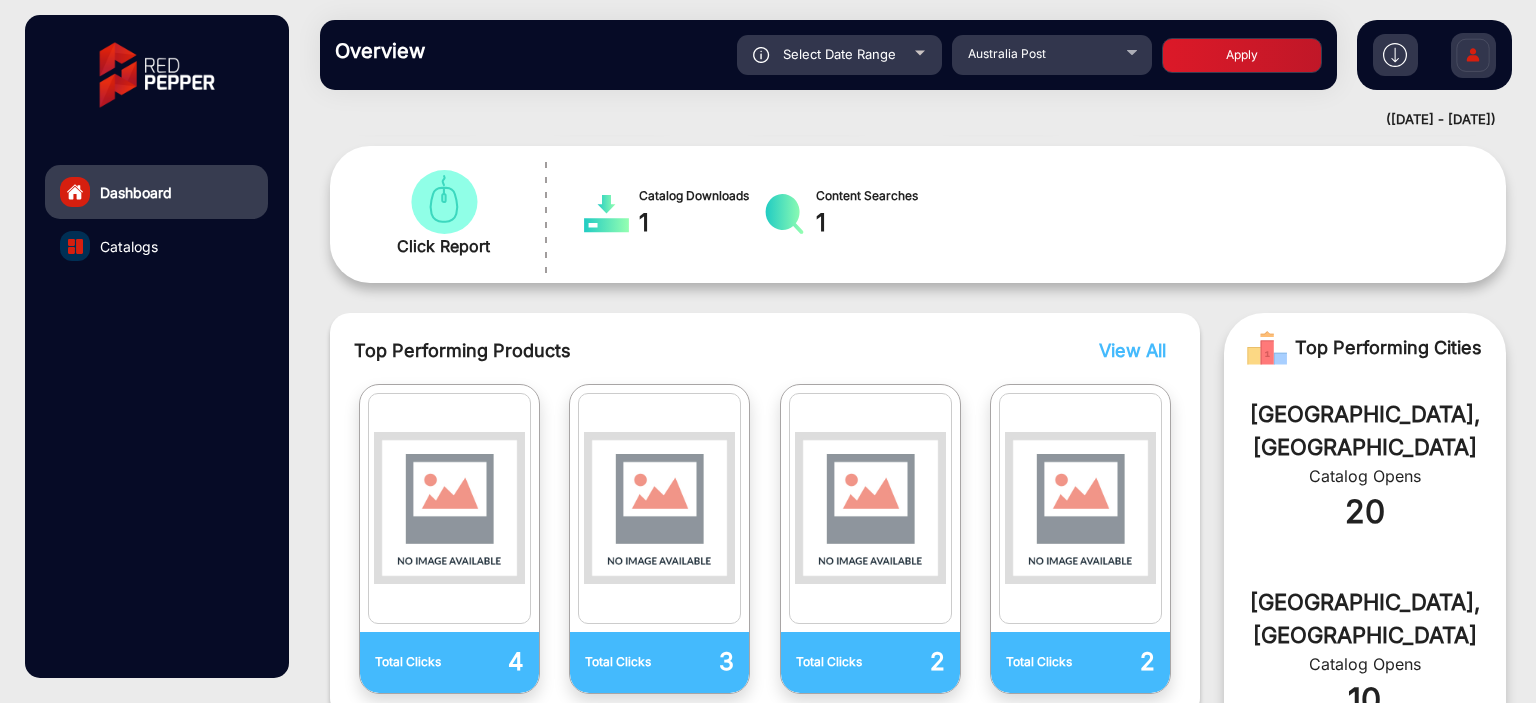 click on "Apply" 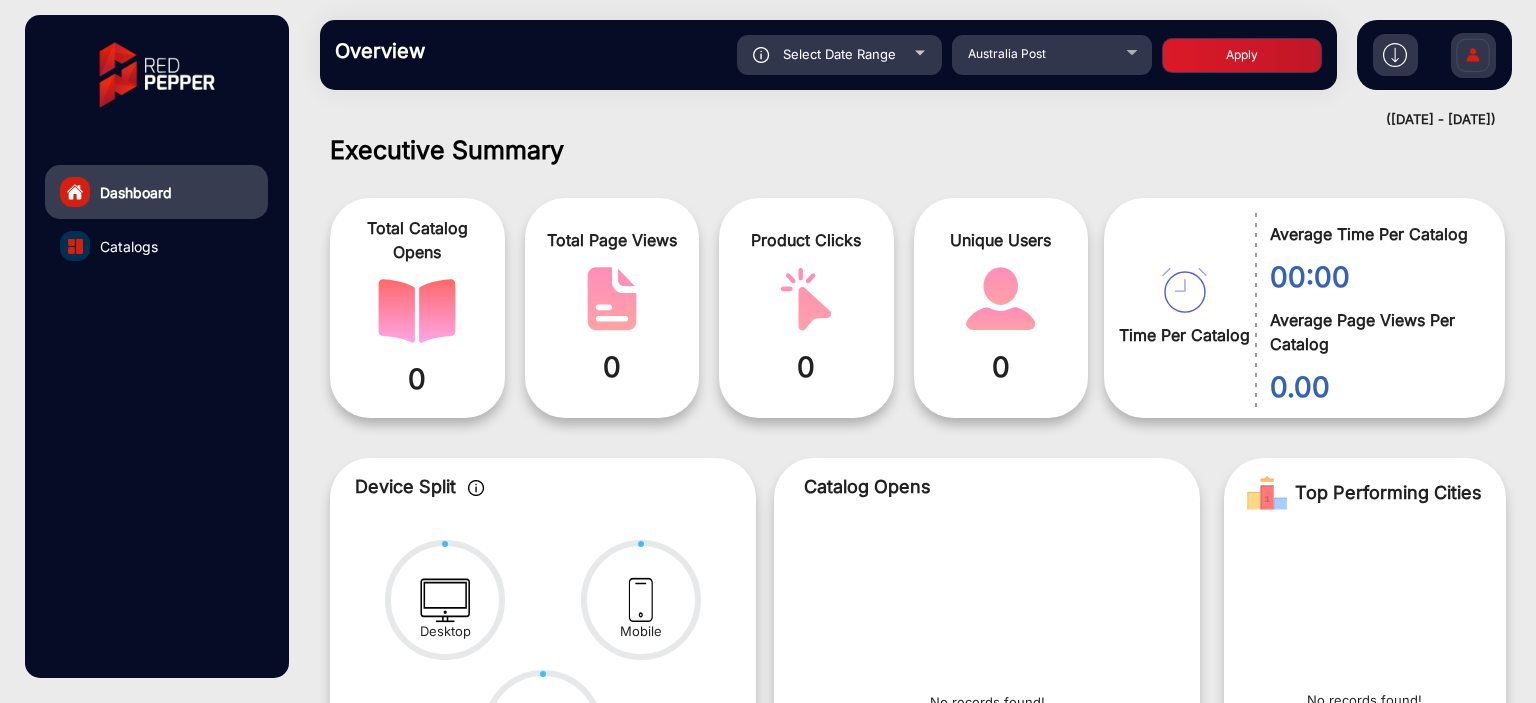 click on "Select Date Range" 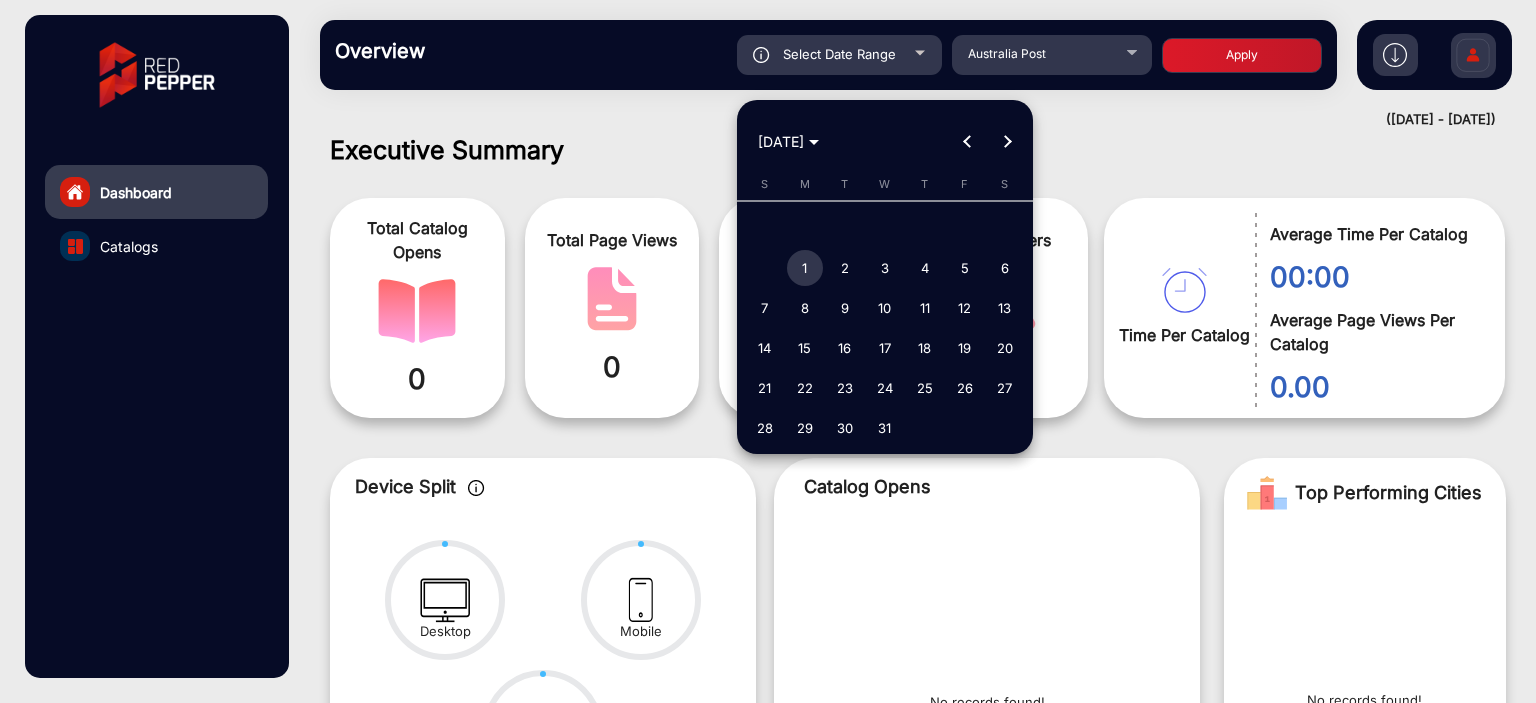 click on "1" at bounding box center (805, 268) 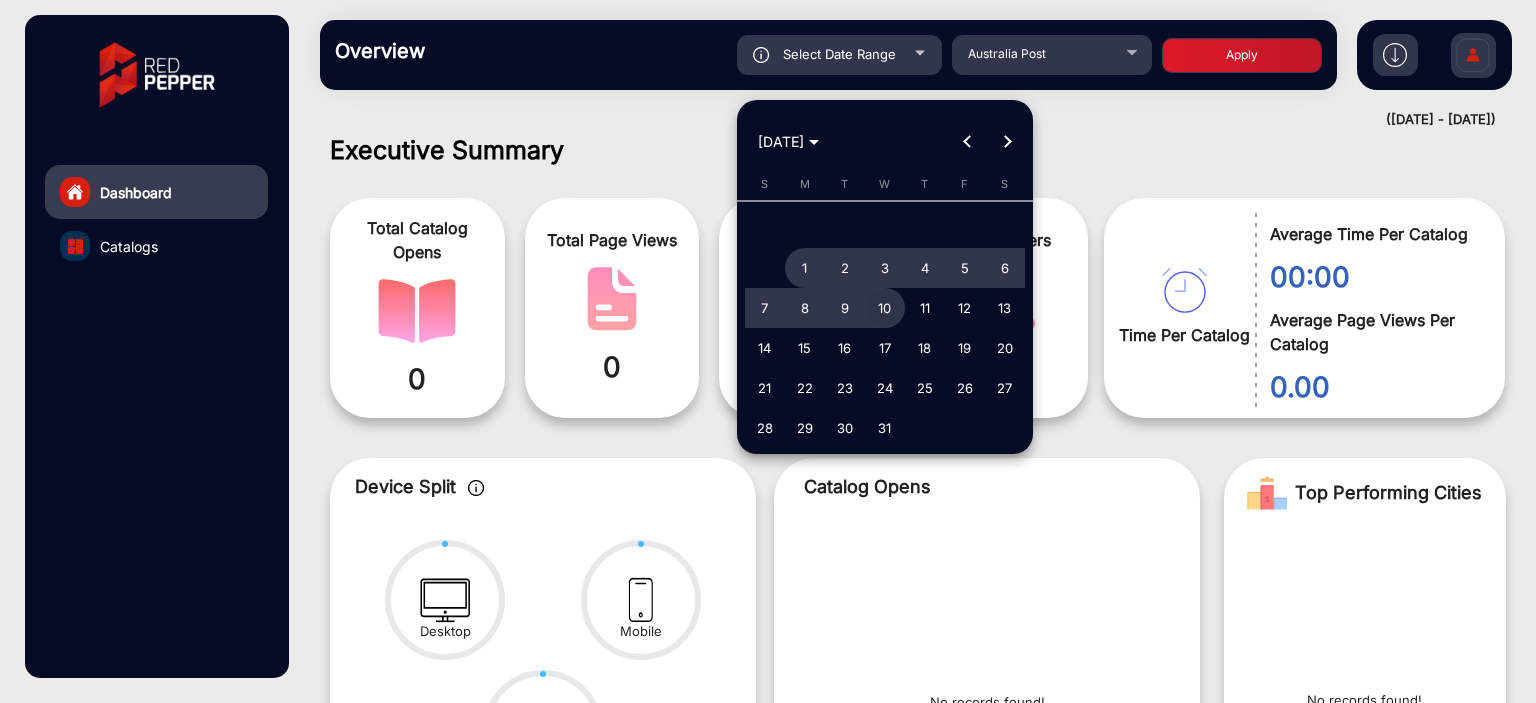 click on "10" at bounding box center [885, 308] 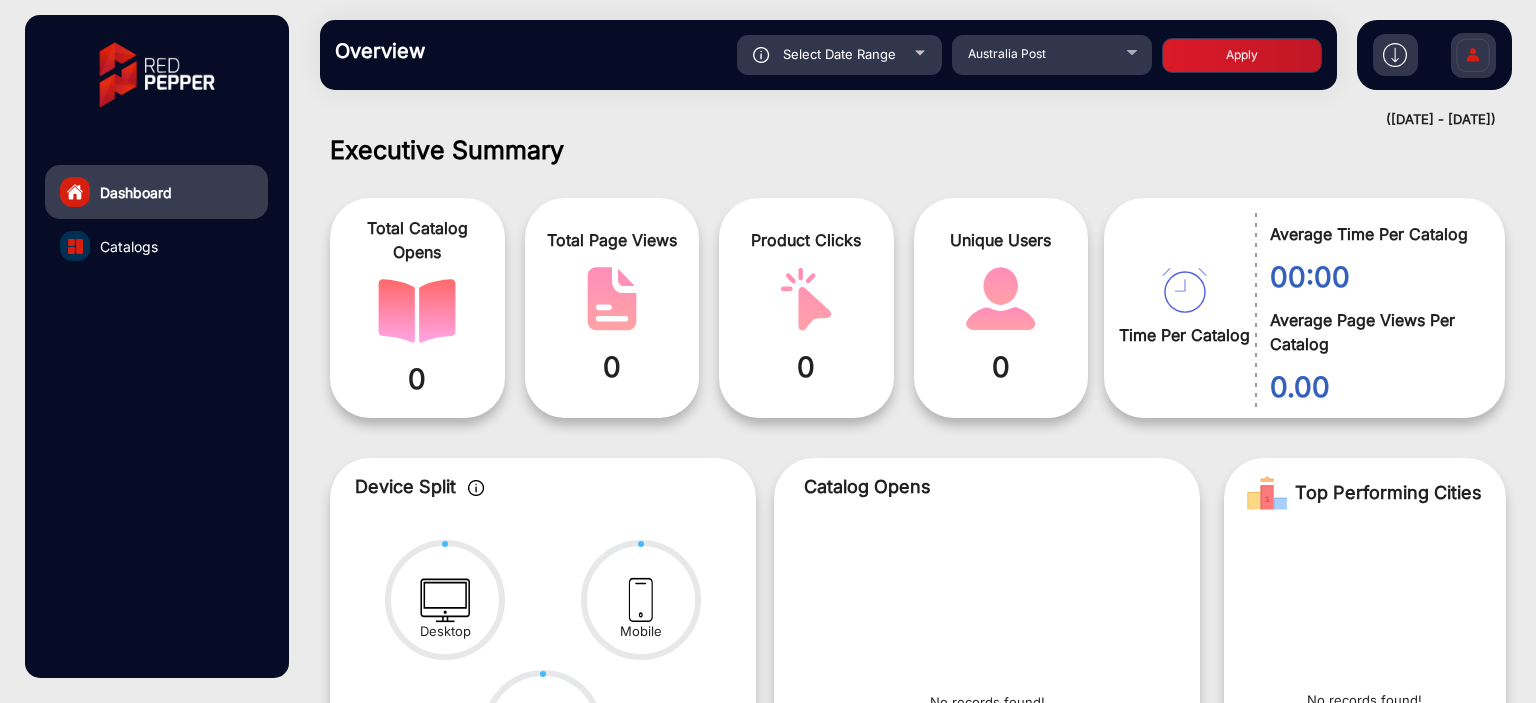 click on "Apply" 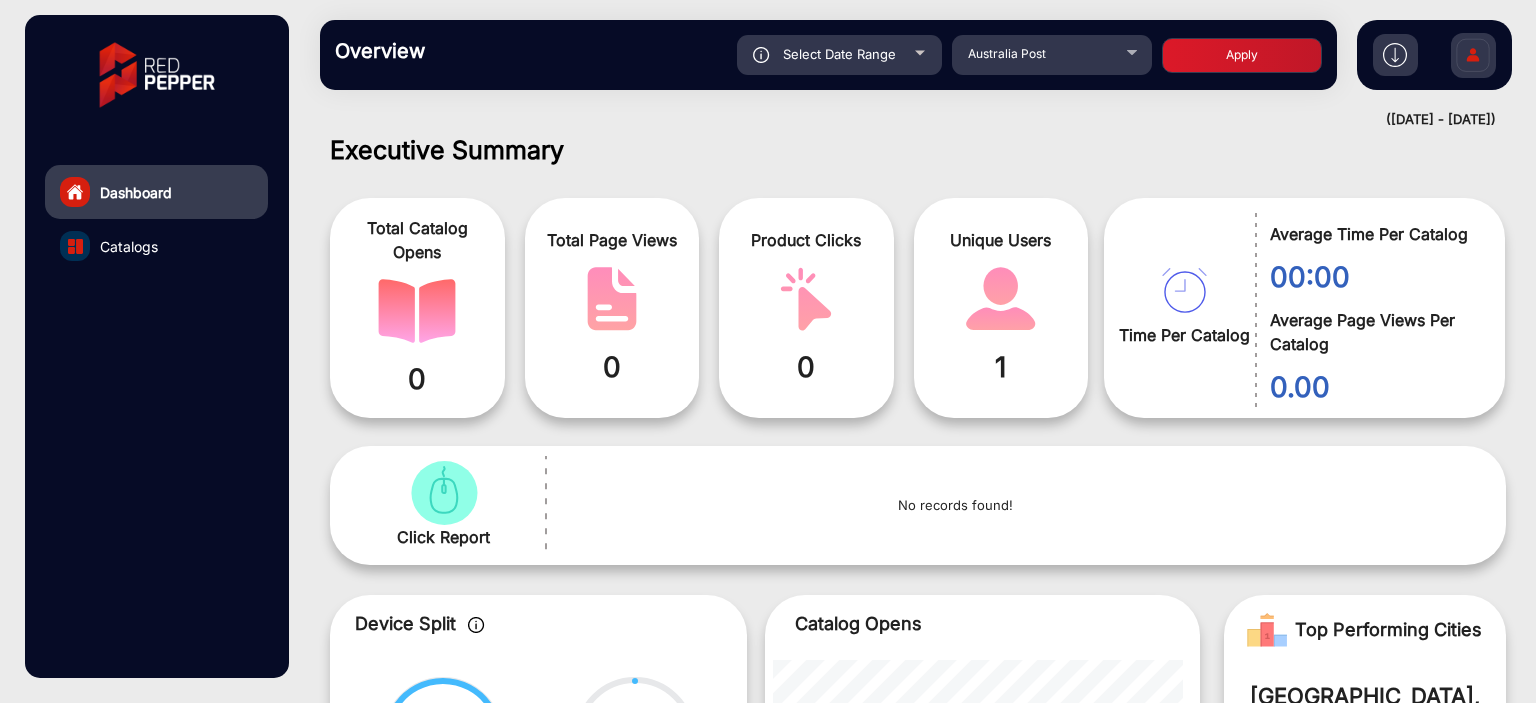 click on "Select Date Range" 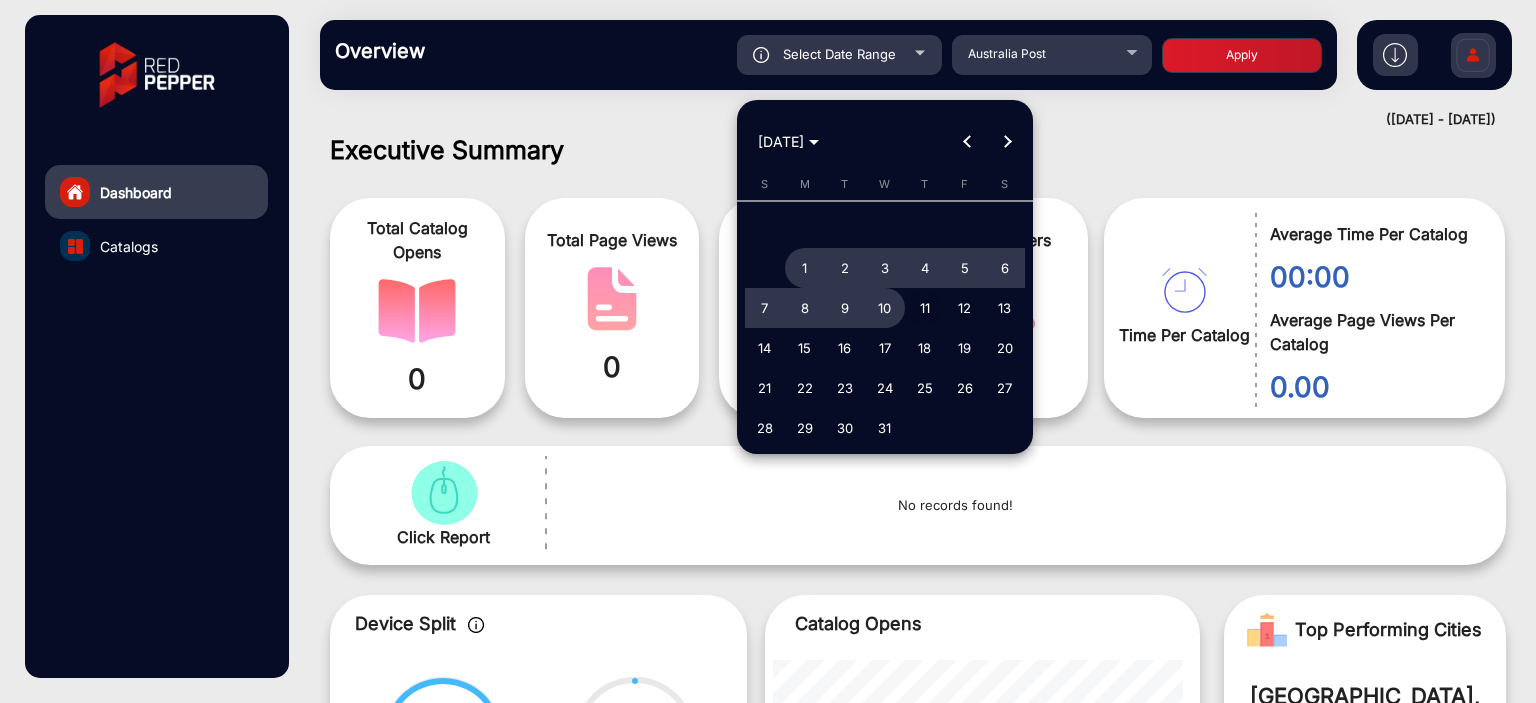 click on "11" at bounding box center (925, 308) 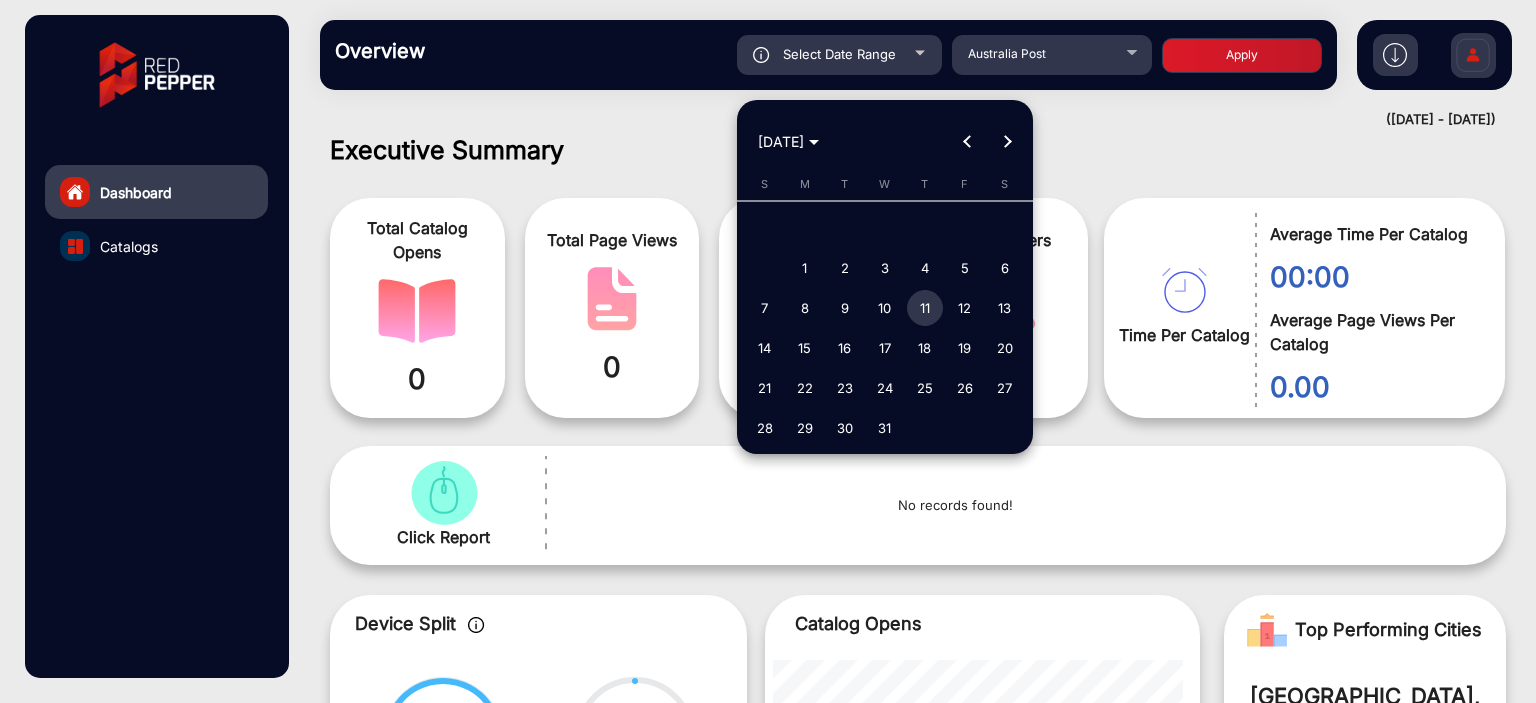 click on "11" at bounding box center [925, 308] 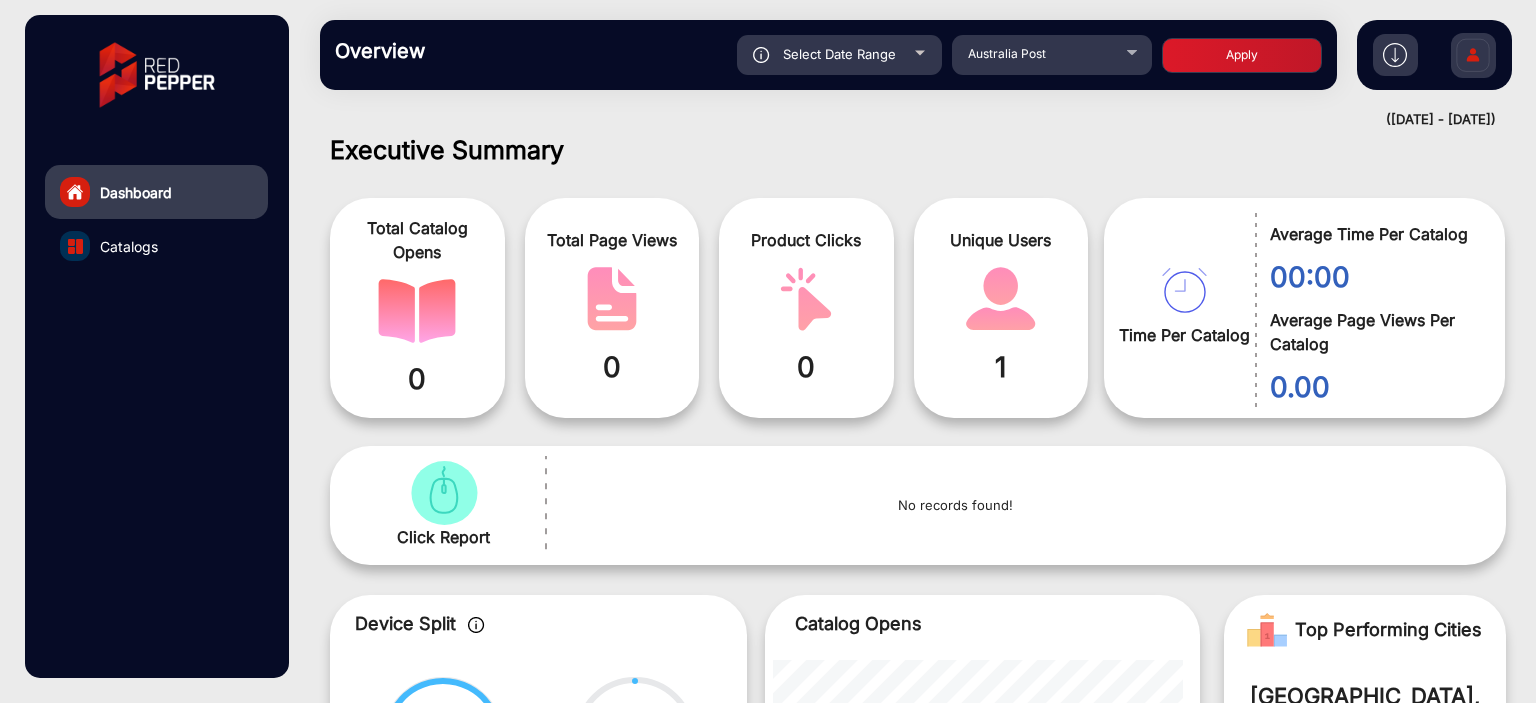 click on "Apply" 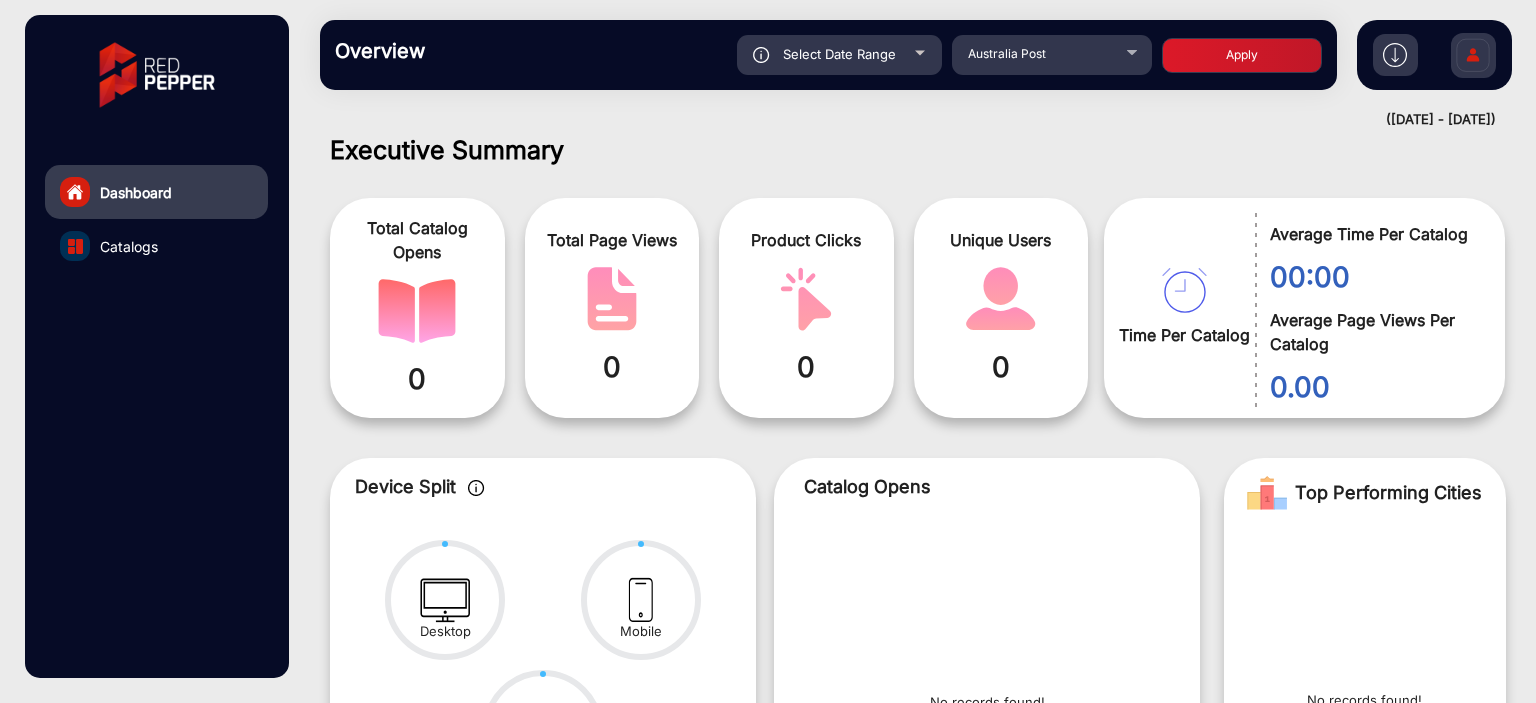 click on "Select Date Range" 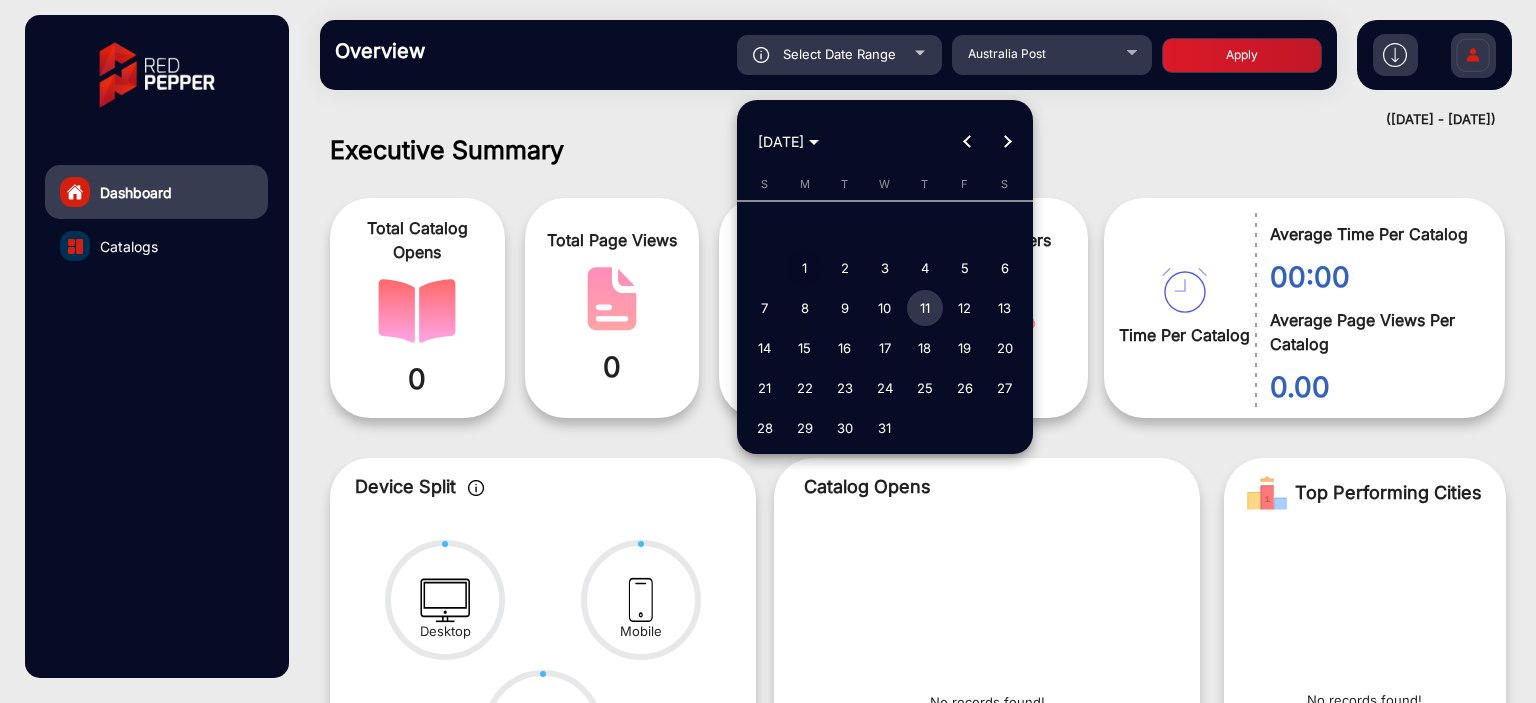 click on "1" at bounding box center (805, 268) 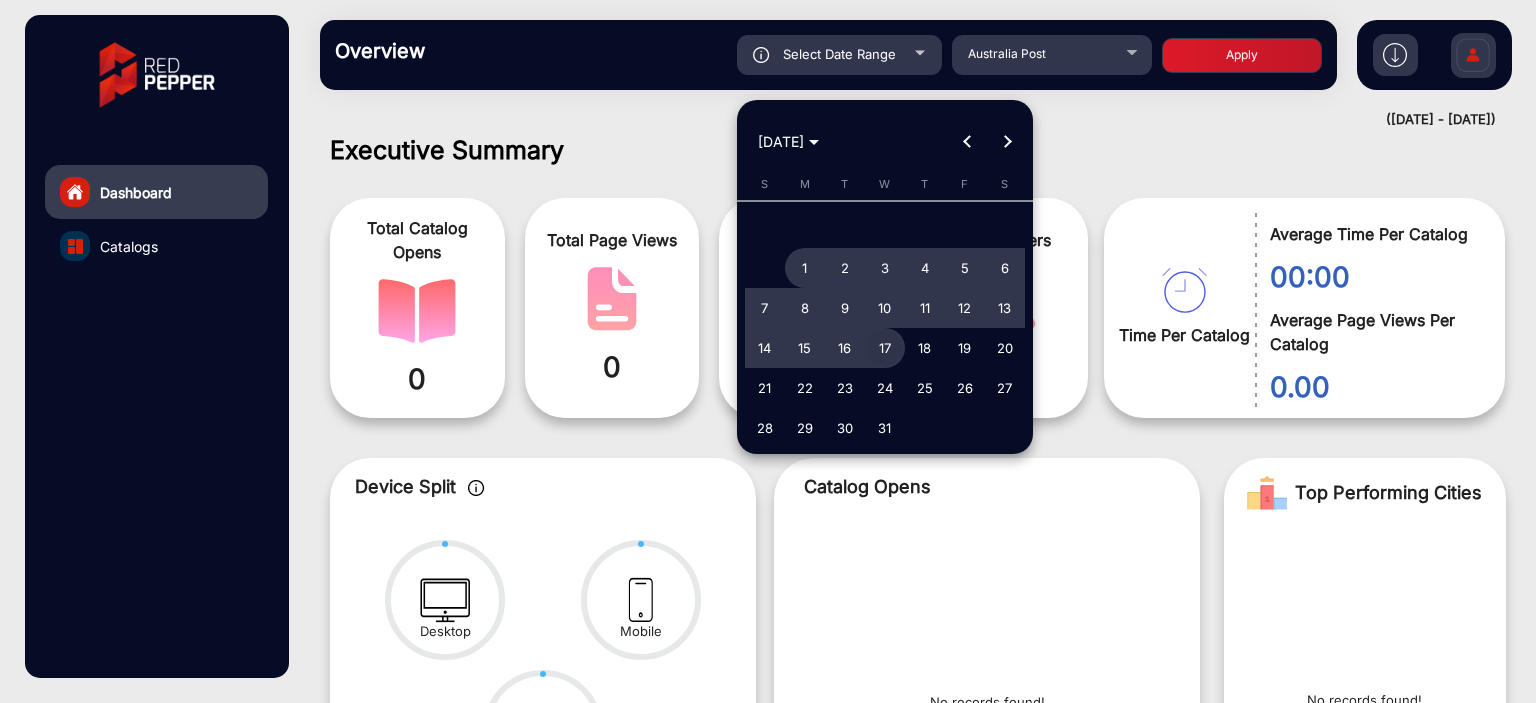 click on "17" at bounding box center (885, 348) 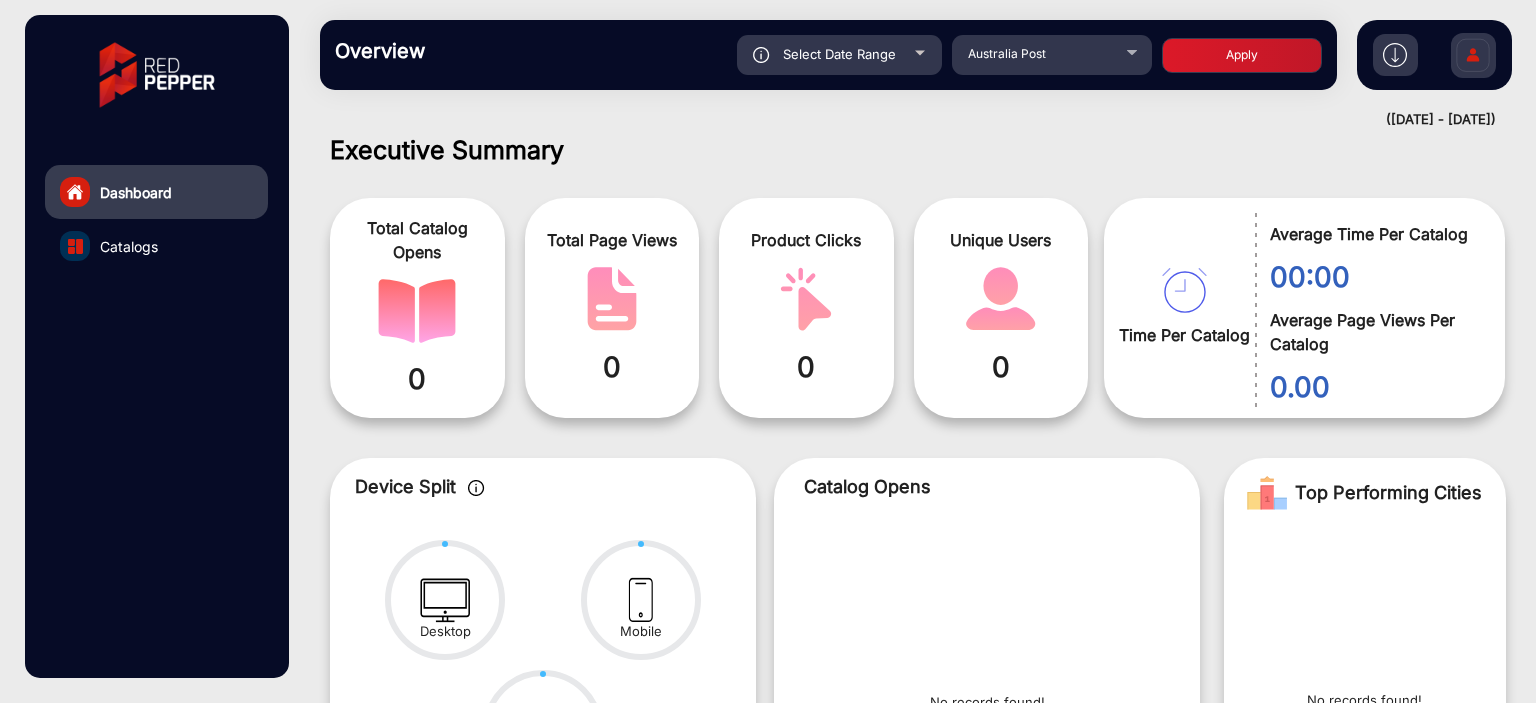click on "Apply" 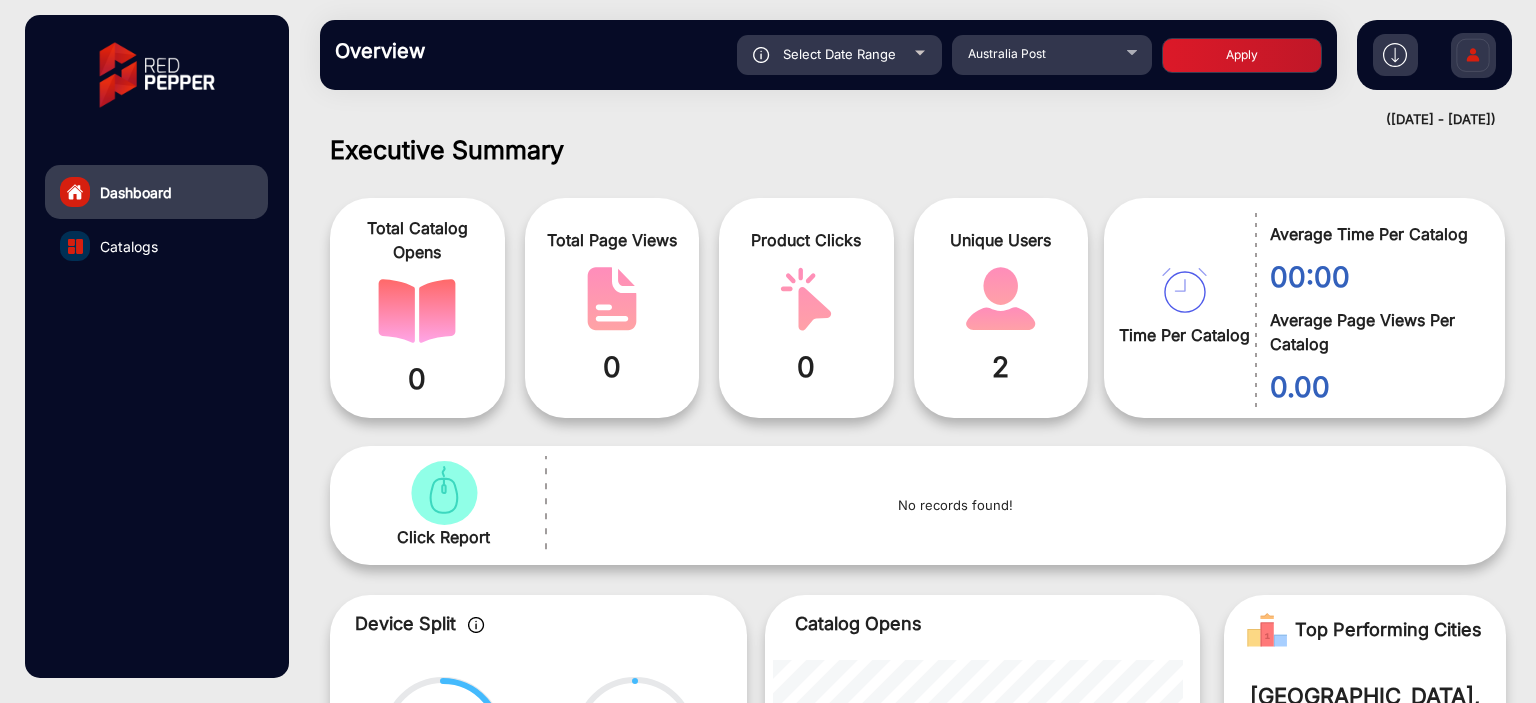 scroll, scrollTop: 999536, scrollLeft: 998828, axis: both 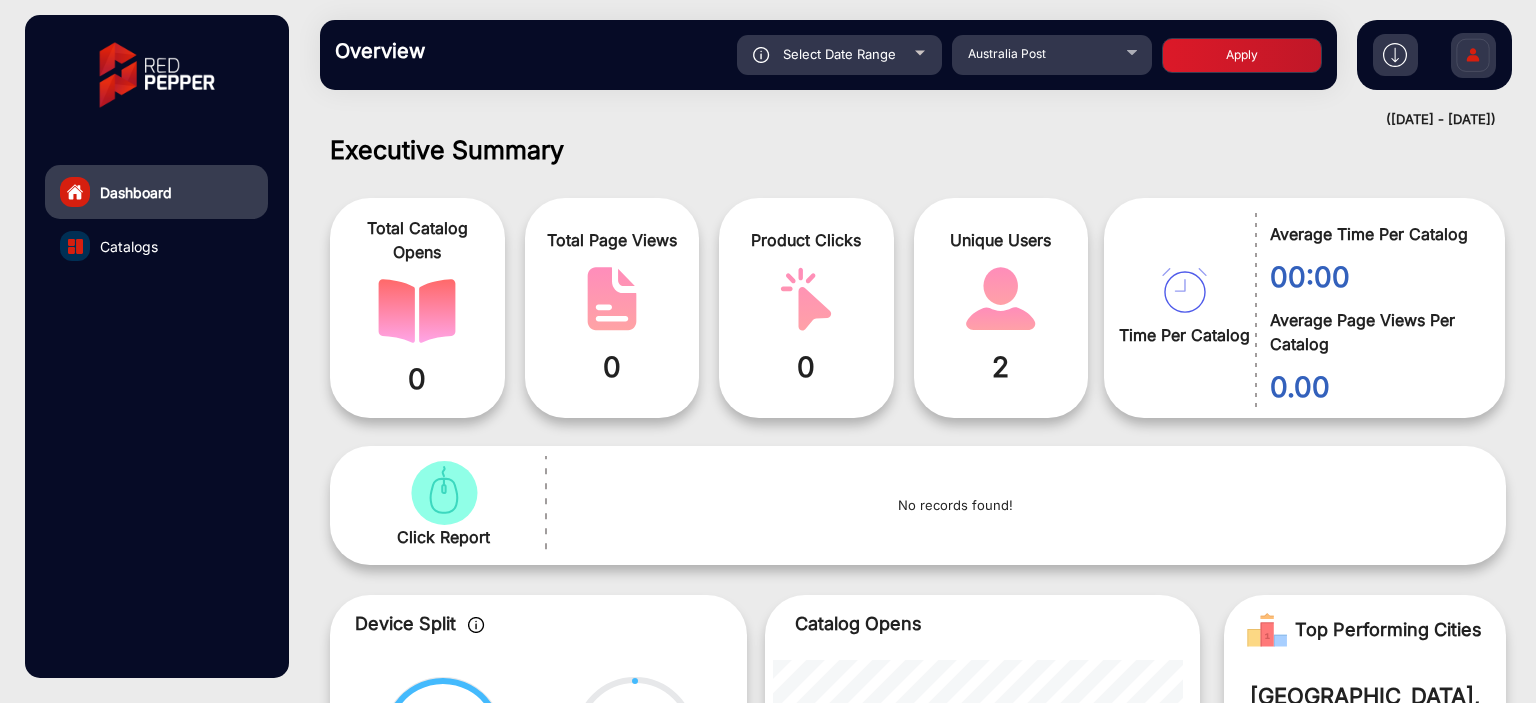 click on "Select Date Range" 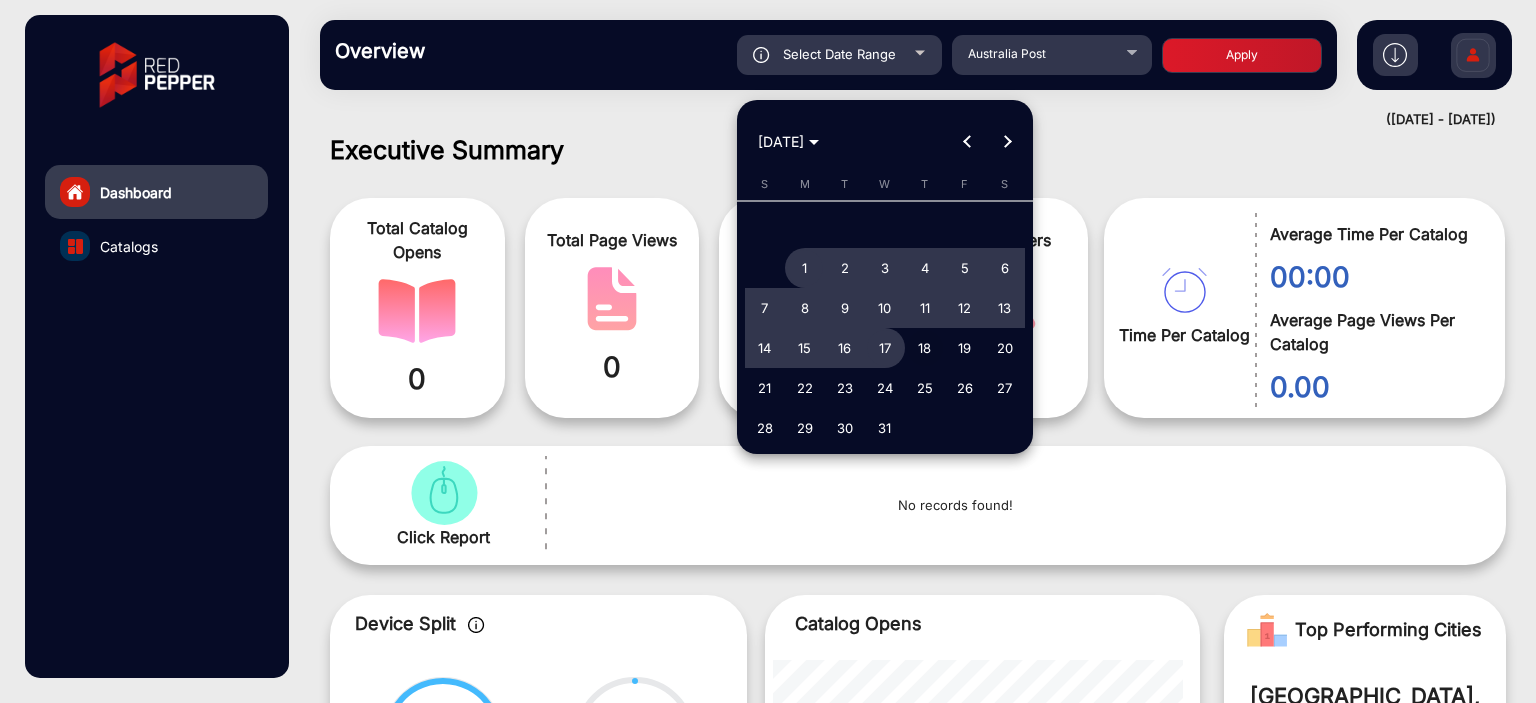 click on "18" at bounding box center [925, 348] 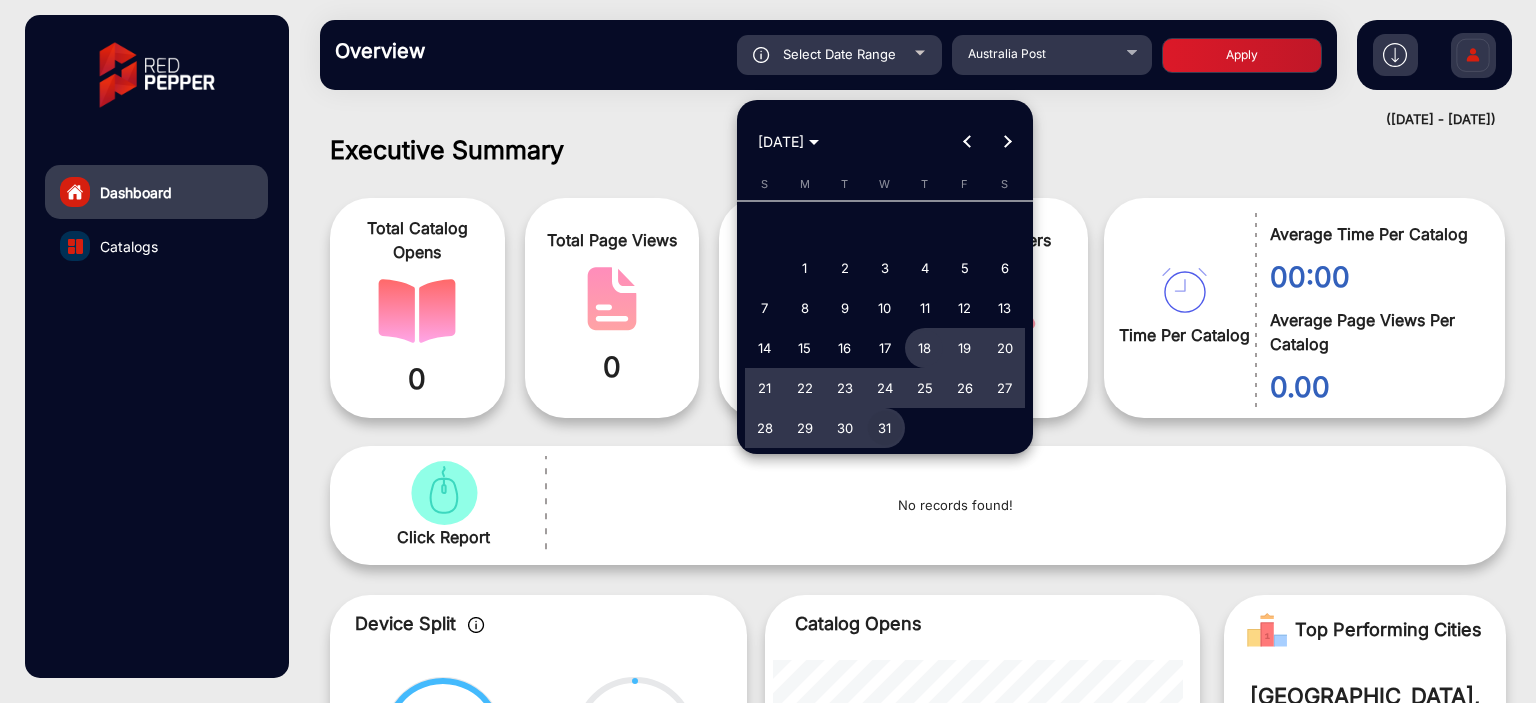 click on "31" at bounding box center [885, 428] 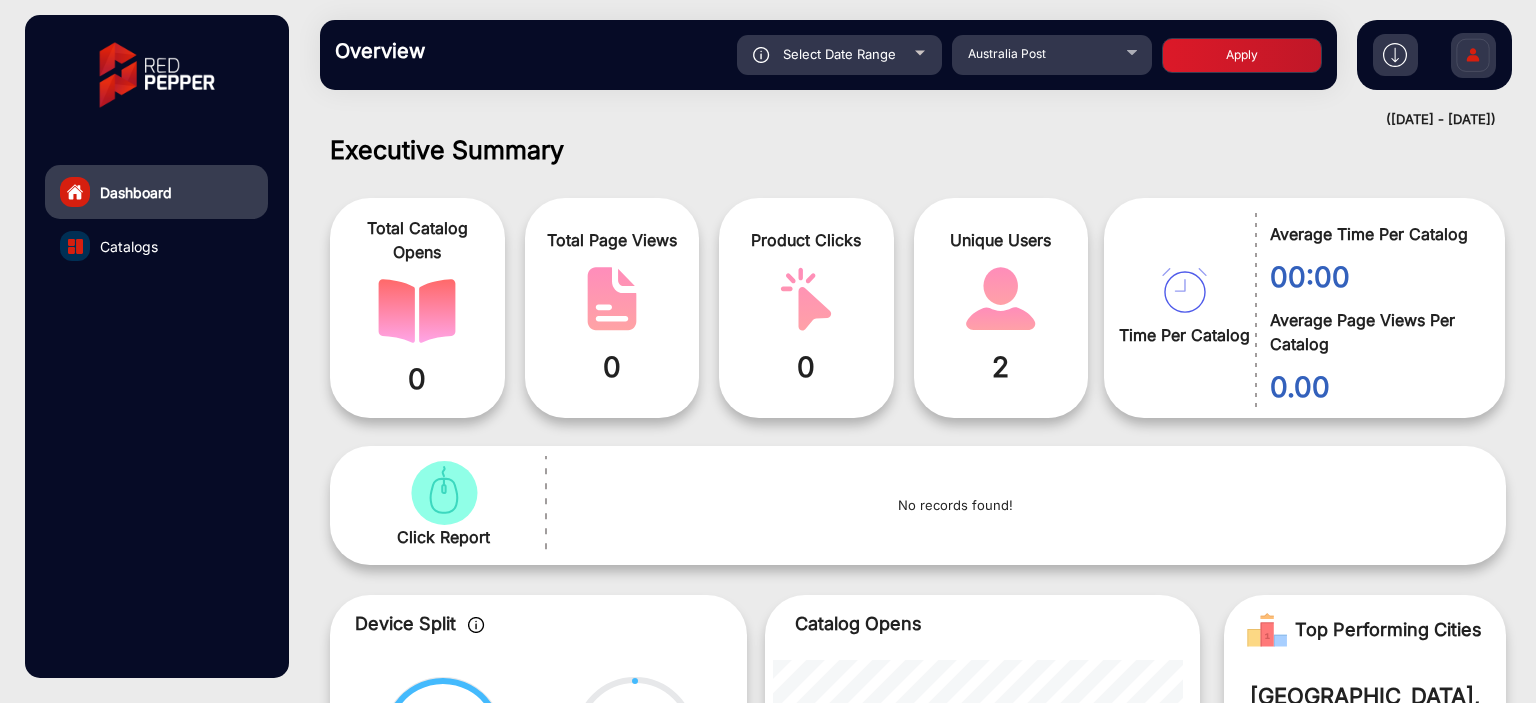 click on "Apply" 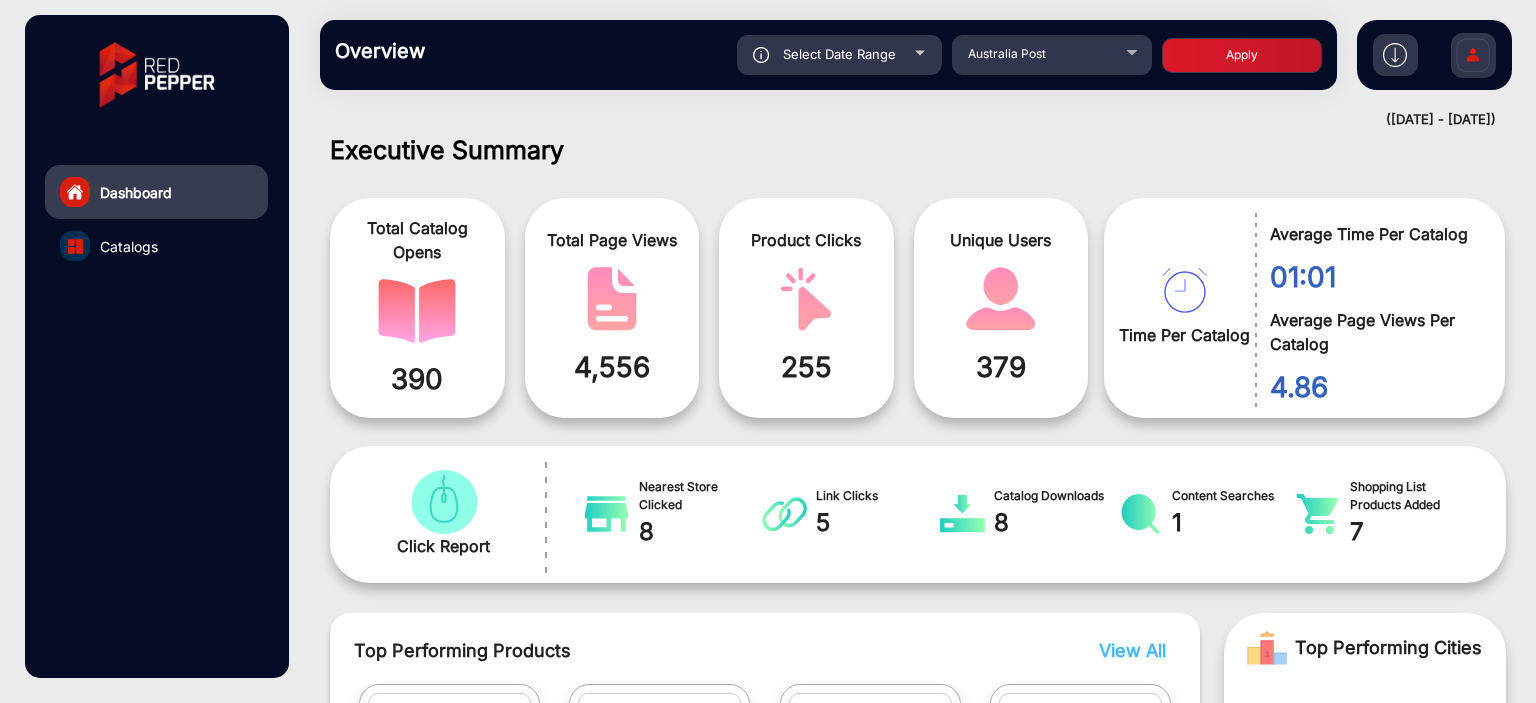 scroll, scrollTop: 999101, scrollLeft: 998828, axis: both 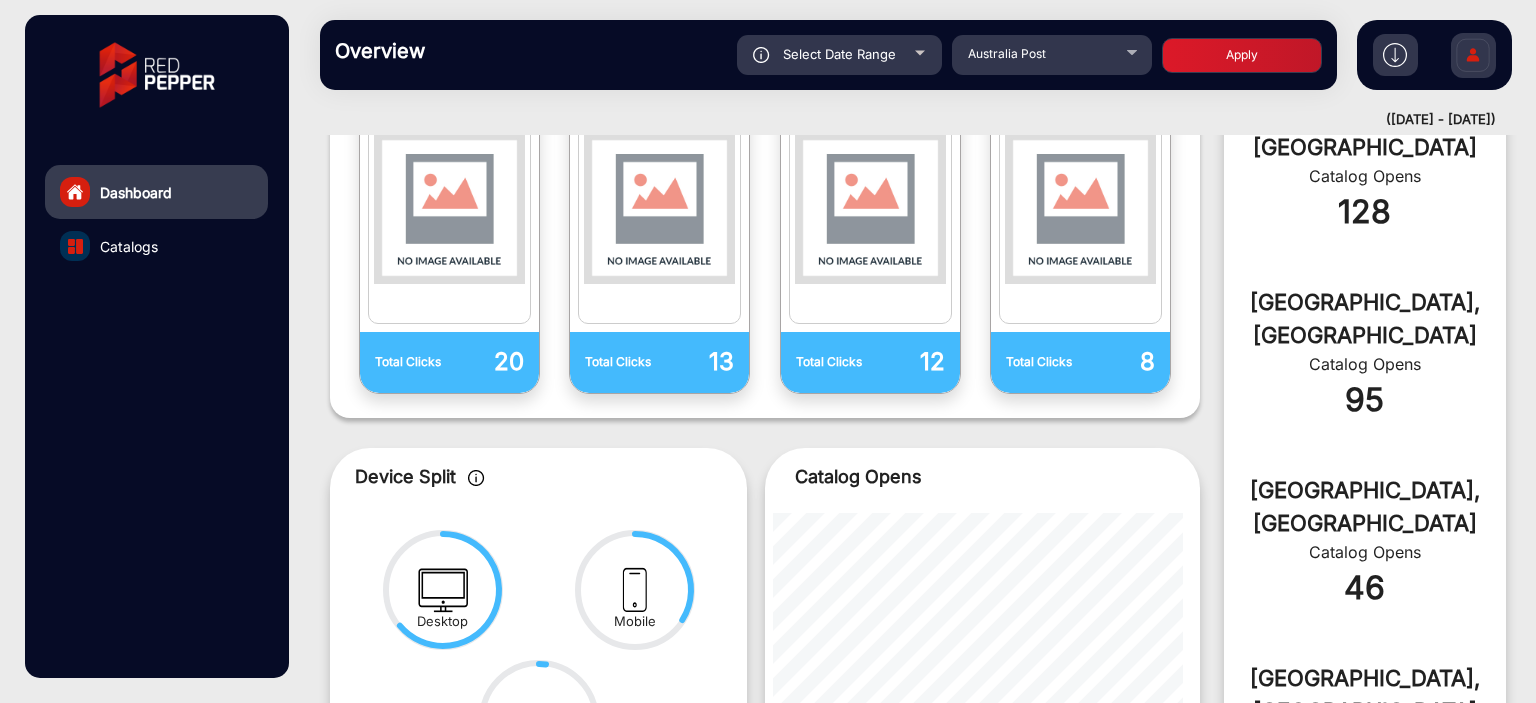 click on "Select Date Range" 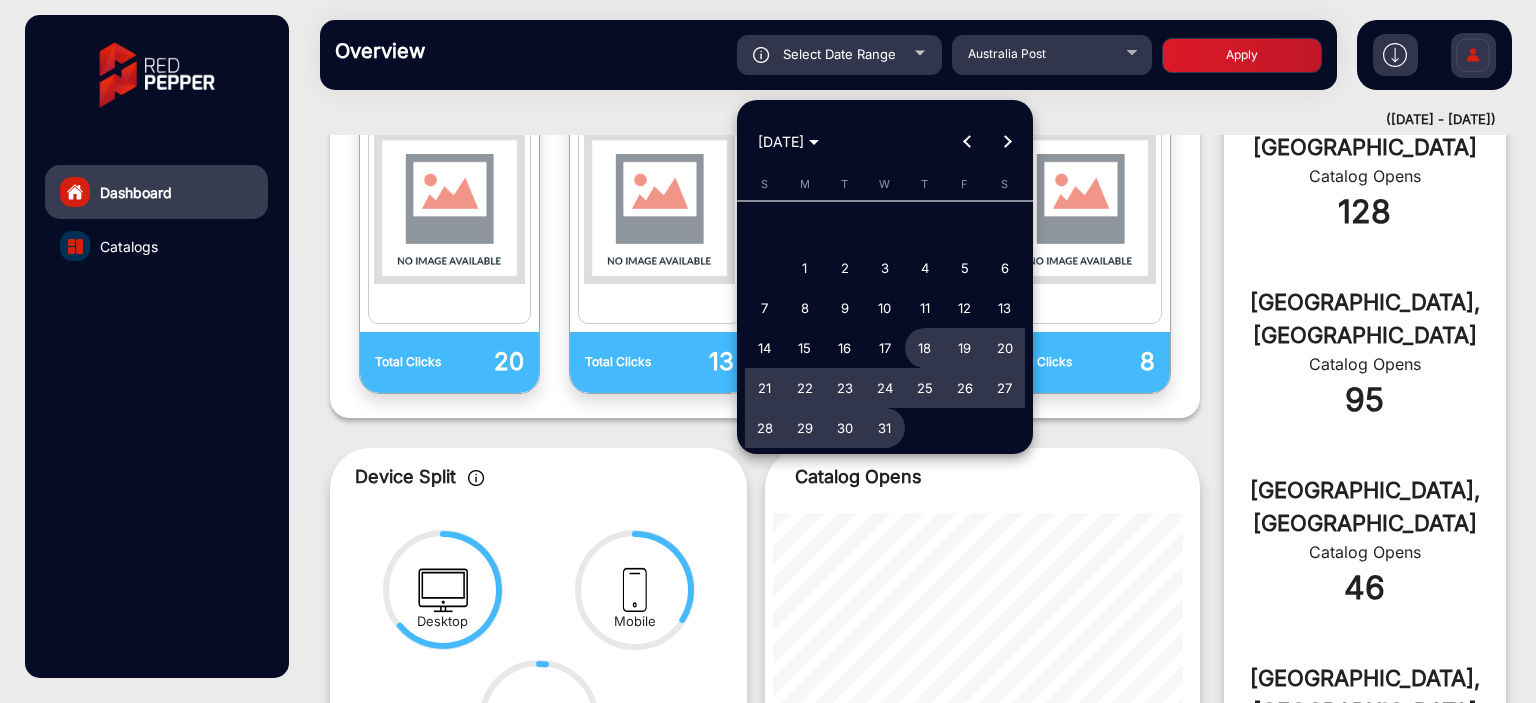 click on "31" at bounding box center (885, 428) 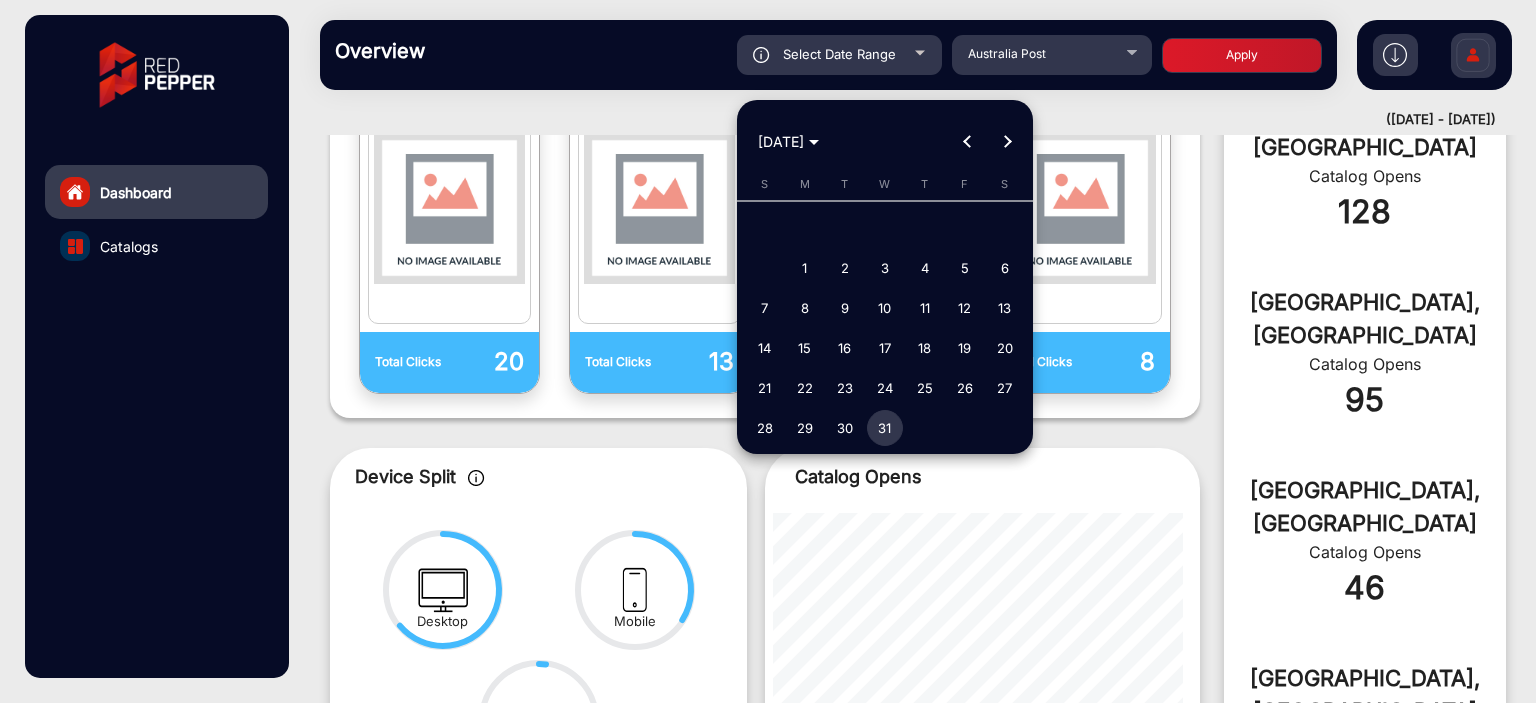 click on "31" at bounding box center [885, 428] 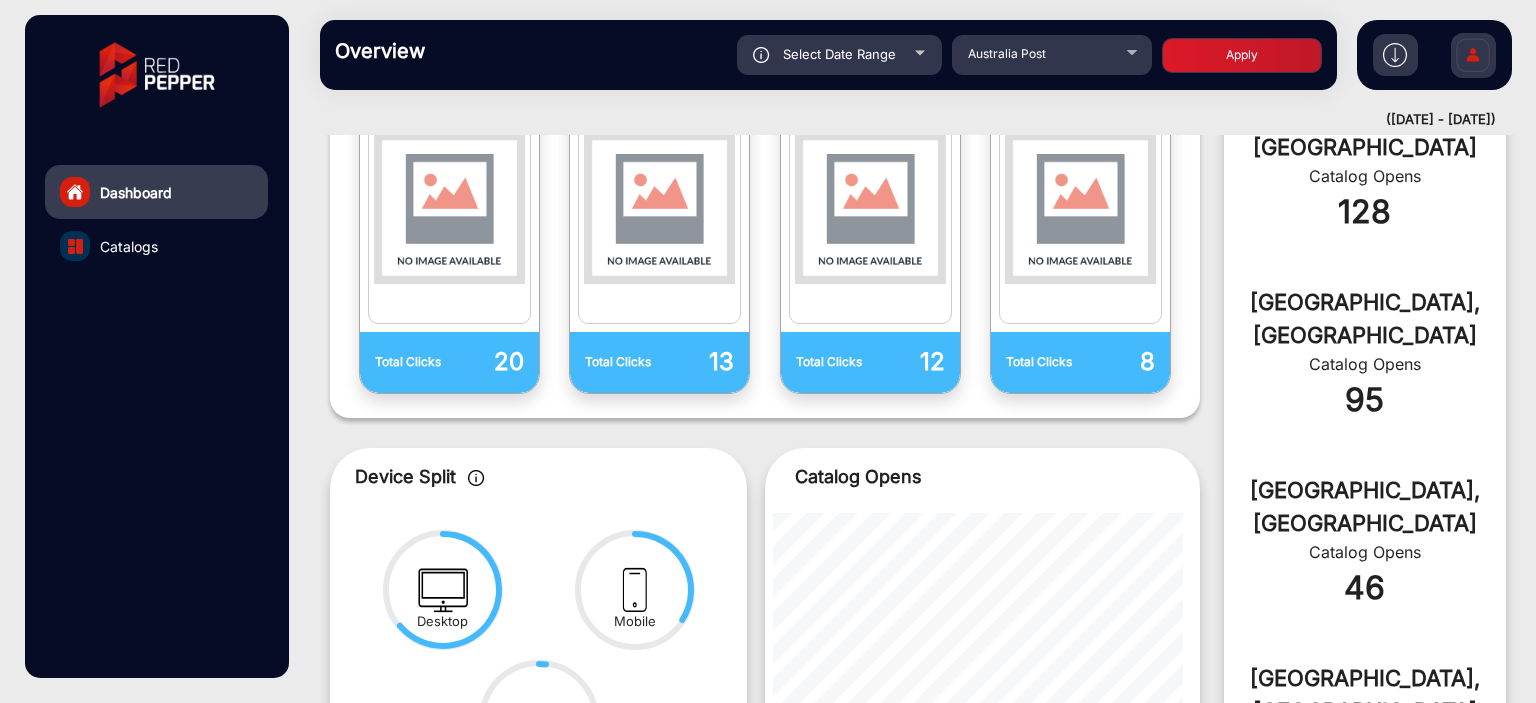 click on "Apply" 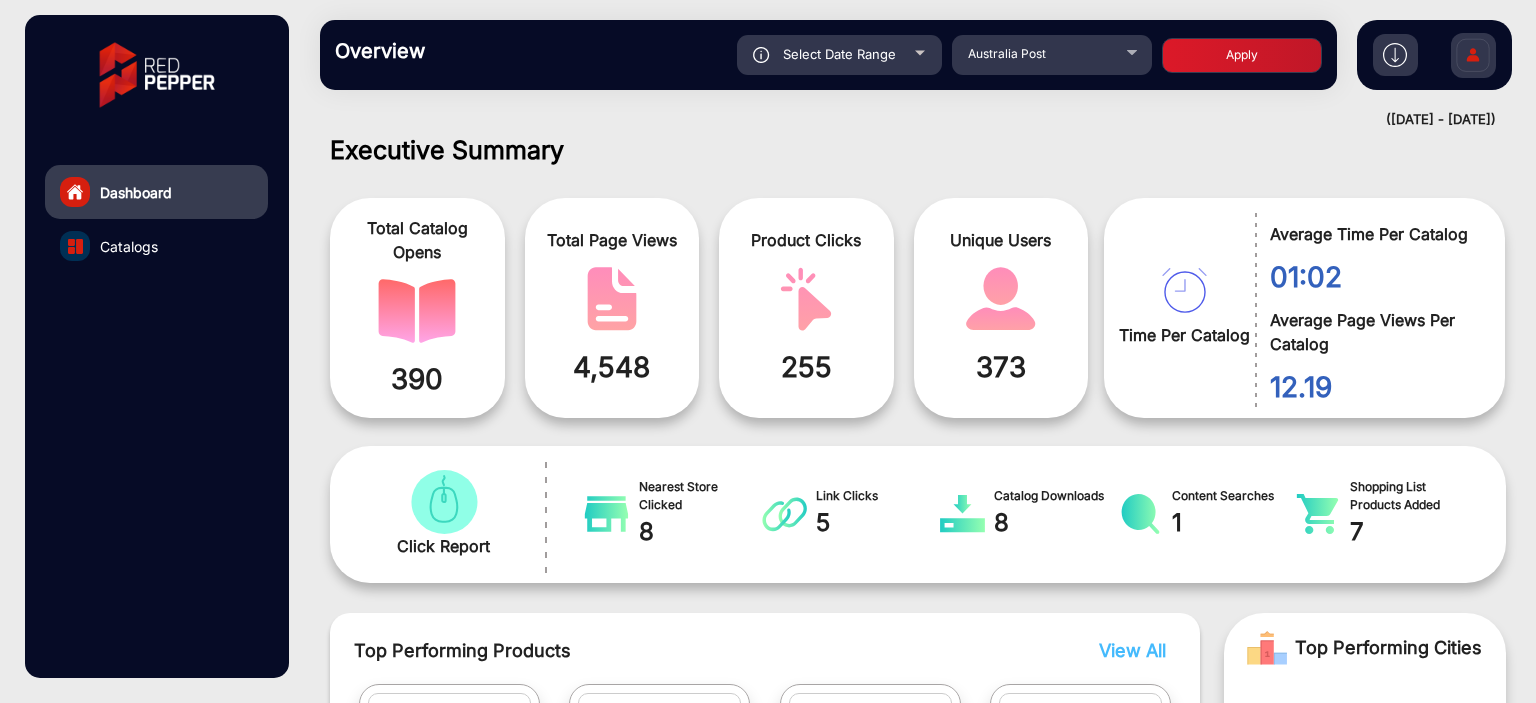 scroll, scrollTop: 999101, scrollLeft: 998828, axis: both 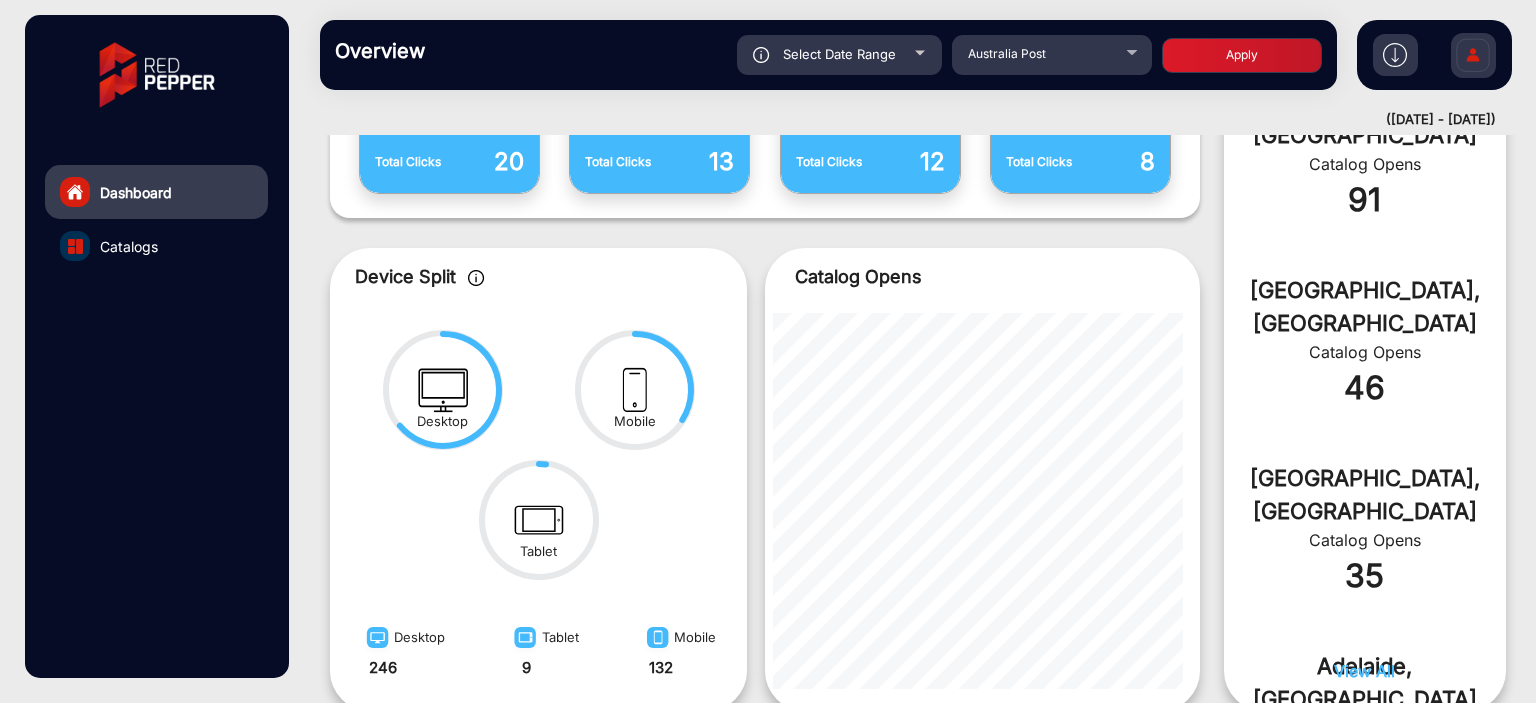click on "Select Date Range" 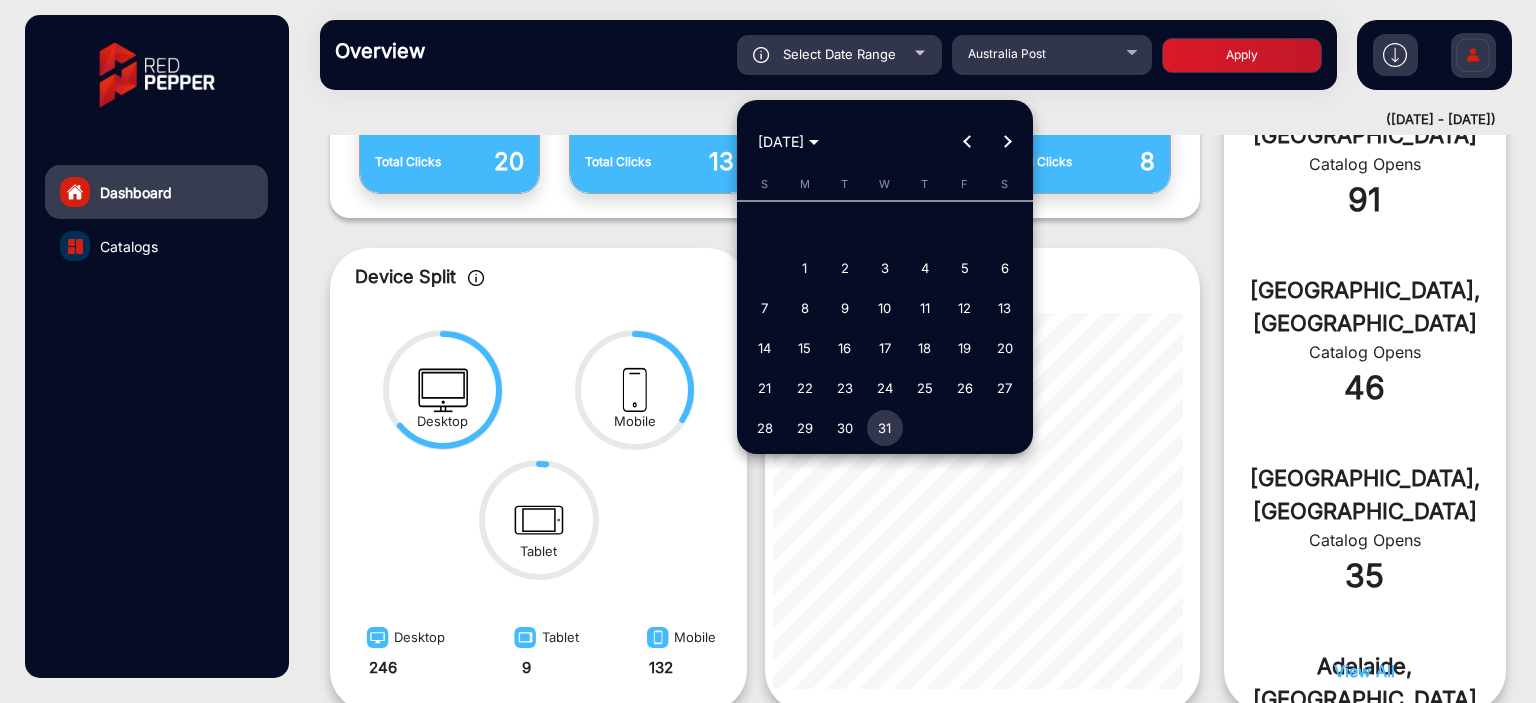click at bounding box center [1007, 142] 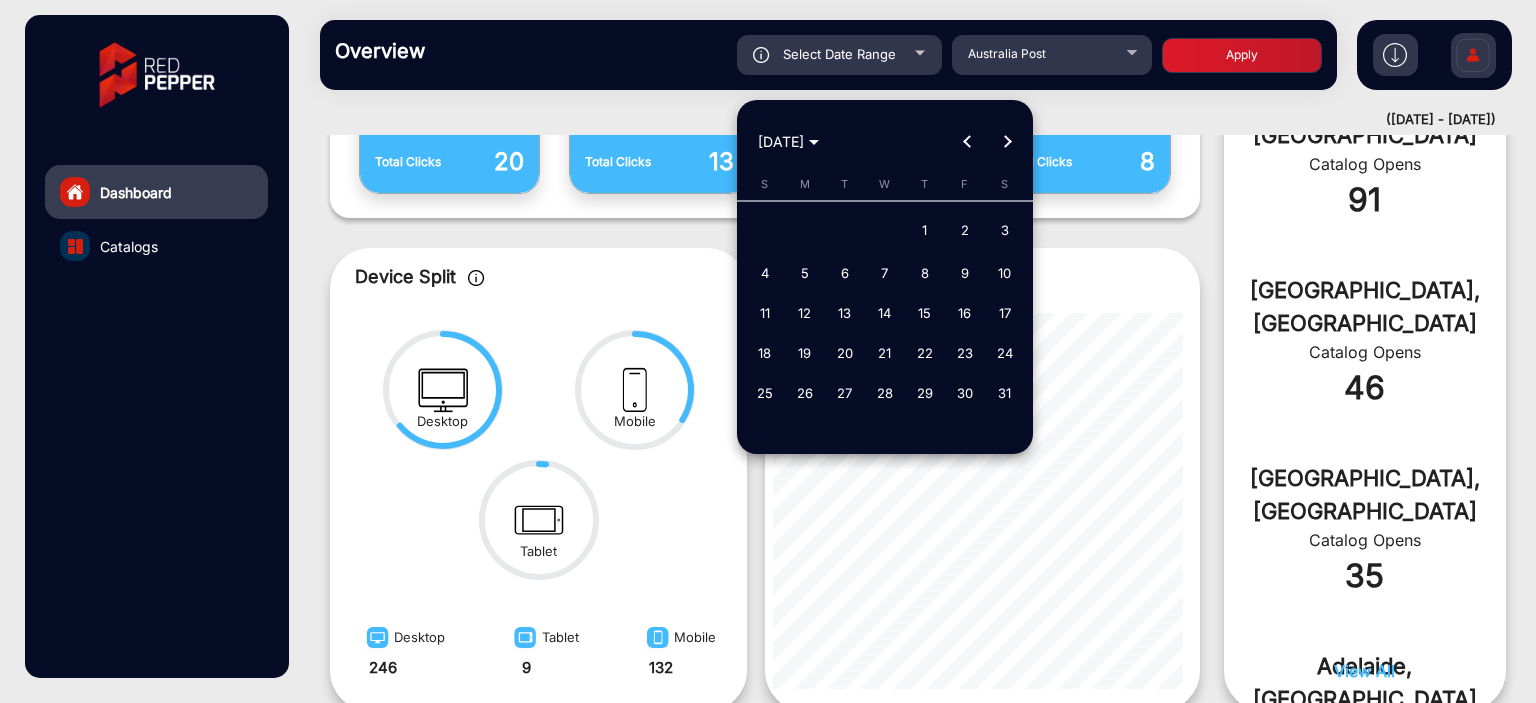 click on "1" at bounding box center [925, 231] 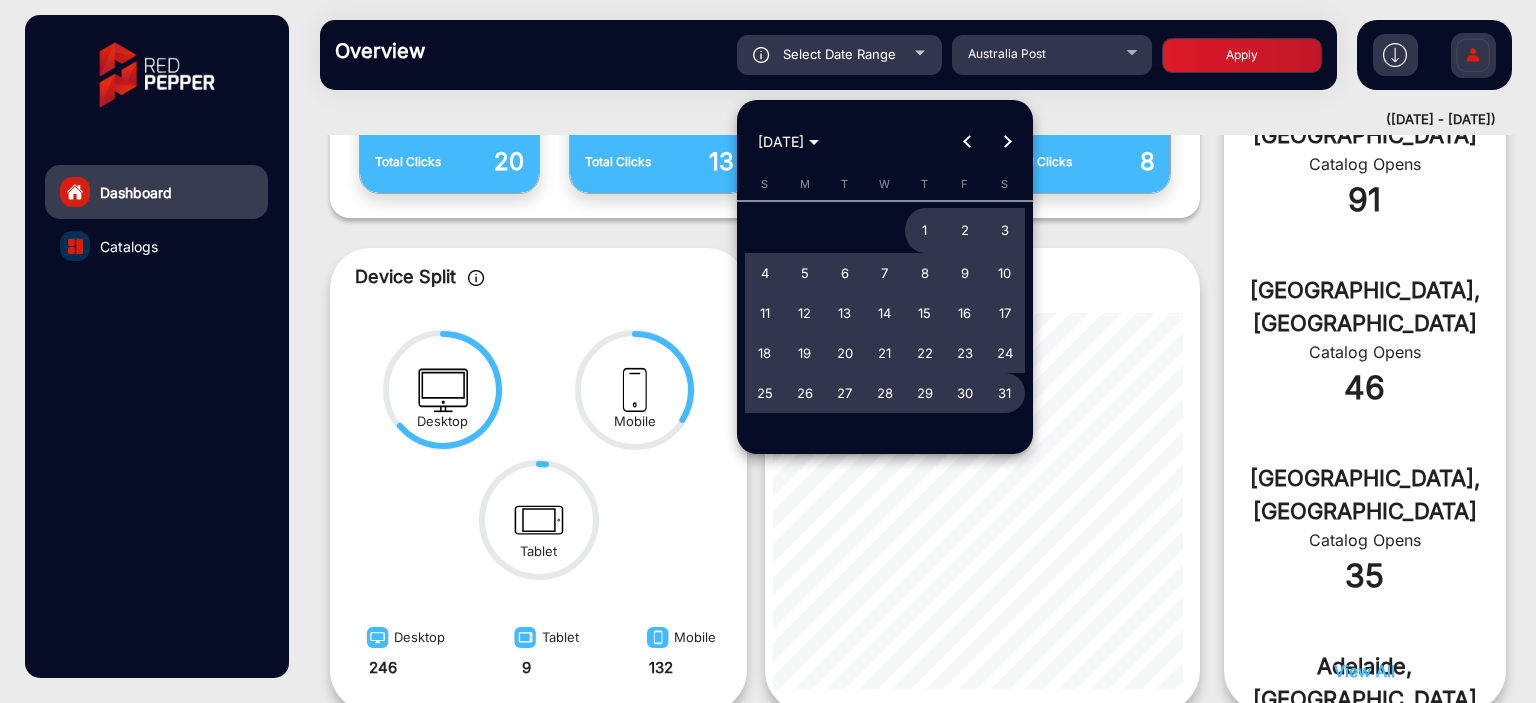 click on "S M T W T F S  [DATE]   2   3   4   5   6   7   8   9   10   11   12   13   14   15   16   17   18   19   20   21   22   23   24   25   26   27   28   29   30   31" at bounding box center [885, 299] 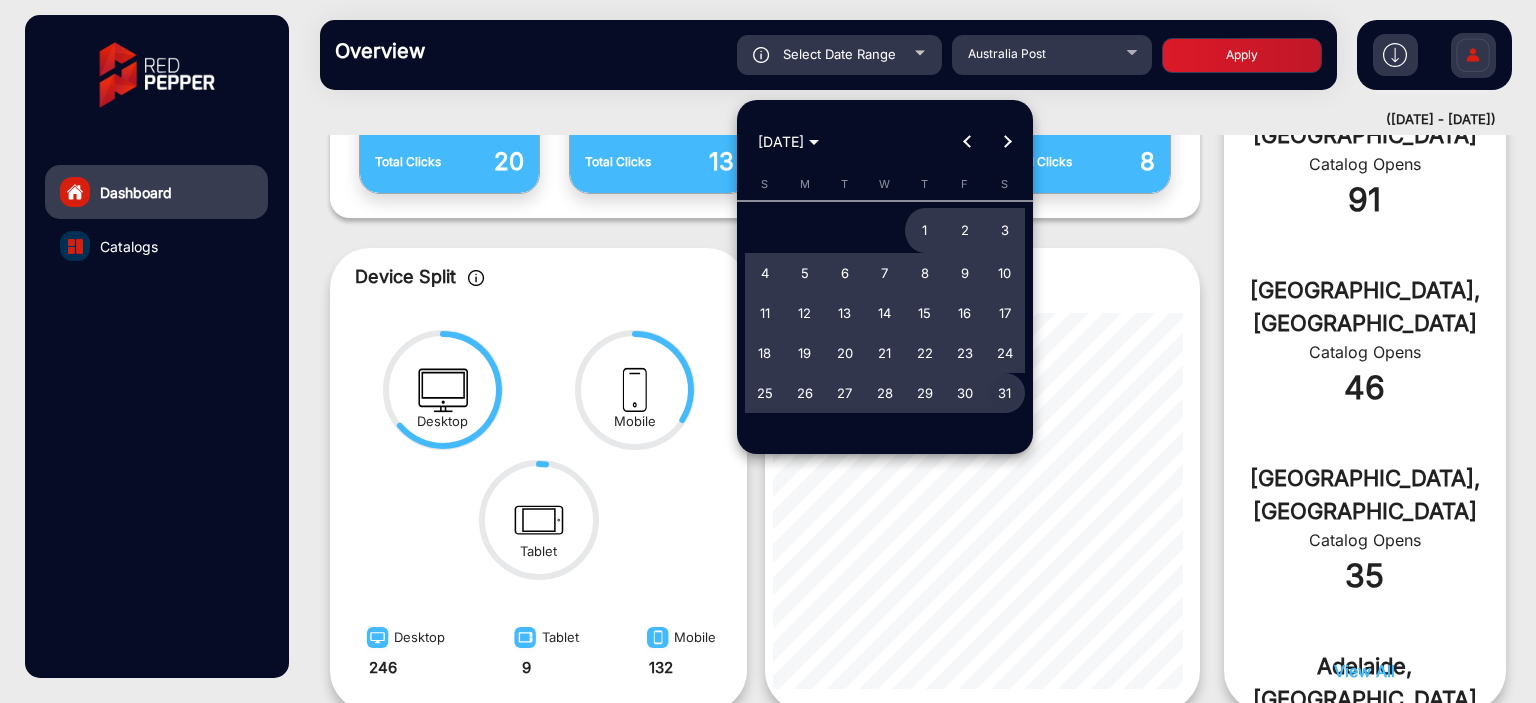 click on "31" at bounding box center [1005, 393] 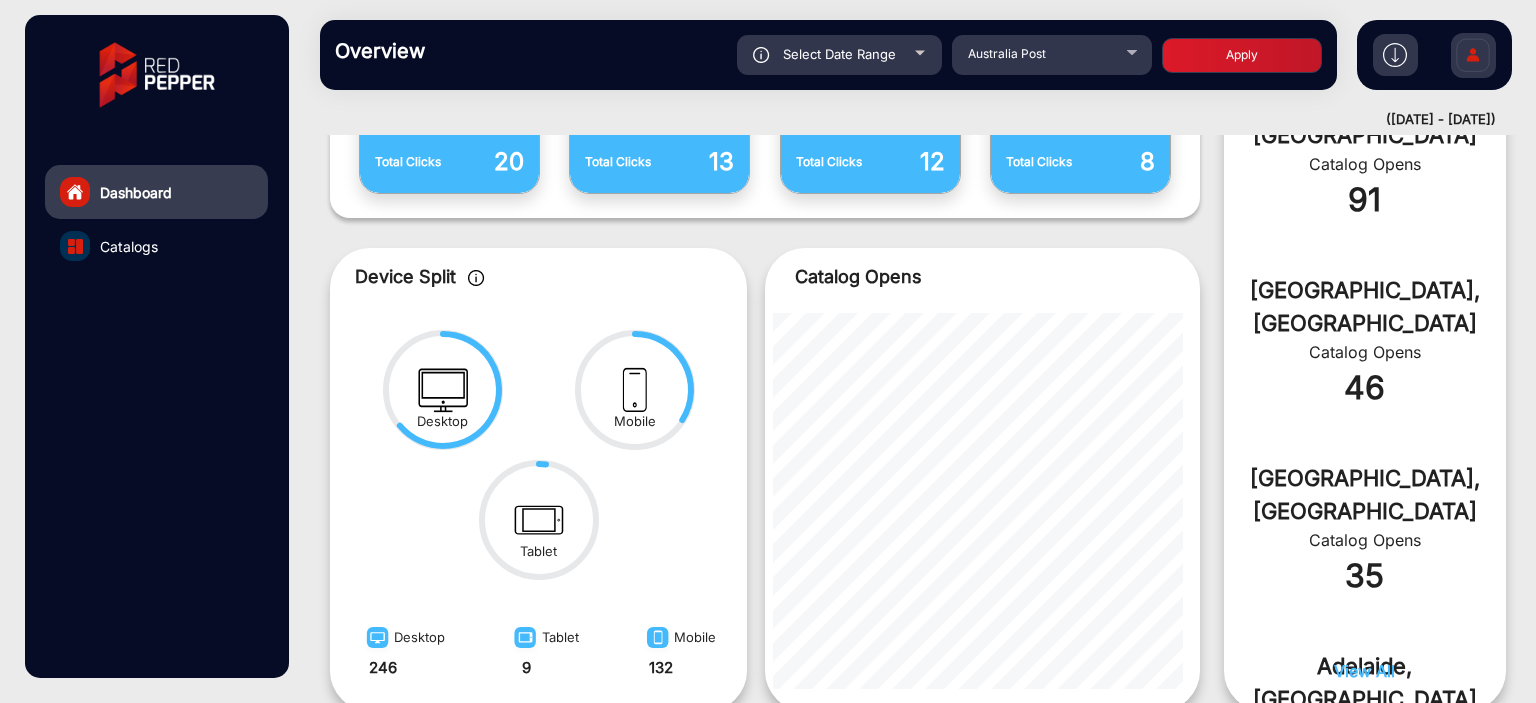 click on "Apply" 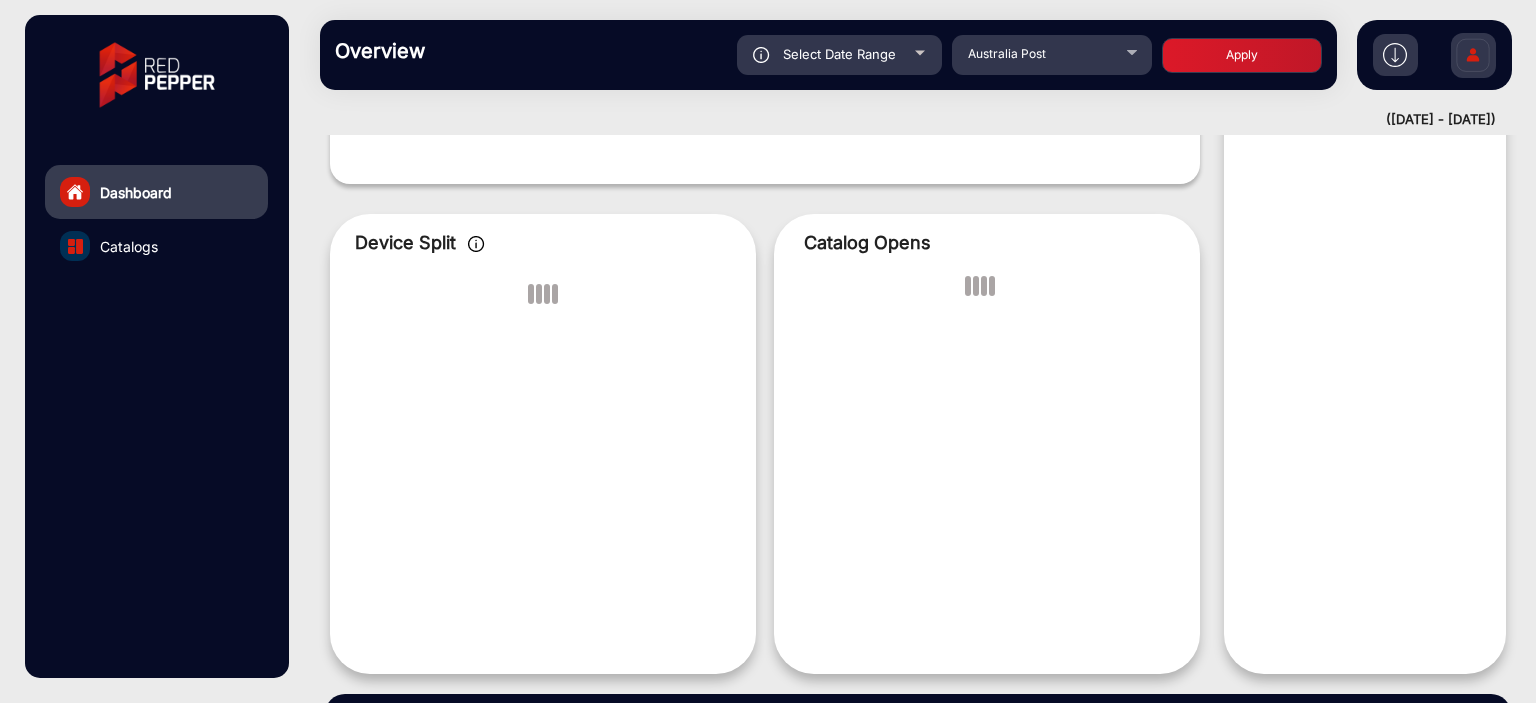scroll, scrollTop: 15, scrollLeft: 0, axis: vertical 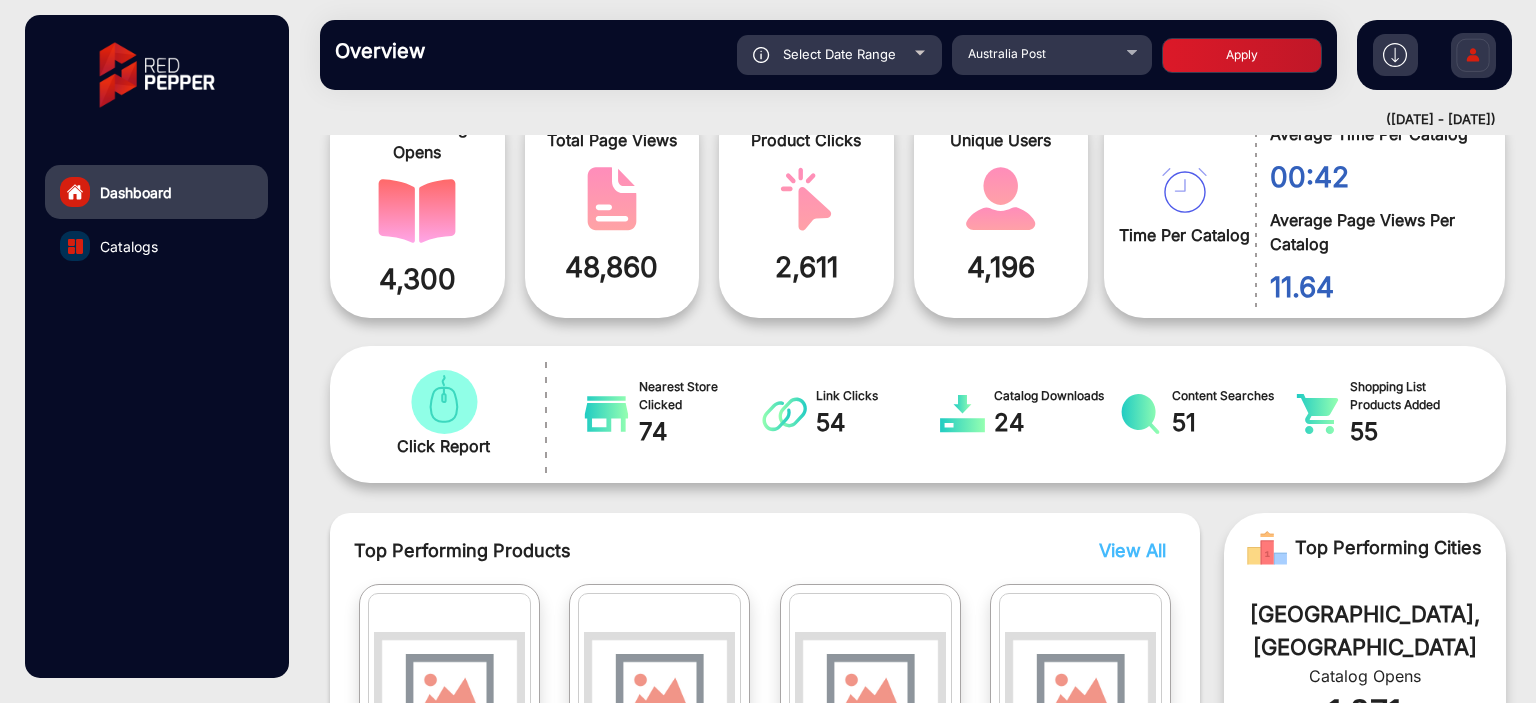 click on "Select Date Range" 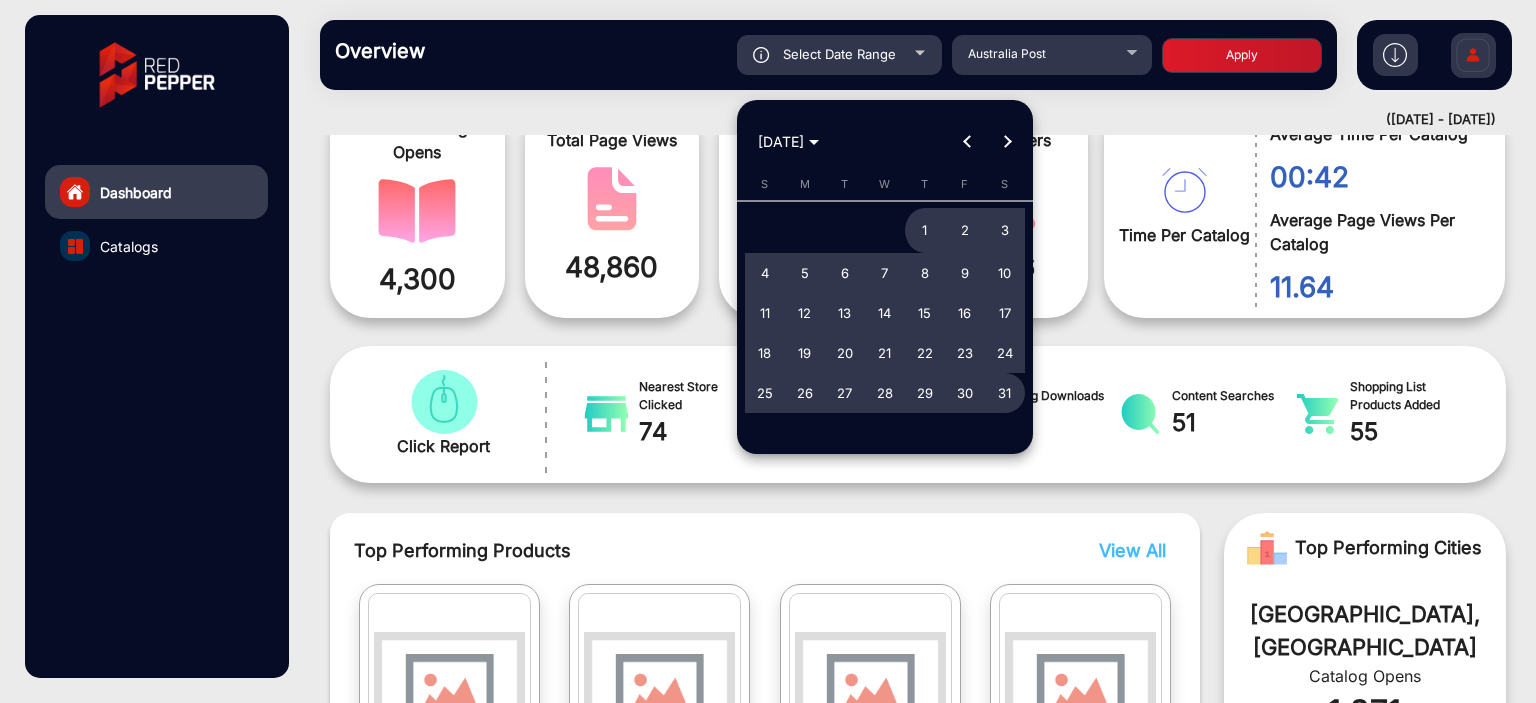 click on "1" at bounding box center (925, 231) 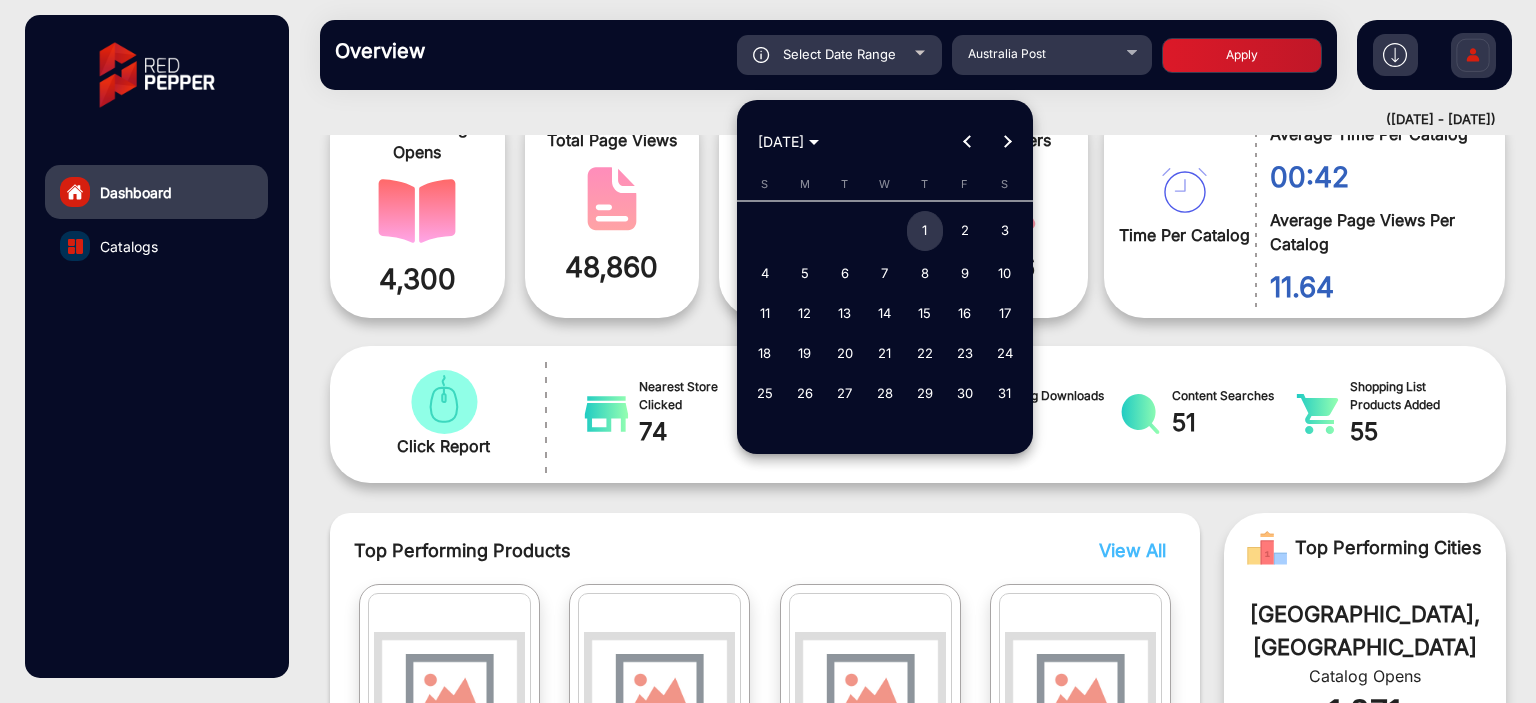 click on "1" at bounding box center (925, 231) 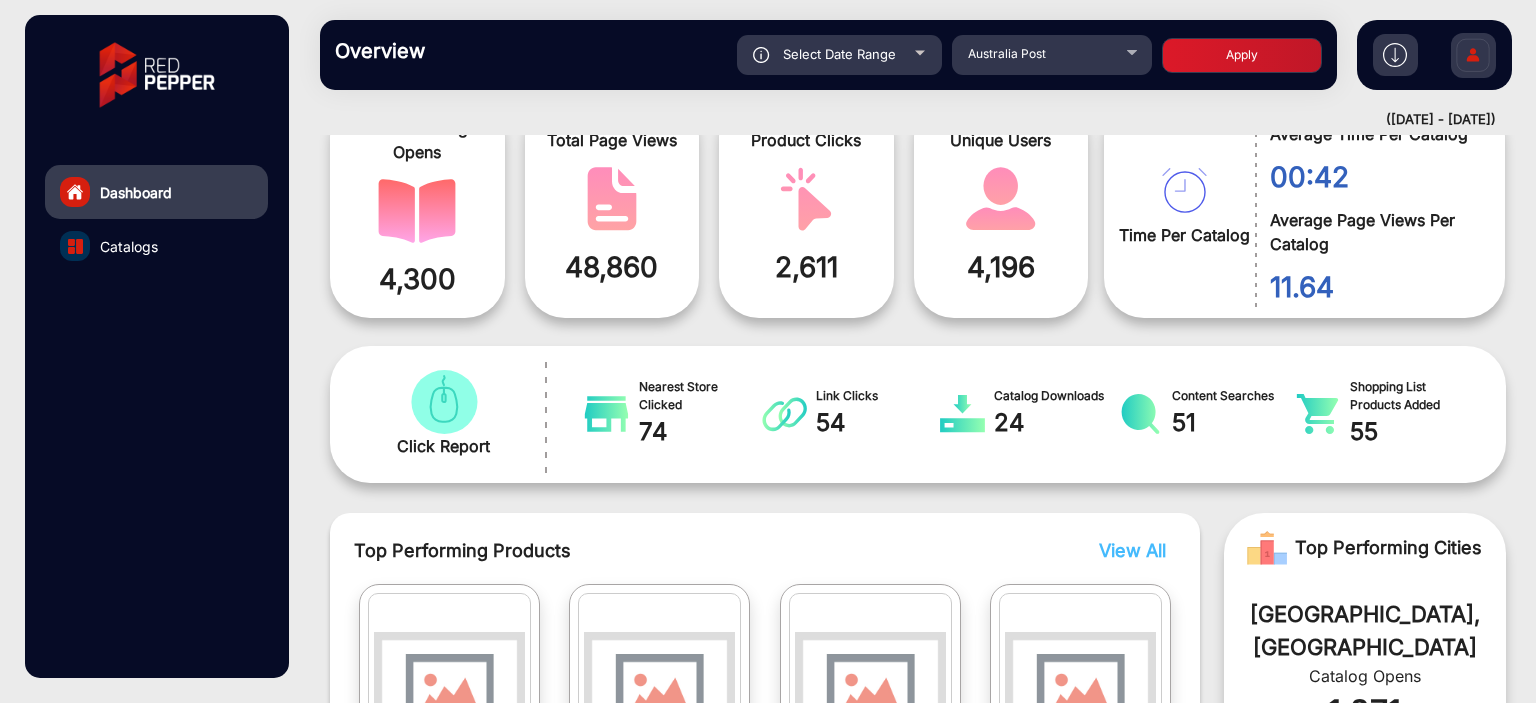 click on "Select Date Range [DATE] - [DATE] Choose date [GEOGRAPHIC_DATA] Post Apply" 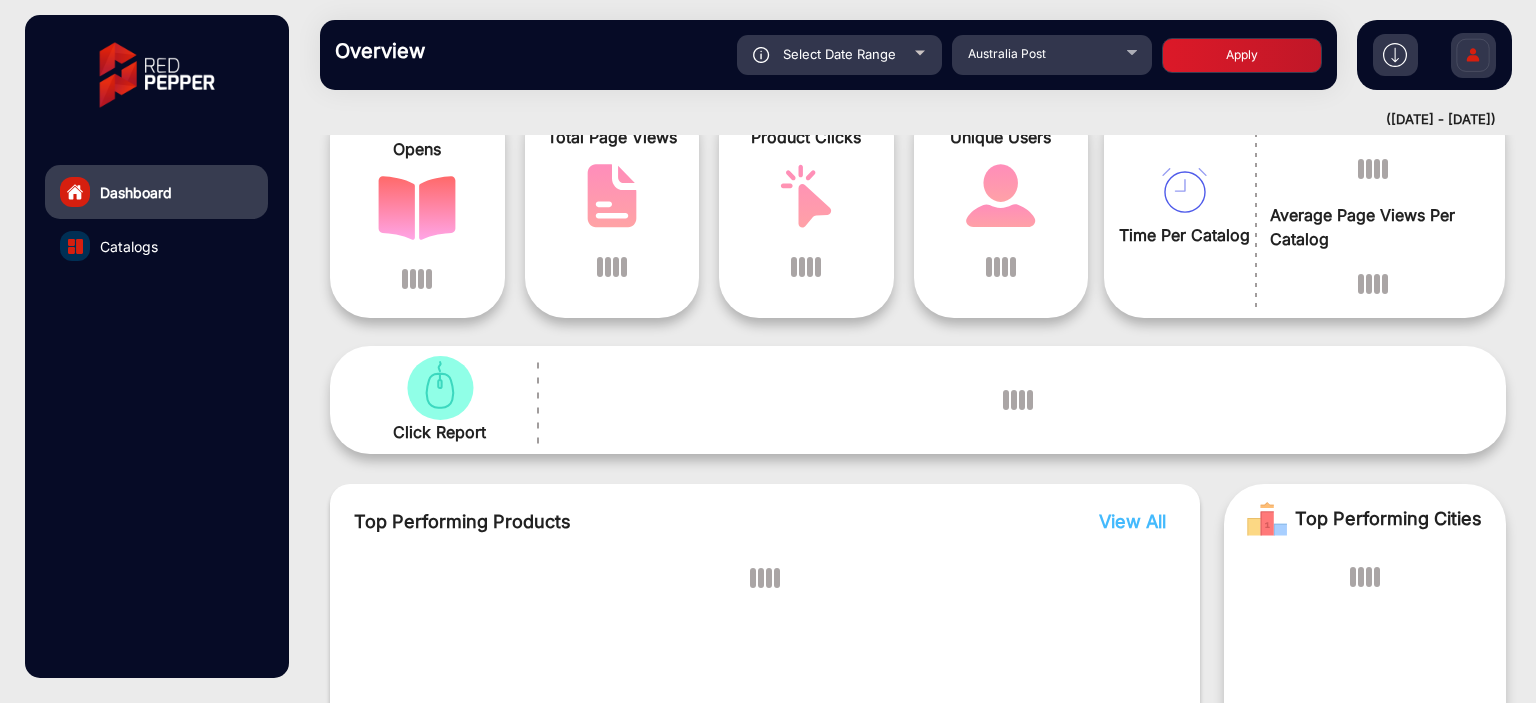scroll, scrollTop: 15, scrollLeft: 0, axis: vertical 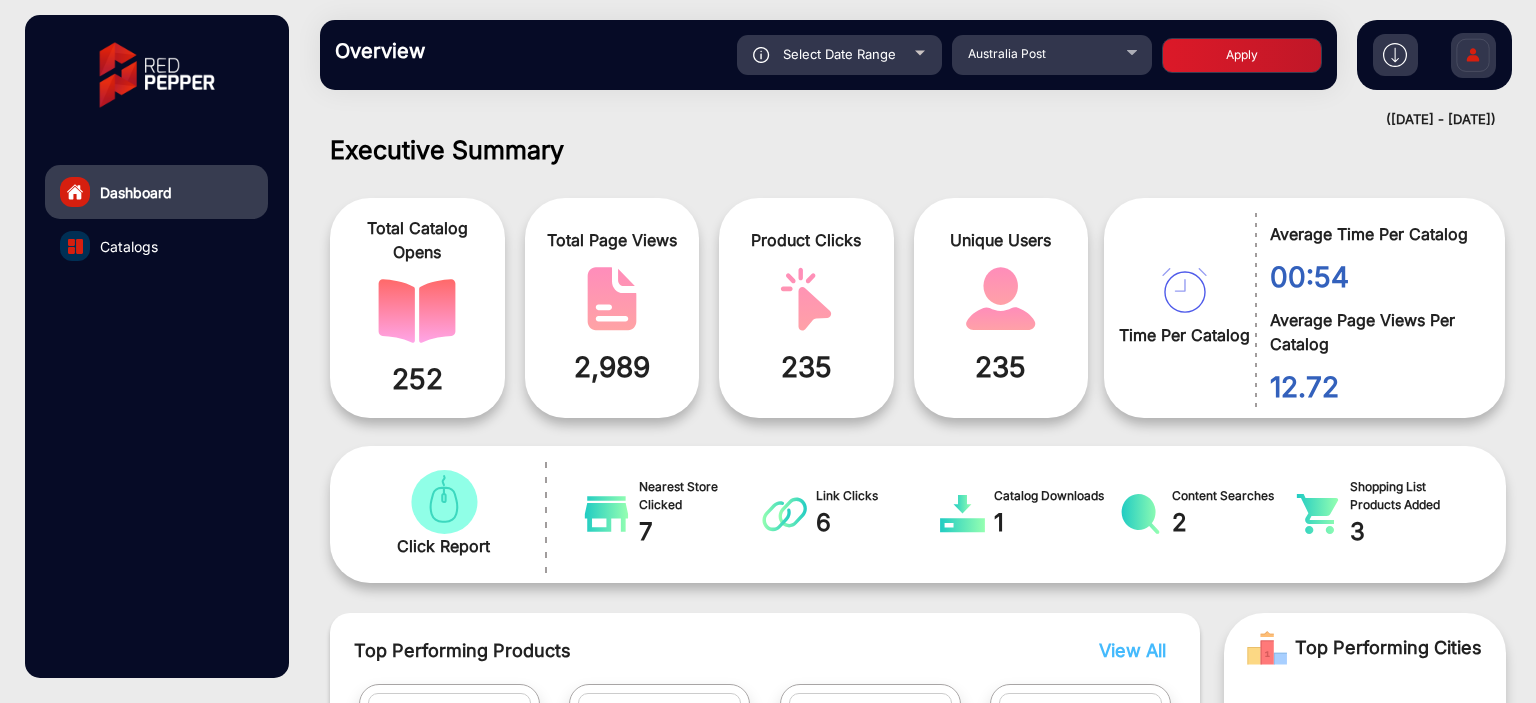 click on "Select Date Range" 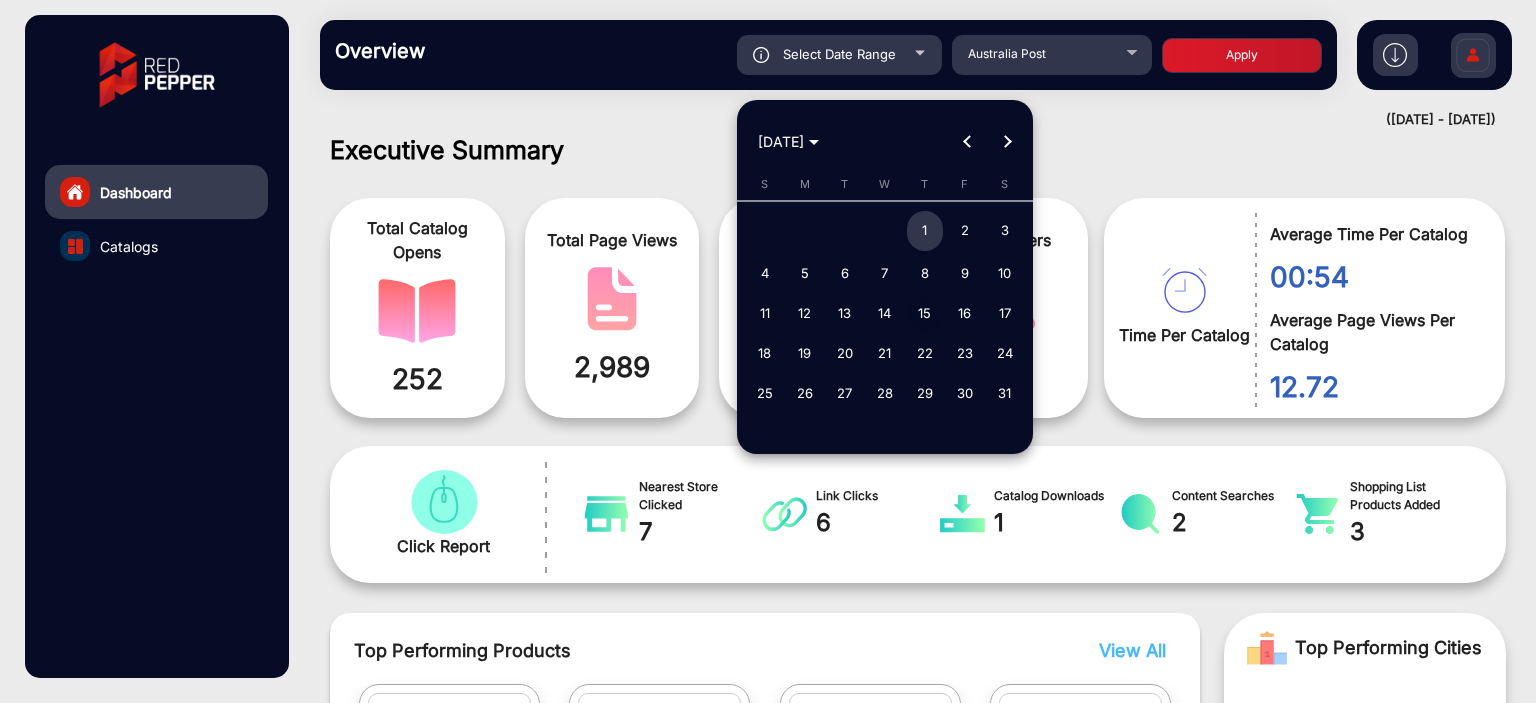 click on "15" at bounding box center [925, 313] 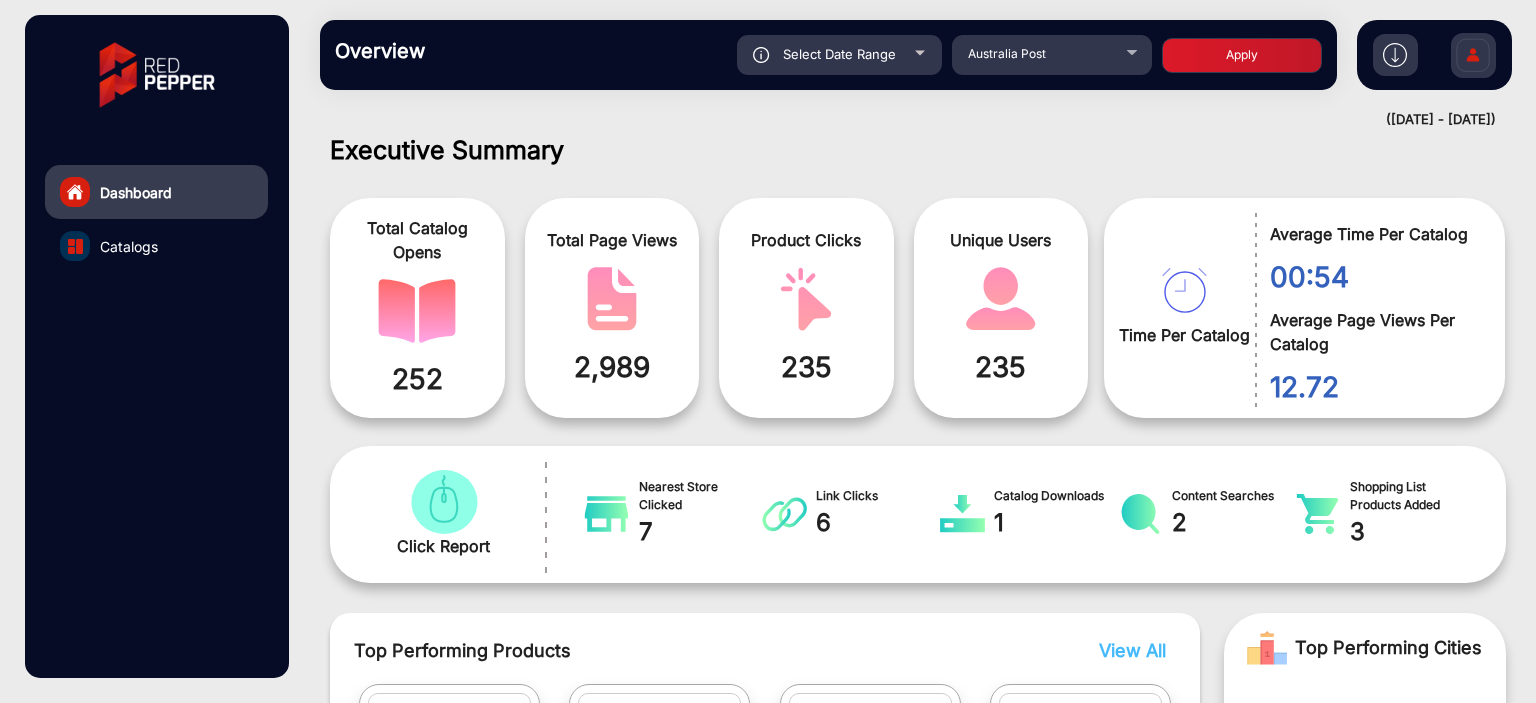 click on "Apply" 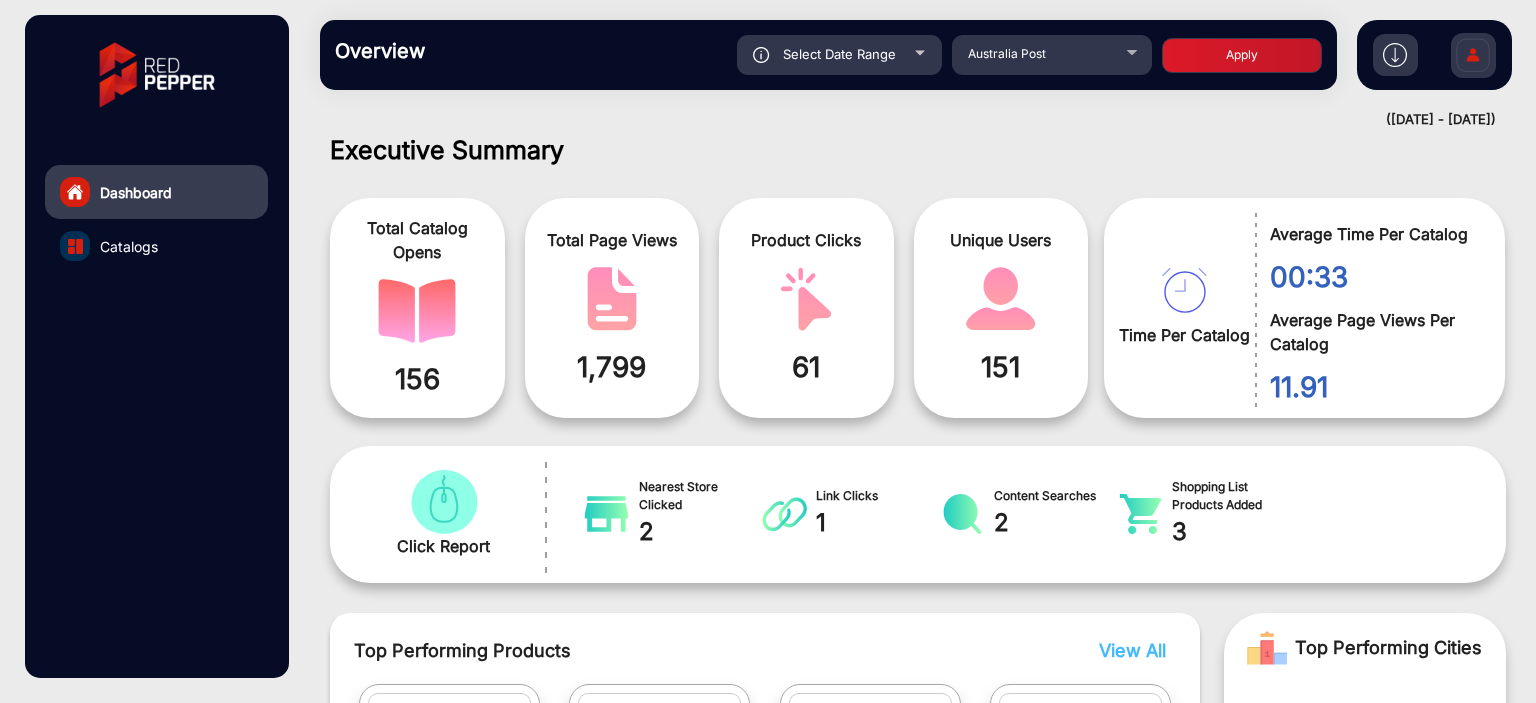 scroll, scrollTop: 999101, scrollLeft: 998828, axis: both 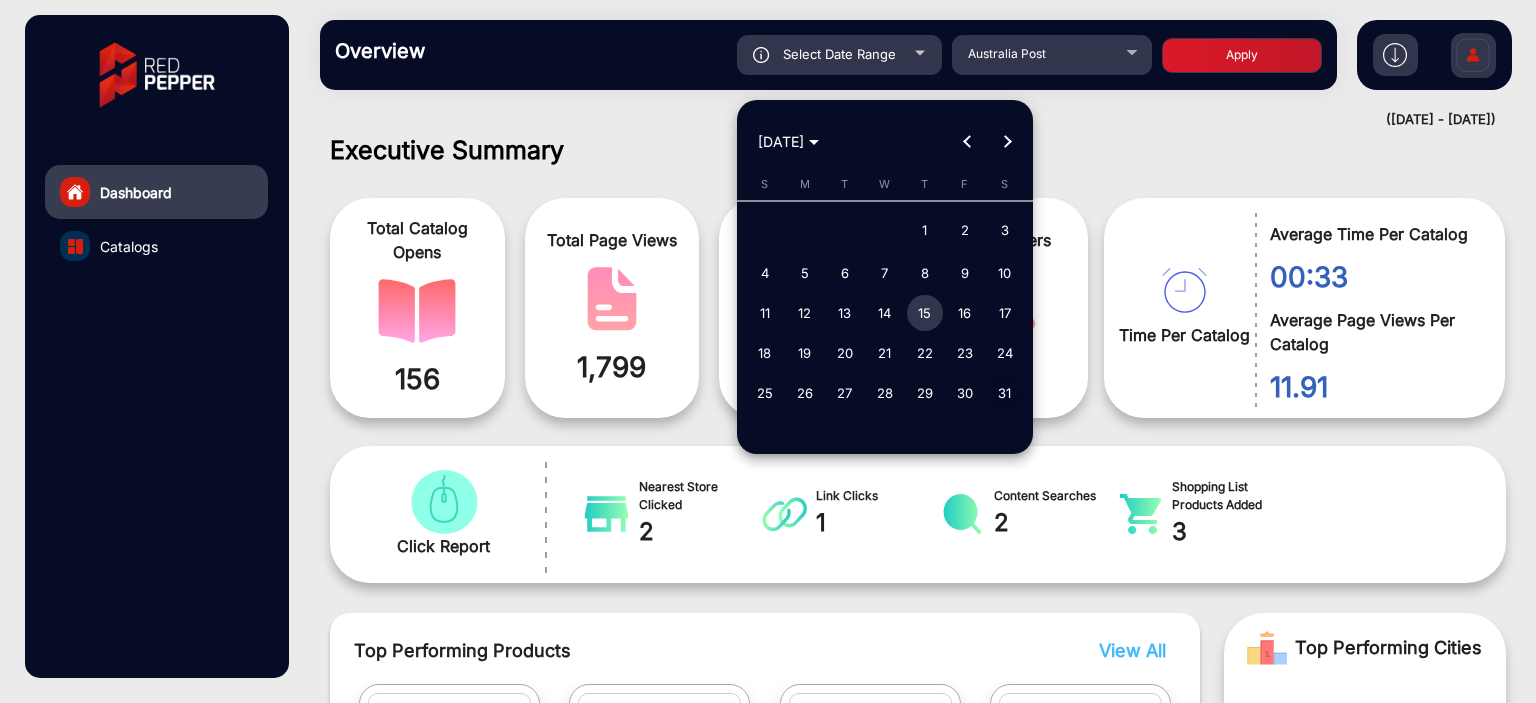 click on "31" at bounding box center (1005, 393) 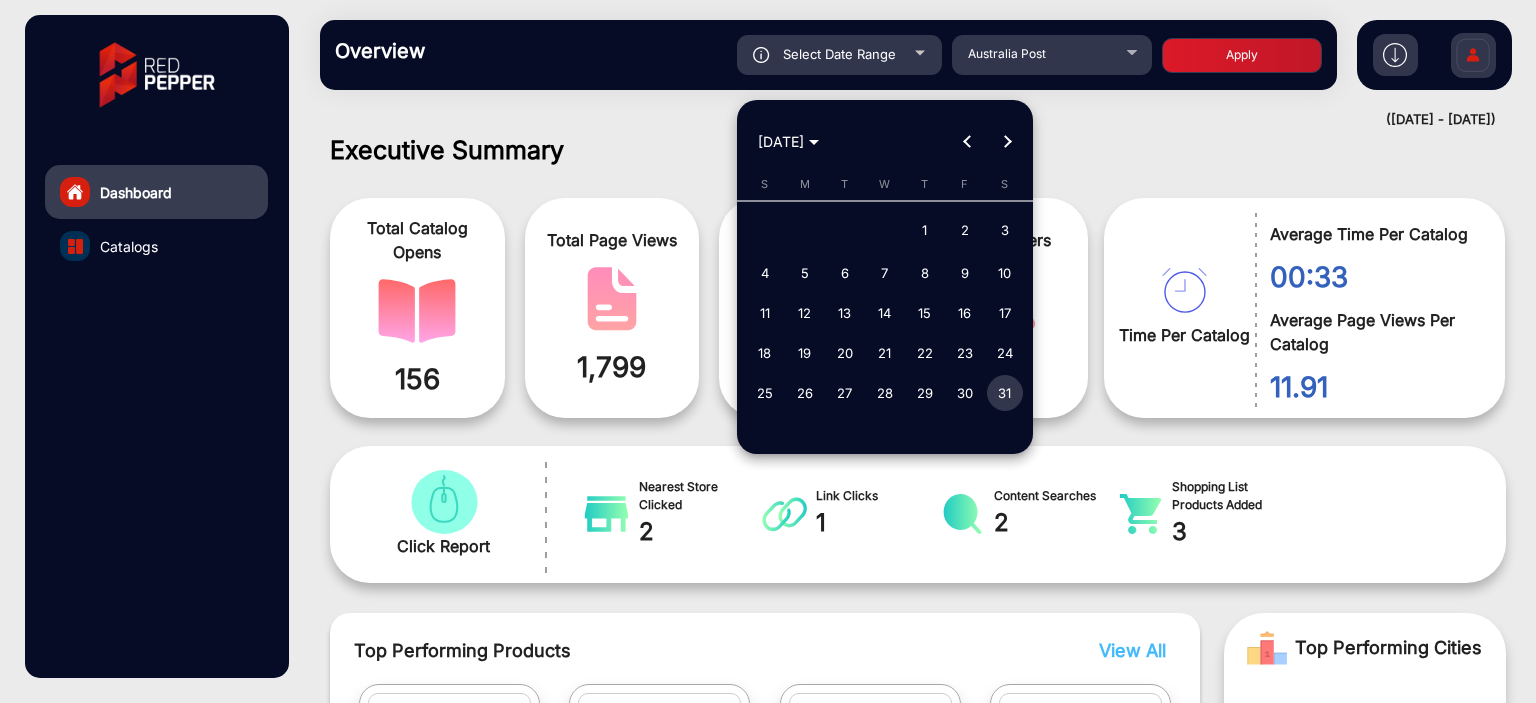 click on "31" at bounding box center [1005, 393] 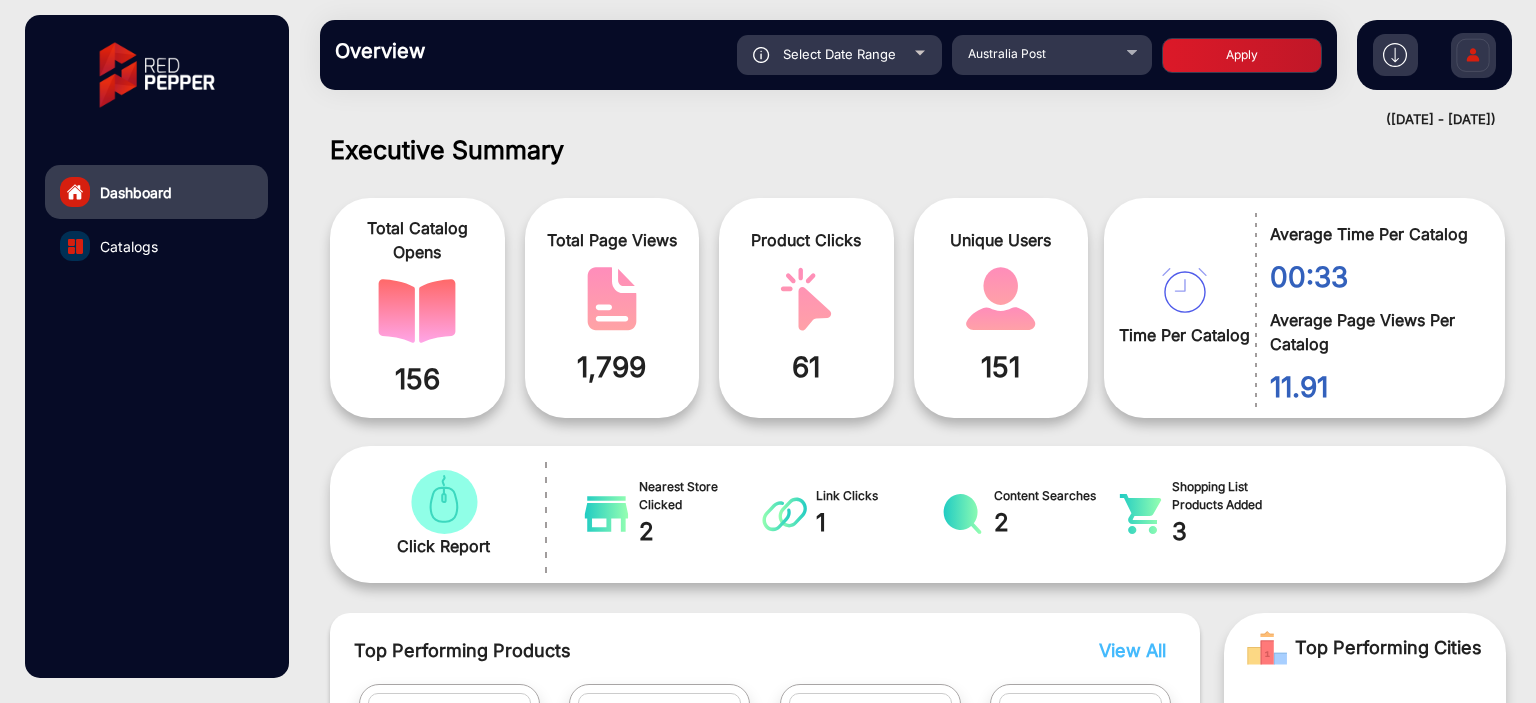 click on "Apply" 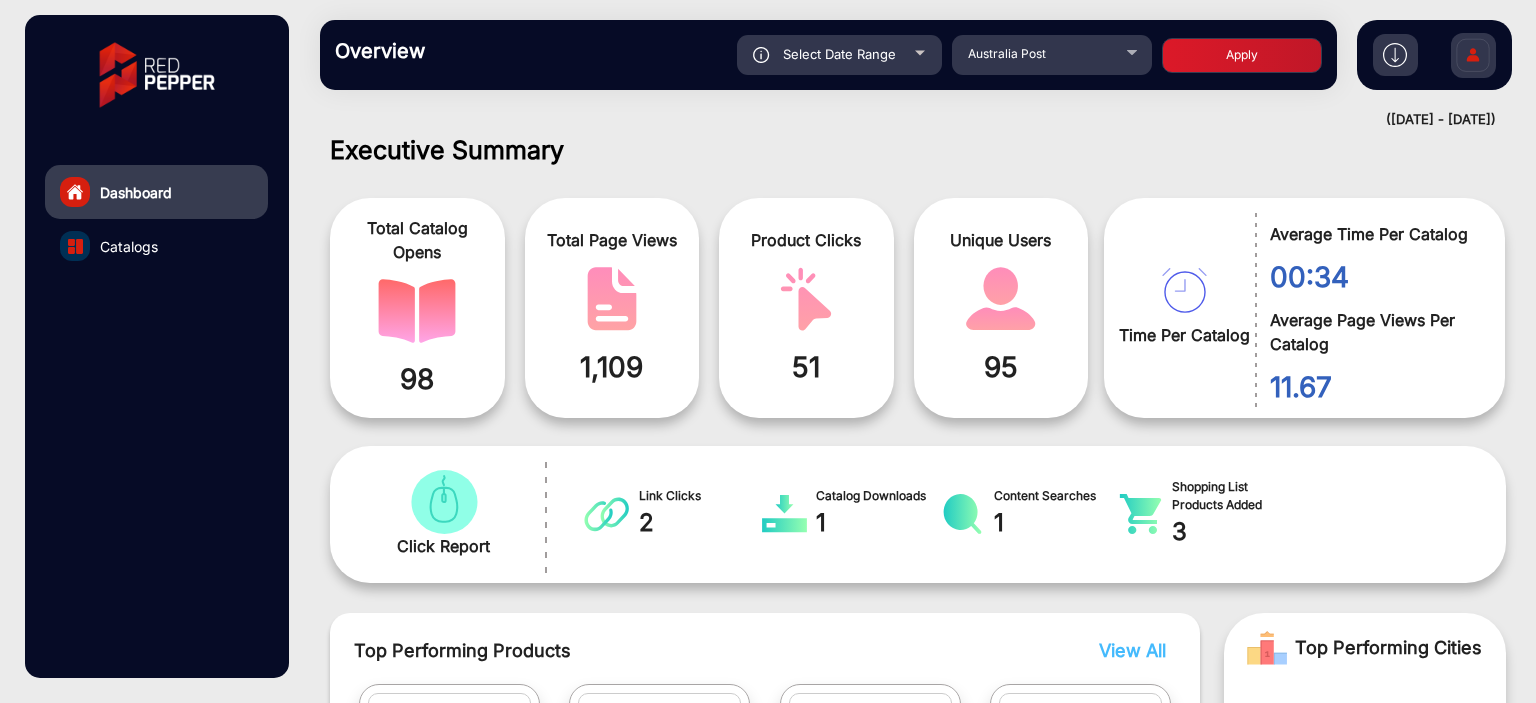 scroll, scrollTop: 999101, scrollLeft: 998828, axis: both 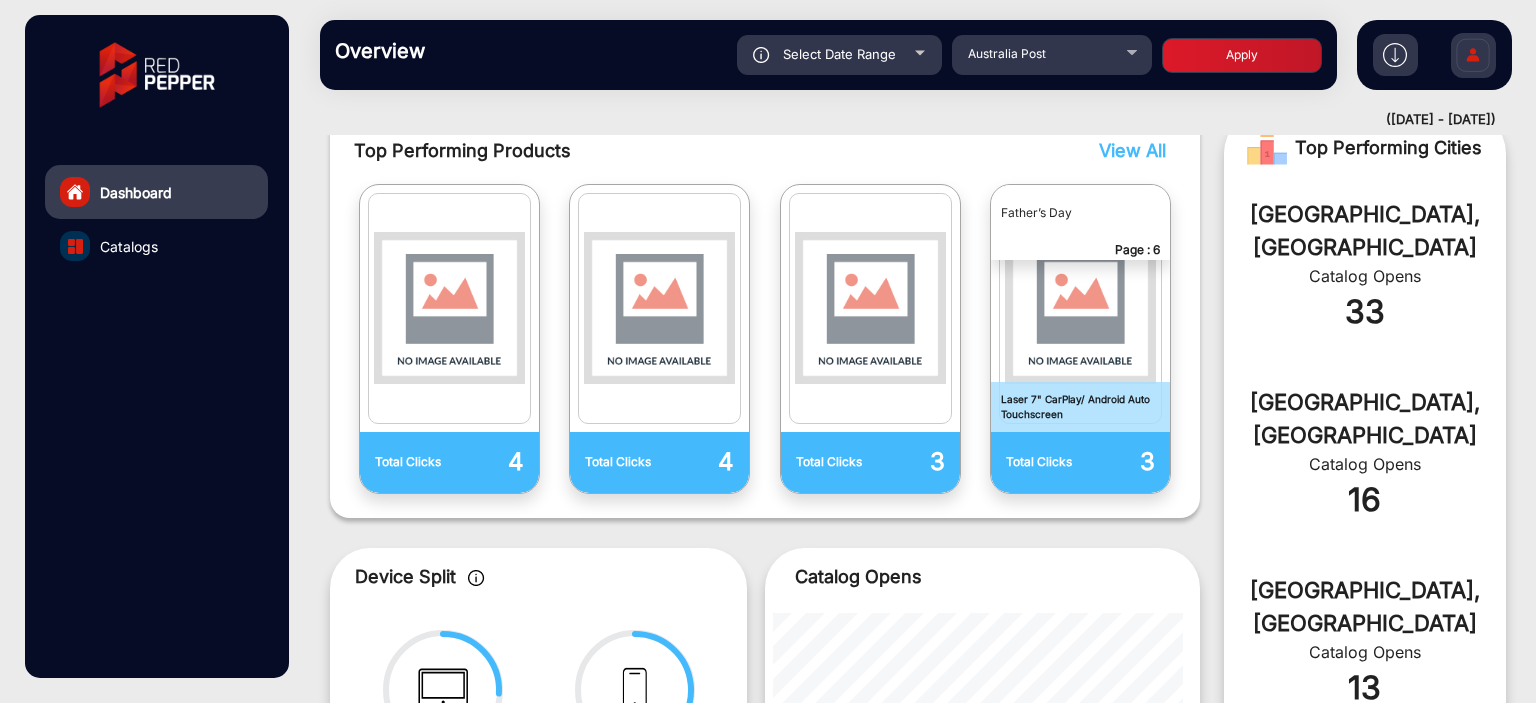 click on "Select Date Range" 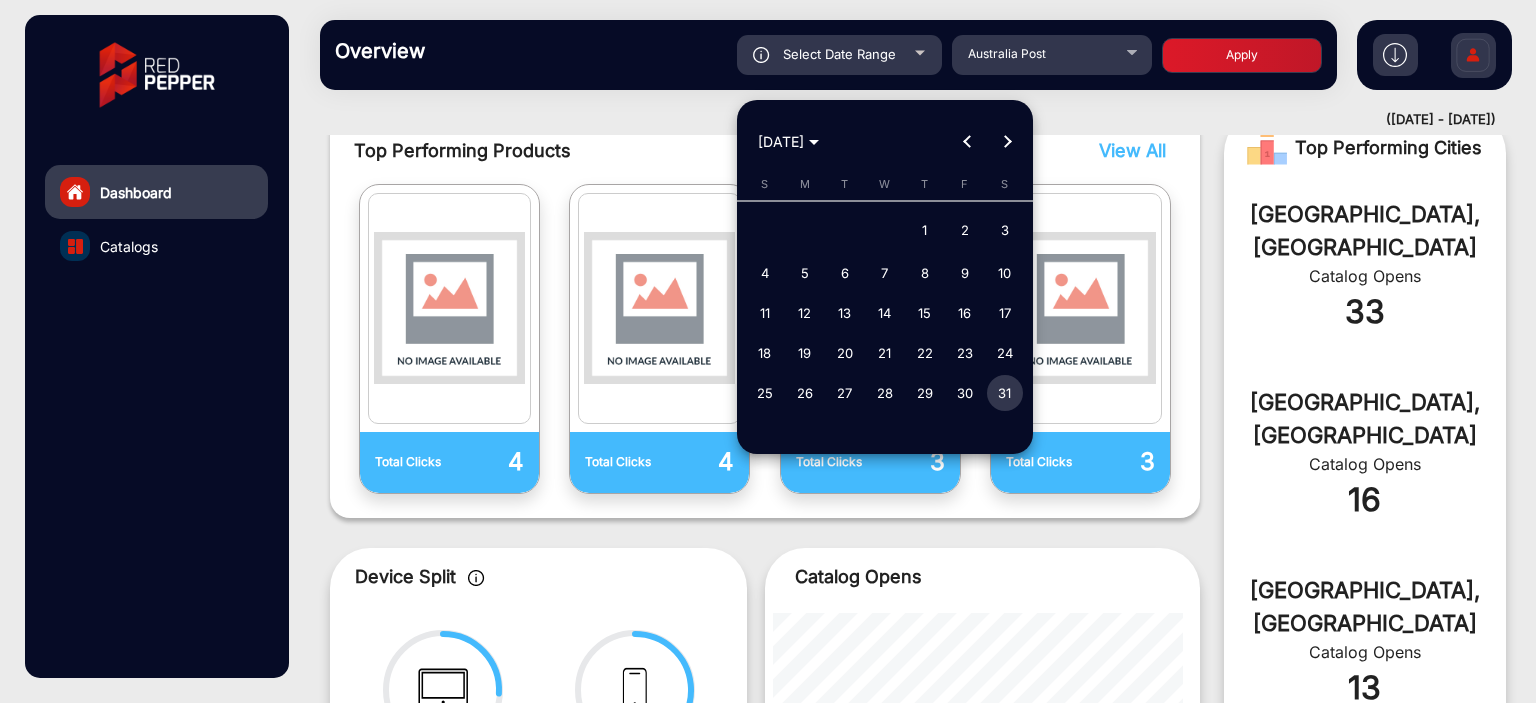 click at bounding box center [1007, 142] 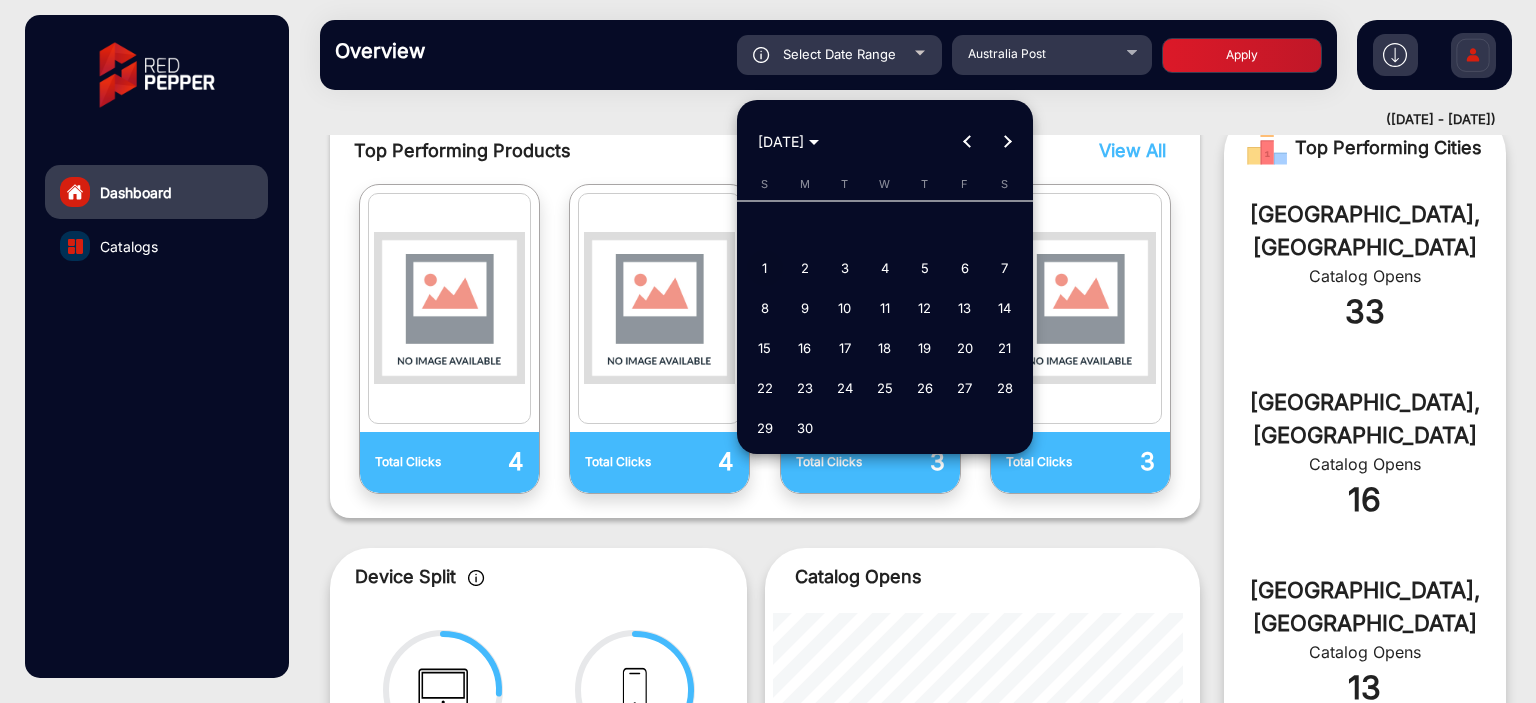 click on "1" at bounding box center [765, 268] 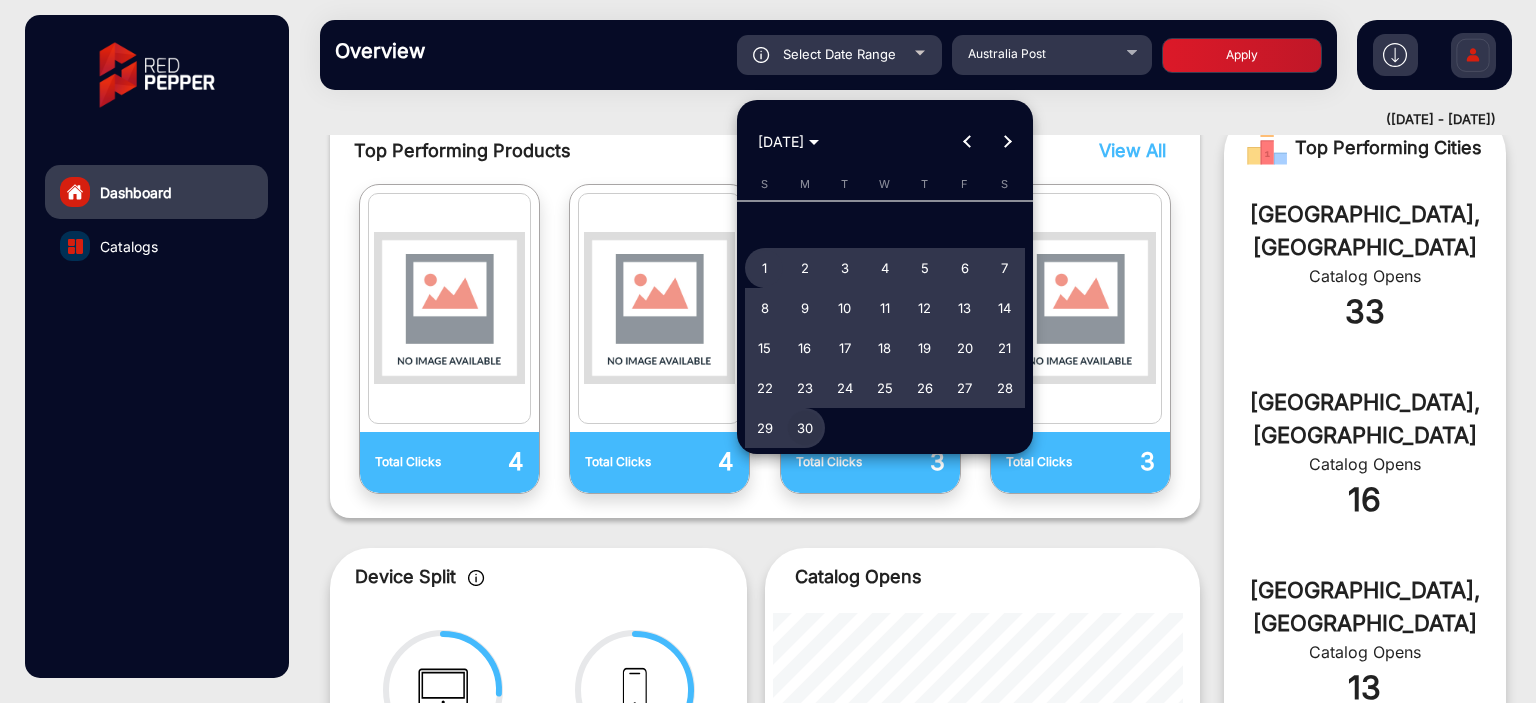 click on "30" at bounding box center [805, 428] 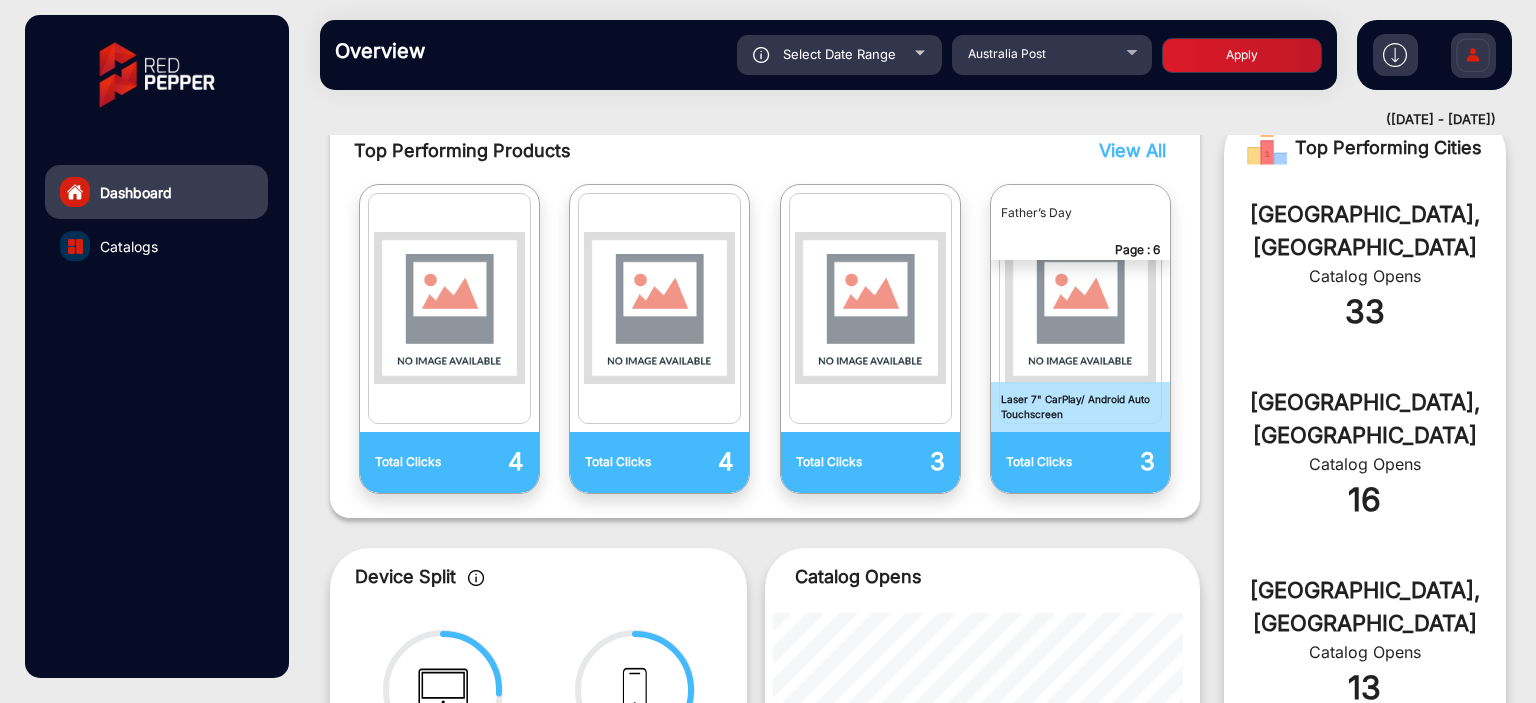 click on "Apply" 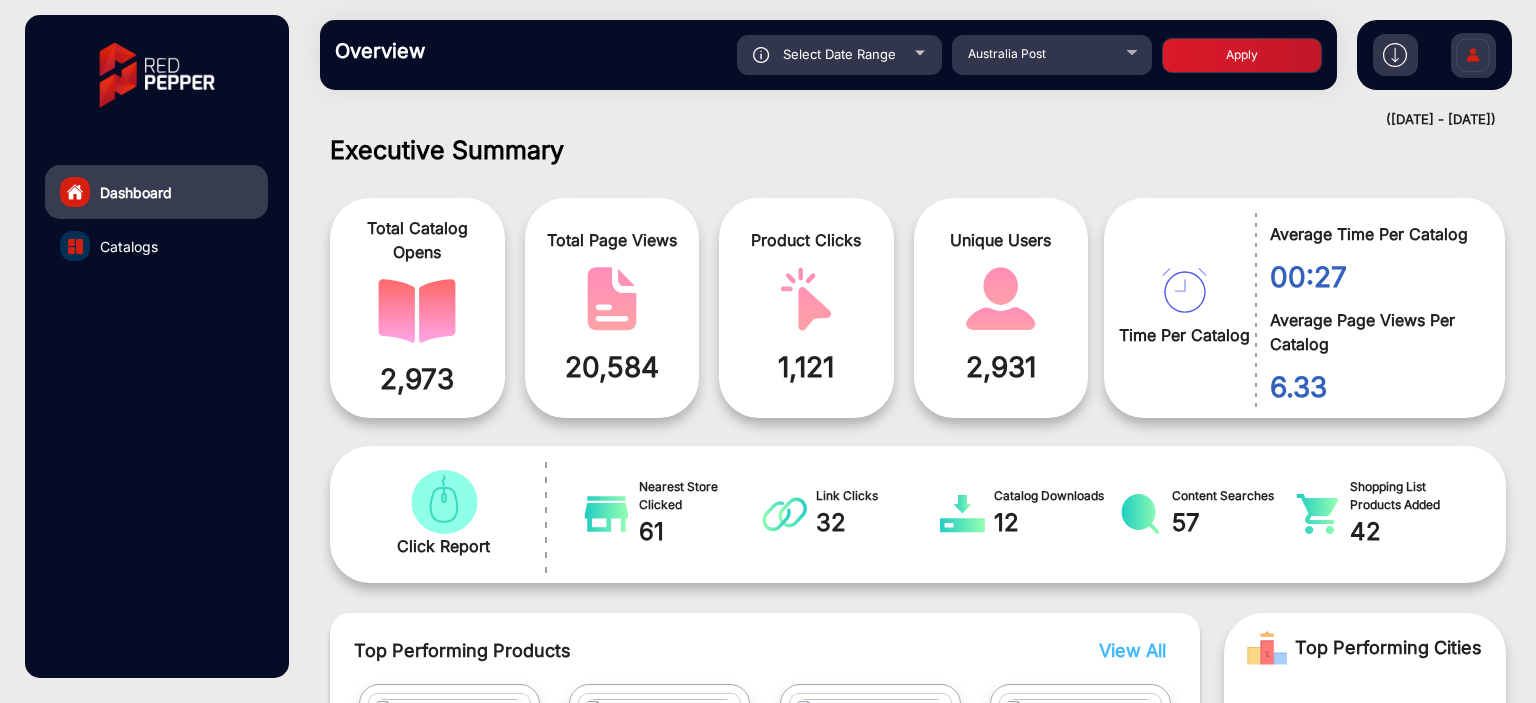 scroll, scrollTop: 239, scrollLeft: 0, axis: vertical 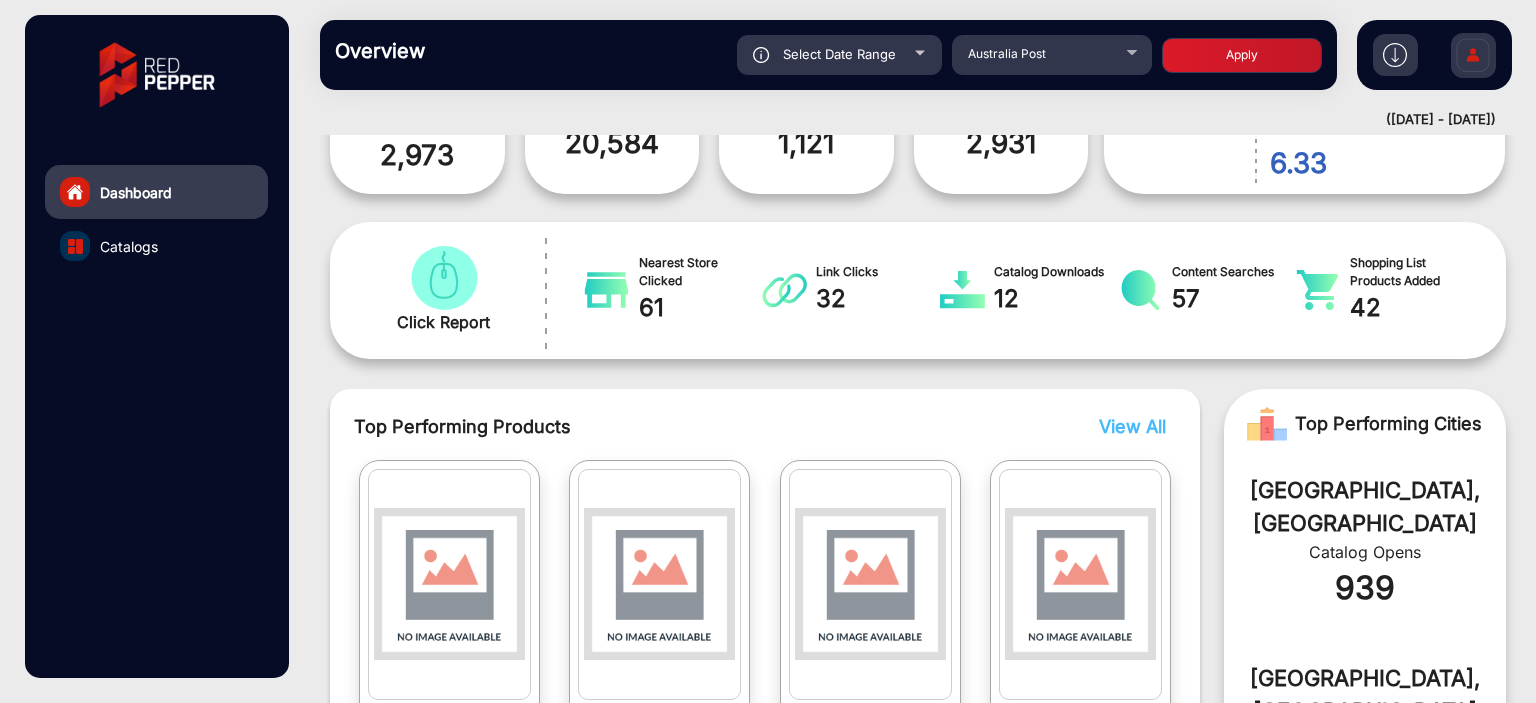 click on "Select Date Range" 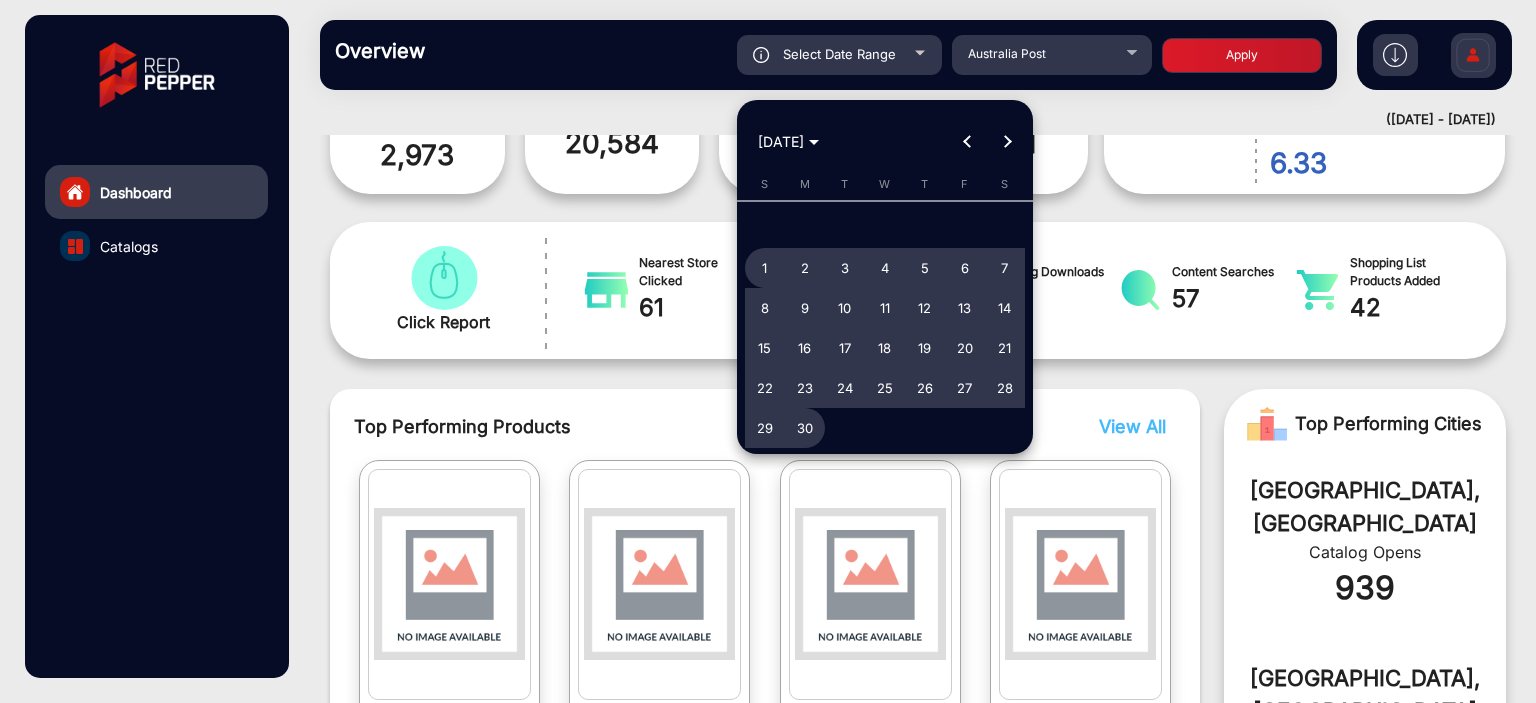 click on "1" at bounding box center (765, 268) 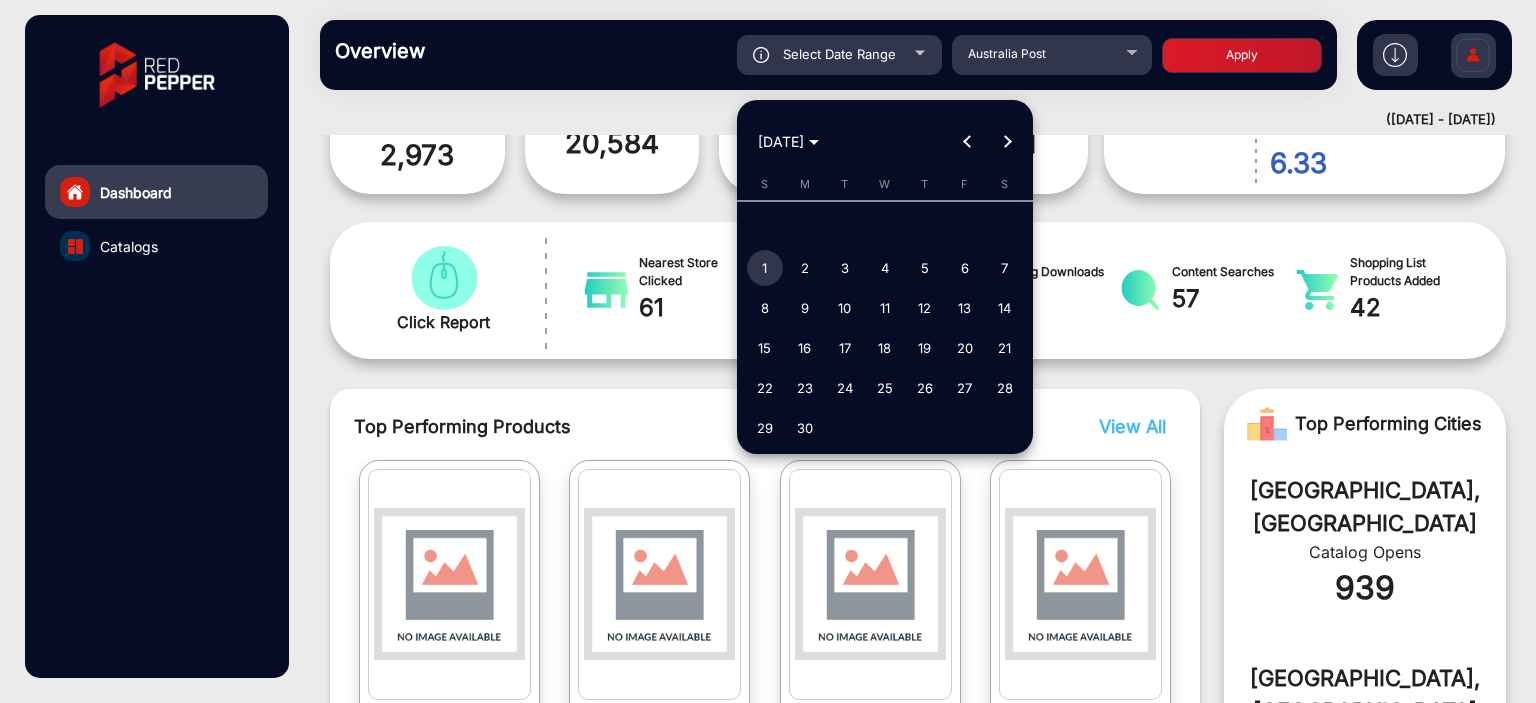 click on "1" at bounding box center (765, 268) 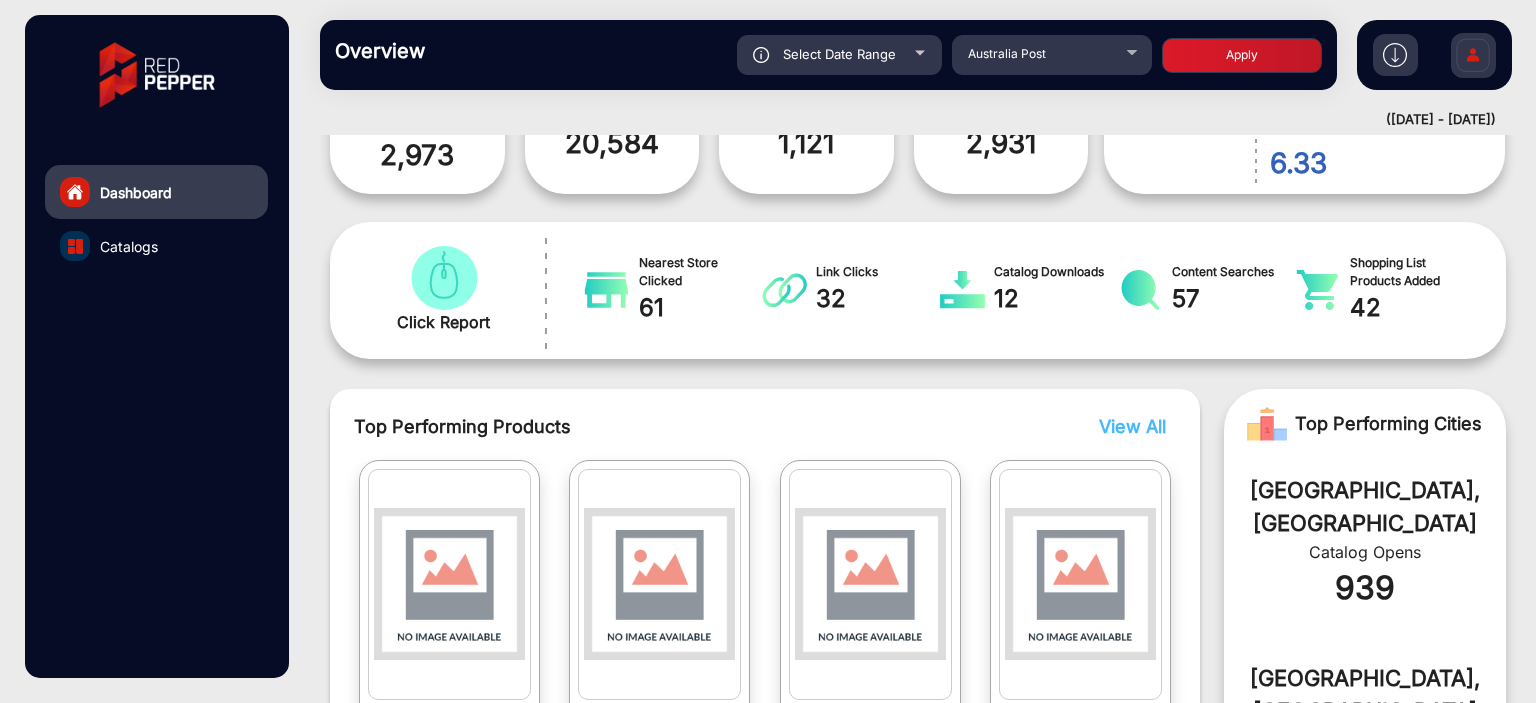 click on "Apply" 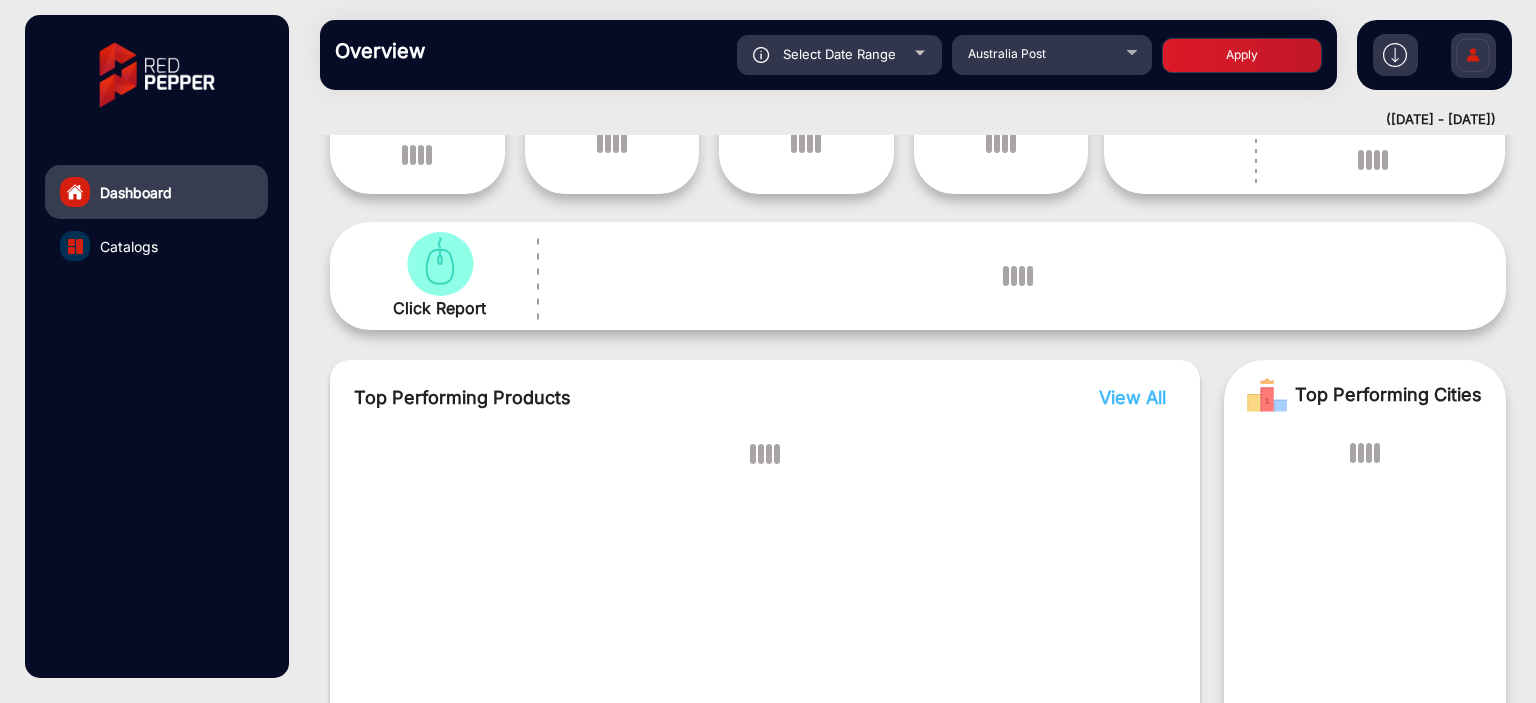 scroll, scrollTop: 15, scrollLeft: 0, axis: vertical 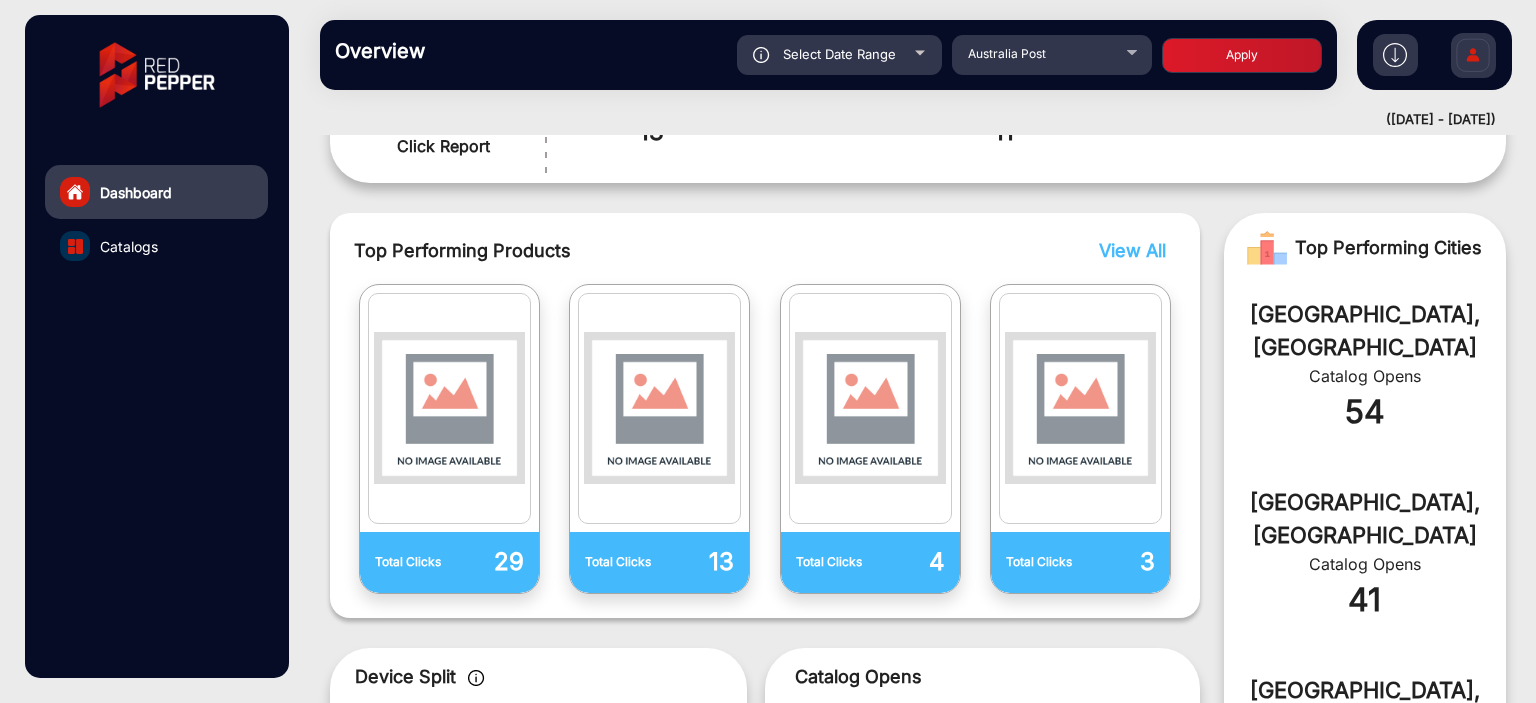 click on "Select Date Range" 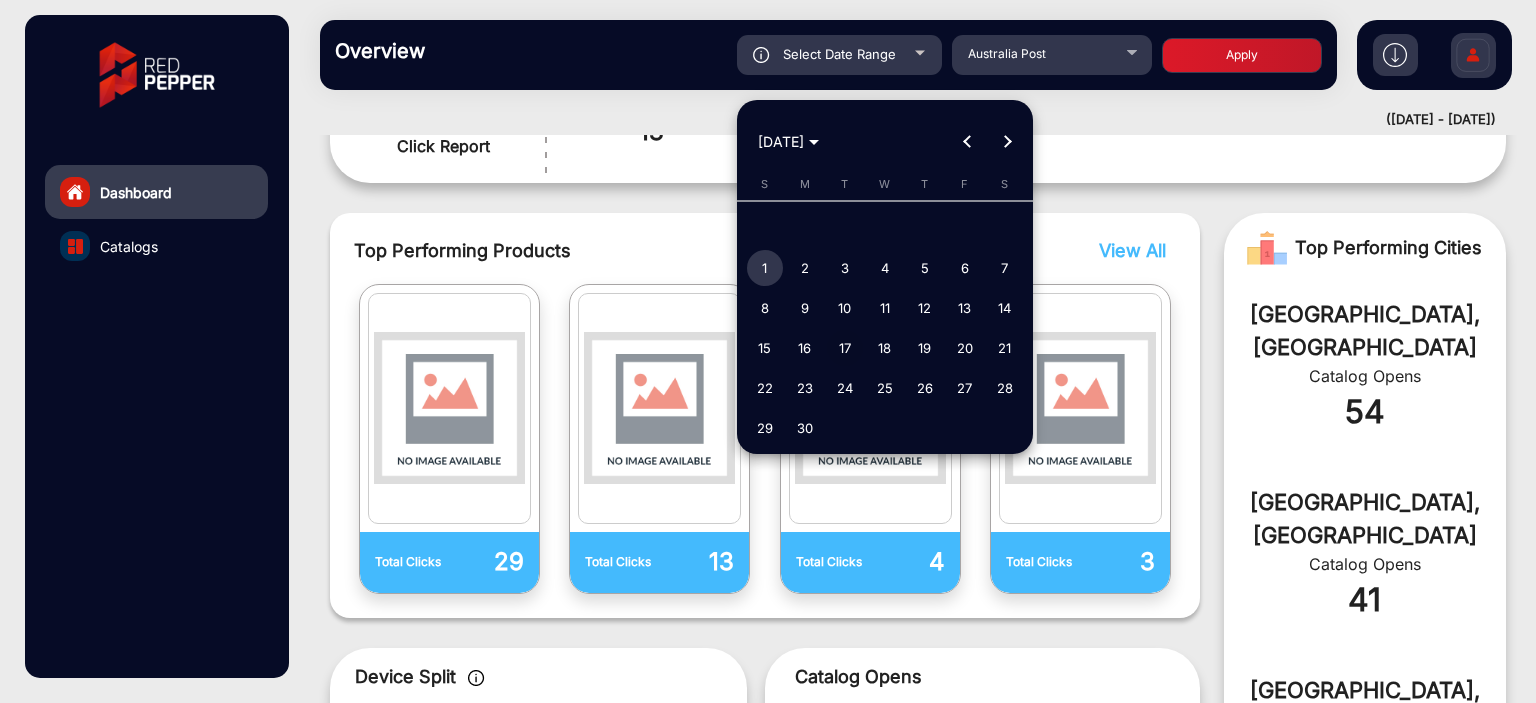 click on "17" at bounding box center [845, 348] 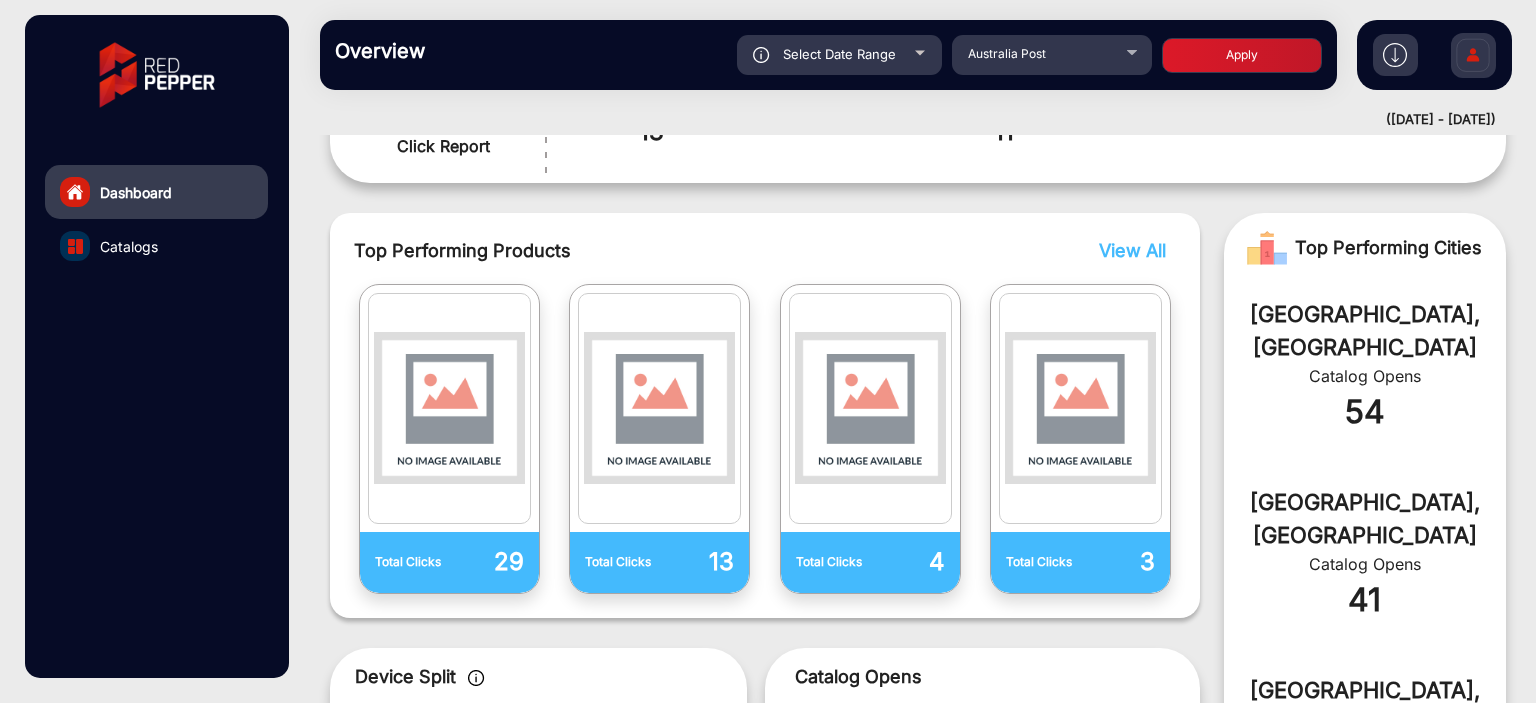 click on "Apply" 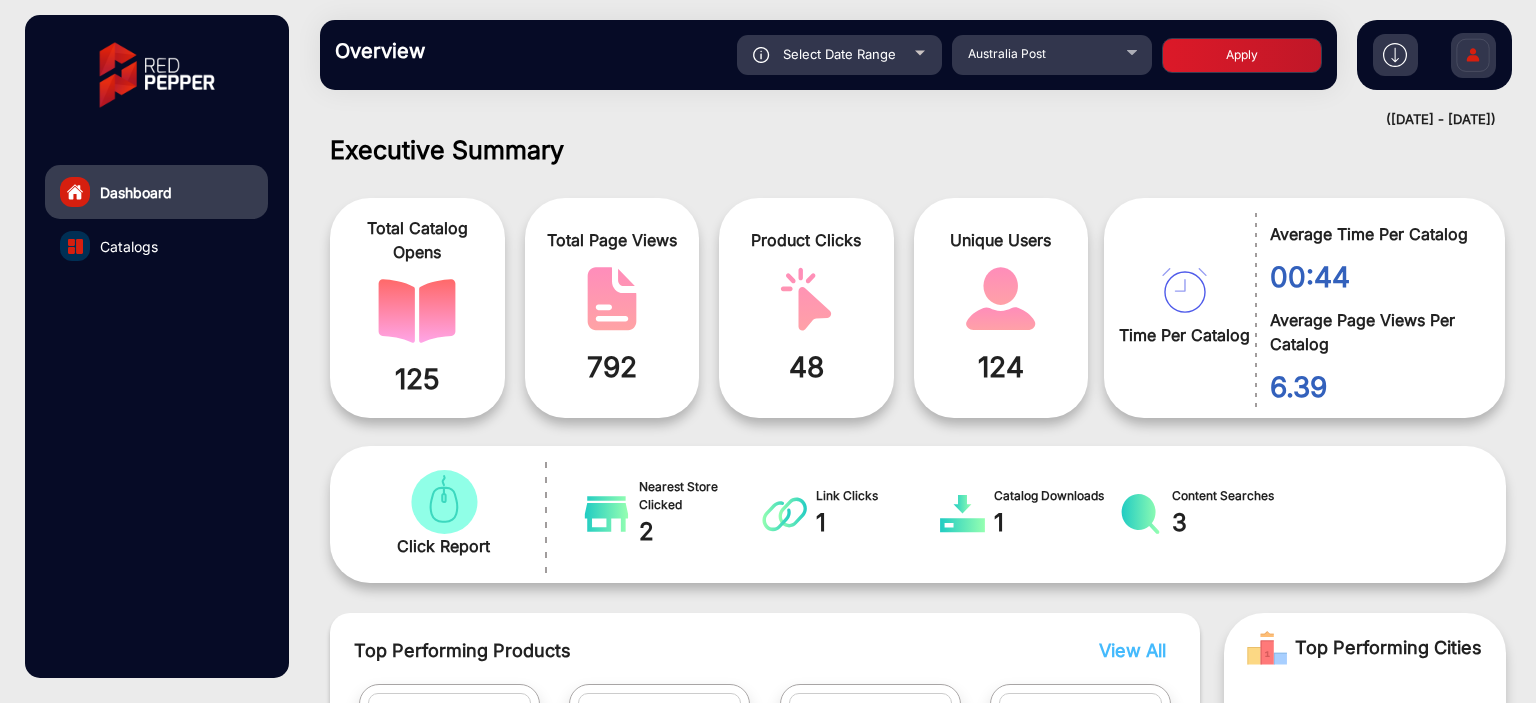 scroll, scrollTop: 999101, scrollLeft: 998828, axis: both 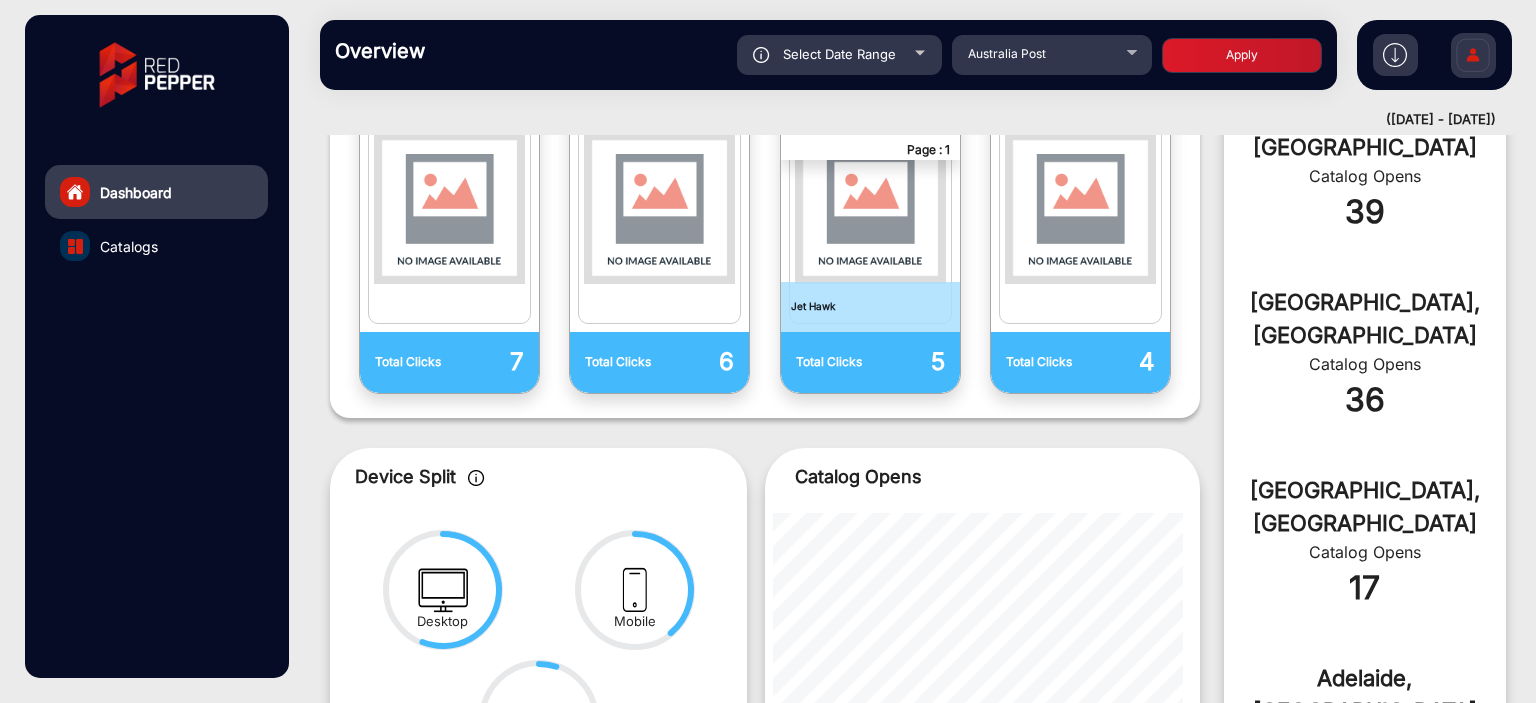 click on "Select Date Range" 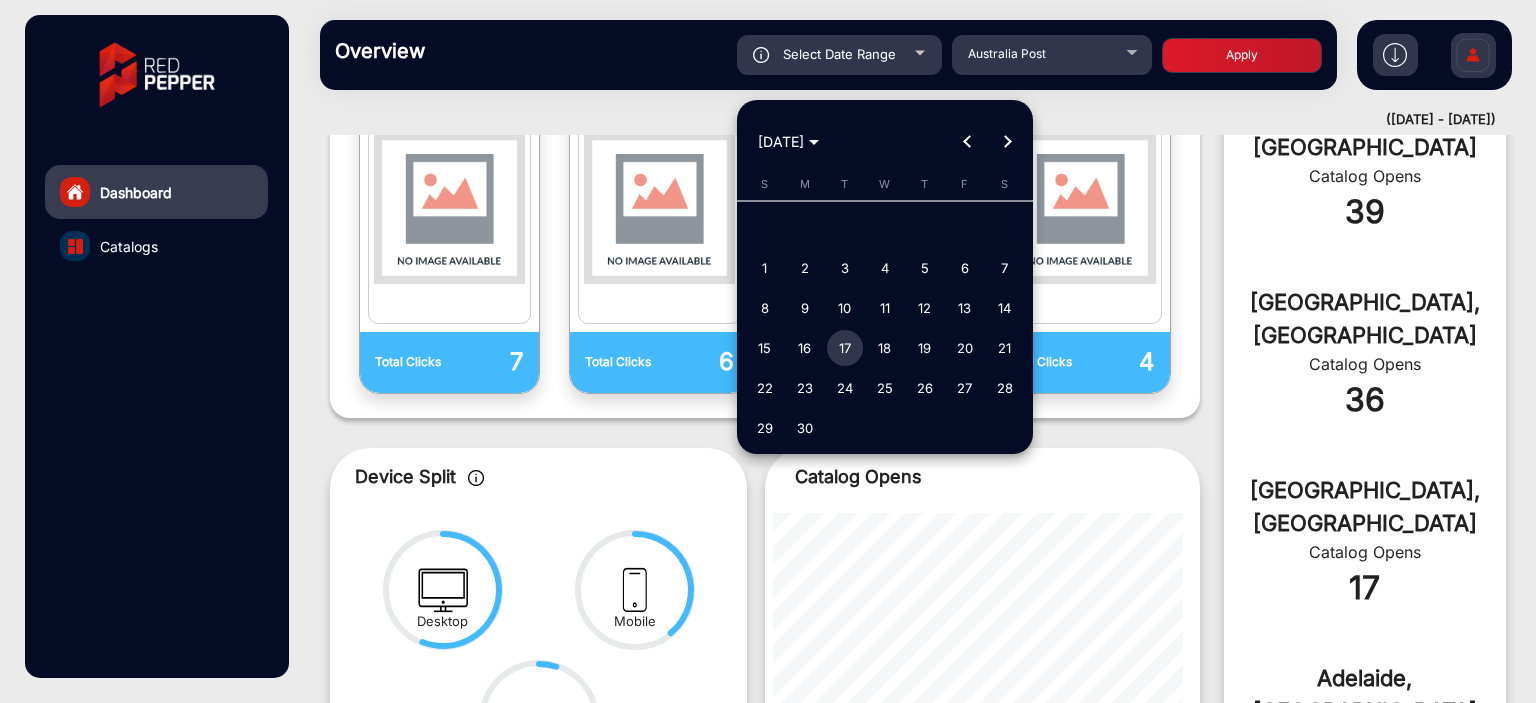 click on "18" at bounding box center [885, 348] 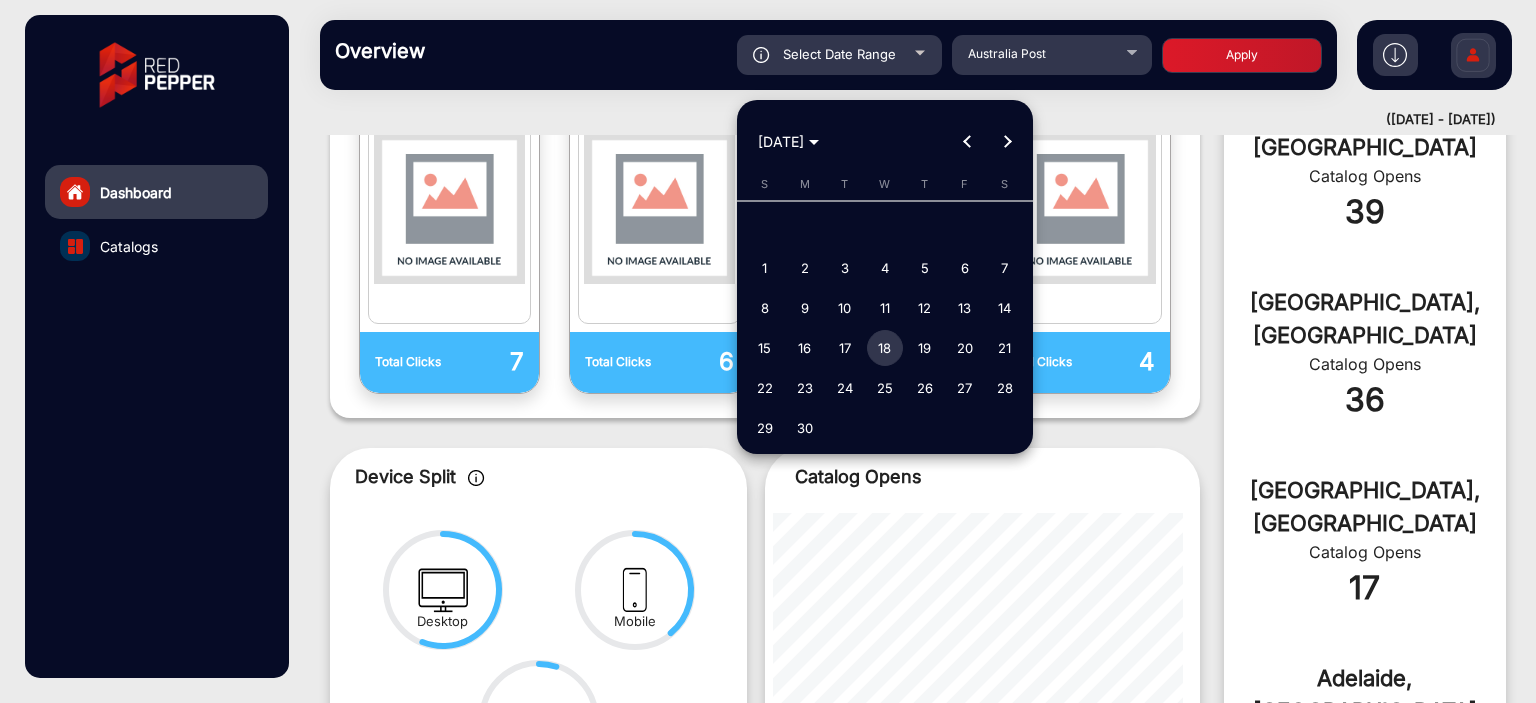 click on "18" at bounding box center (885, 348) 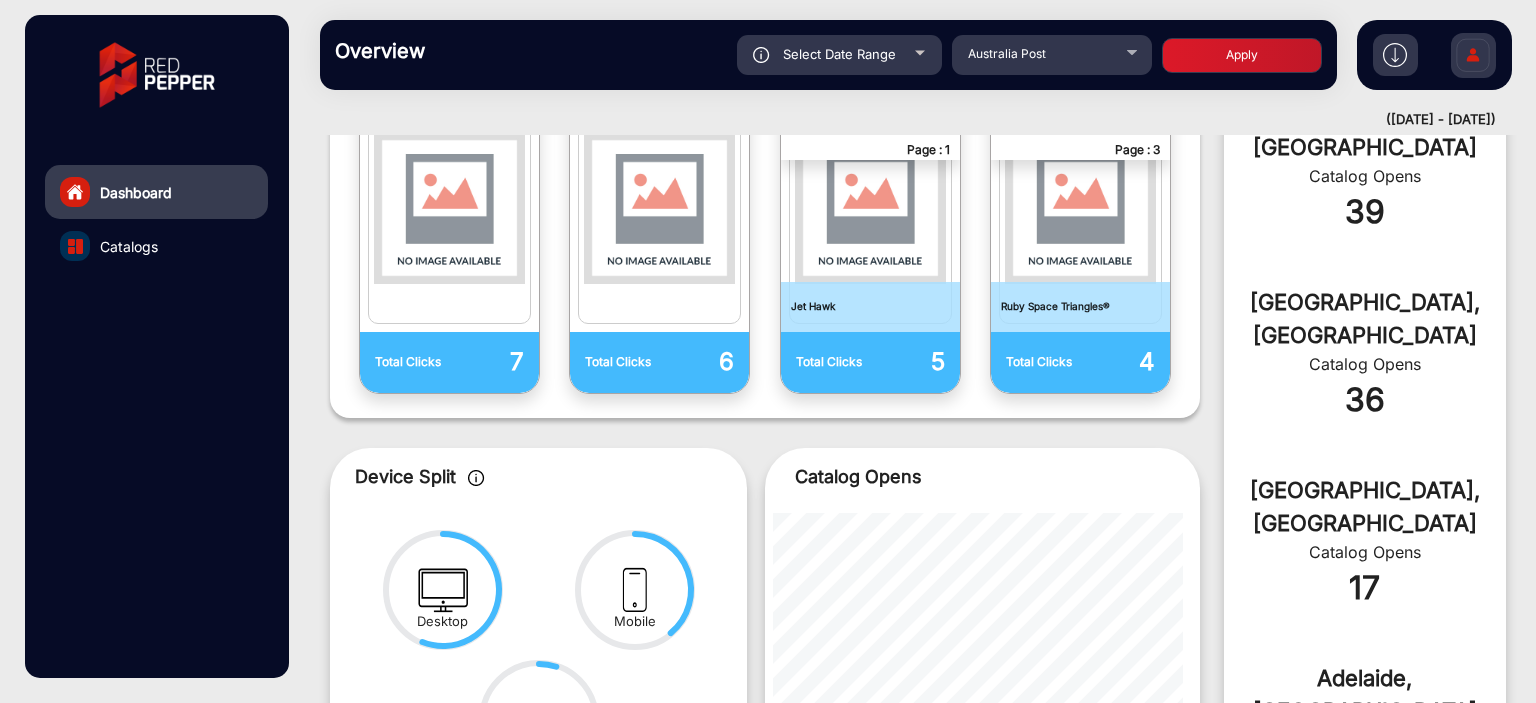 click on "Apply" 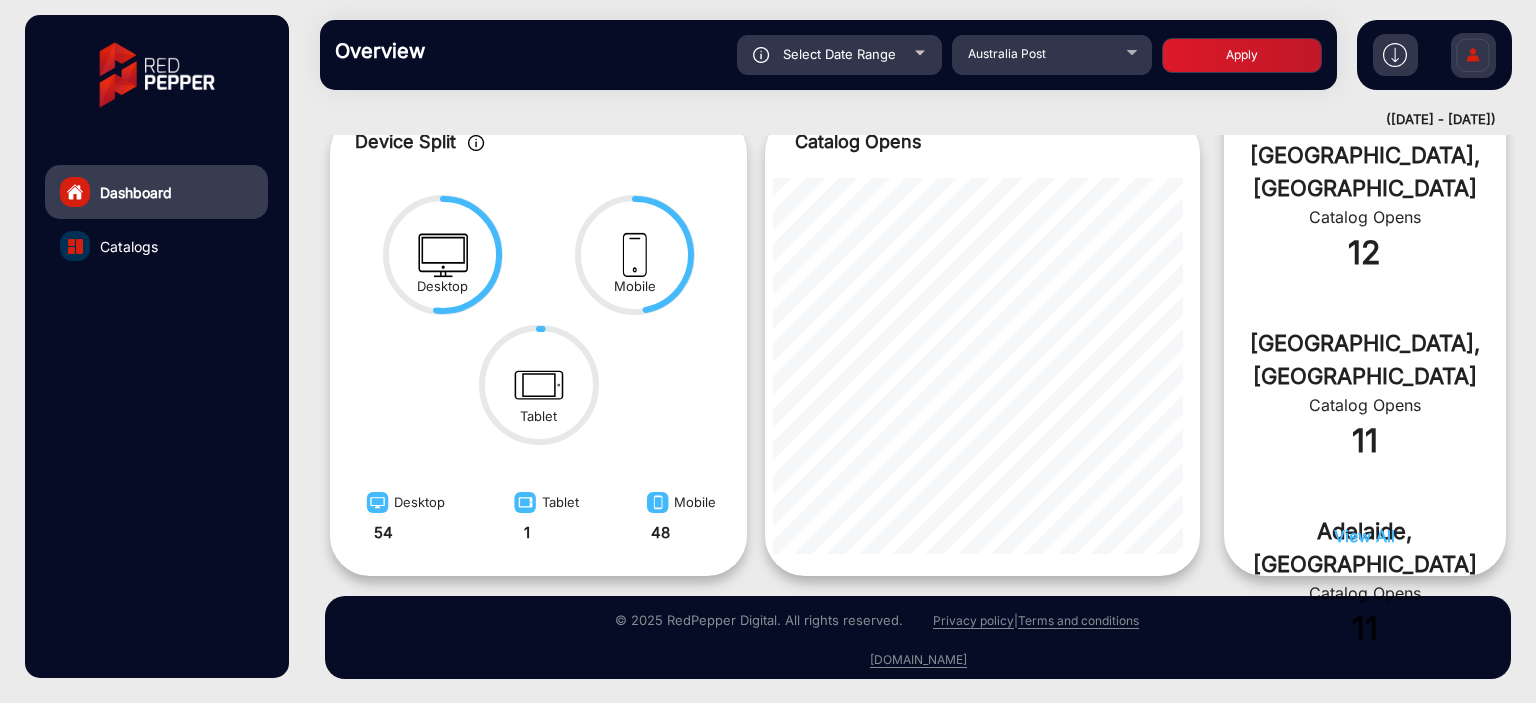 click on "Select Date Range" 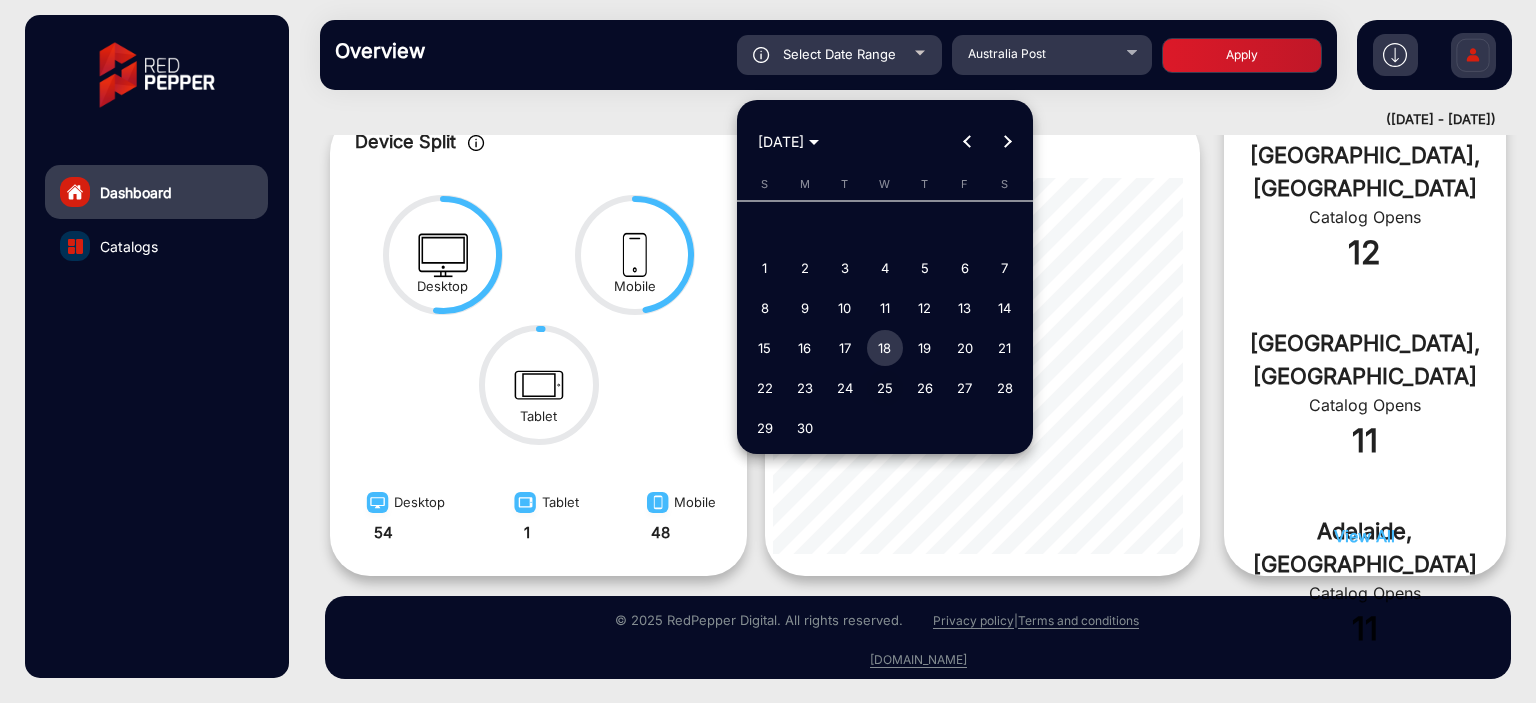 click on "25" at bounding box center (885, 388) 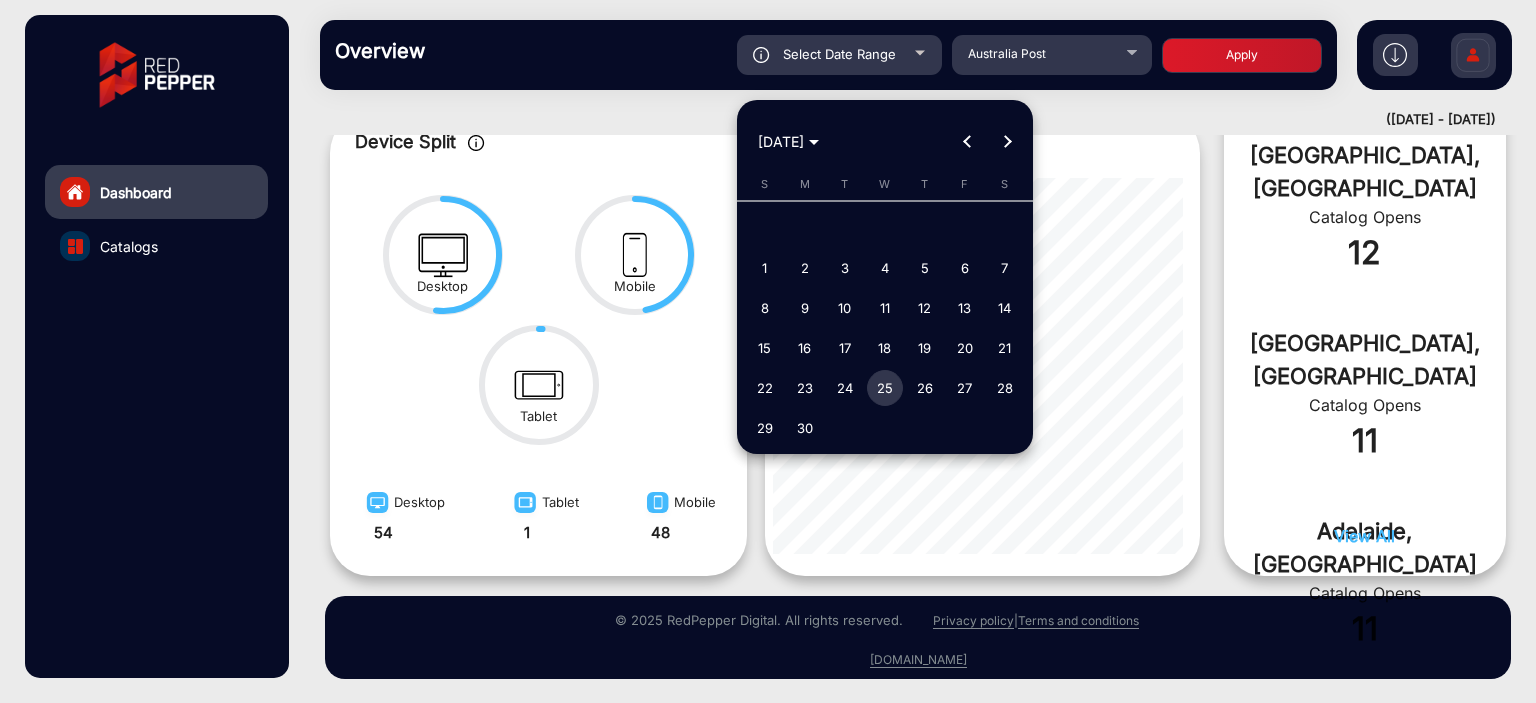 click on "25" at bounding box center [885, 388] 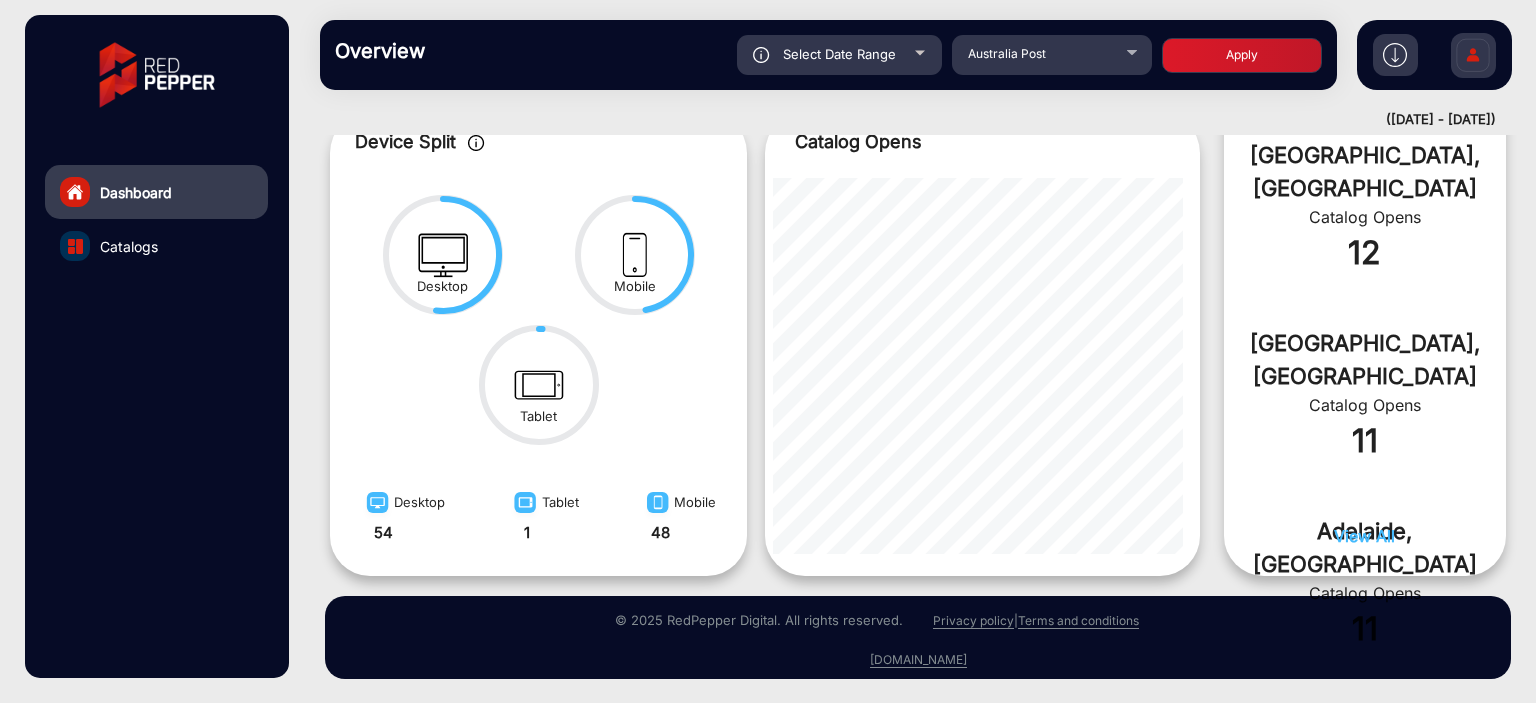 click on "Apply" 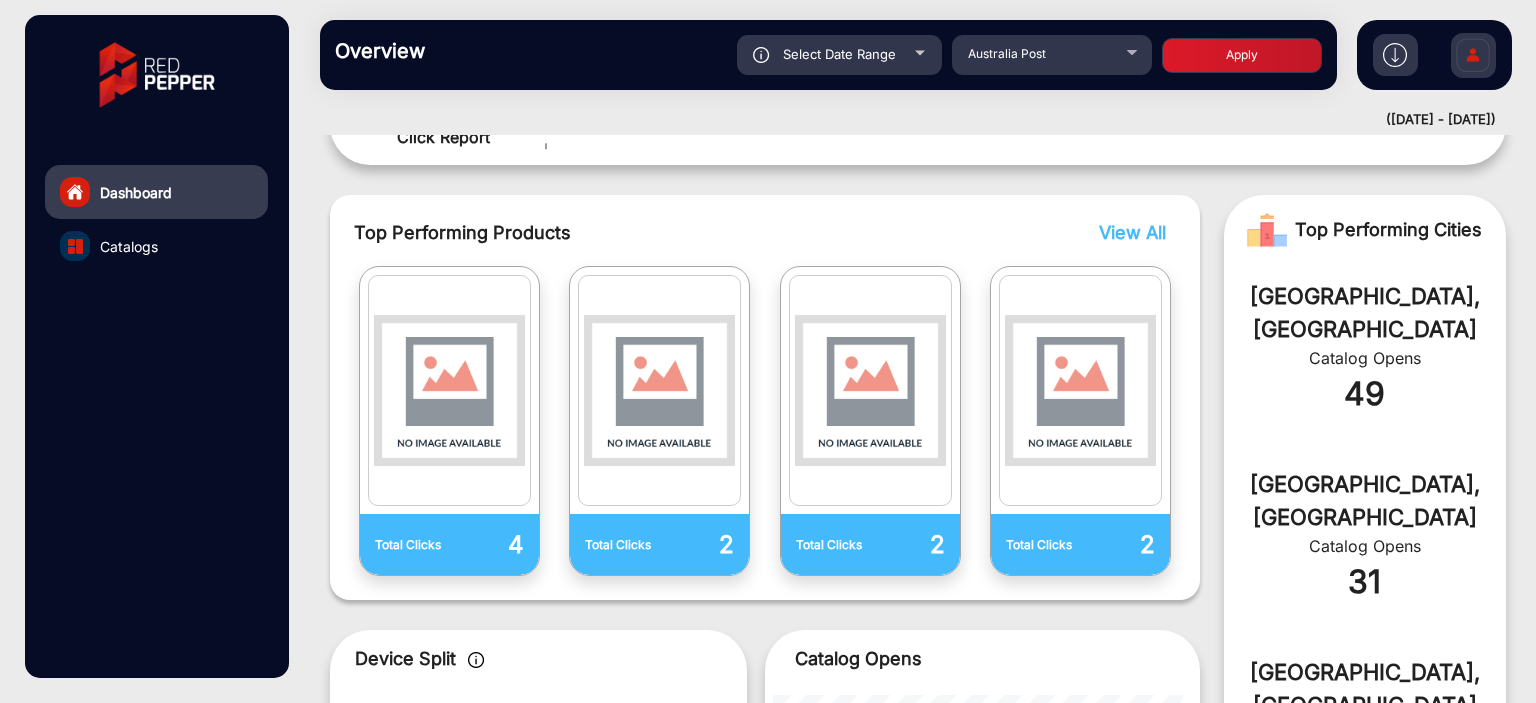 click on "Select Date Range" 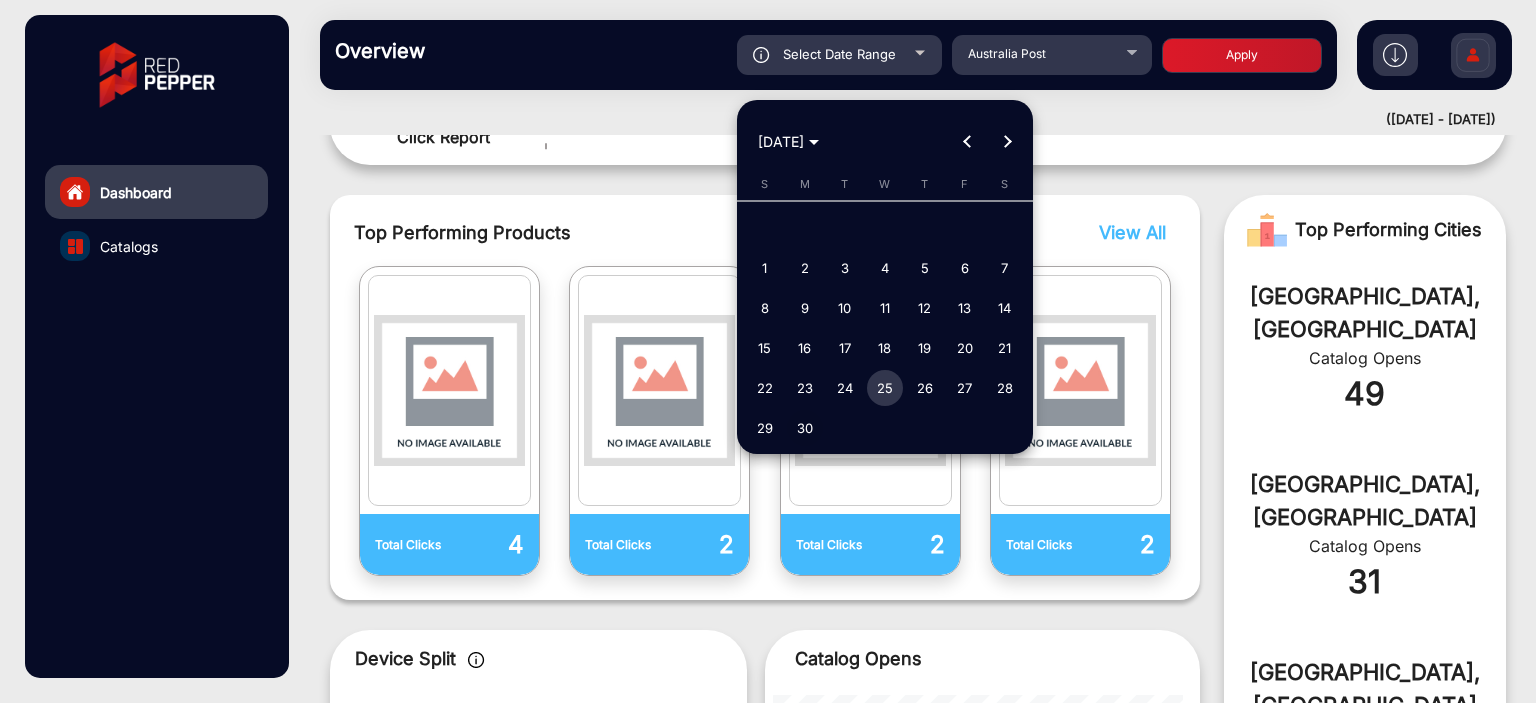 click on "30" at bounding box center (805, 428) 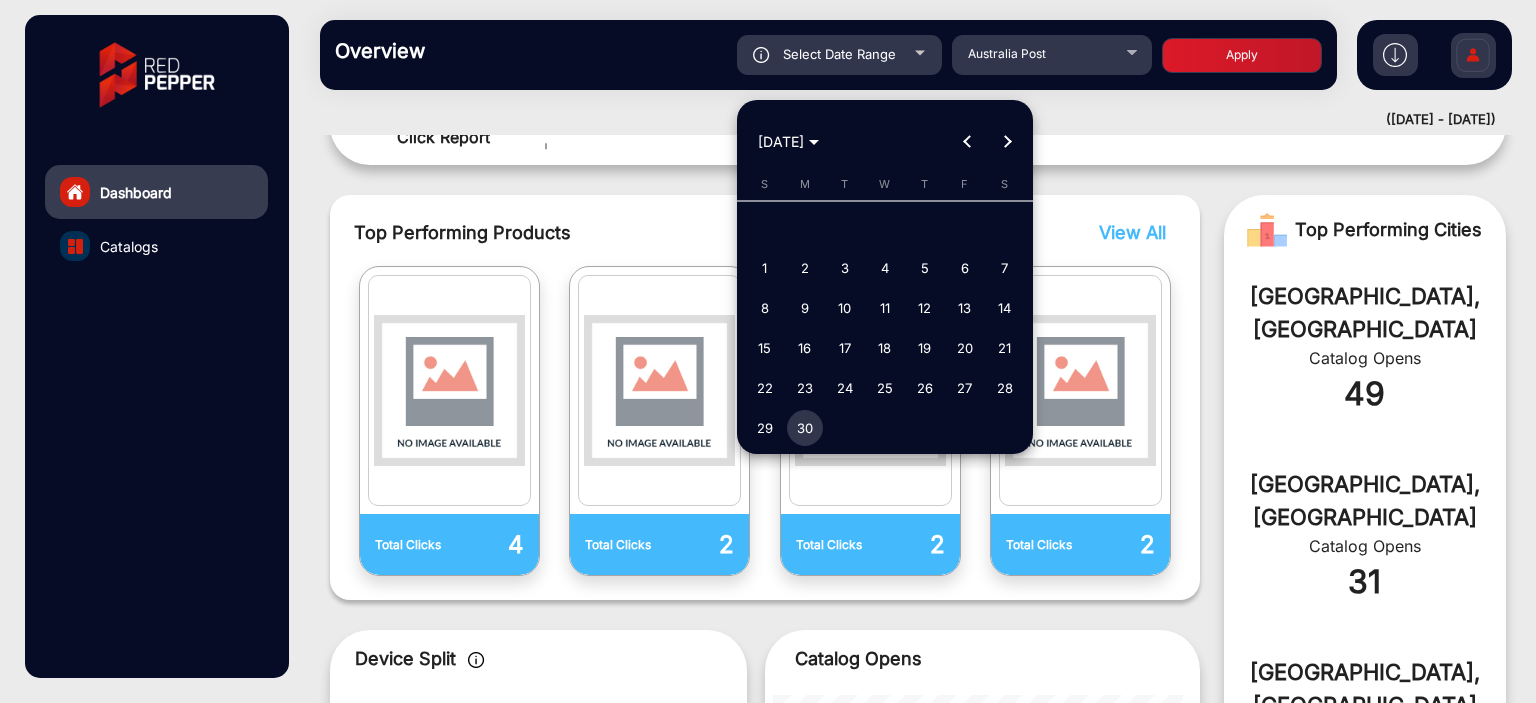 click on "30" at bounding box center (805, 428) 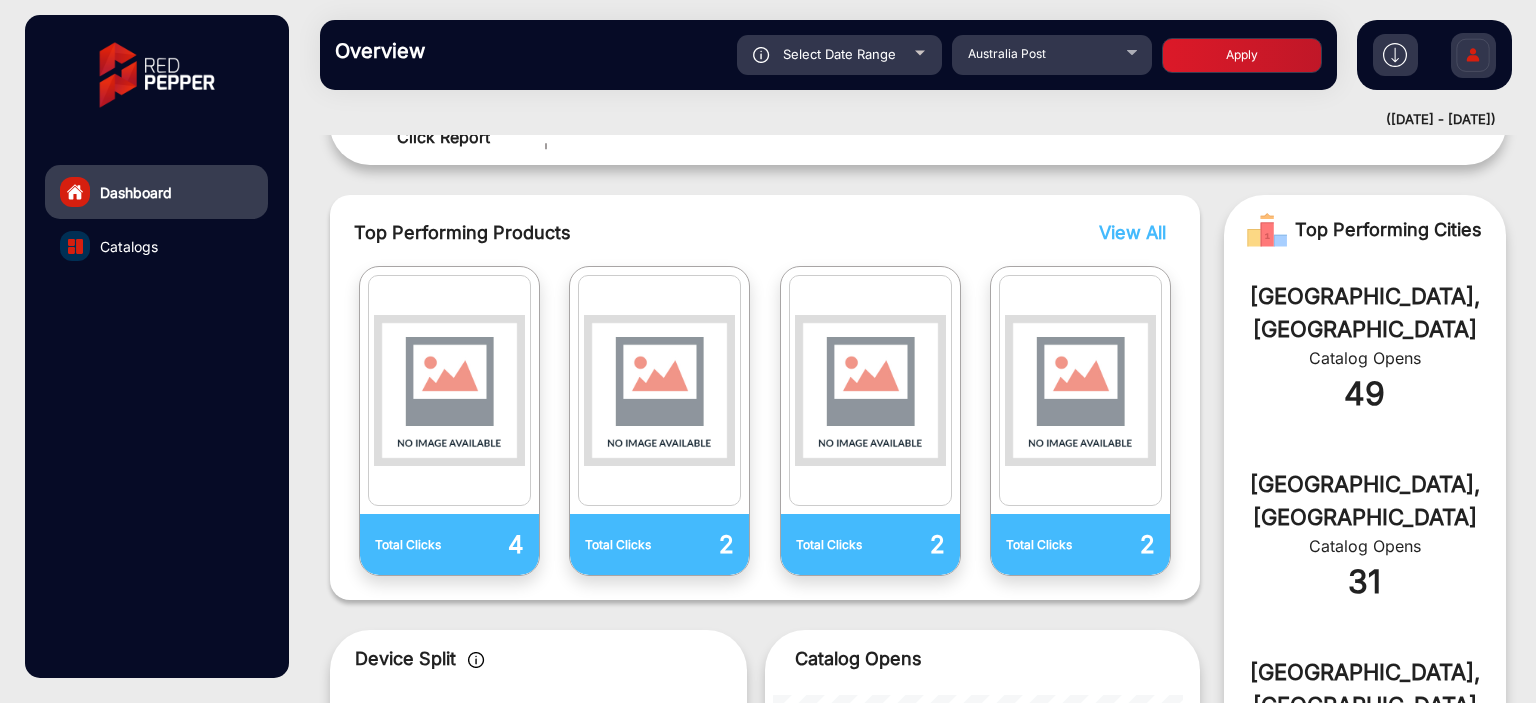 click on "Apply" 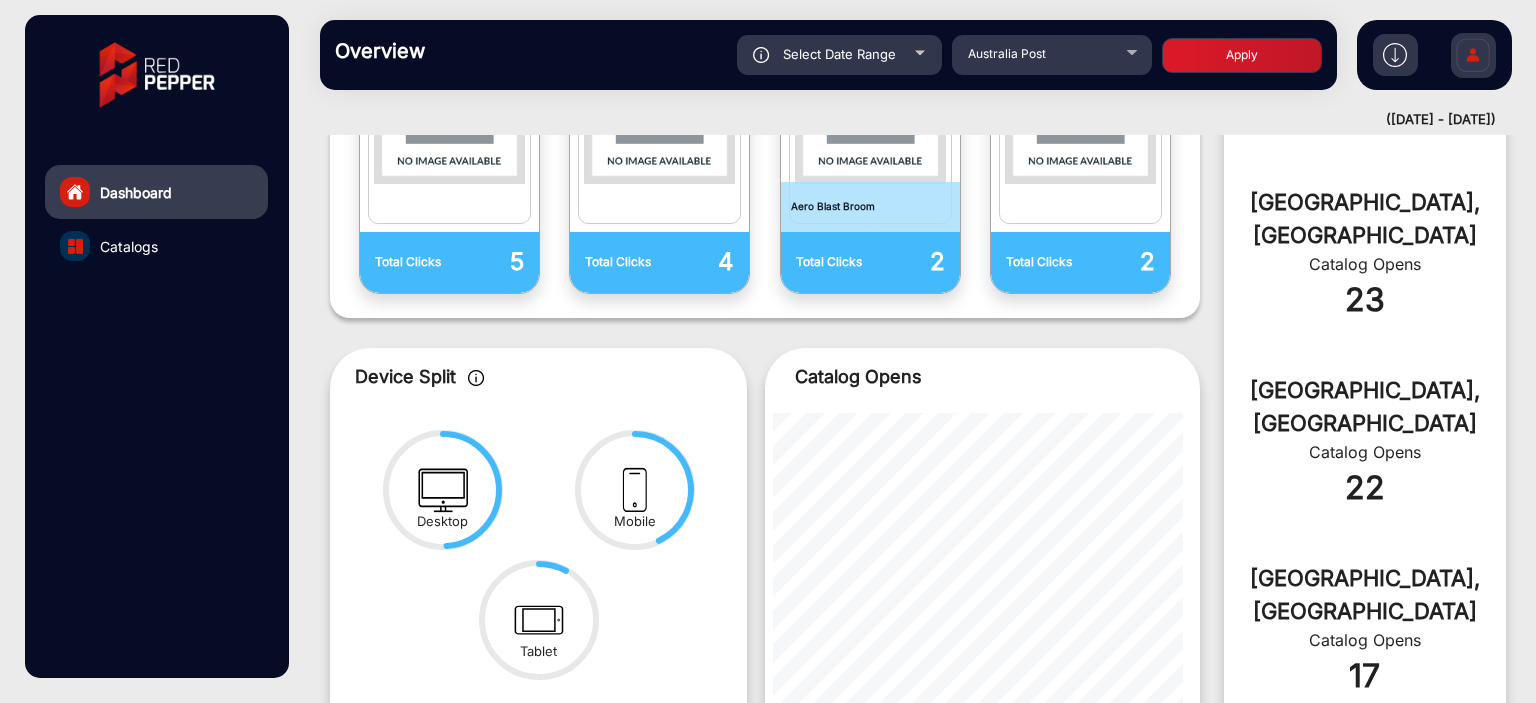 click on "Select Date Range" 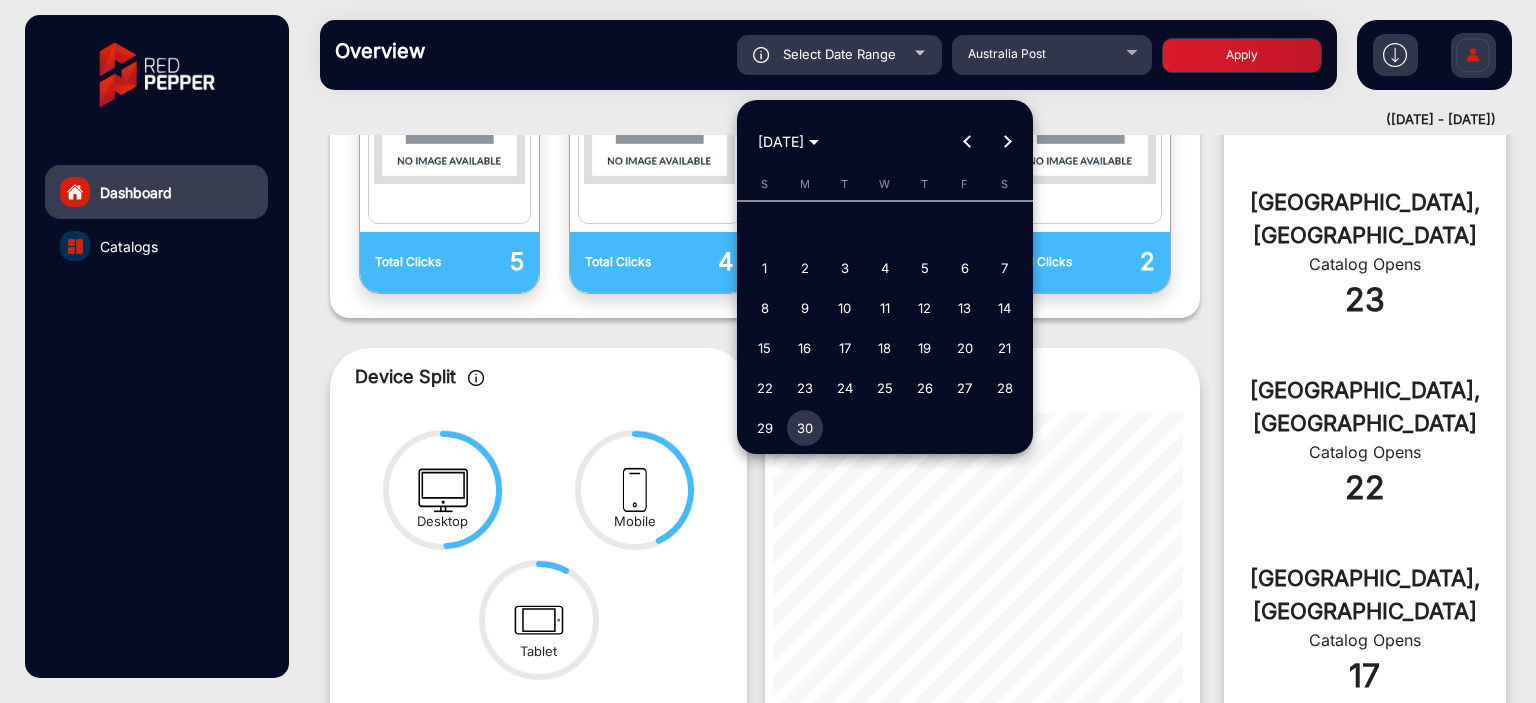 click at bounding box center (1007, 142) 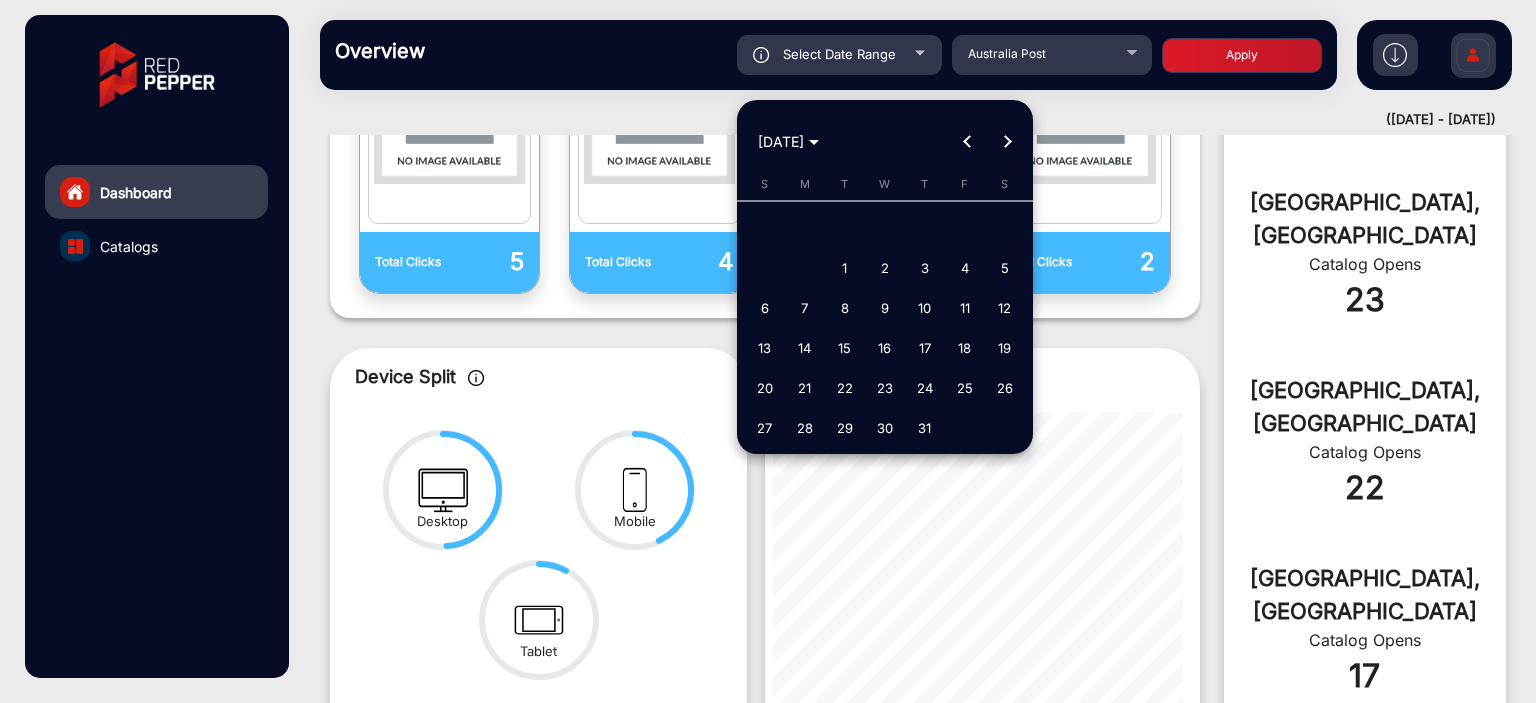 click on "1" at bounding box center (845, 268) 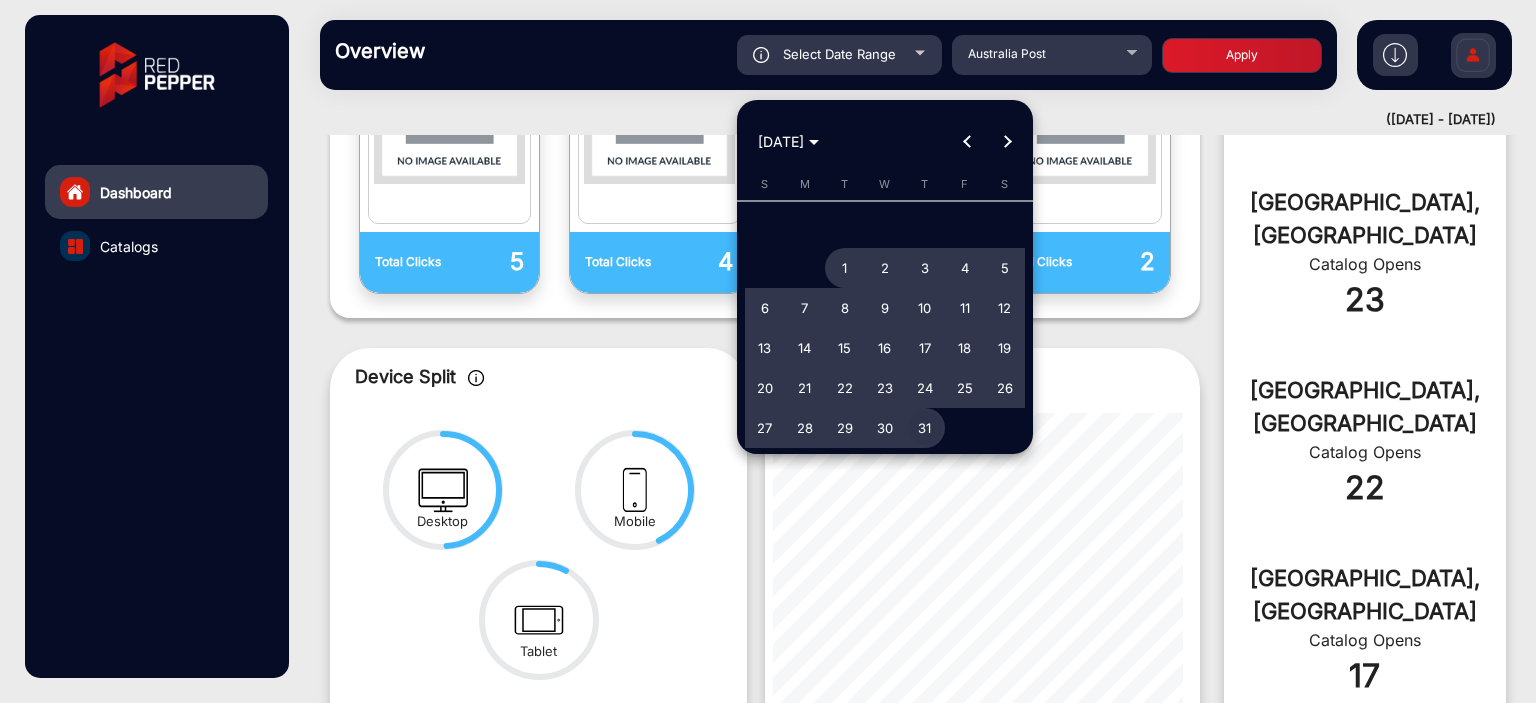 click on "31" at bounding box center (925, 428) 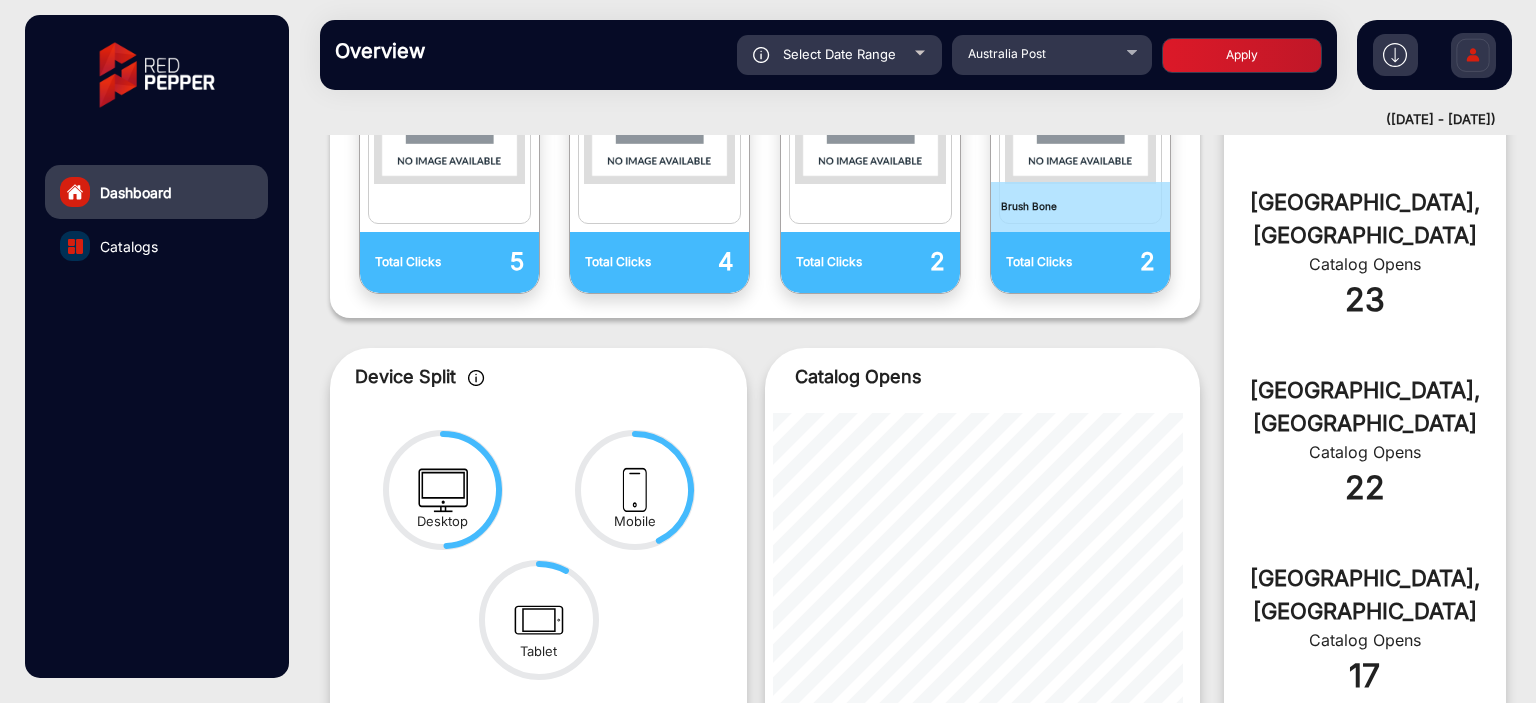 click on "Apply" 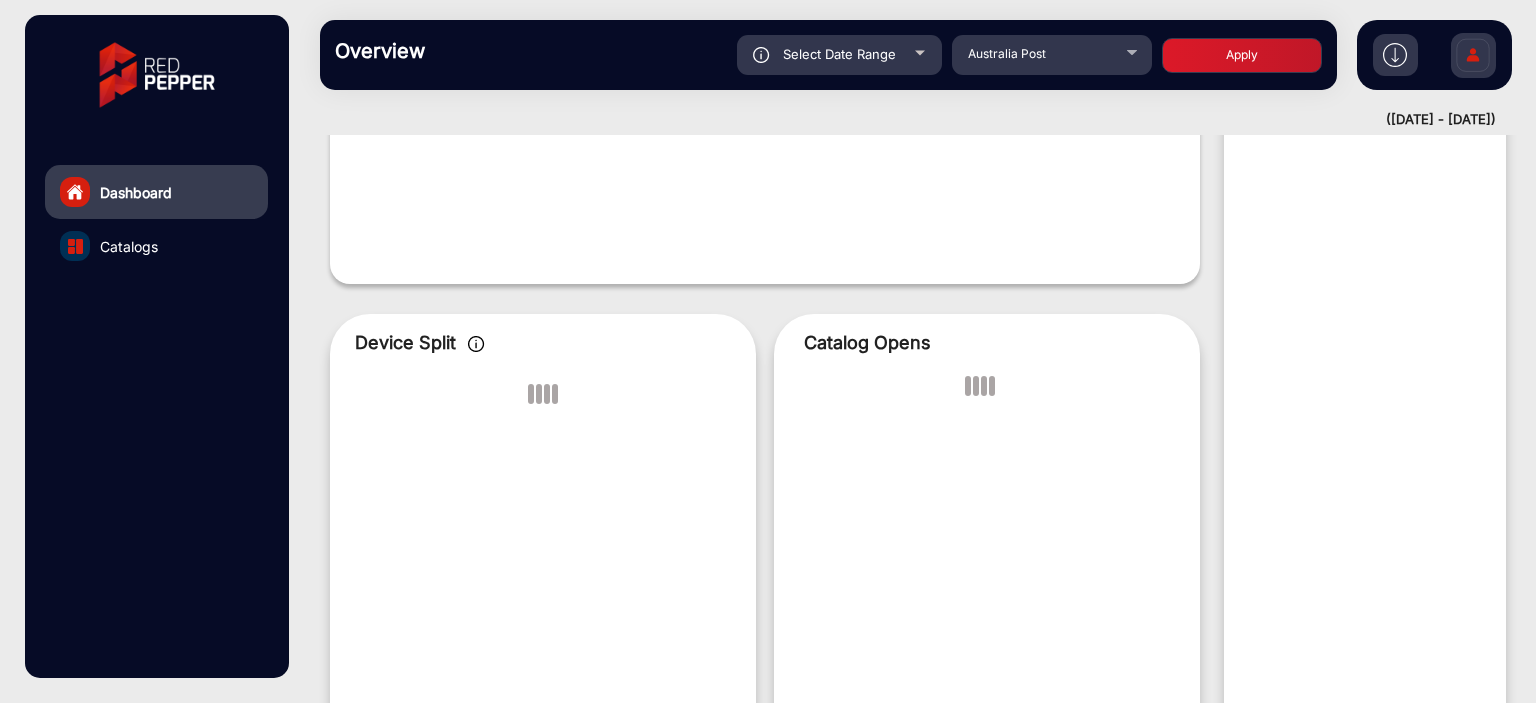 scroll, scrollTop: 15, scrollLeft: 0, axis: vertical 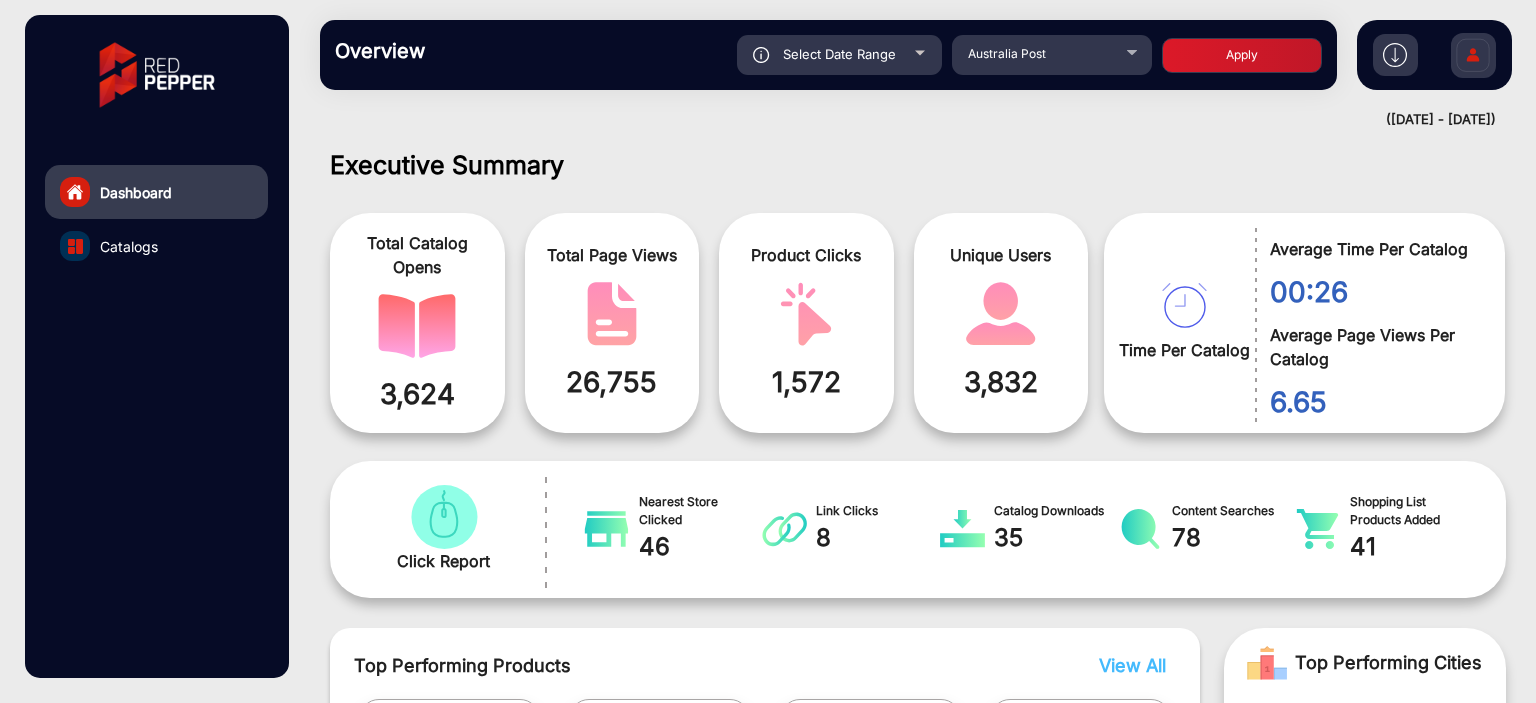 click on "Overview  Reports Understand what makes your customers tick and learn how they are consuming your content. Select Date Range [DATE] - [DATE] Choose date [GEOGRAPHIC_DATA] Post Apply" 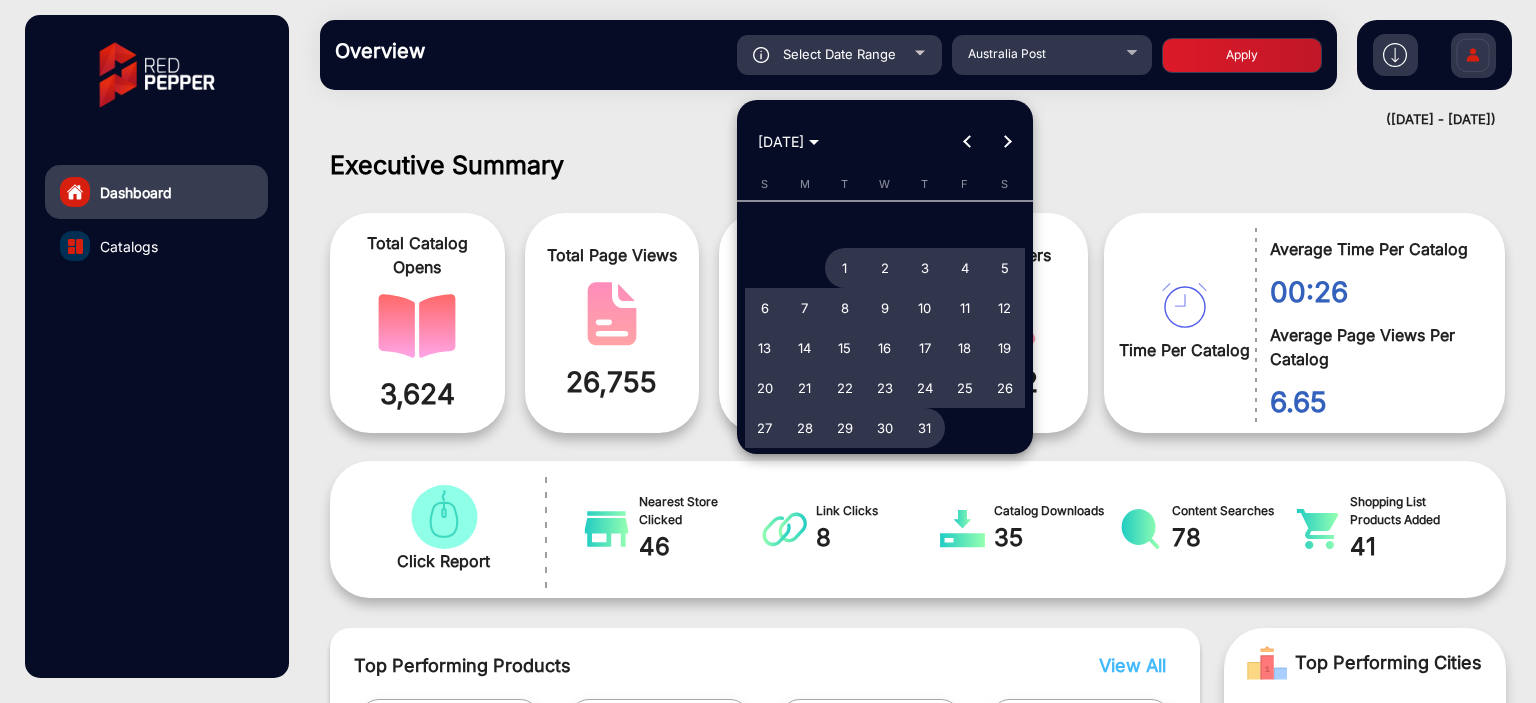 click on "1" at bounding box center [845, 268] 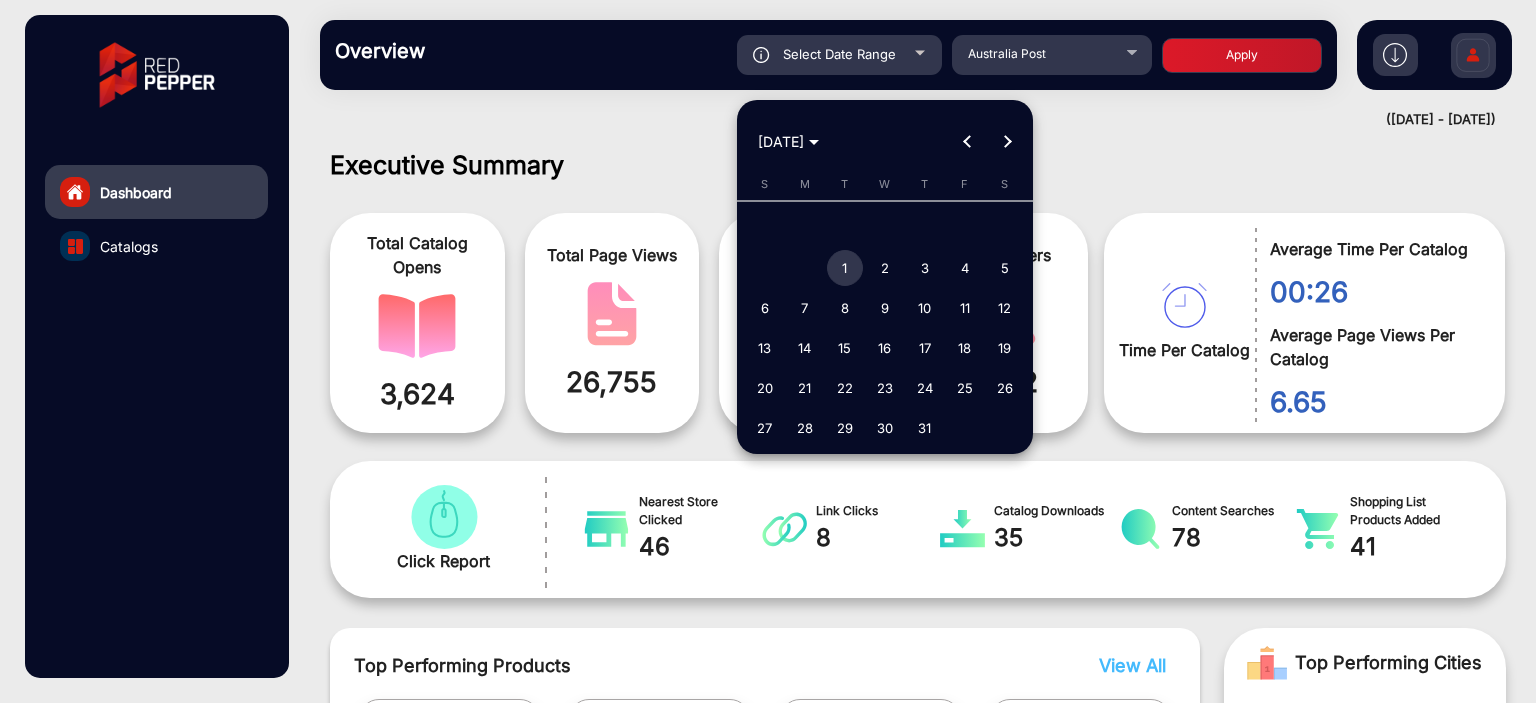click on "1" at bounding box center [845, 268] 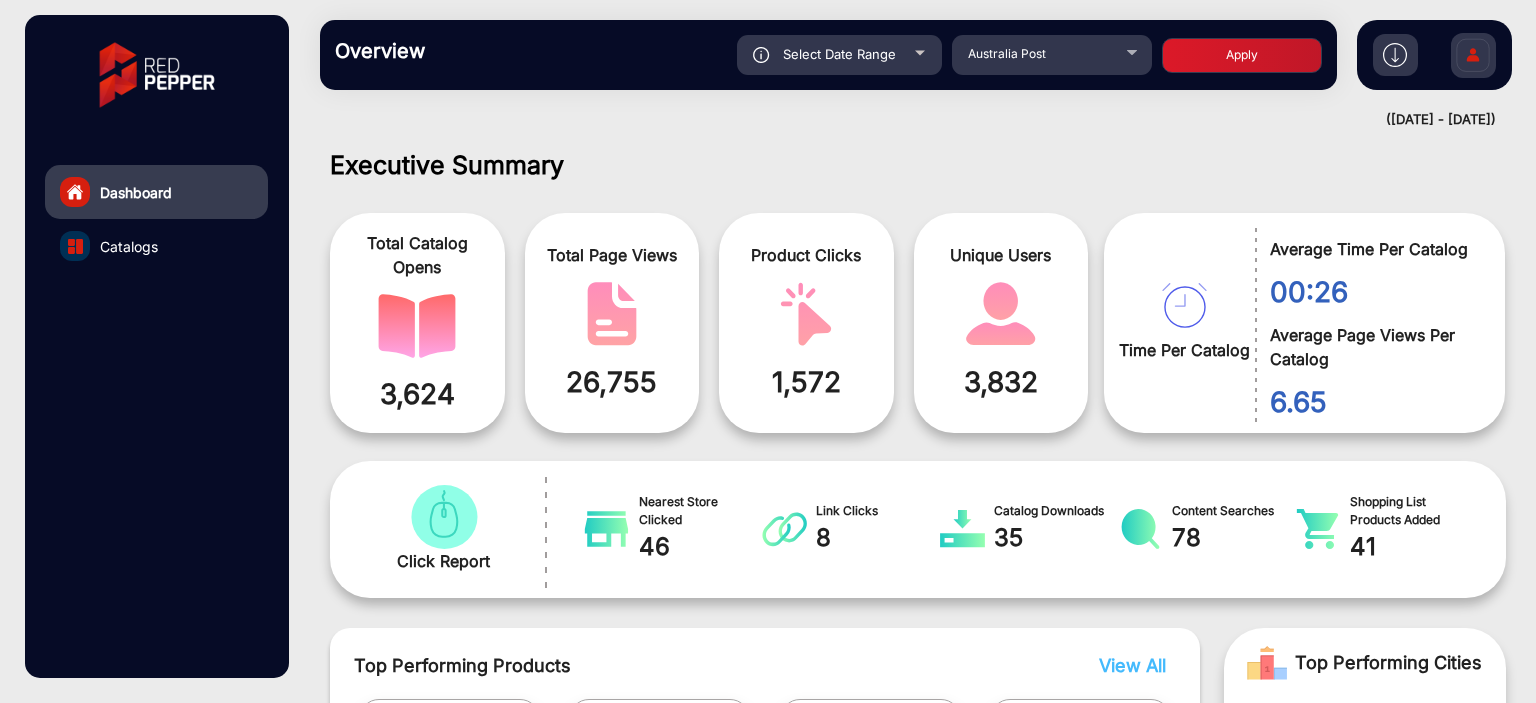 click on "Apply" 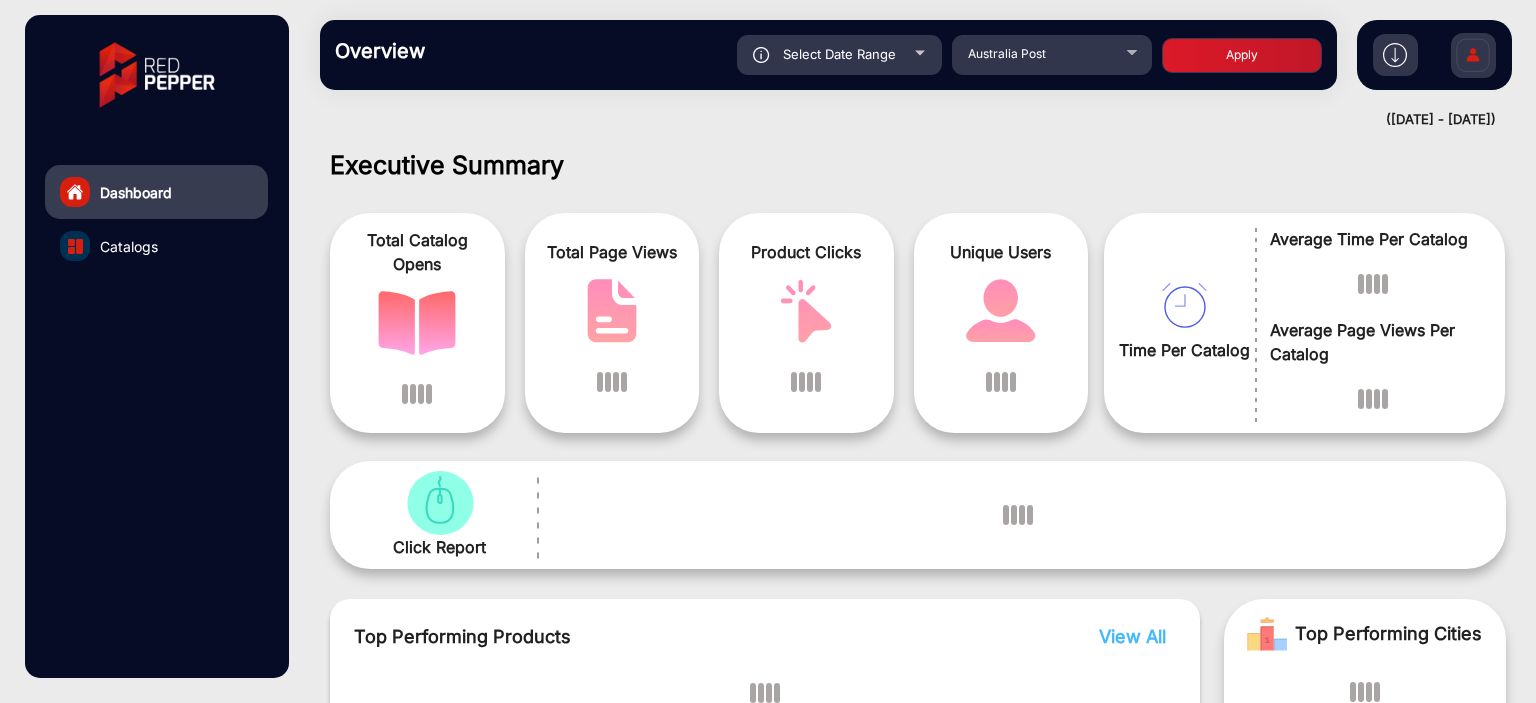 scroll, scrollTop: 15, scrollLeft: 0, axis: vertical 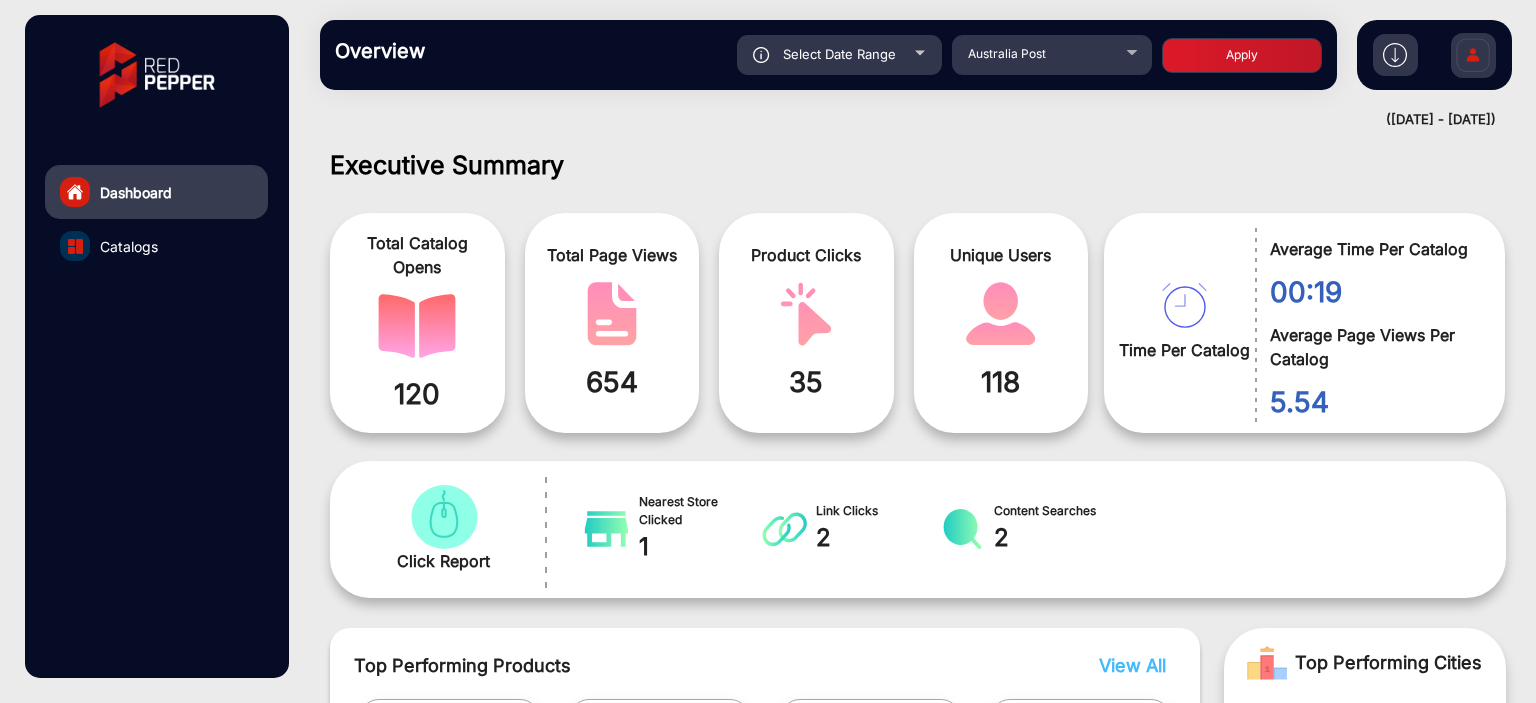 click on "Select Date Range" 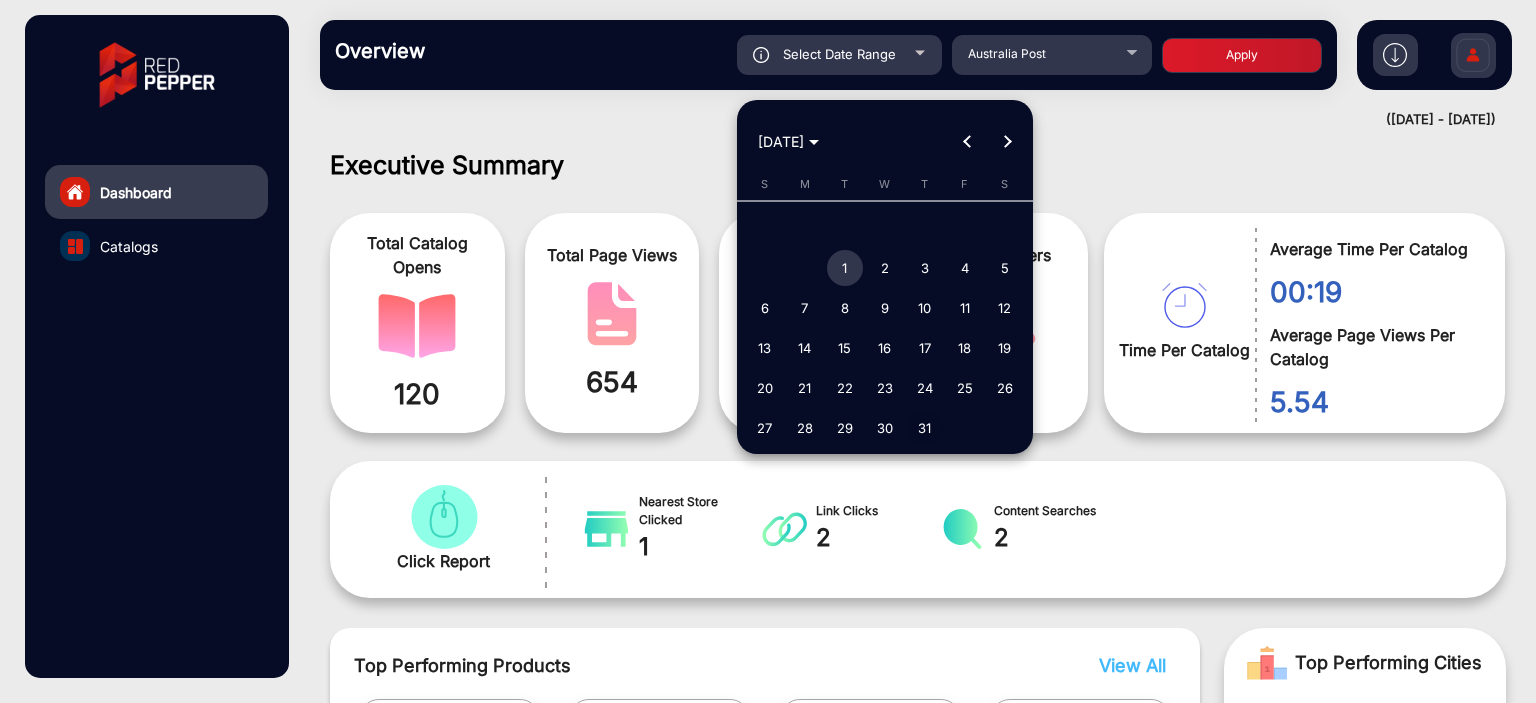 click on "31" at bounding box center (925, 428) 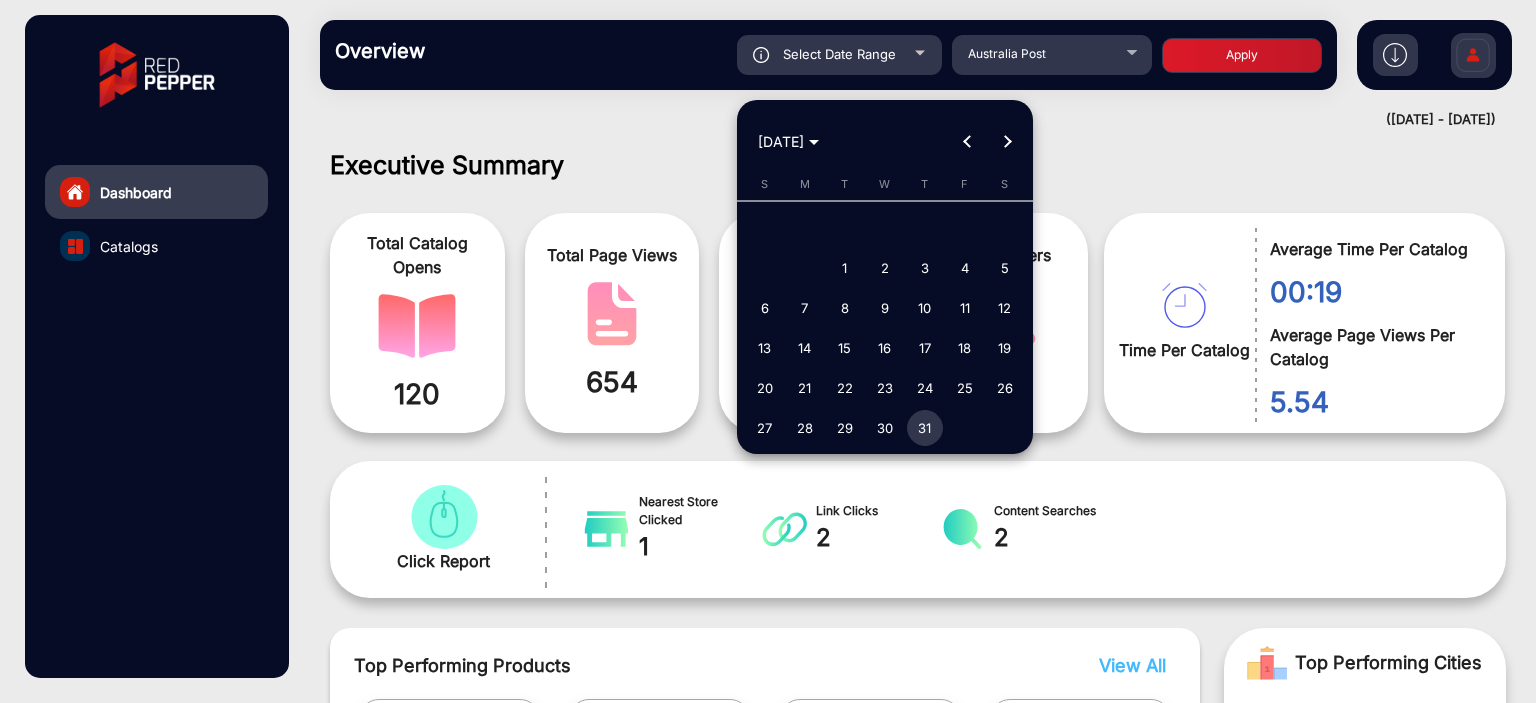 click on "31" at bounding box center (925, 428) 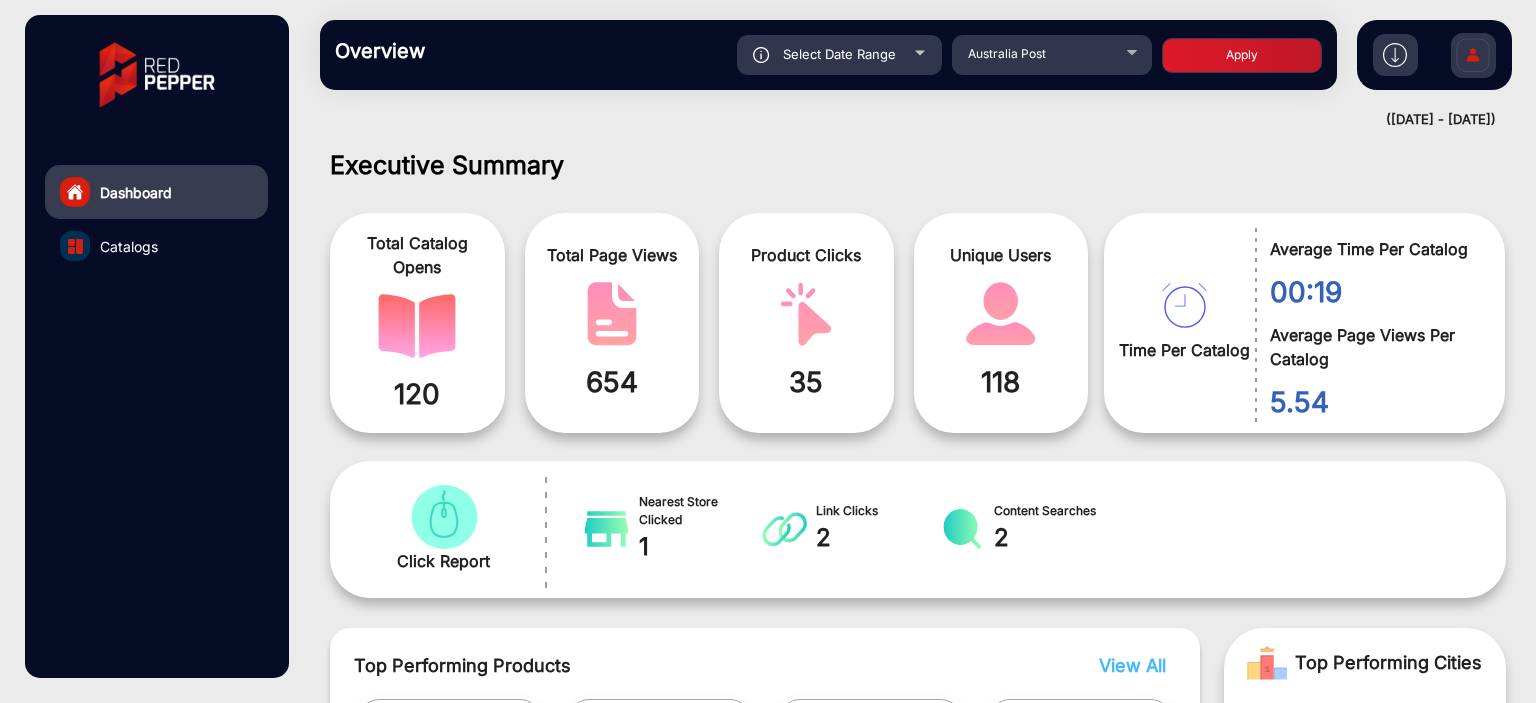 click on "Apply" 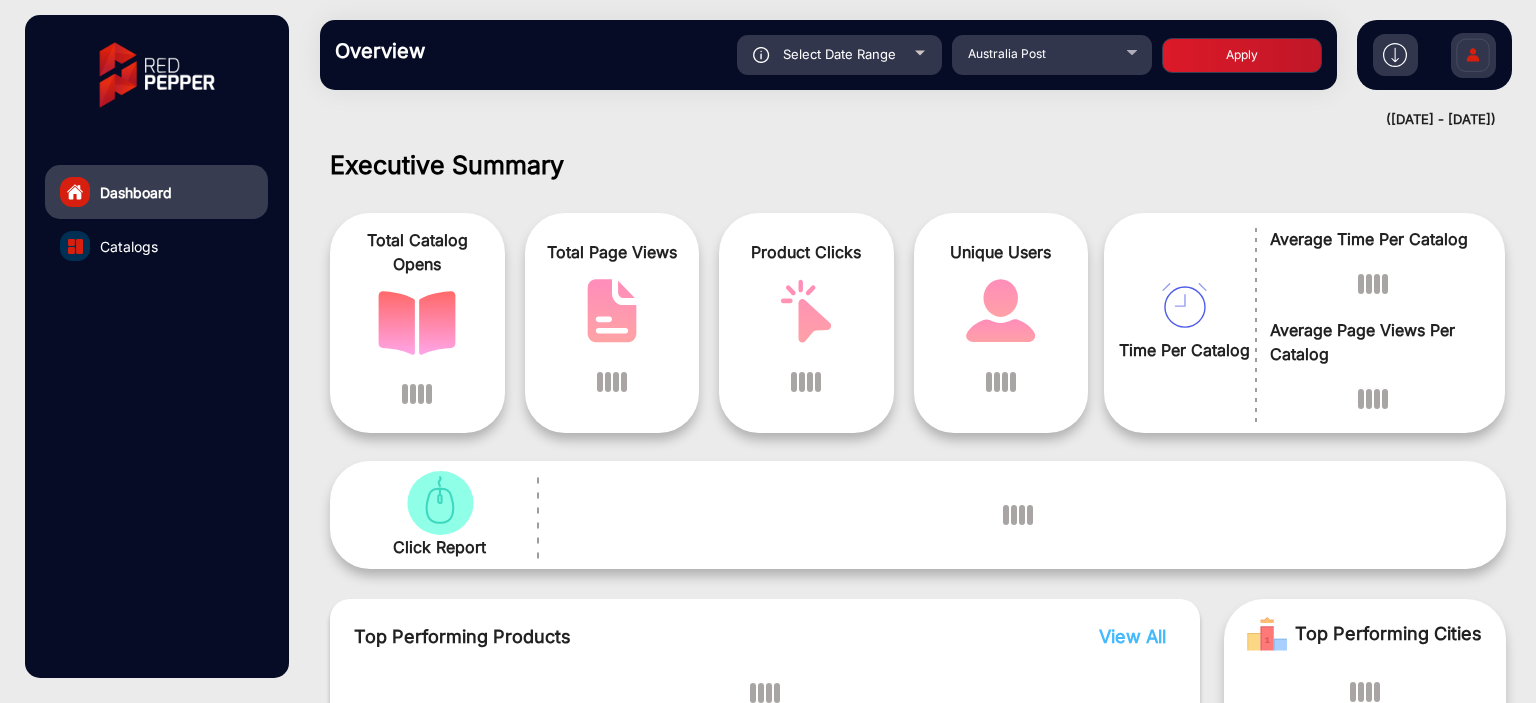 scroll, scrollTop: 15, scrollLeft: 0, axis: vertical 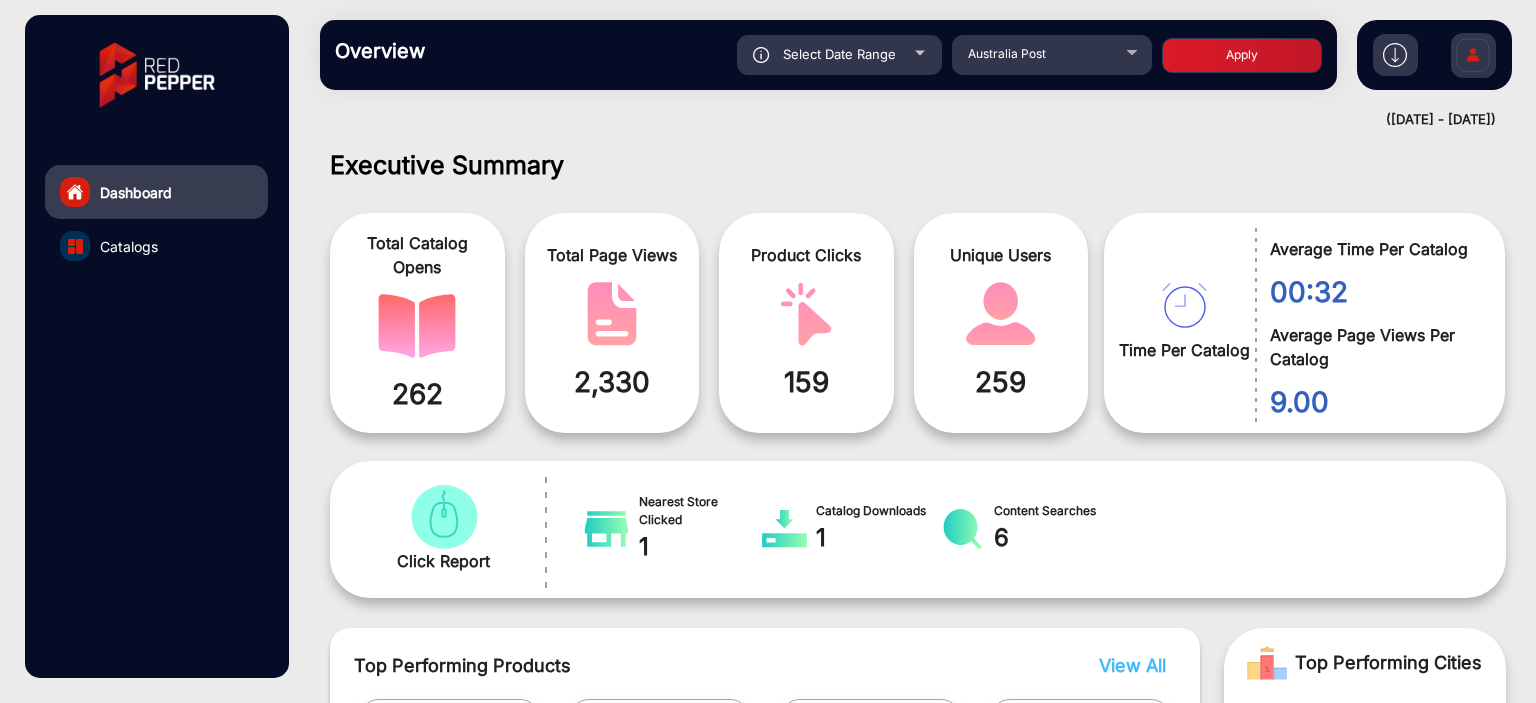 click on "Select Date Range" 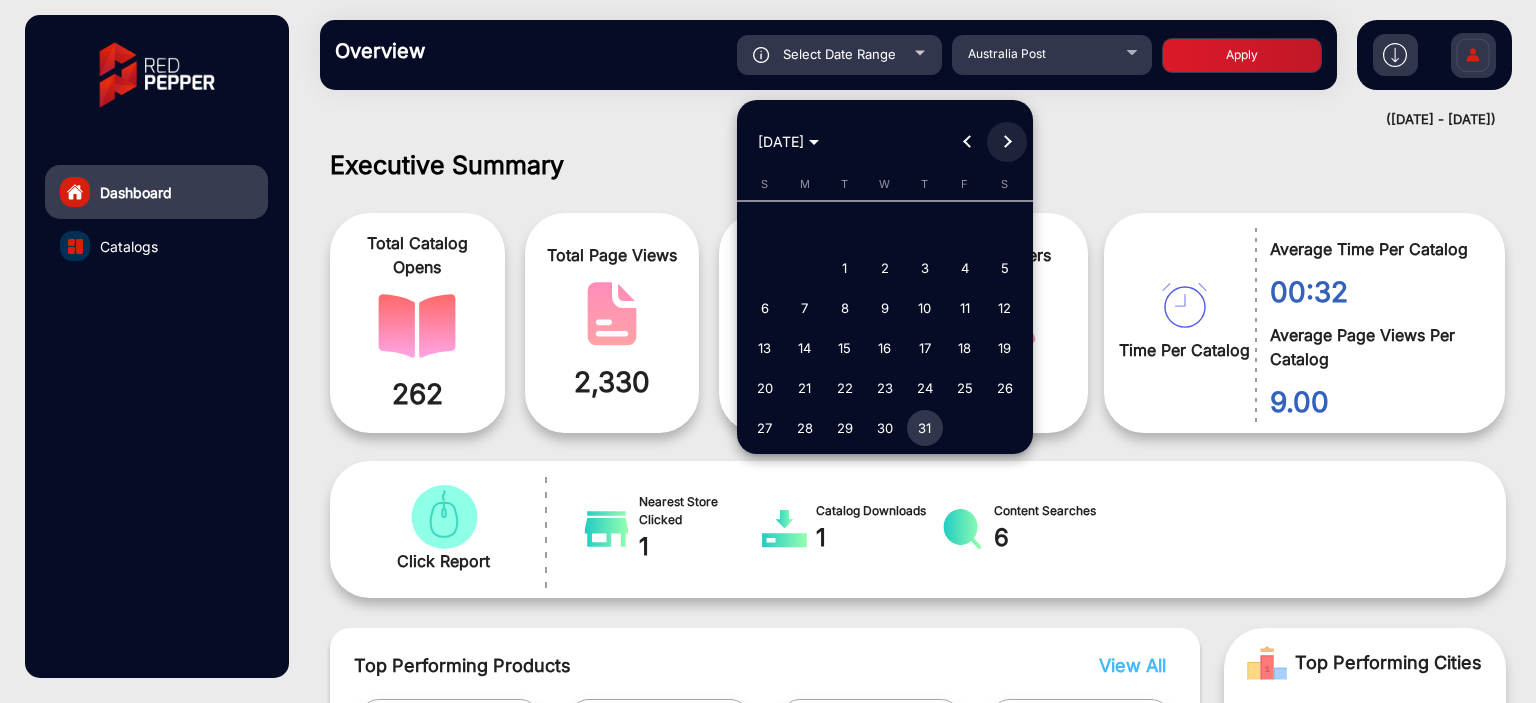 click at bounding box center [1007, 142] 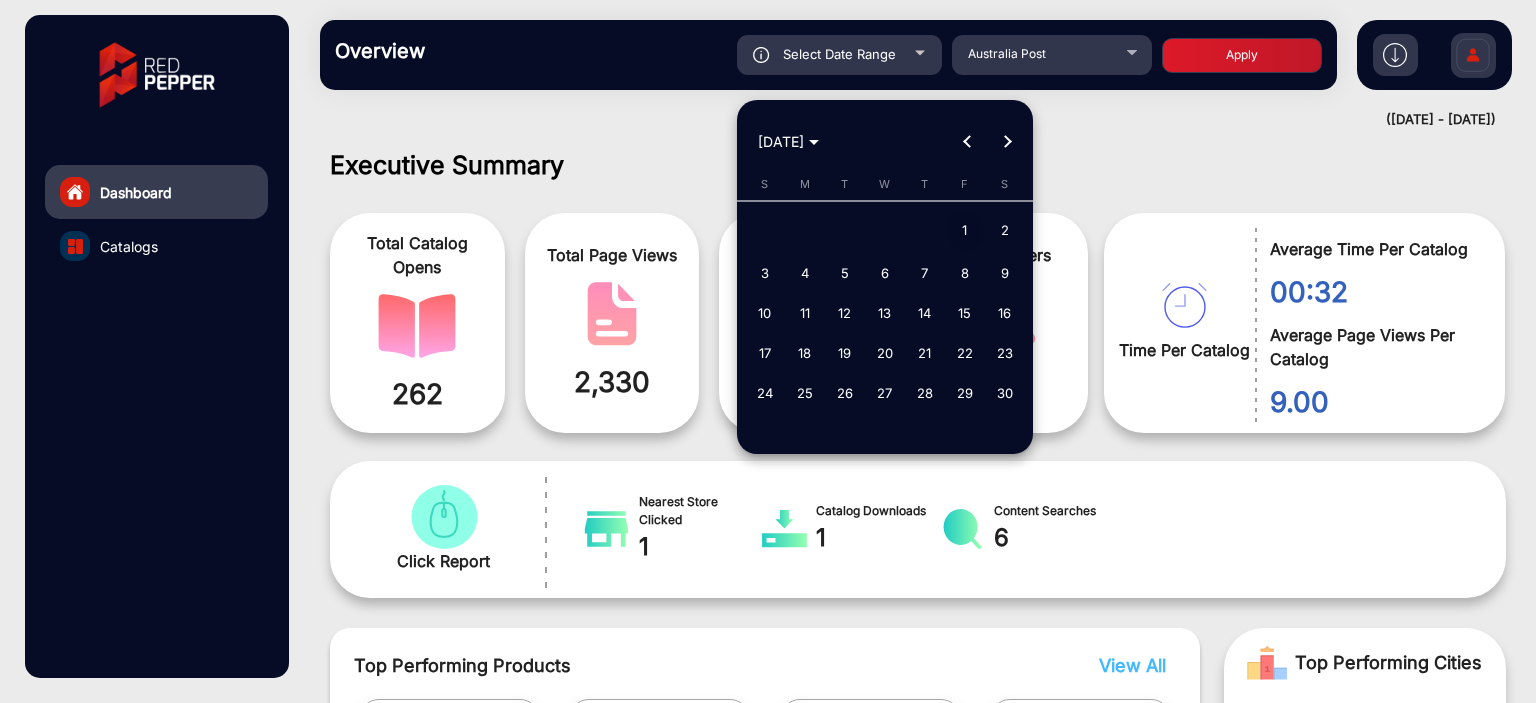 click on "1" at bounding box center [965, 231] 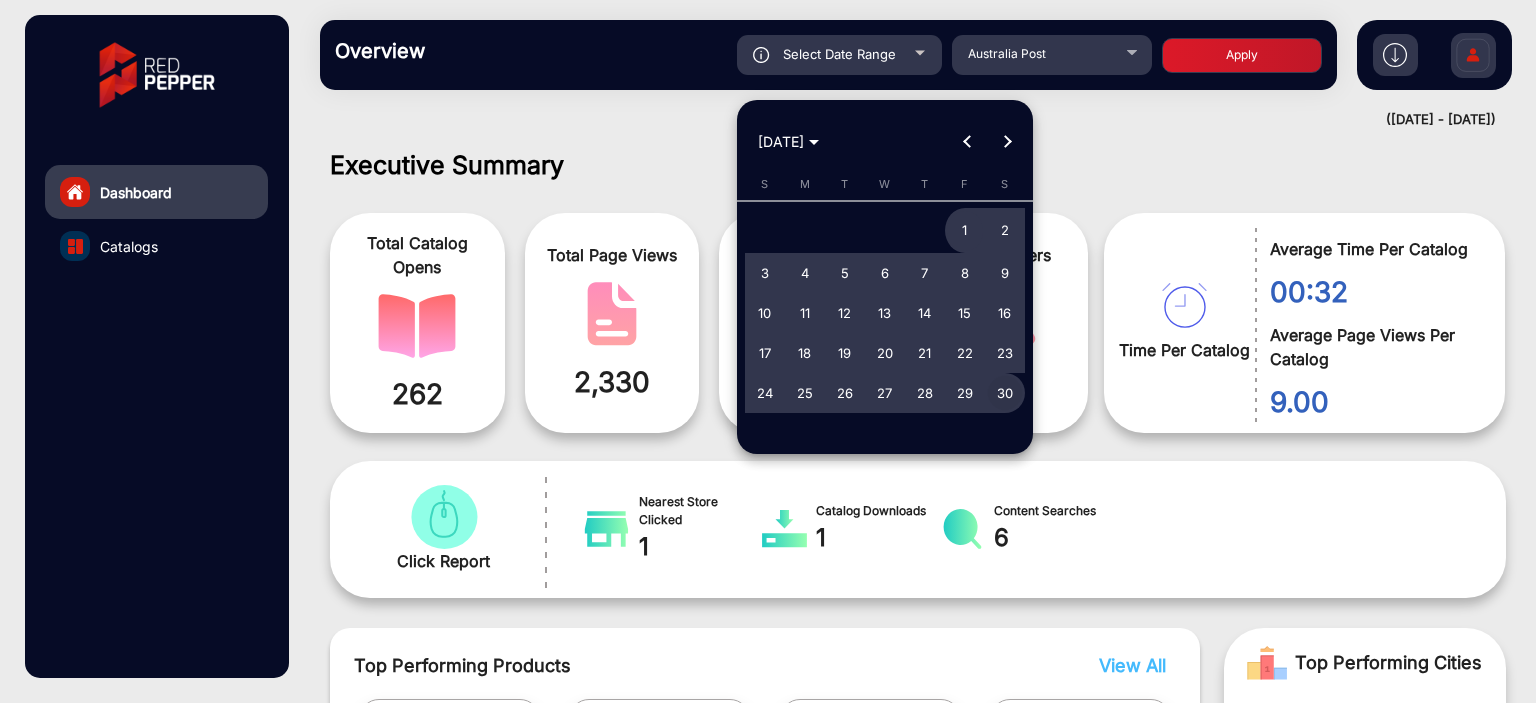 click on "30" at bounding box center (1005, 393) 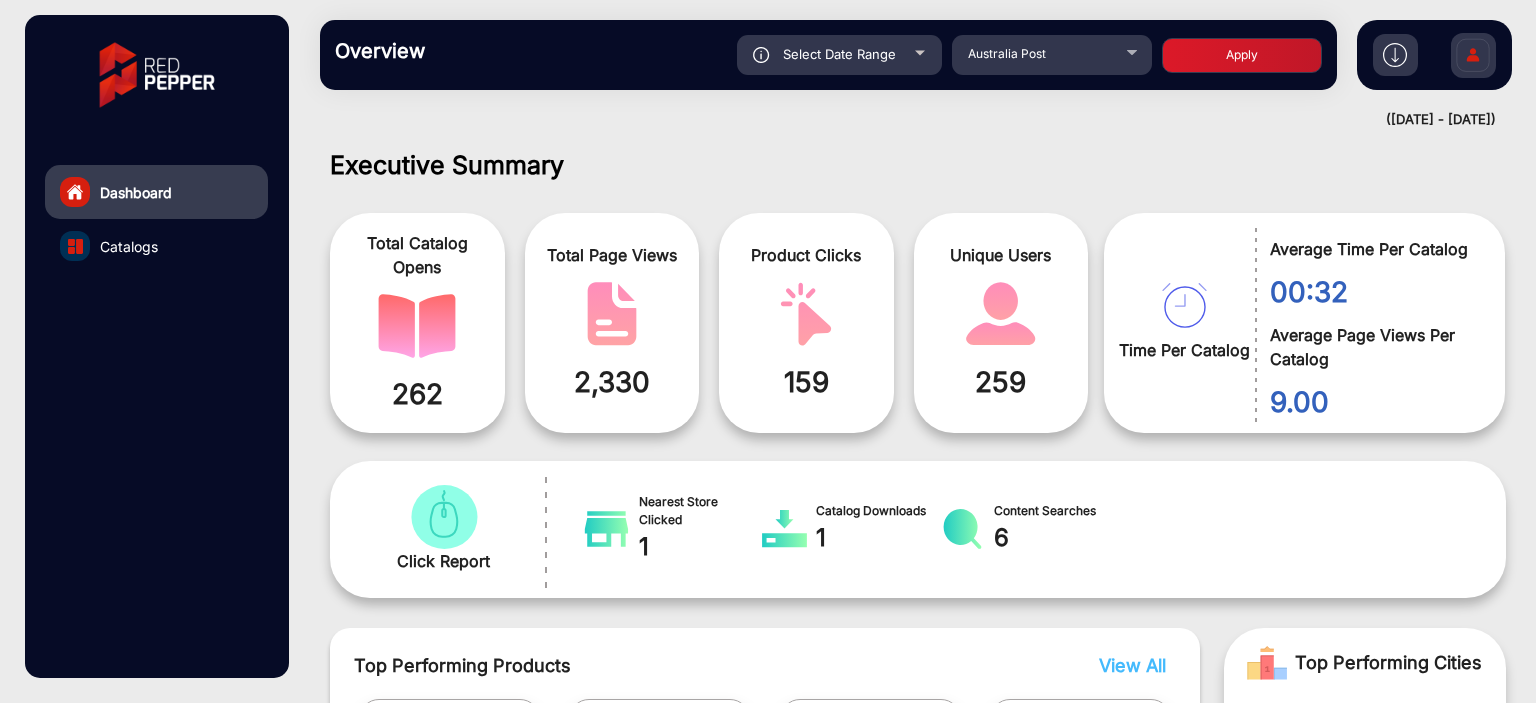 click on "Apply" 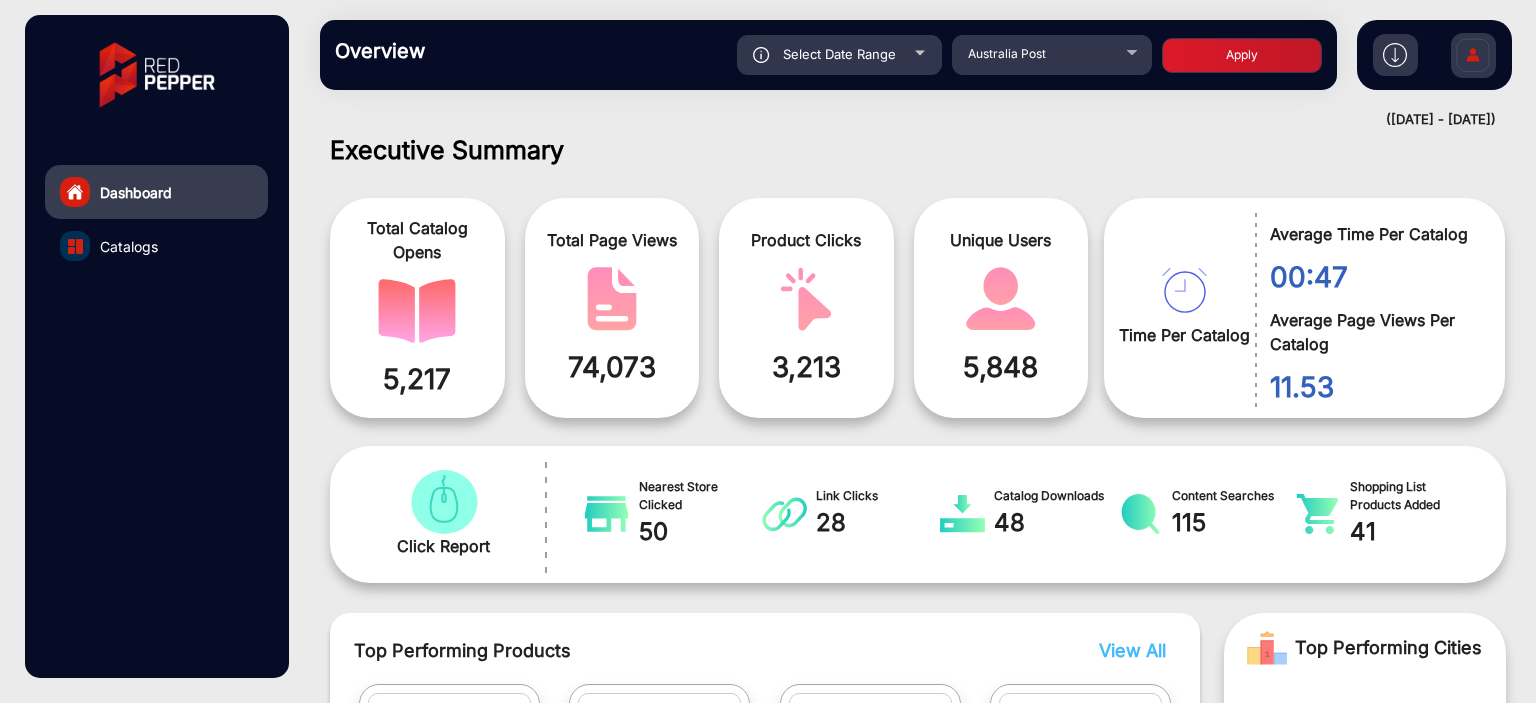 scroll, scrollTop: 999101, scrollLeft: 998828, axis: both 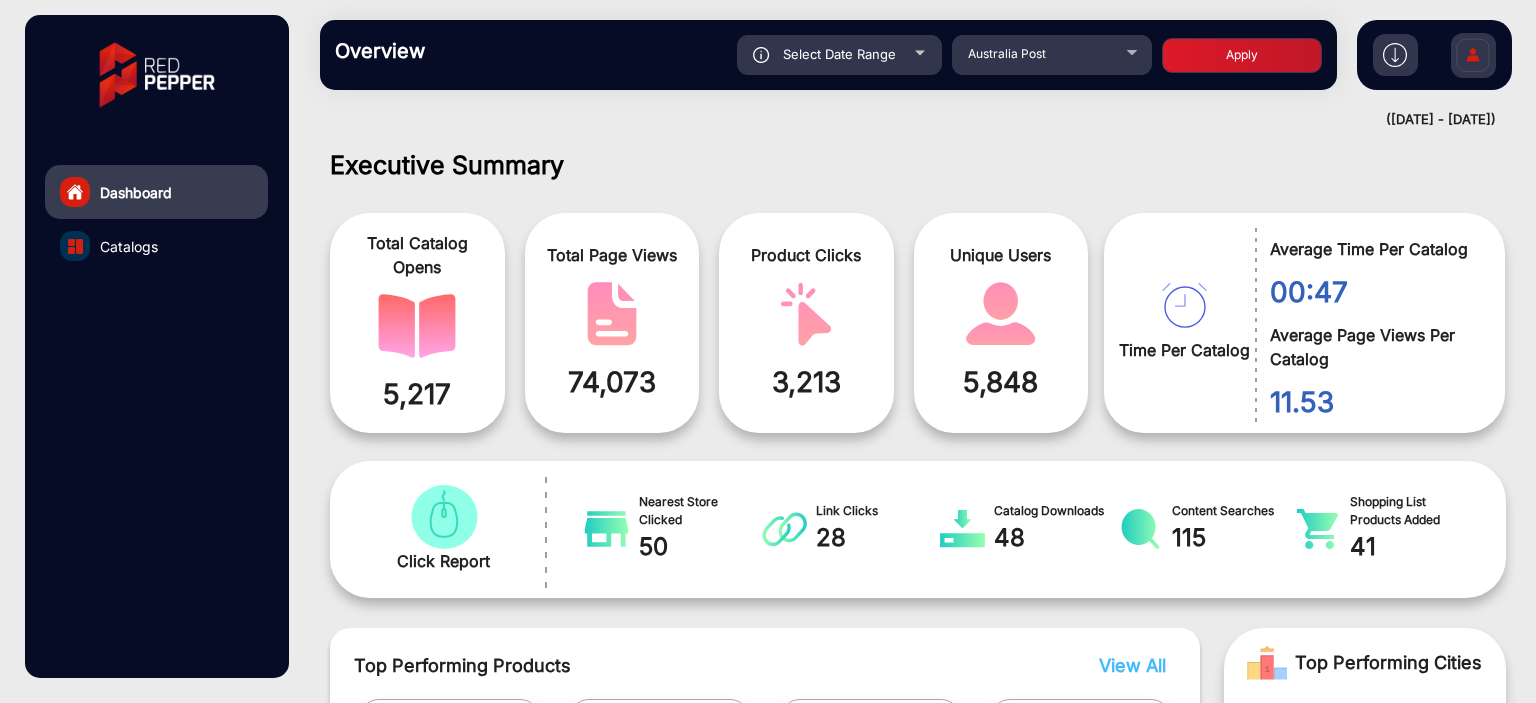 click on "Overview  Reports Understand what makes your customers tick and learn how they are consuming your content. Select Date Range [DATE] - [DATE] Choose date [GEOGRAPHIC_DATA] Post Apply" 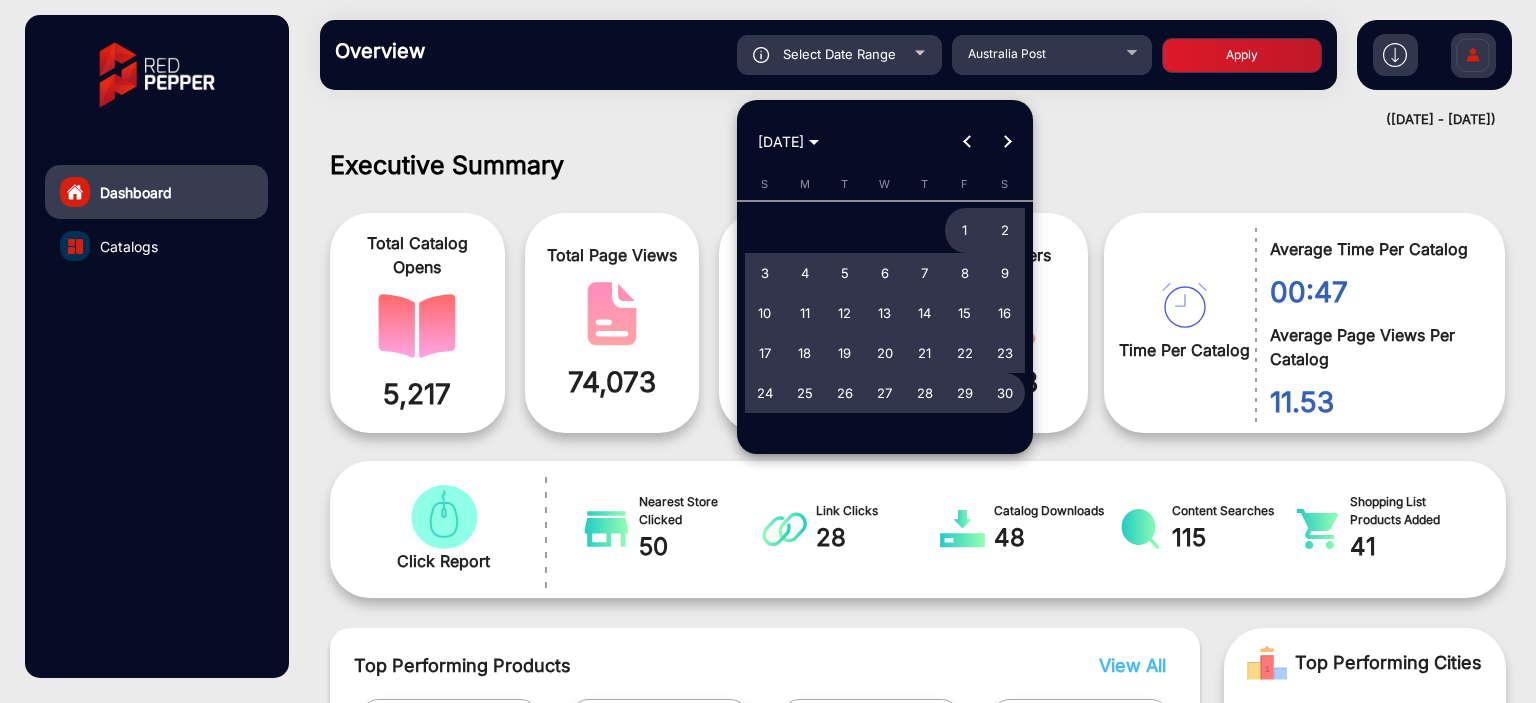 click on "1" at bounding box center [965, 231] 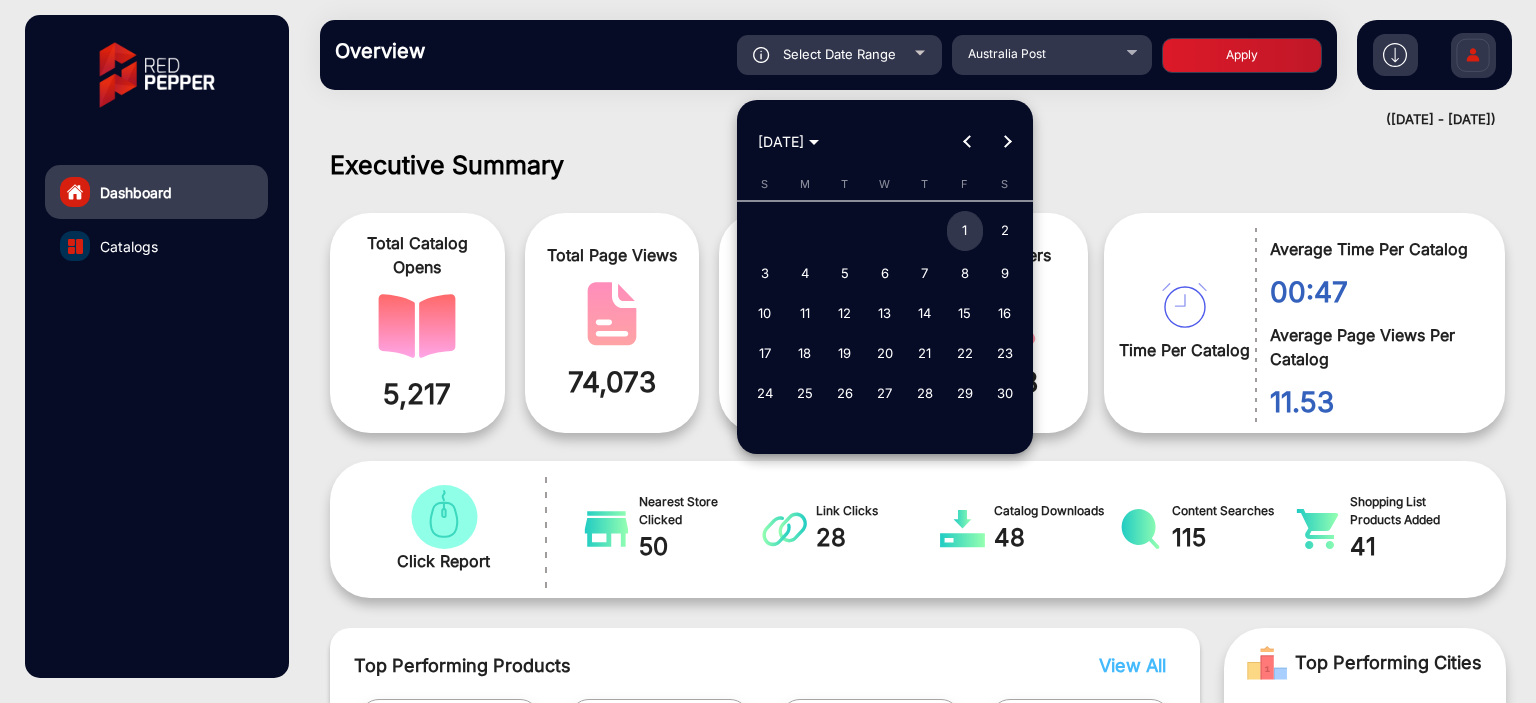click on "1" at bounding box center [965, 231] 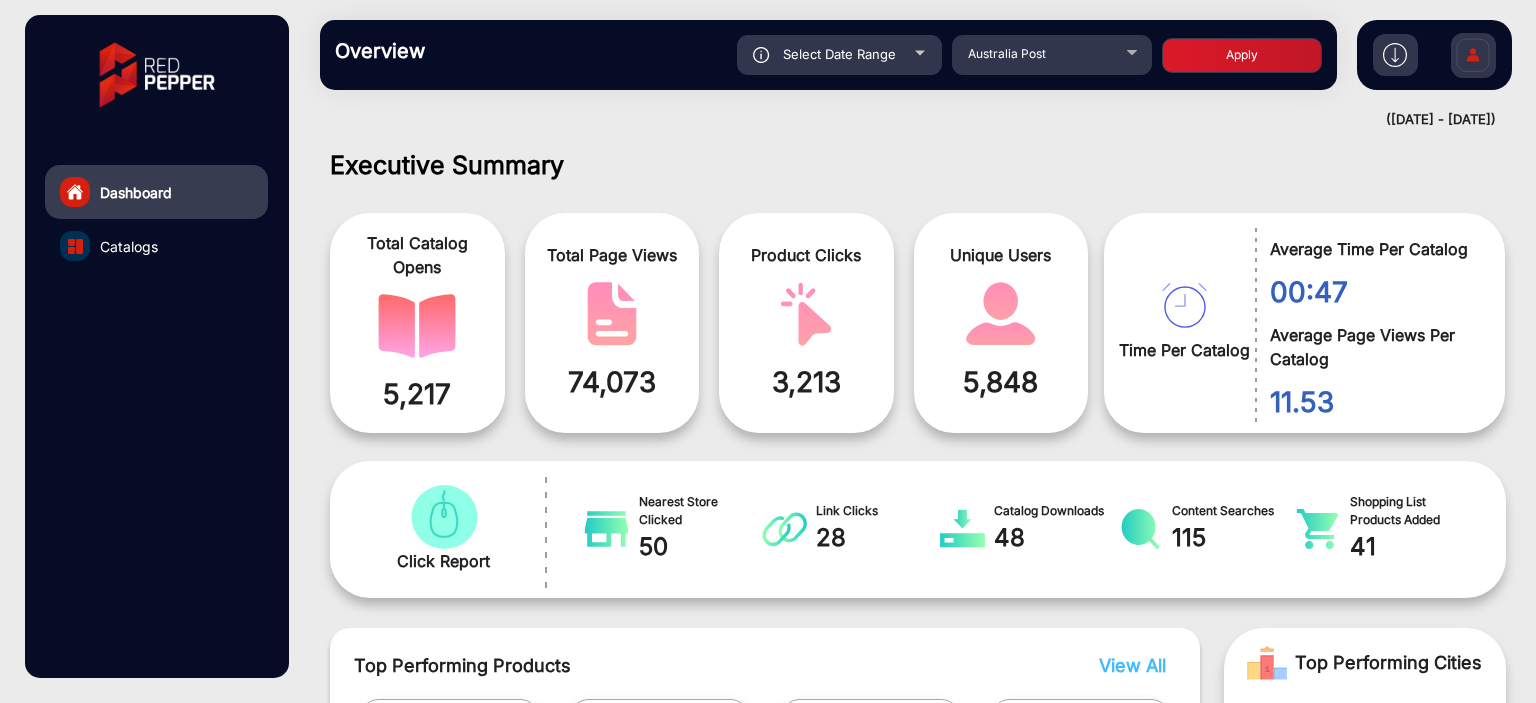 click on "Apply" 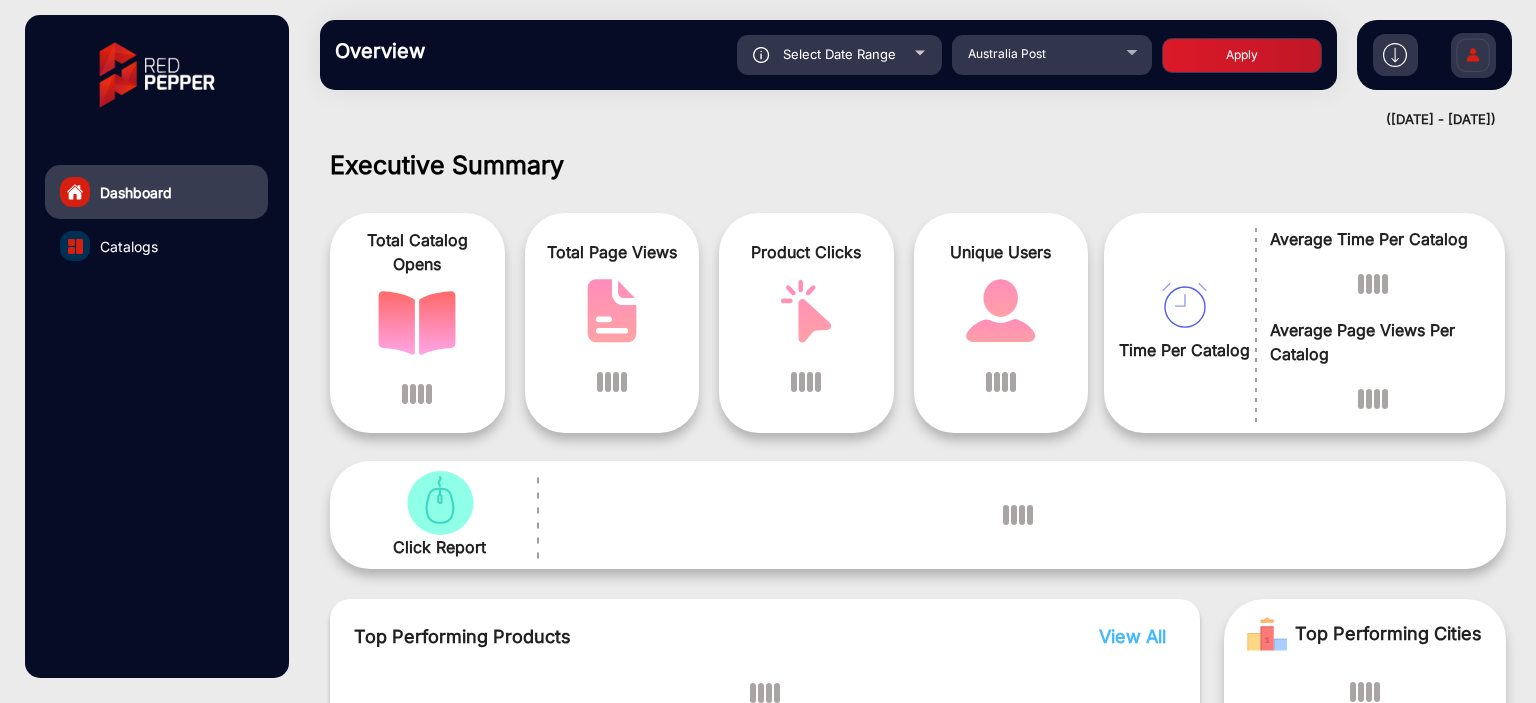 scroll, scrollTop: 15, scrollLeft: 0, axis: vertical 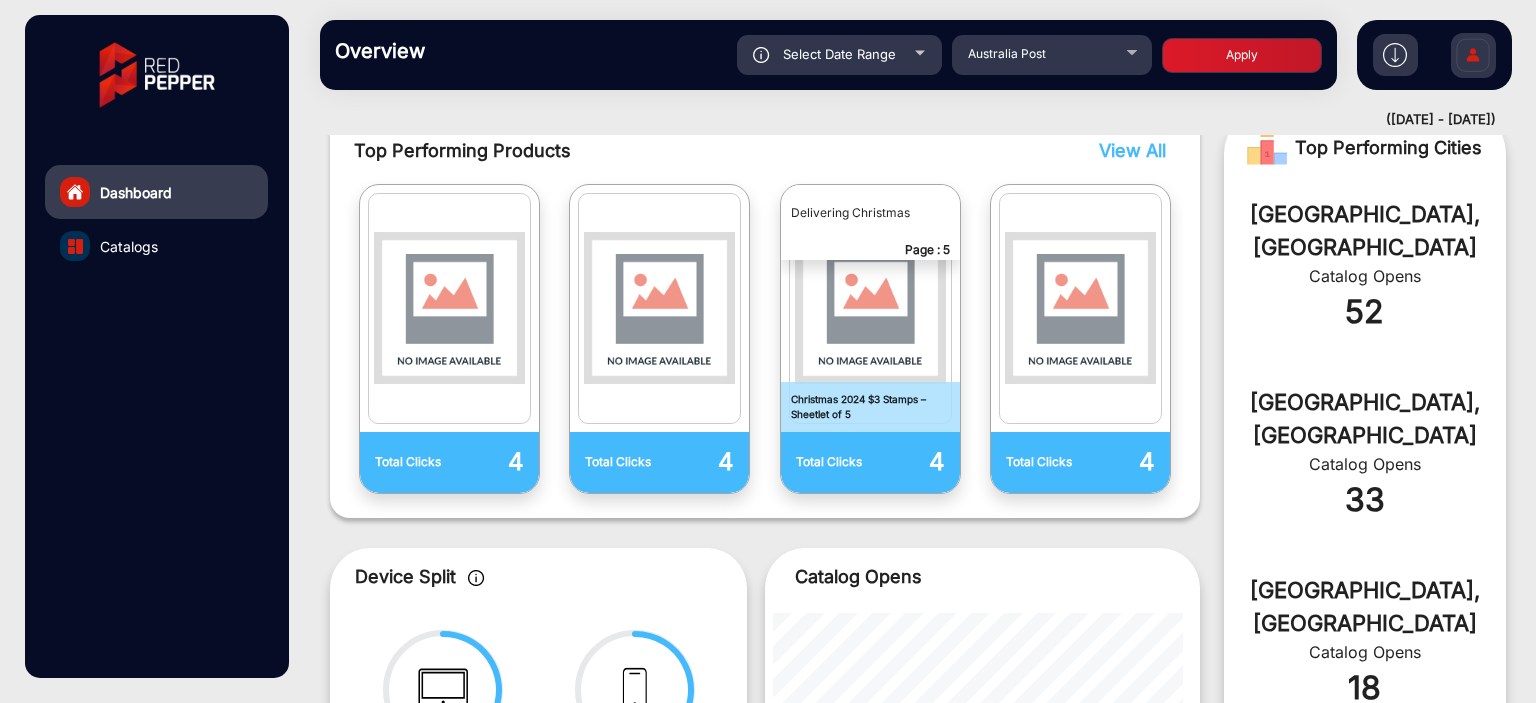 click on "Select Date Range" 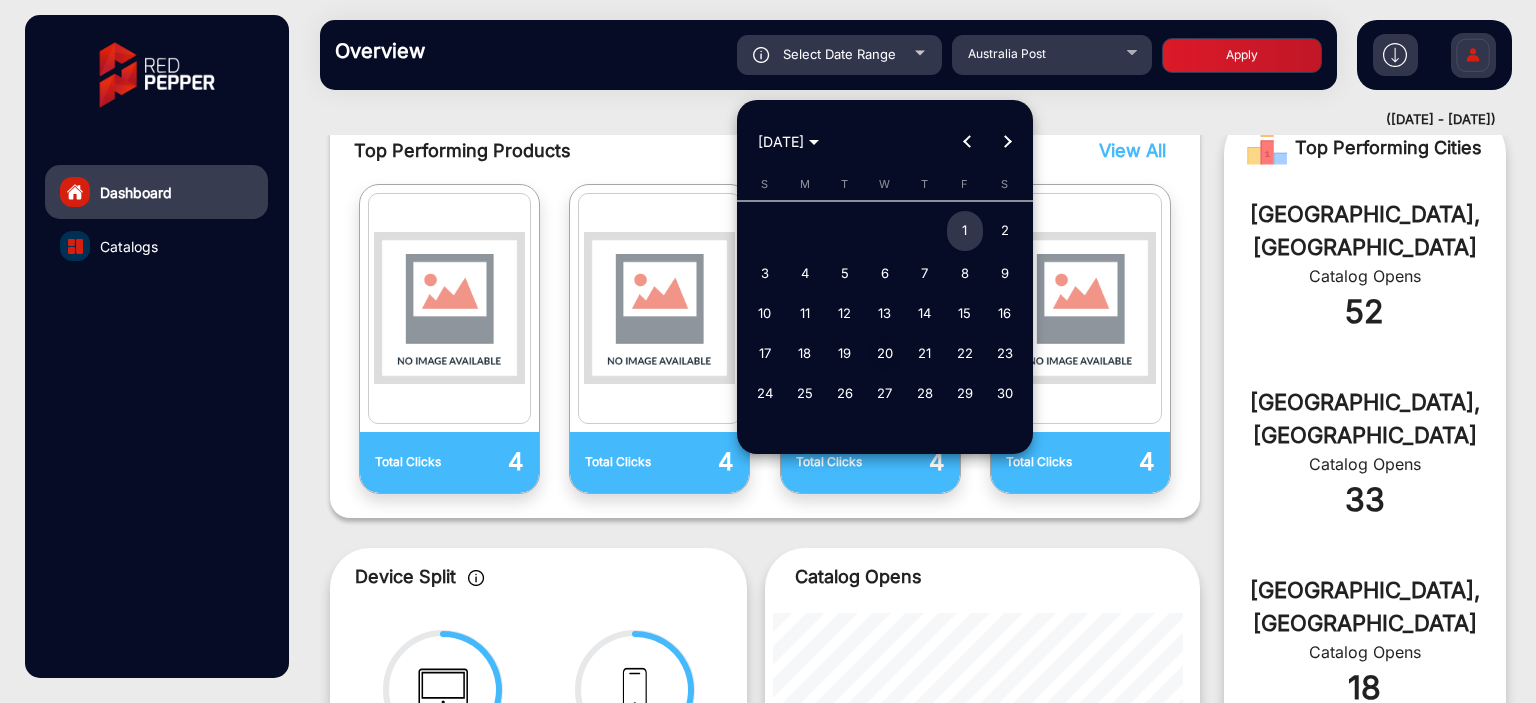 click on "20" at bounding box center (885, 353) 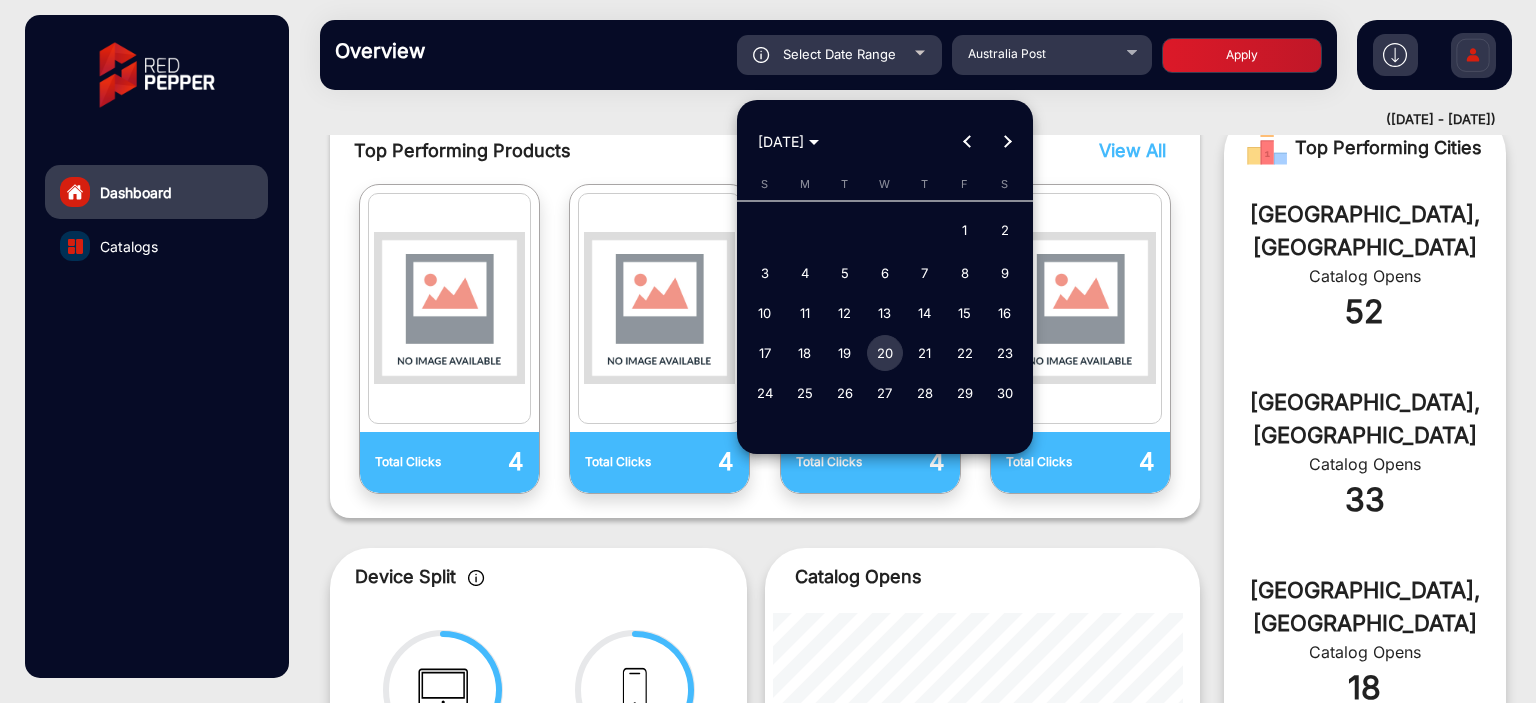 click on "20" at bounding box center [885, 353] 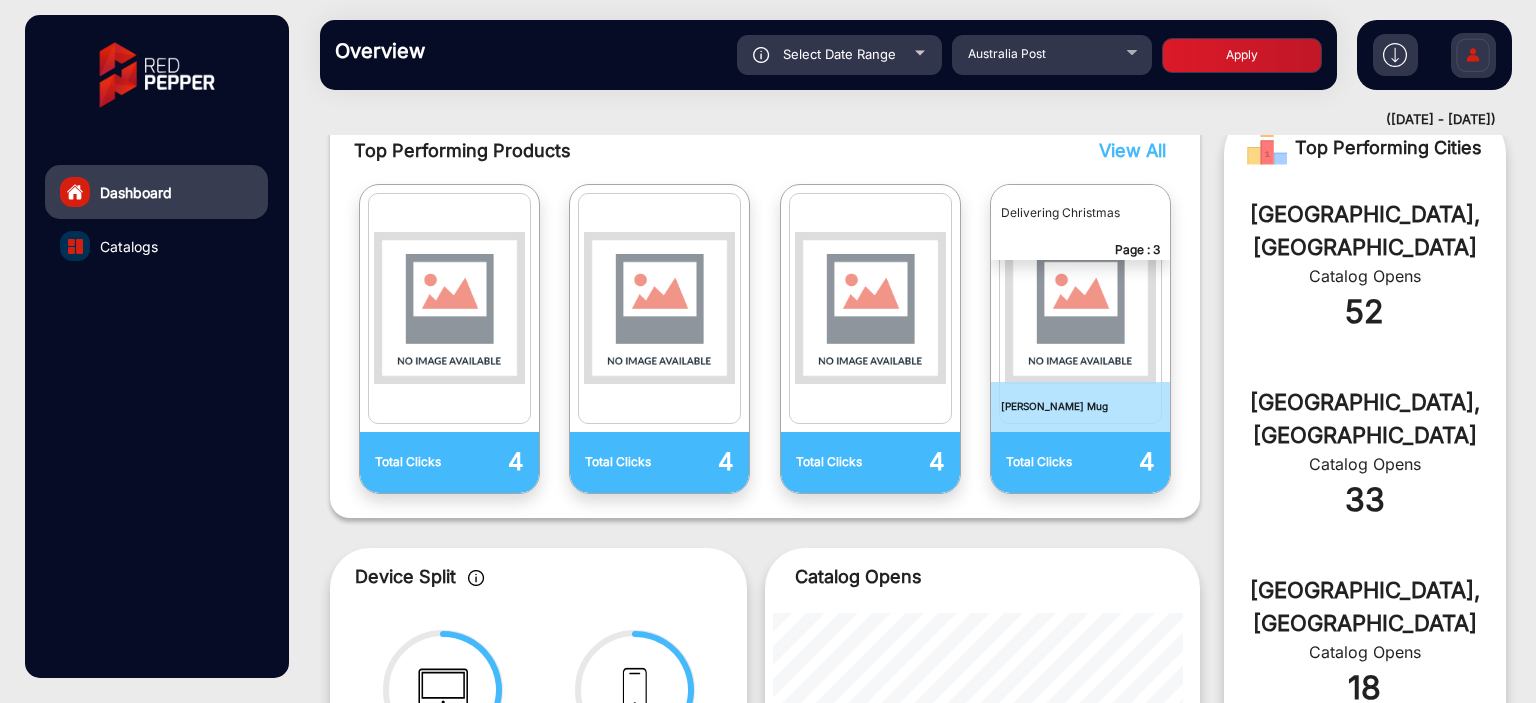 click on "Apply" 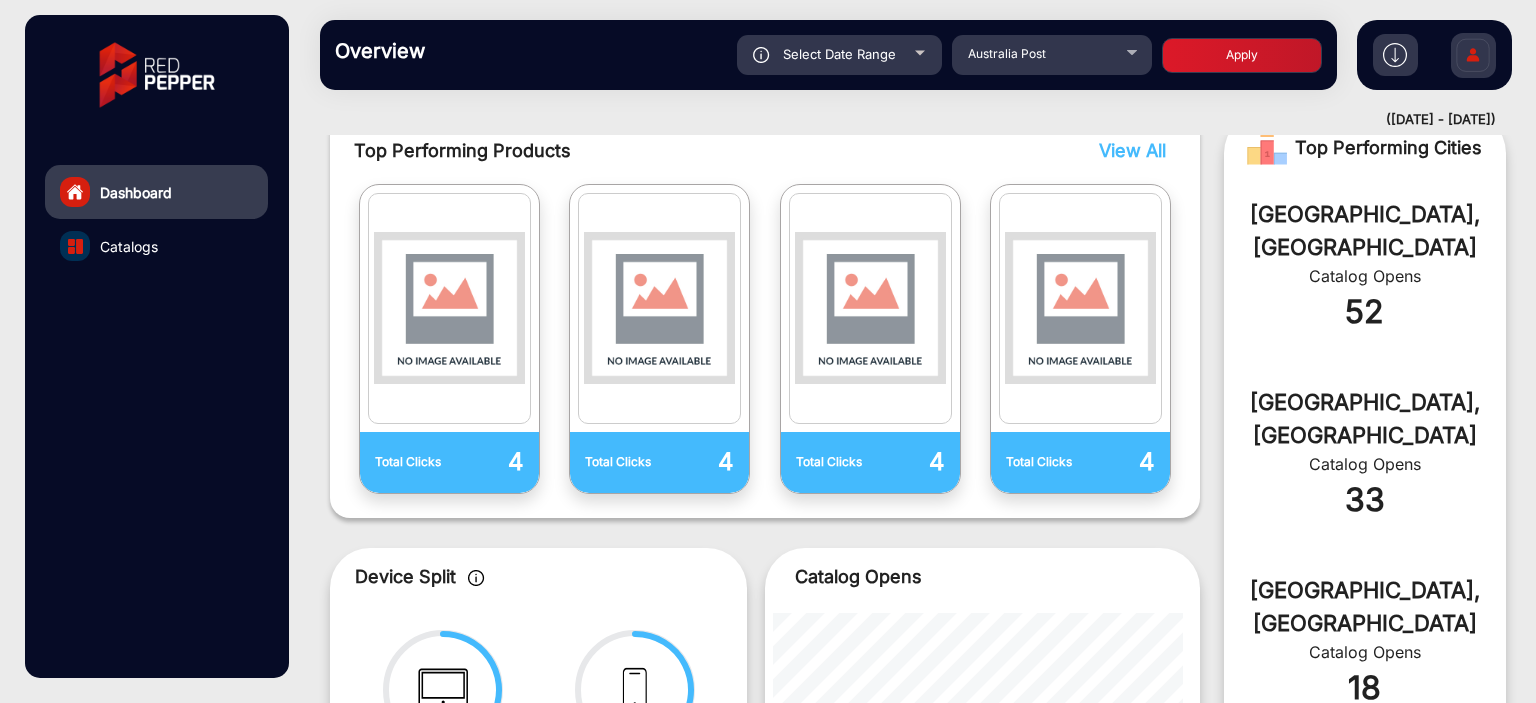 scroll, scrollTop: 15, scrollLeft: 0, axis: vertical 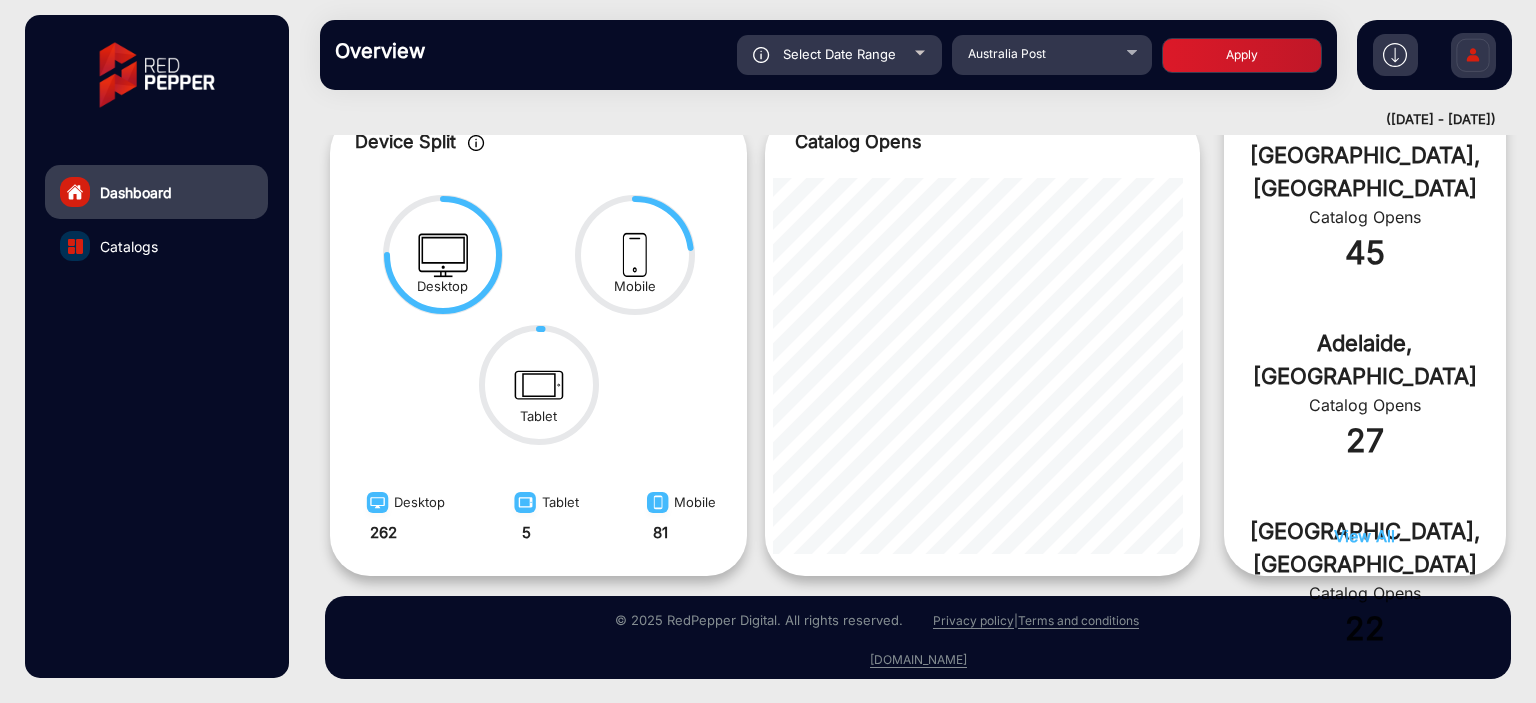 click on "Select Date Range" 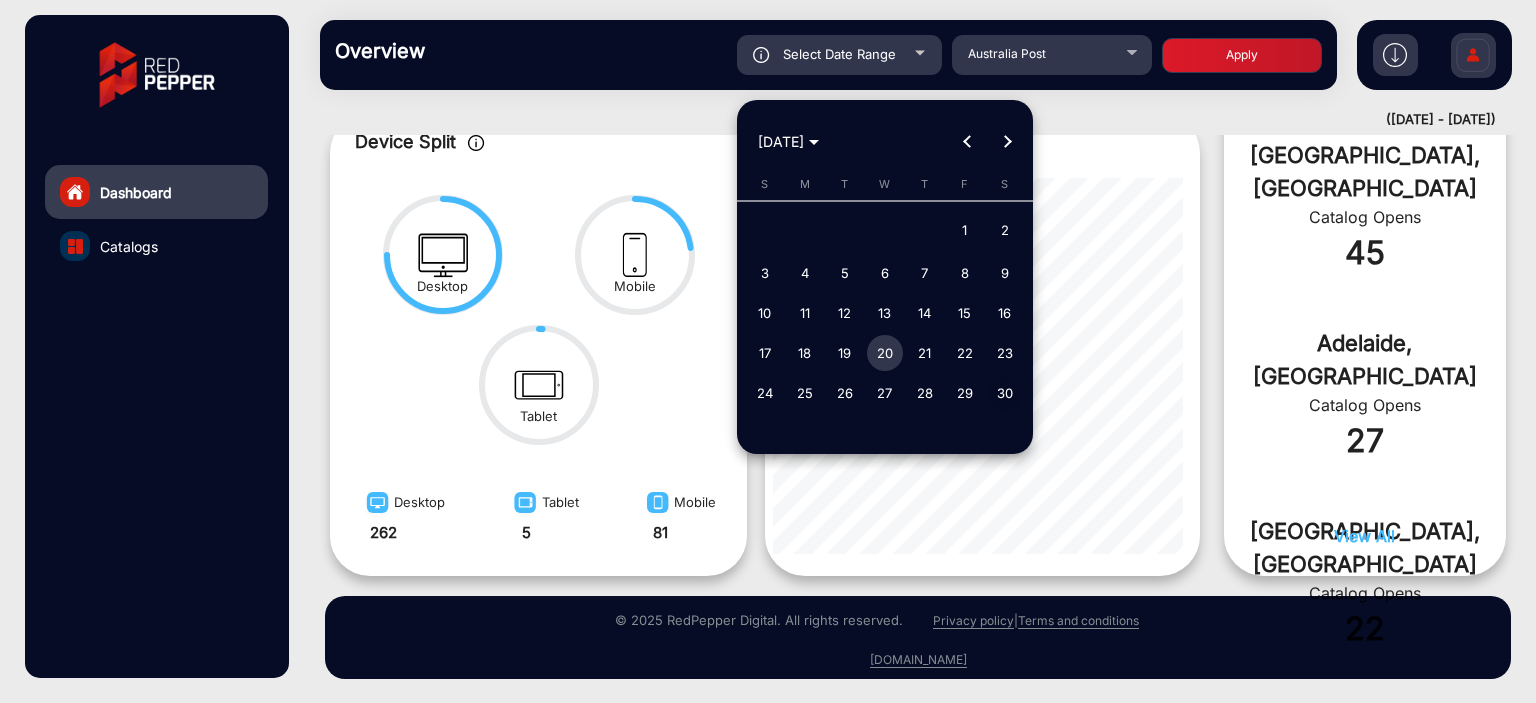 click on "30" at bounding box center (1005, 393) 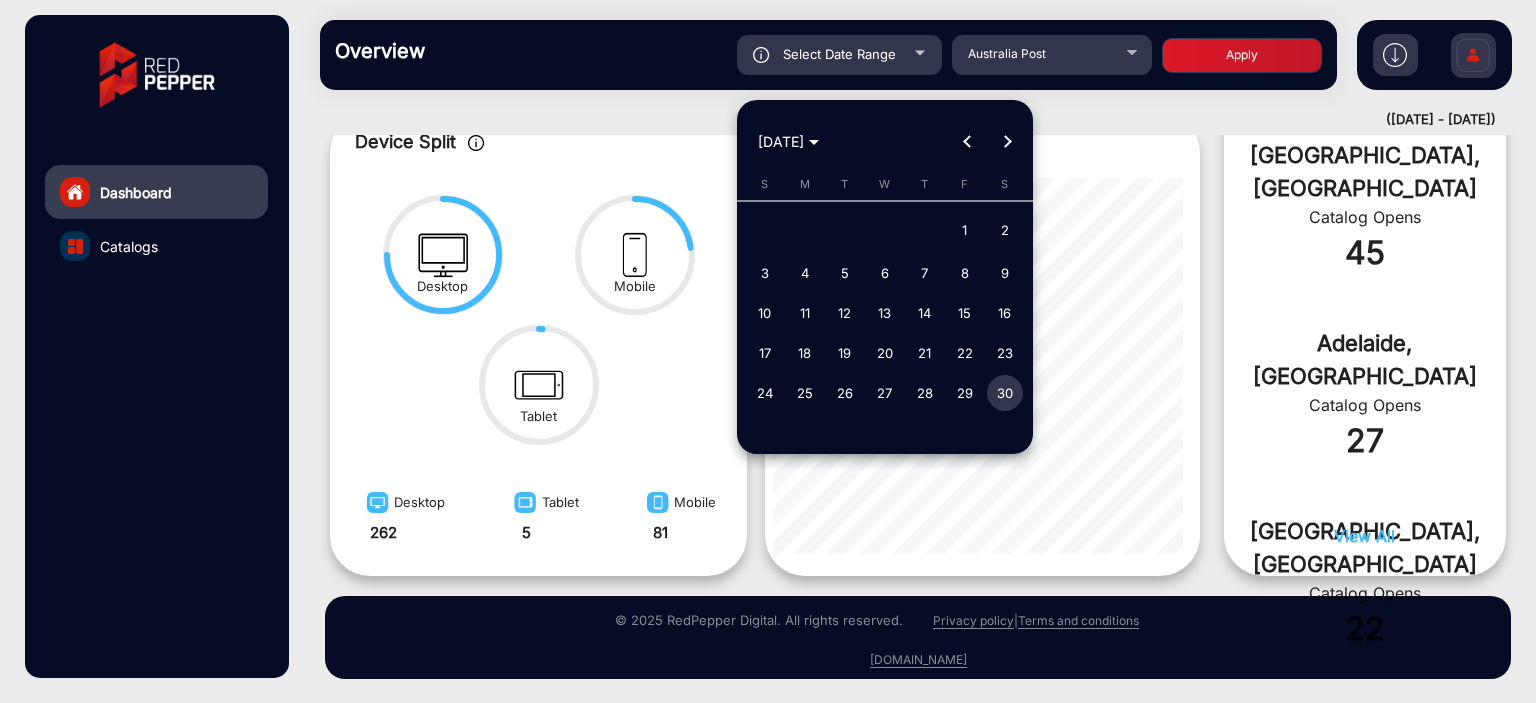 click on "30" at bounding box center (1005, 393) 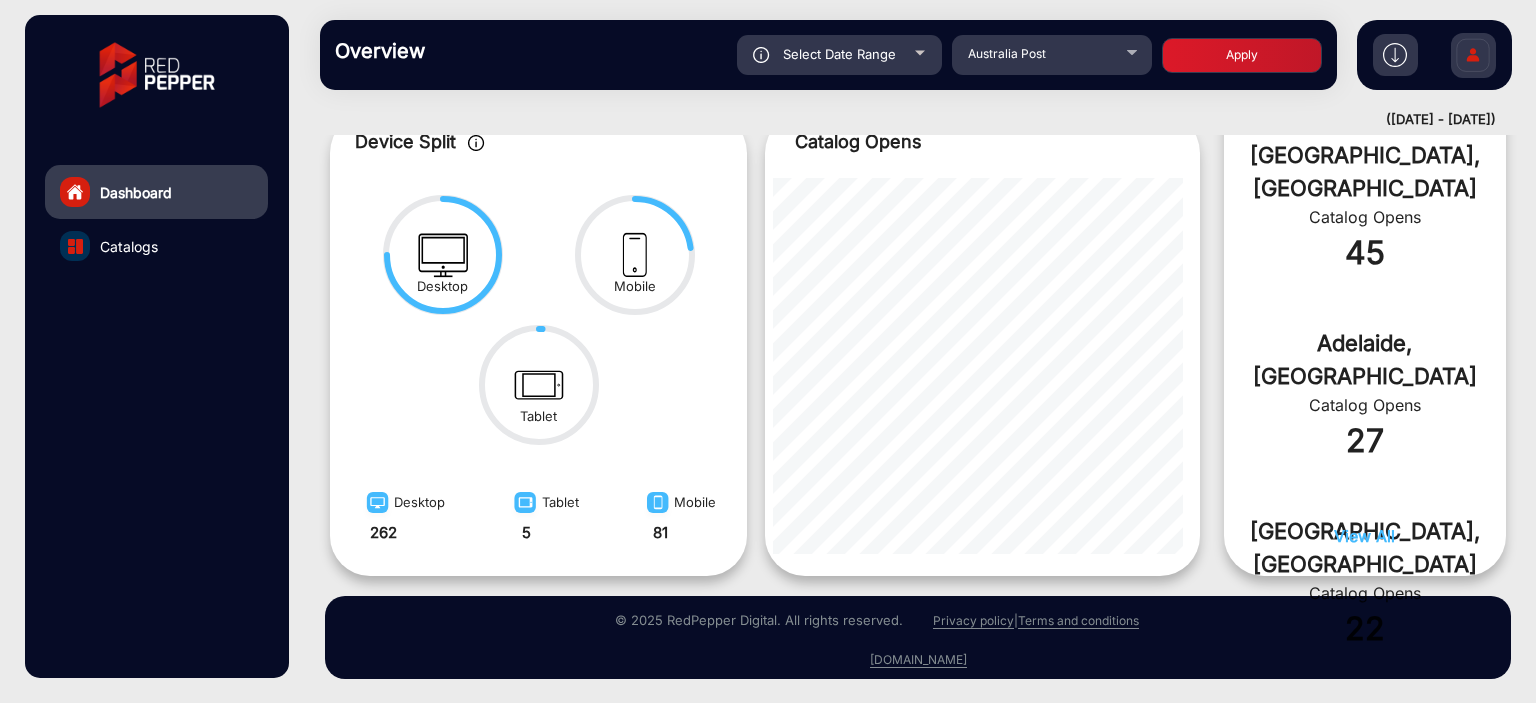 click on "Apply" 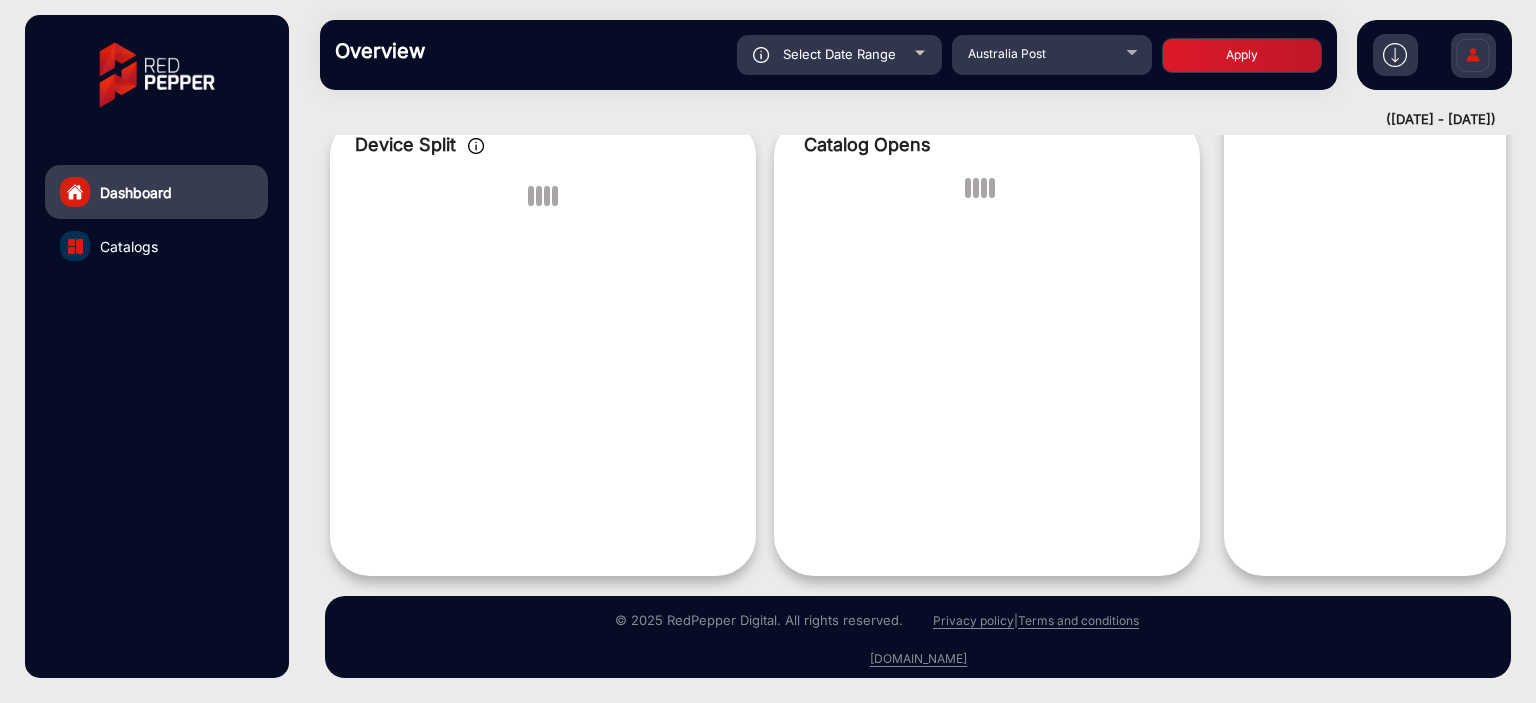 scroll, scrollTop: 15, scrollLeft: 0, axis: vertical 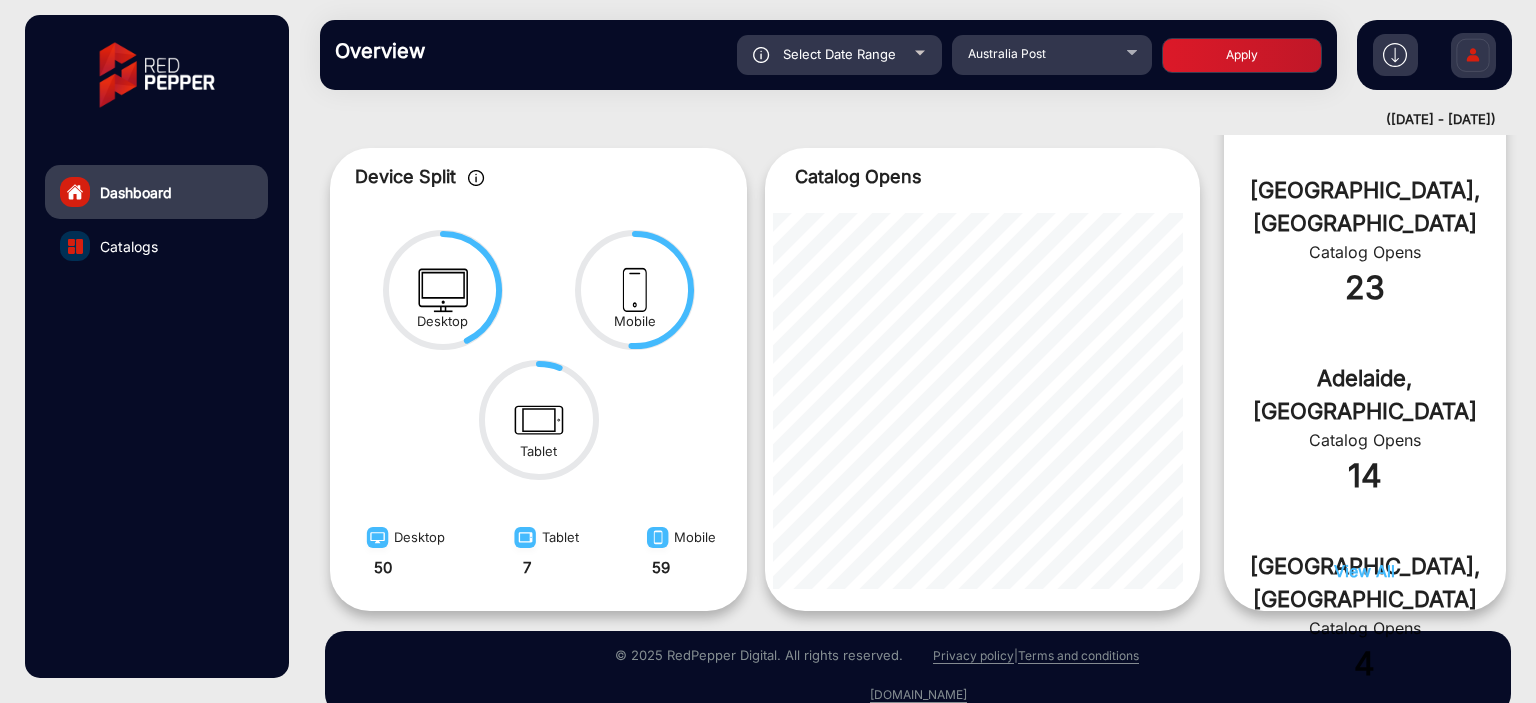click 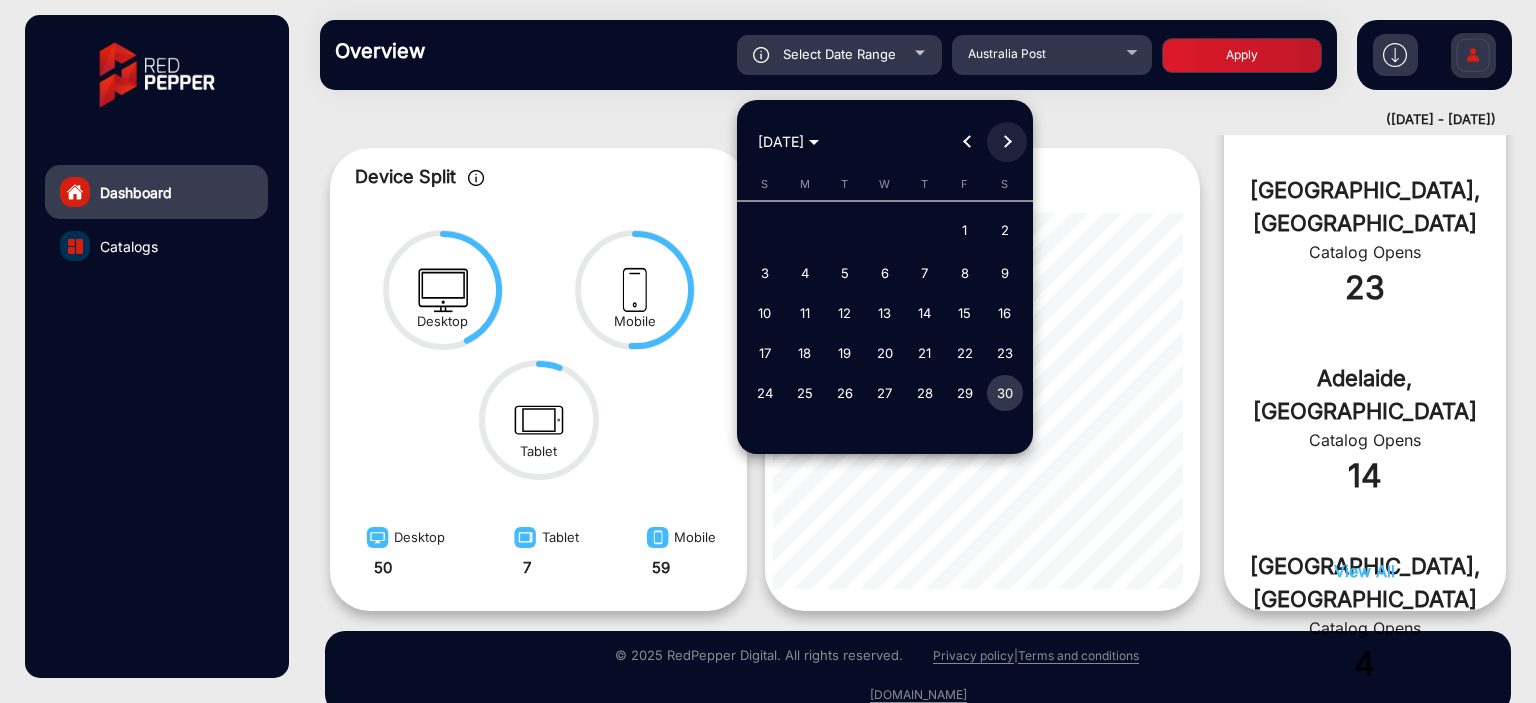 click at bounding box center (1007, 142) 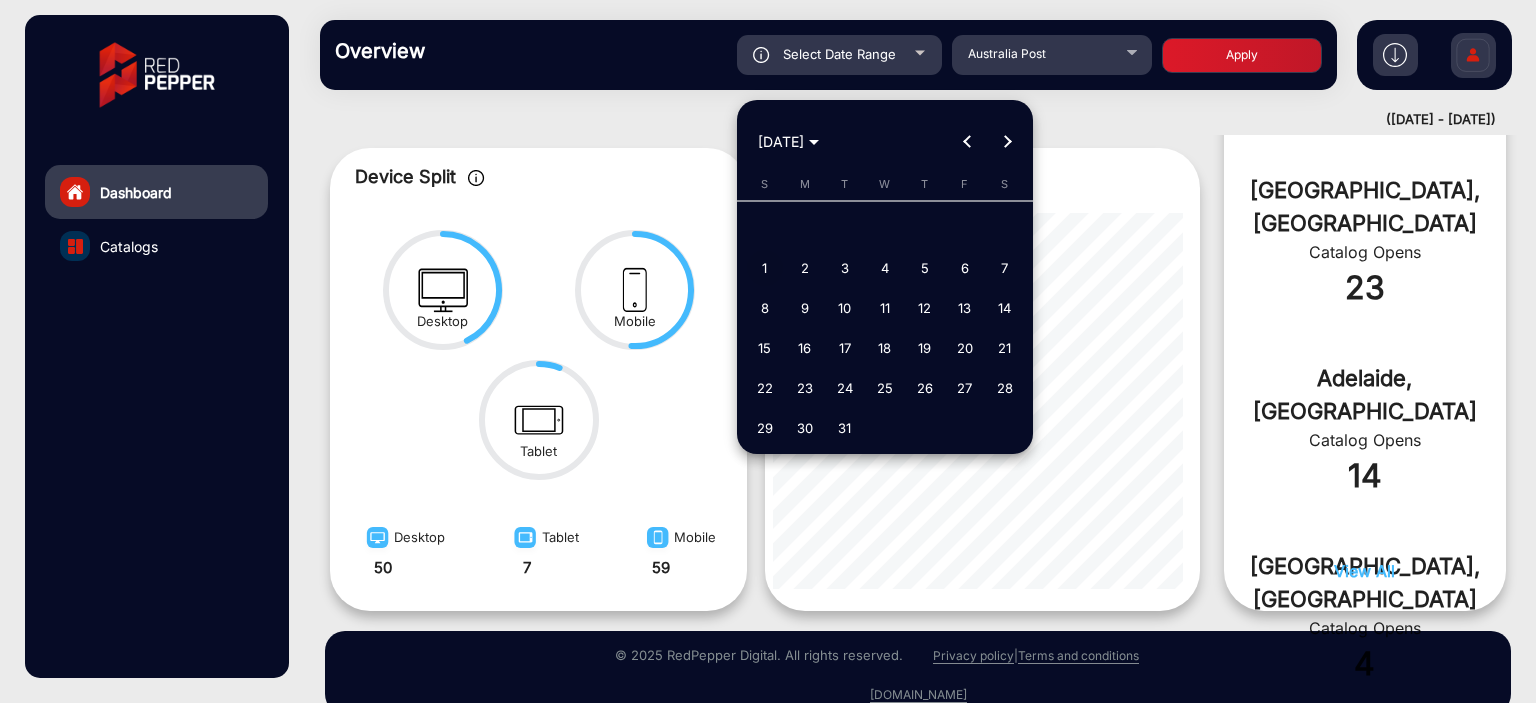 click on "1" at bounding box center [765, 268] 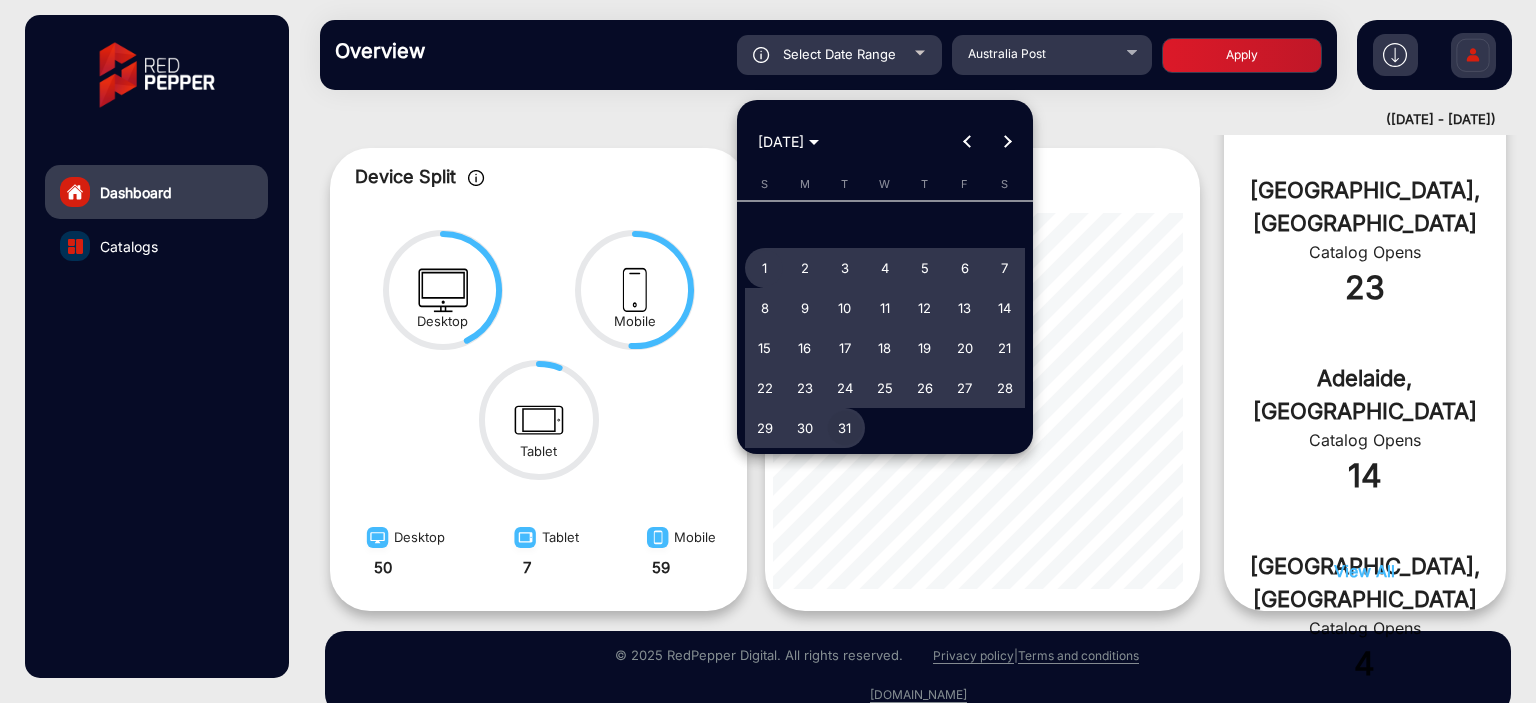 click on "31" at bounding box center (845, 428) 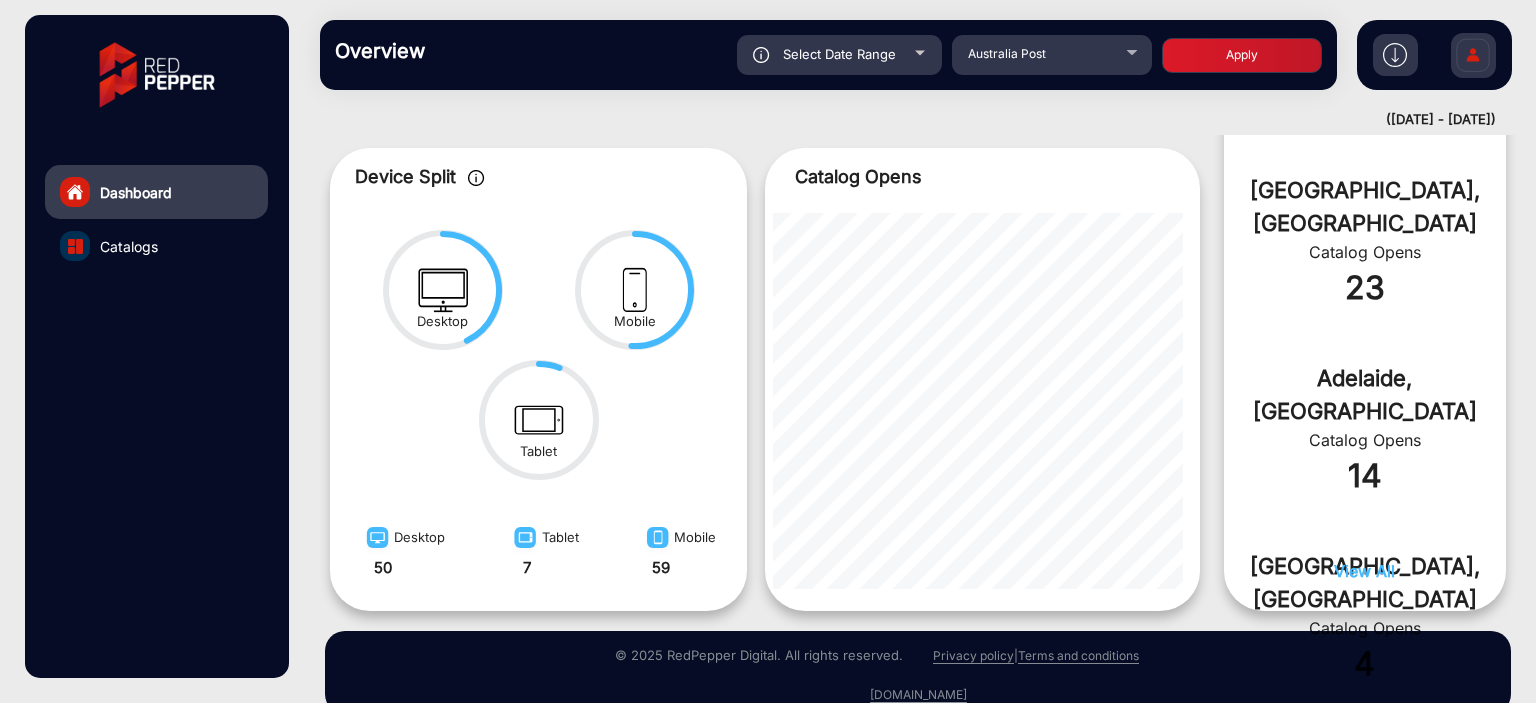 click on "Apply" 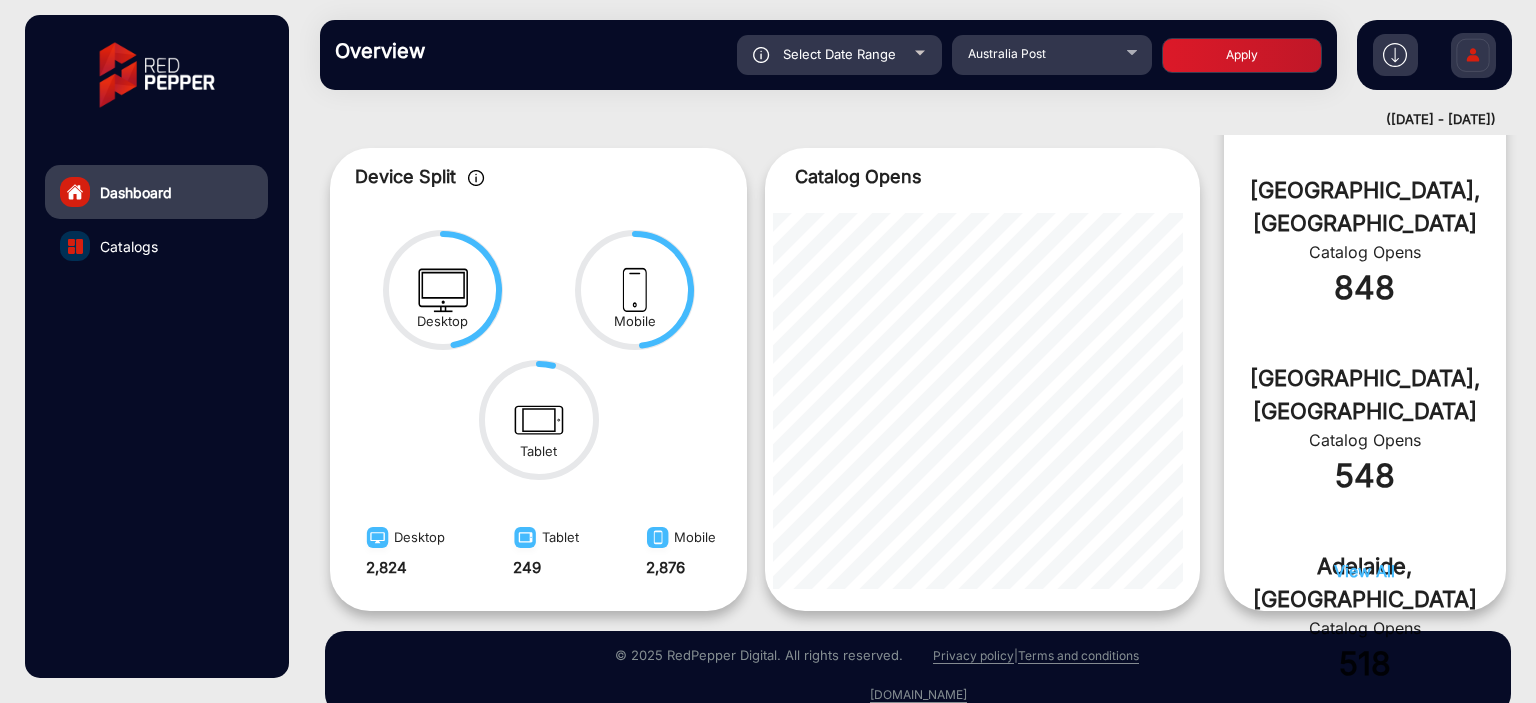 click on "Select Date Range" 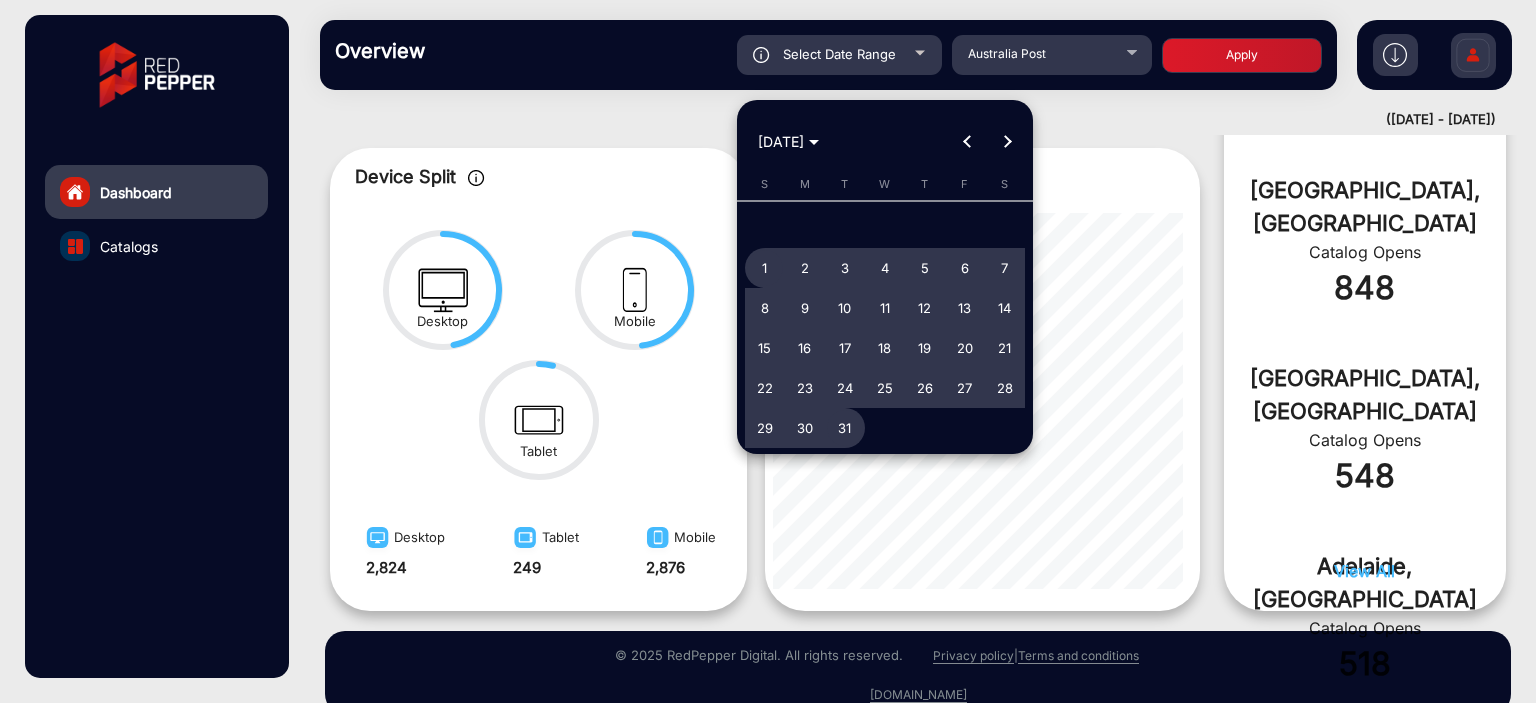 click on "1" at bounding box center [765, 268] 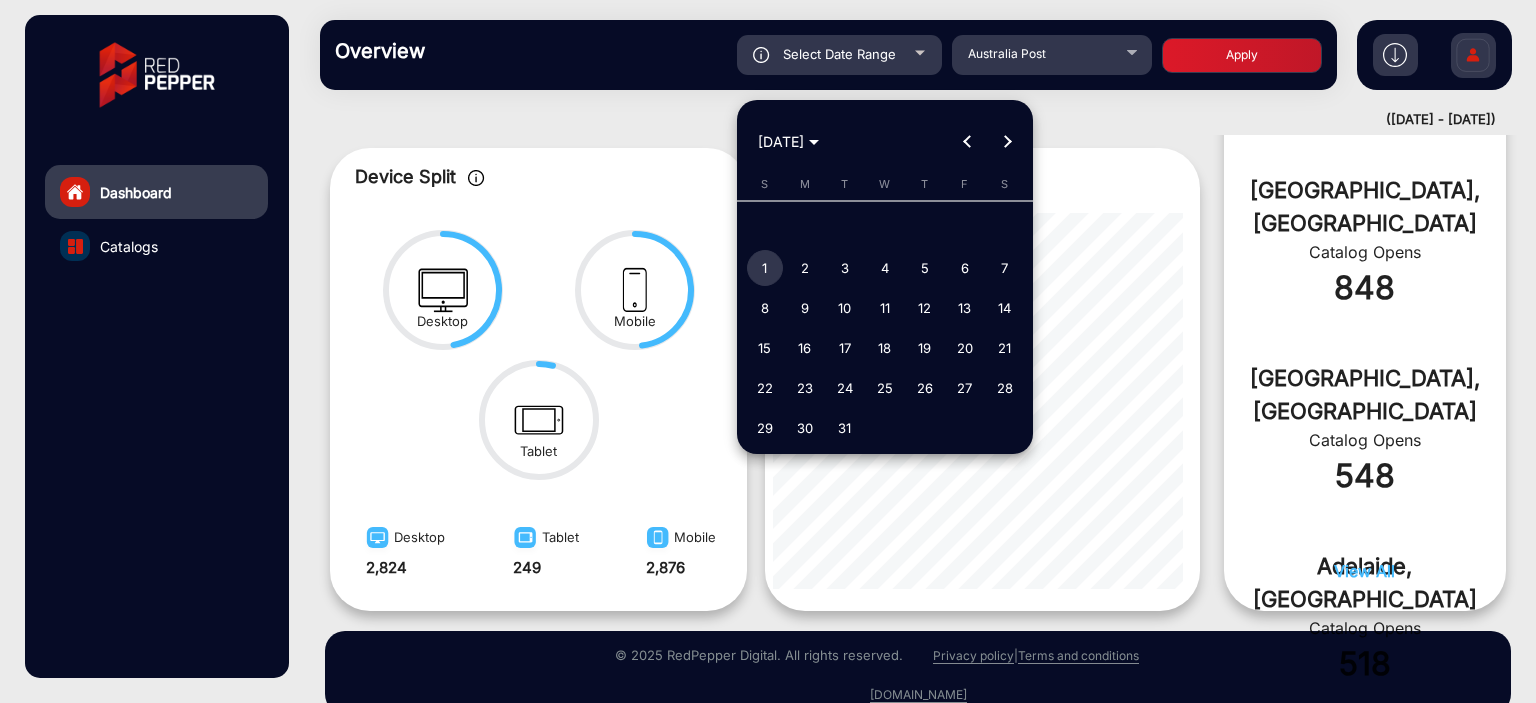 click on "1" at bounding box center (765, 268) 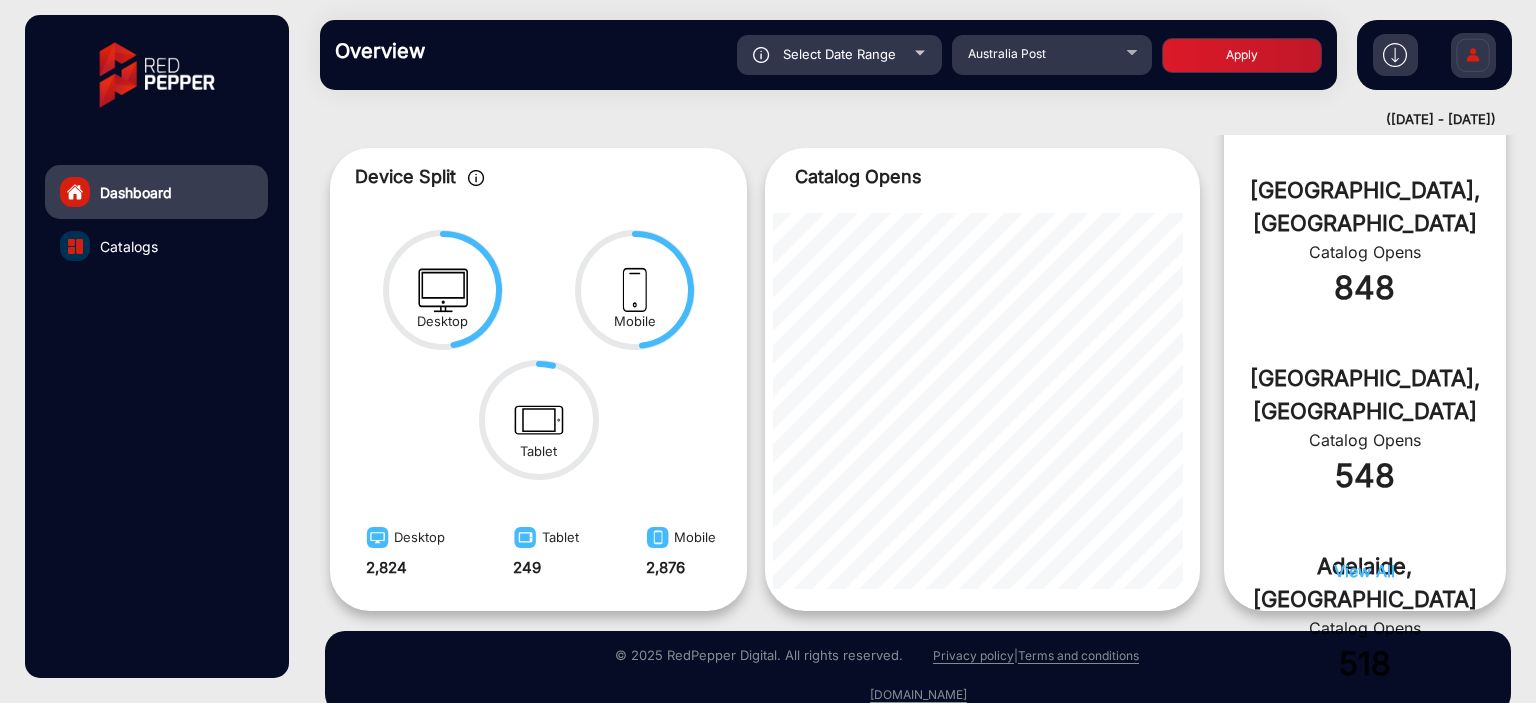 click on "Apply" 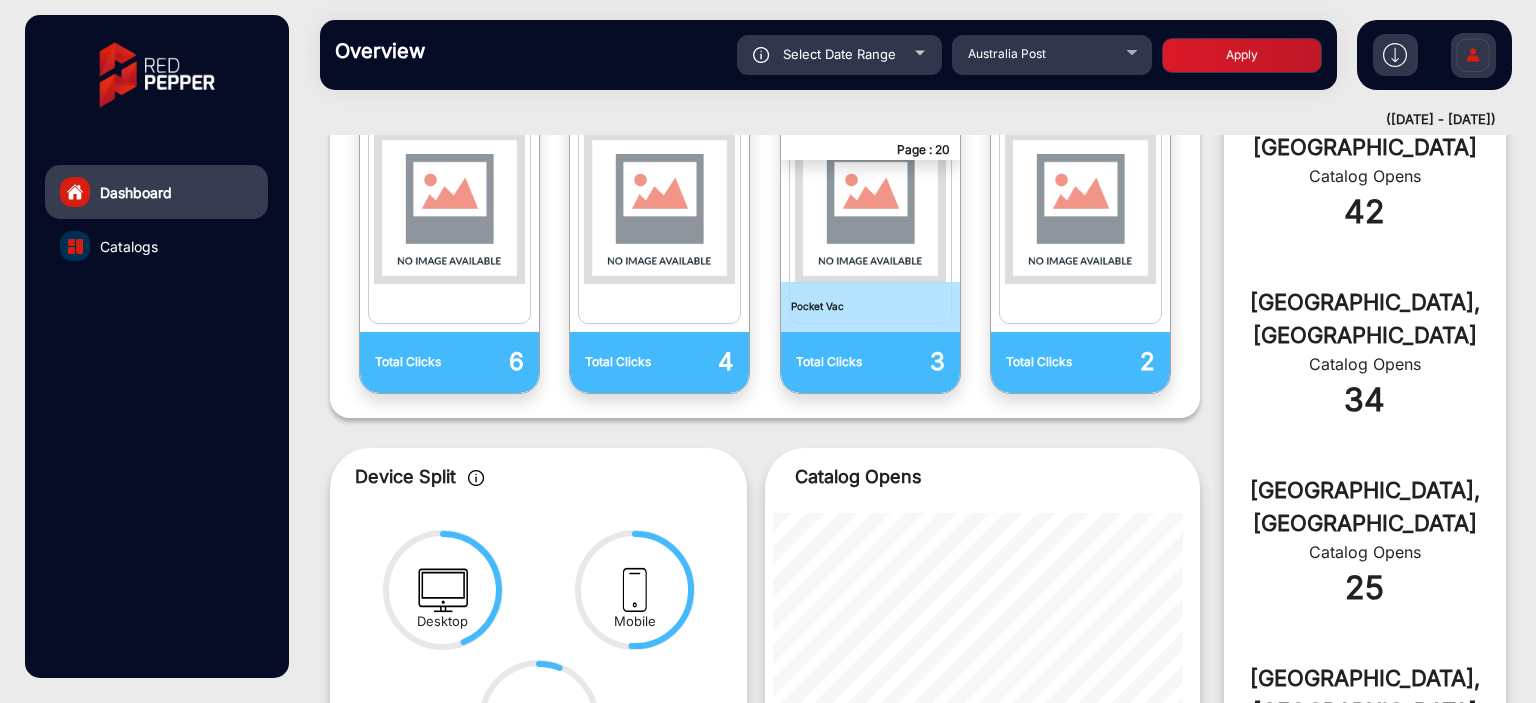 click on "Select Date Range" 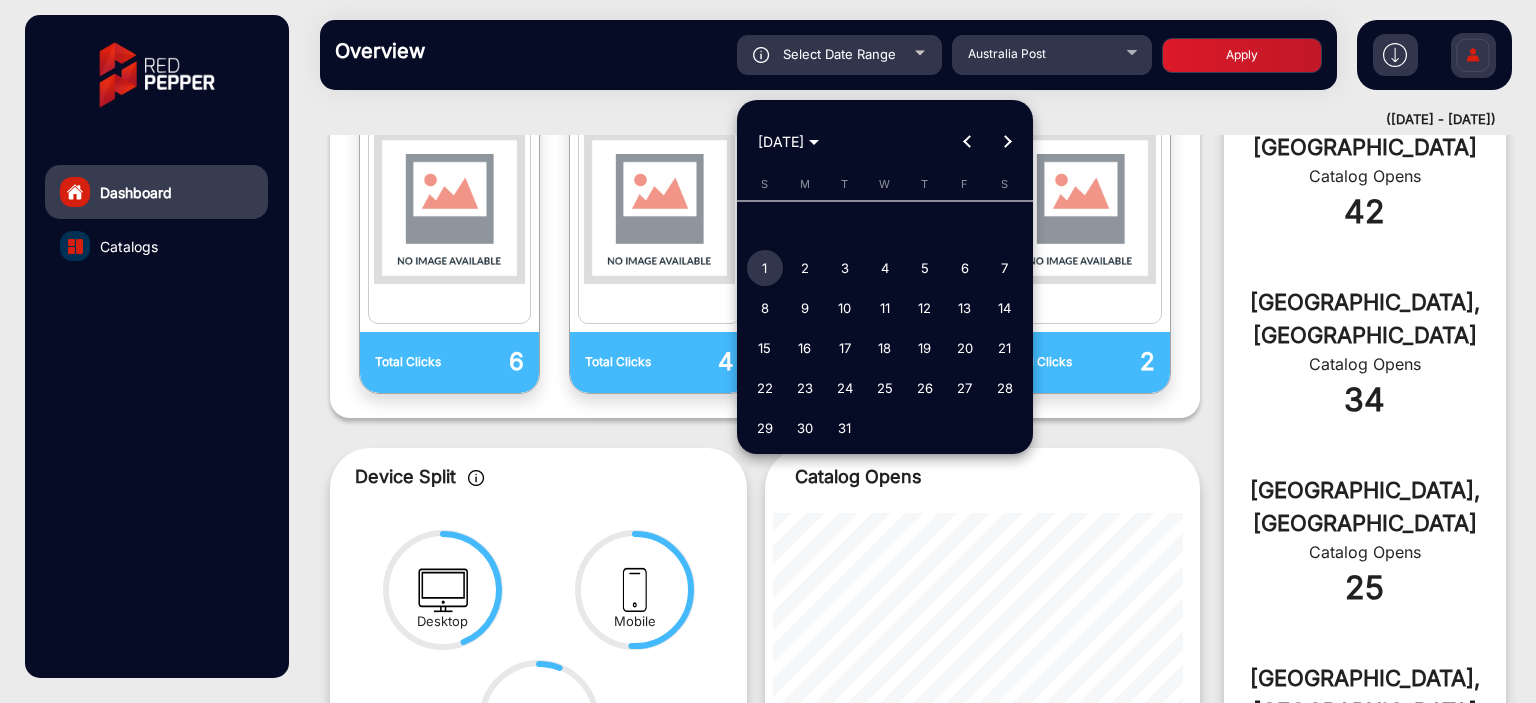 click on "31" at bounding box center [845, 428] 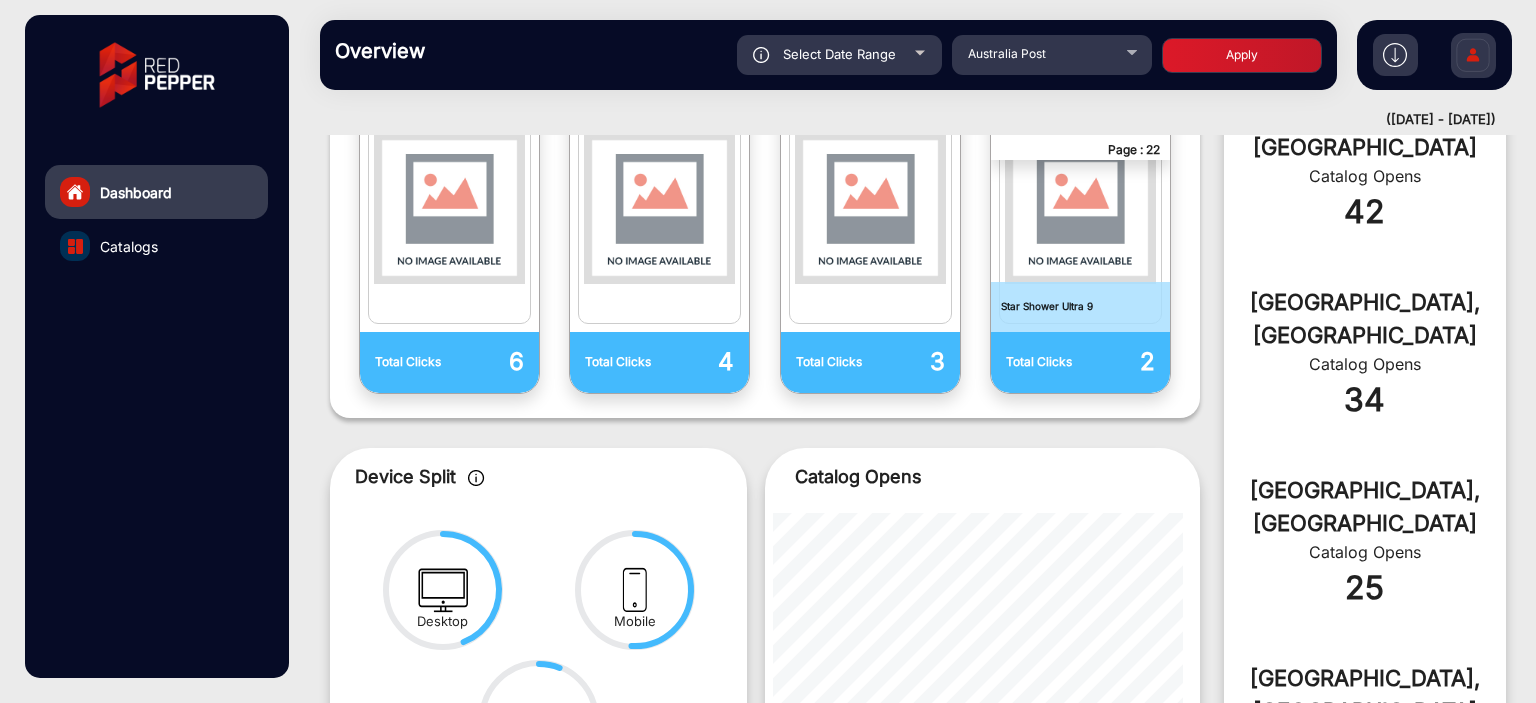 click on "Apply" 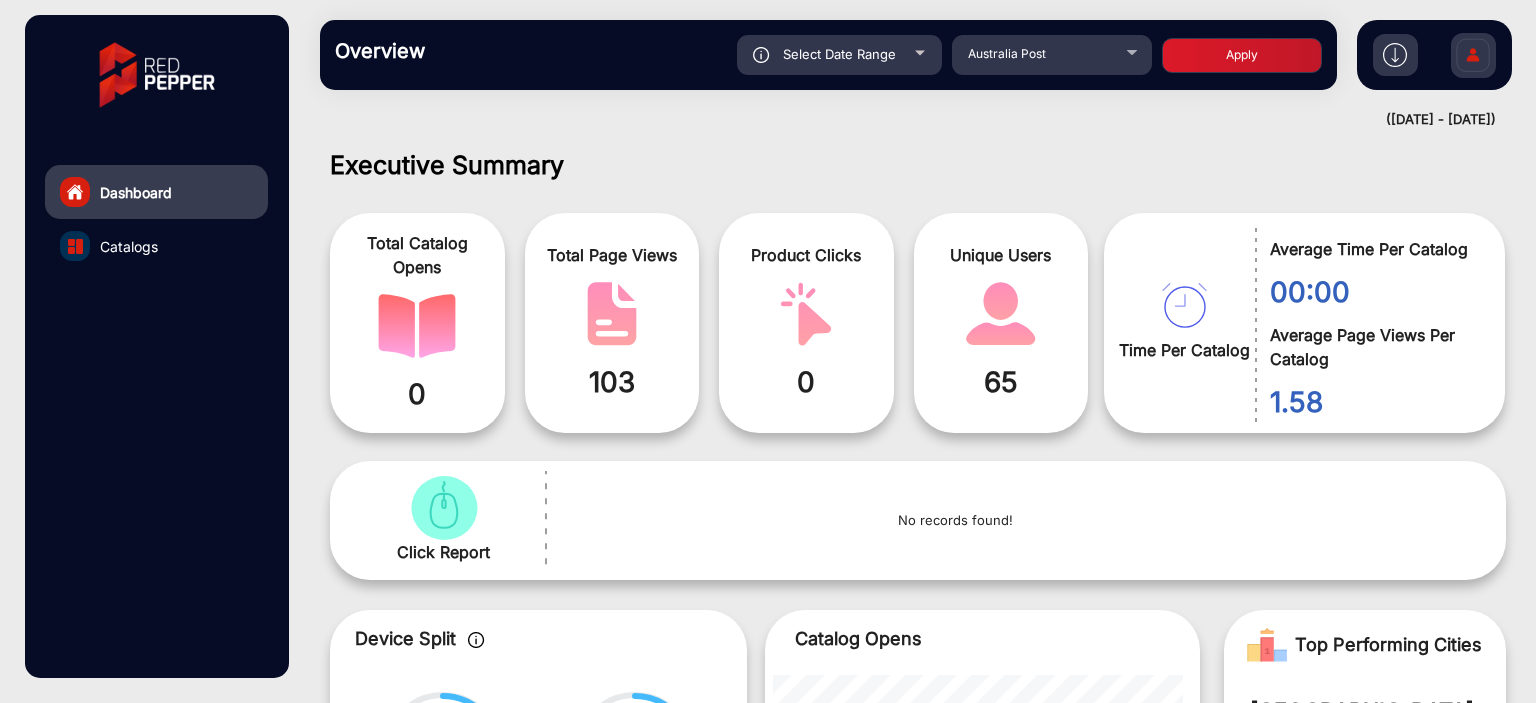 click on "Select Date Range" 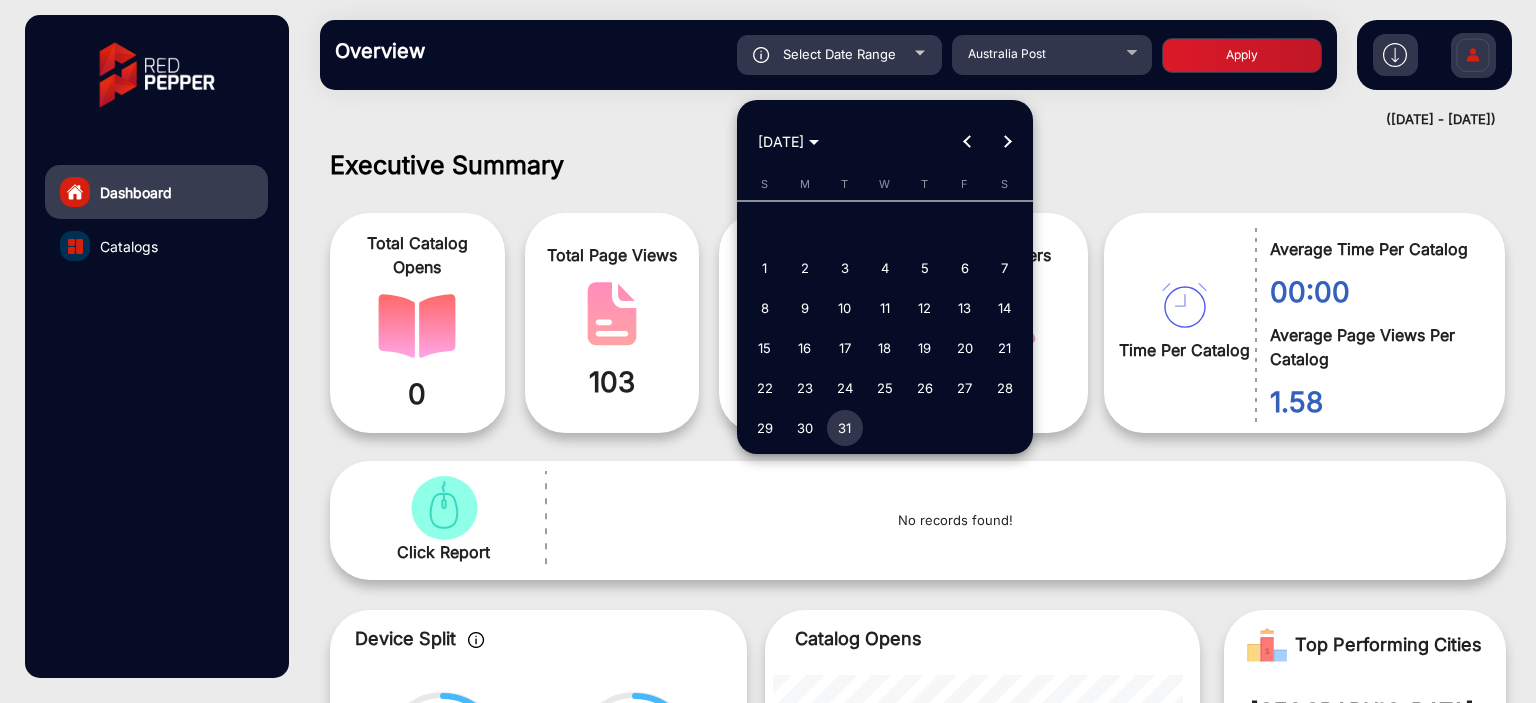 click at bounding box center (768, 351) 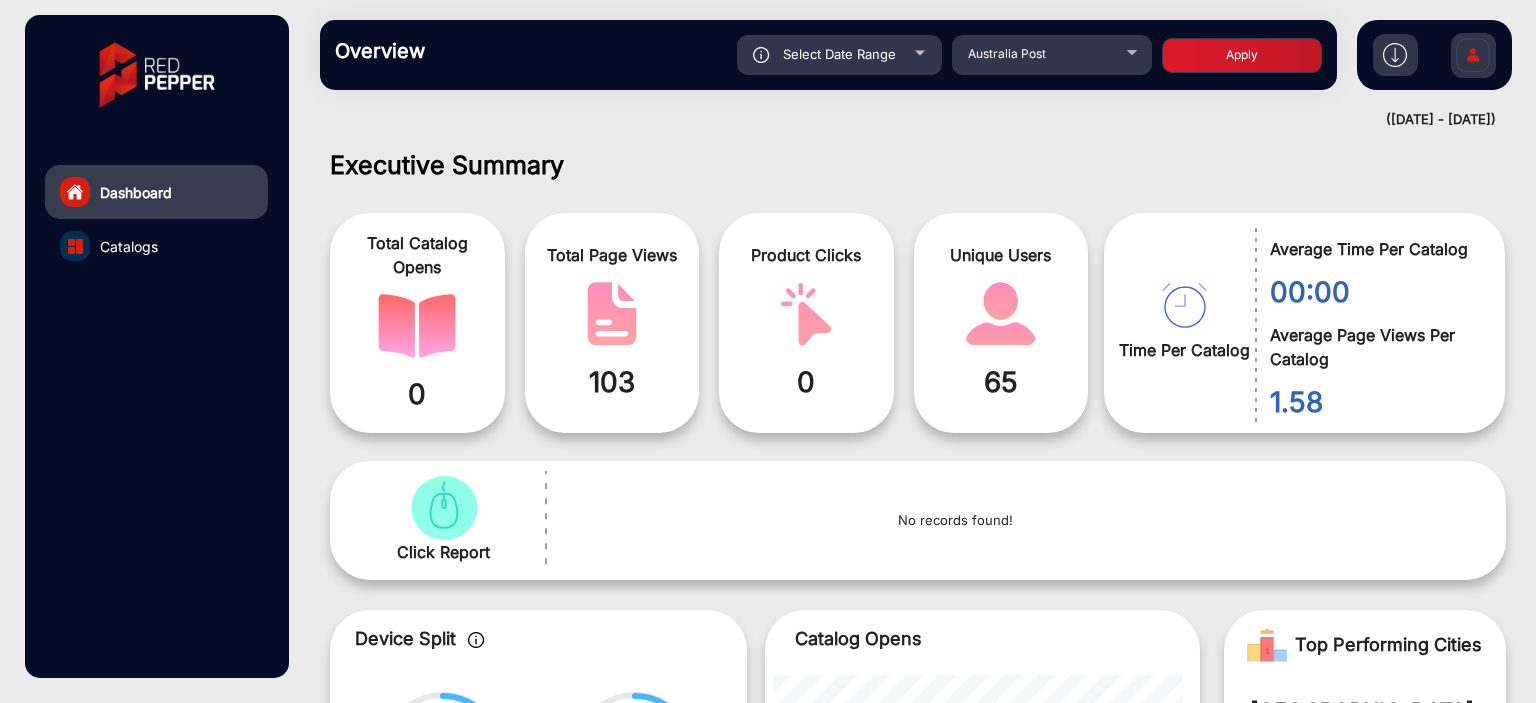 click on "Select Date Range" 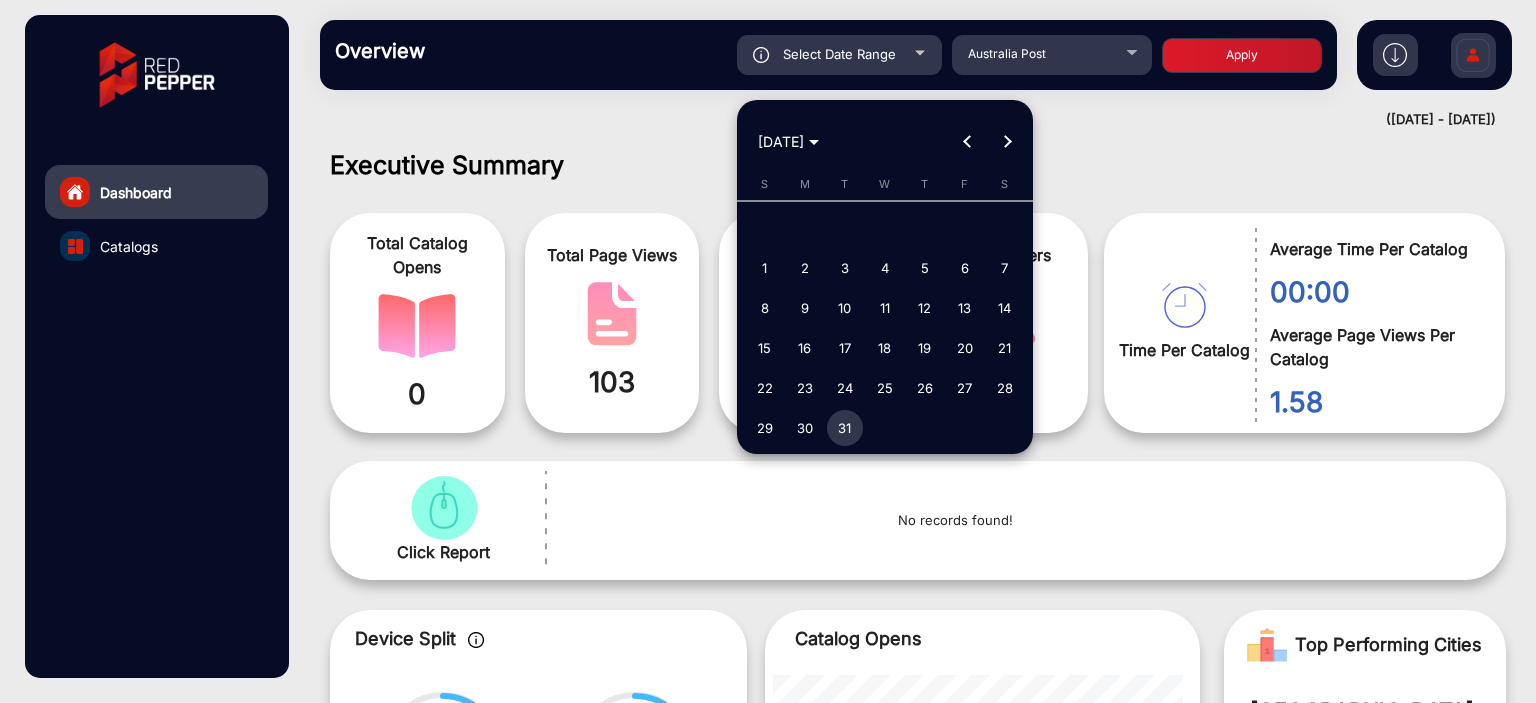 click at bounding box center [1007, 142] 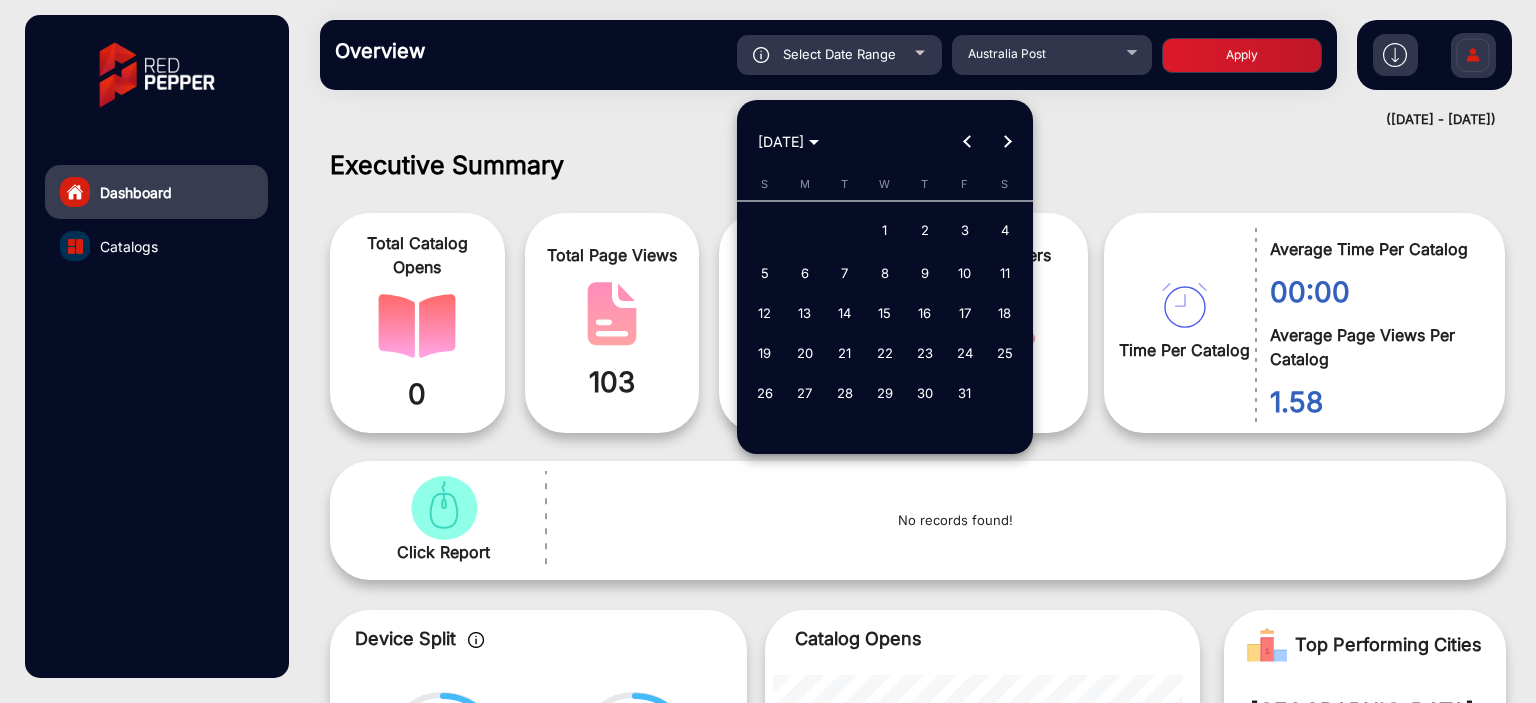 click on "1" at bounding box center [885, 231] 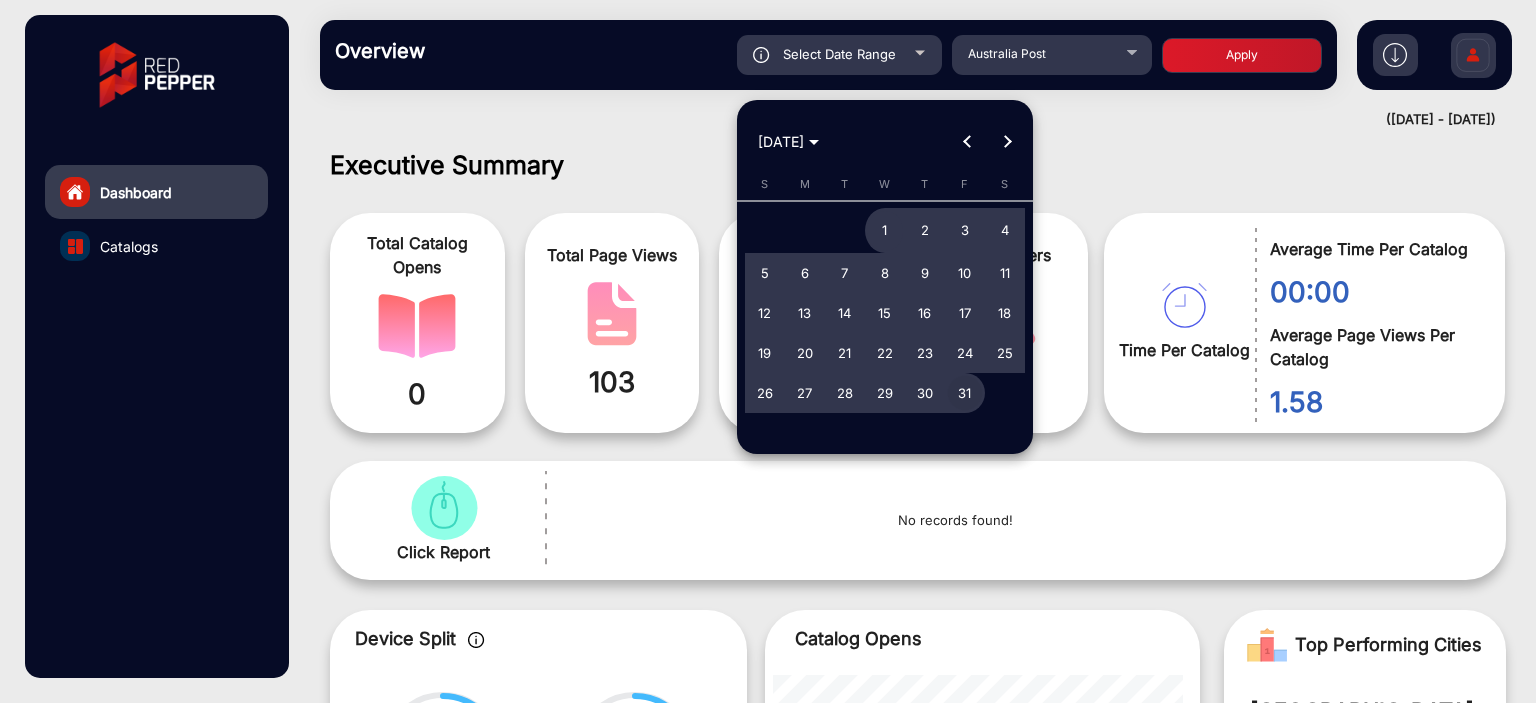 click on "31" at bounding box center [965, 393] 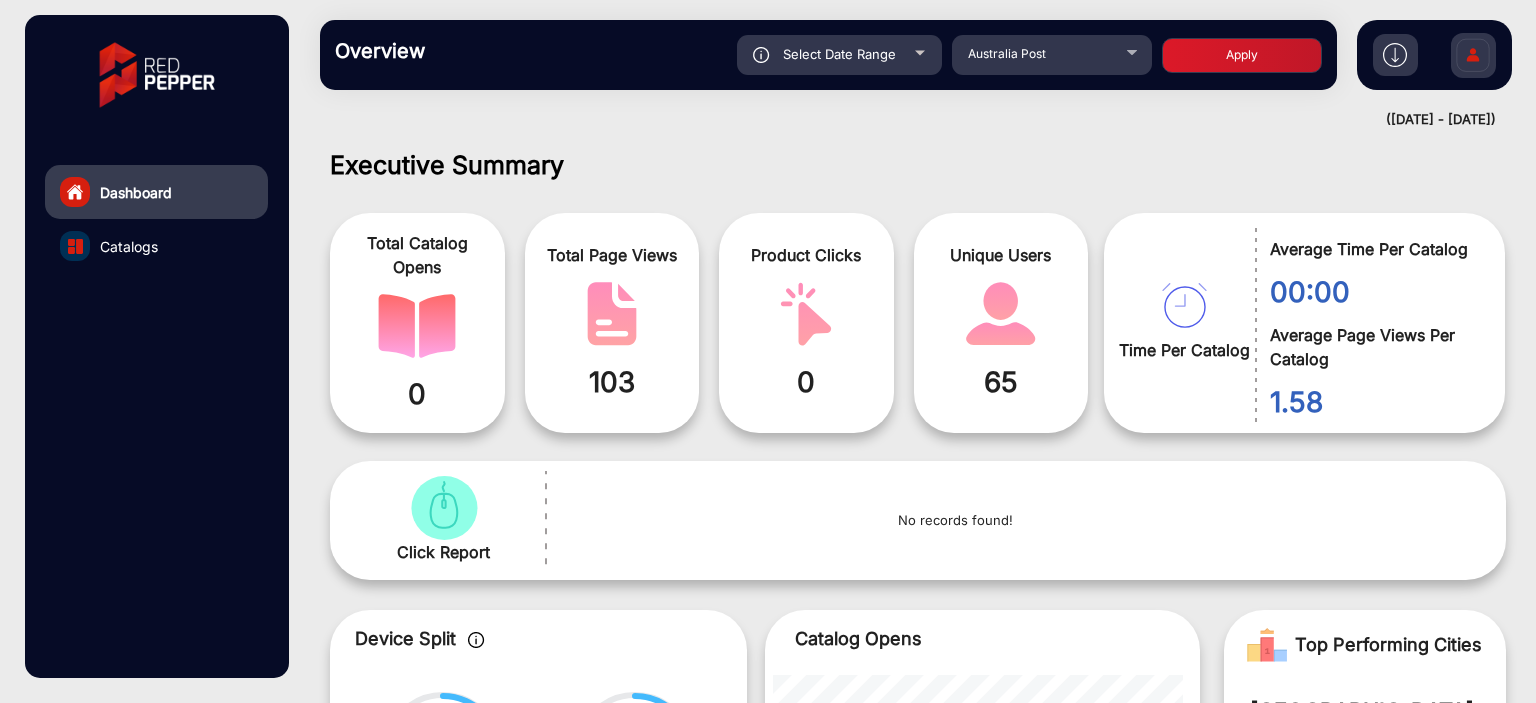 click on "Apply" 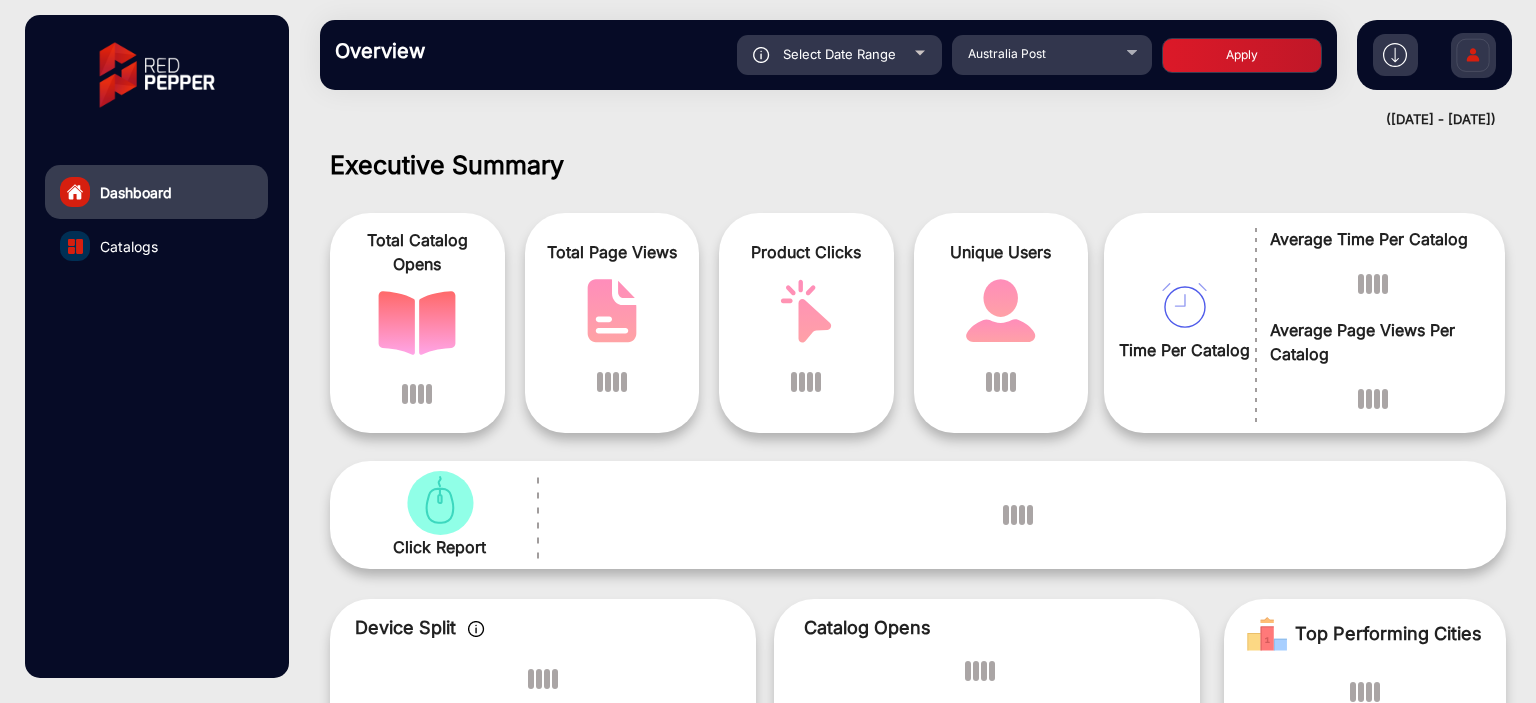scroll, scrollTop: 15, scrollLeft: 0, axis: vertical 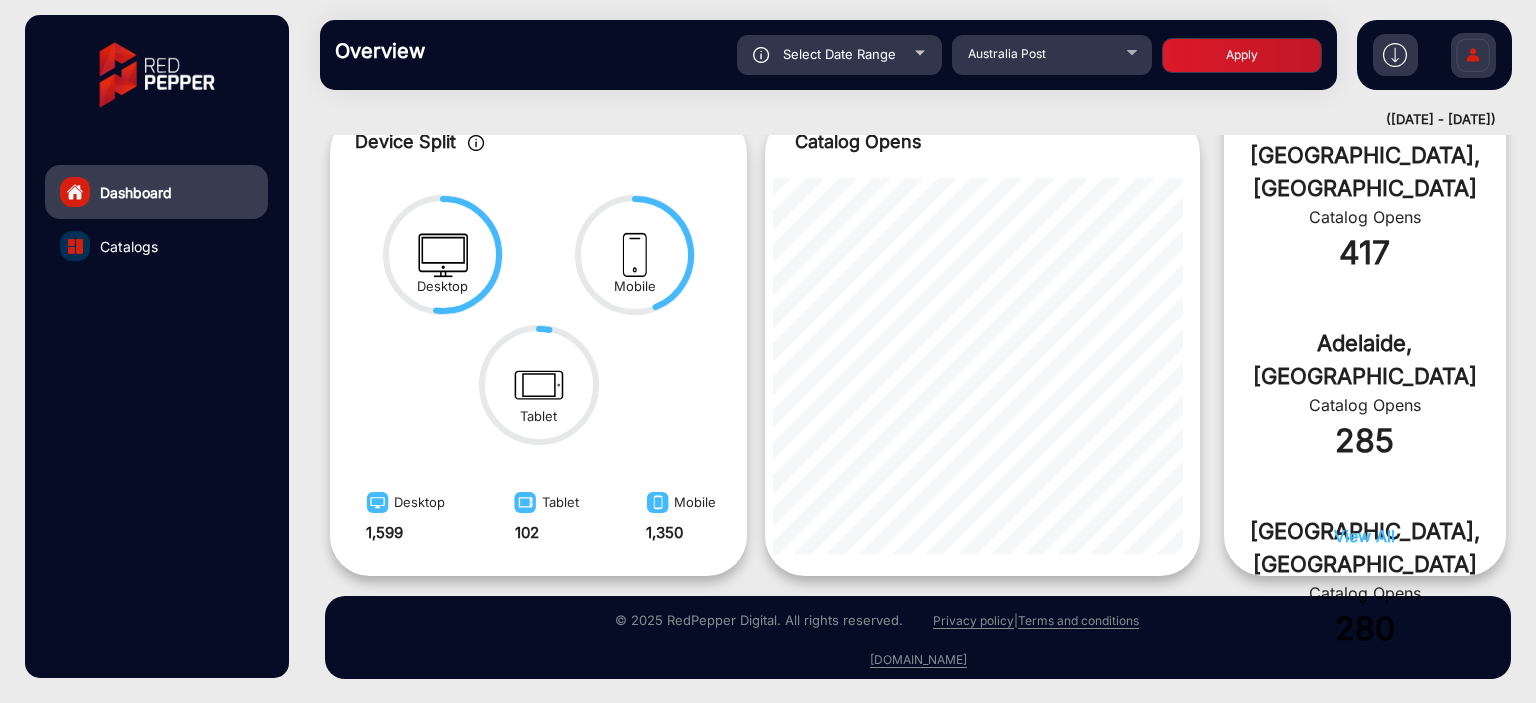 click on "Select Date Range" 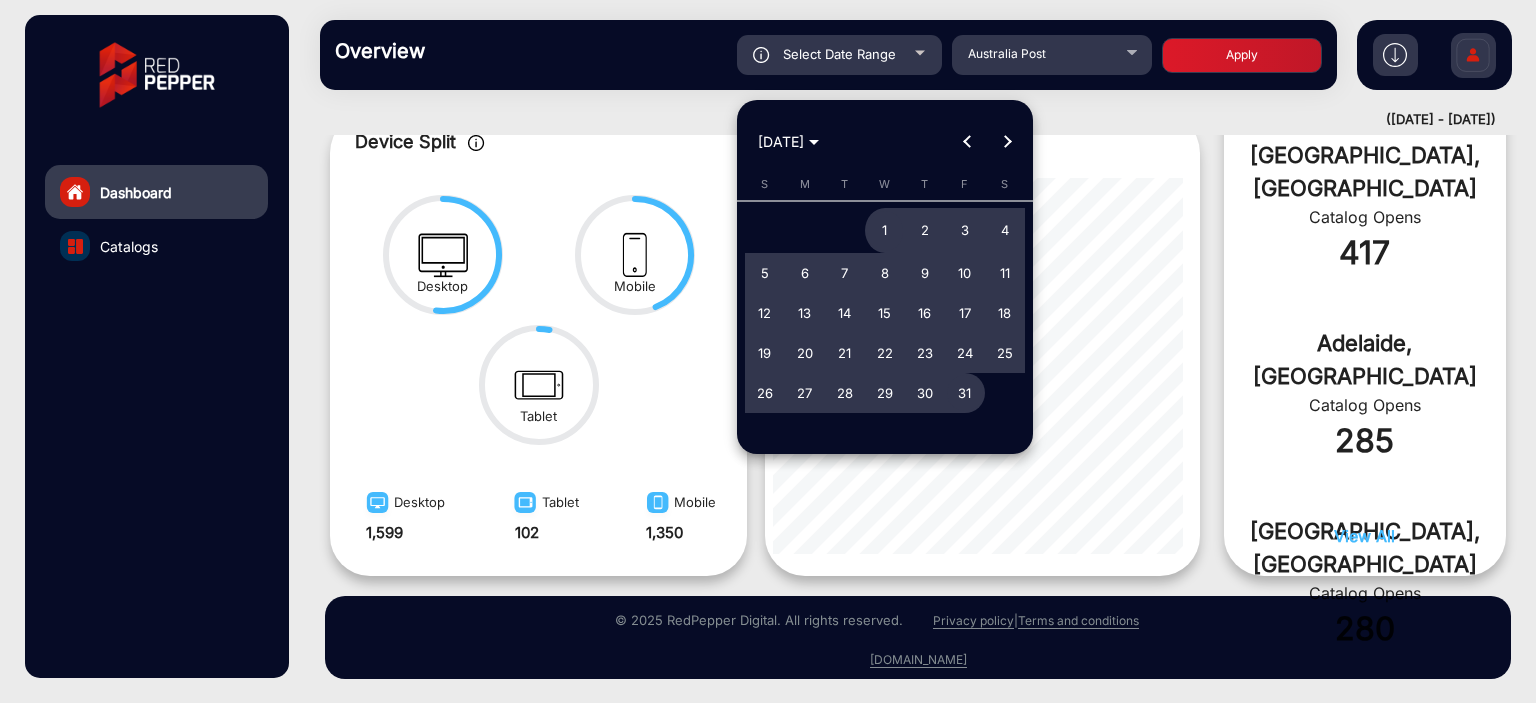 click on "1" at bounding box center [885, 231] 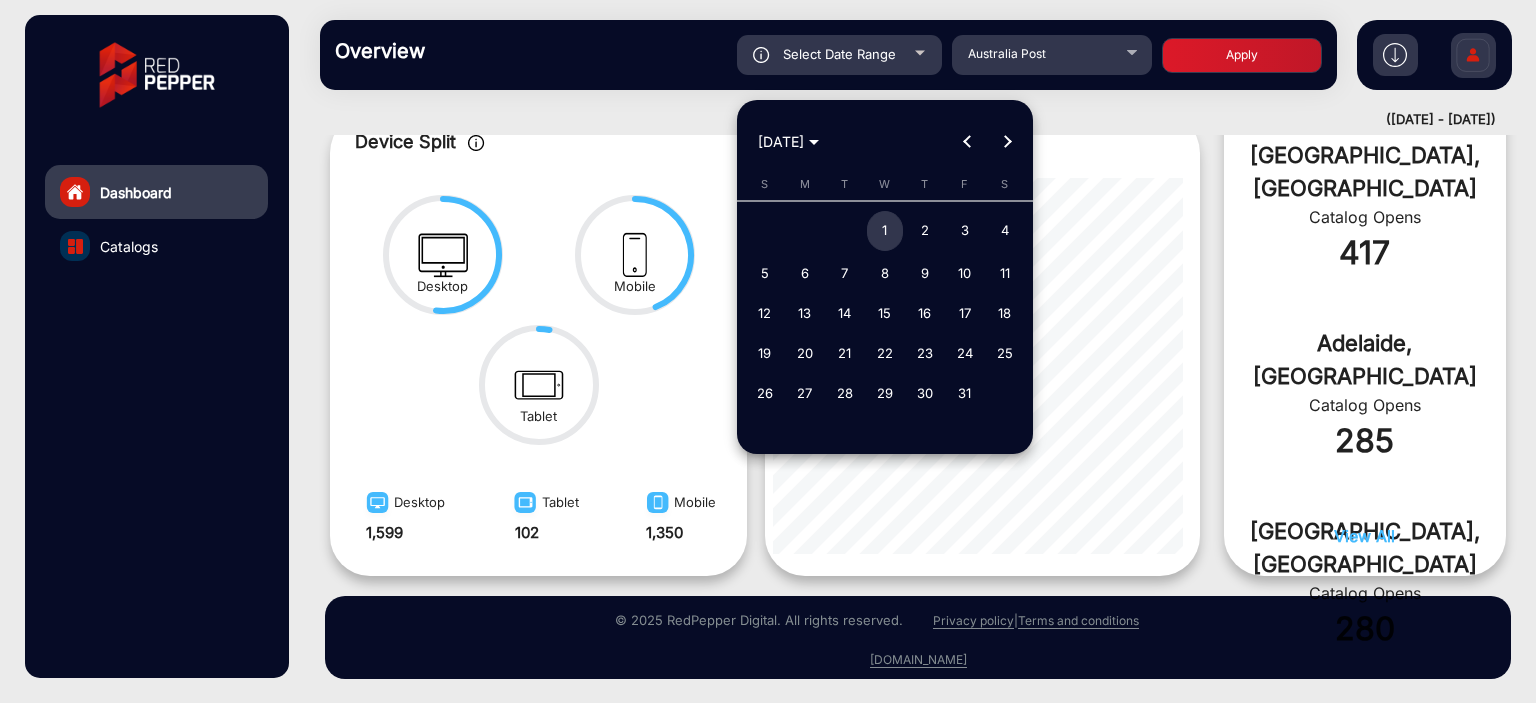 click on "1" at bounding box center (885, 231) 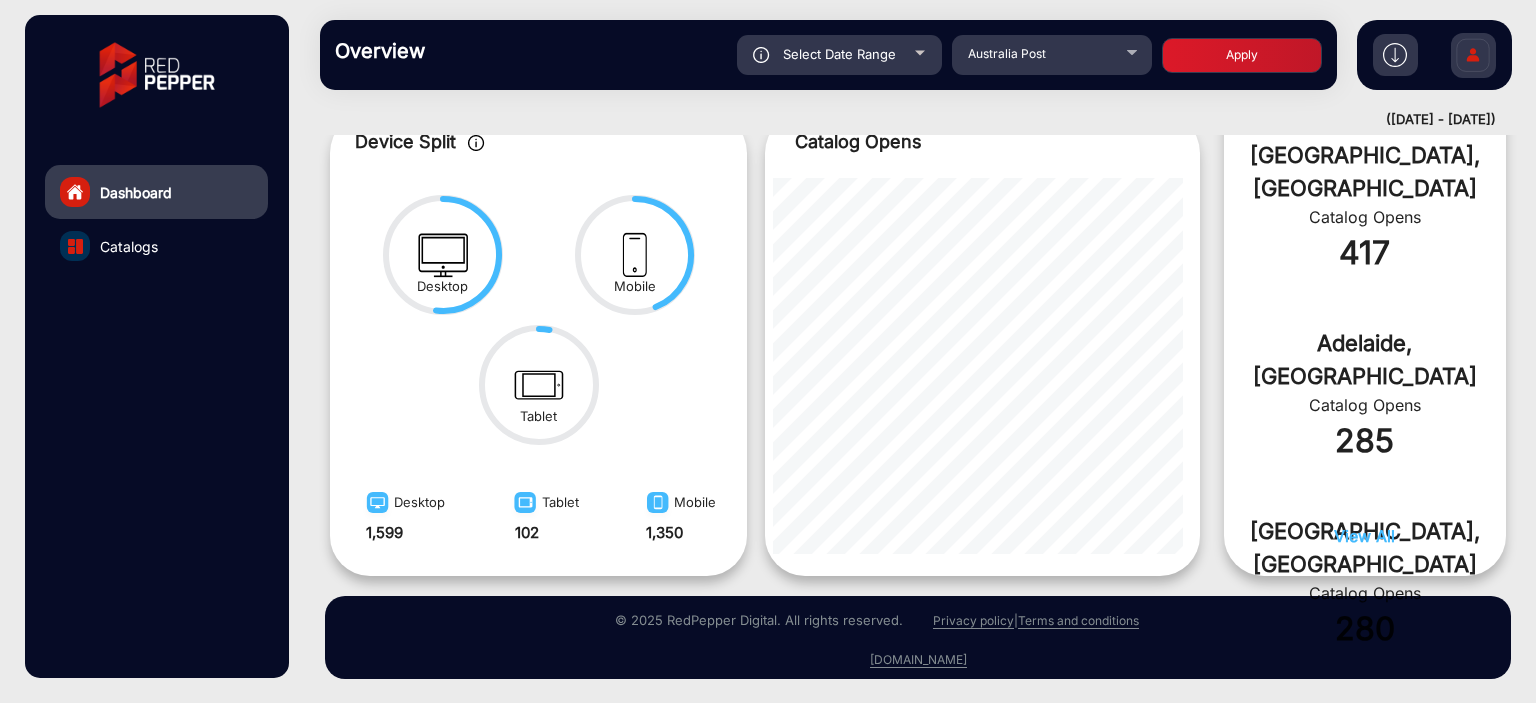 click on "Apply" 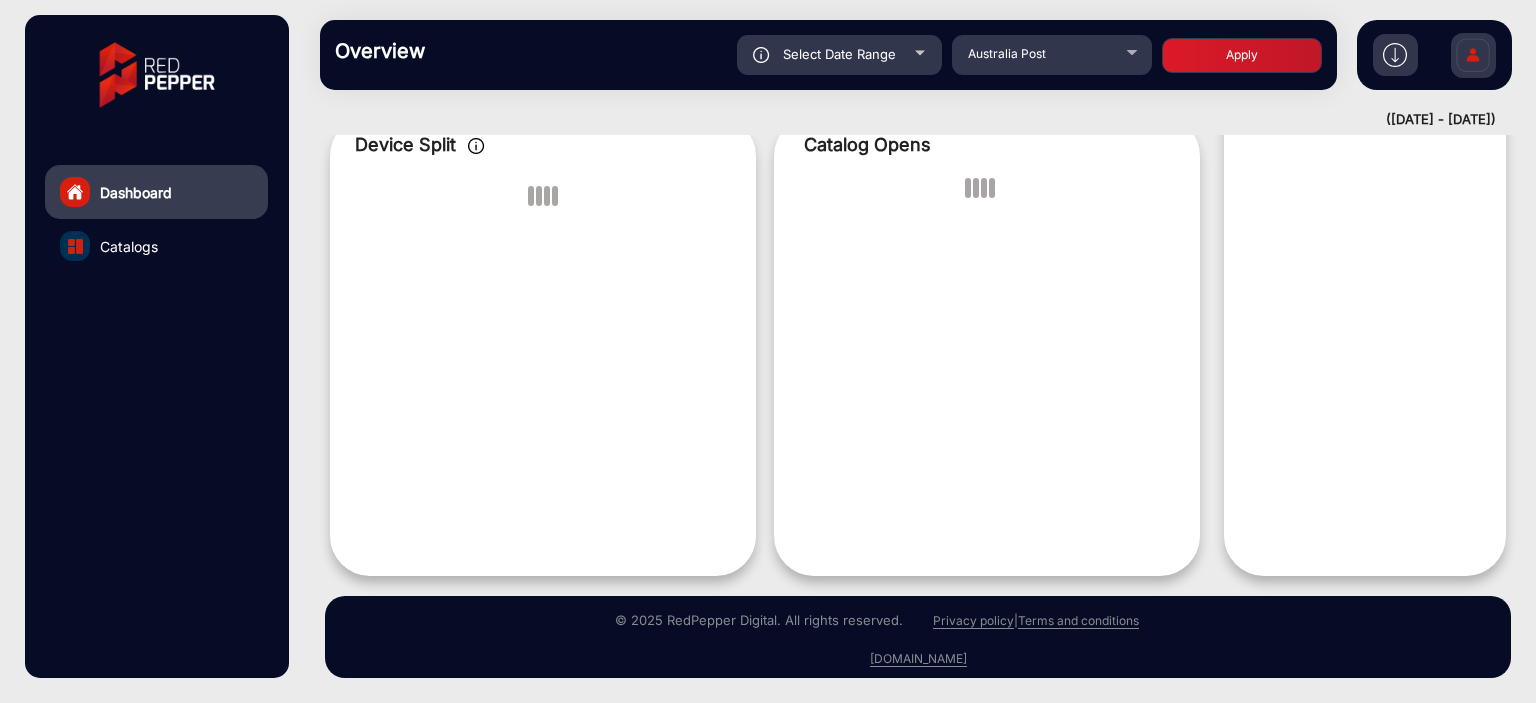 scroll, scrollTop: 15, scrollLeft: 0, axis: vertical 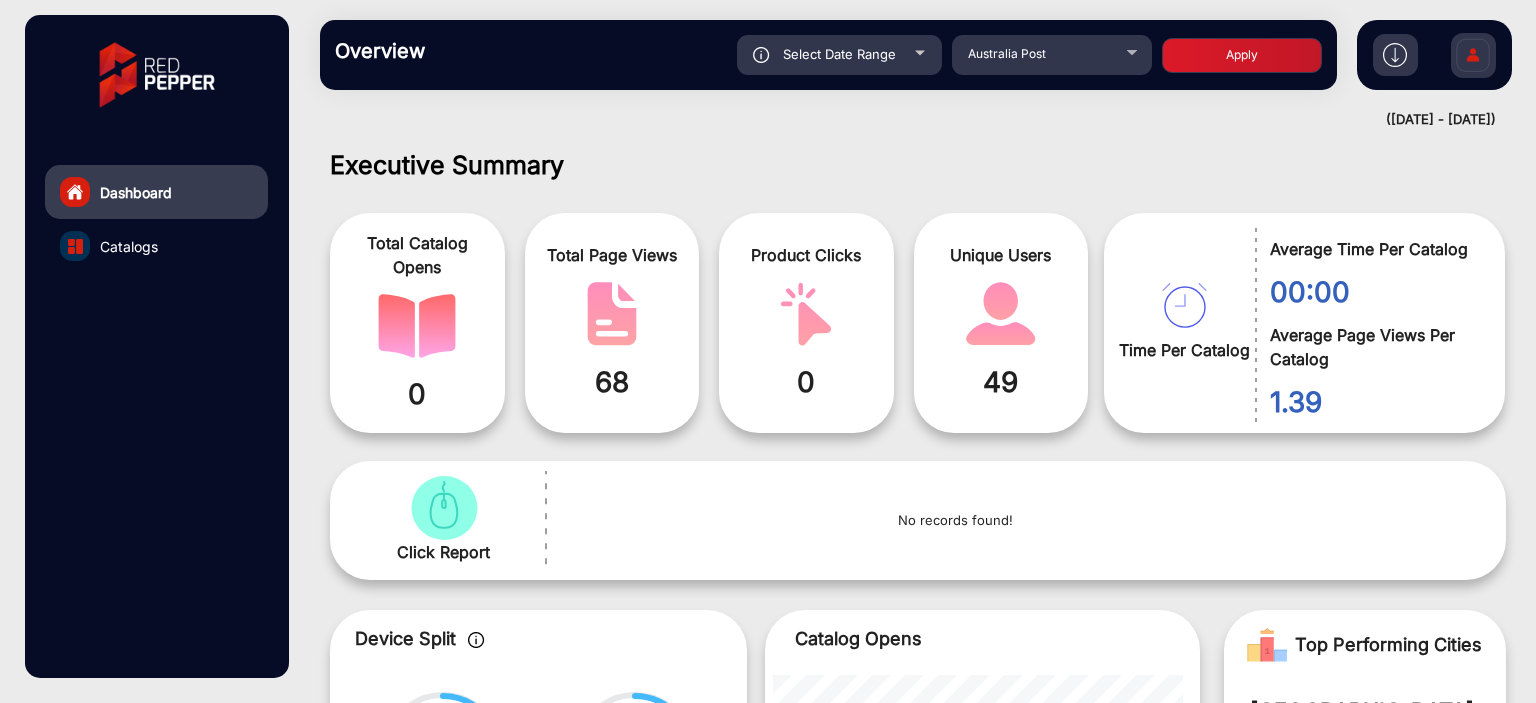 click on "Select Date Range" 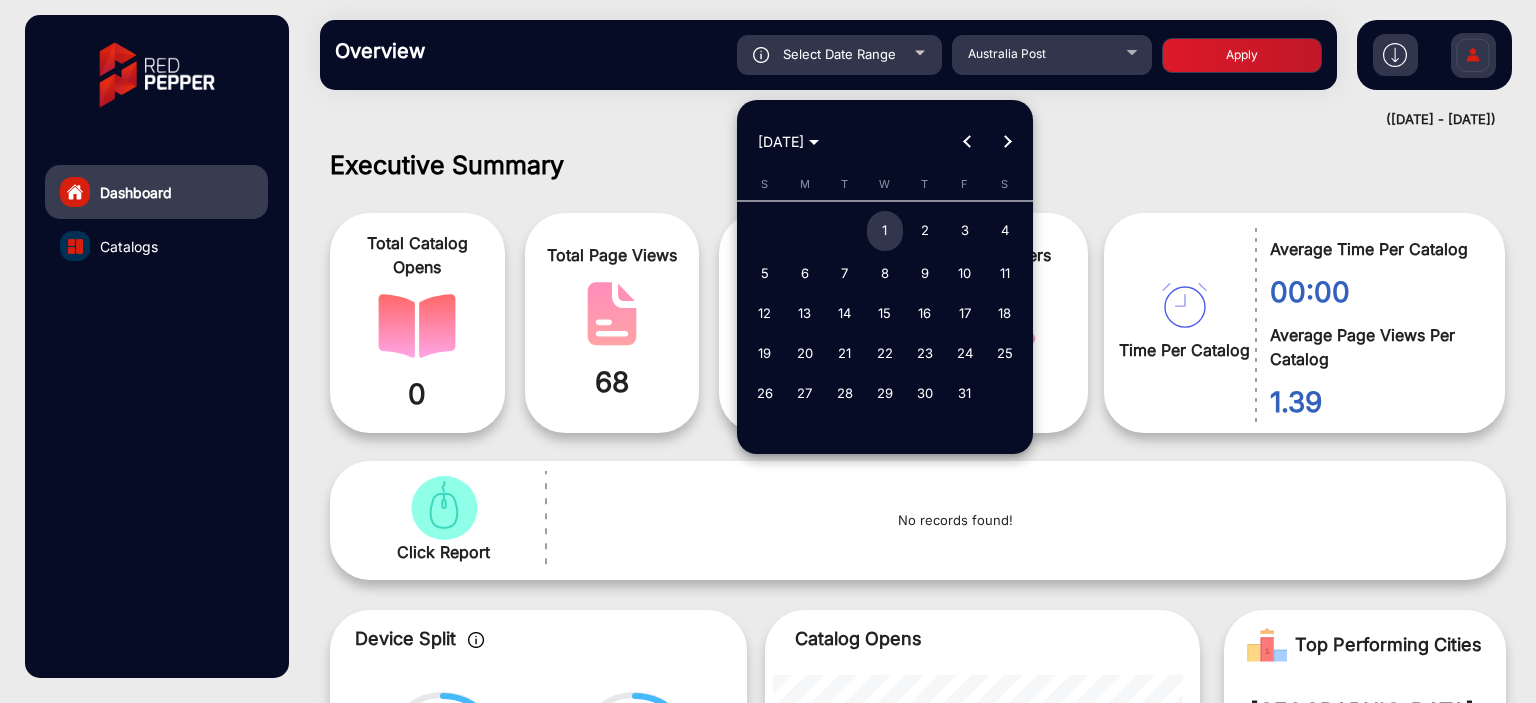 click on "31" at bounding box center [965, 393] 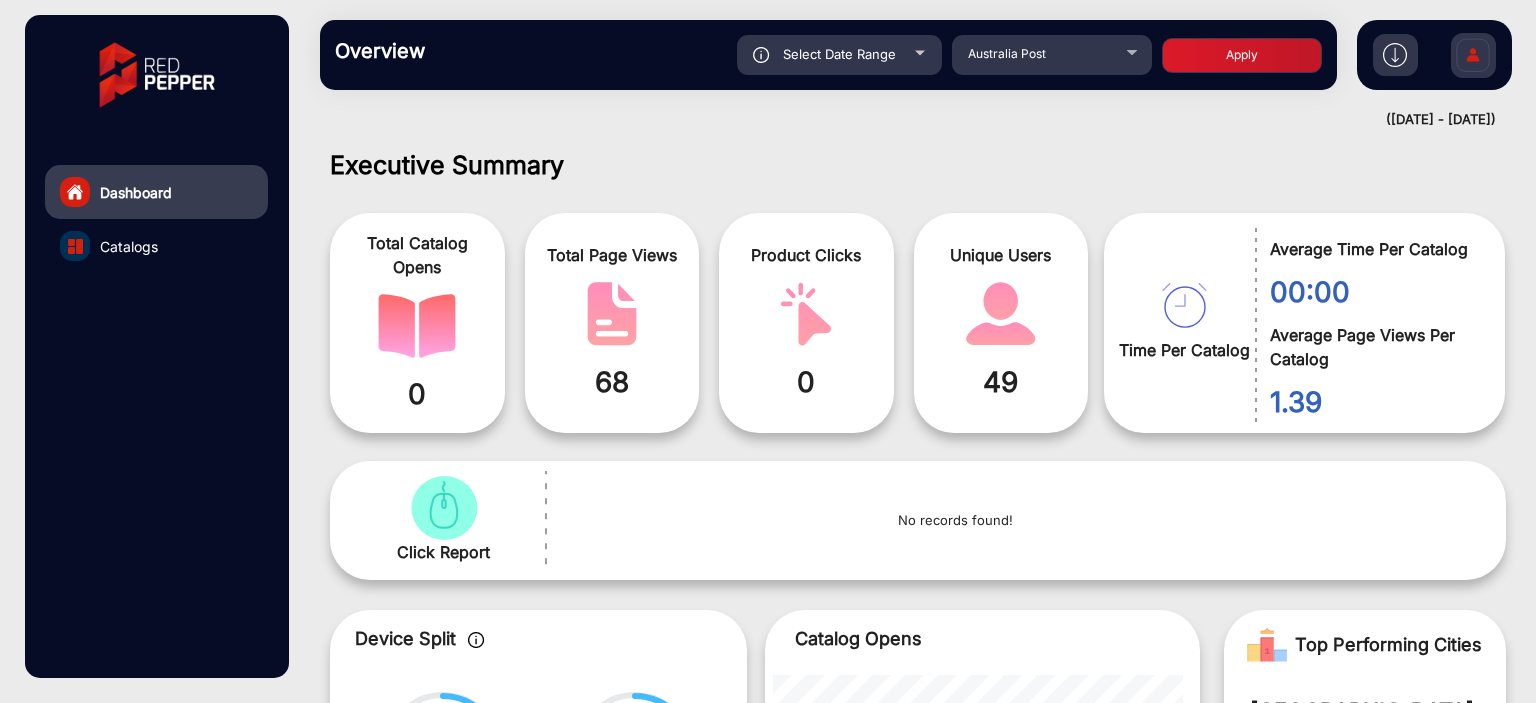 click on "Apply" 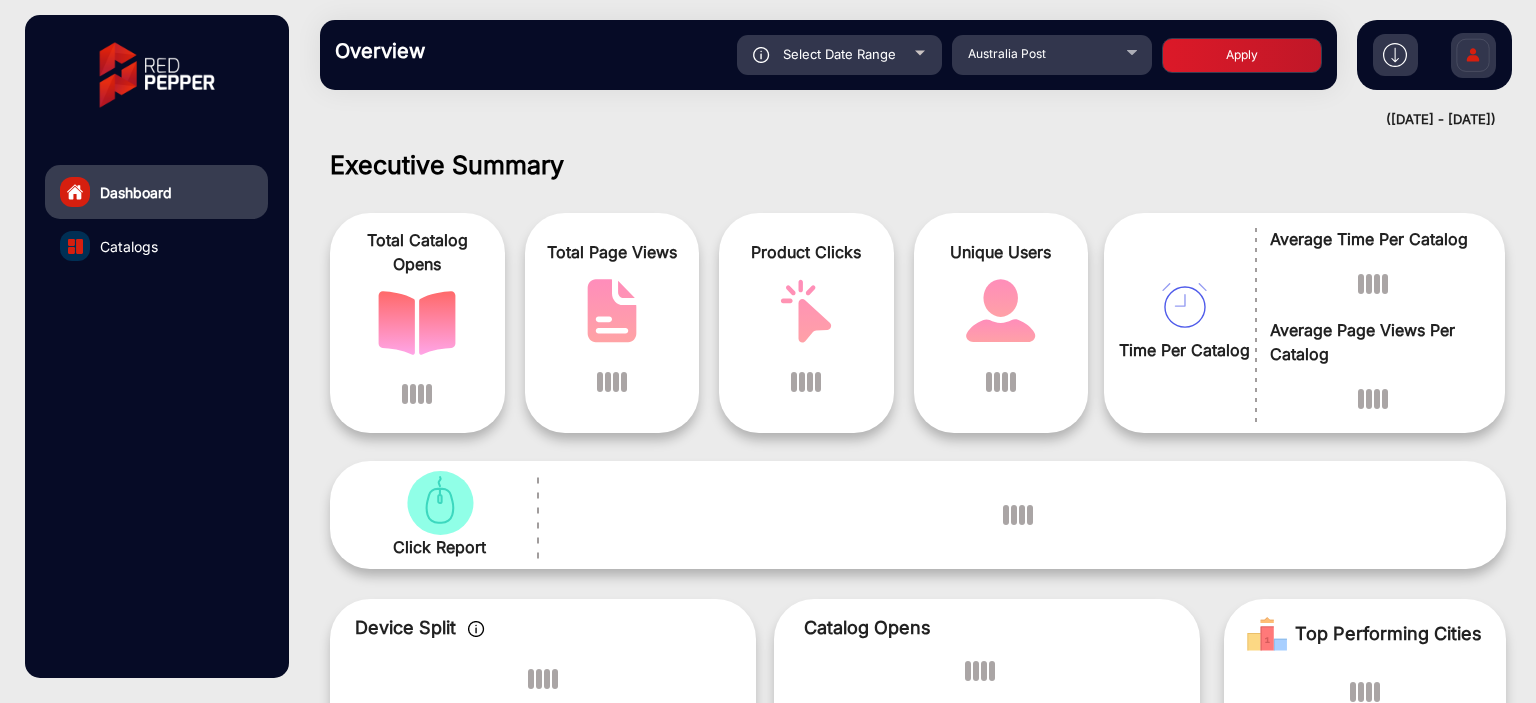 scroll, scrollTop: 15, scrollLeft: 0, axis: vertical 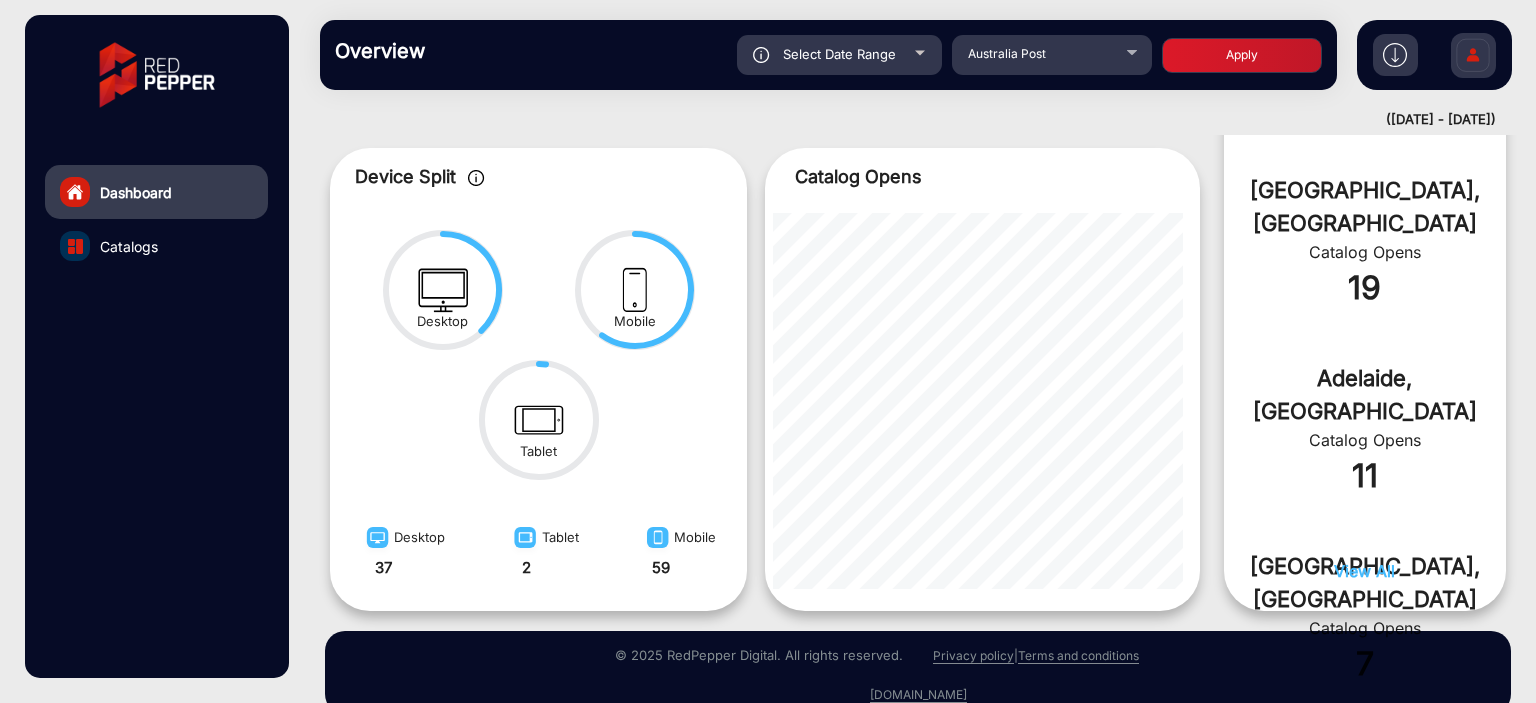 click on "Select Date Range" 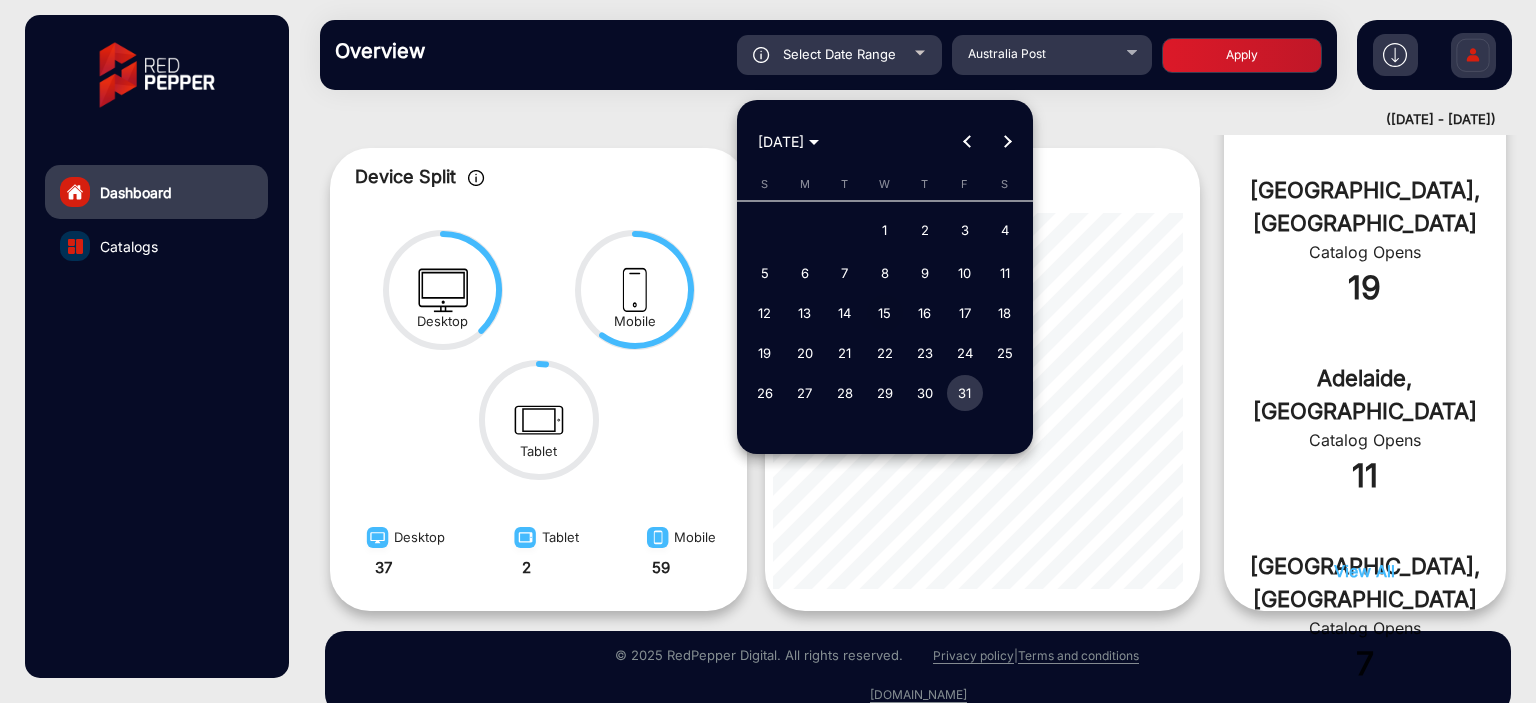 click on "15" at bounding box center (885, 313) 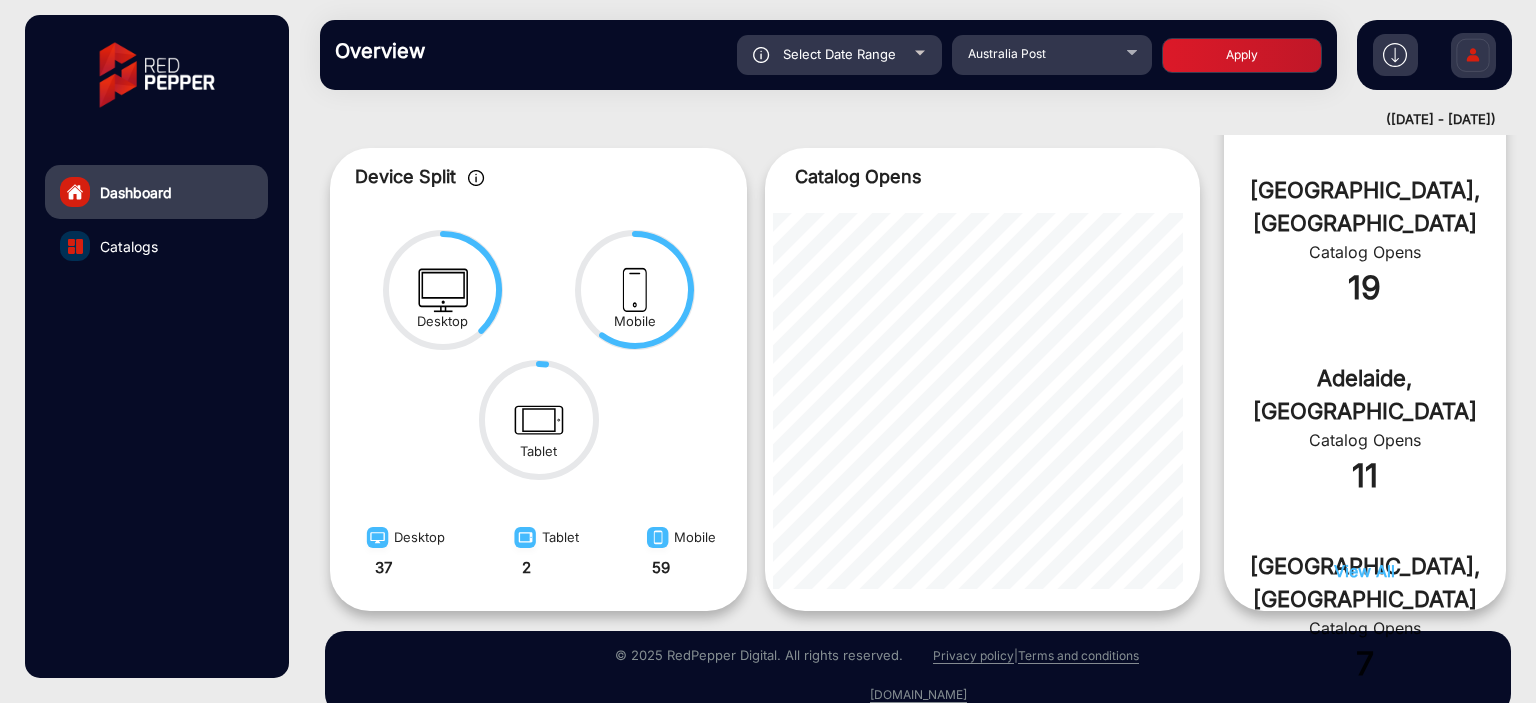 click on "Apply" 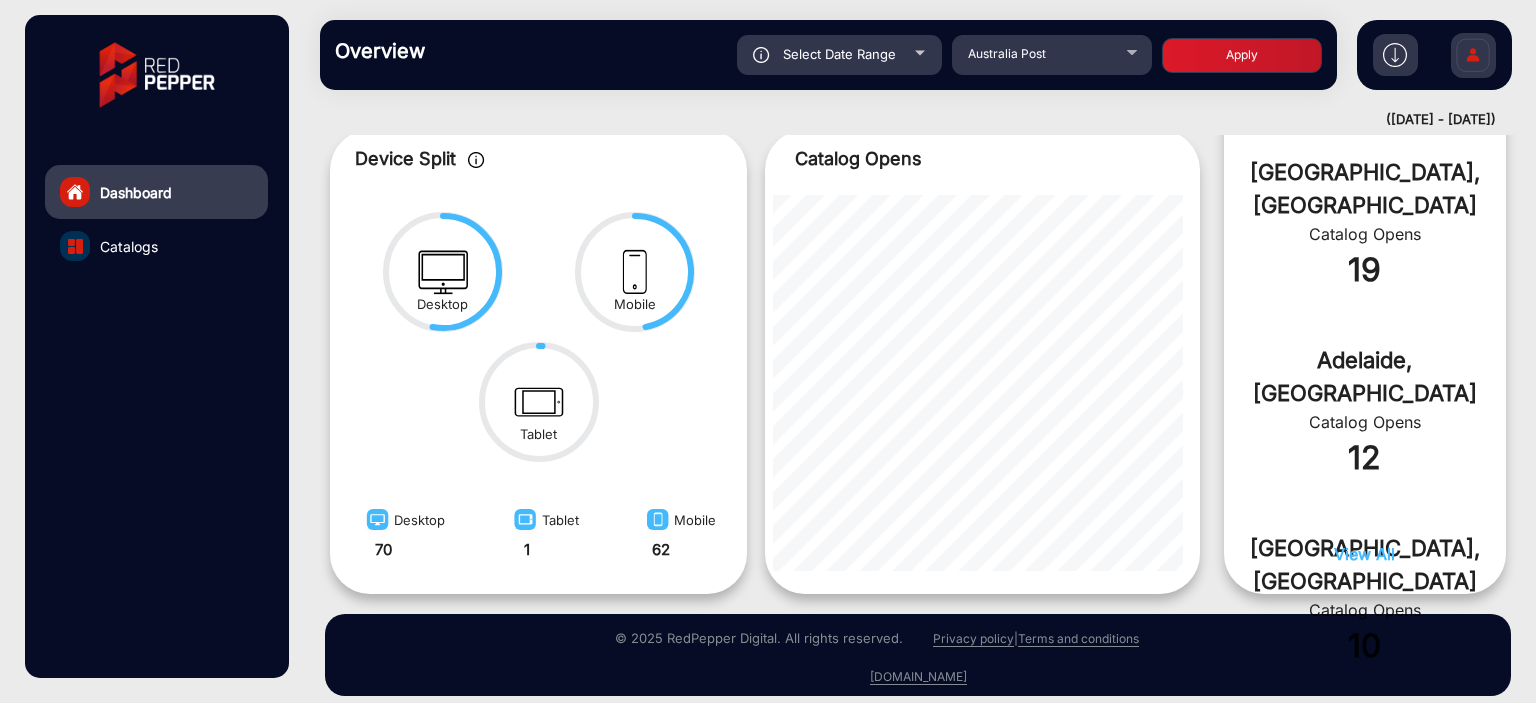 click 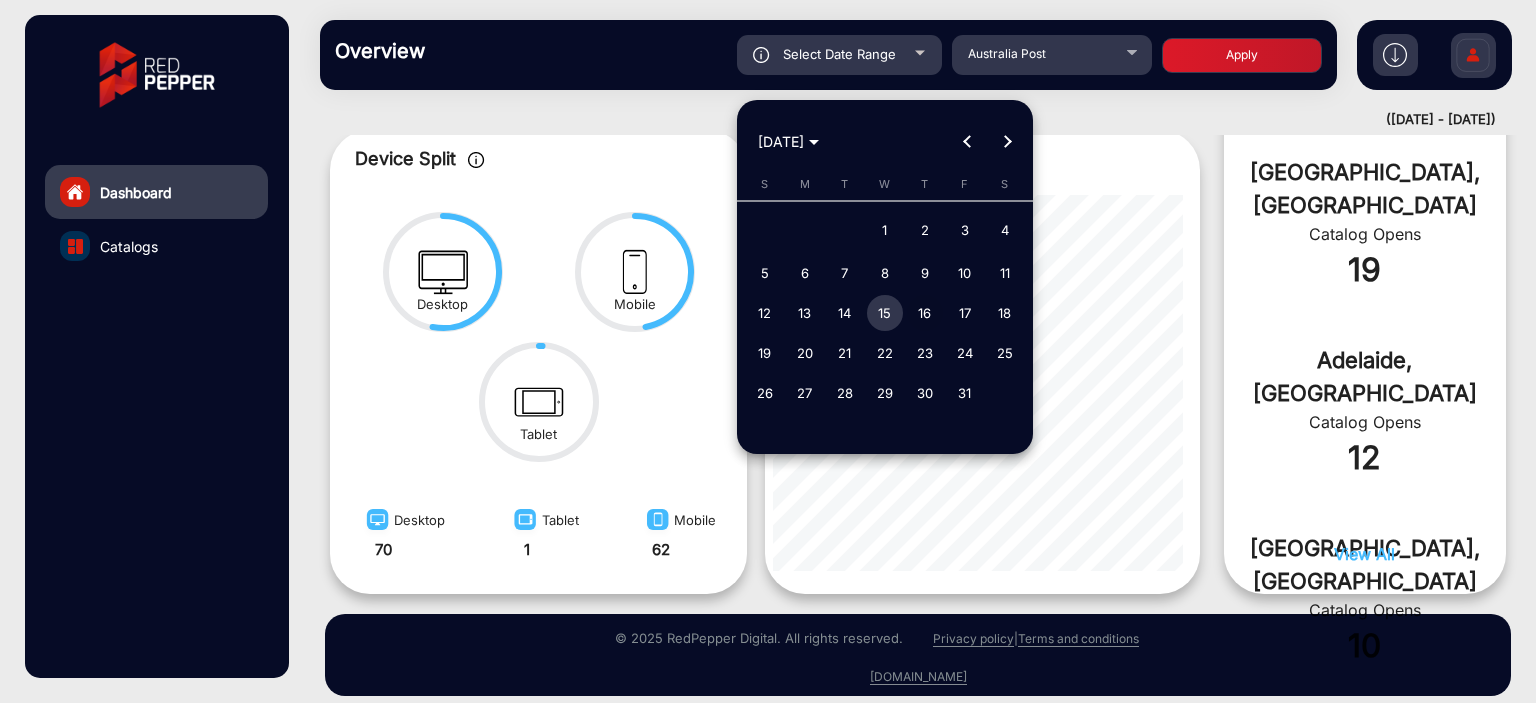 click on "16" at bounding box center [925, 313] 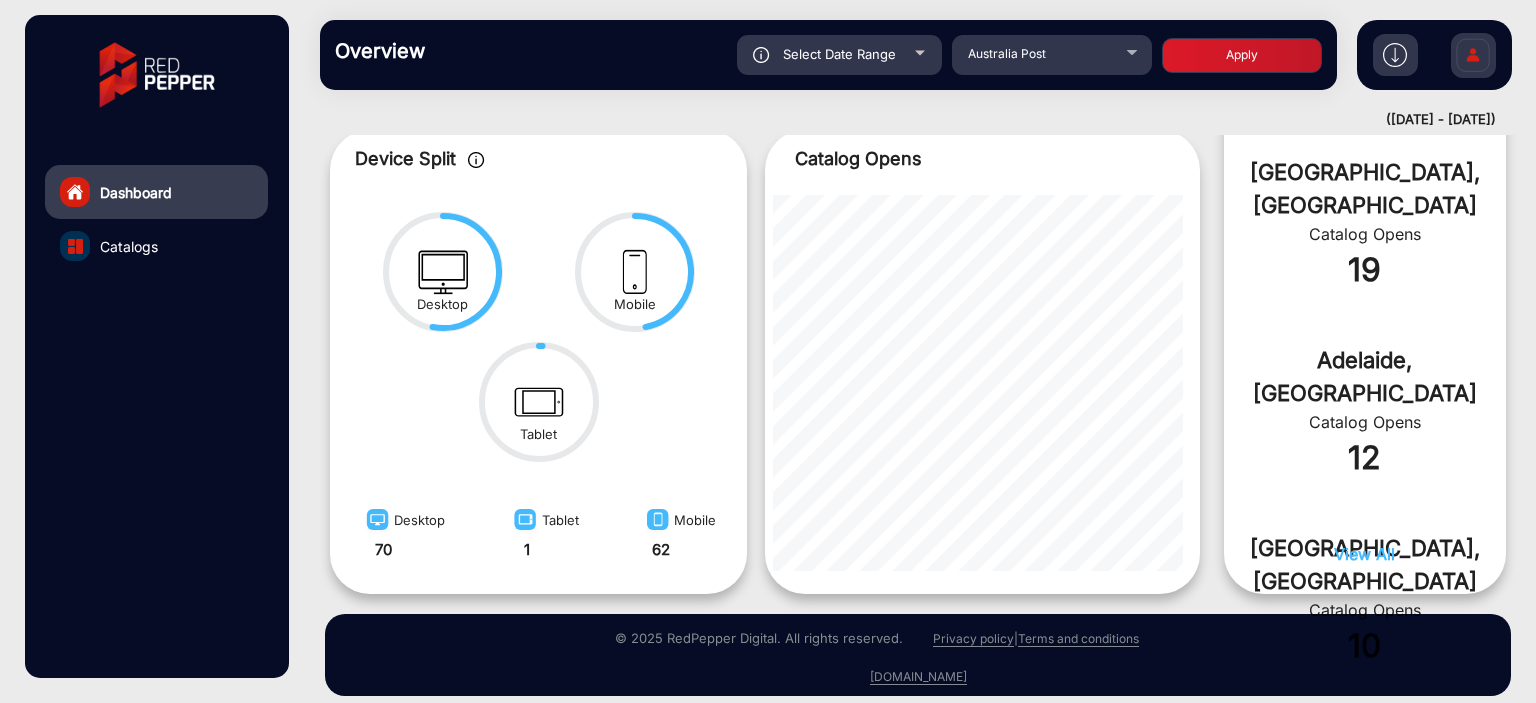 click on "Apply" 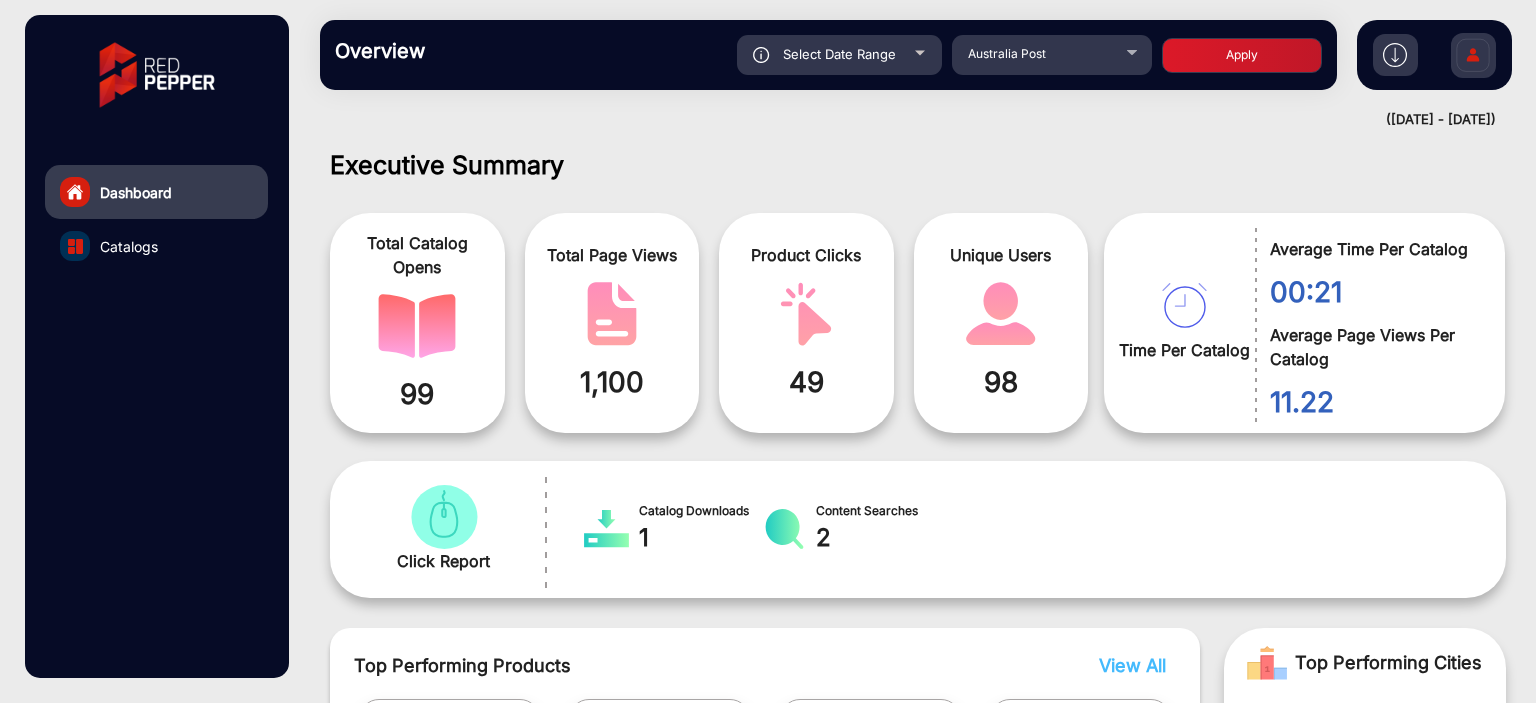 click on "Select Date Range" 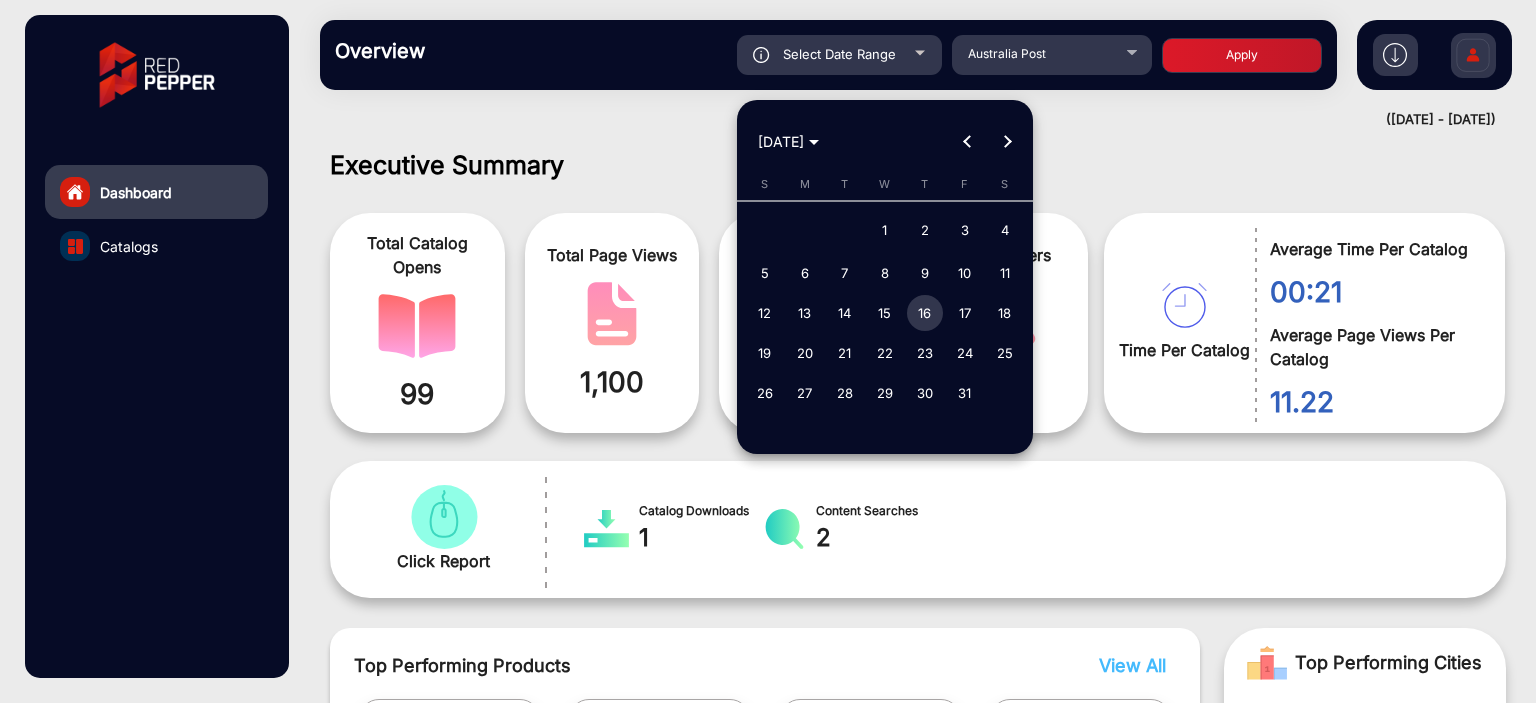 click at bounding box center [1007, 142] 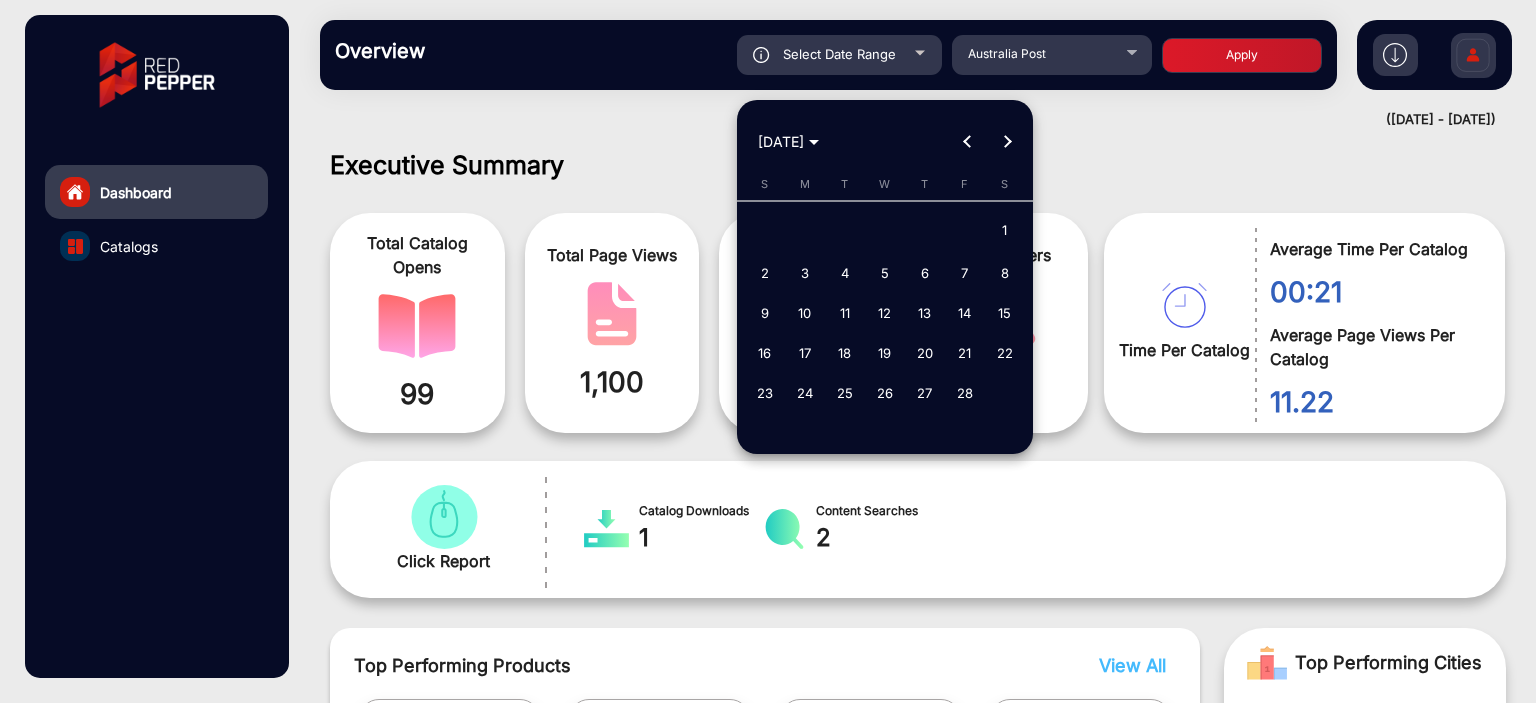 click on "S M T W T F S  [DATE]   2   3   4   5   6   7   8   9   10   11   12   13   14   15   16   17   18   19   20   21   22   23   24   25   26   27   28" at bounding box center (885, 295) 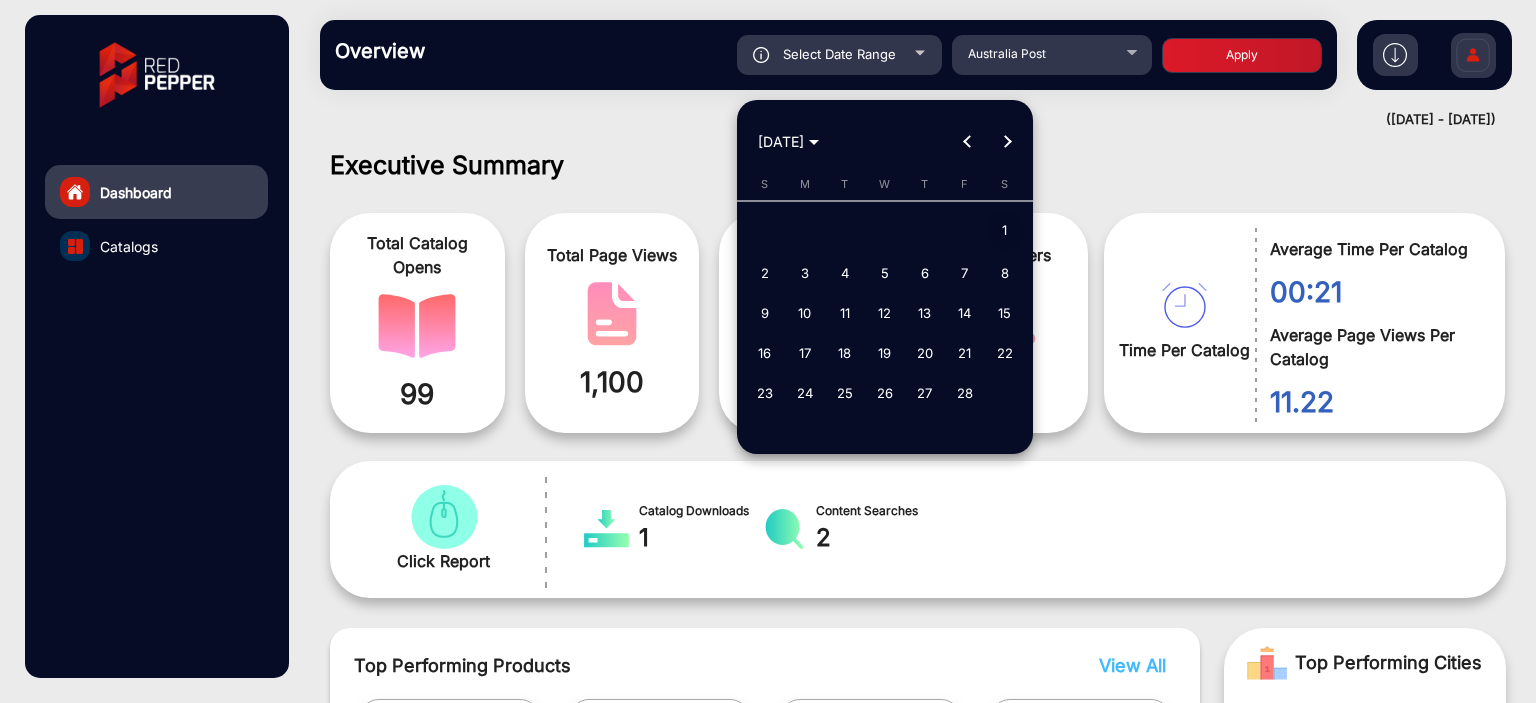 click on "1" at bounding box center [1005, 230] 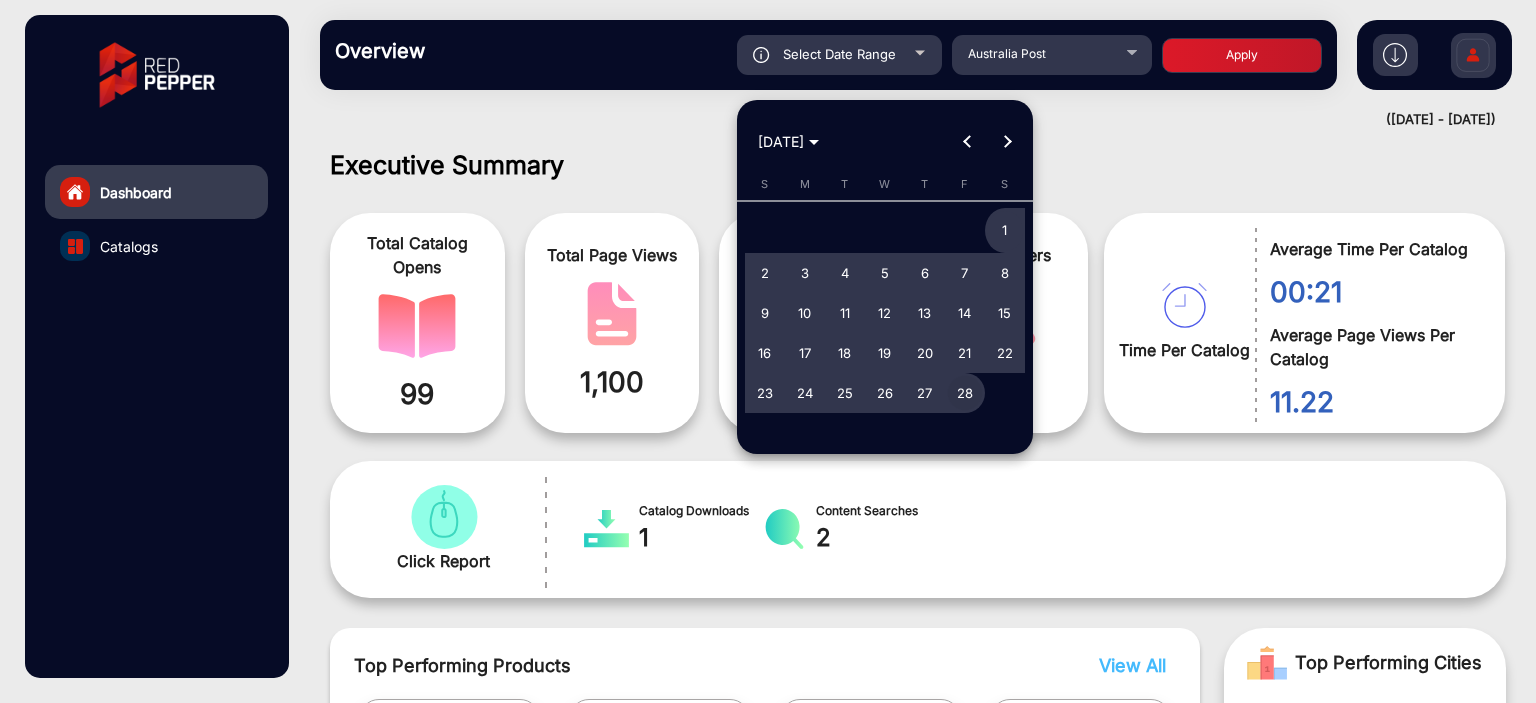 click on "28" at bounding box center (965, 393) 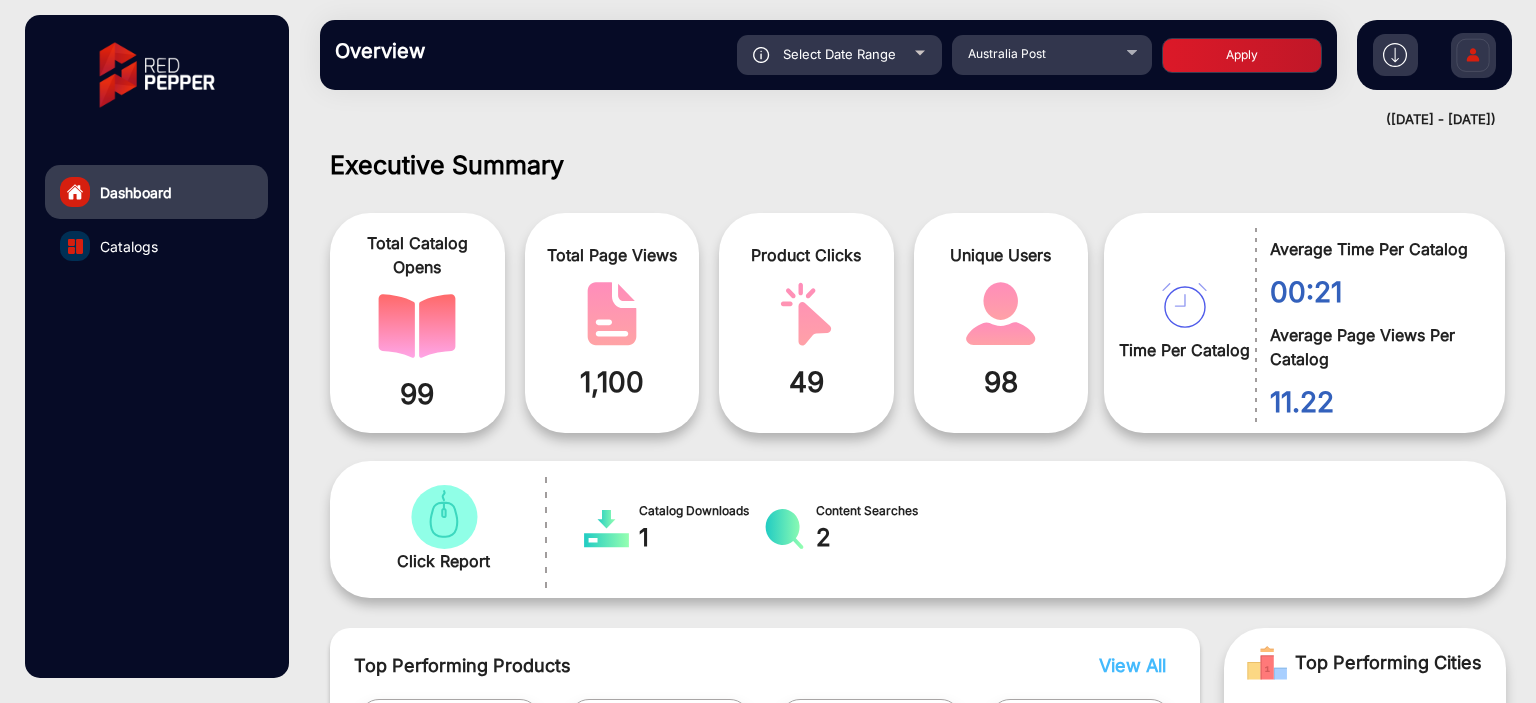 click on "Apply" 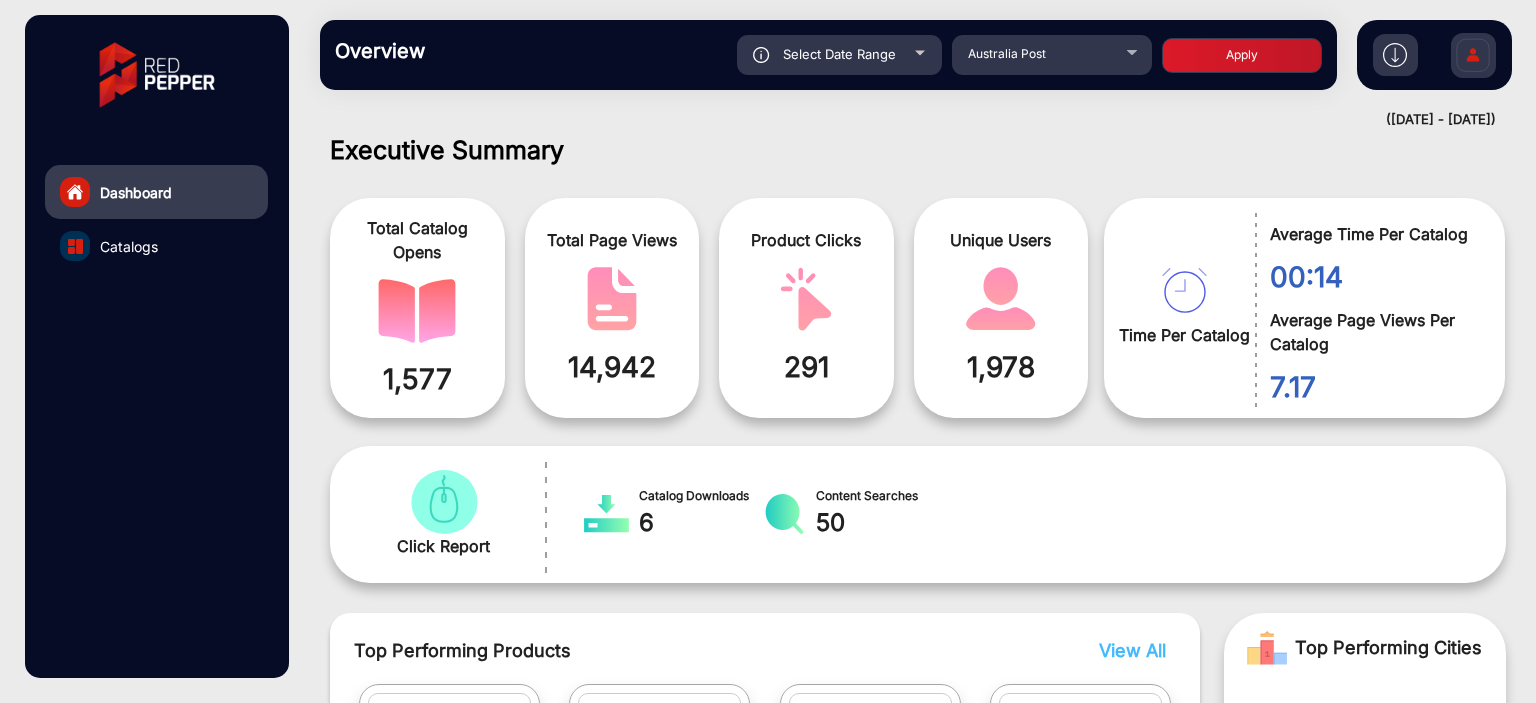 scroll, scrollTop: 999101, scrollLeft: 998828, axis: both 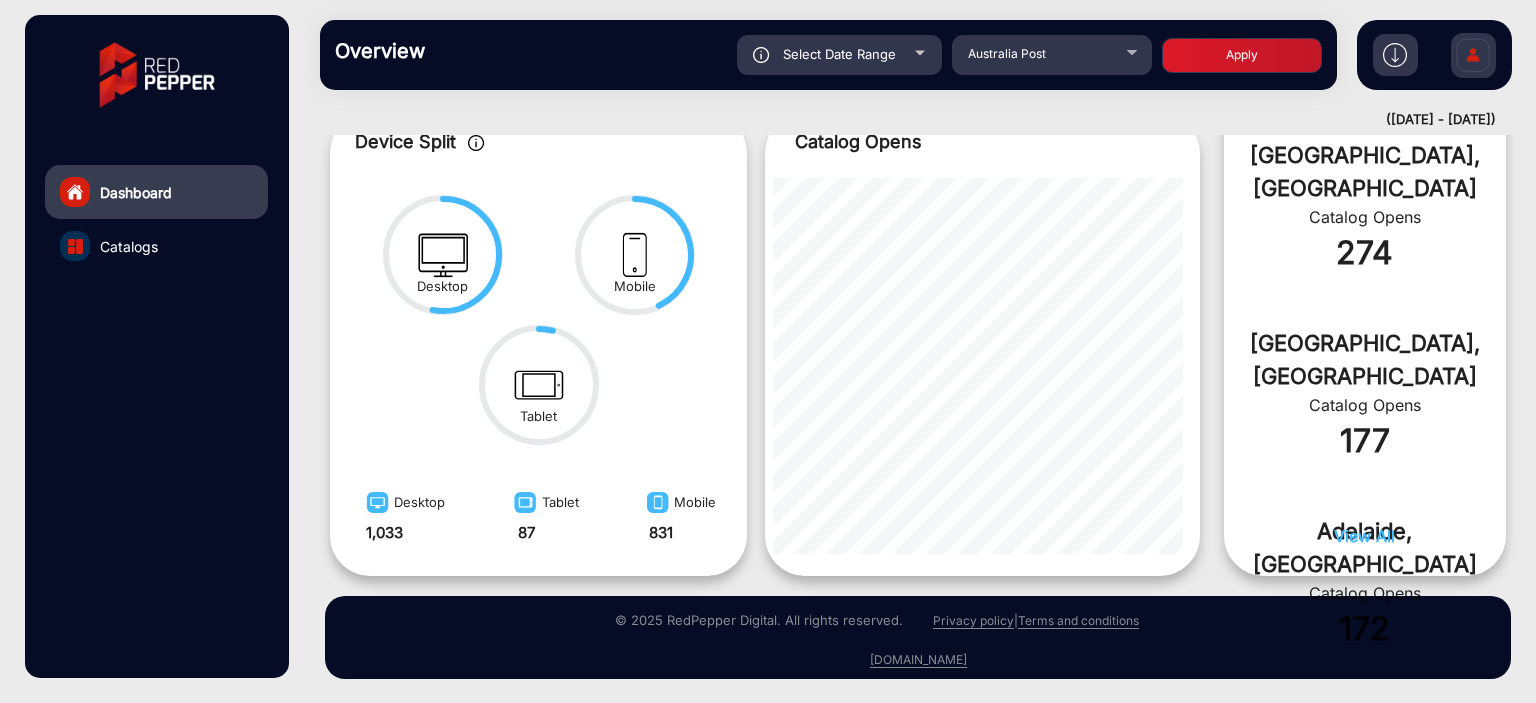 click on "Select Date Range" 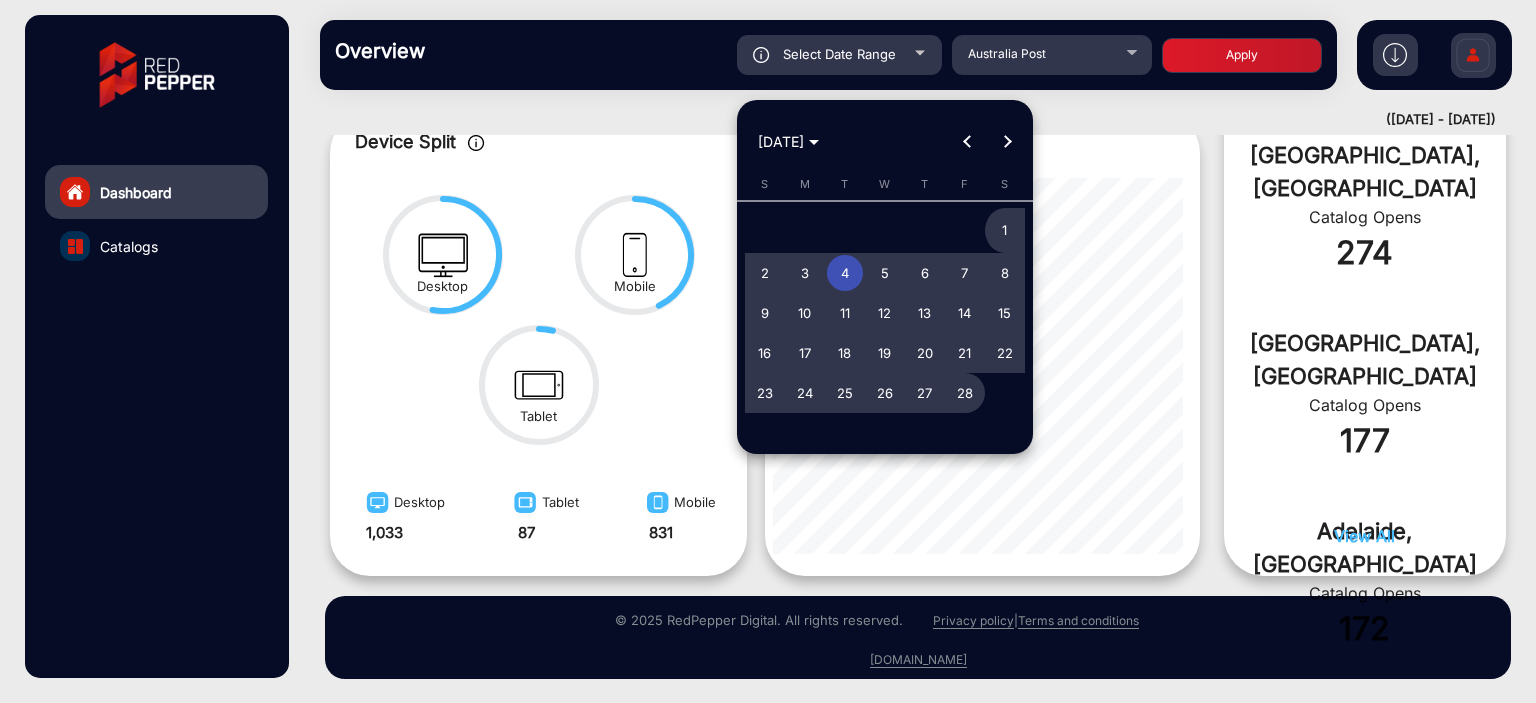 click on "4" at bounding box center (845, 273) 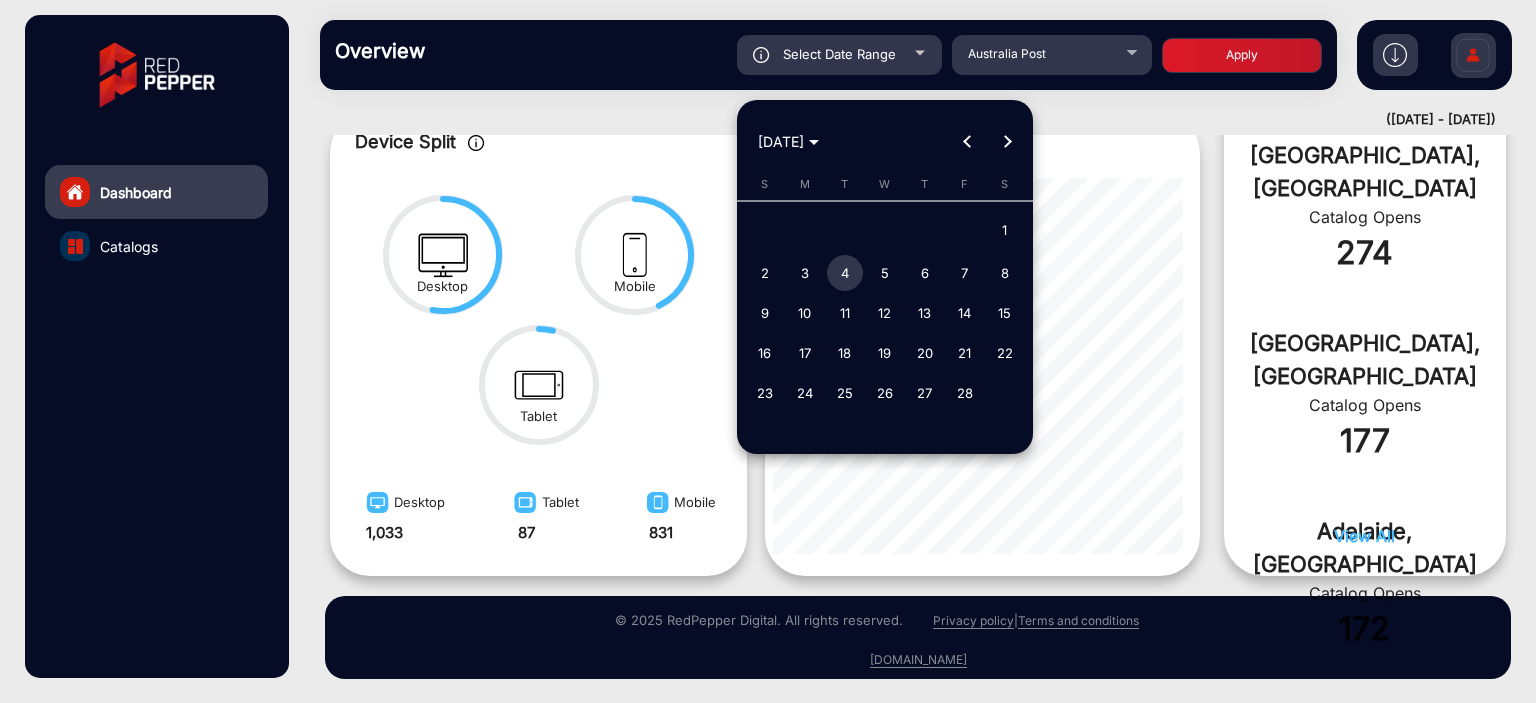 click on "4" at bounding box center (845, 273) 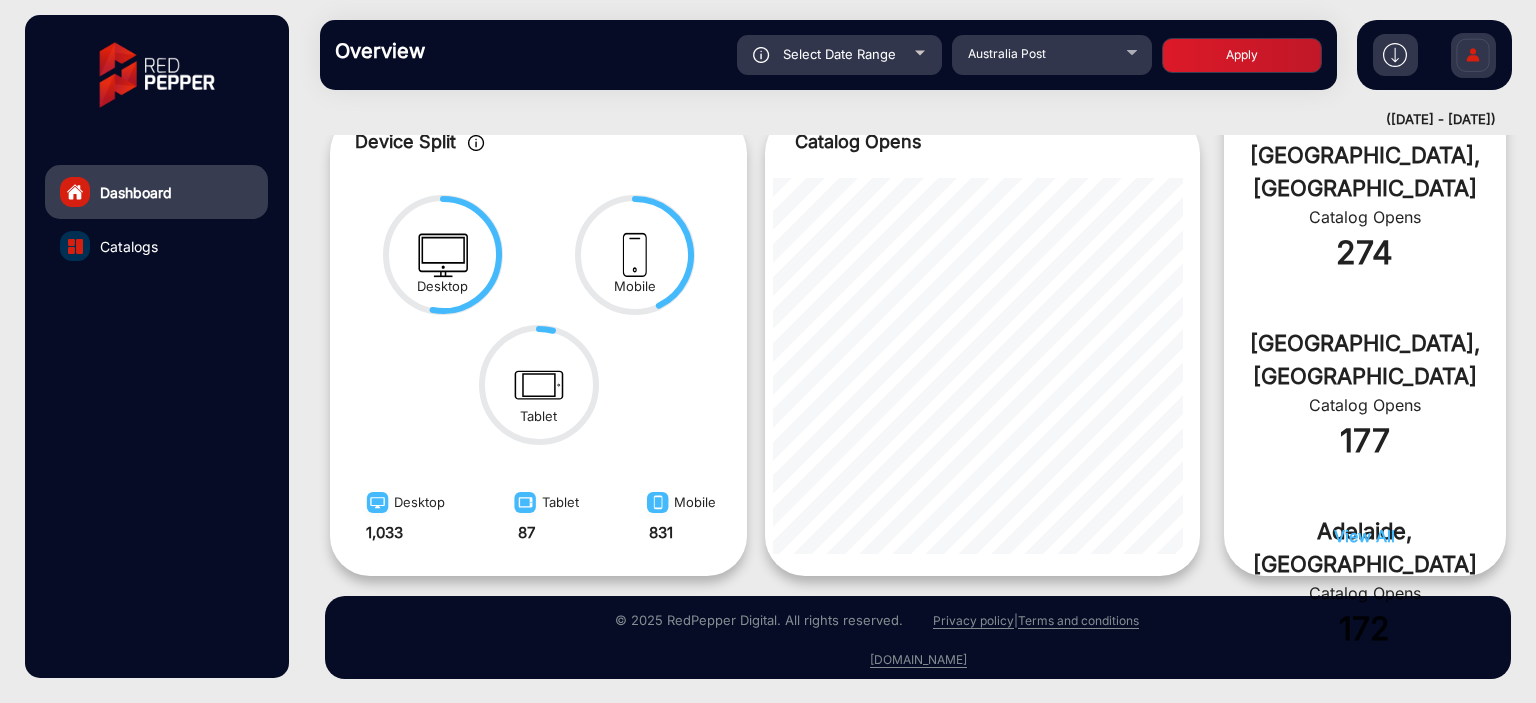 click on "Apply" 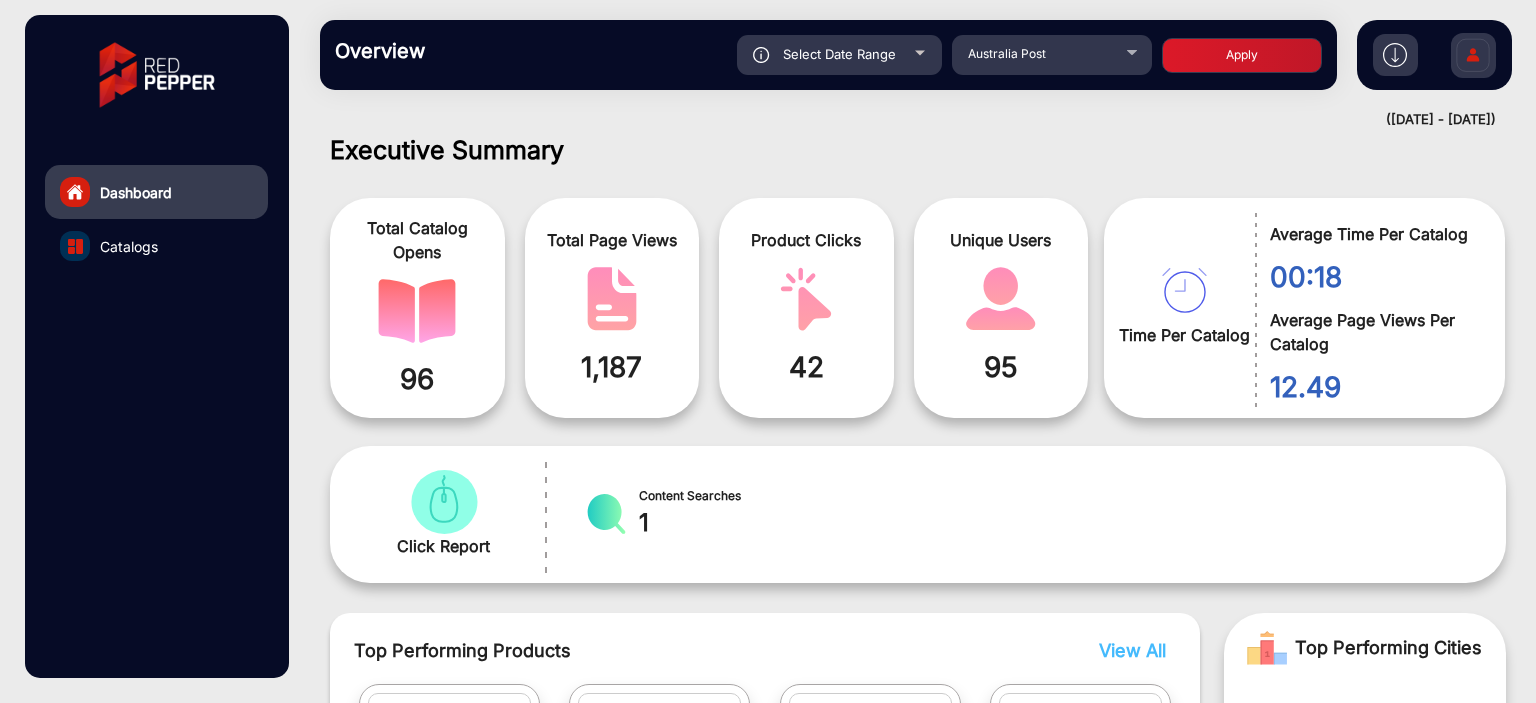 scroll, scrollTop: 999101, scrollLeft: 998828, axis: both 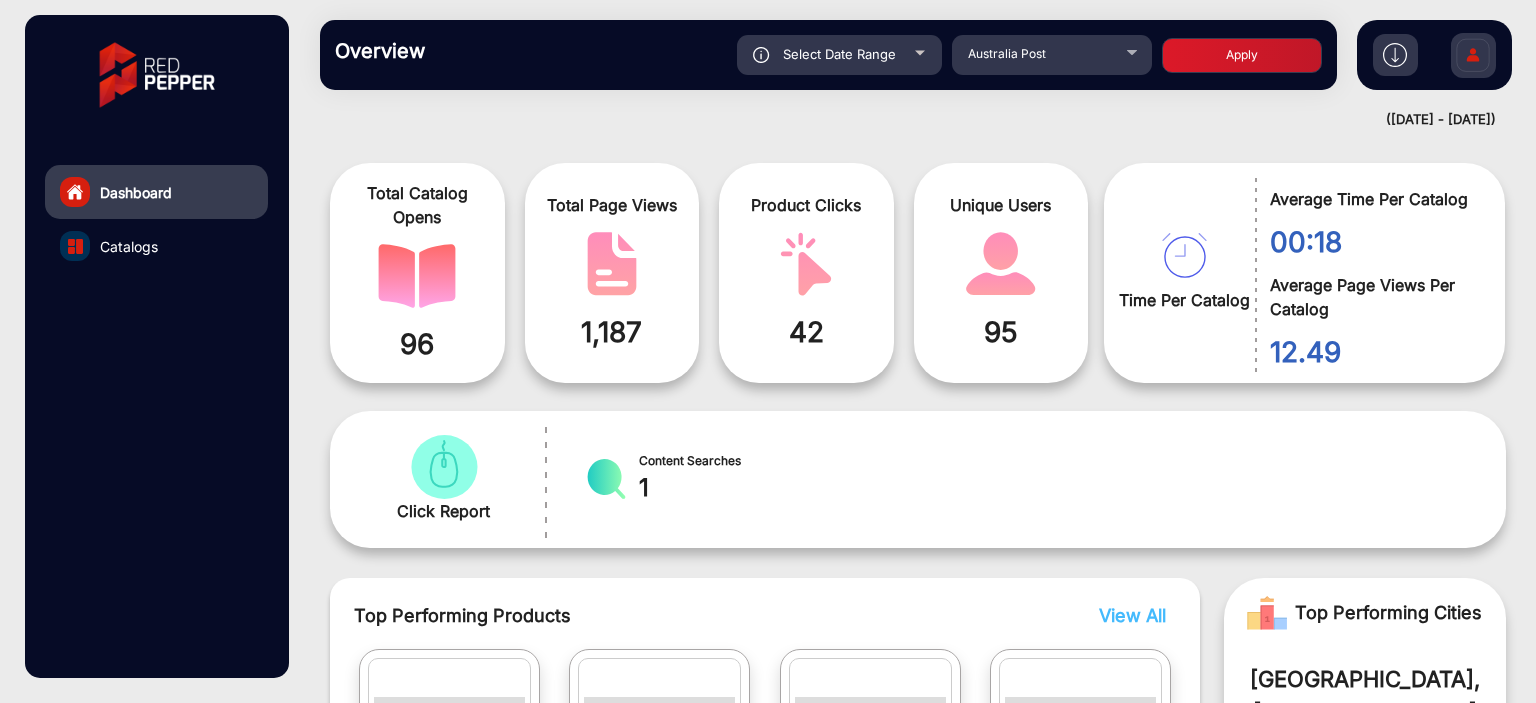 click on "Select Date Range" 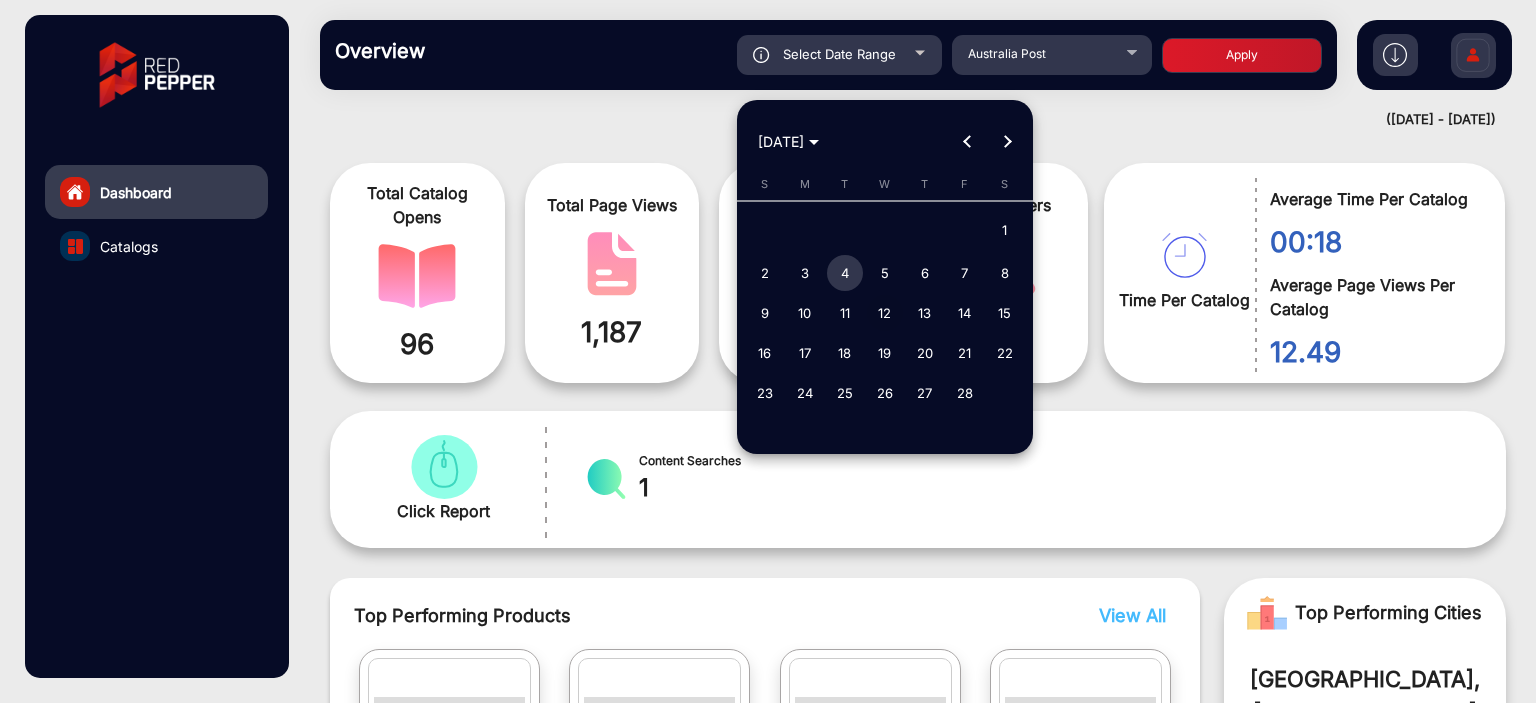 click on "12" at bounding box center (885, 313) 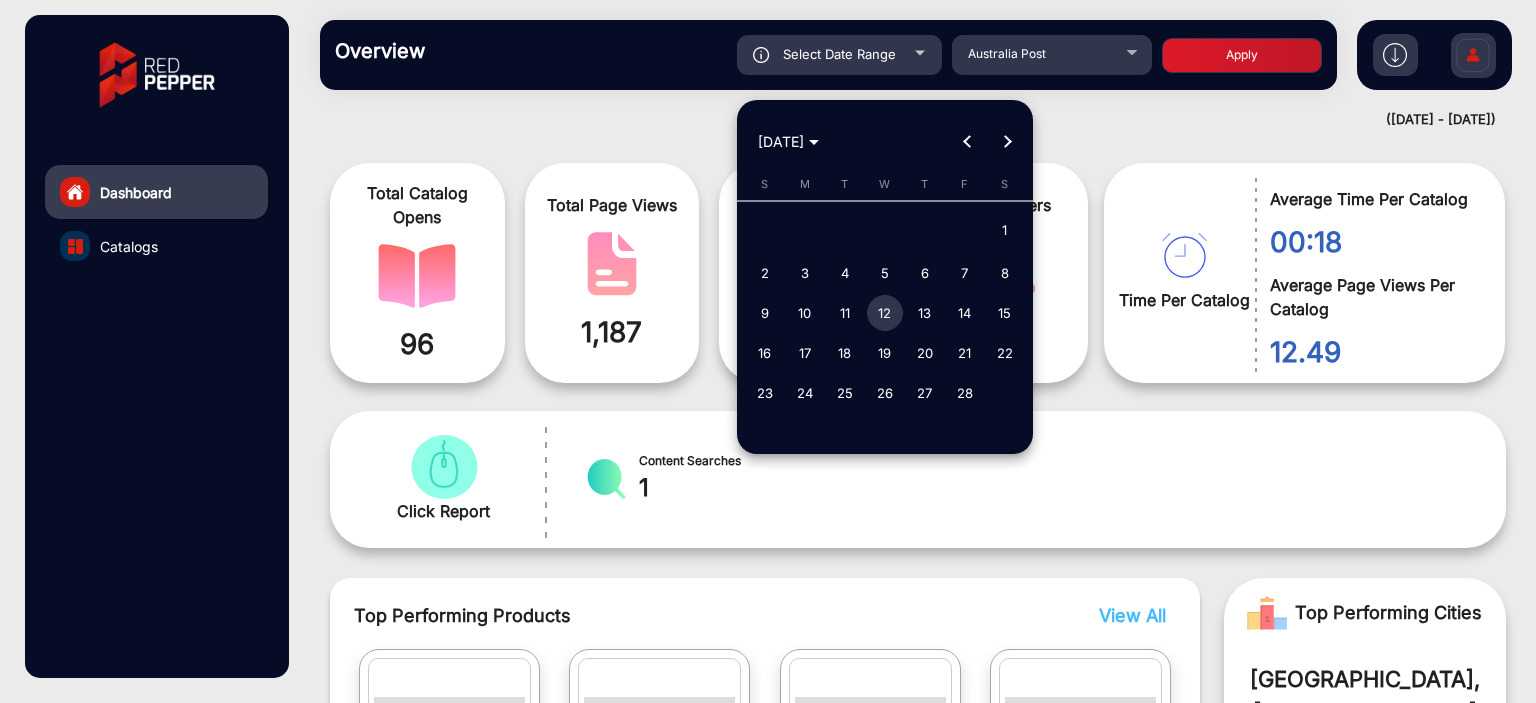 click on "12" at bounding box center (885, 313) 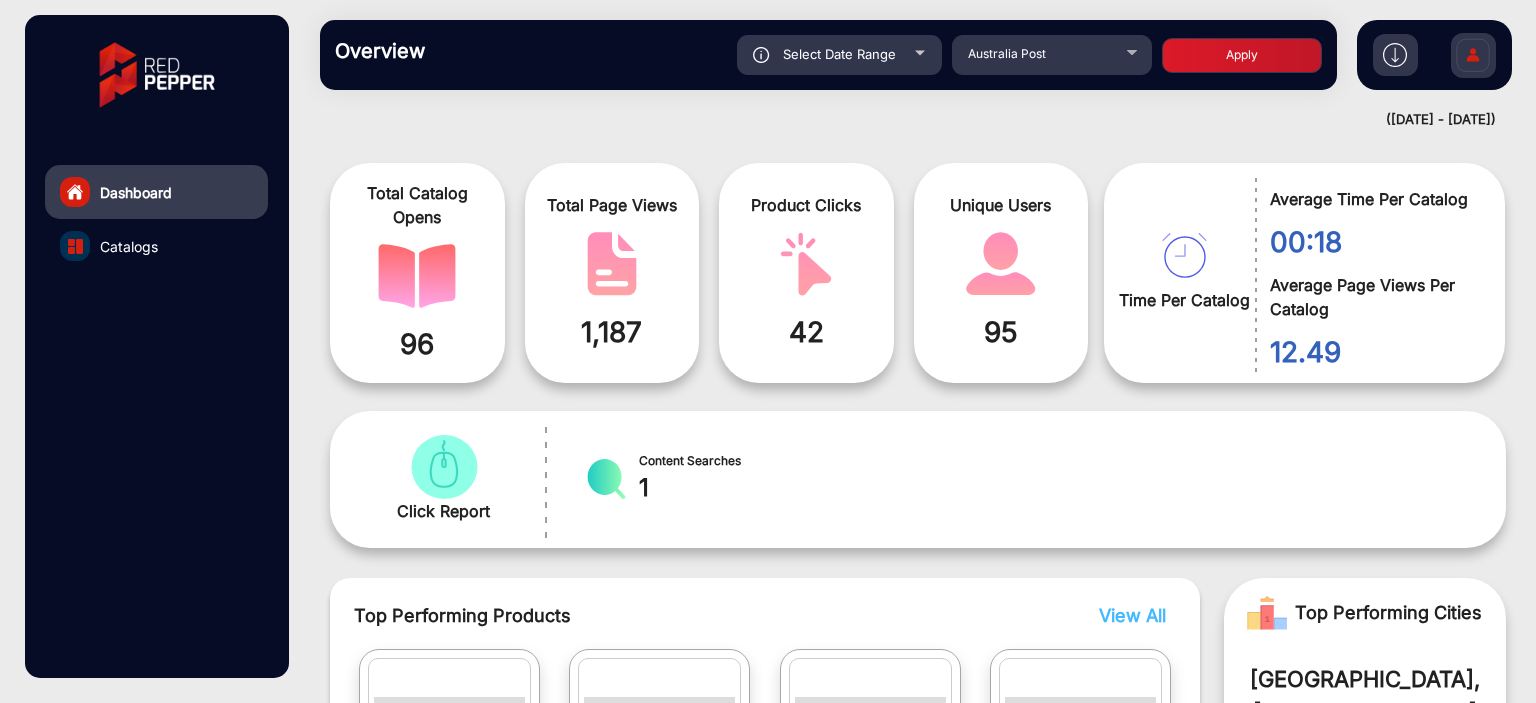 click on "Apply" 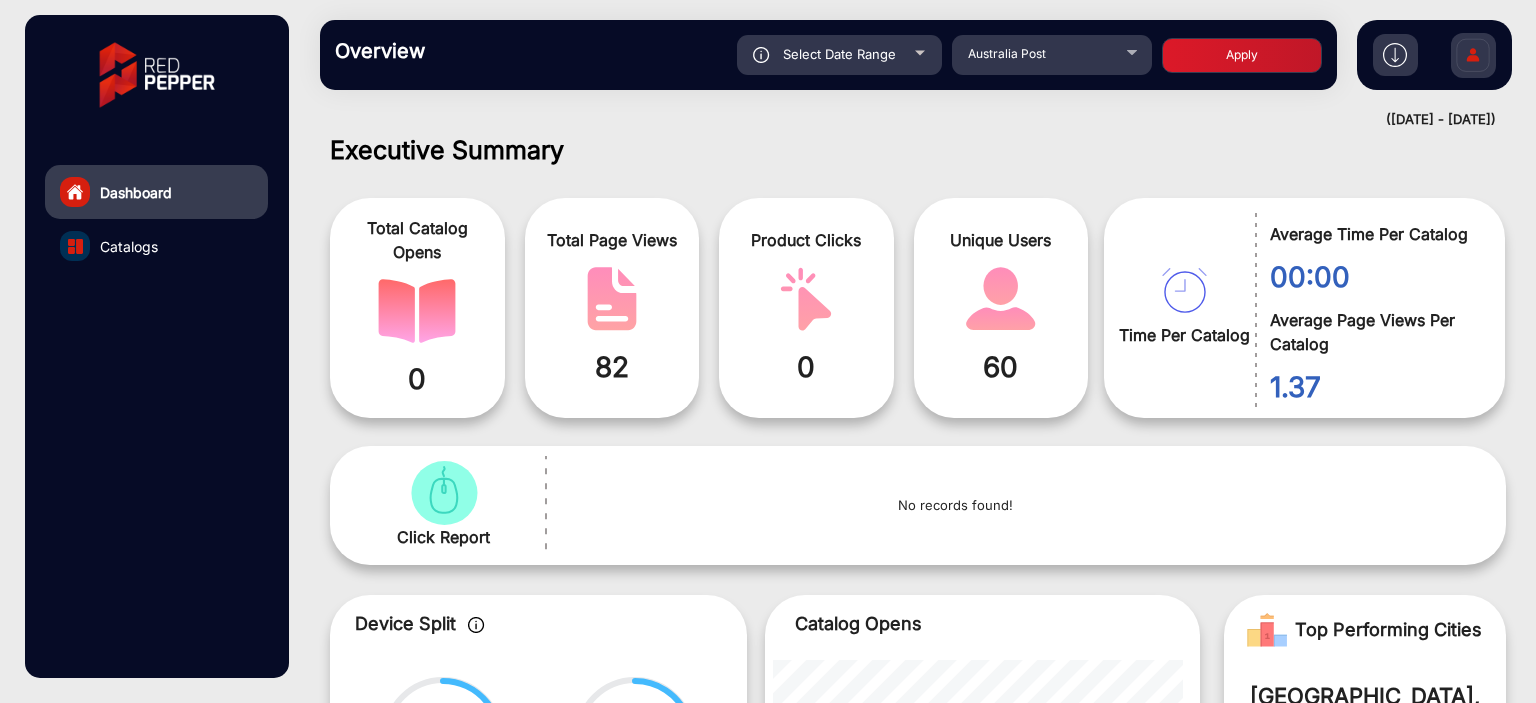 click on "Select Date Range" 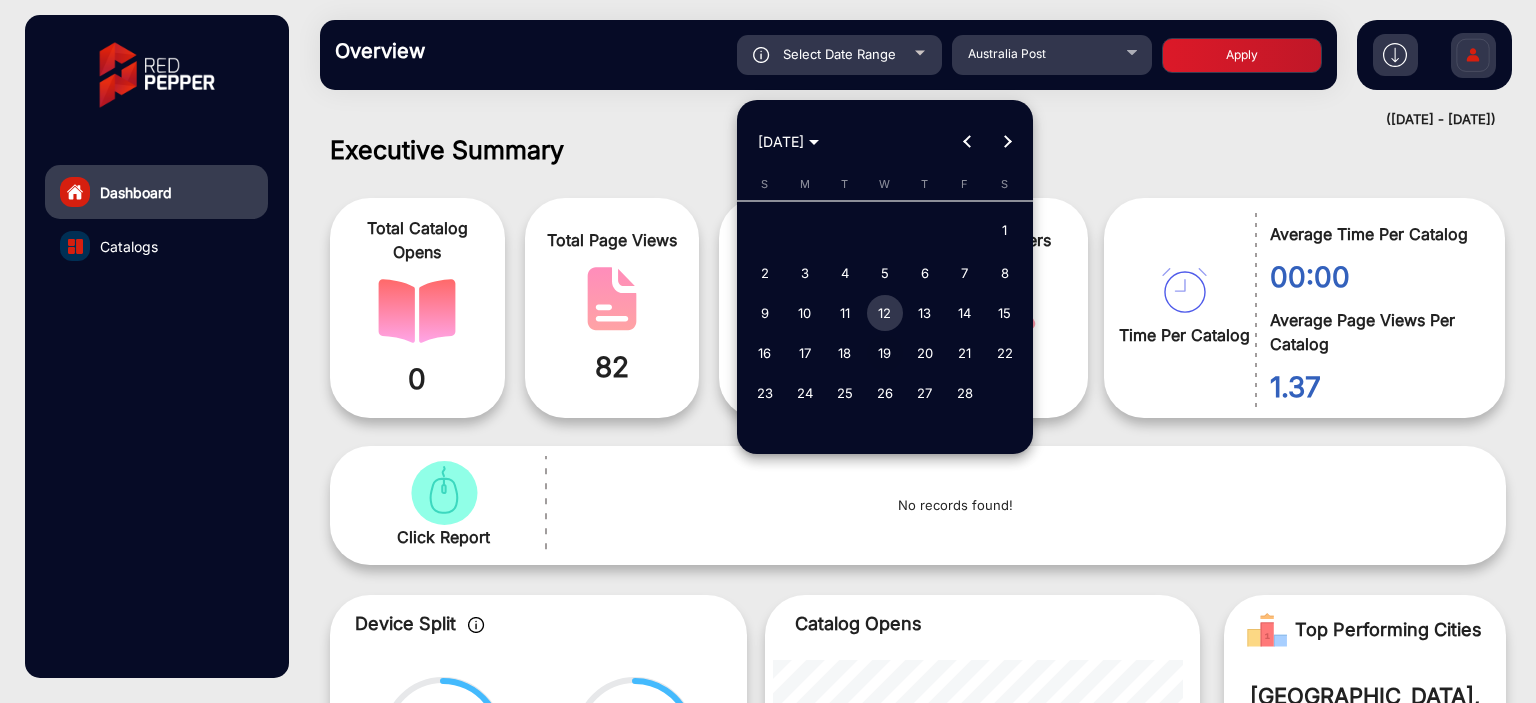 click on "19" at bounding box center [885, 353] 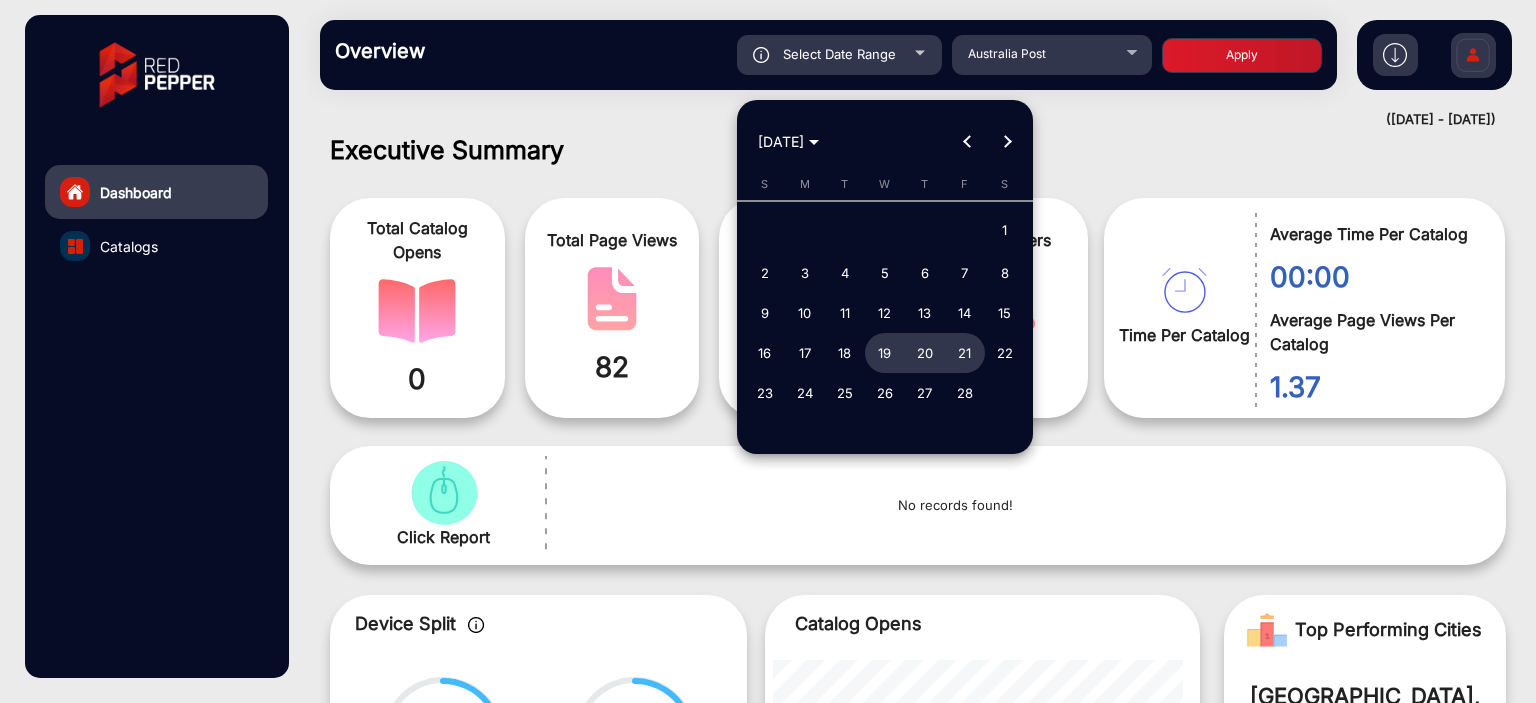 click on "21" at bounding box center (965, 353) 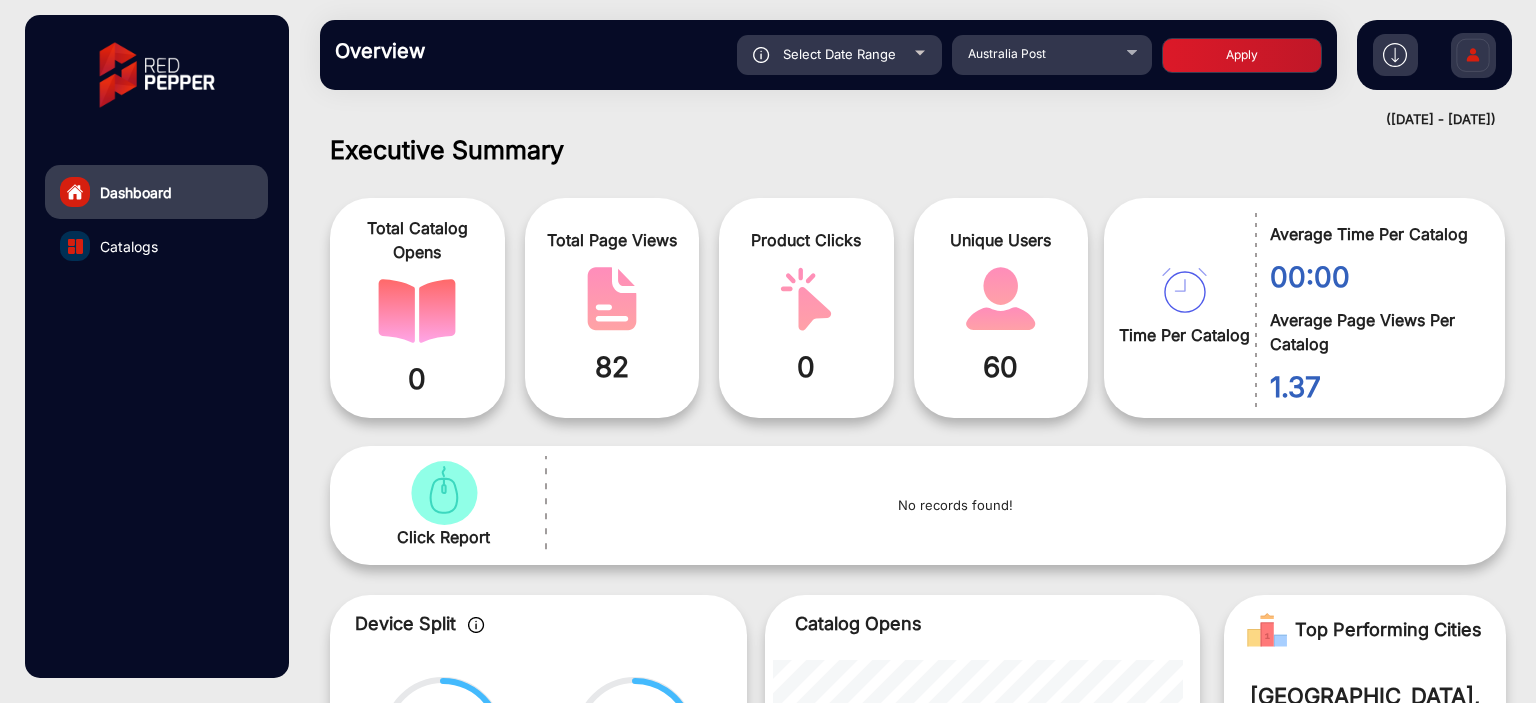 drag, startPoint x: 1196, startPoint y: 60, endPoint x: 1171, endPoint y: 101, distance: 48.02083 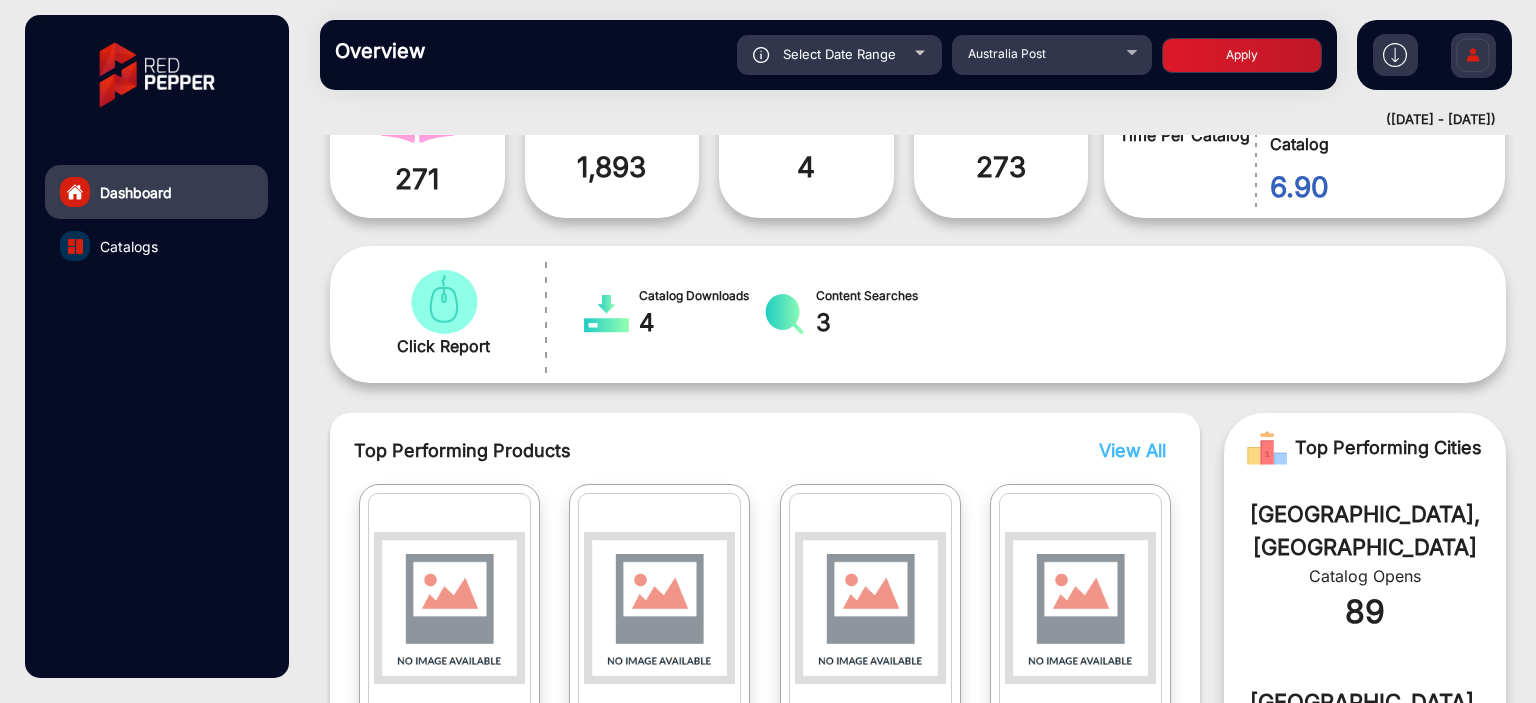 click on "Select Date Range" 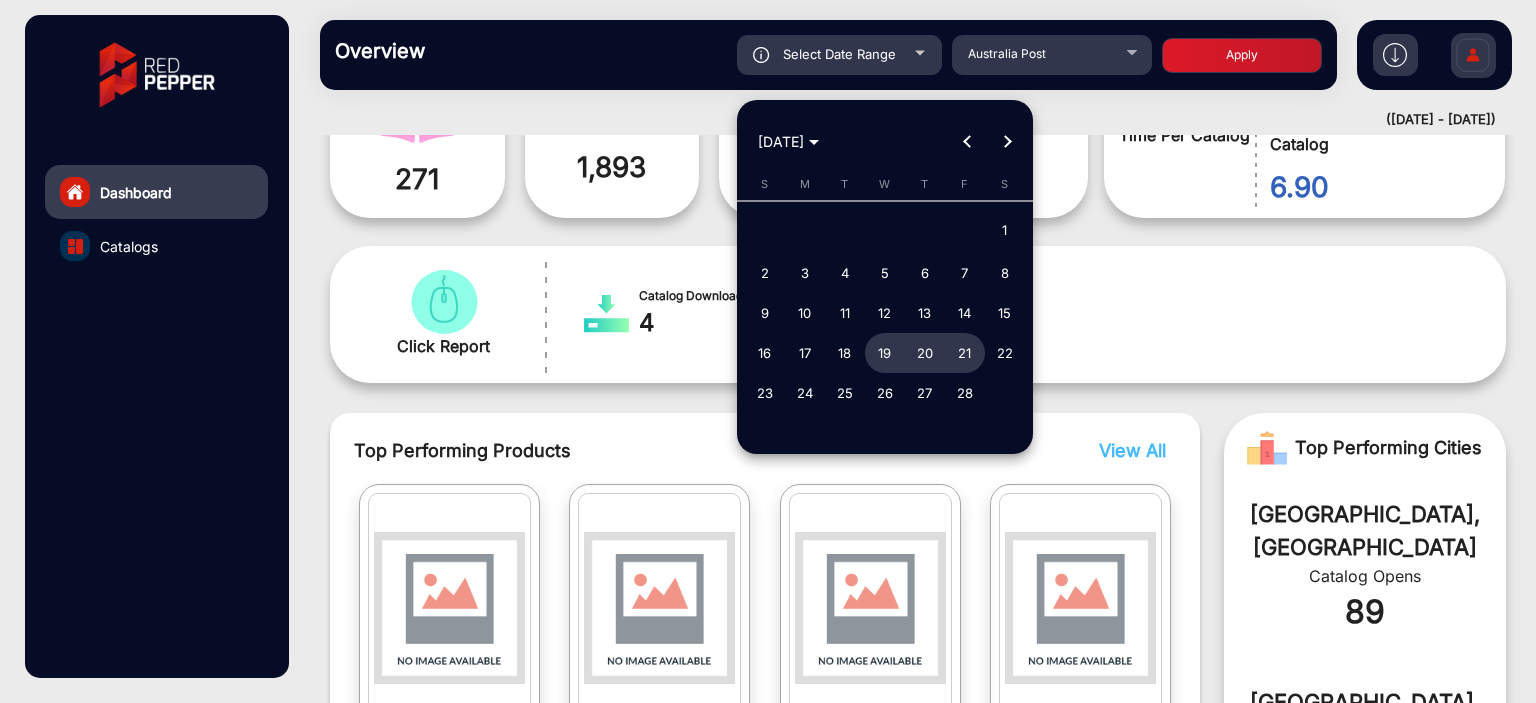 click on "28" at bounding box center [965, 393] 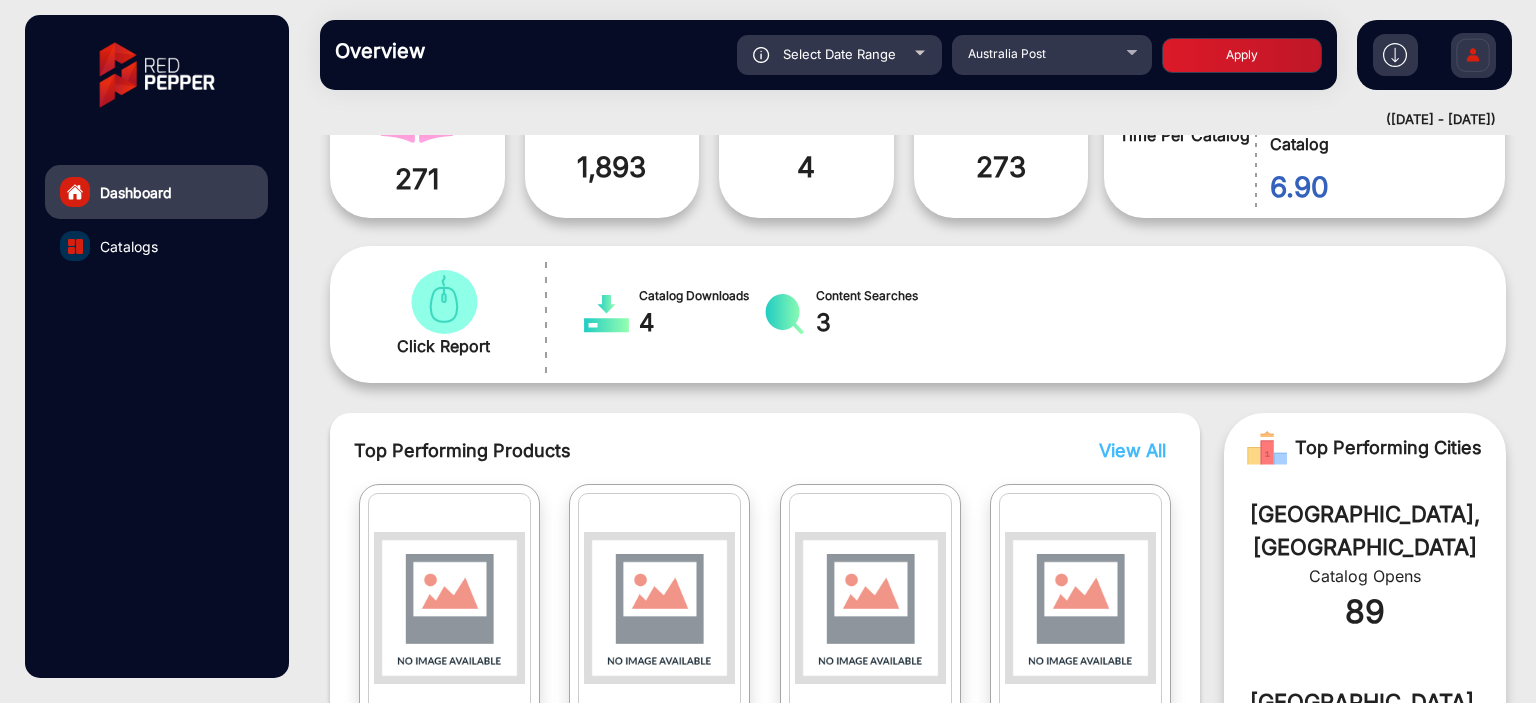 click on "Apply" 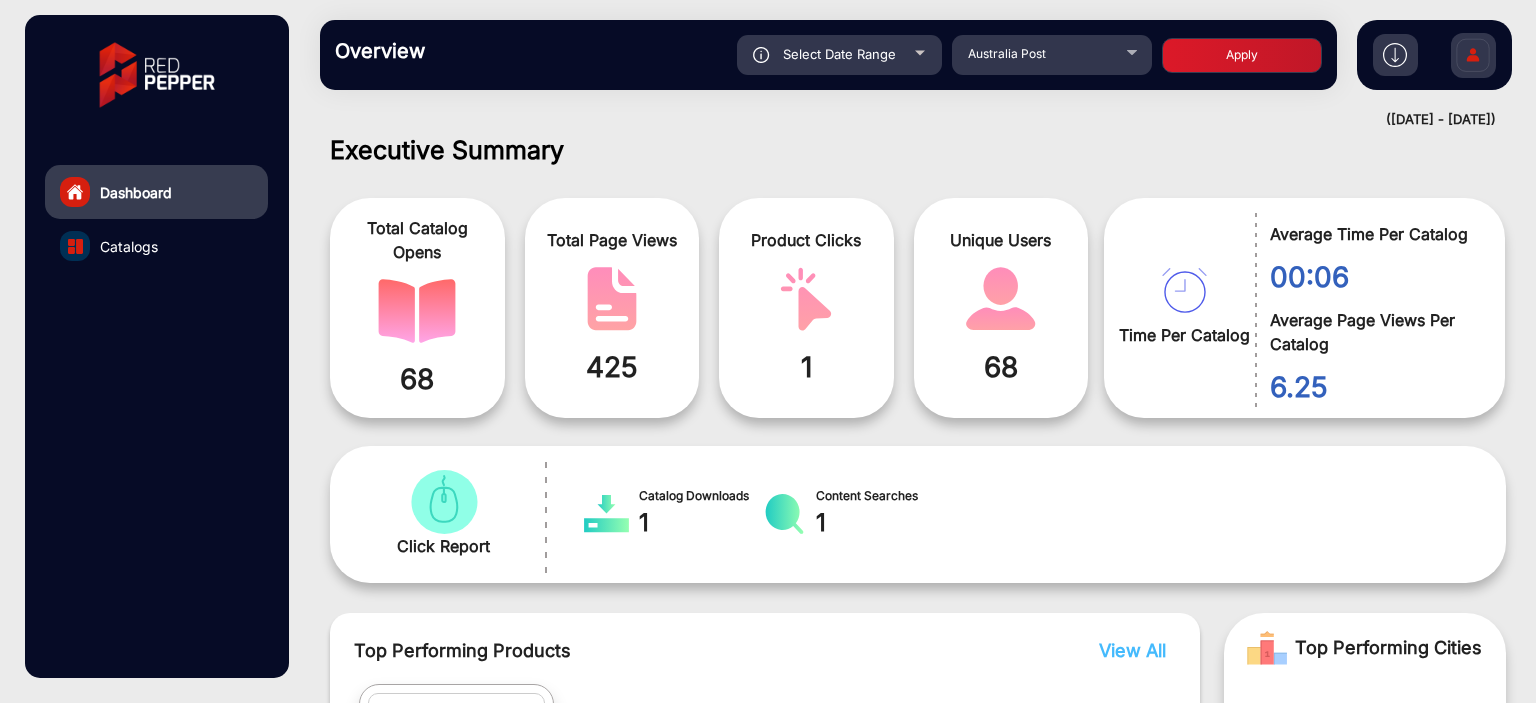 click on "Overview  Reports Understand what makes your customers tick and learn how they are consuming your content. Select Date Range [DATE] - [DATE] Choose date [GEOGRAPHIC_DATA] Post Apply" 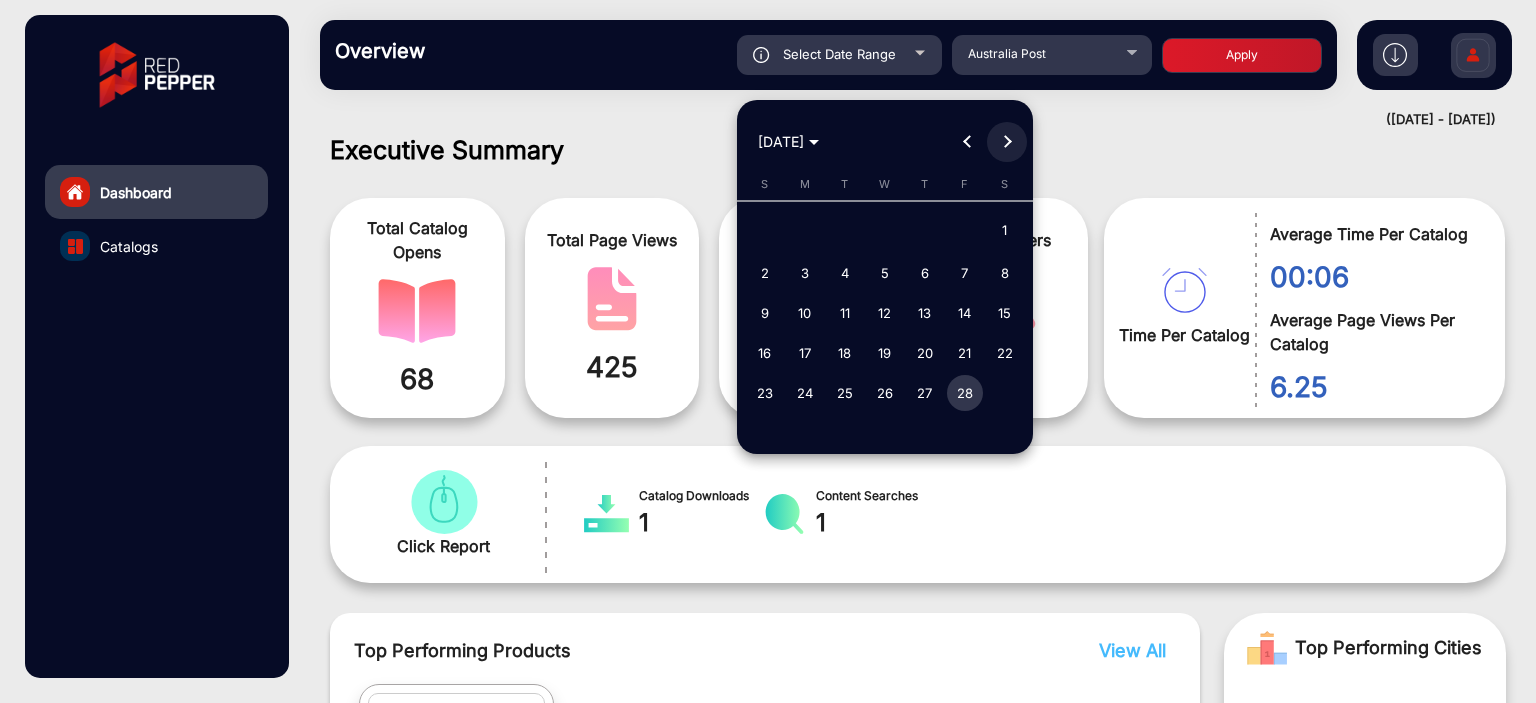 click at bounding box center [1007, 142] 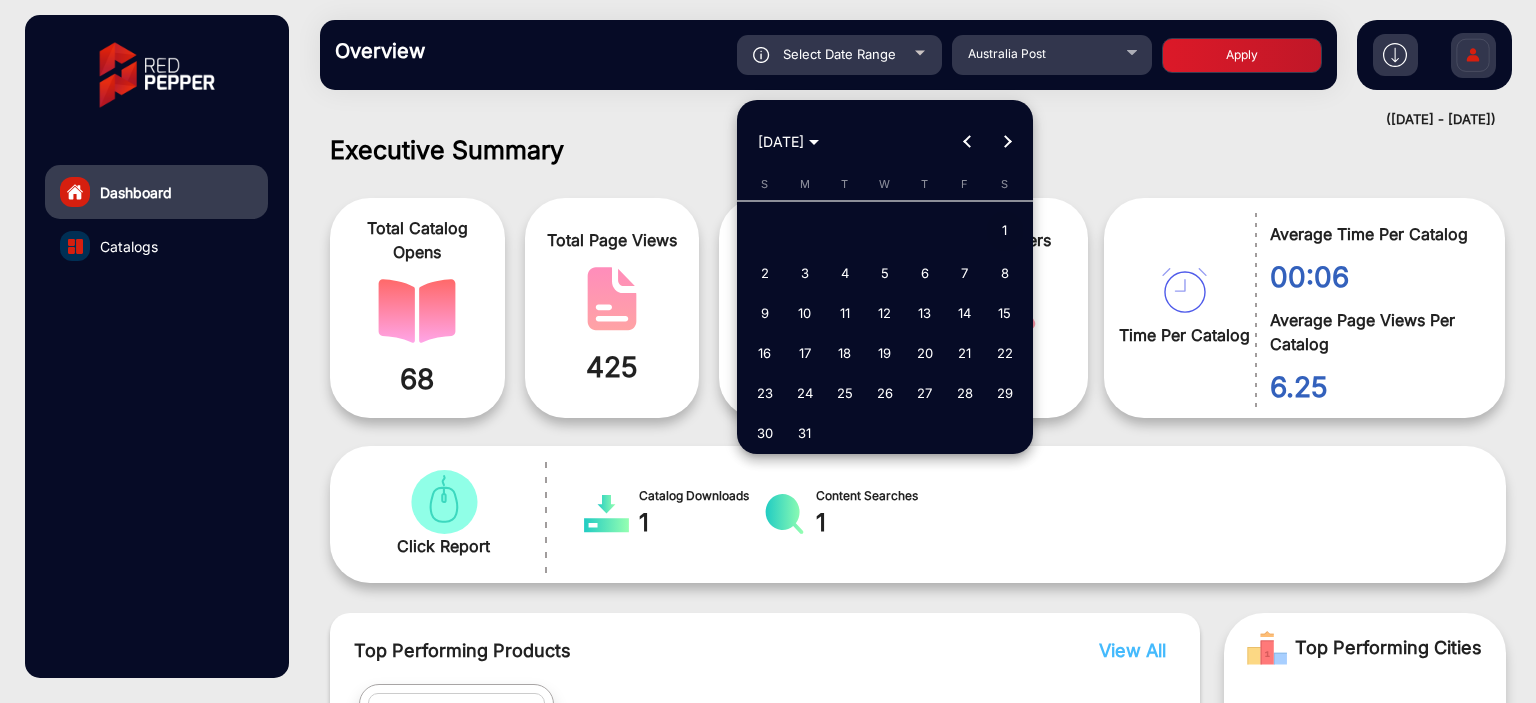 click on "1" at bounding box center (1005, 231) 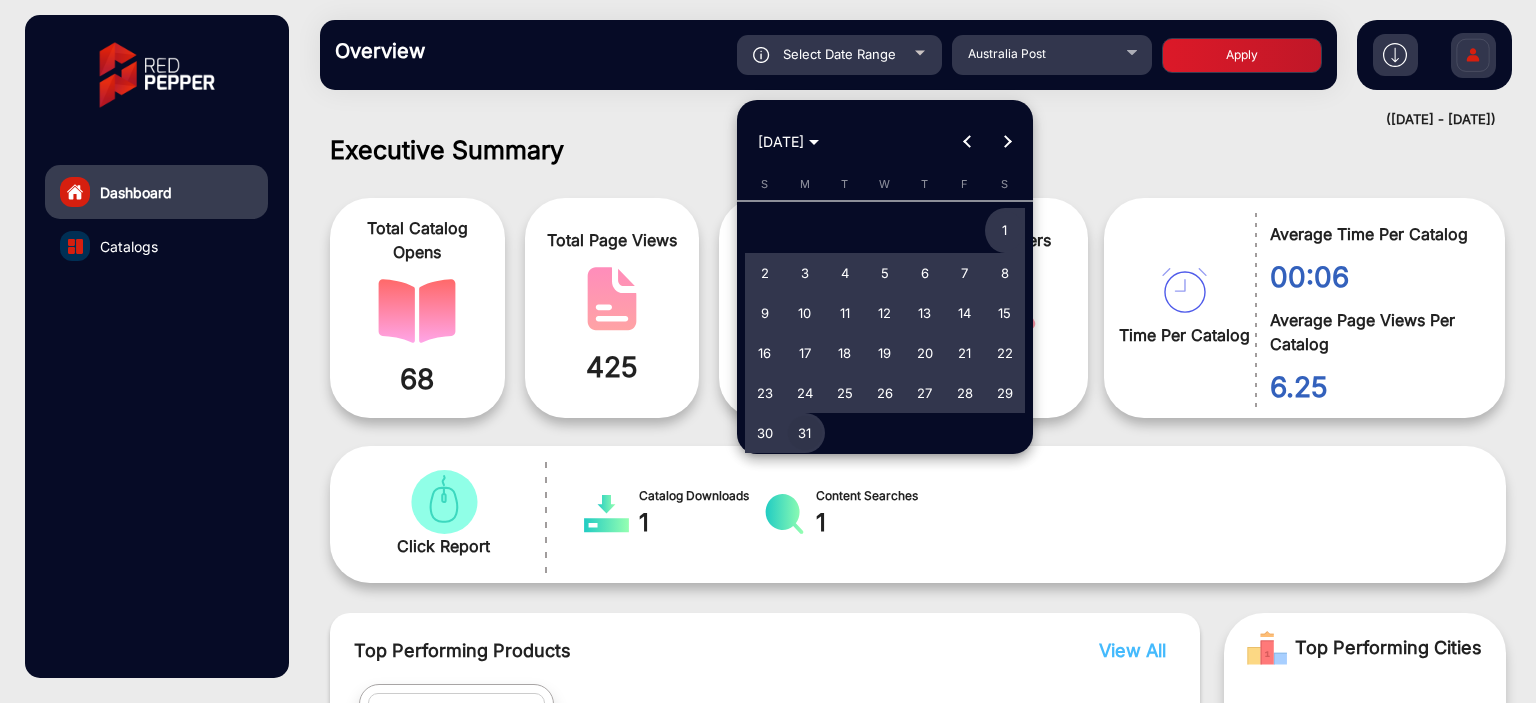 click on "31" at bounding box center [805, 433] 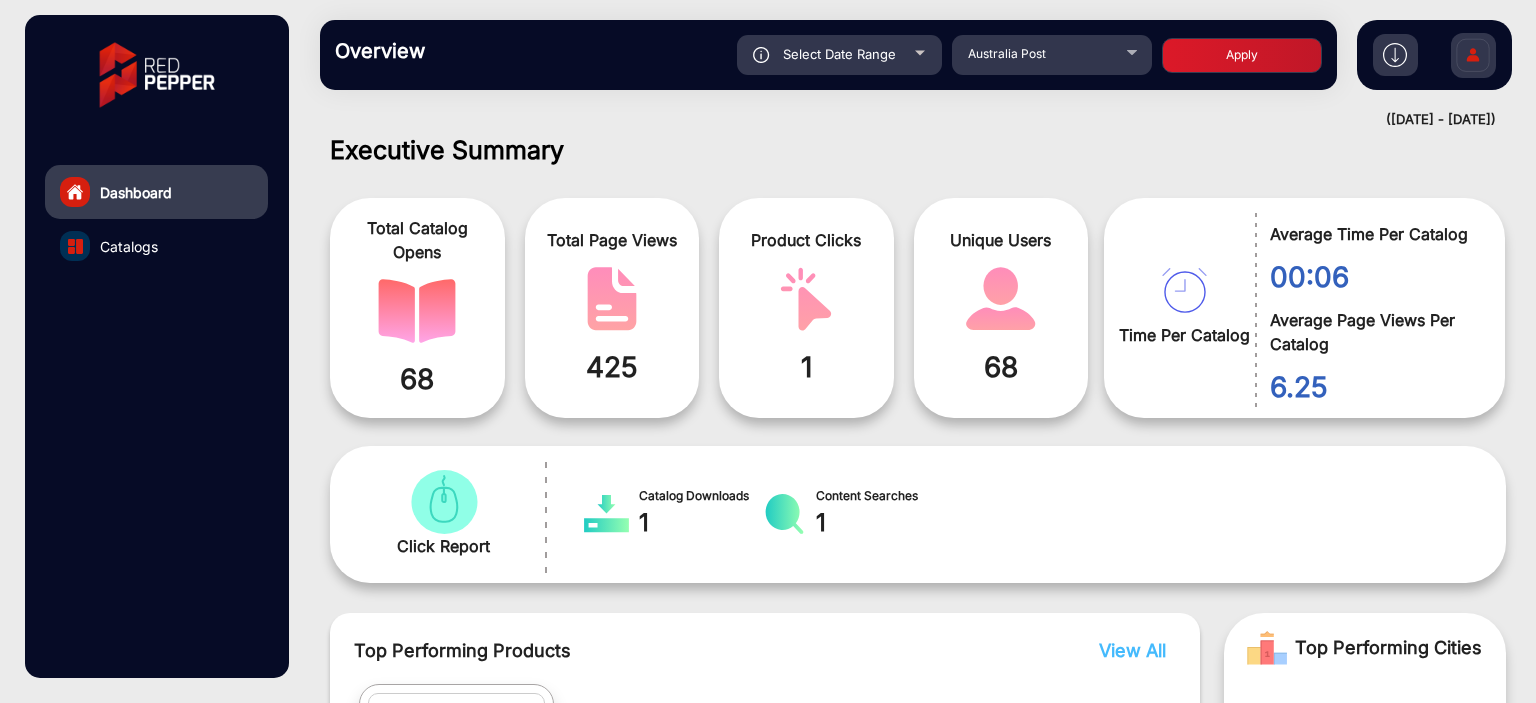 click on "Apply" 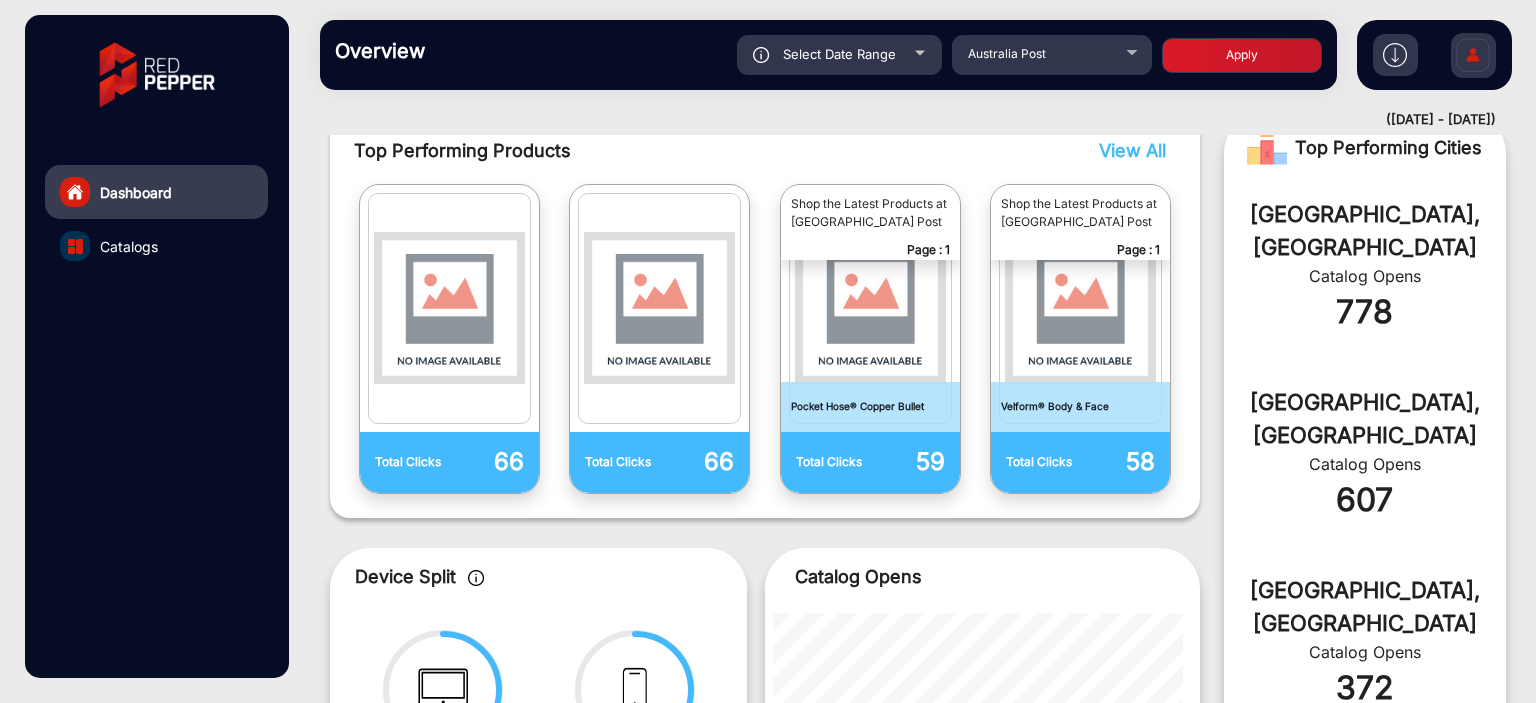 click on "Overview  Reports Understand what makes your customers tick and learn how they are consuming your content. Select Date Range [DATE] - [DATE] Choose date [GEOGRAPHIC_DATA] Post Apply" 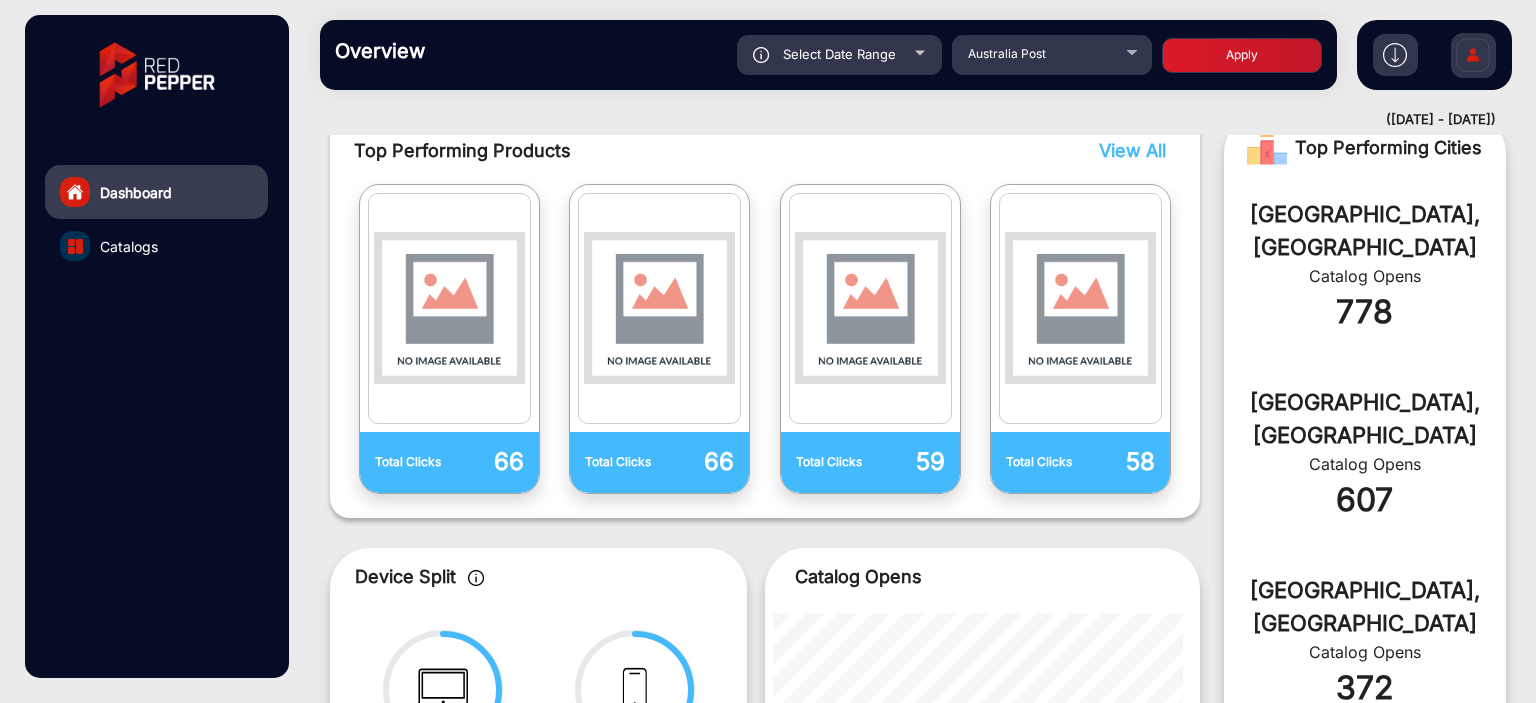 click on "Select Date Range" 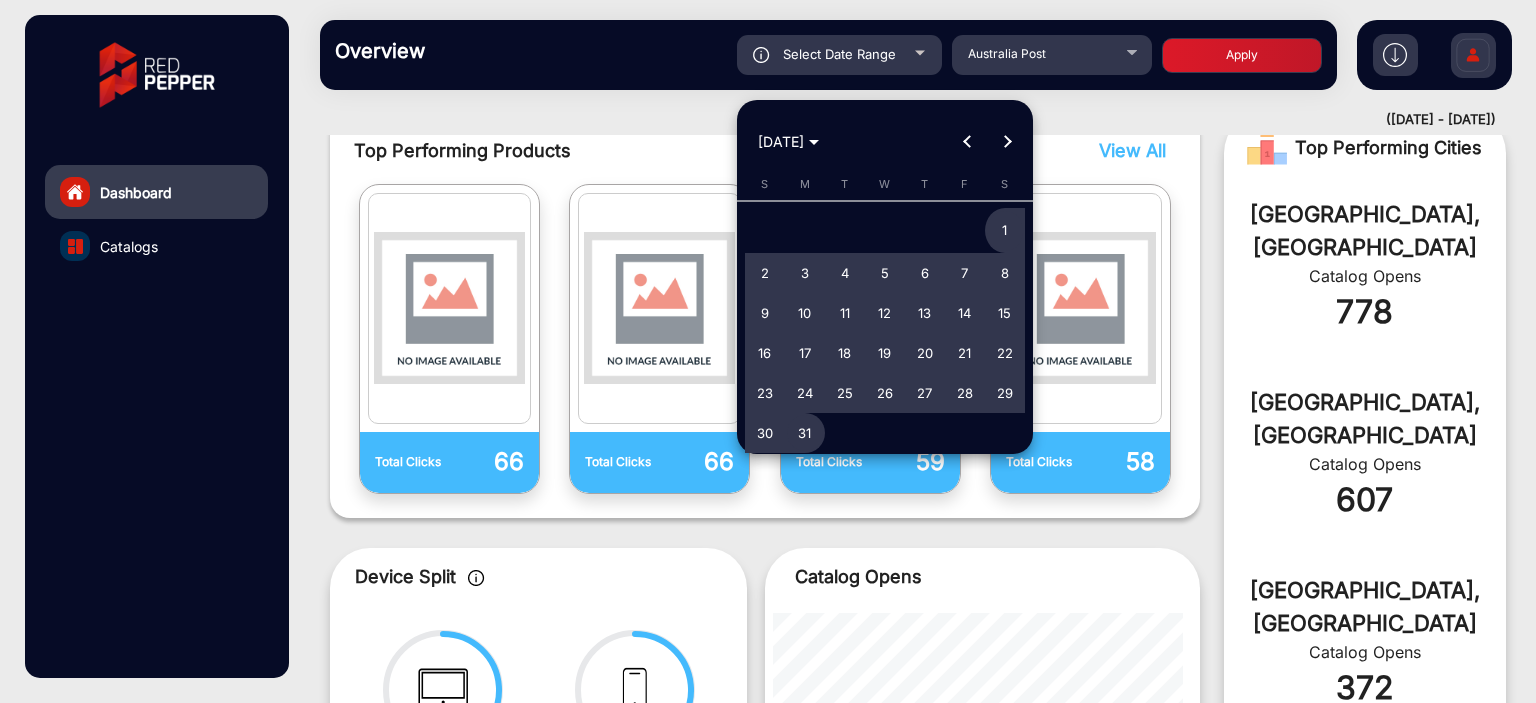 click on "1" at bounding box center (1005, 231) 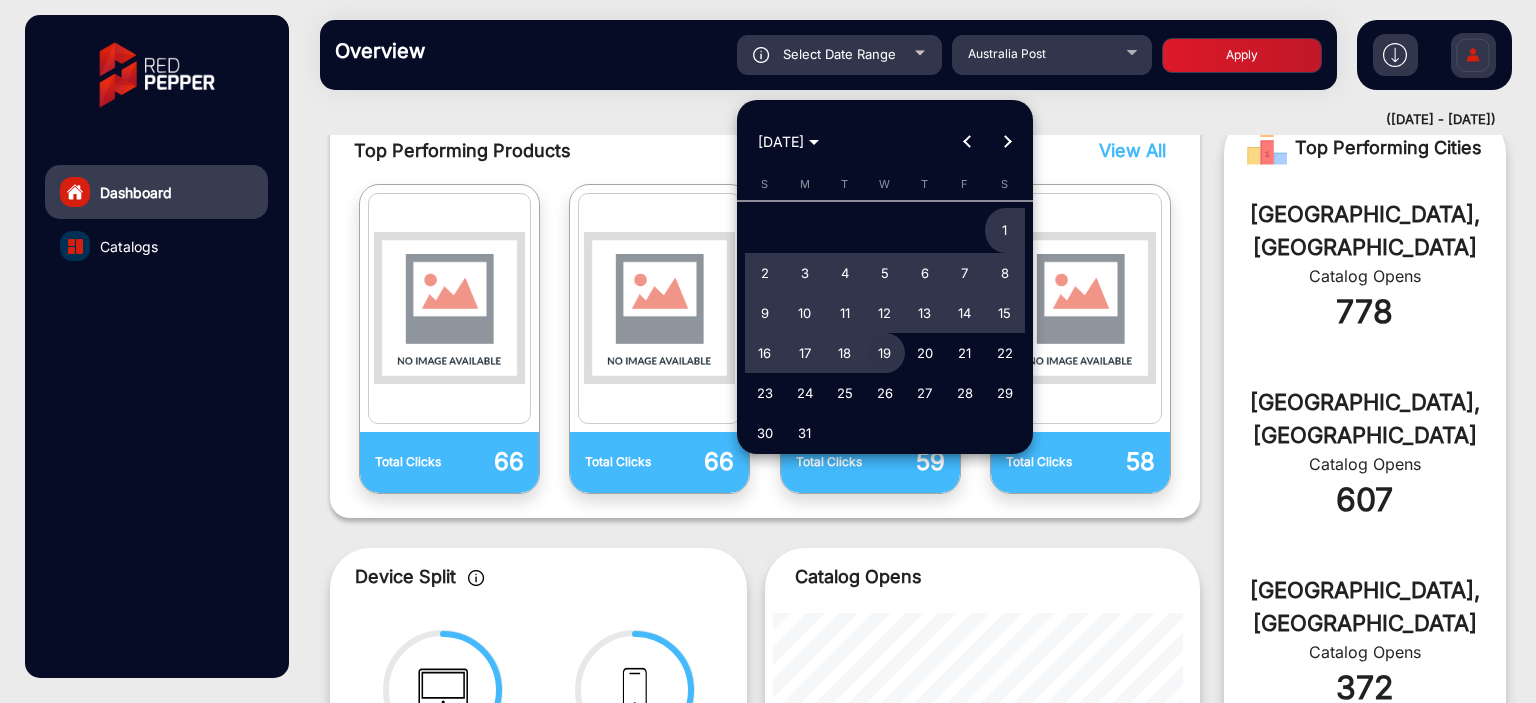click on "19" at bounding box center [885, 353] 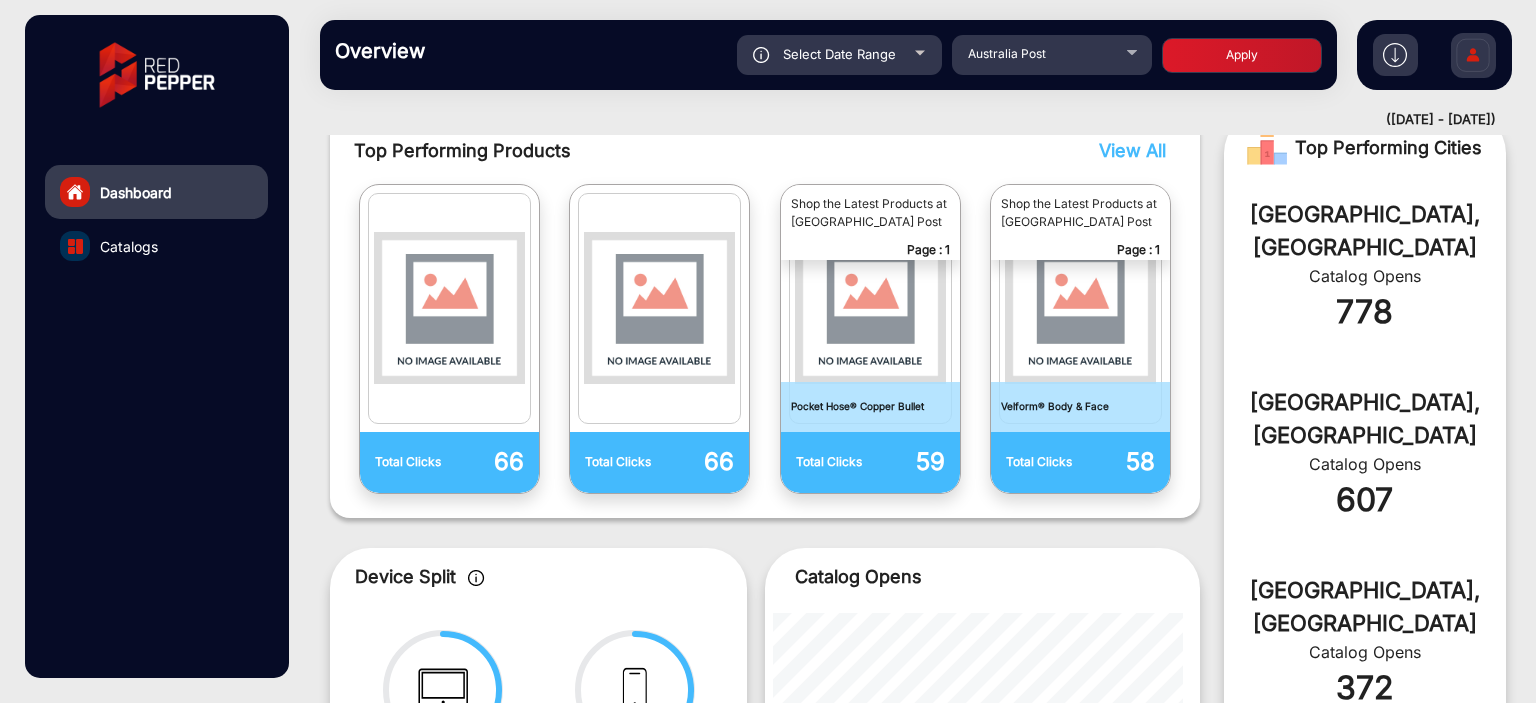 click on "Apply" 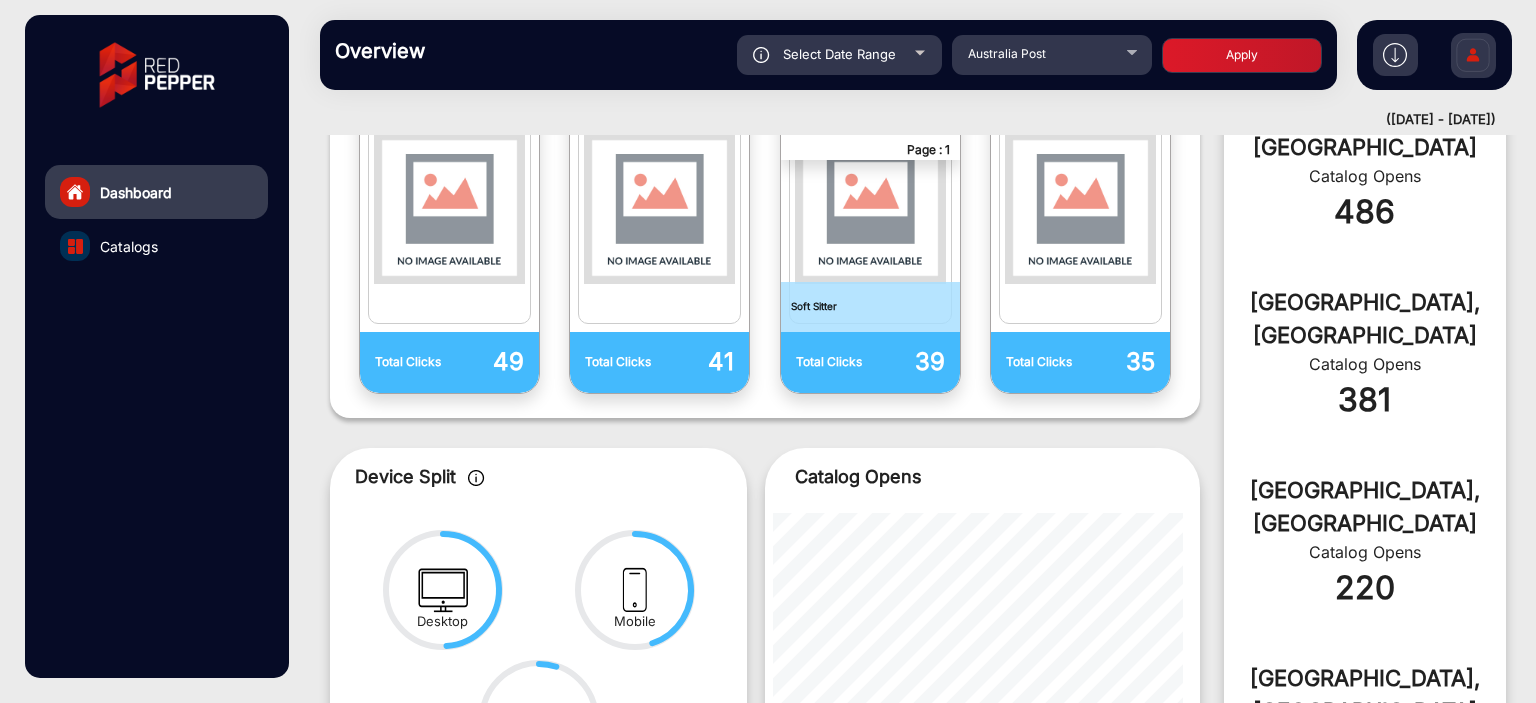click on "Select Date Range" 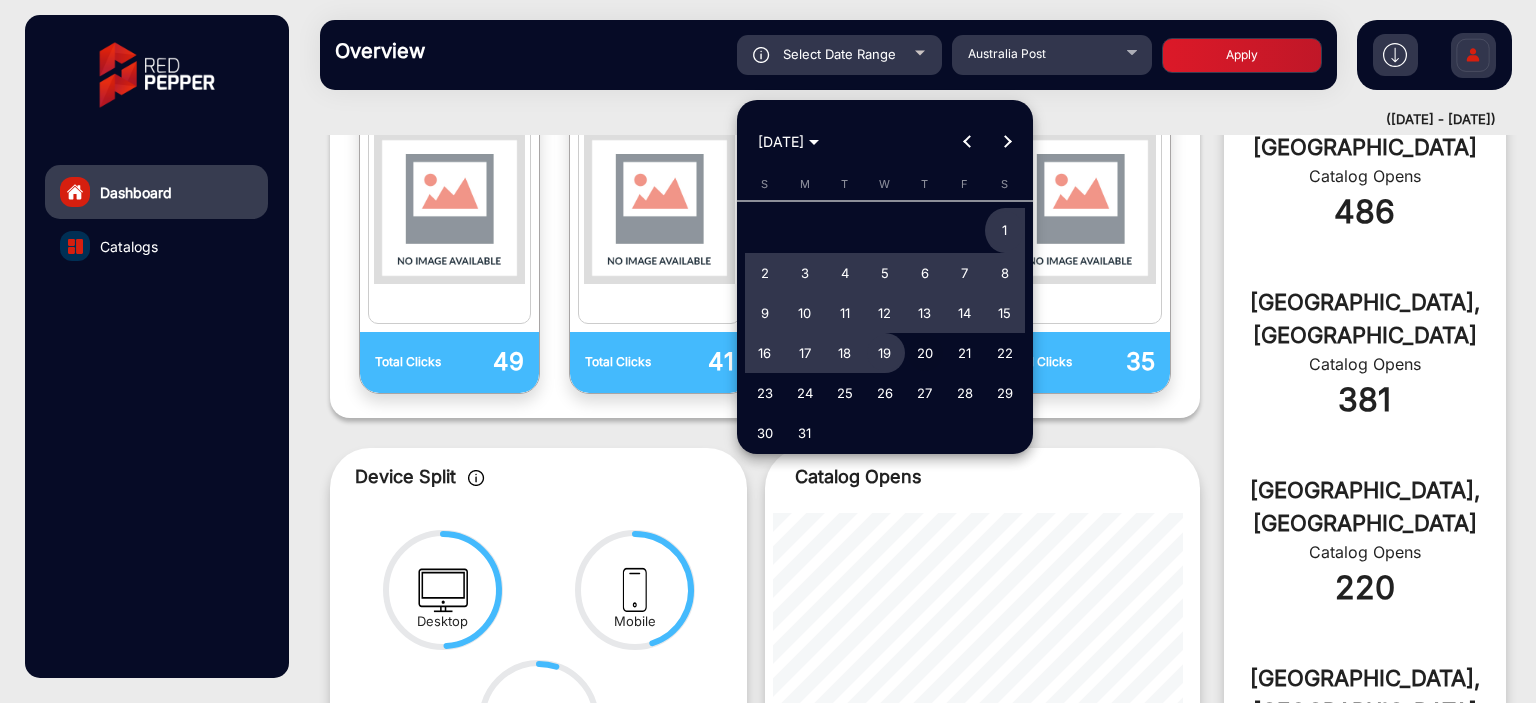 click on "20" at bounding box center (925, 353) 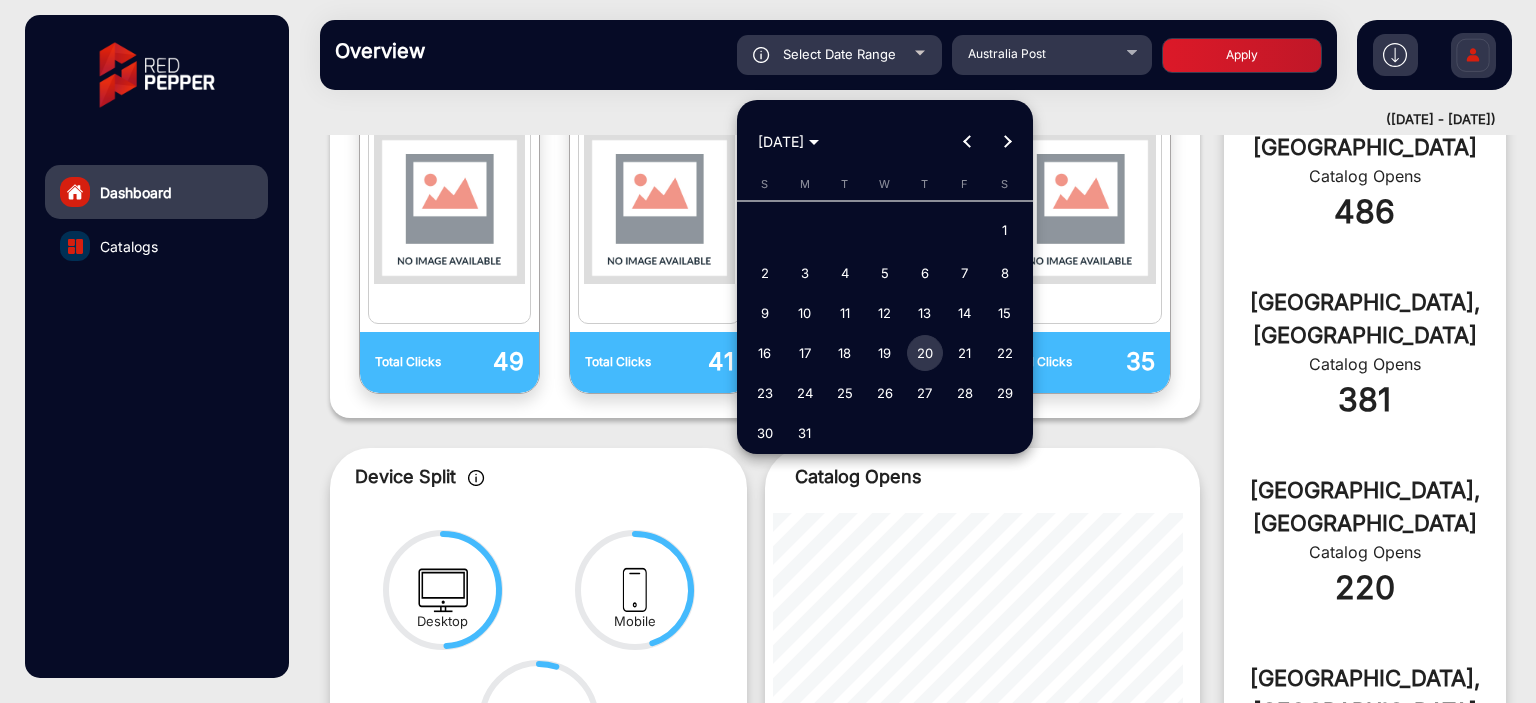click on "20" at bounding box center [925, 353] 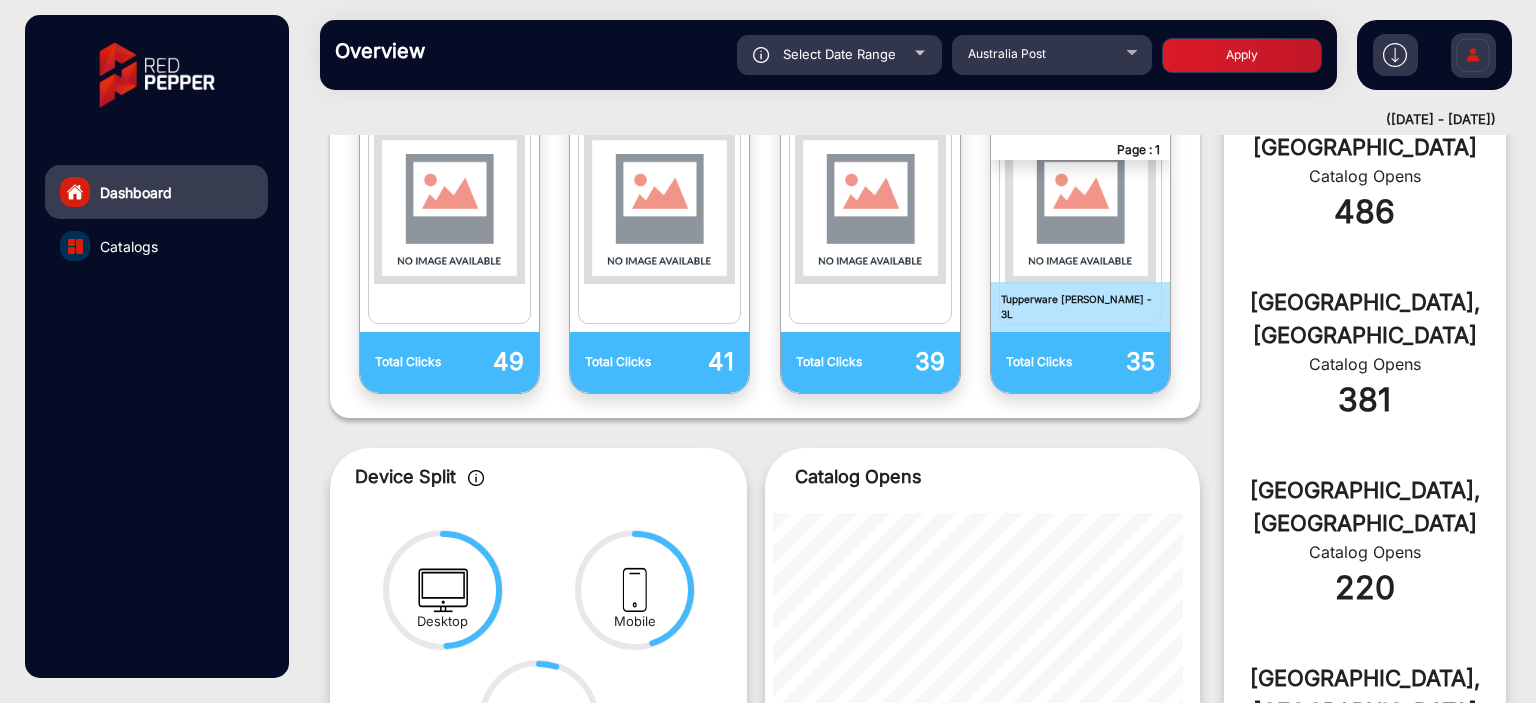 click on "Apply" 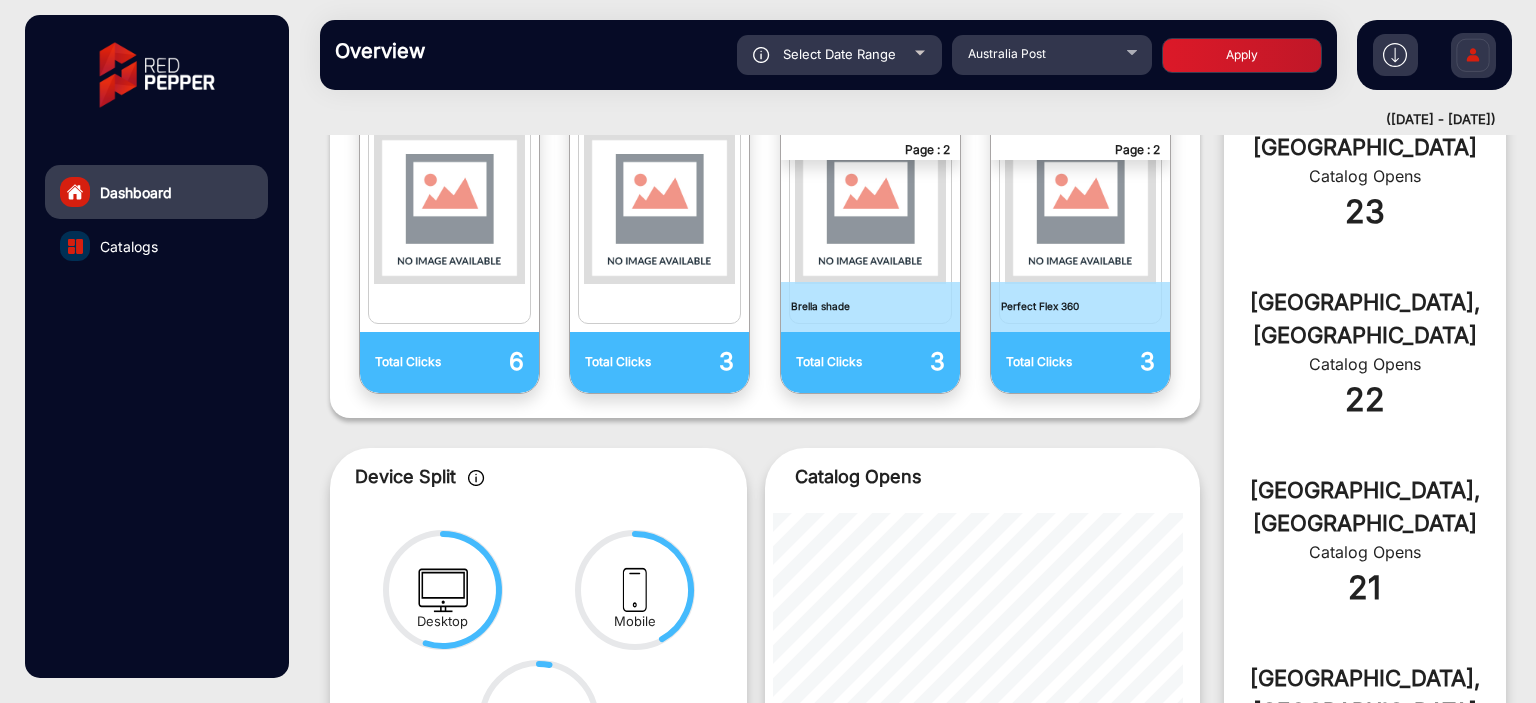 click on "Overview  Reports Understand what makes your customers tick and learn how they are consuming your content. Select Date Range [DATE] - [DATE] Choose date [GEOGRAPHIC_DATA] Post Apply" 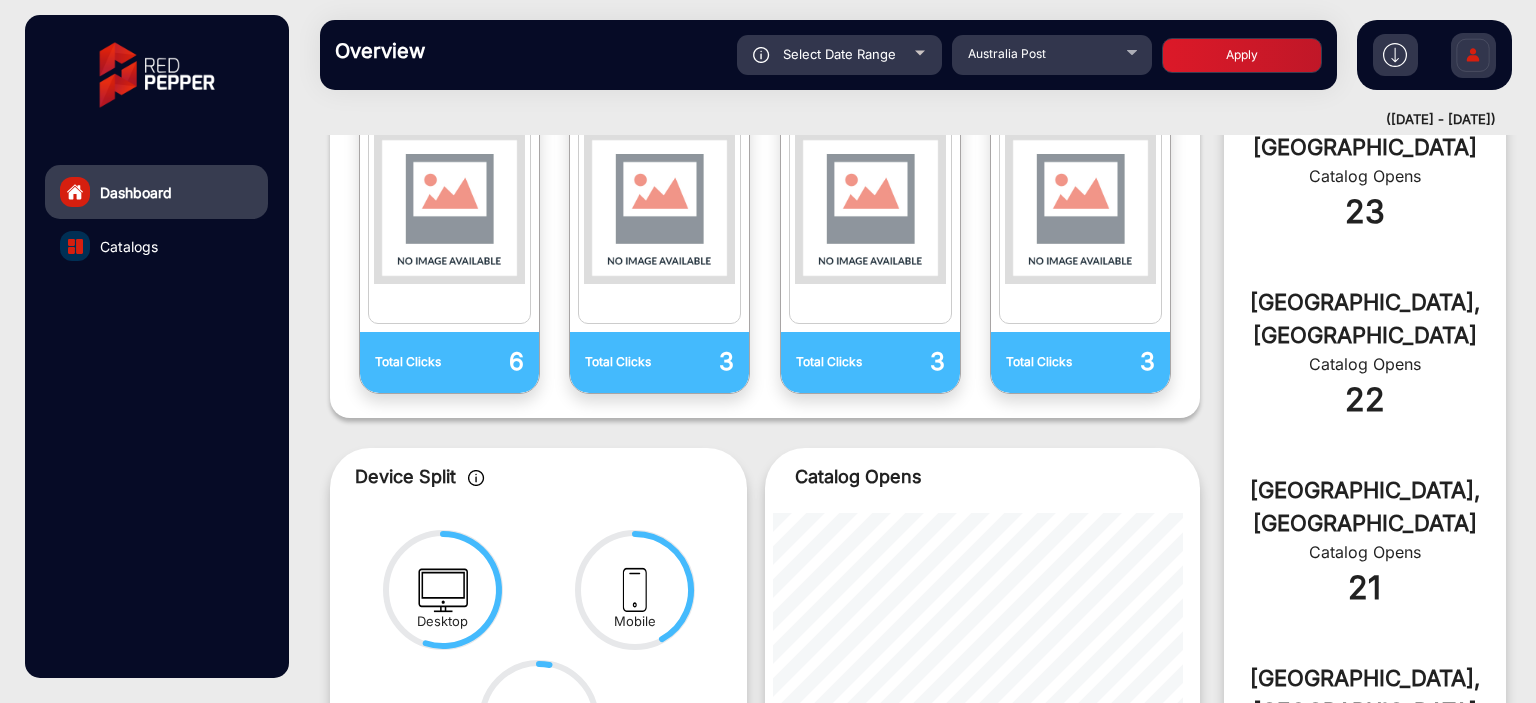 click on "Select Date Range" 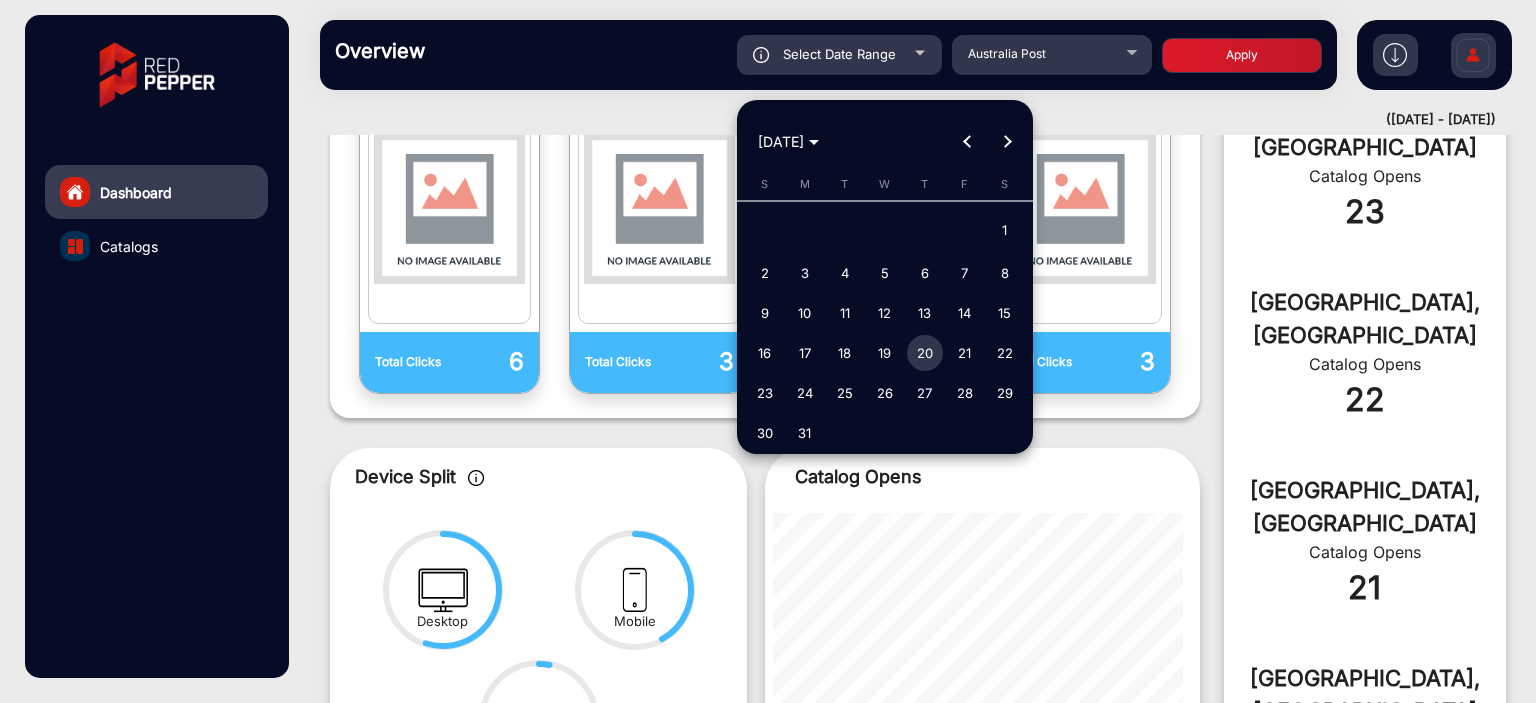 click on "31" at bounding box center (805, 433) 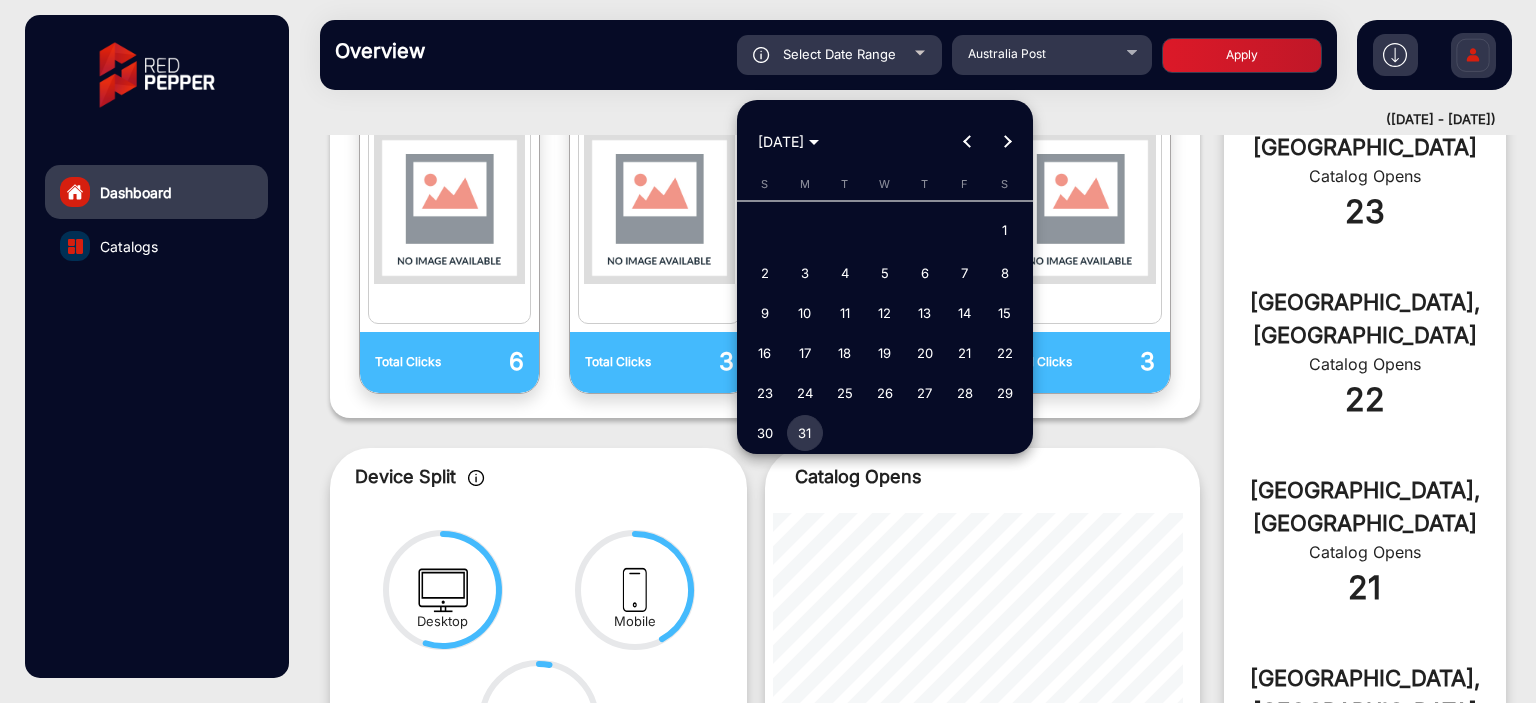 click on "31" at bounding box center (805, 433) 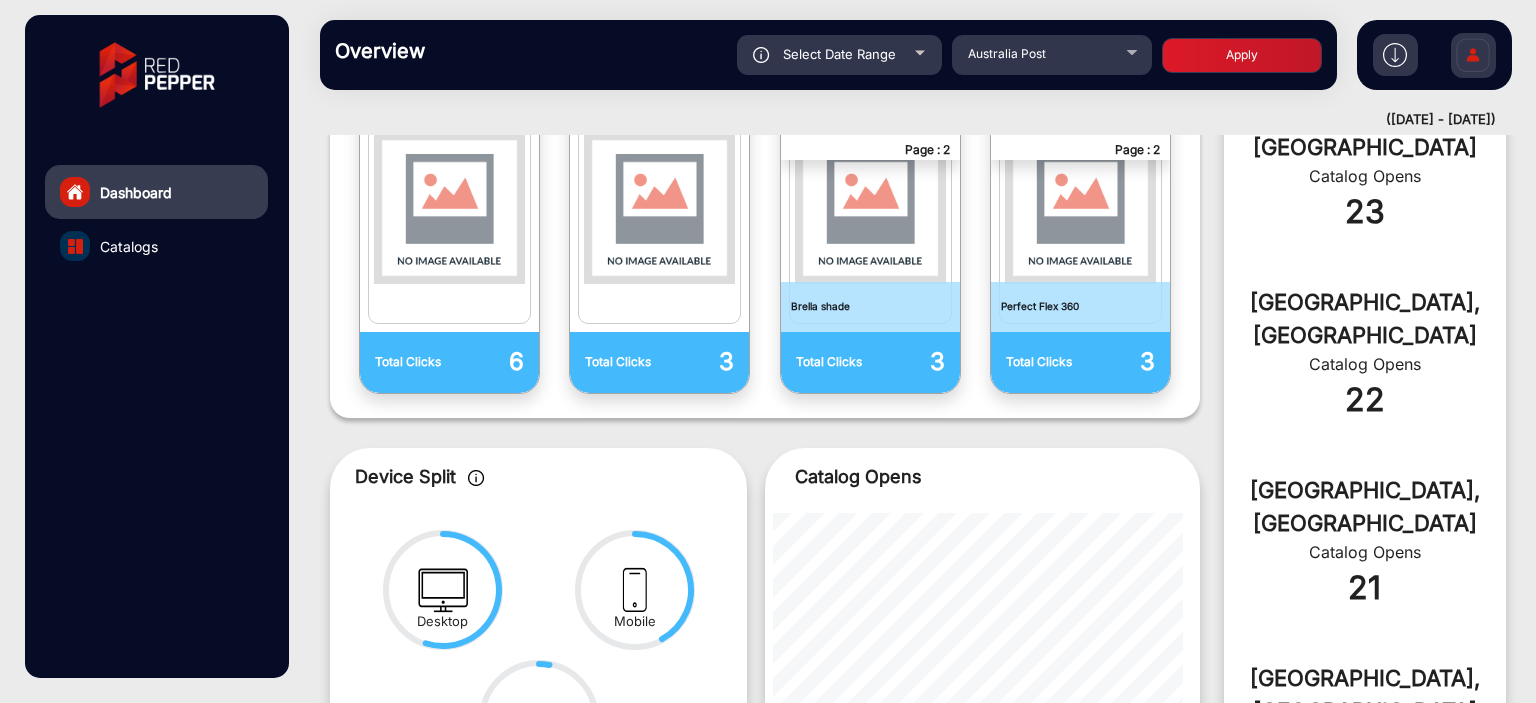 click on "Apply" 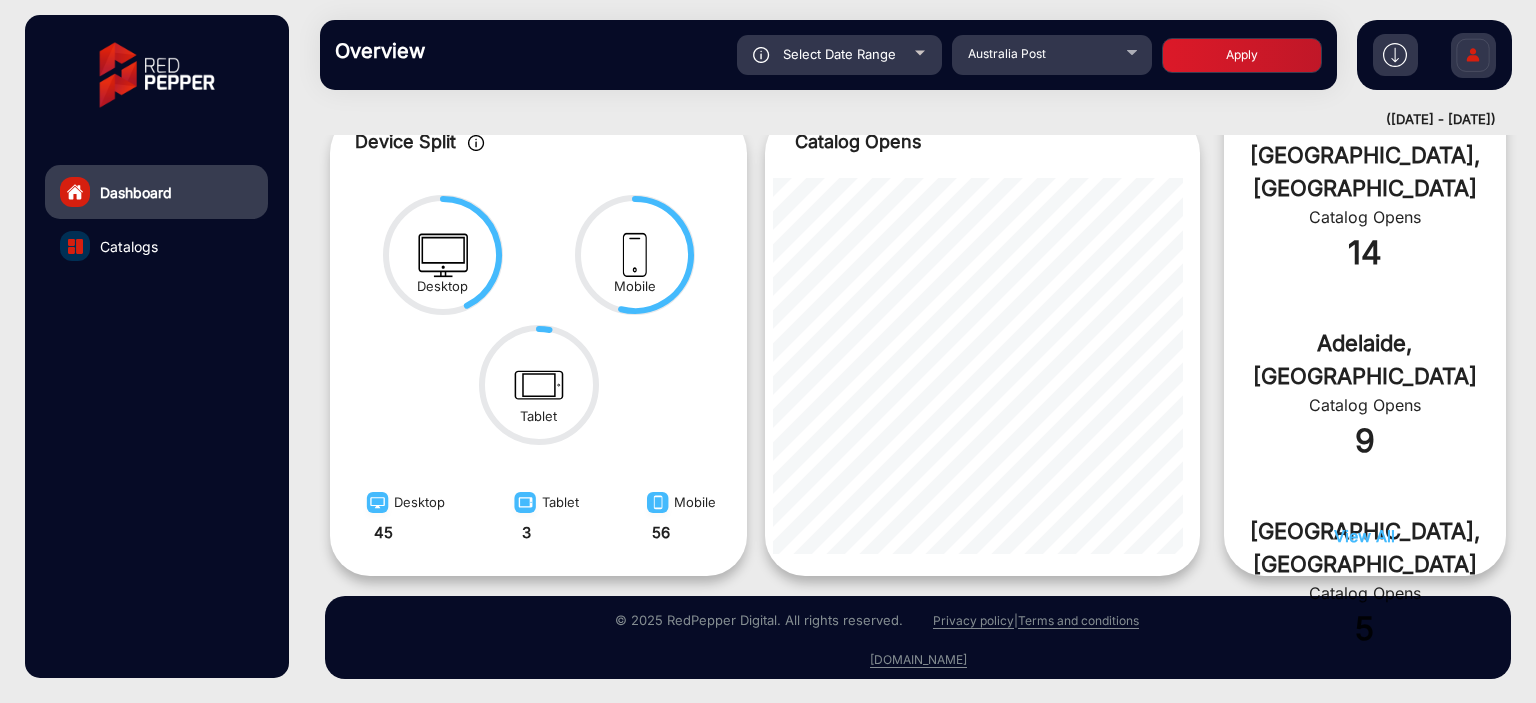 click on "Select Date Range" 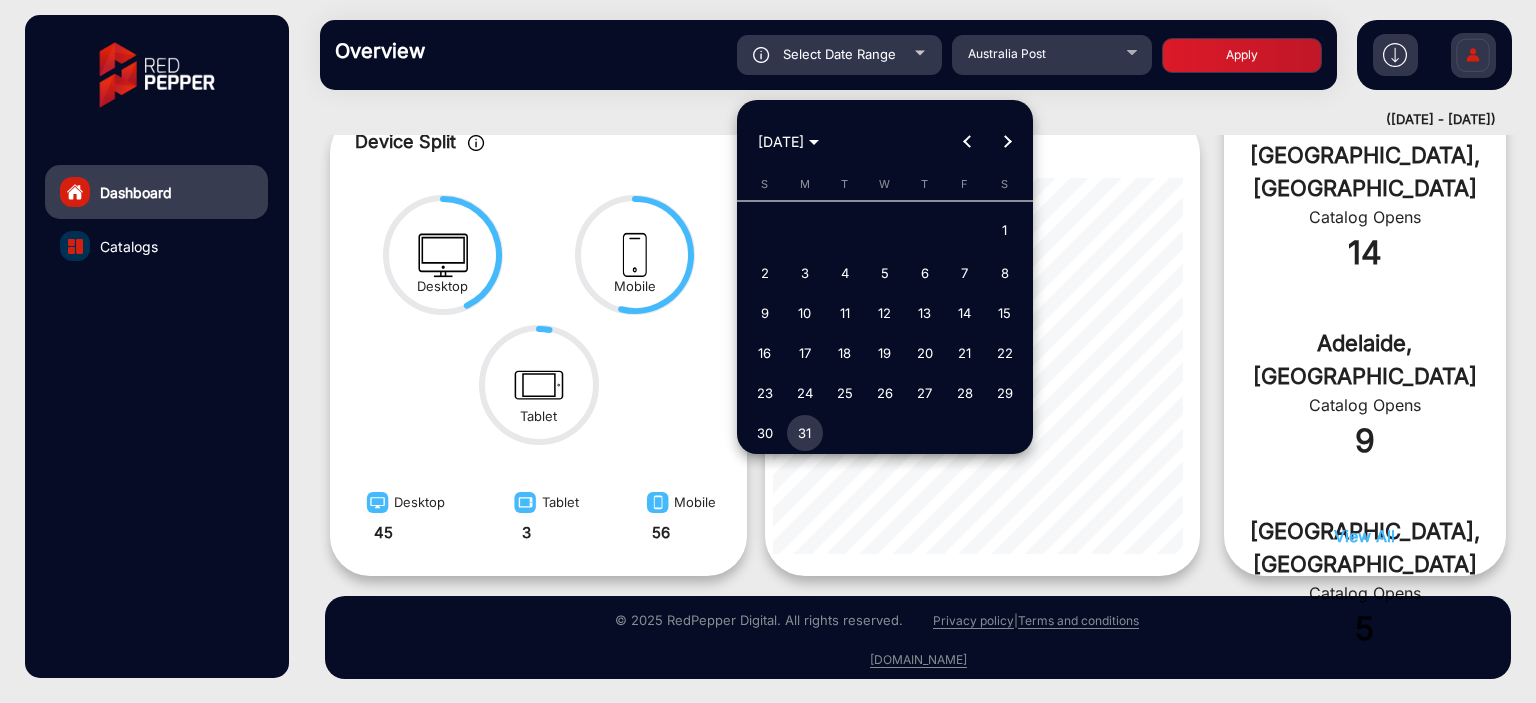 click at bounding box center (1007, 142) 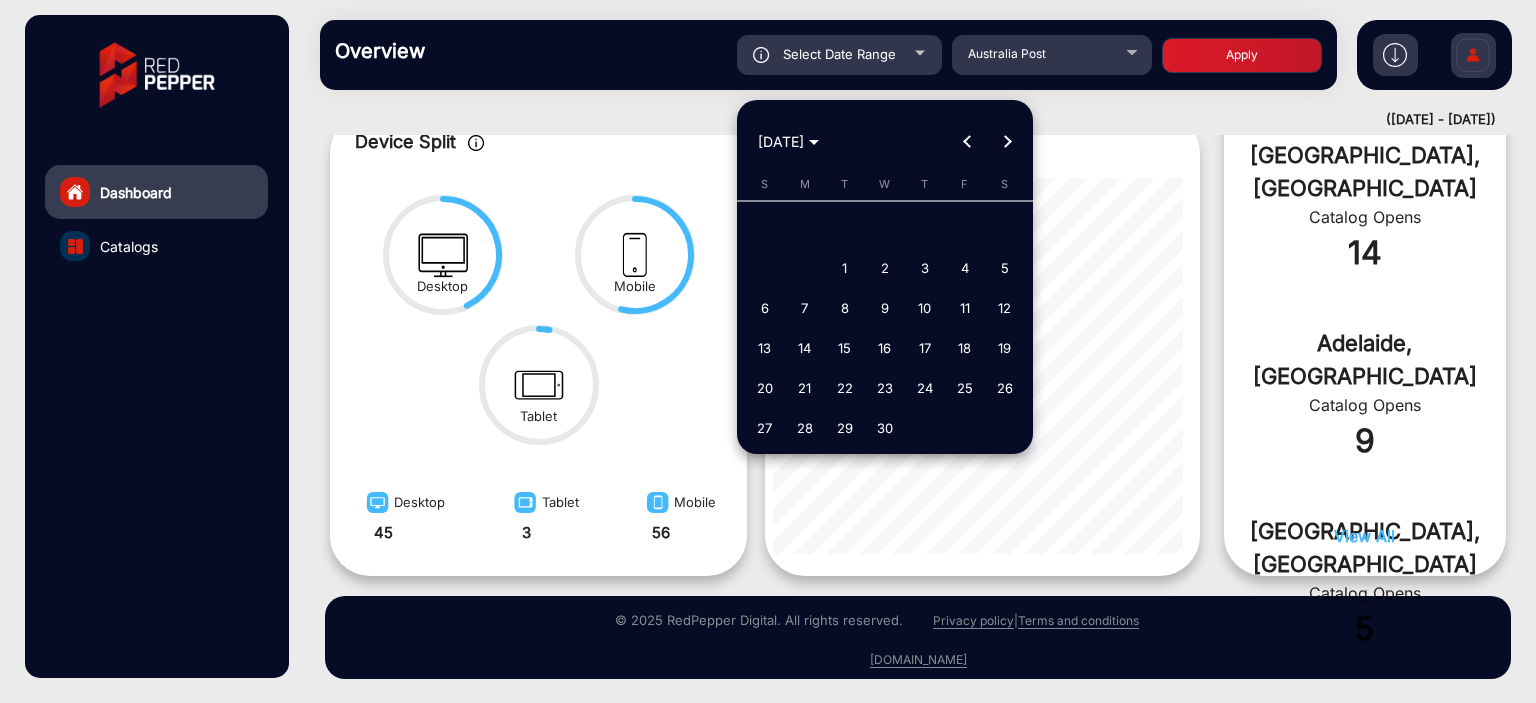 click on "1" at bounding box center (845, 268) 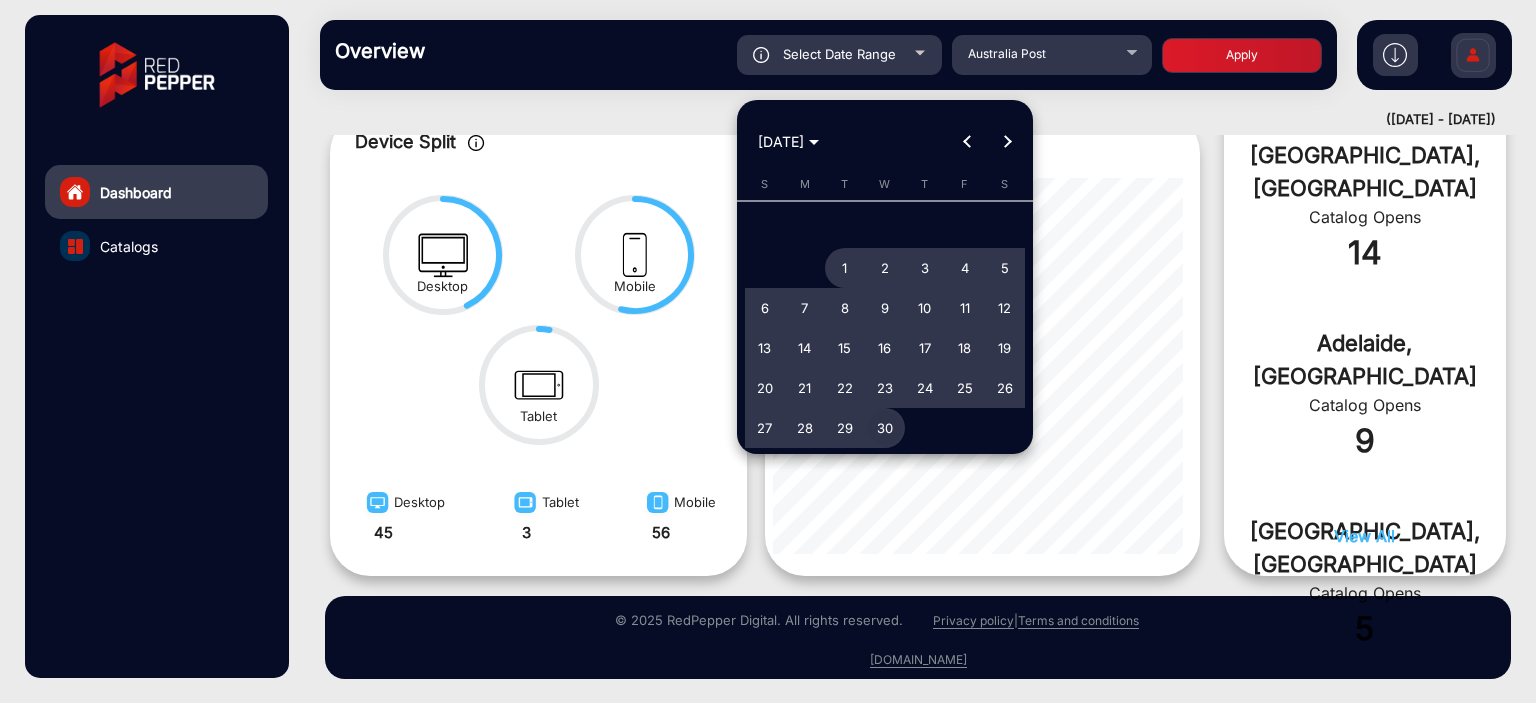 click on "30" at bounding box center [885, 428] 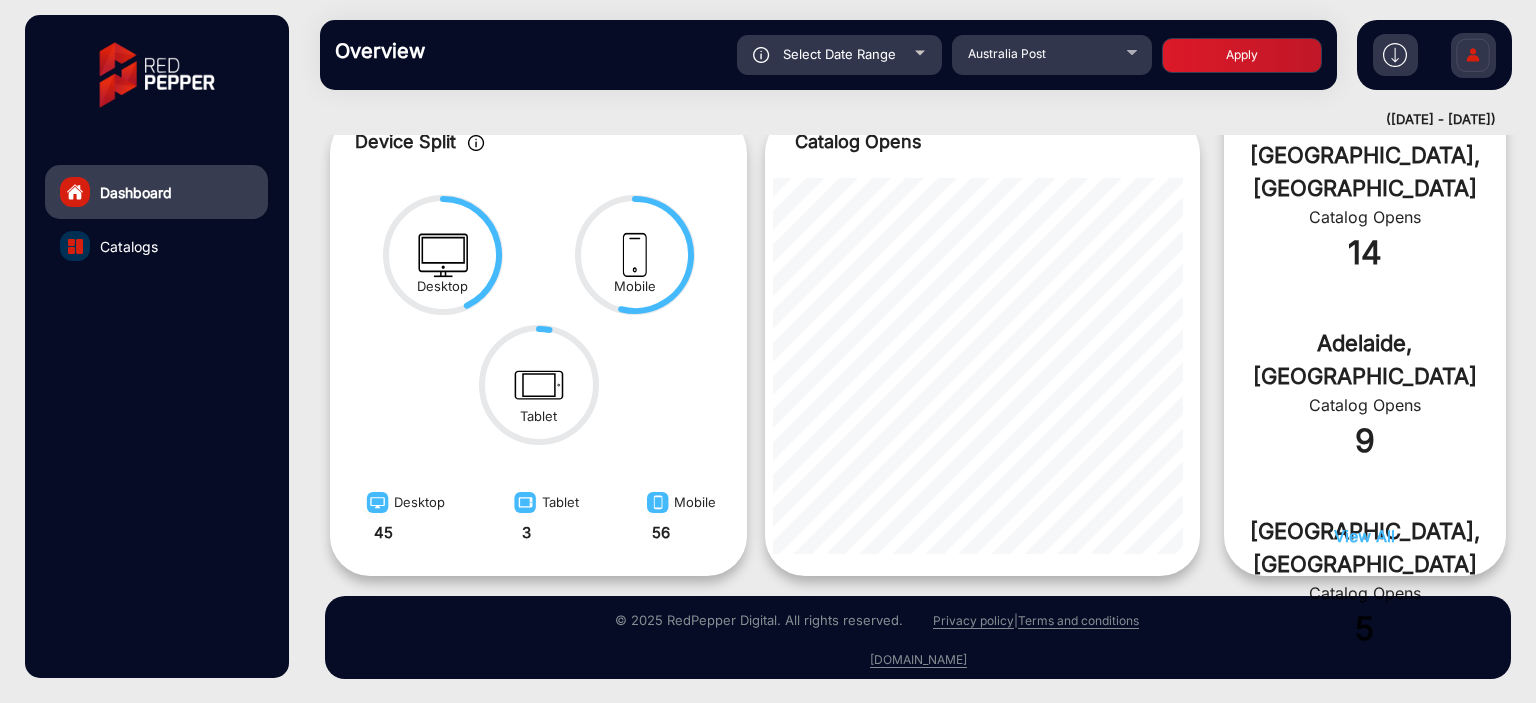 click on "Apply" 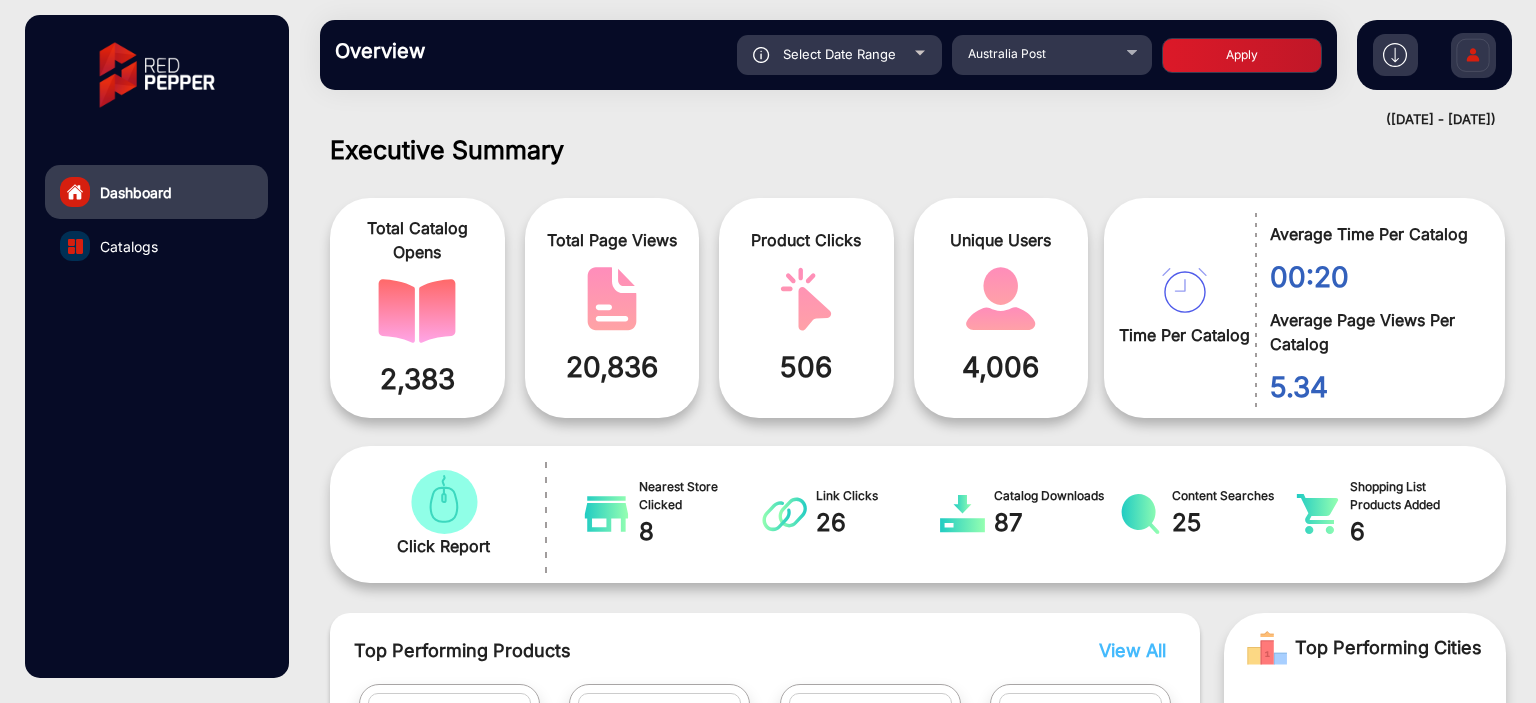 click on "Select Date Range" 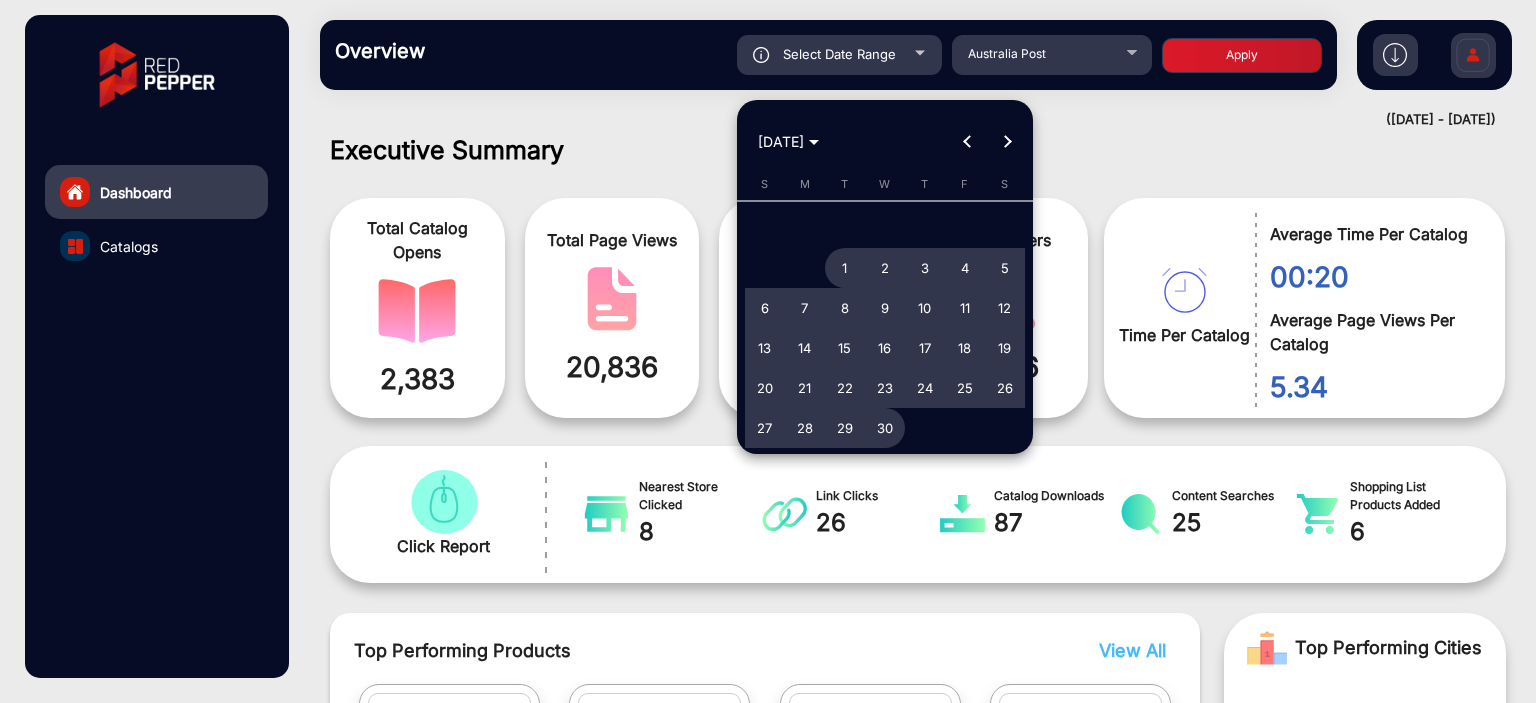 click on "S M T W T F S  [DATE]   2   3   4   5   6   7   8   9   10   11   12   13   14   15   16   17   18   19   20   21   22   23   24   25   26   27   28   29   30" at bounding box center [885, 312] 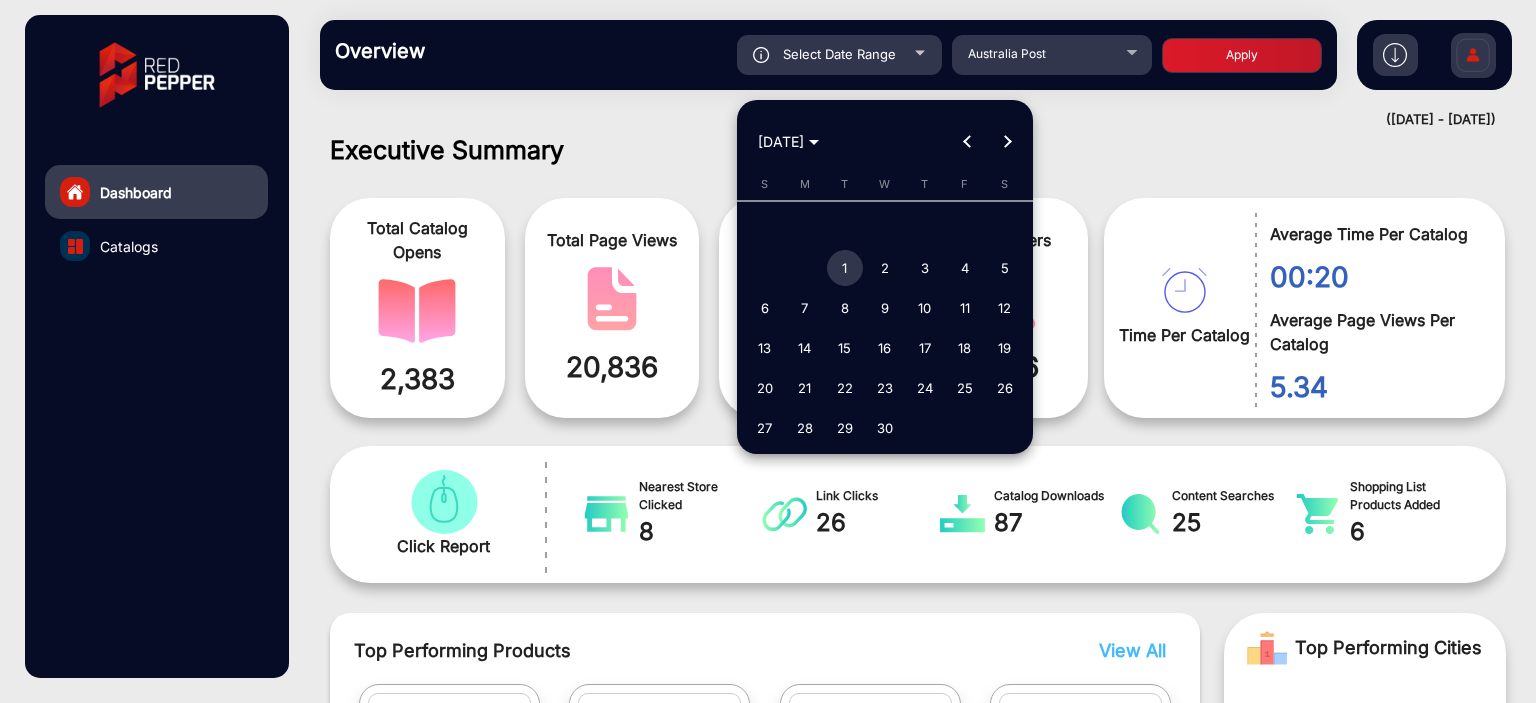 click on "1" at bounding box center (845, 268) 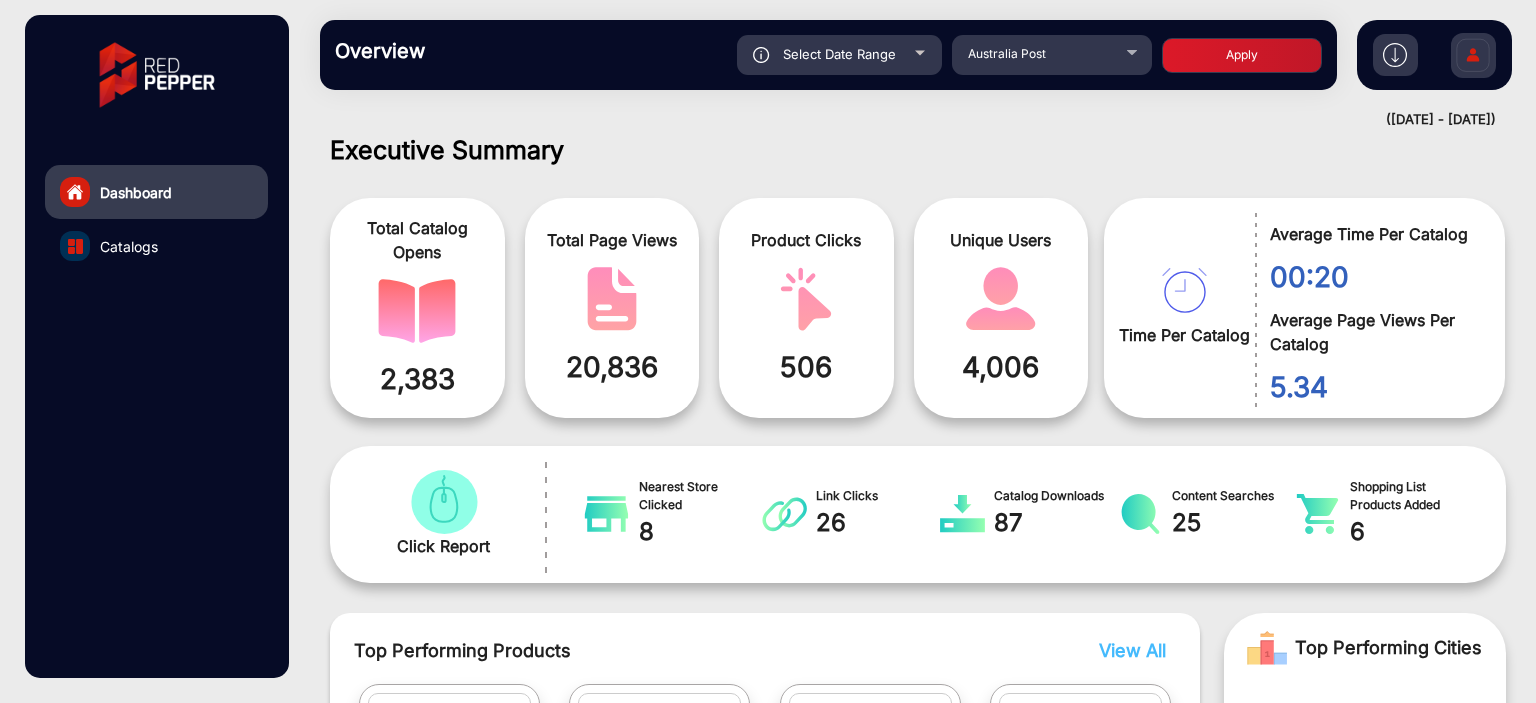 click on "Apply" 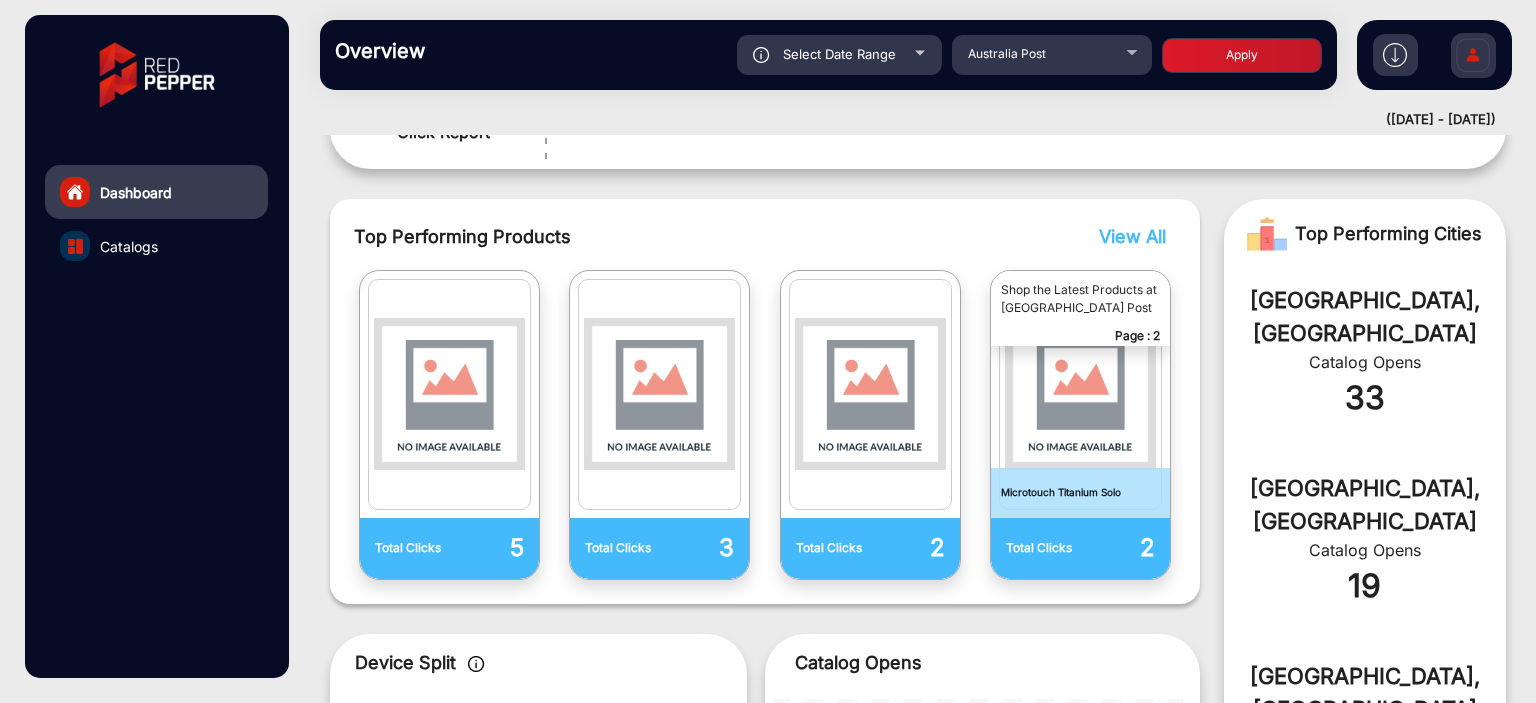 click on "Select Date Range" 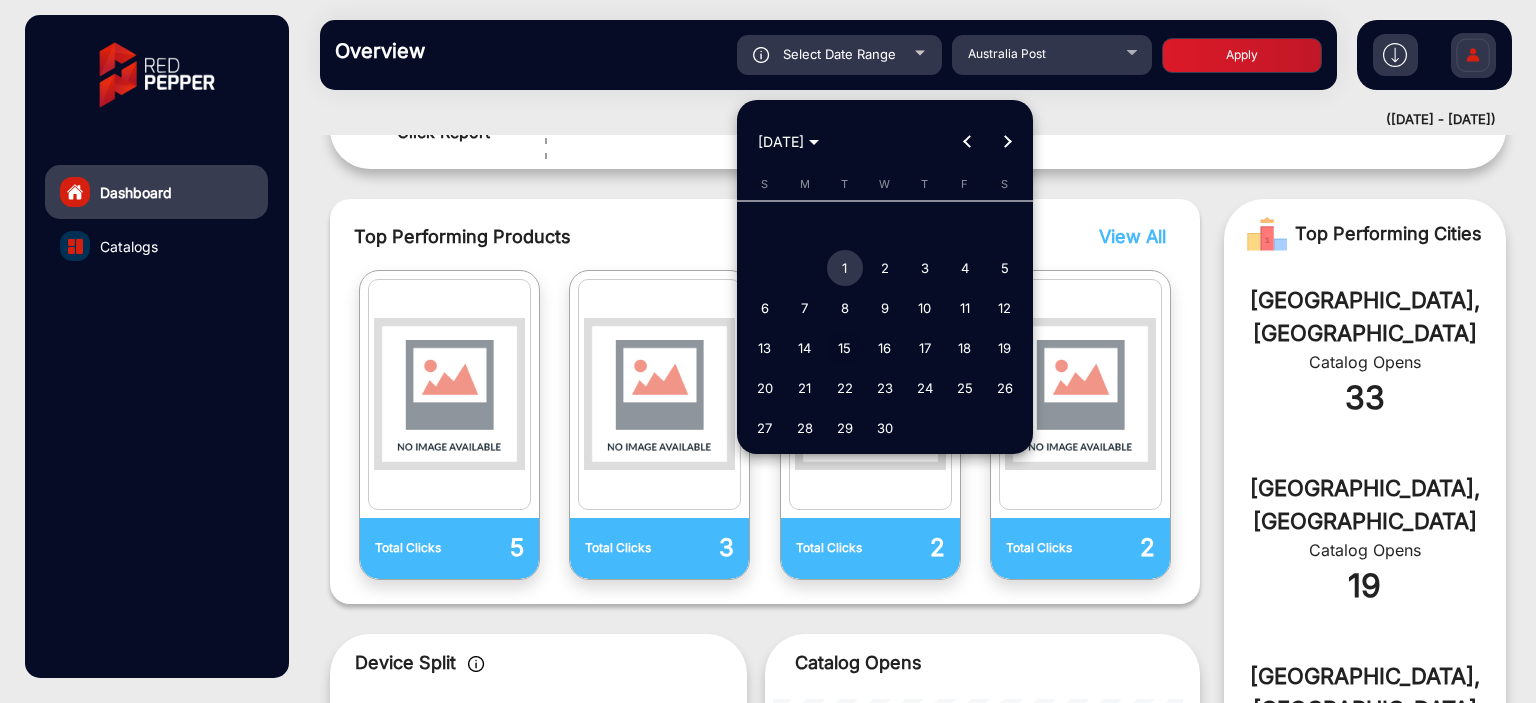 click on "15" at bounding box center (845, 348) 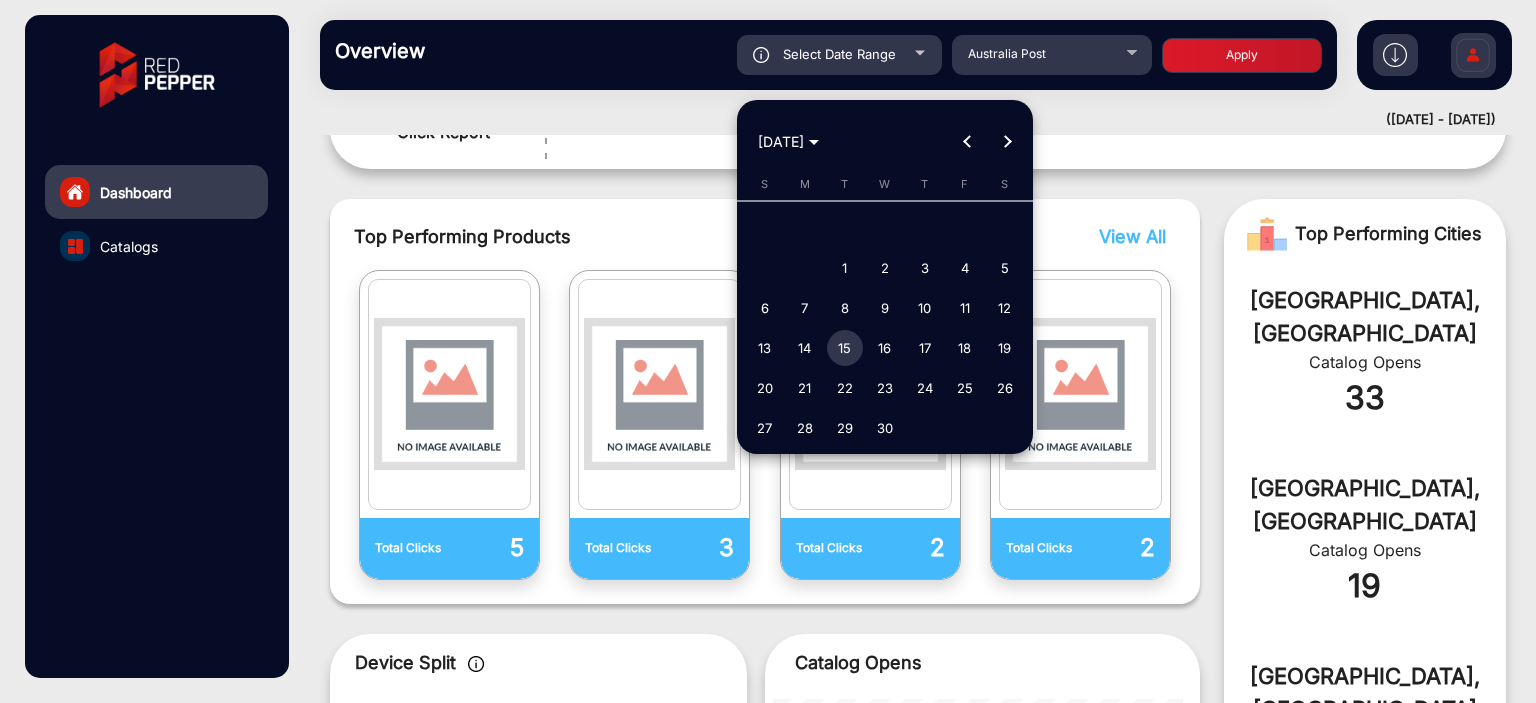 click on "15" at bounding box center [845, 348] 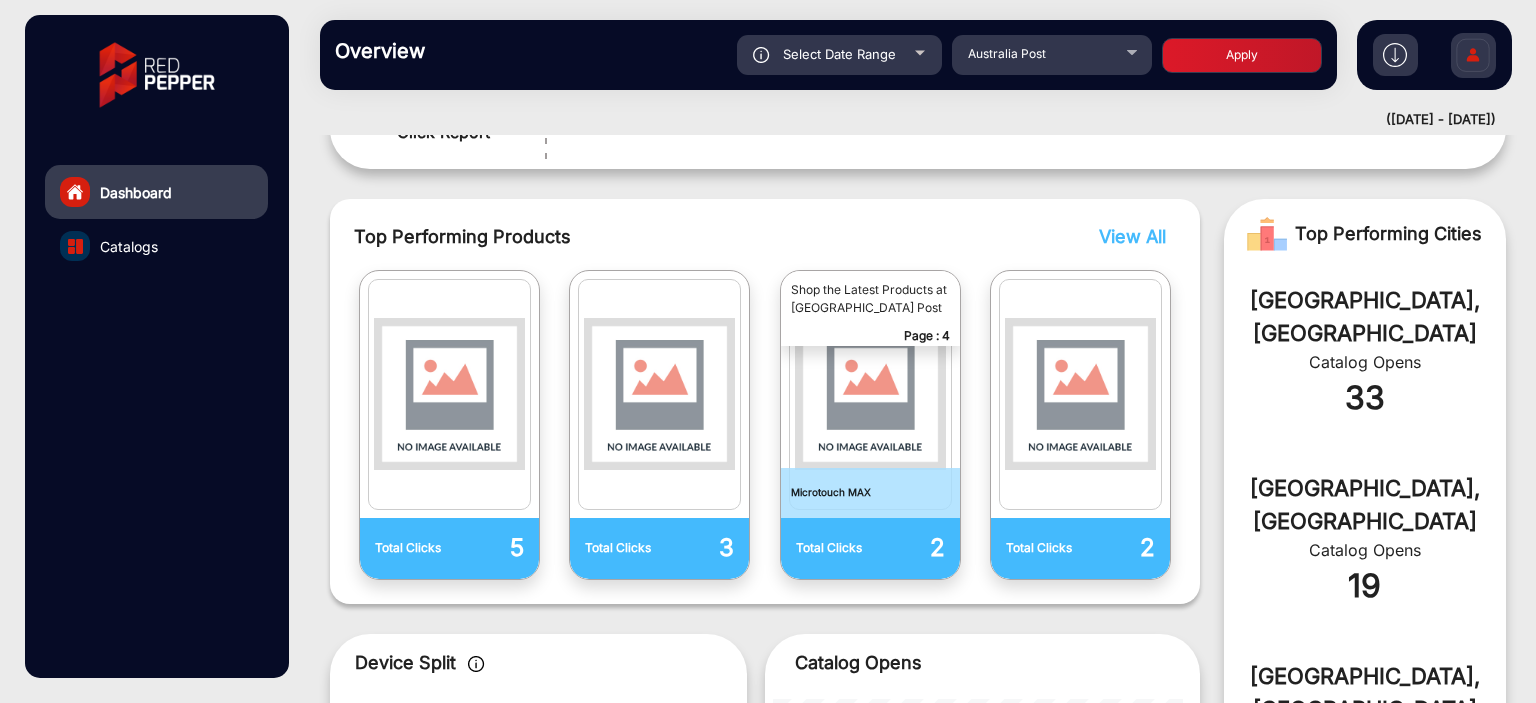 click on "Apply" 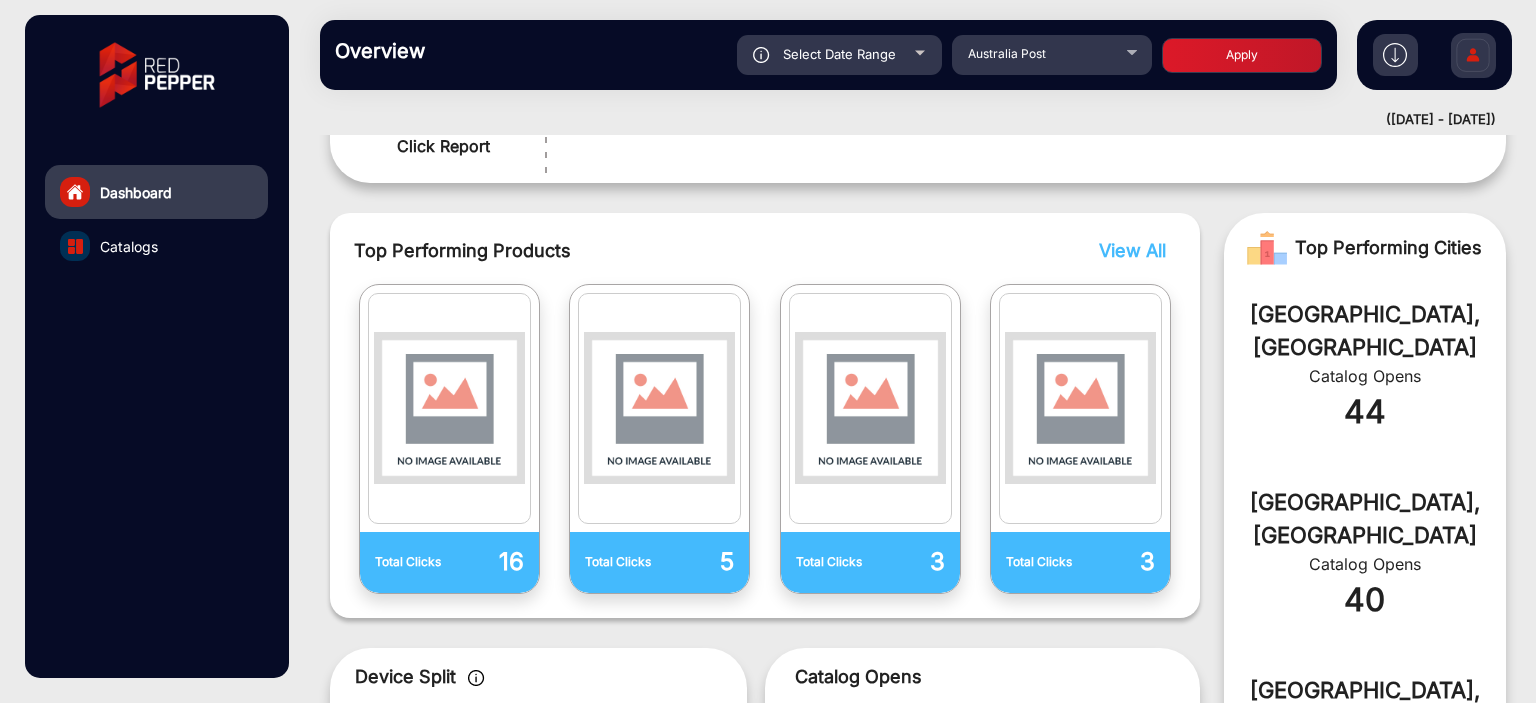 click on "Select Date Range" 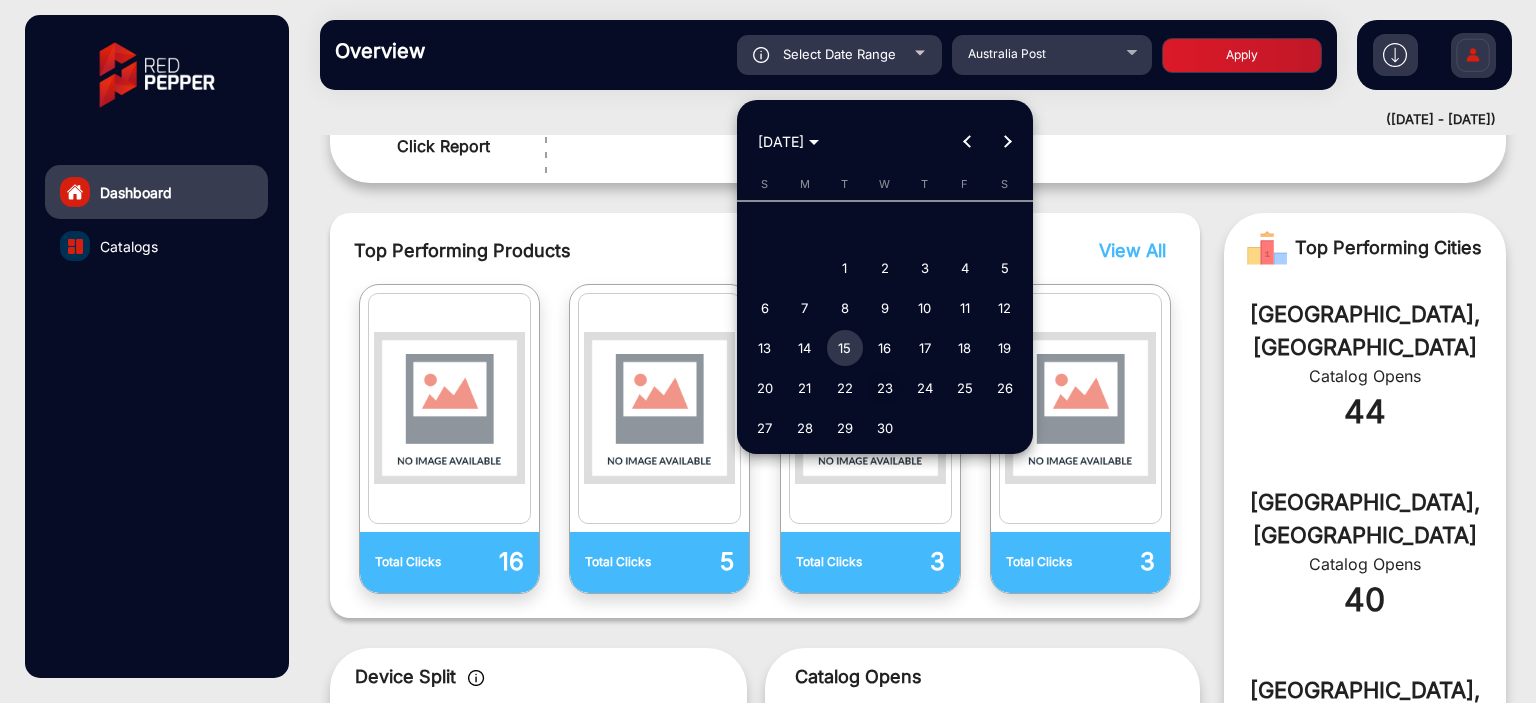 click on "23" at bounding box center [885, 388] 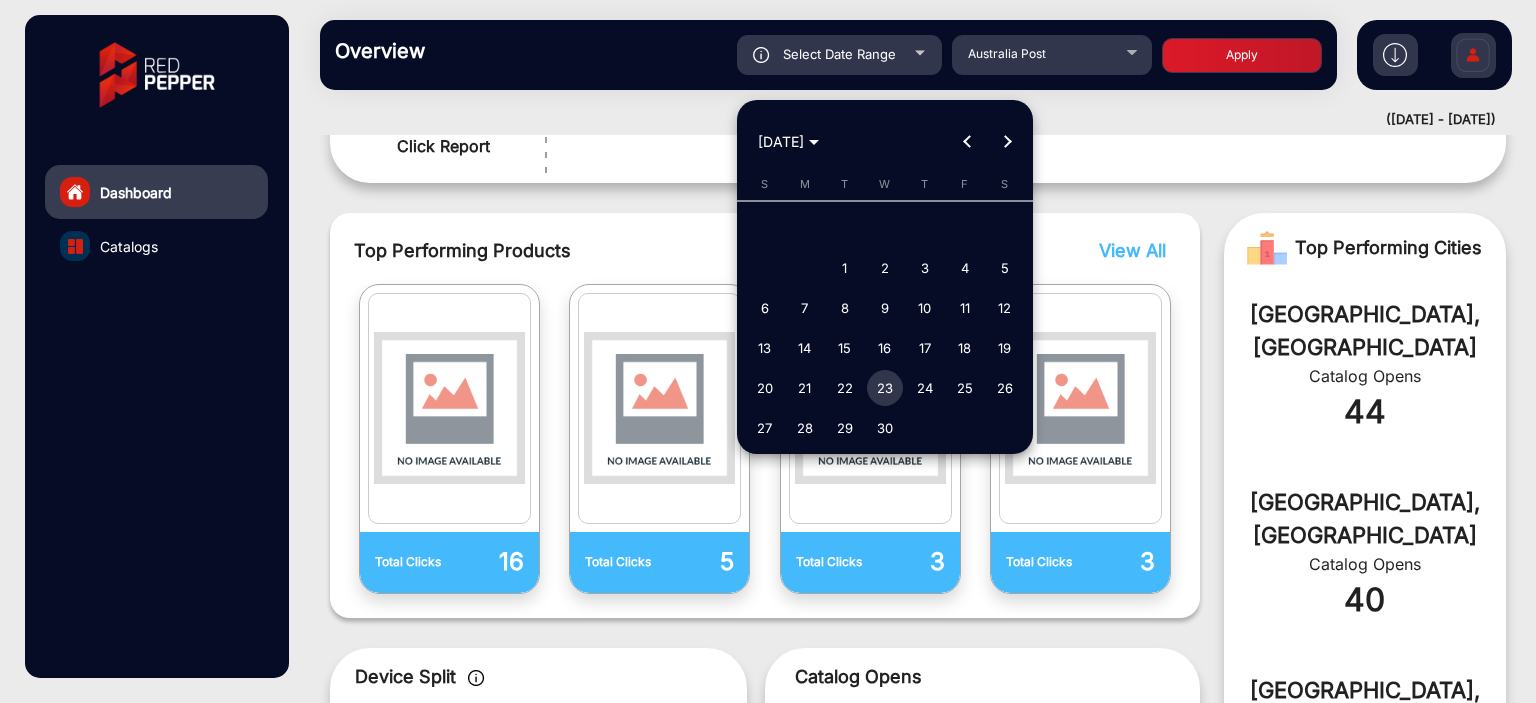 click on "23" at bounding box center [885, 388] 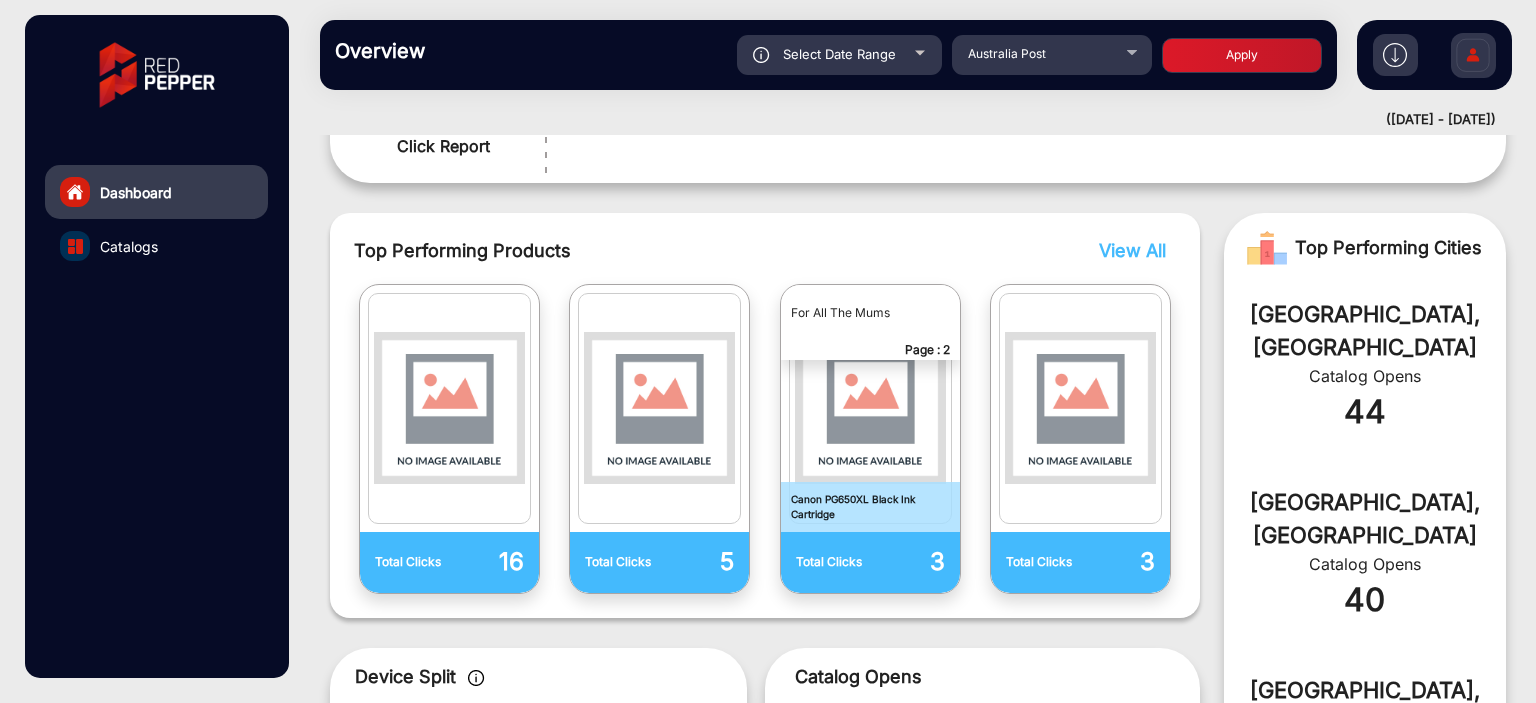 click on "Apply" 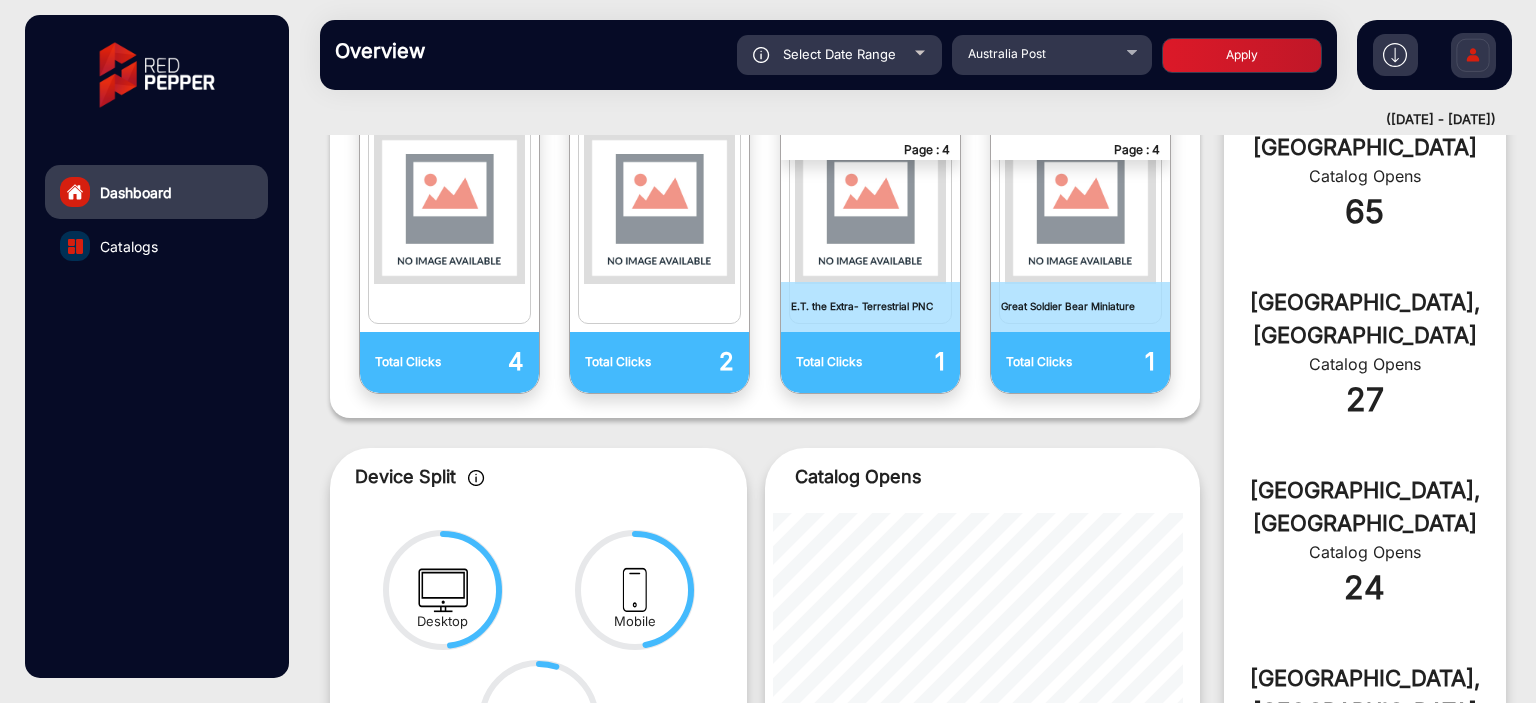 click on "Select Date Range" 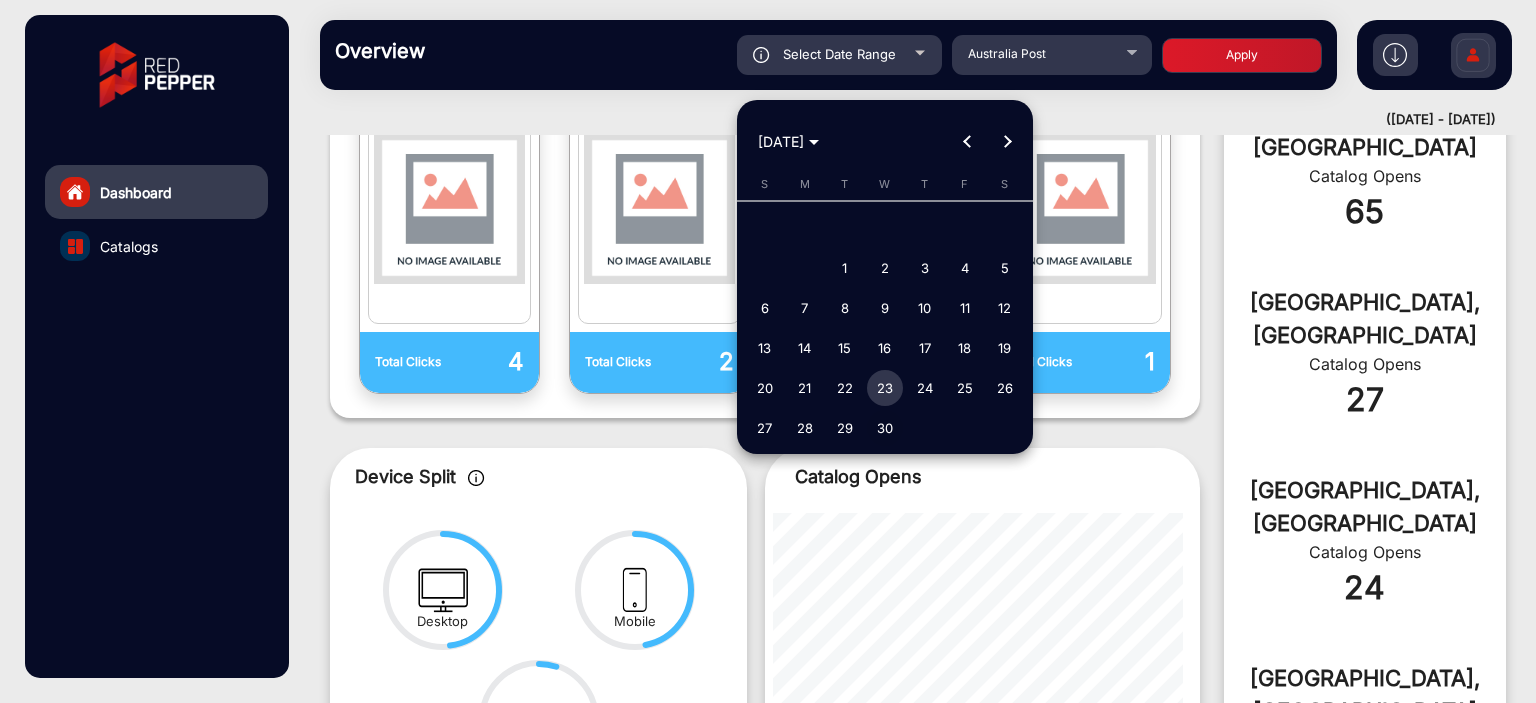click on "30" at bounding box center [885, 428] 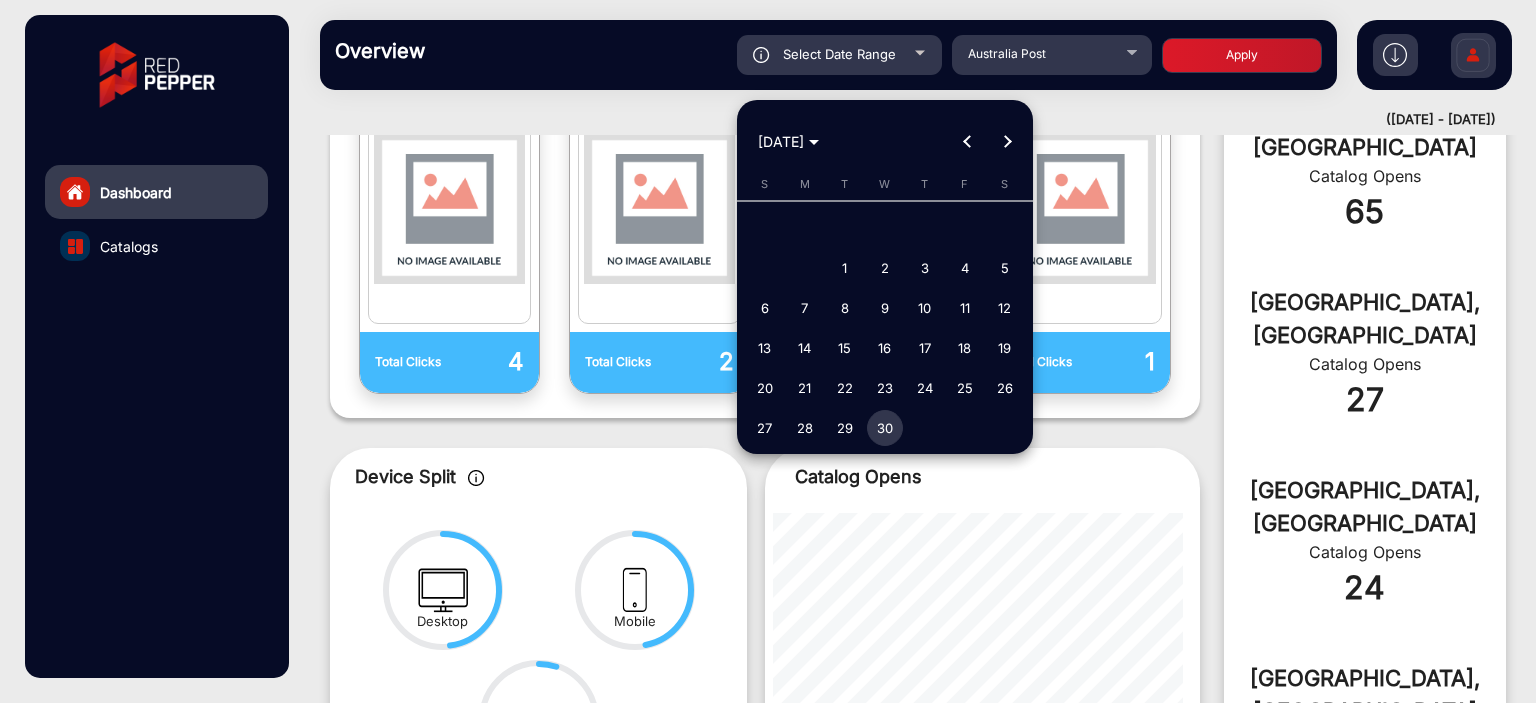 click on "30" at bounding box center (885, 428) 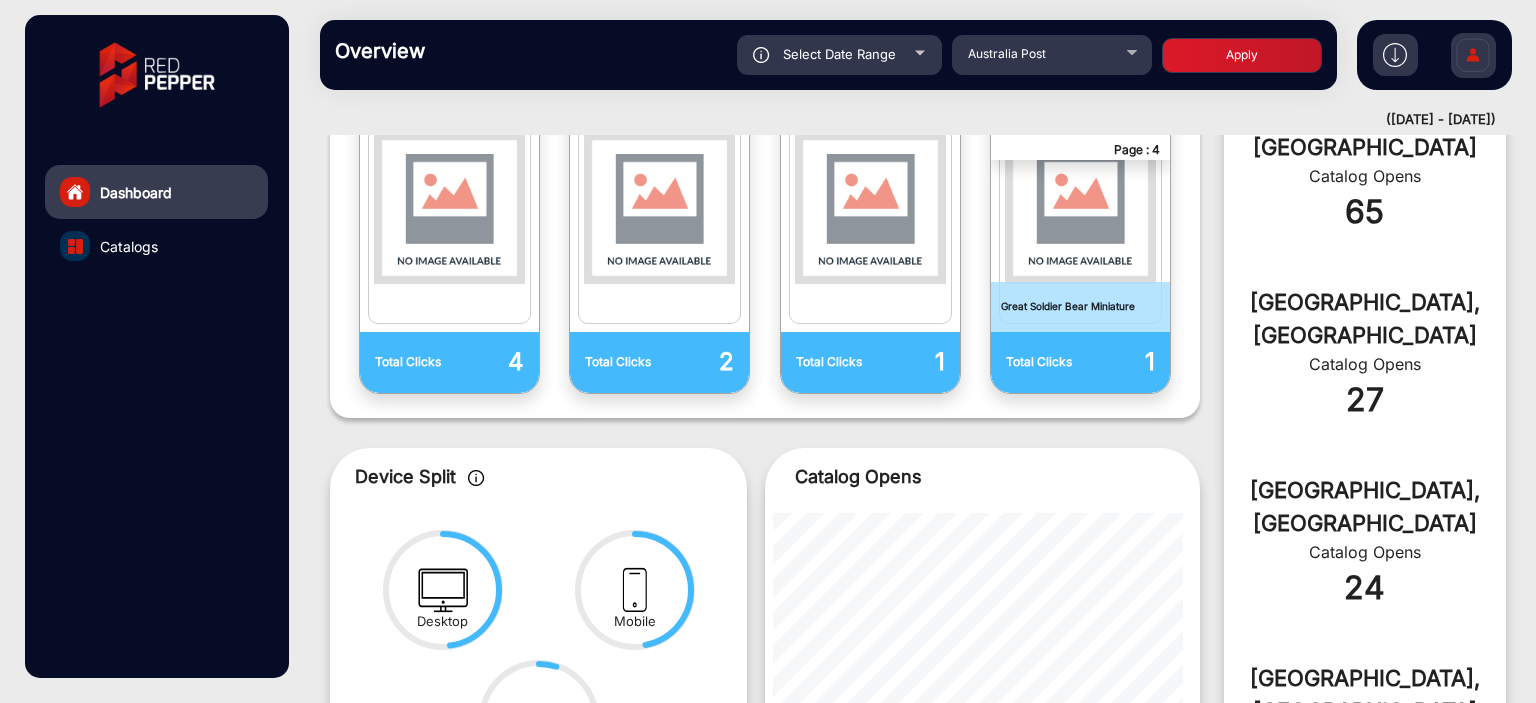 click on "Apply" 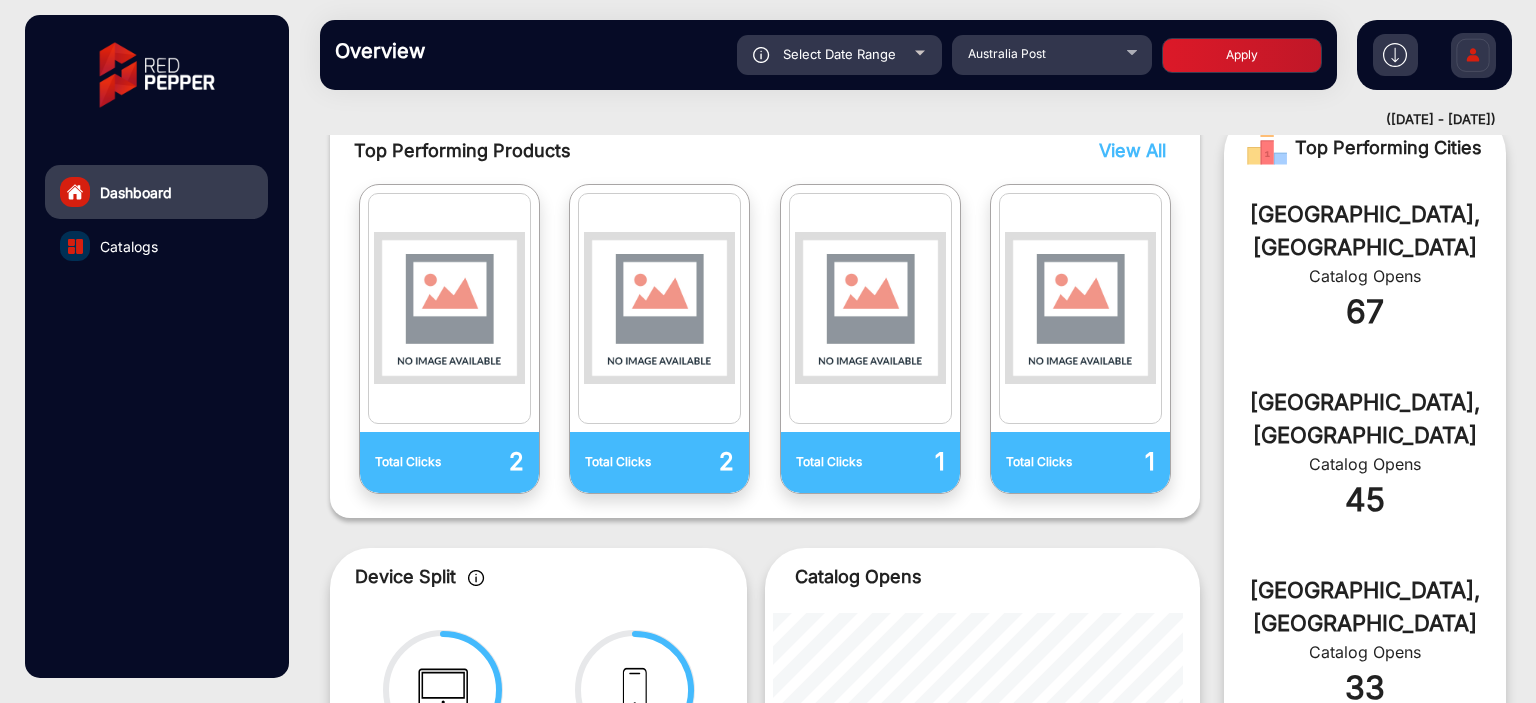 click on "Select Date Range" 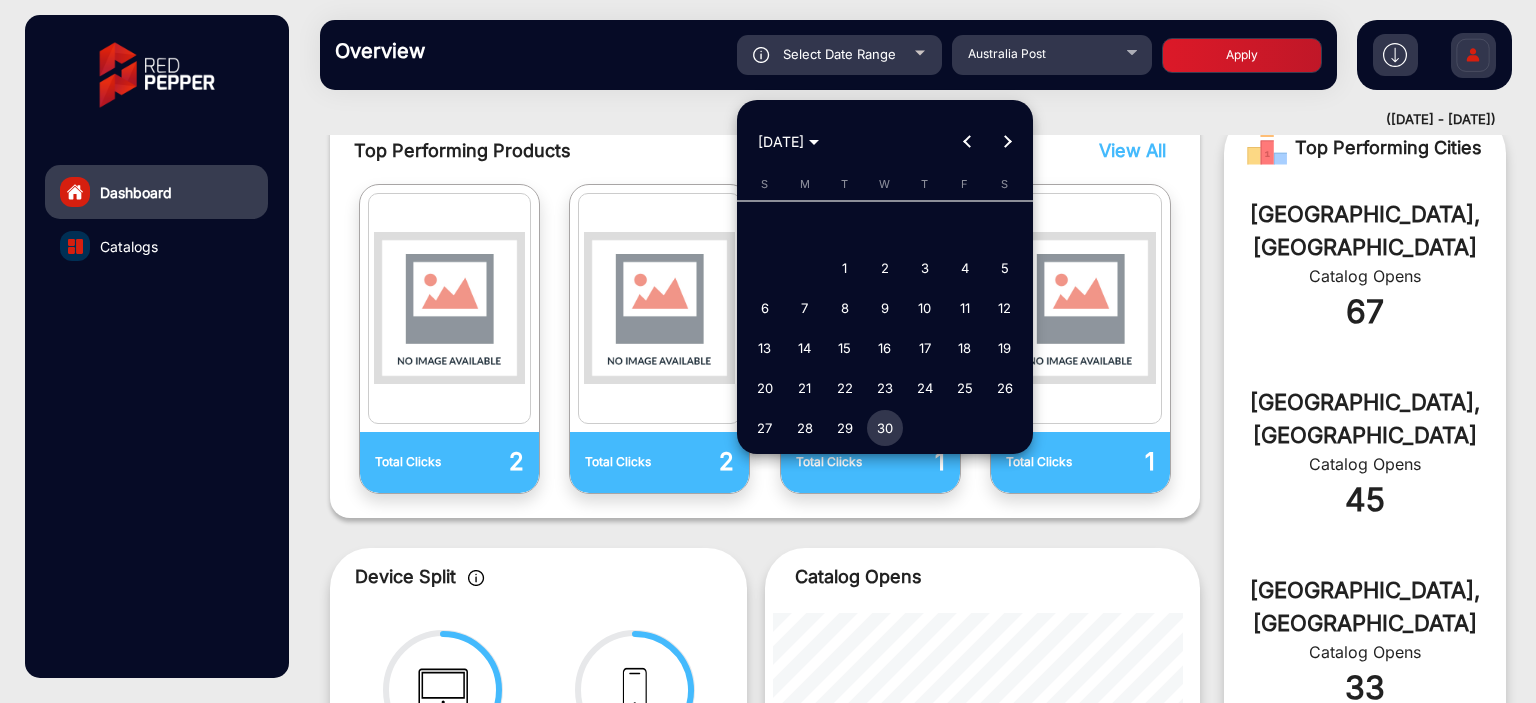 click at bounding box center [1007, 142] 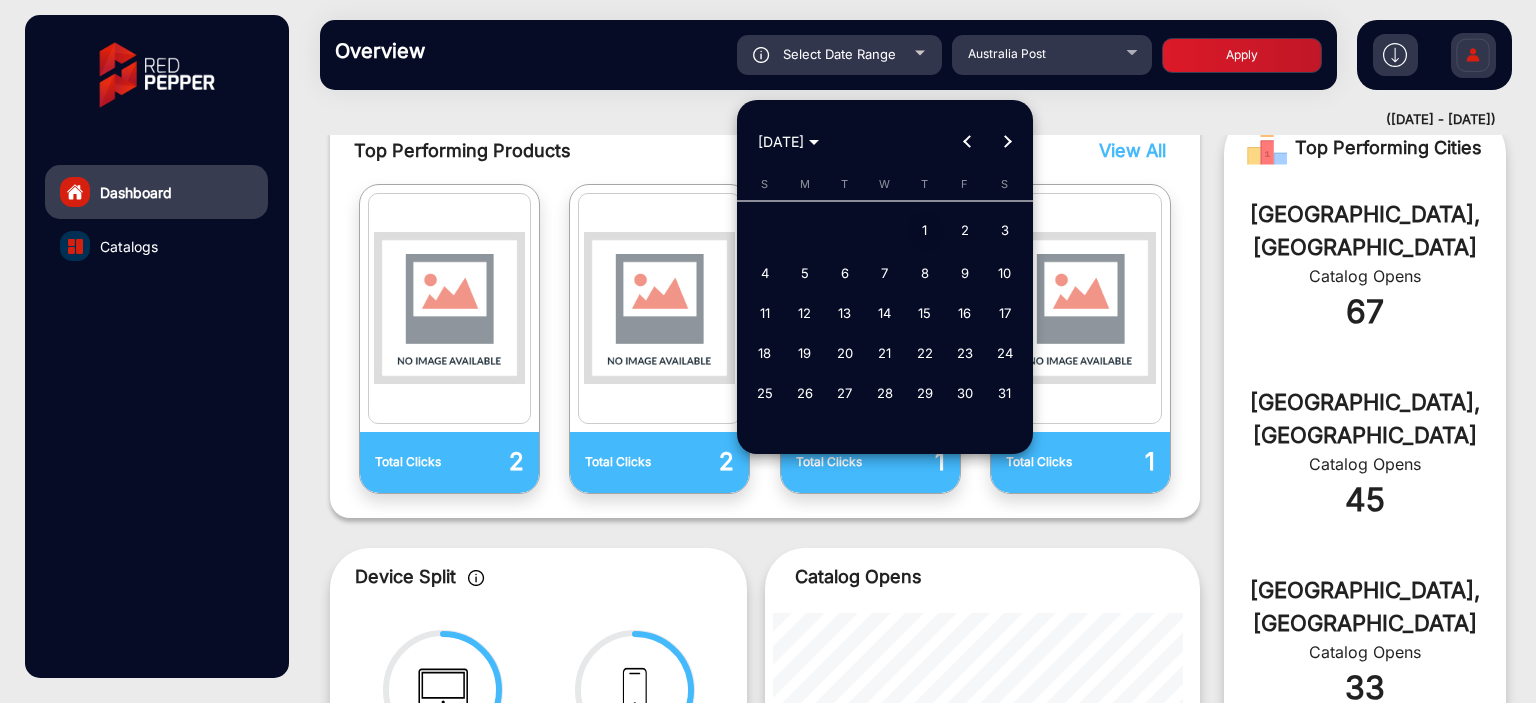 click on "1" at bounding box center [925, 231] 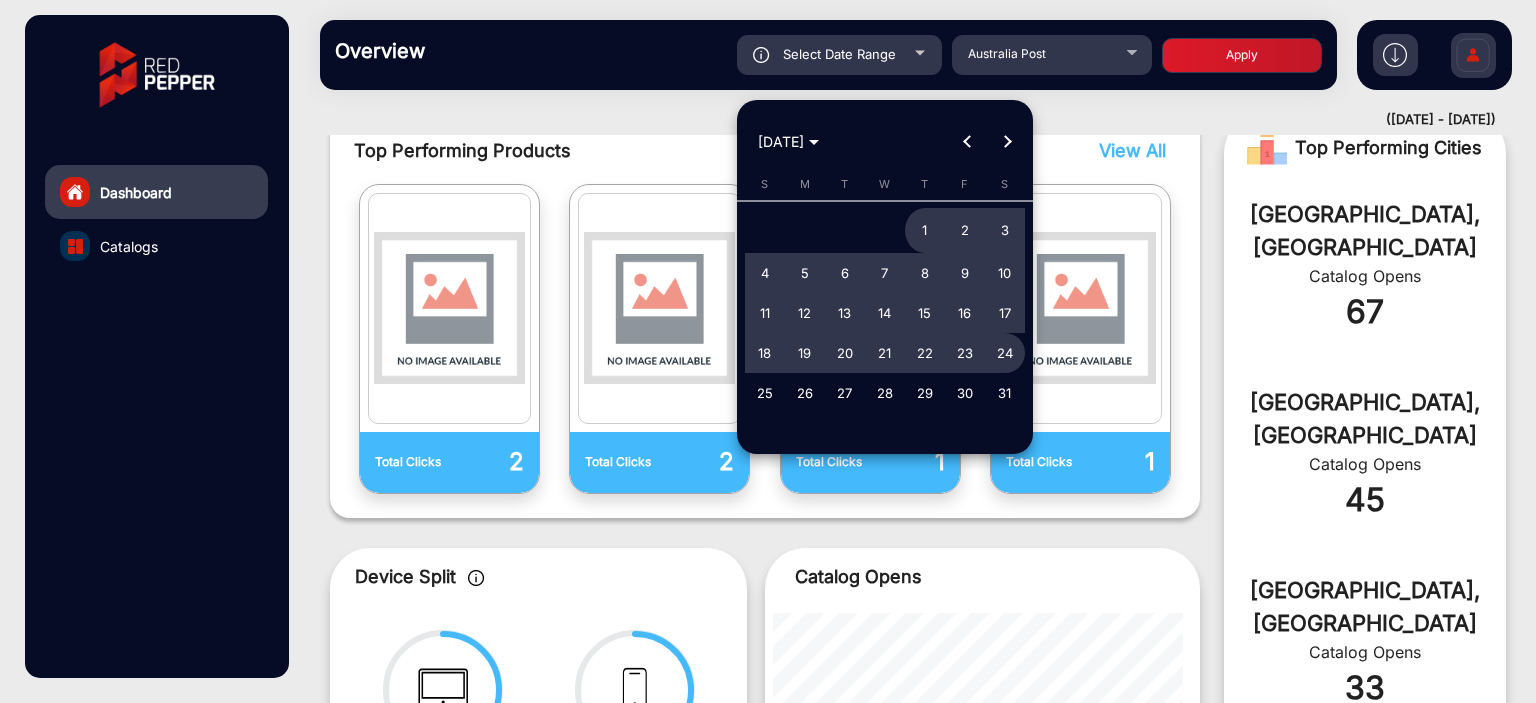 click on "31" at bounding box center (1005, 393) 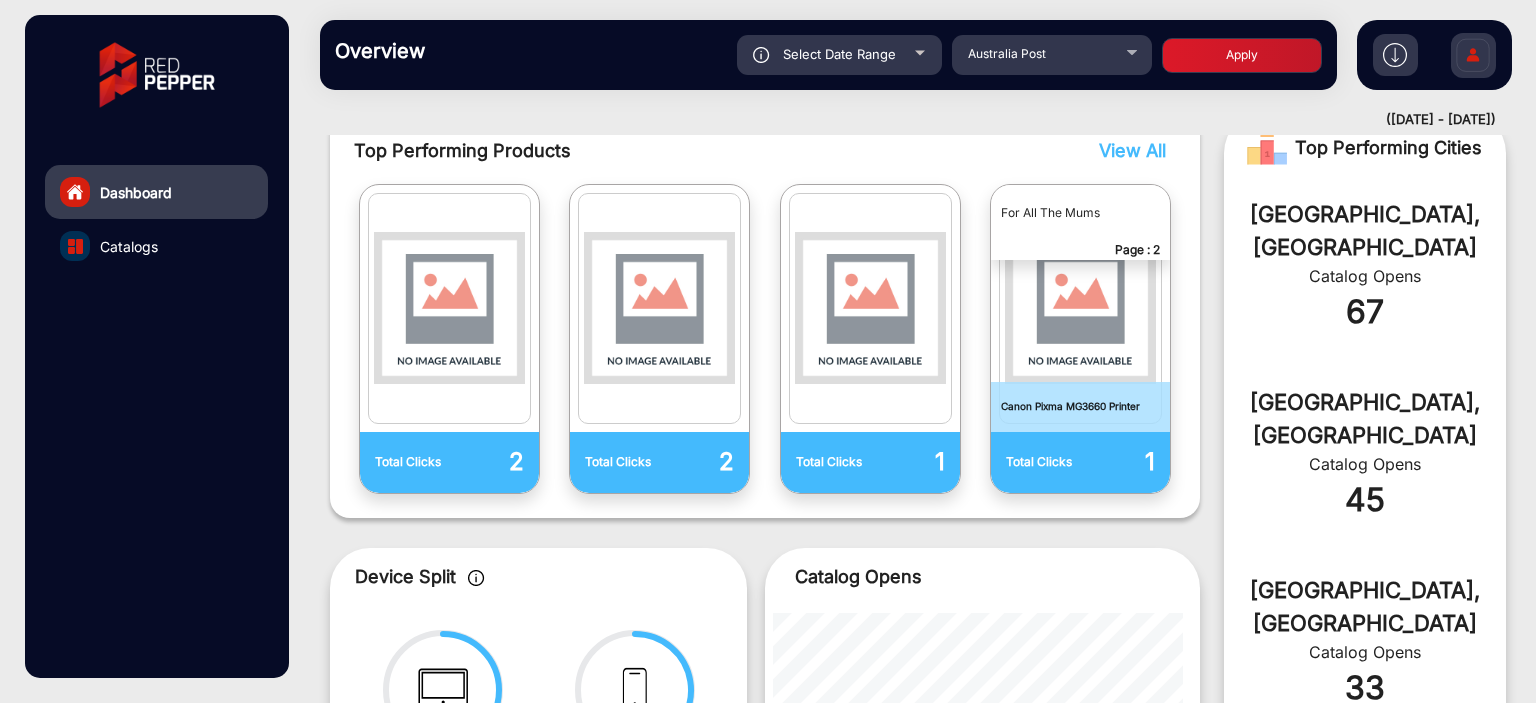 click on "Apply" 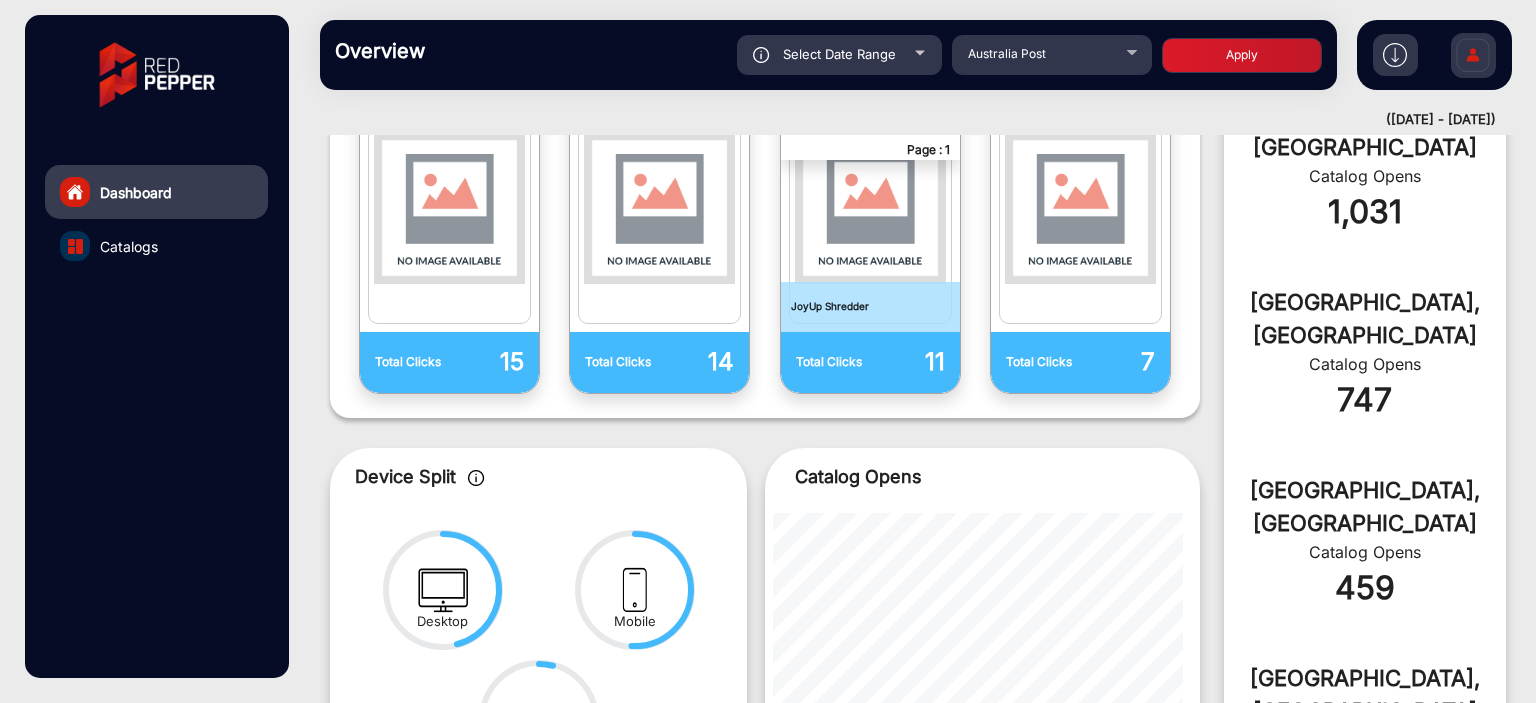 click on "Select Date Range" 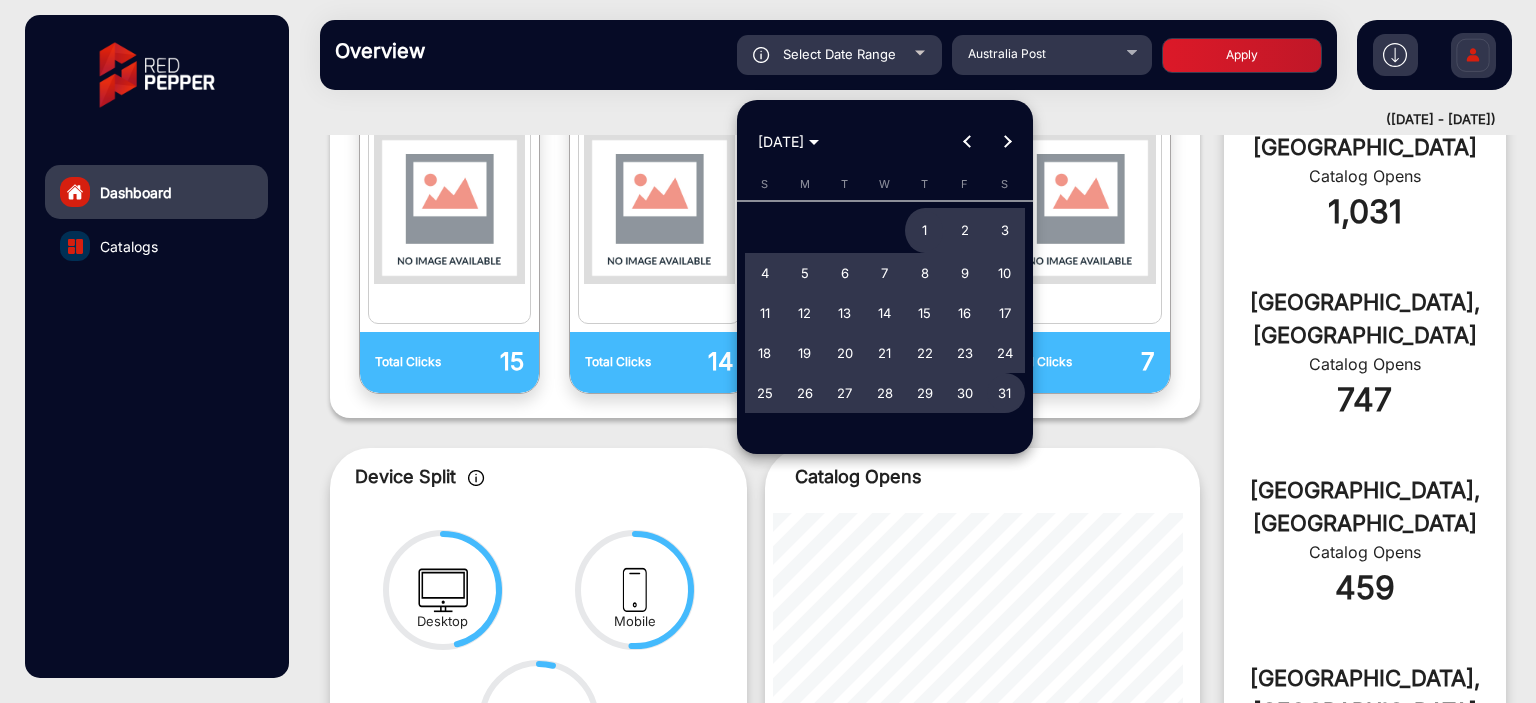 click on "1" at bounding box center (925, 231) 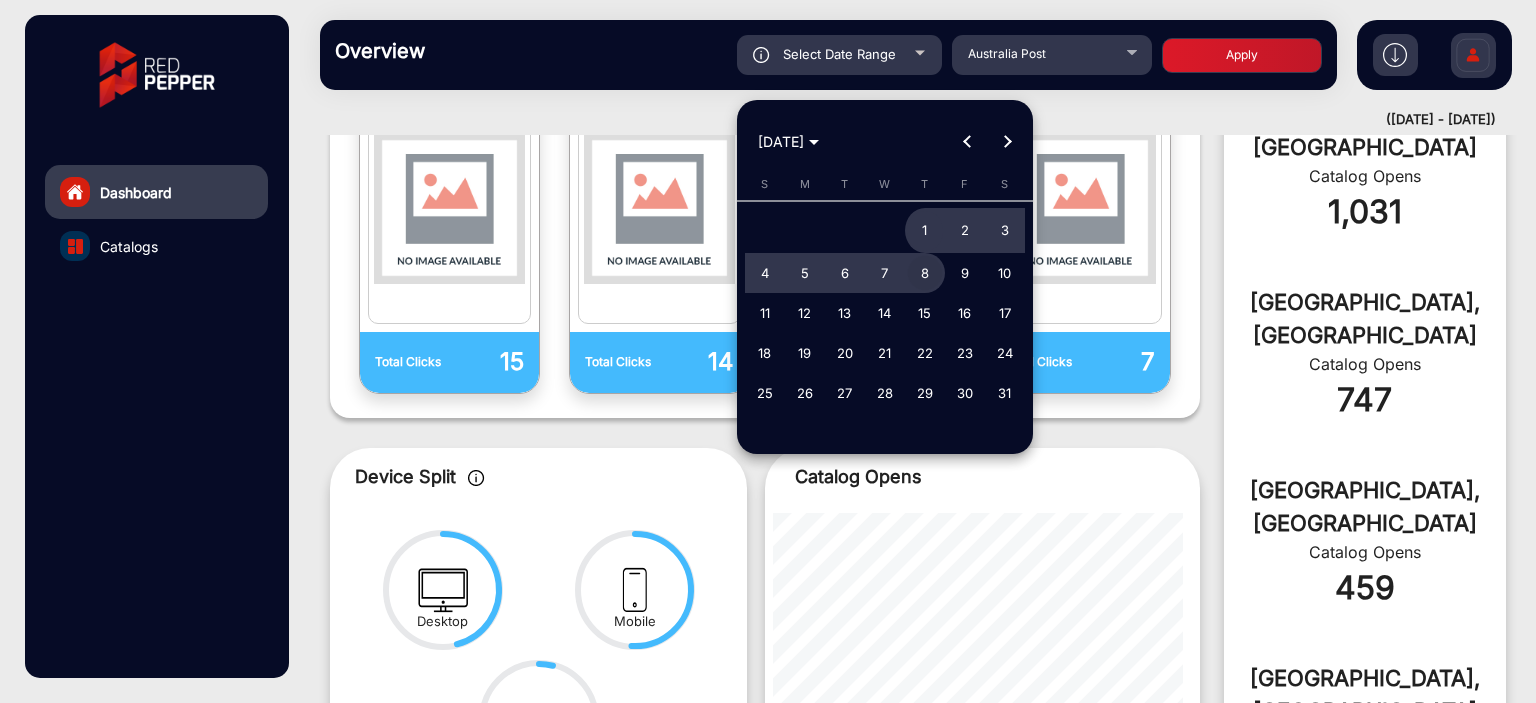 click on "8" at bounding box center [925, 273] 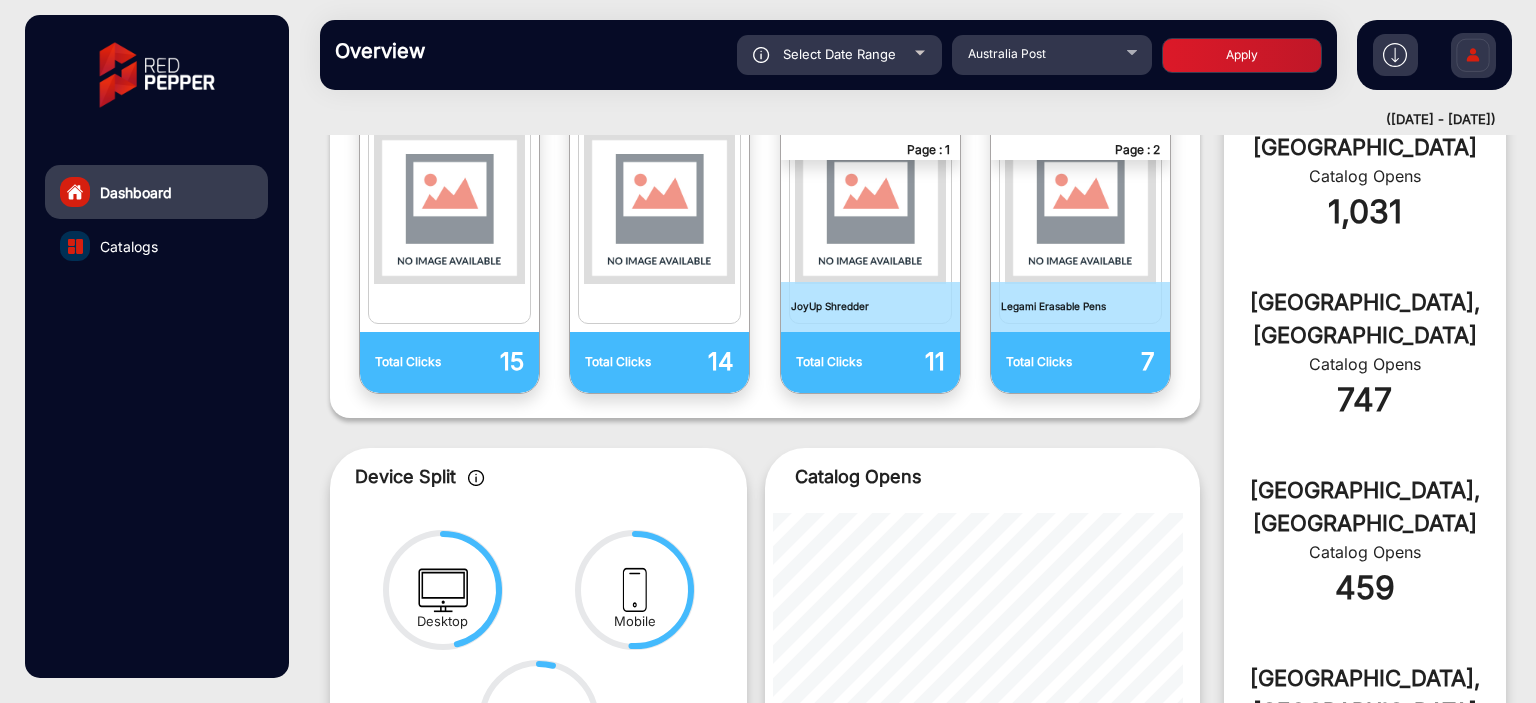 click on "Apply" 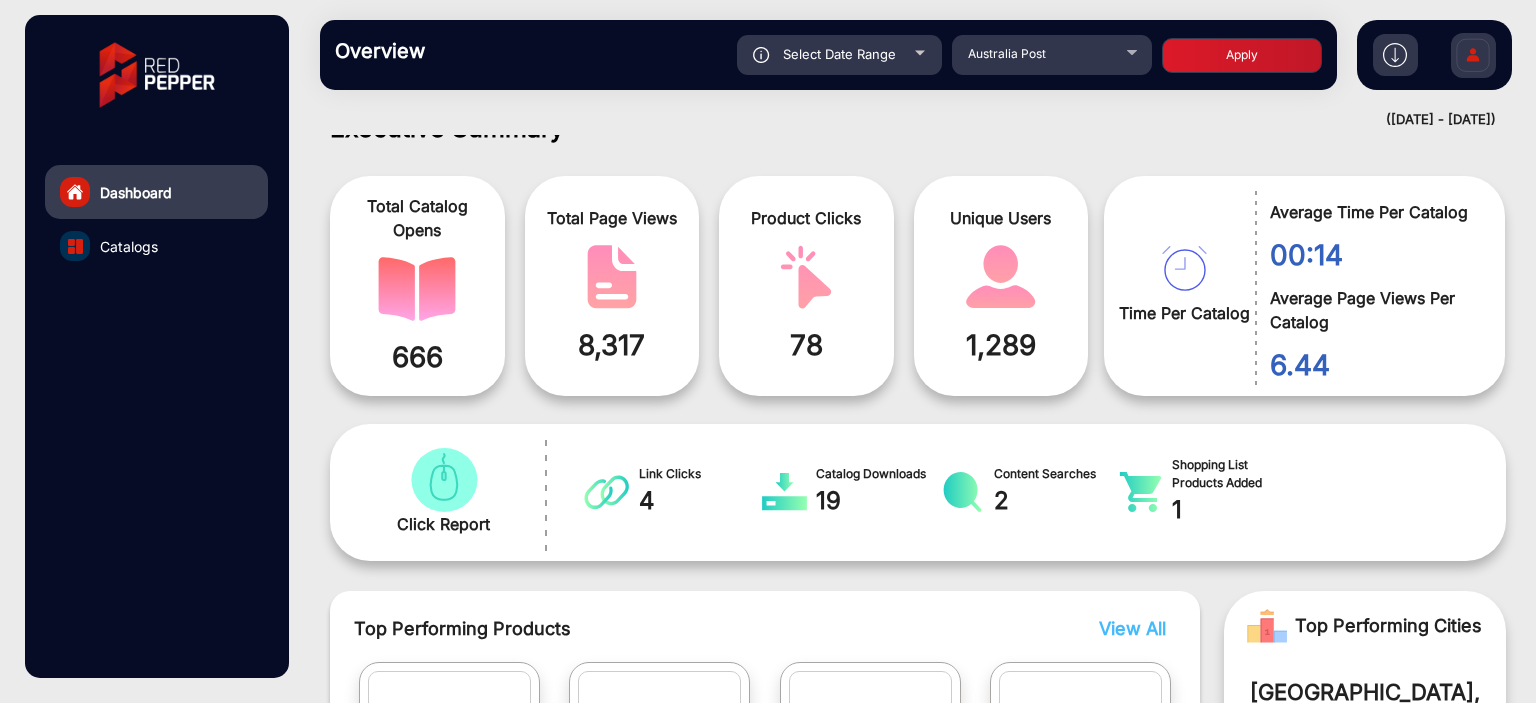 scroll, scrollTop: 0, scrollLeft: 0, axis: both 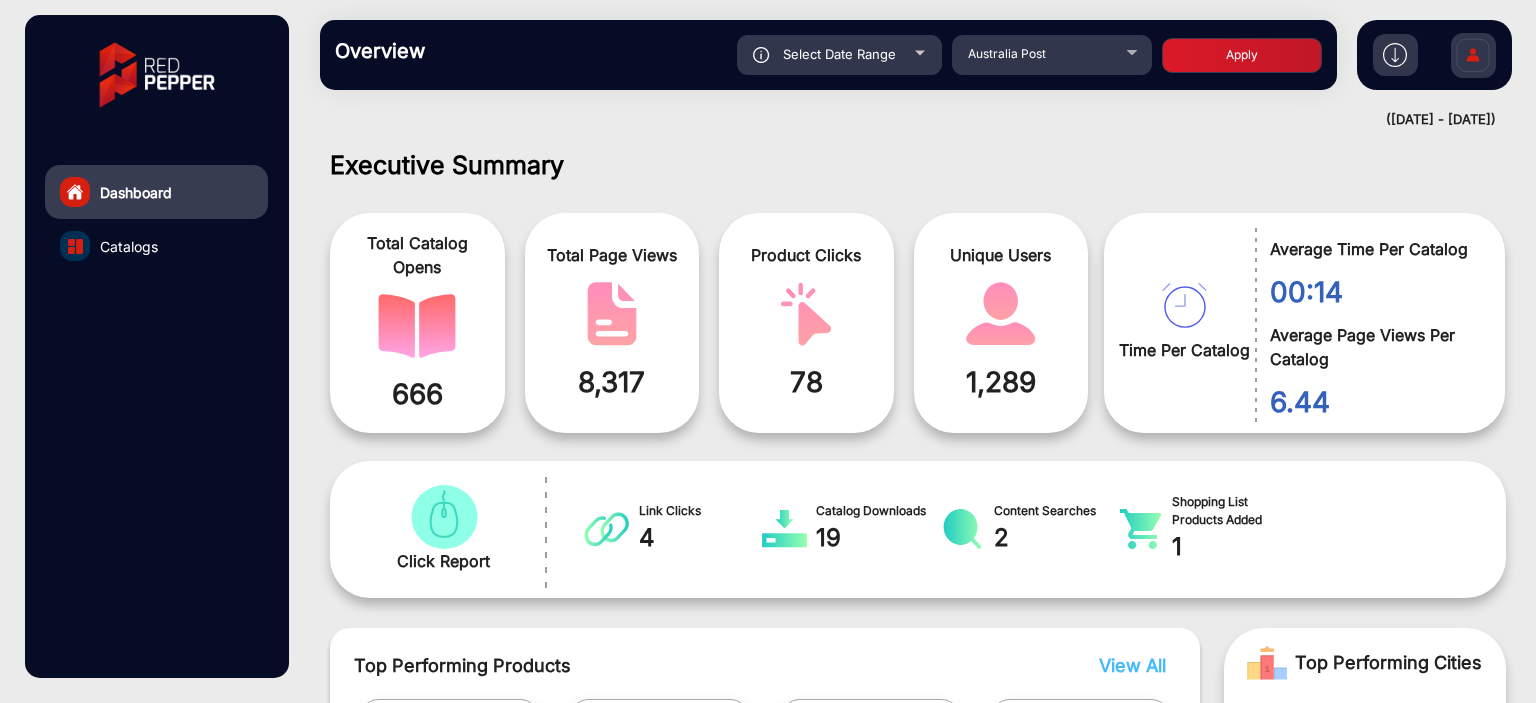click on "Select Date Range" 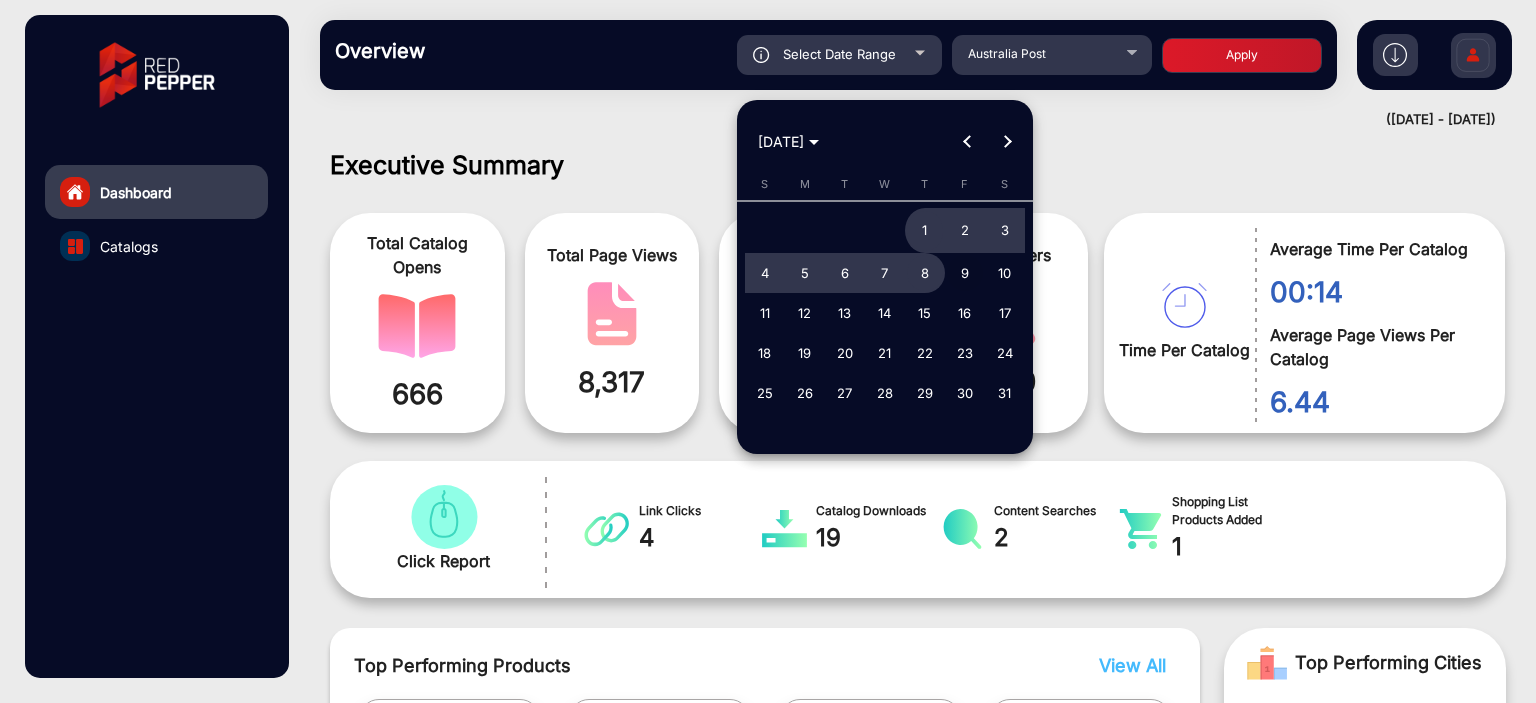 click on "9" at bounding box center (965, 273) 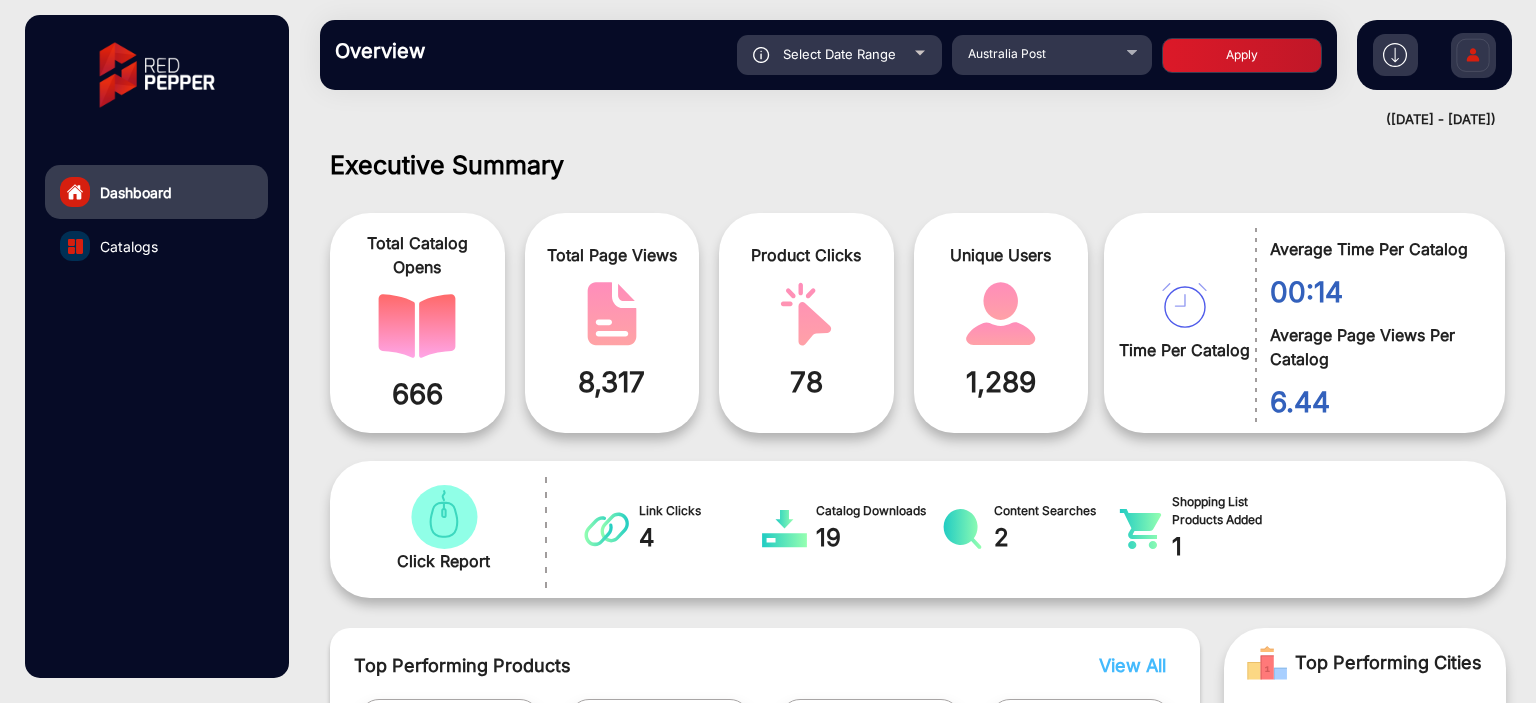 click on "Apply" 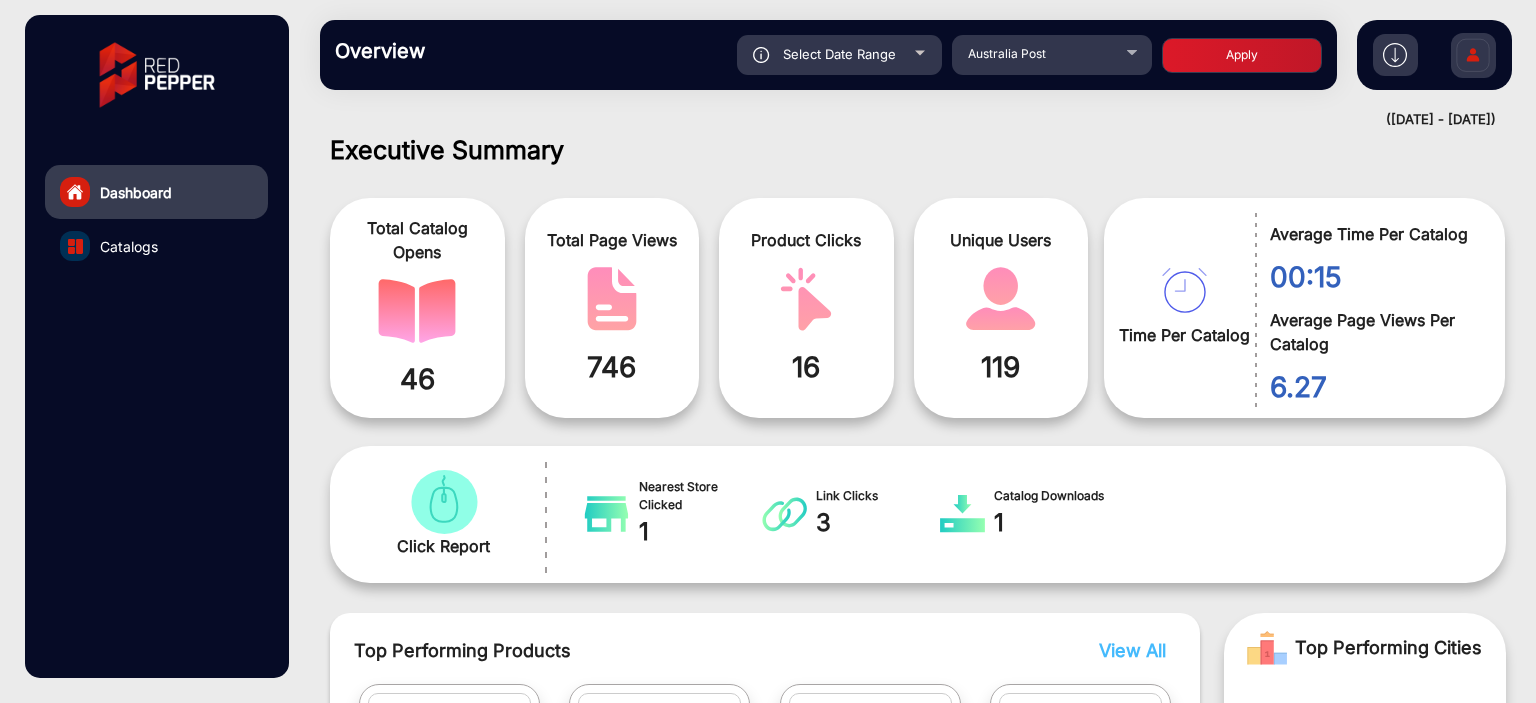 scroll, scrollTop: 999101, scrollLeft: 998828, axis: both 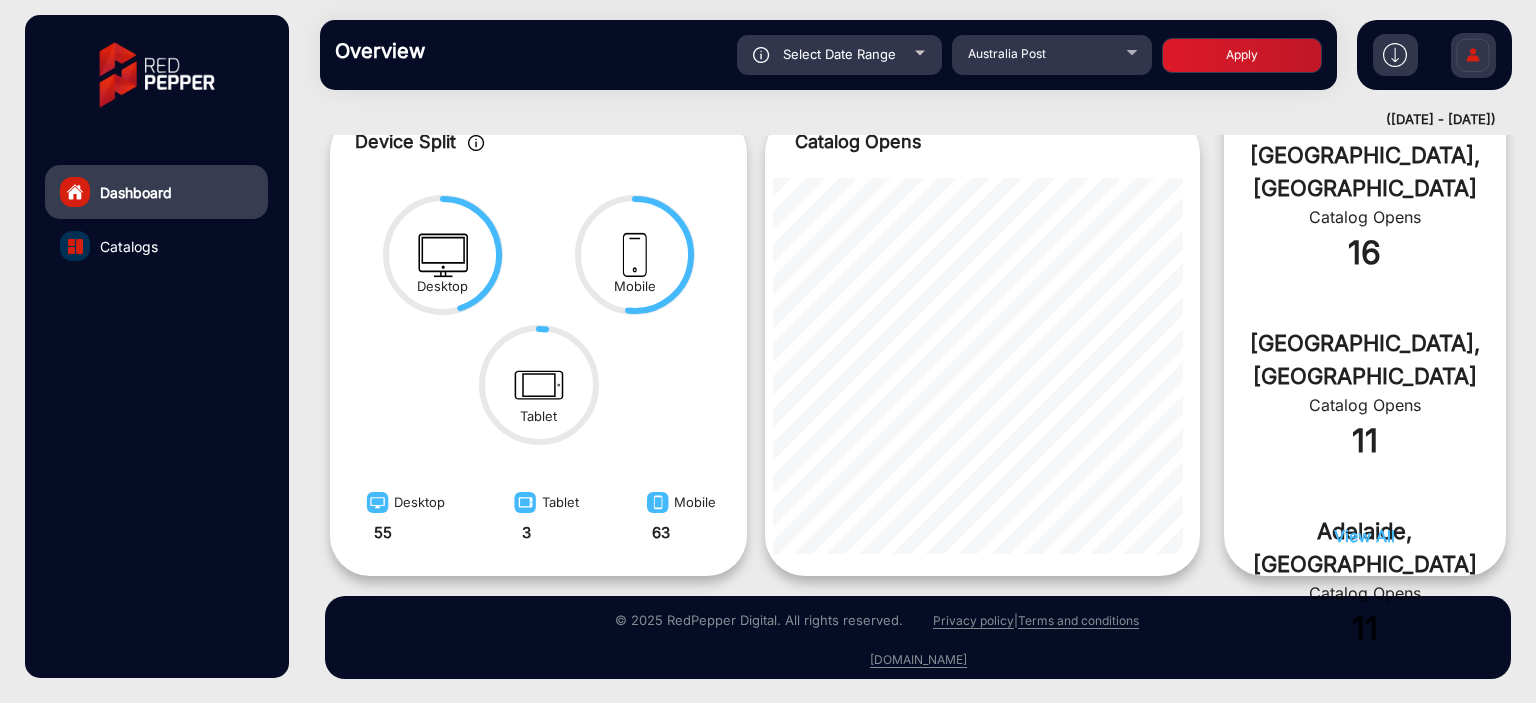 click on "Overview  Reports Understand what makes your customers tick and learn how they are consuming your content. Select Date Range [DATE] - [DATE] Choose date [GEOGRAPHIC_DATA] Post Apply" 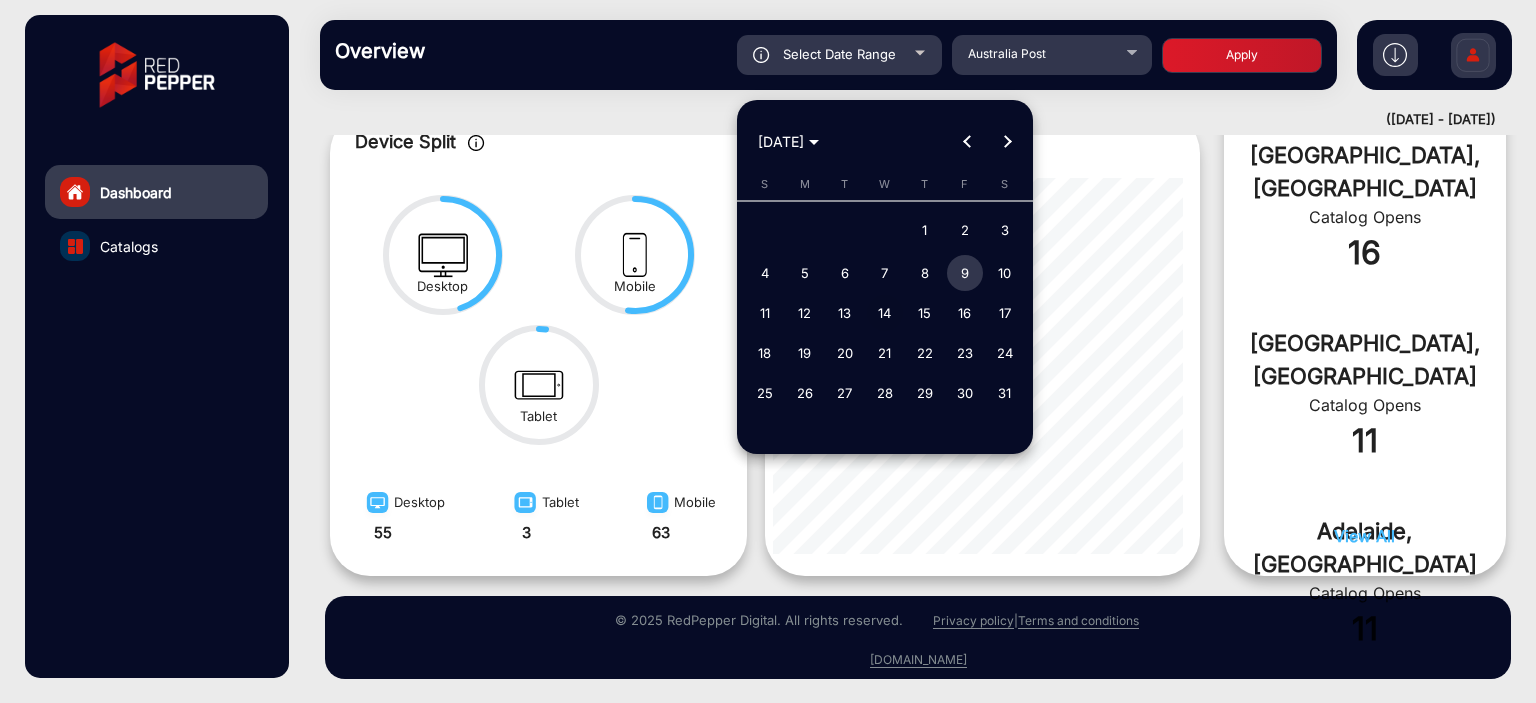 click on "14" at bounding box center (885, 313) 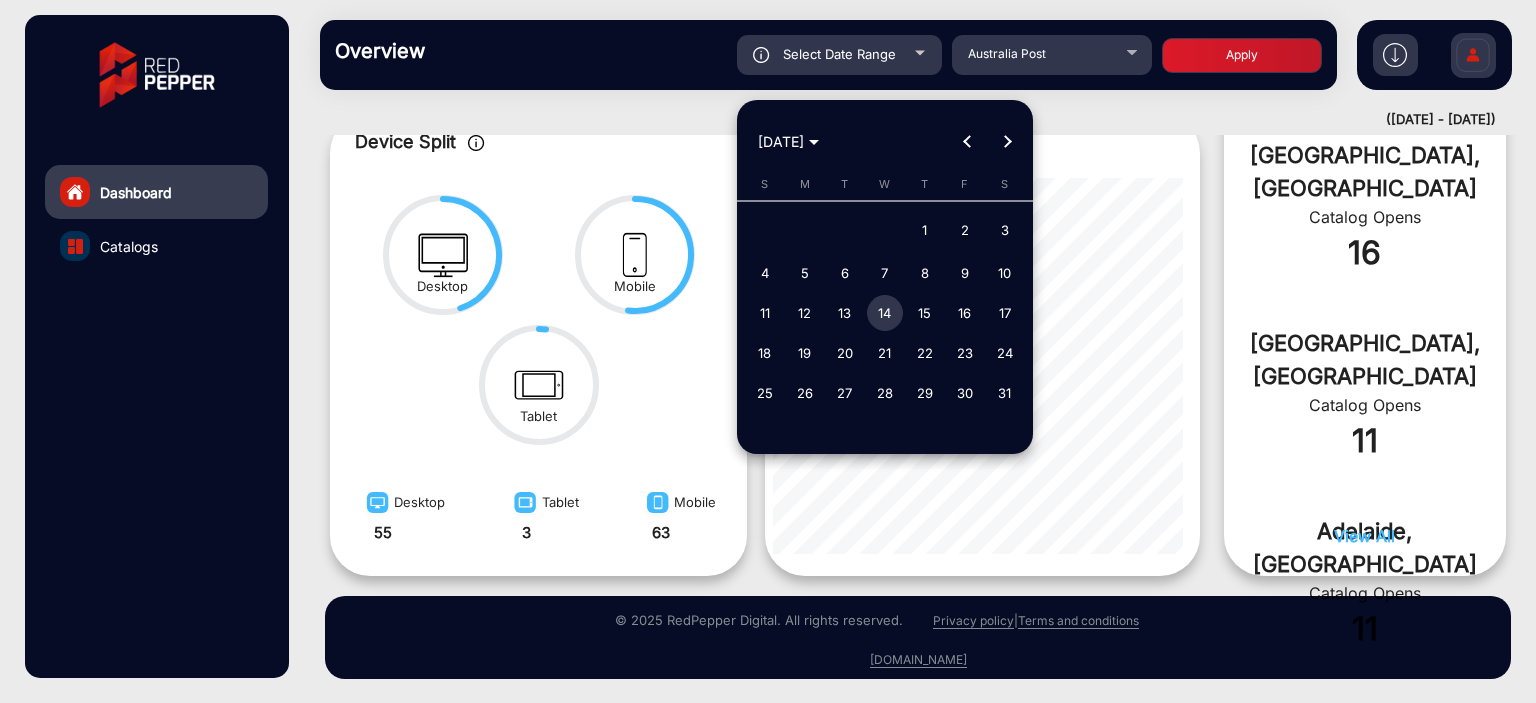click on "14" at bounding box center [885, 313] 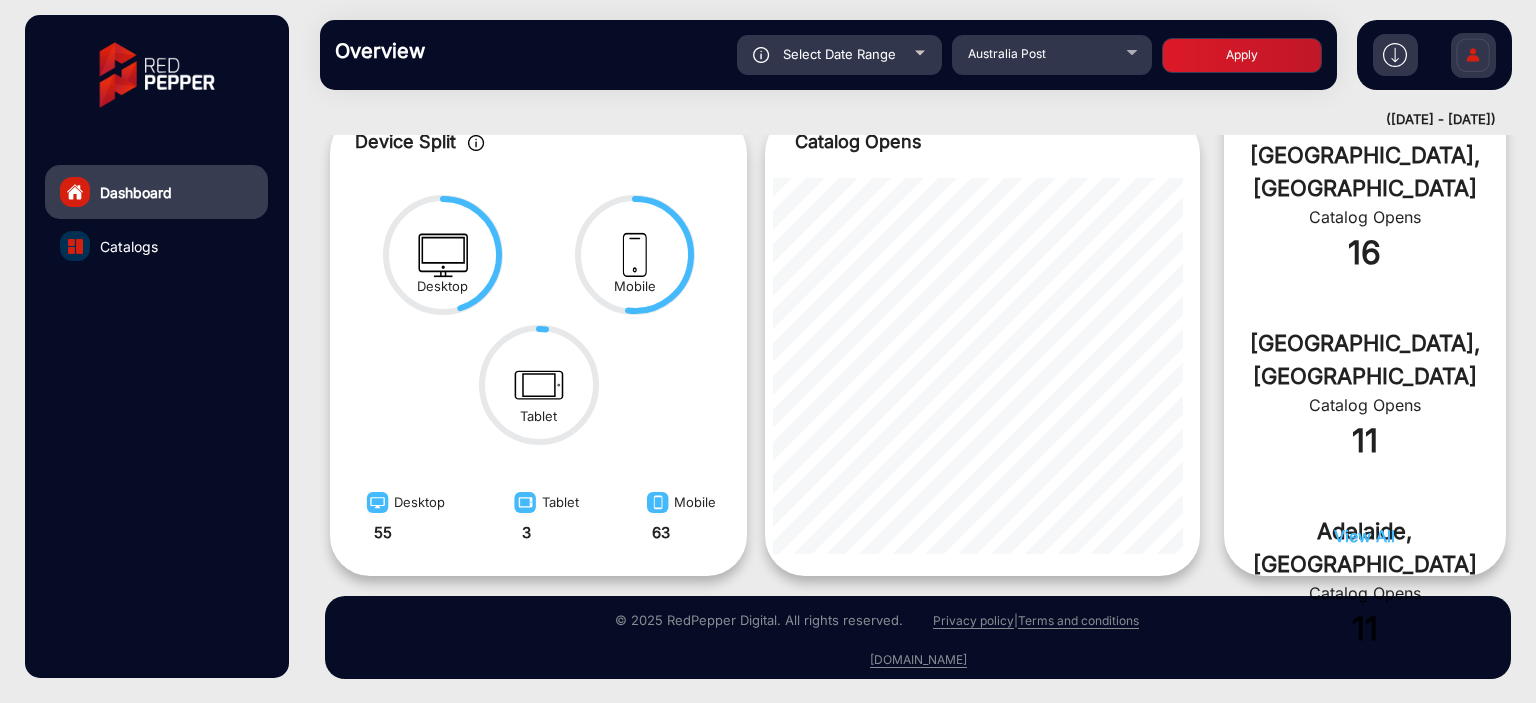 click on "Apply" 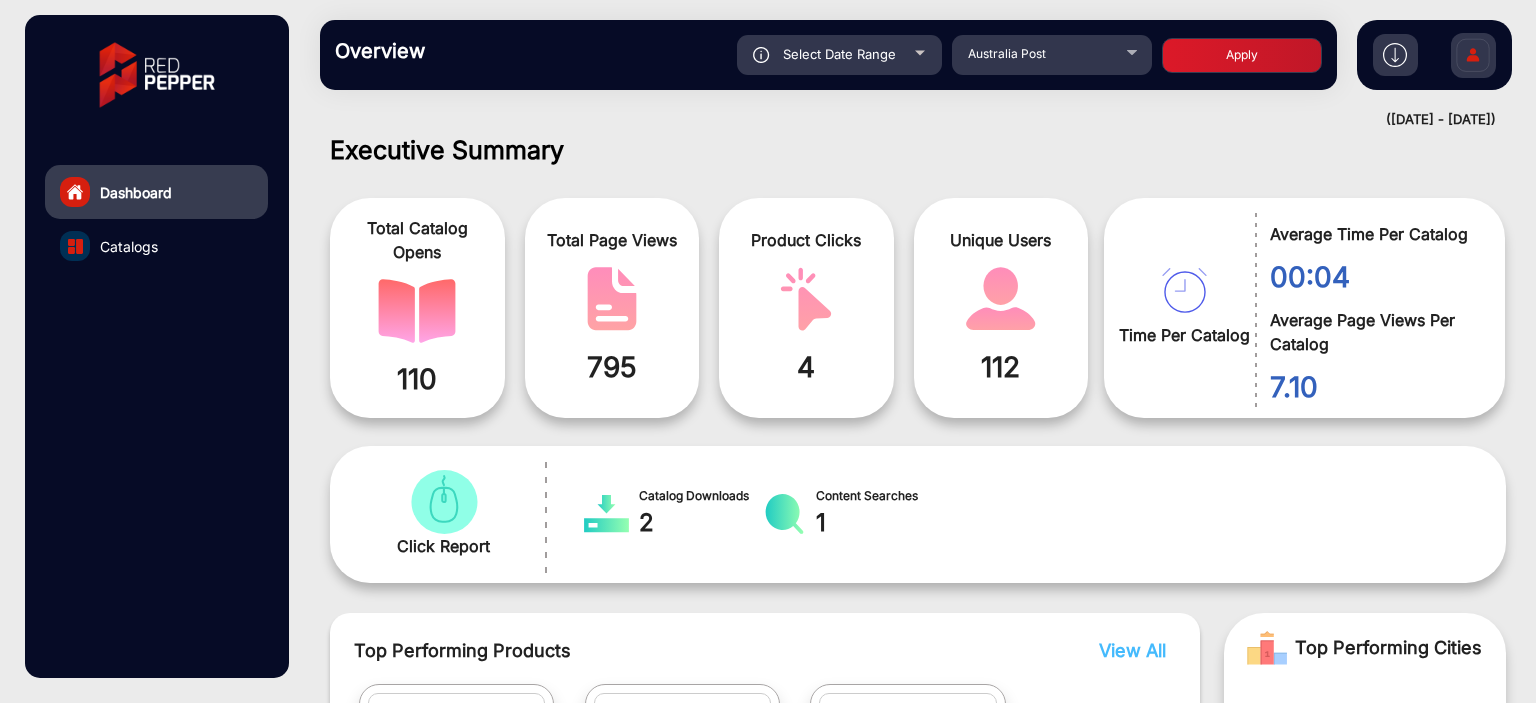 scroll, scrollTop: 999101, scrollLeft: 998828, axis: both 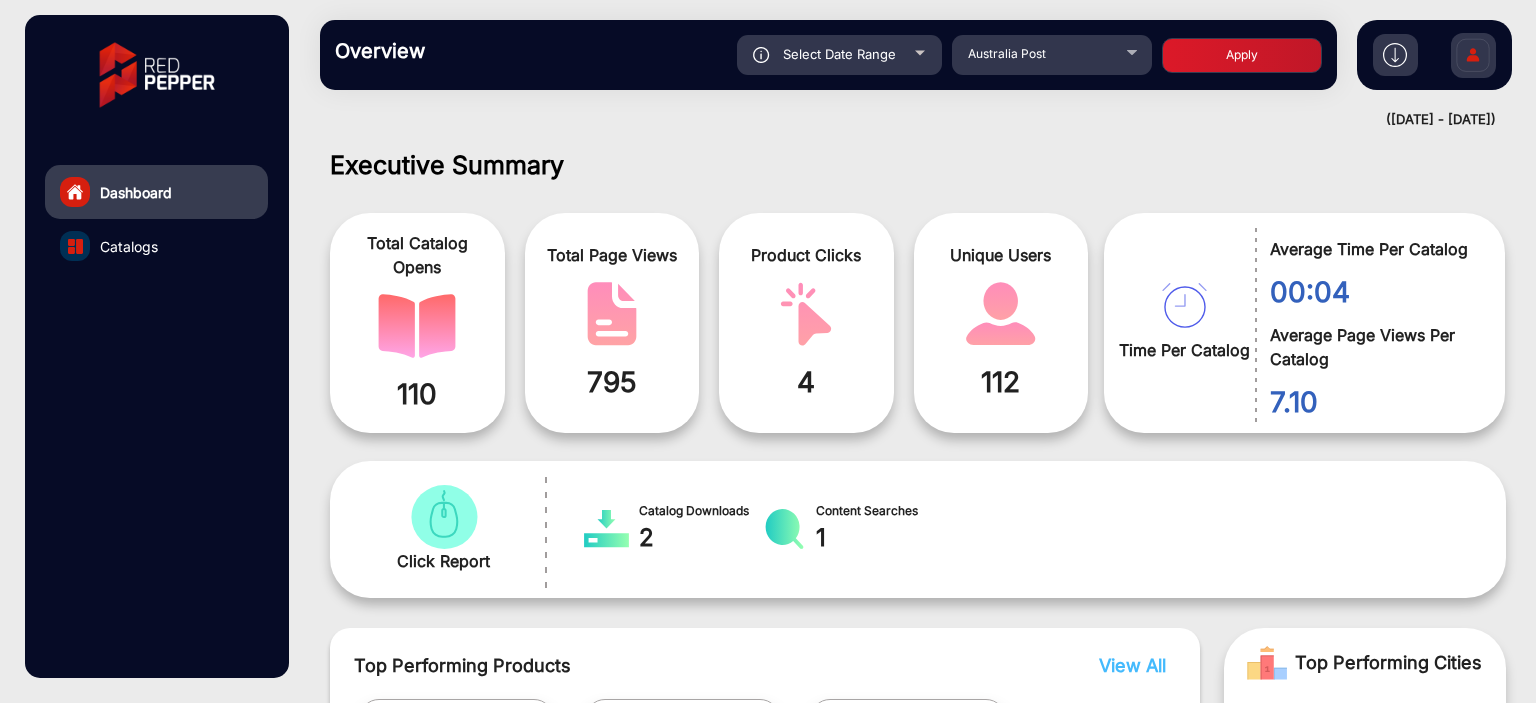 click on "Select Date Range" 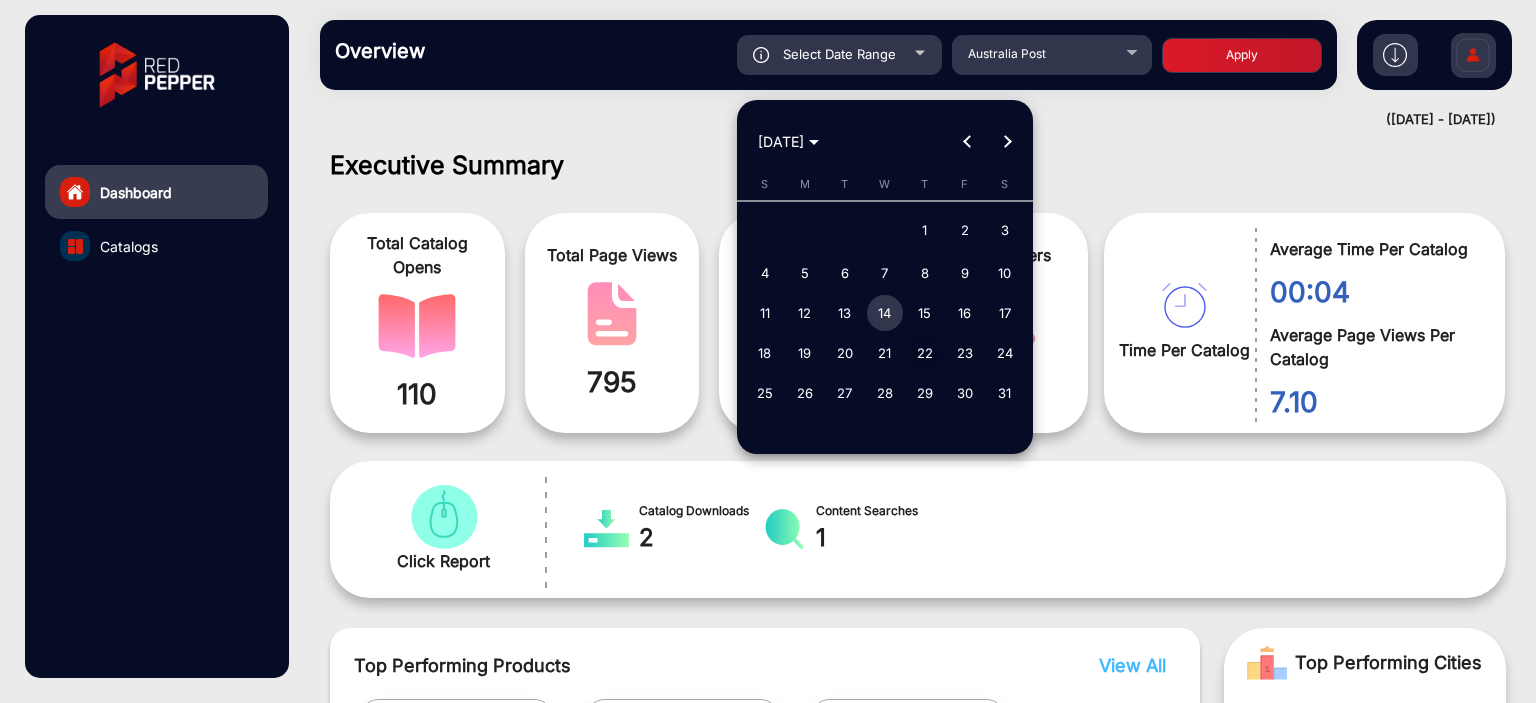 click on "22" at bounding box center [925, 353] 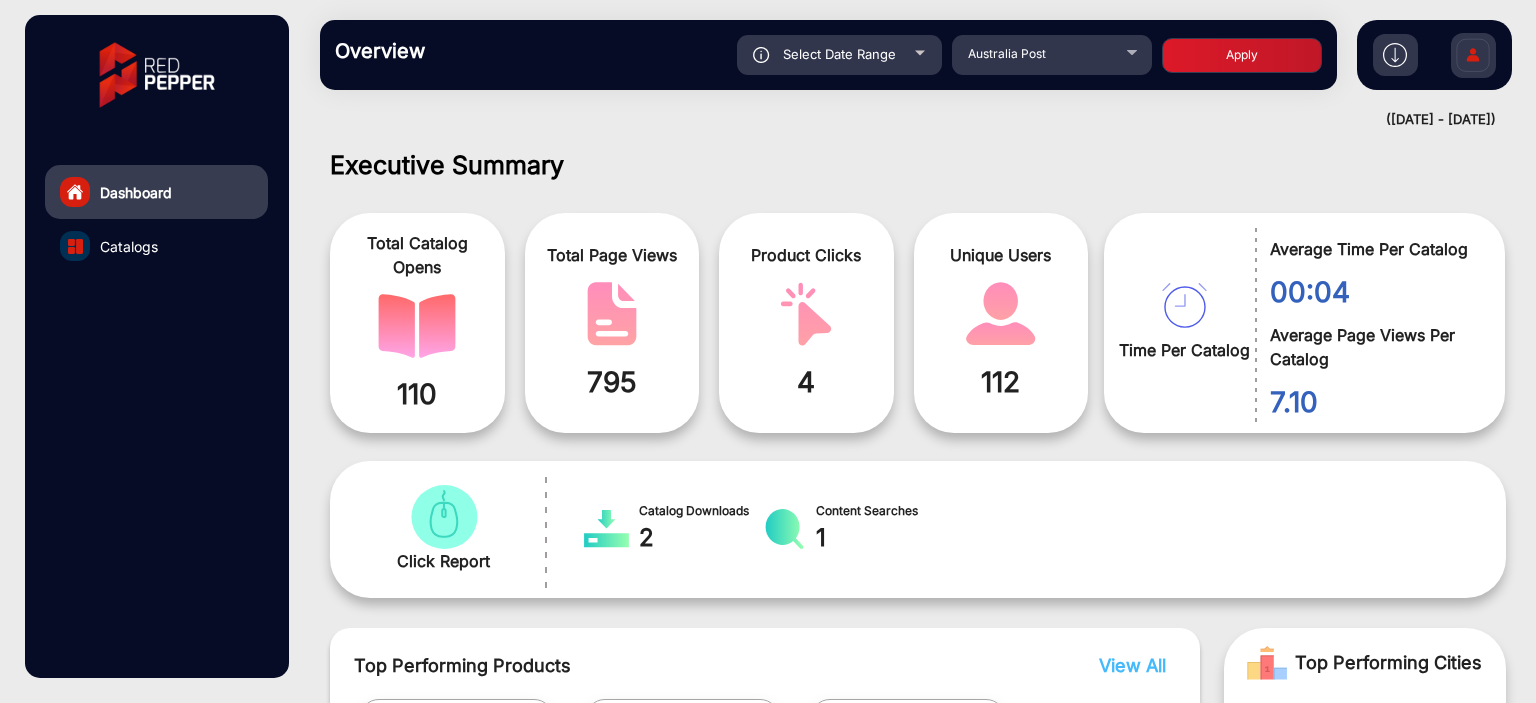 click on "Apply" 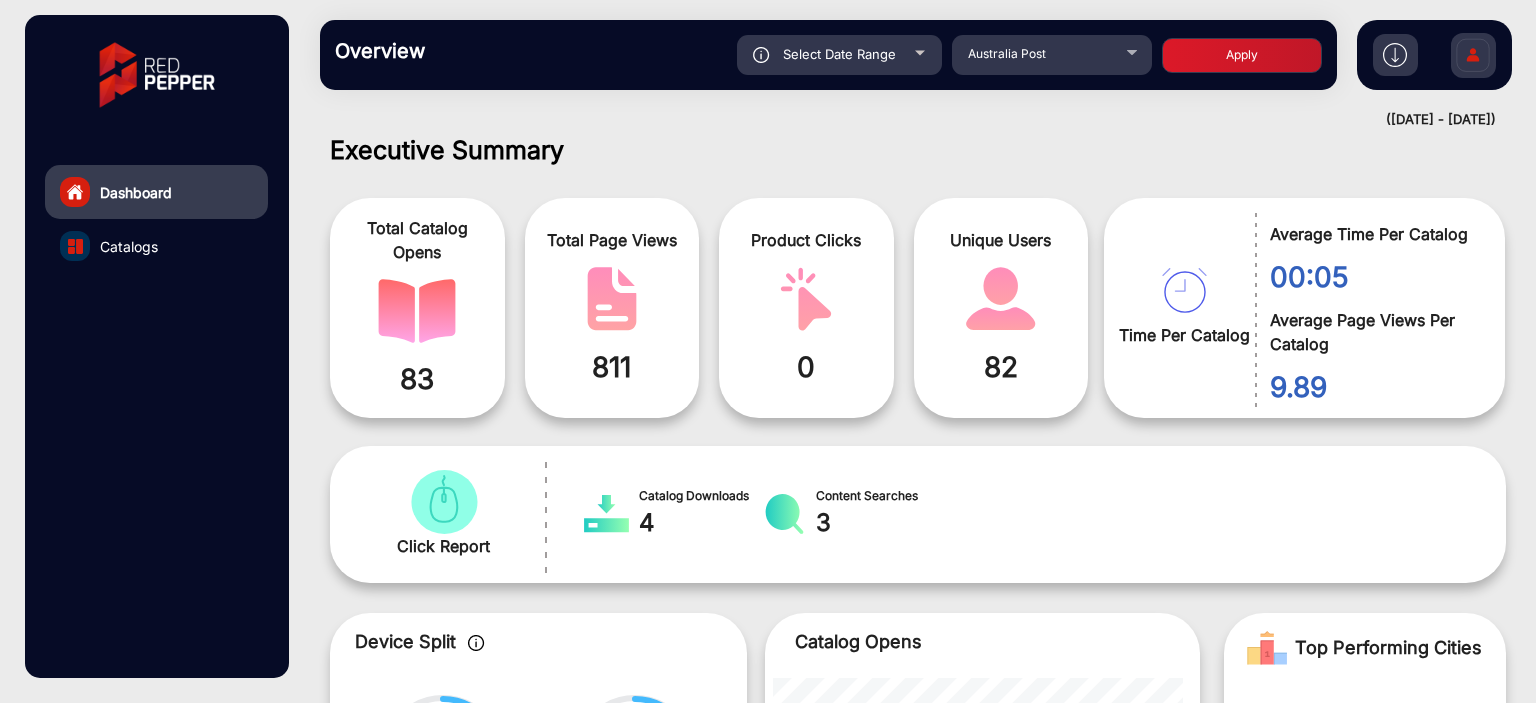 scroll, scrollTop: 999536, scrollLeft: 998828, axis: both 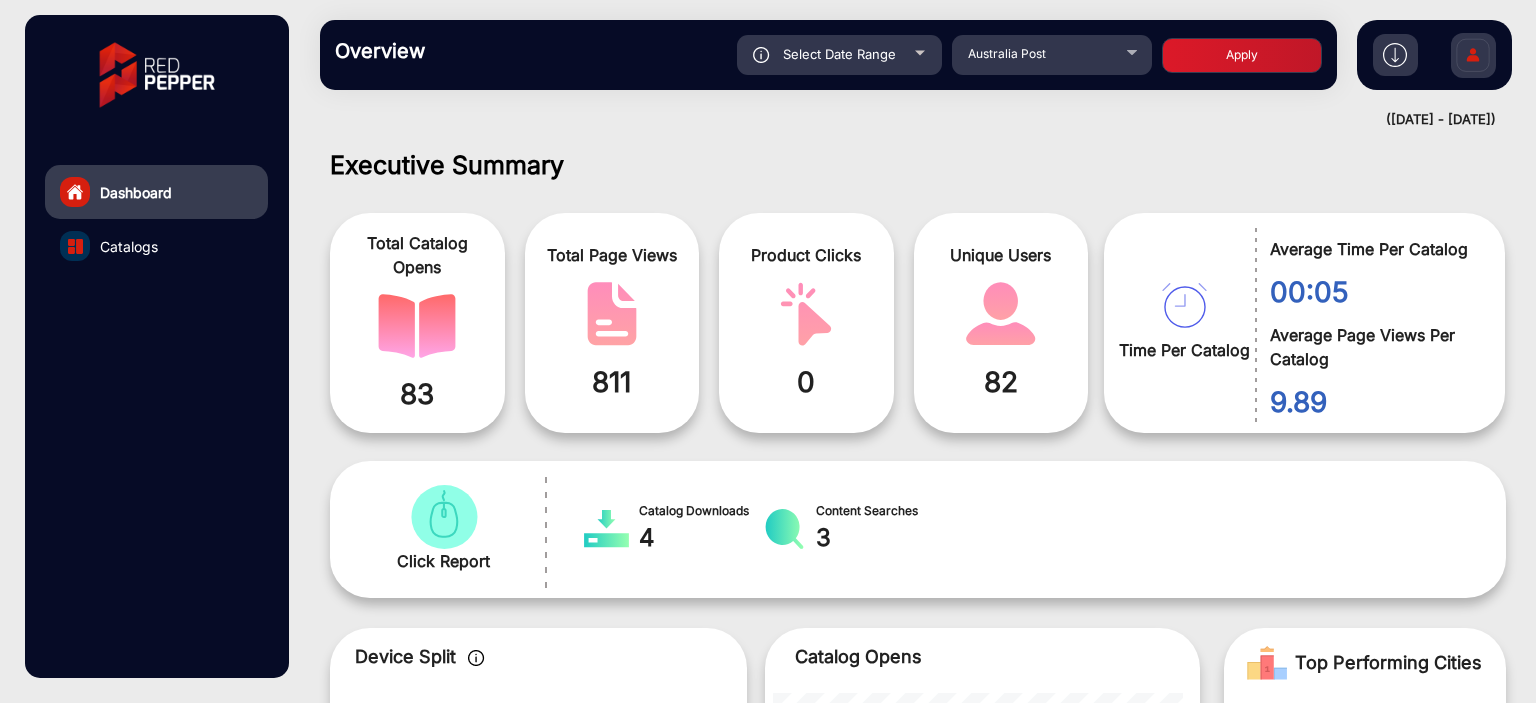 click on "Select Date Range" 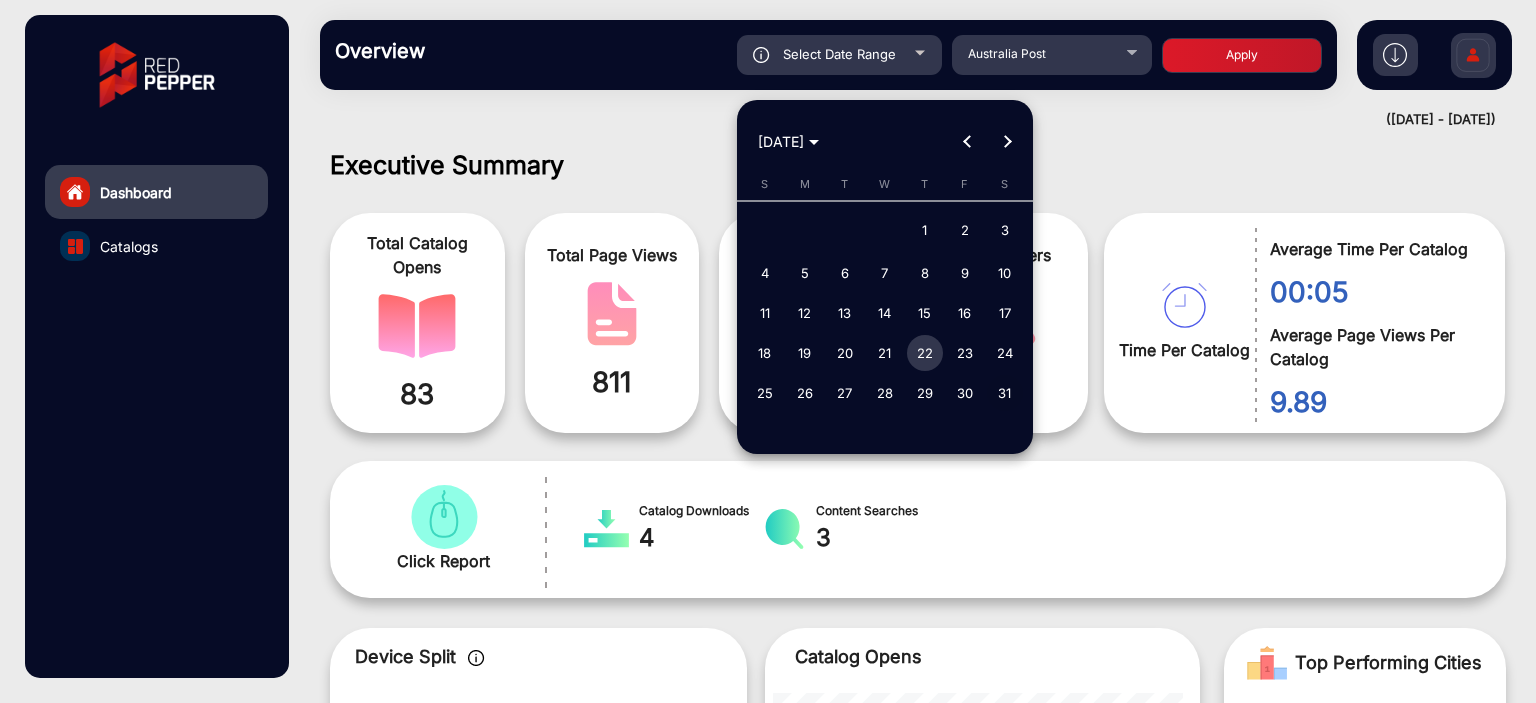 click on "31" at bounding box center (1005, 393) 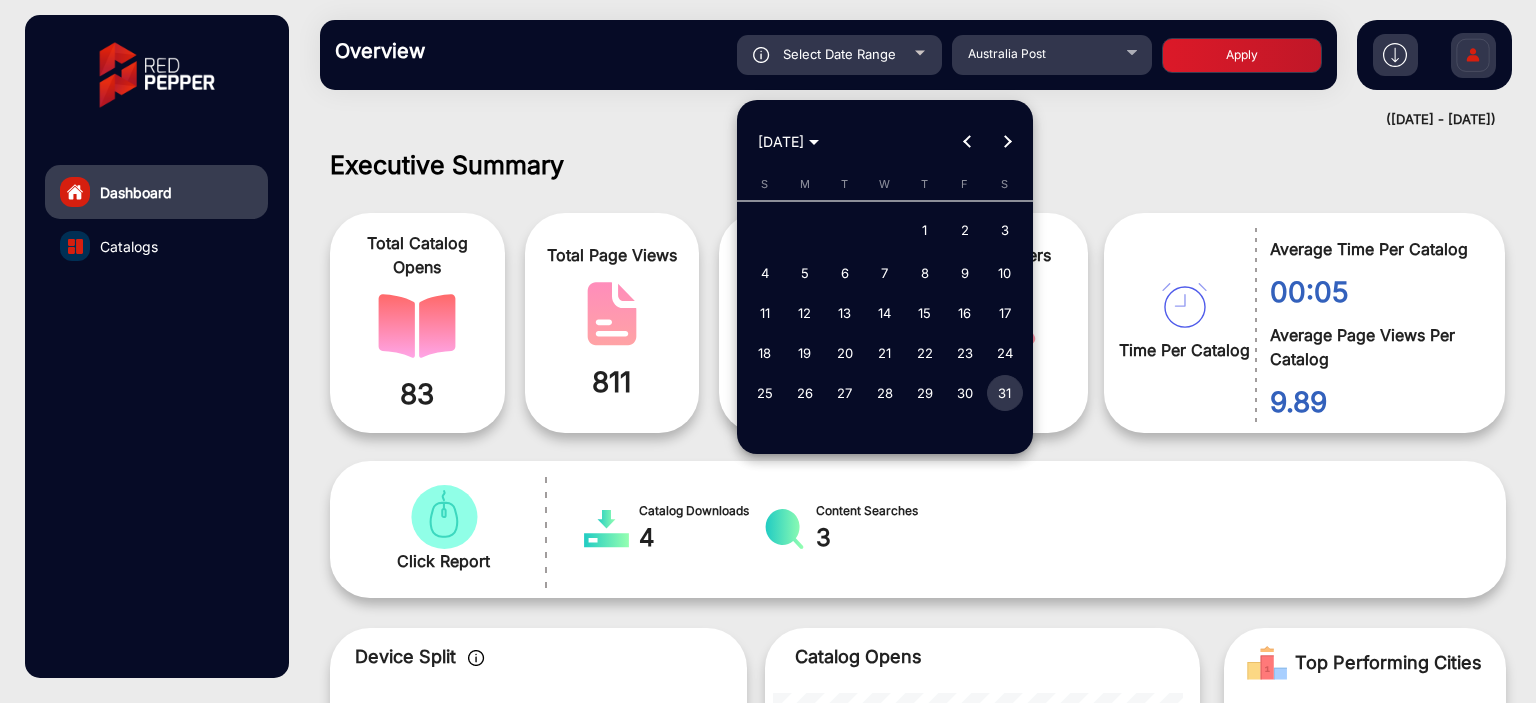 click on "31" at bounding box center (1005, 393) 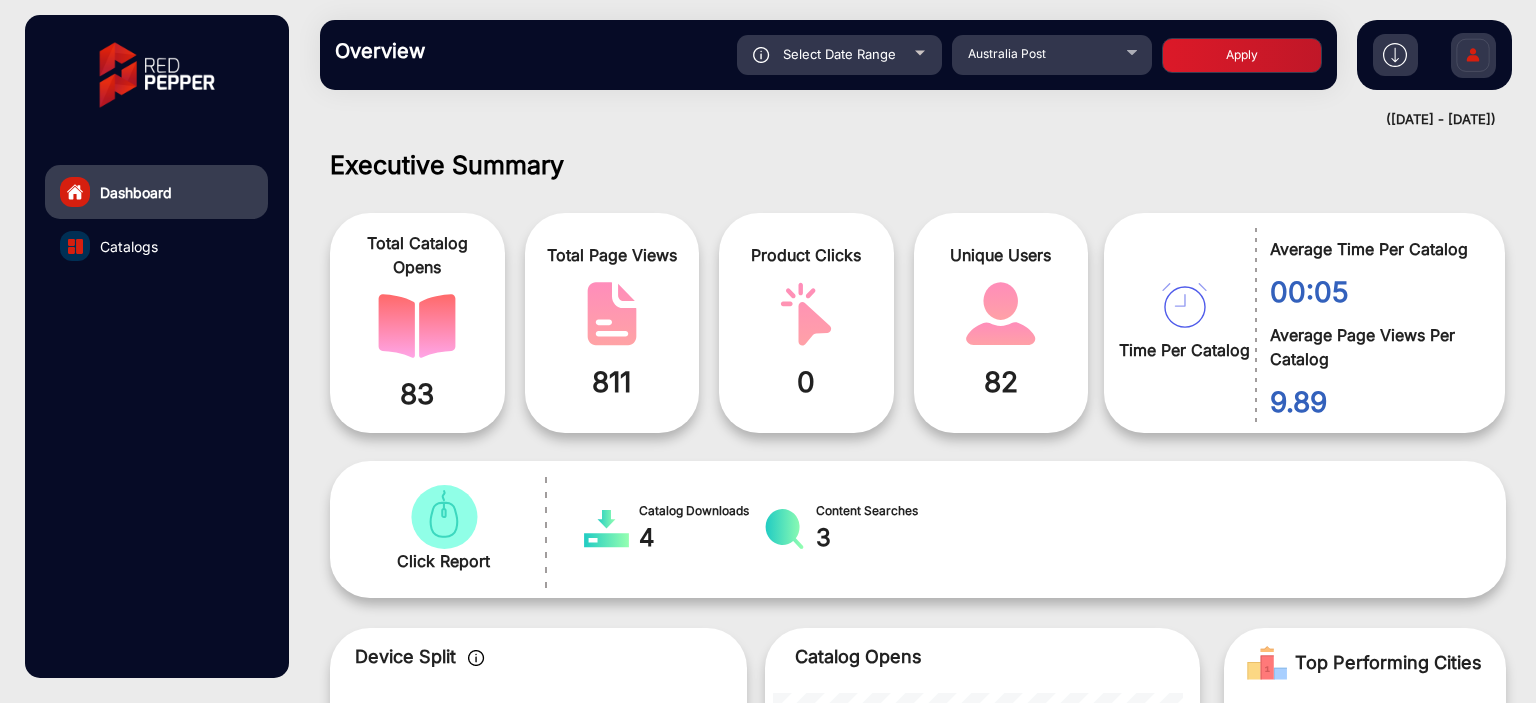 click on "Select Date Range [DATE] - [DATE] Choose date [GEOGRAPHIC_DATA] Post Apply" 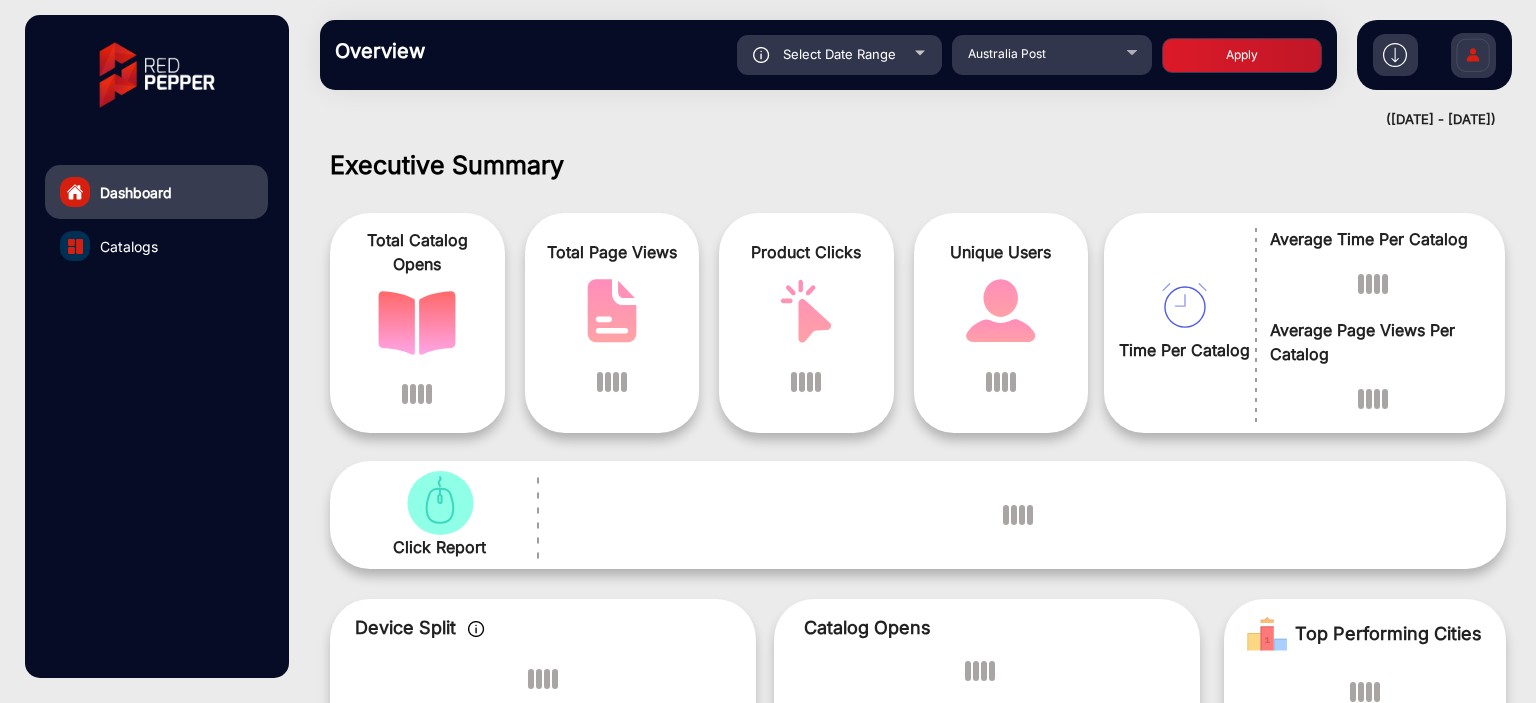 scroll, scrollTop: 15, scrollLeft: 0, axis: vertical 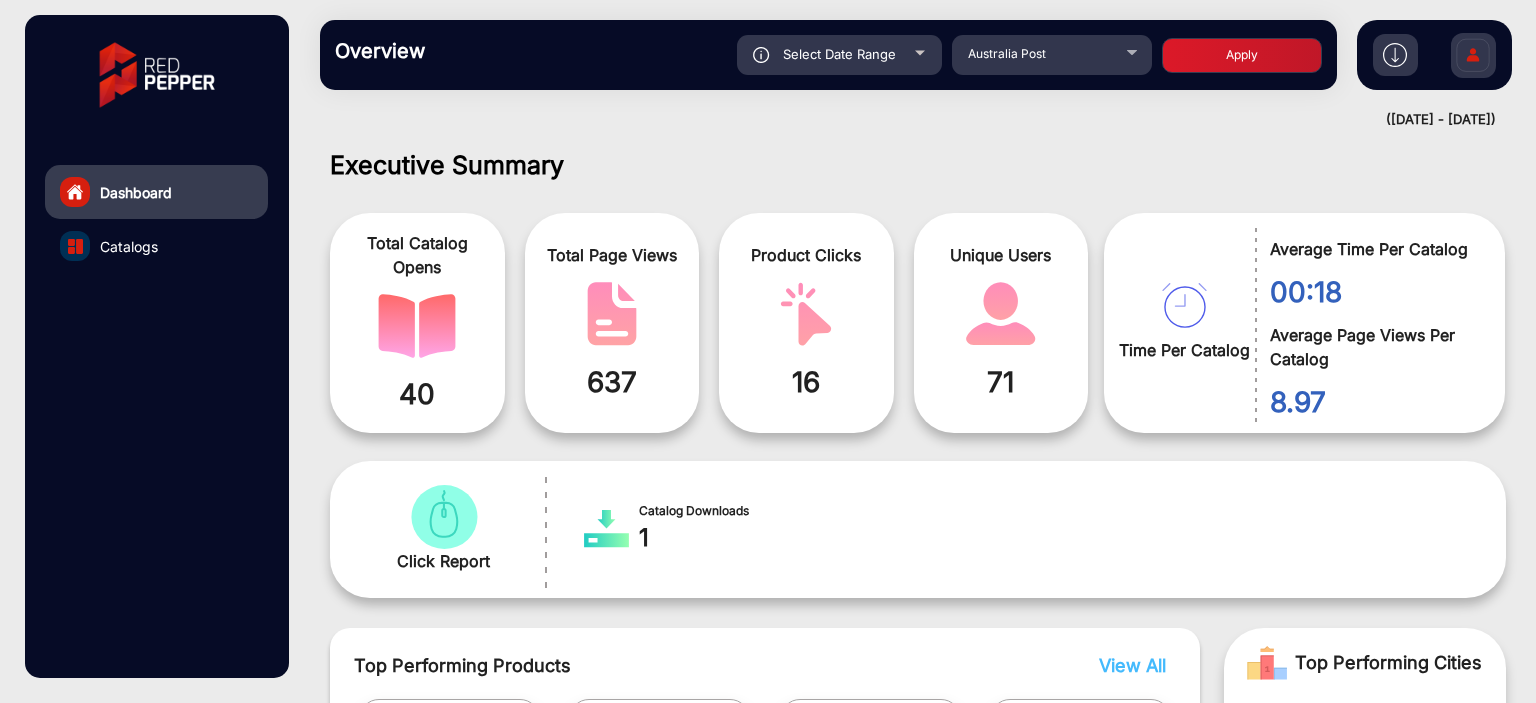 click on "Select Date Range" 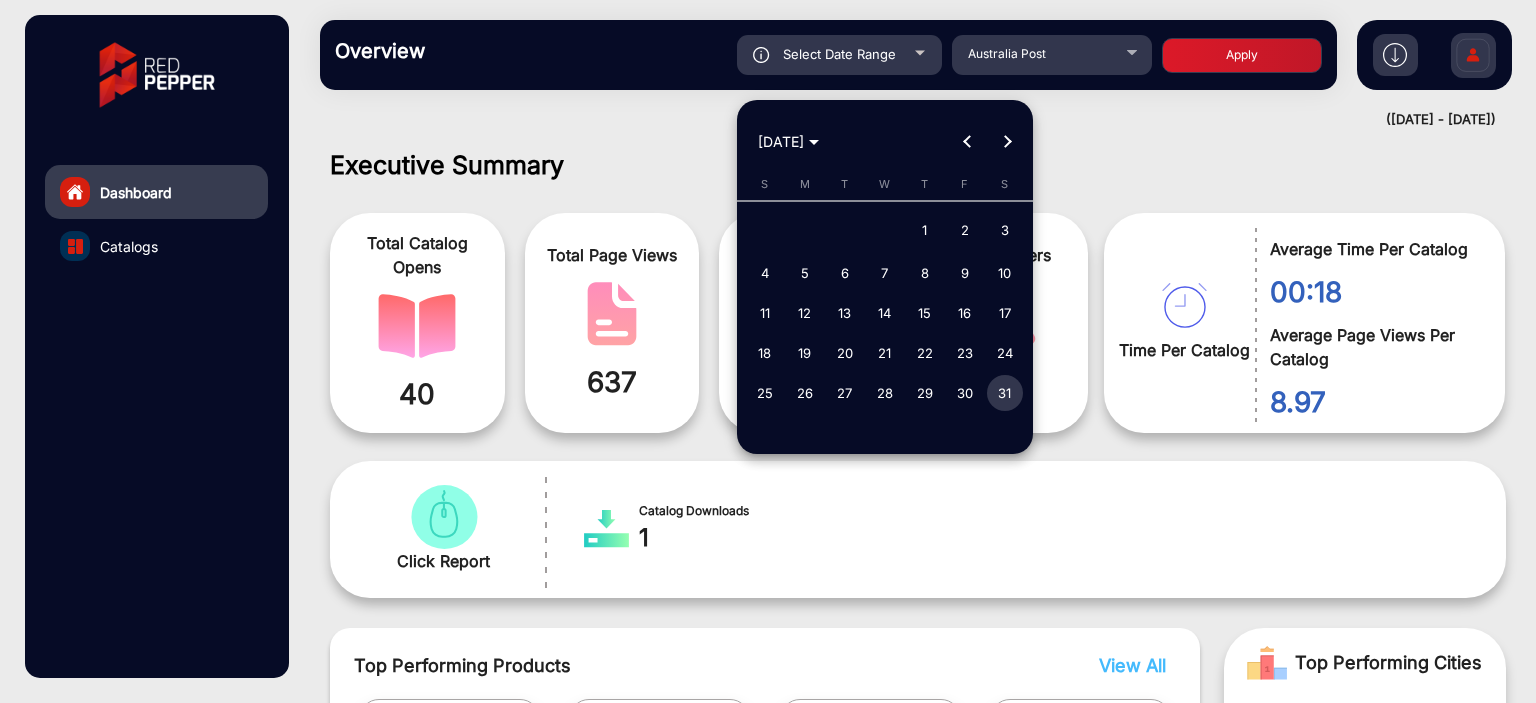 click at bounding box center [1007, 142] 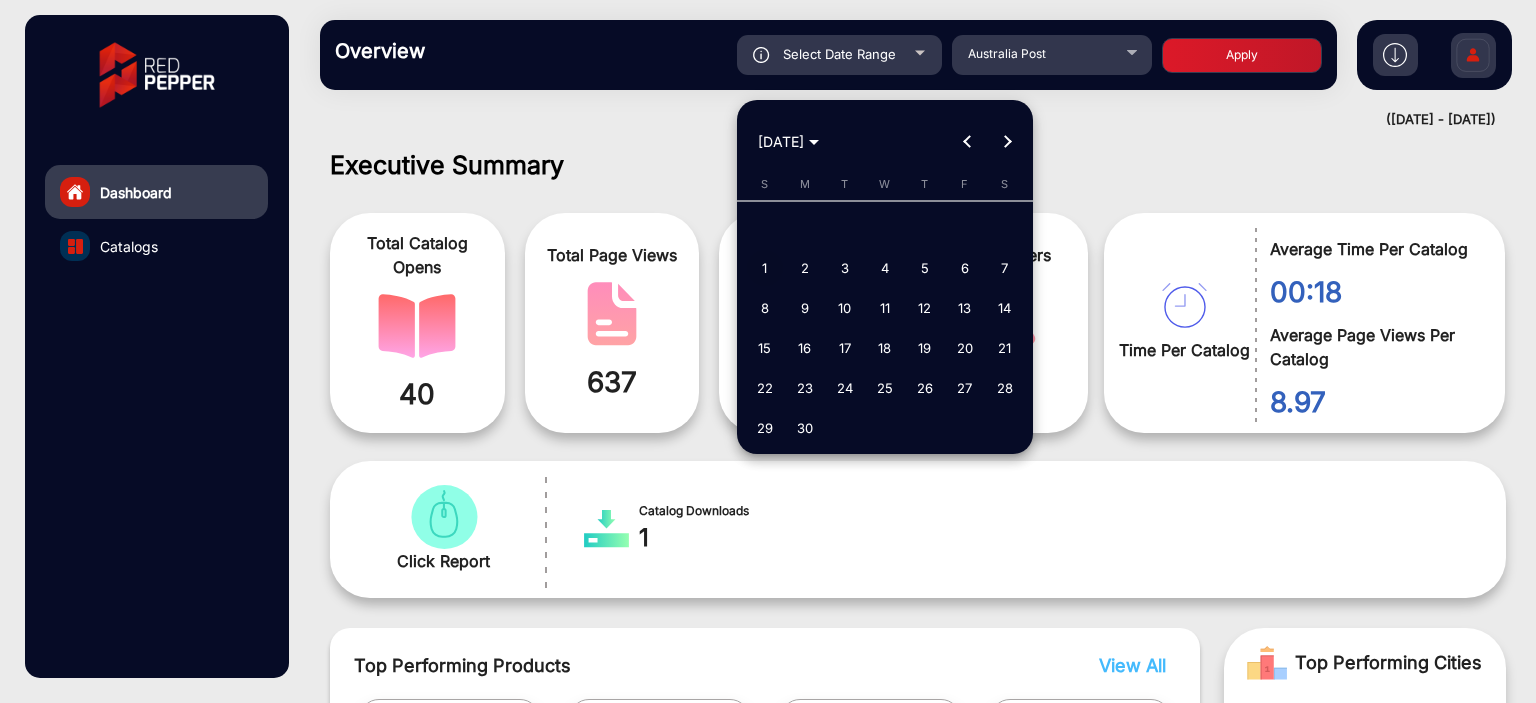 click on "1" at bounding box center (765, 268) 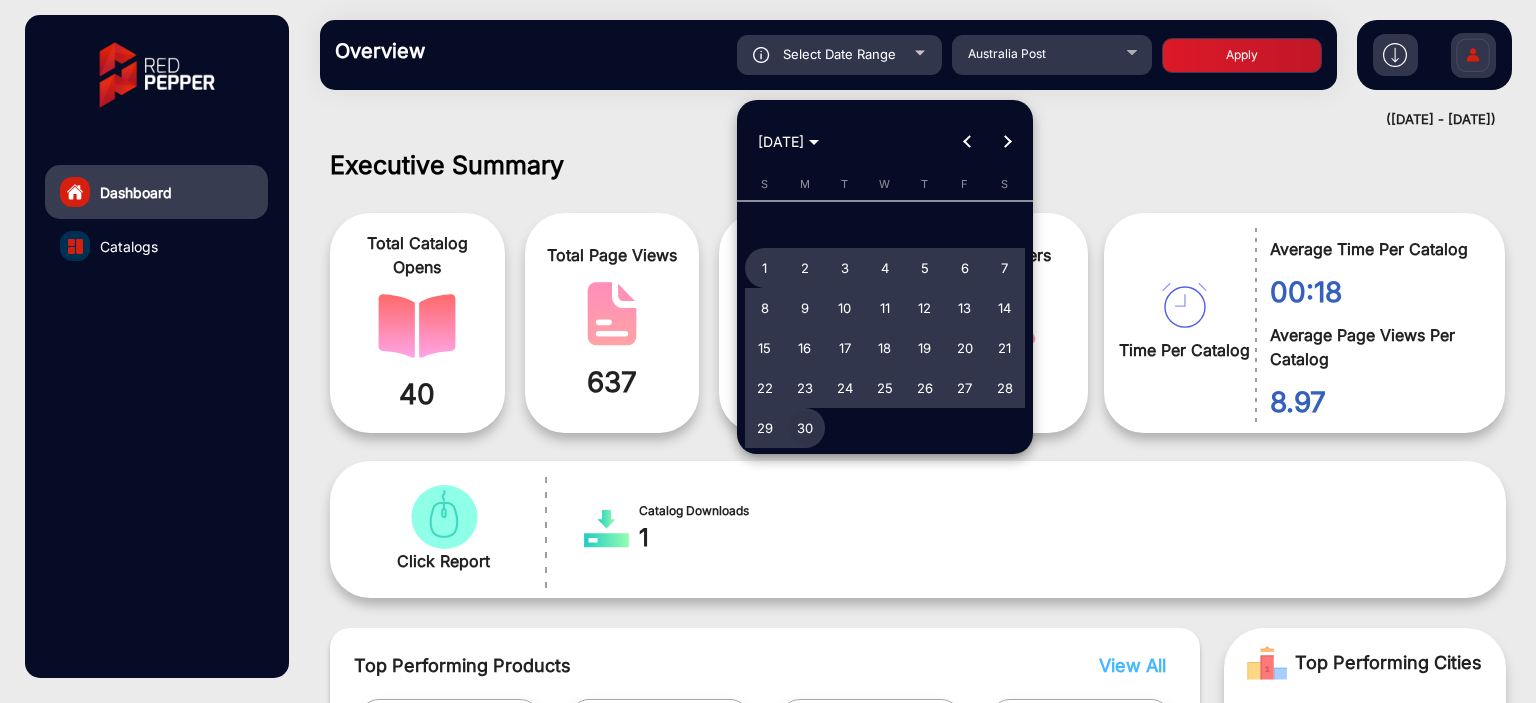 click on "30" at bounding box center (805, 428) 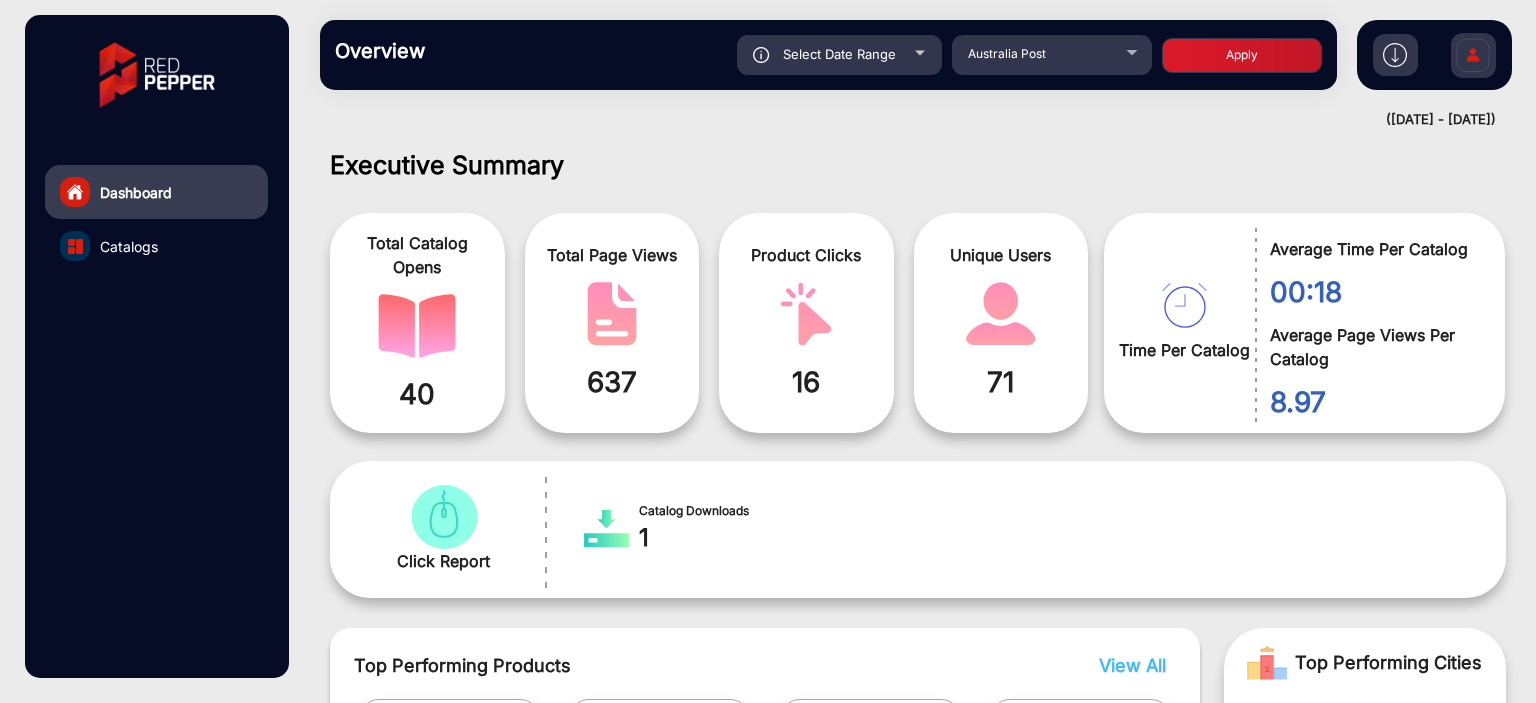 click on "Apply" 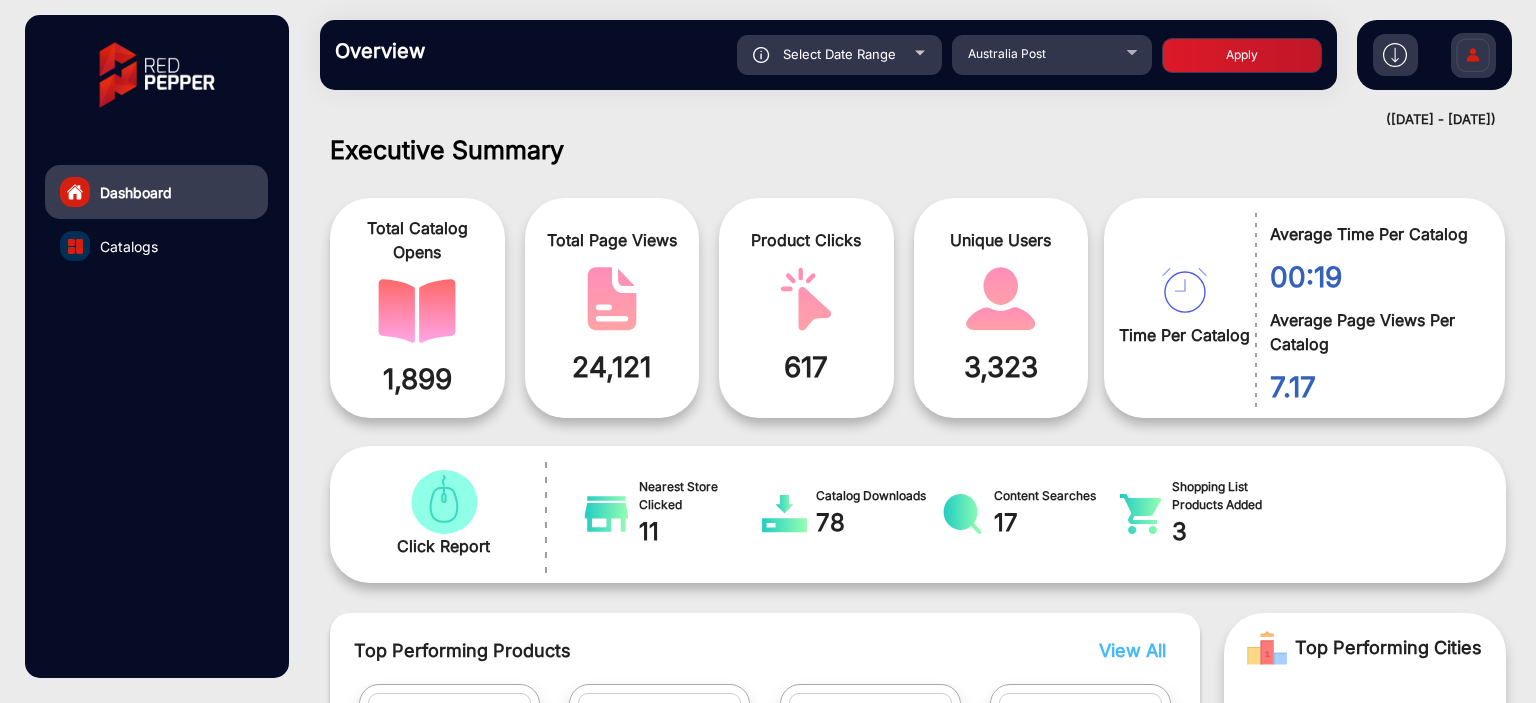 scroll, scrollTop: 87, scrollLeft: 0, axis: vertical 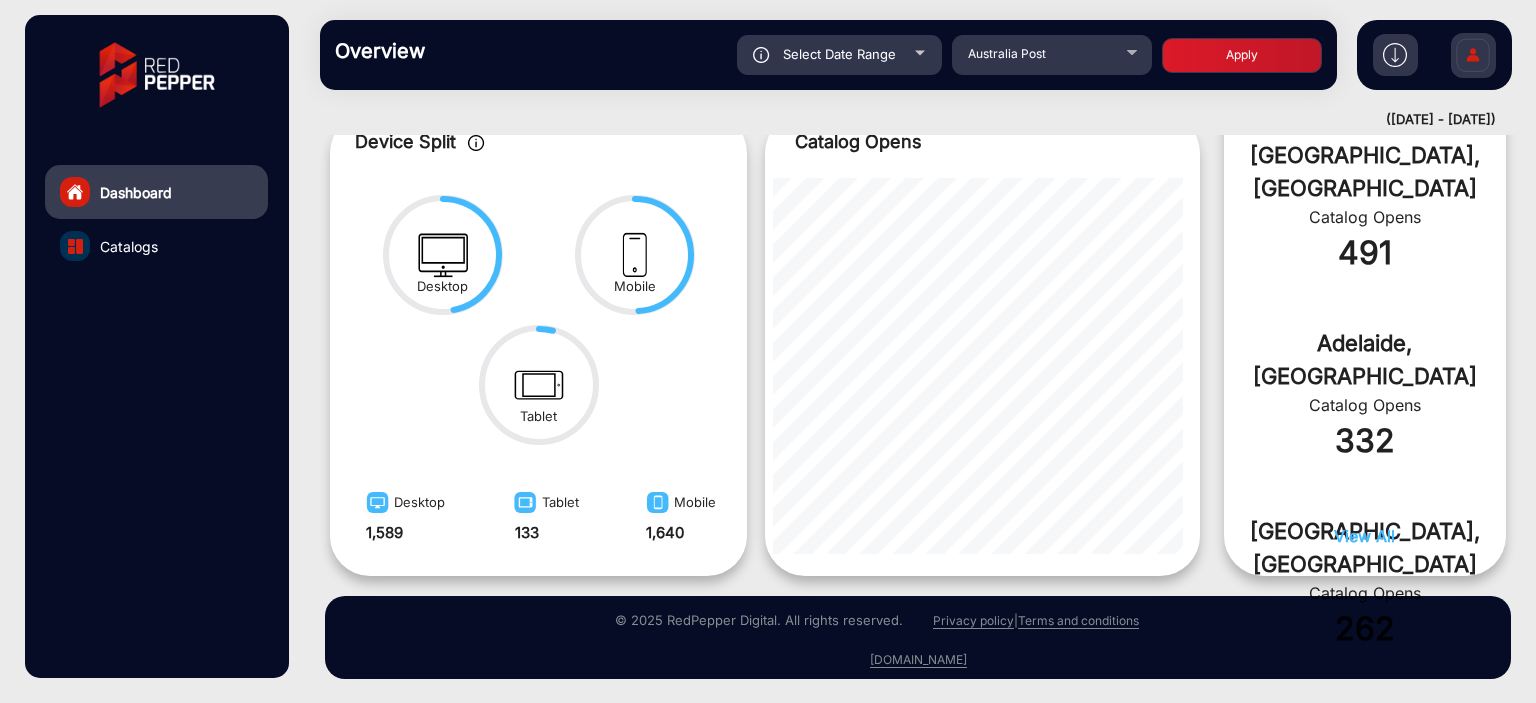 click on "Select Date Range" 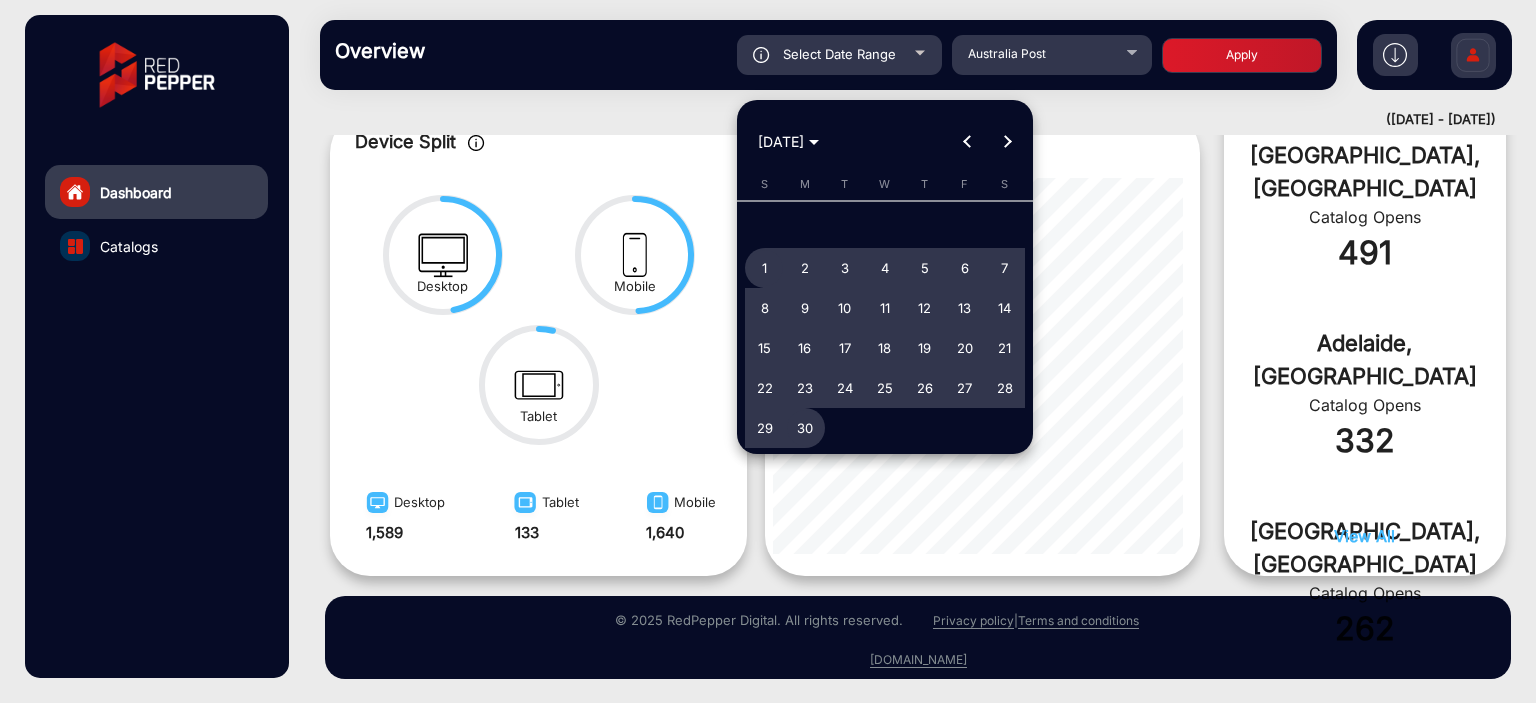 click on "1" at bounding box center [765, 268] 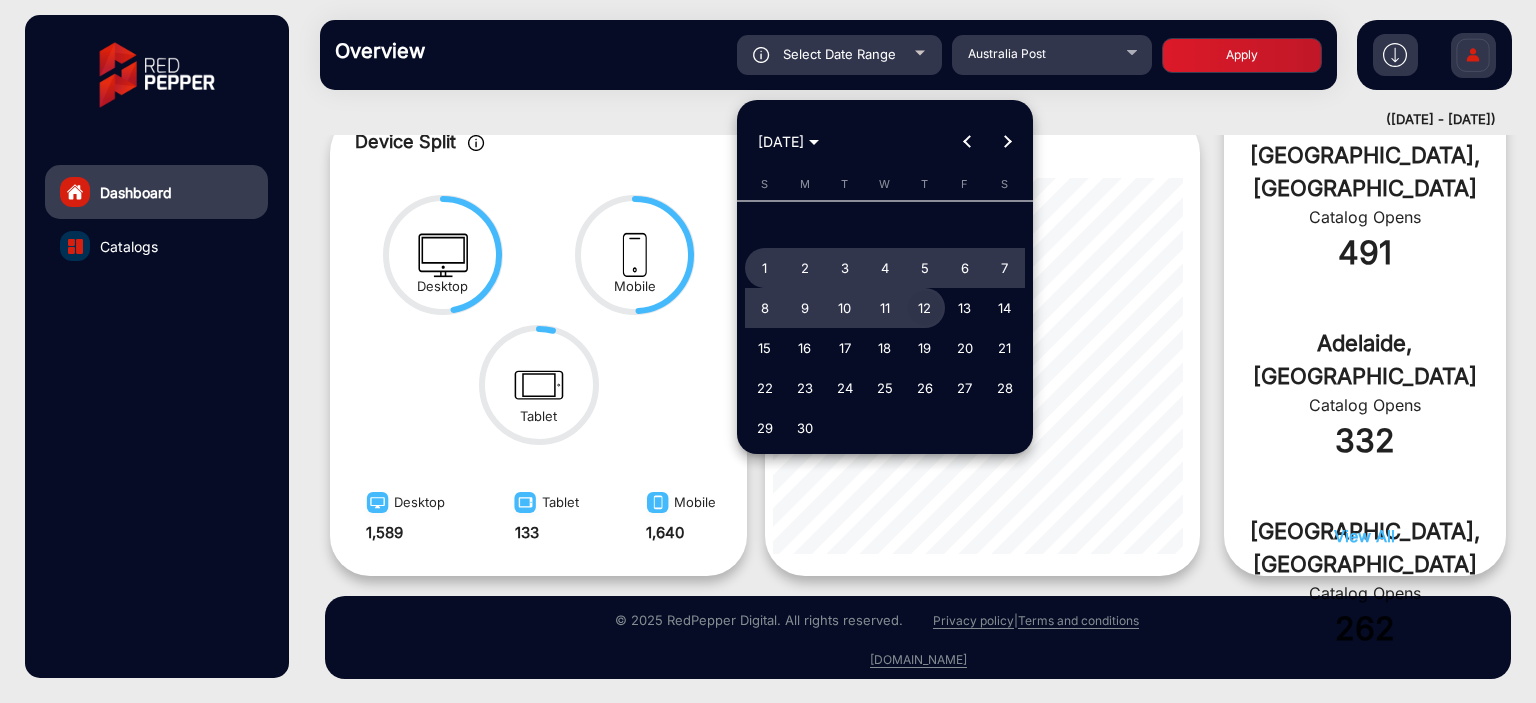 click on "12" at bounding box center [925, 308] 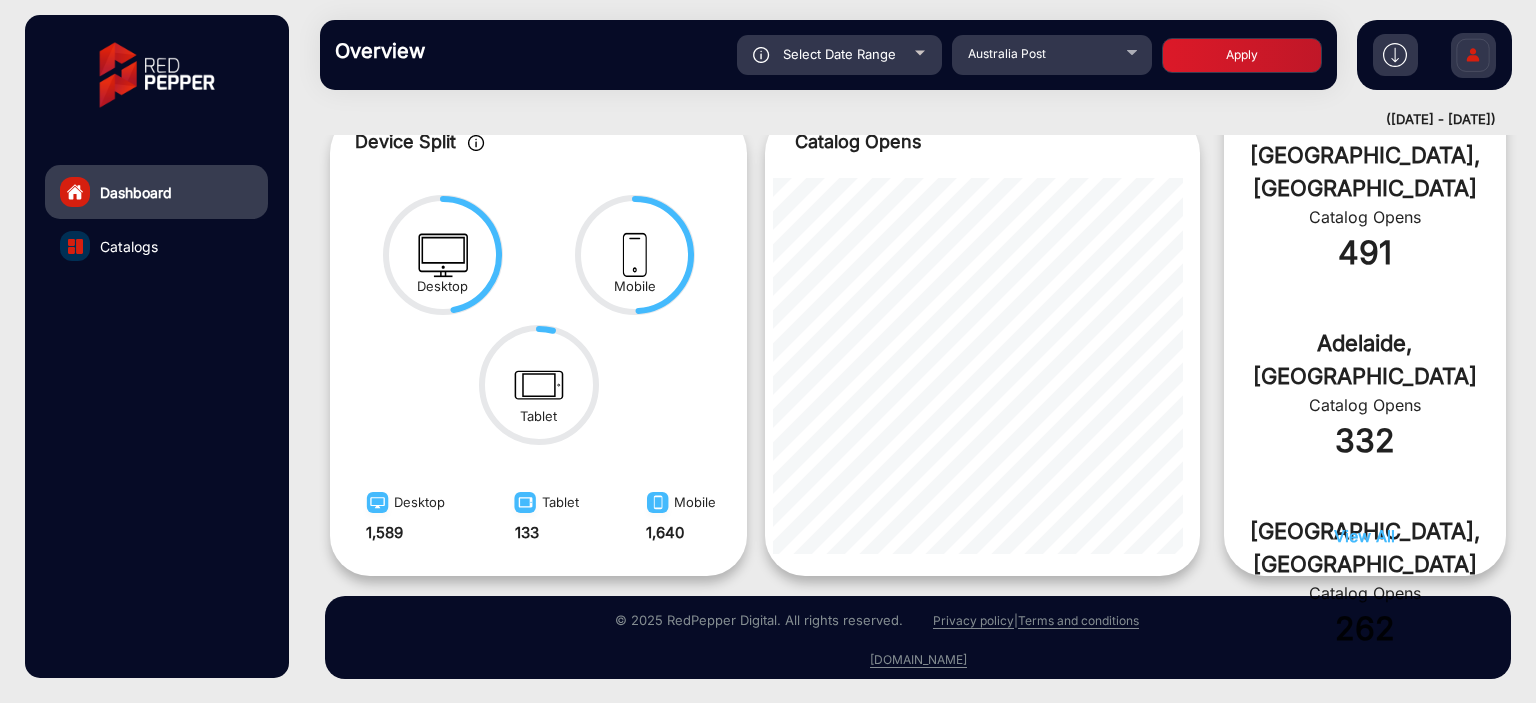 click on "Overview  Reports Understand what makes your customers tick and learn how they are consuming your content. Select Date Range [DATE] - [DATE] Choose date [GEOGRAPHIC_DATA] Post Apply" 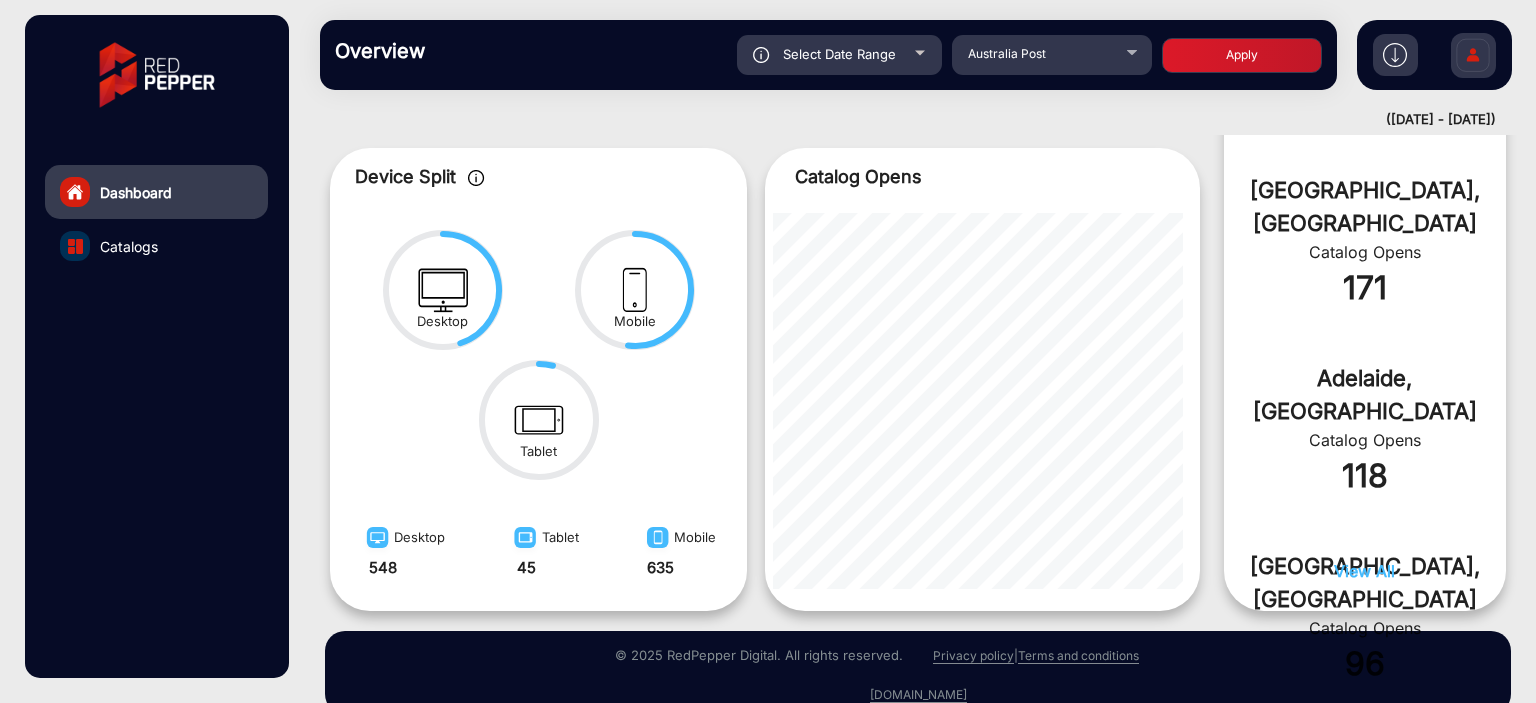 click on "Select Date Range" 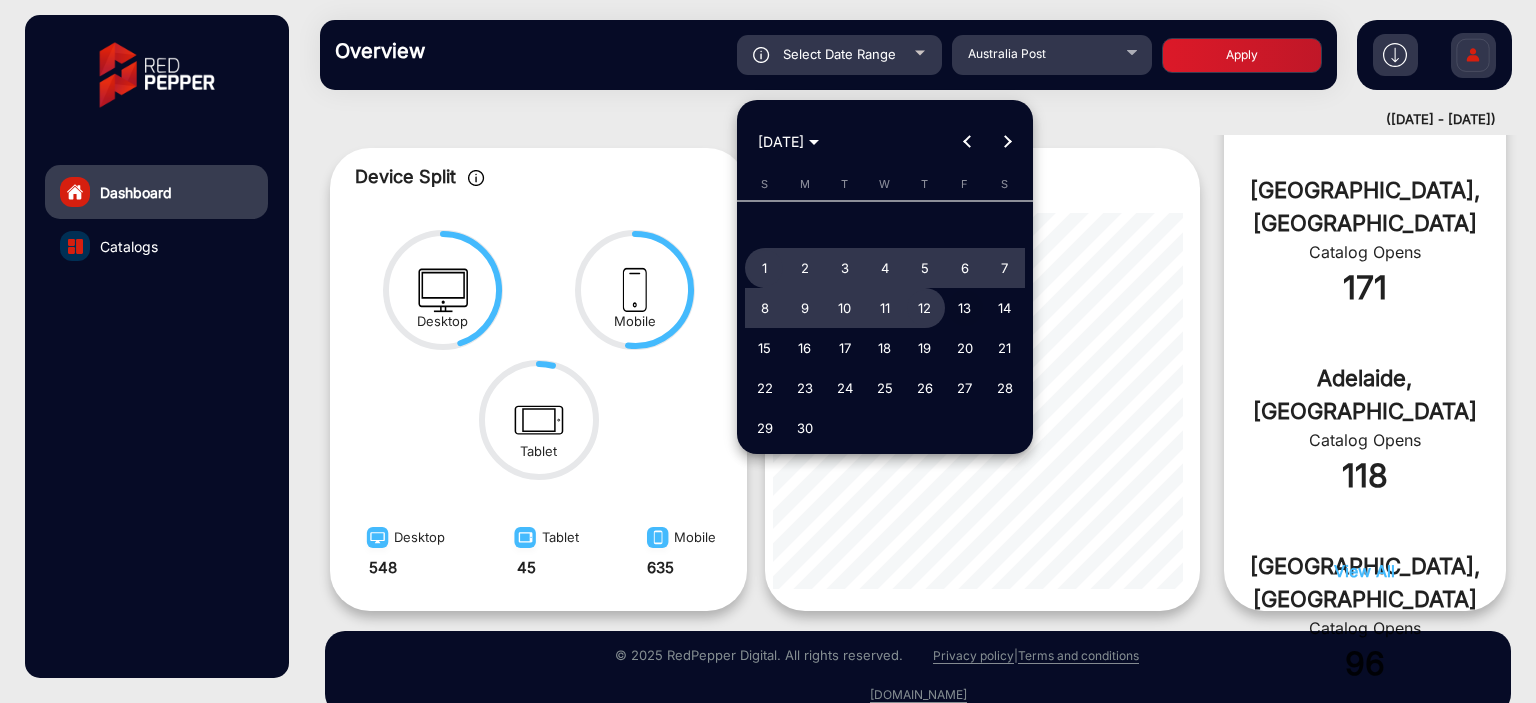 click on "13" at bounding box center [965, 308] 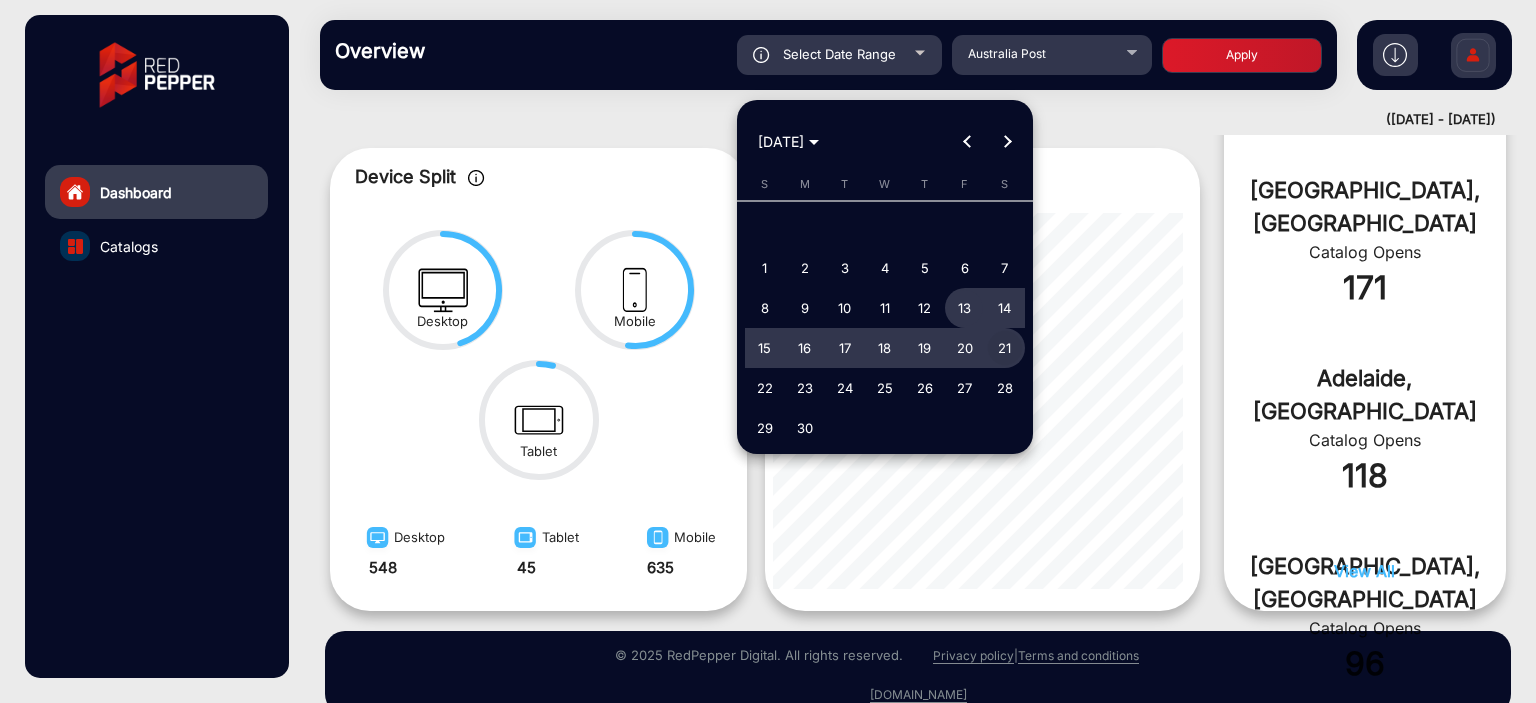 click on "21" at bounding box center [1005, 348] 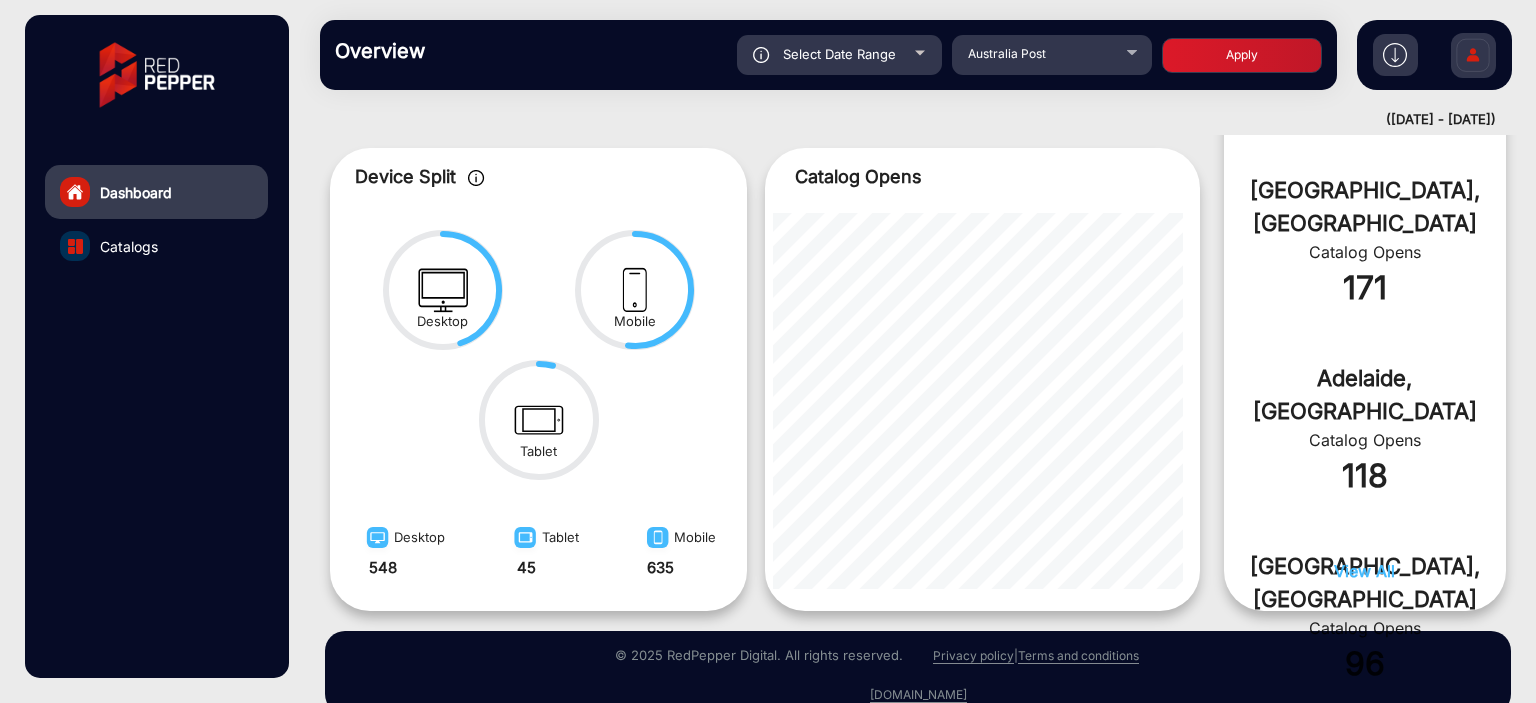 click on "Apply" 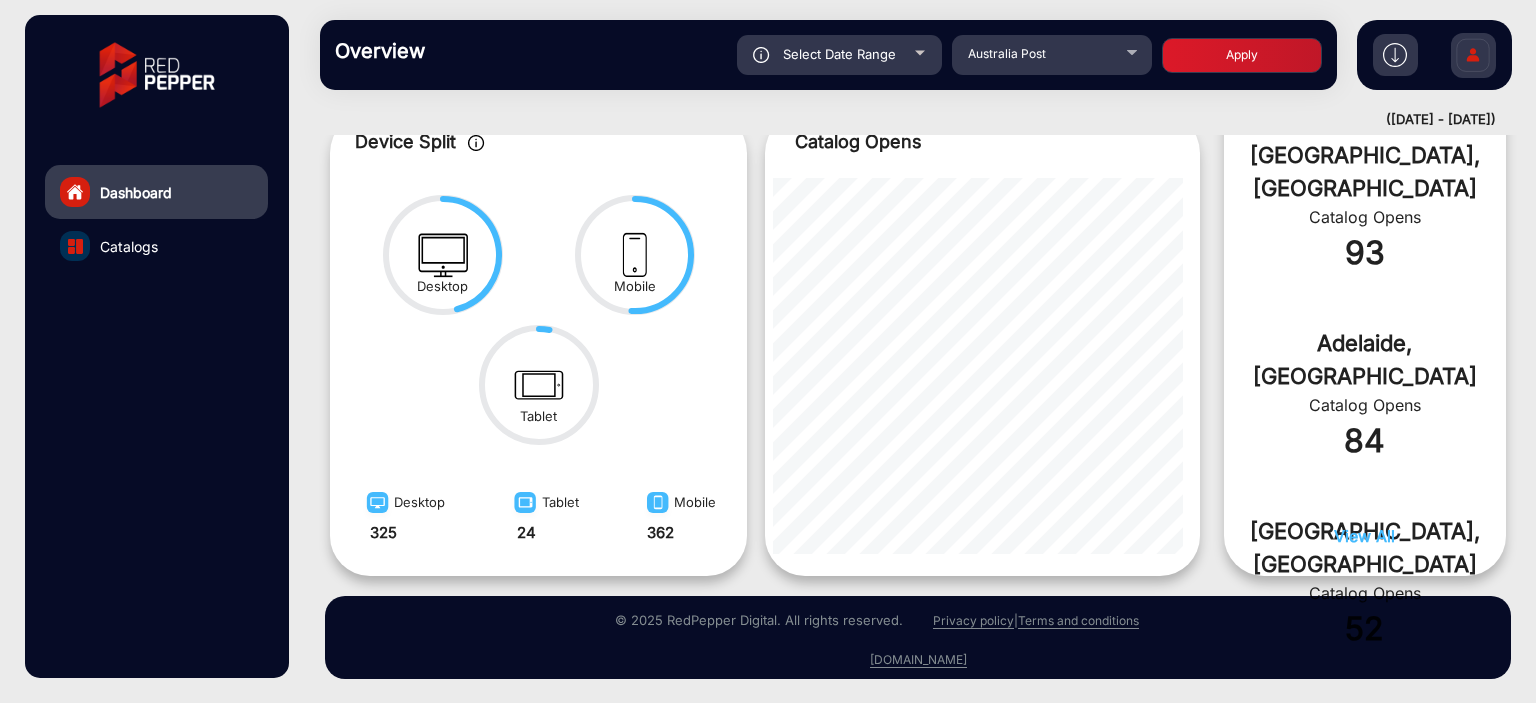 click on "Select Date Range" 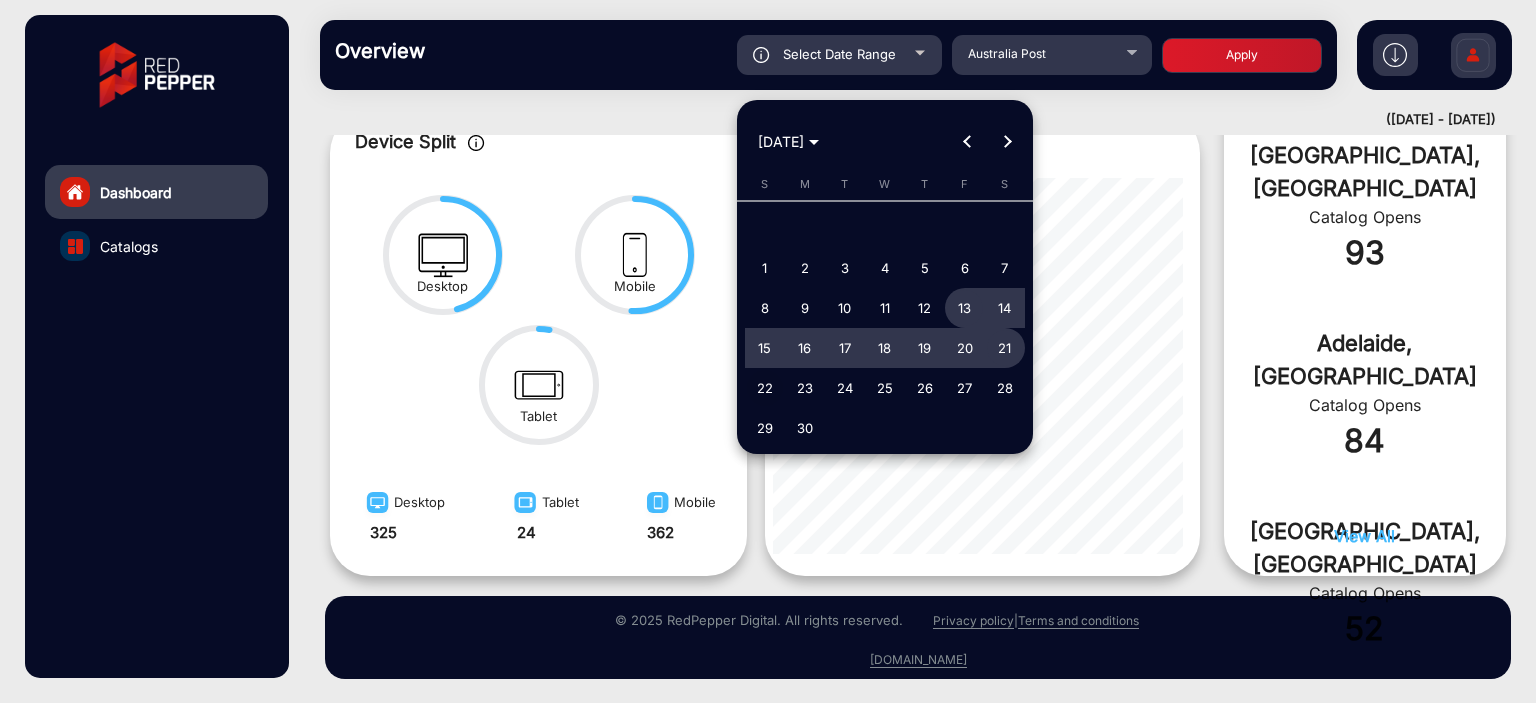 click on "22" at bounding box center (765, 388) 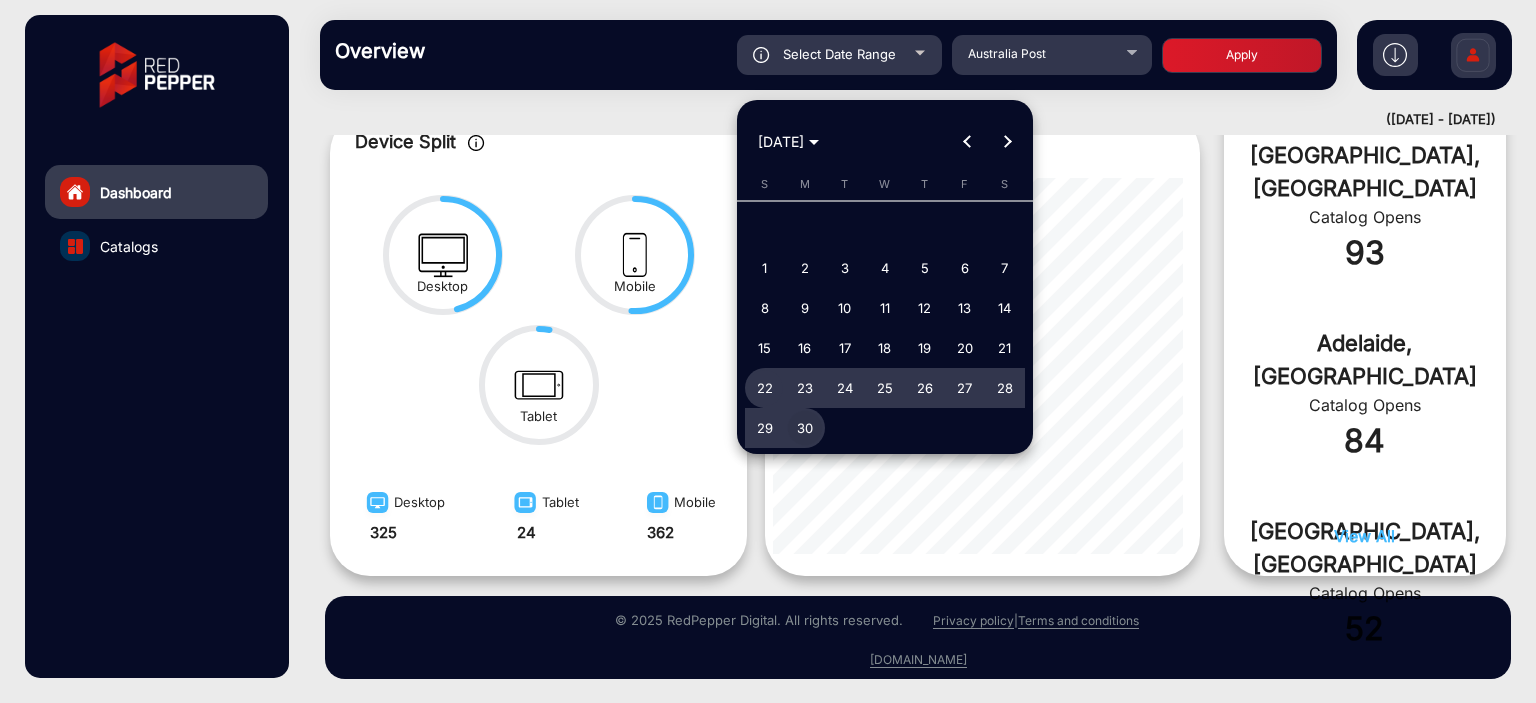 click on "30" at bounding box center [805, 428] 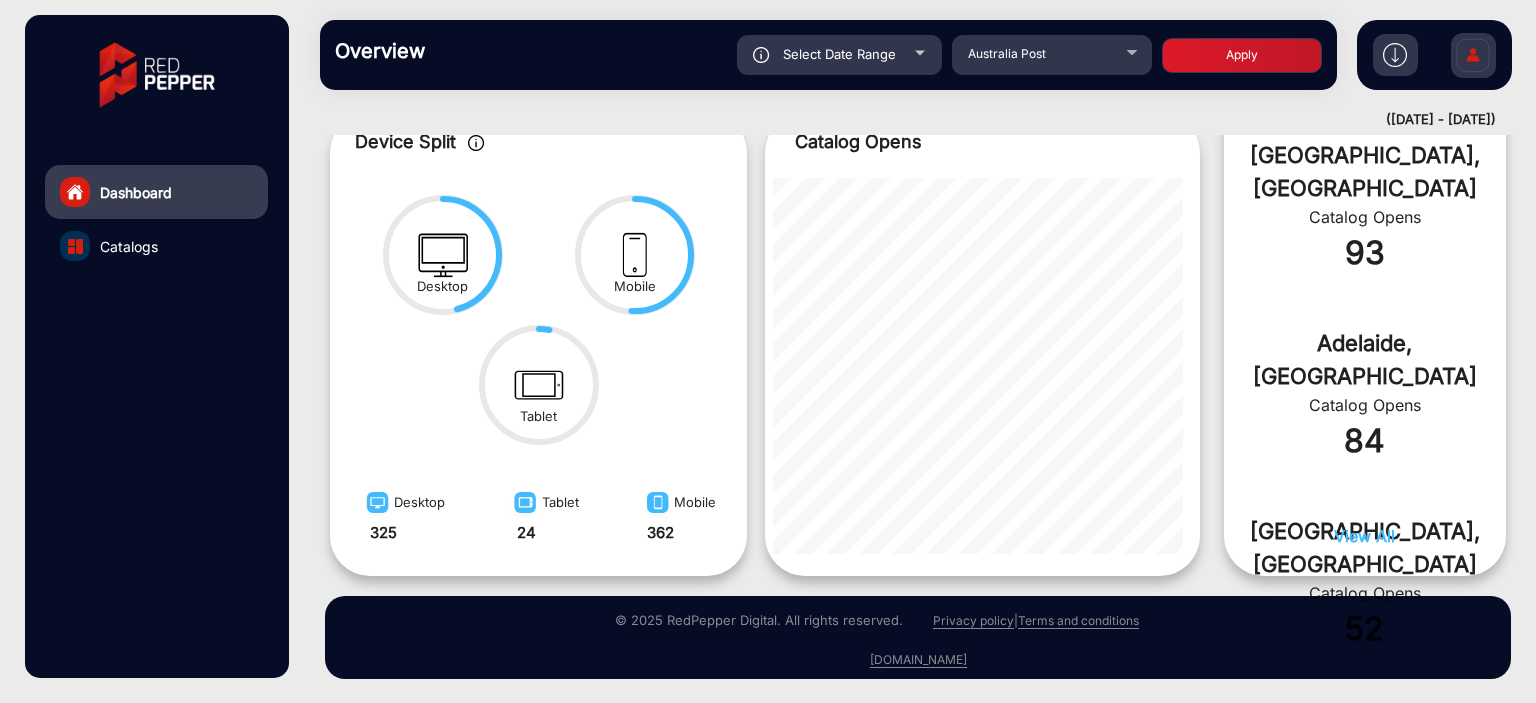 click on "Apply" 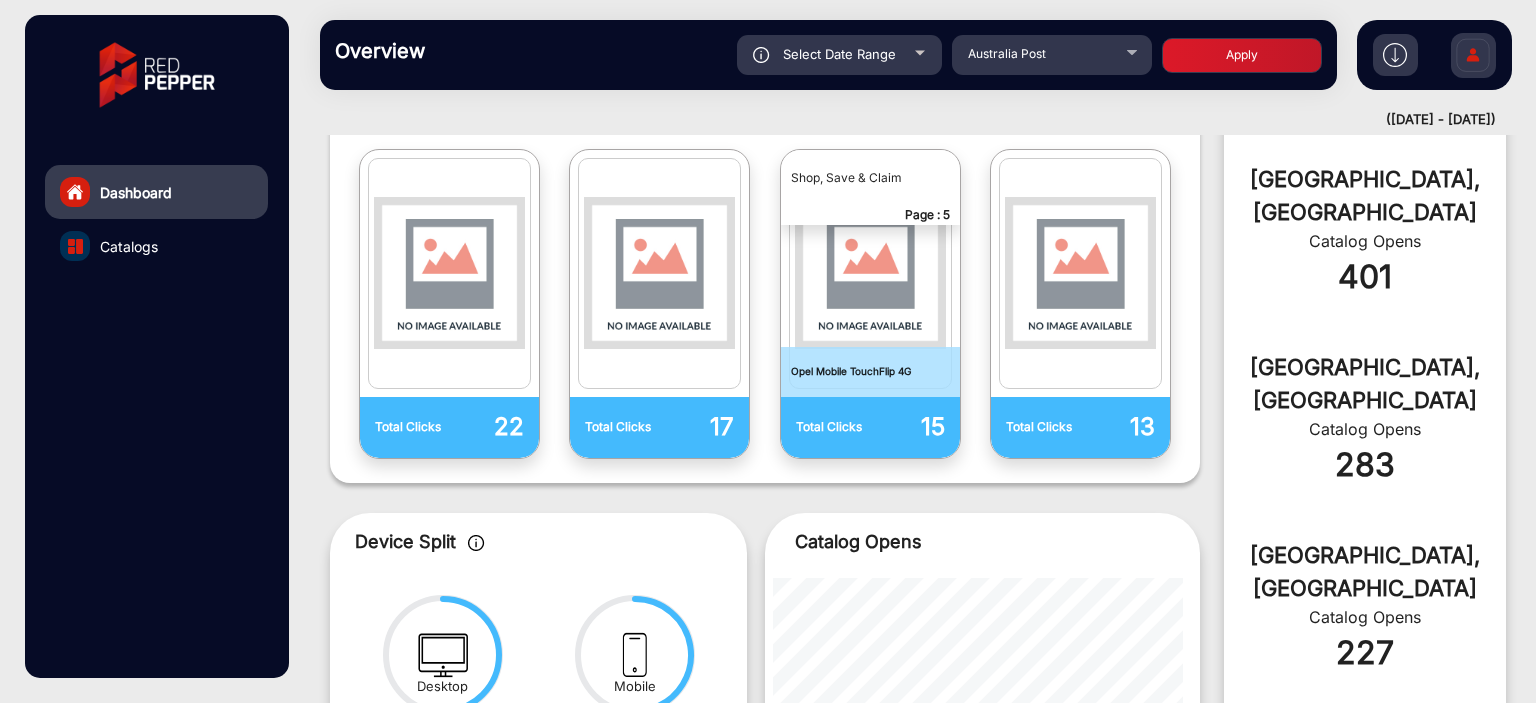 click on "Select Date Range" 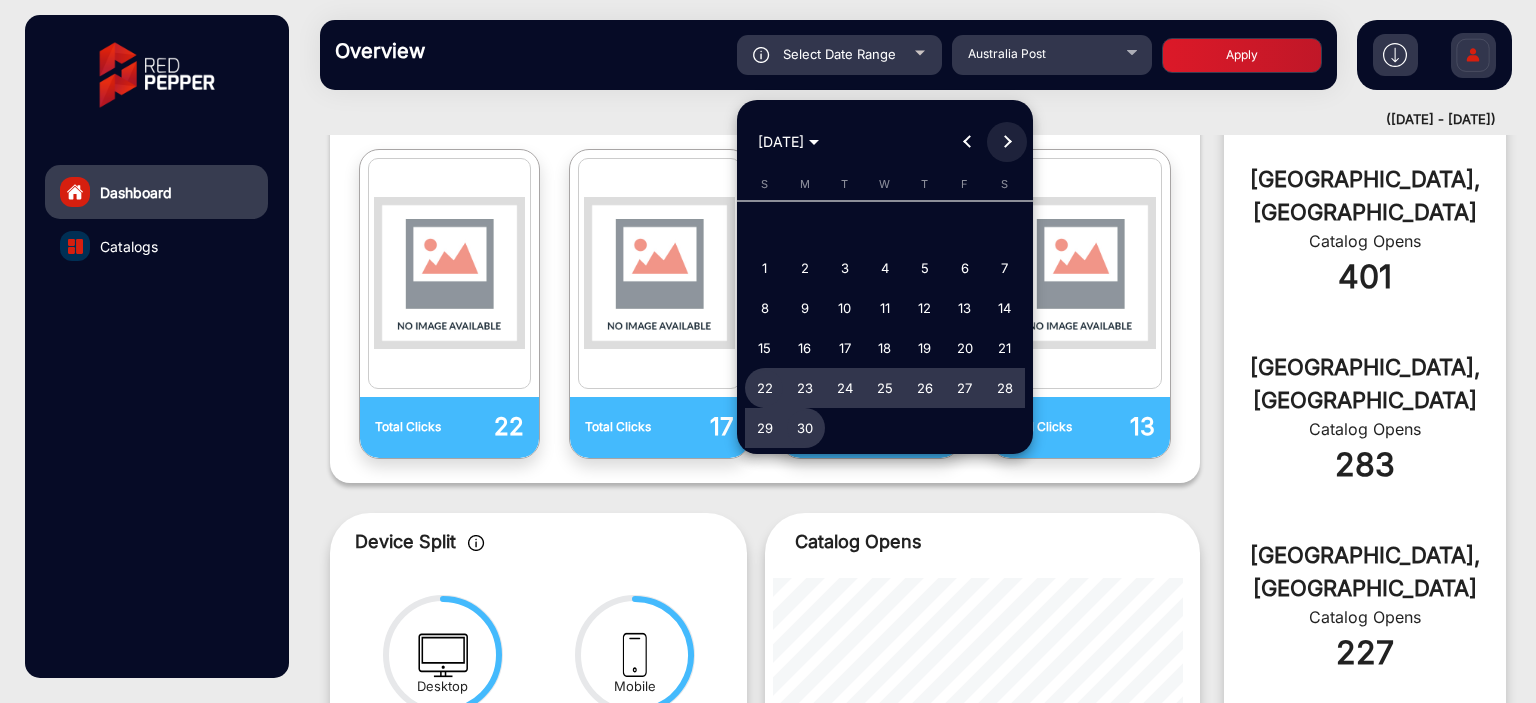click at bounding box center [1007, 142] 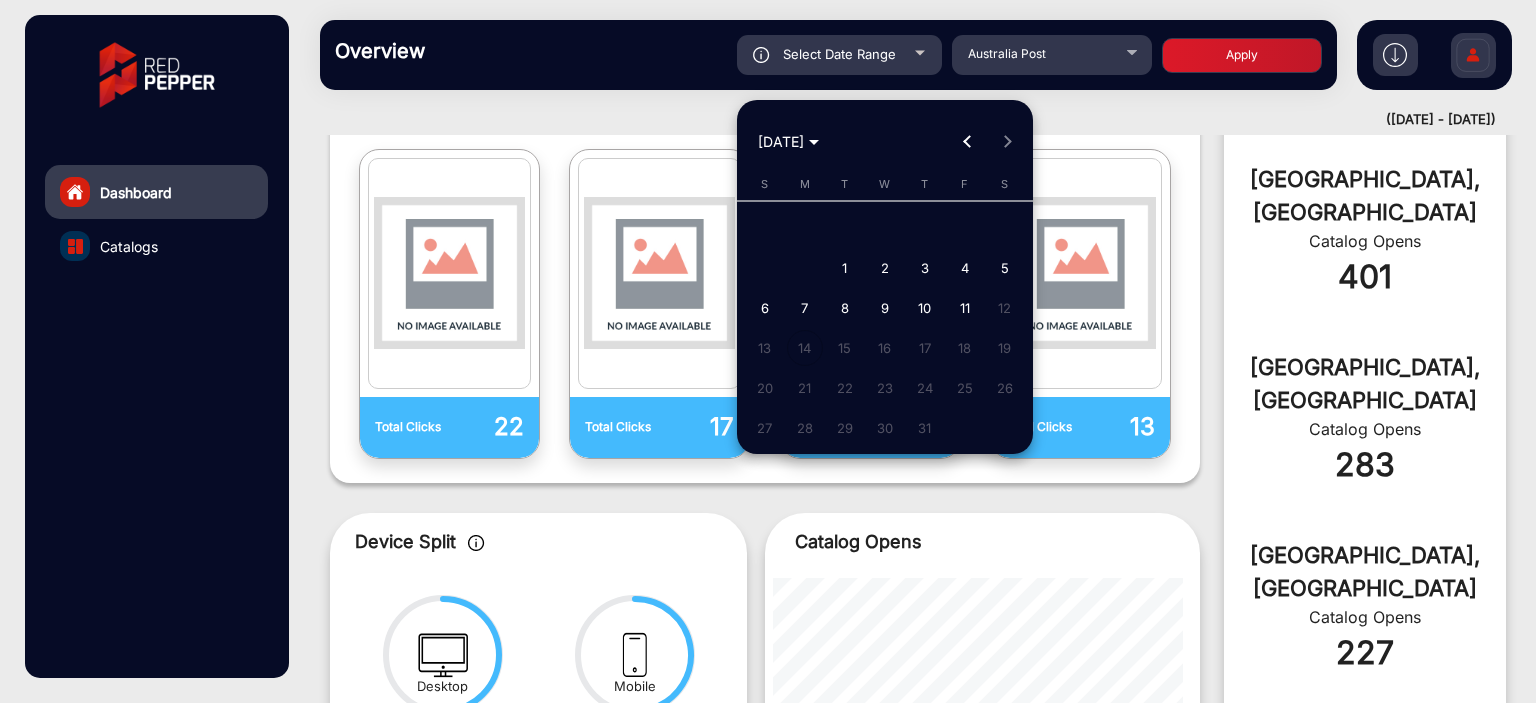 click at bounding box center (967, 142) 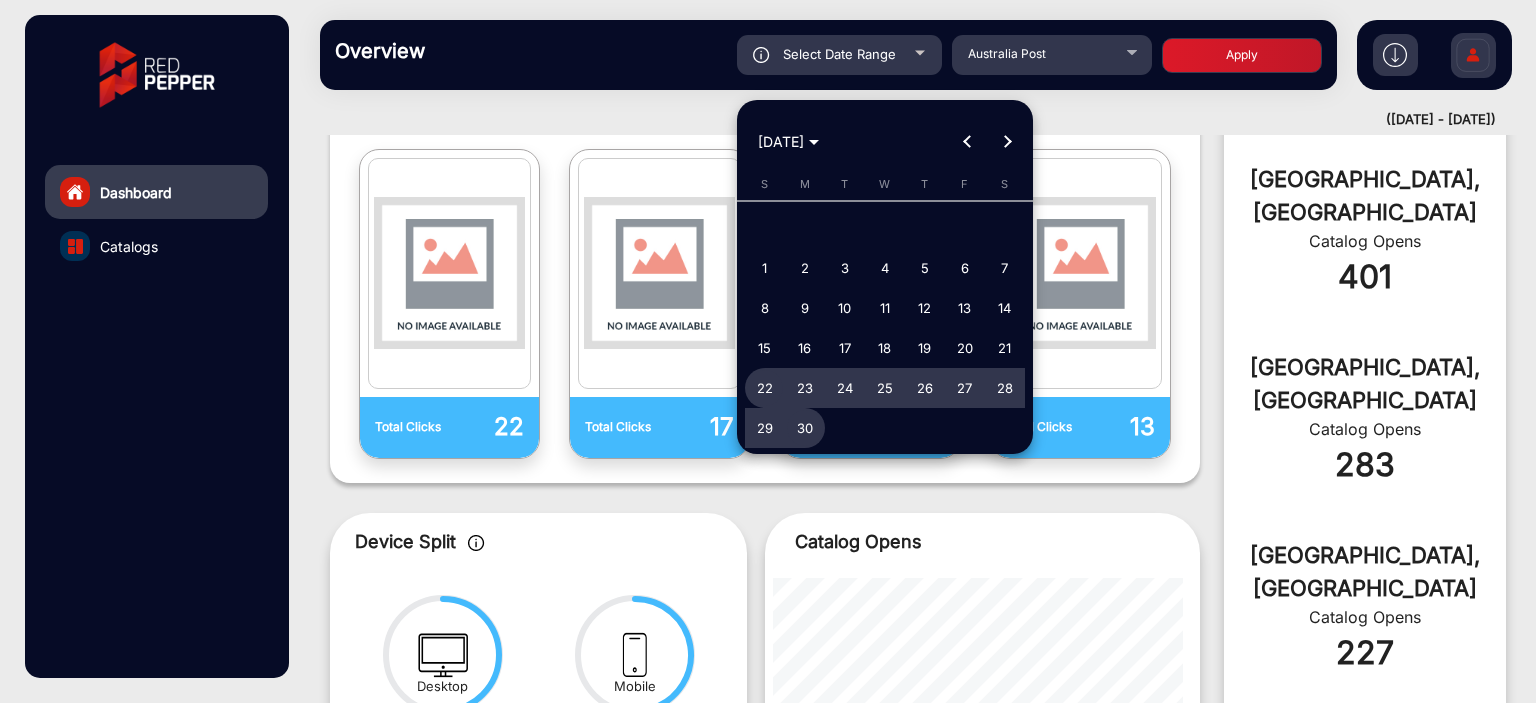 click on "30" at bounding box center [805, 428] 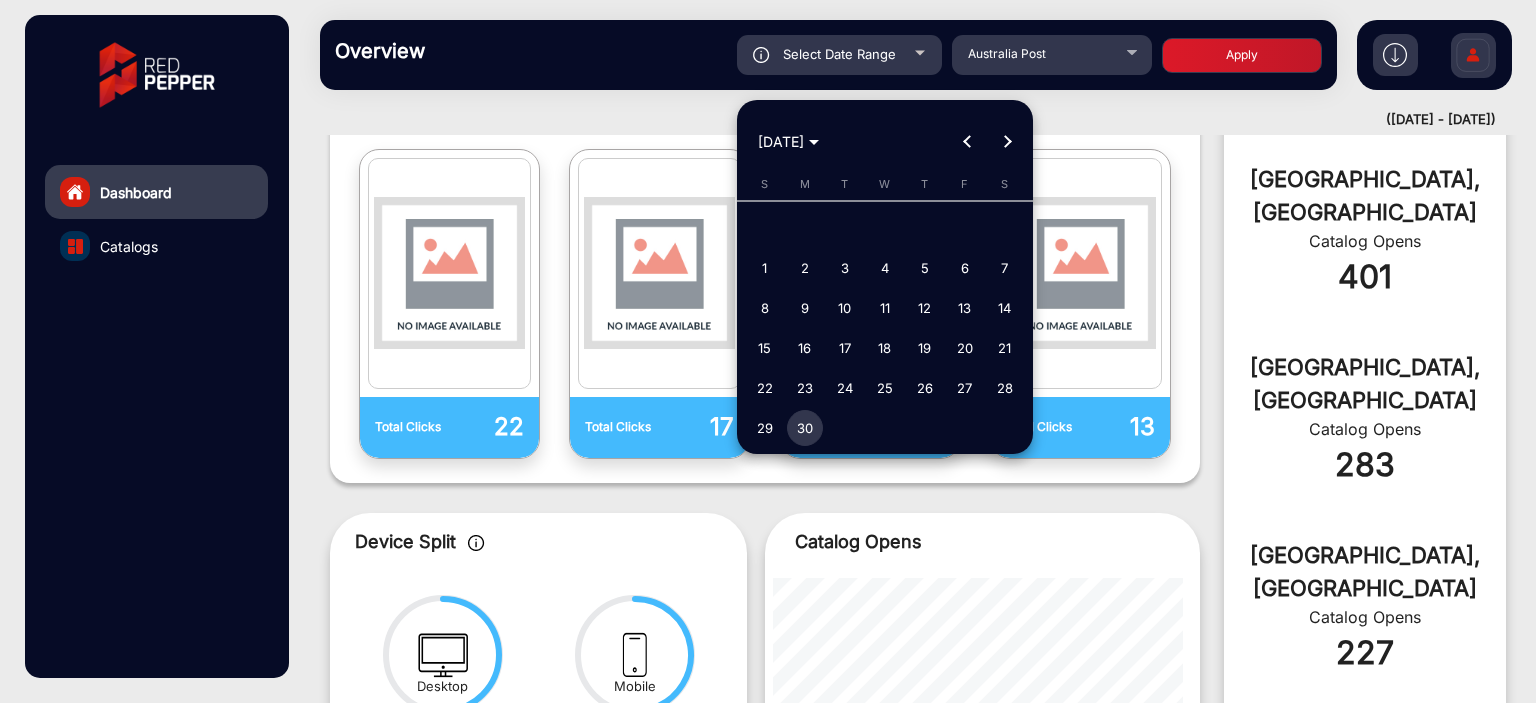 click on "30" at bounding box center (805, 428) 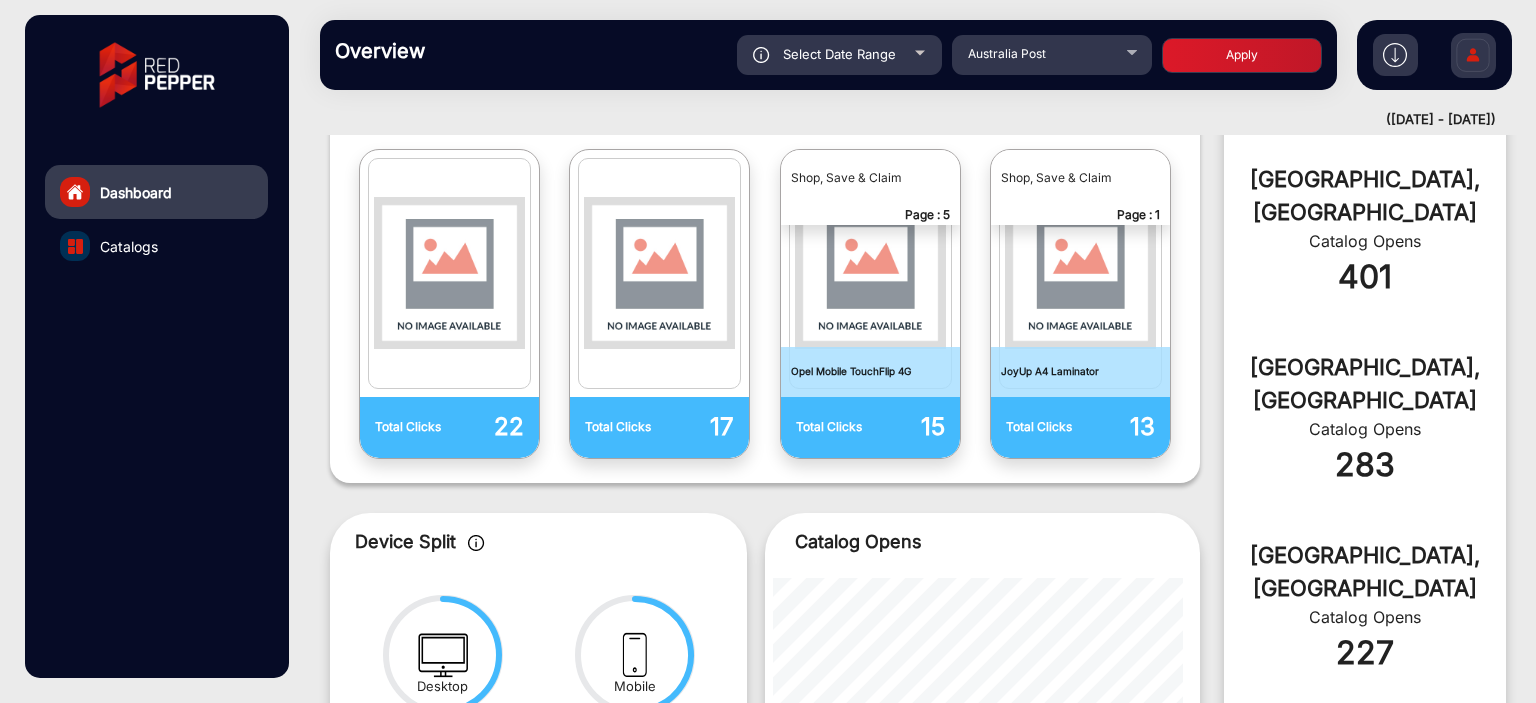 click on "Apply" 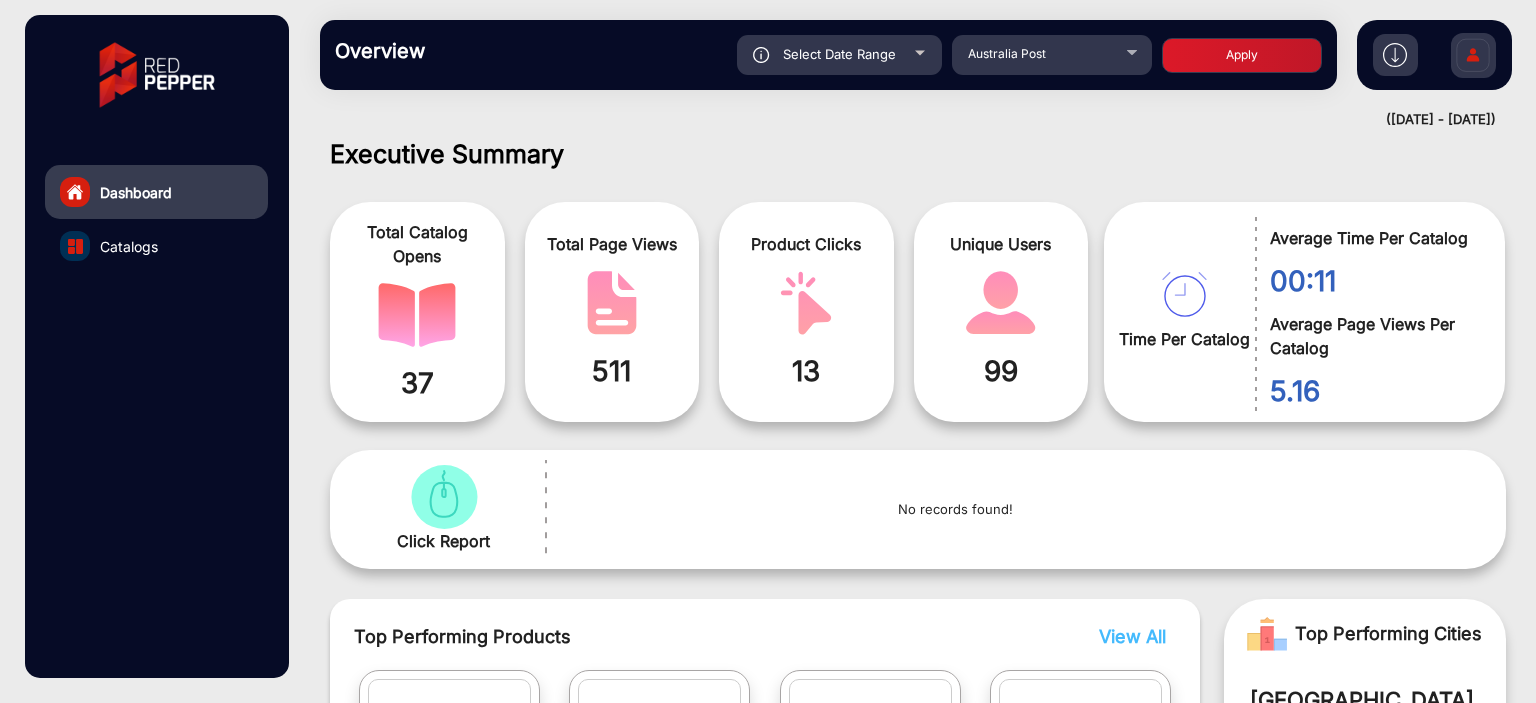 scroll, scrollTop: 0, scrollLeft: 0, axis: both 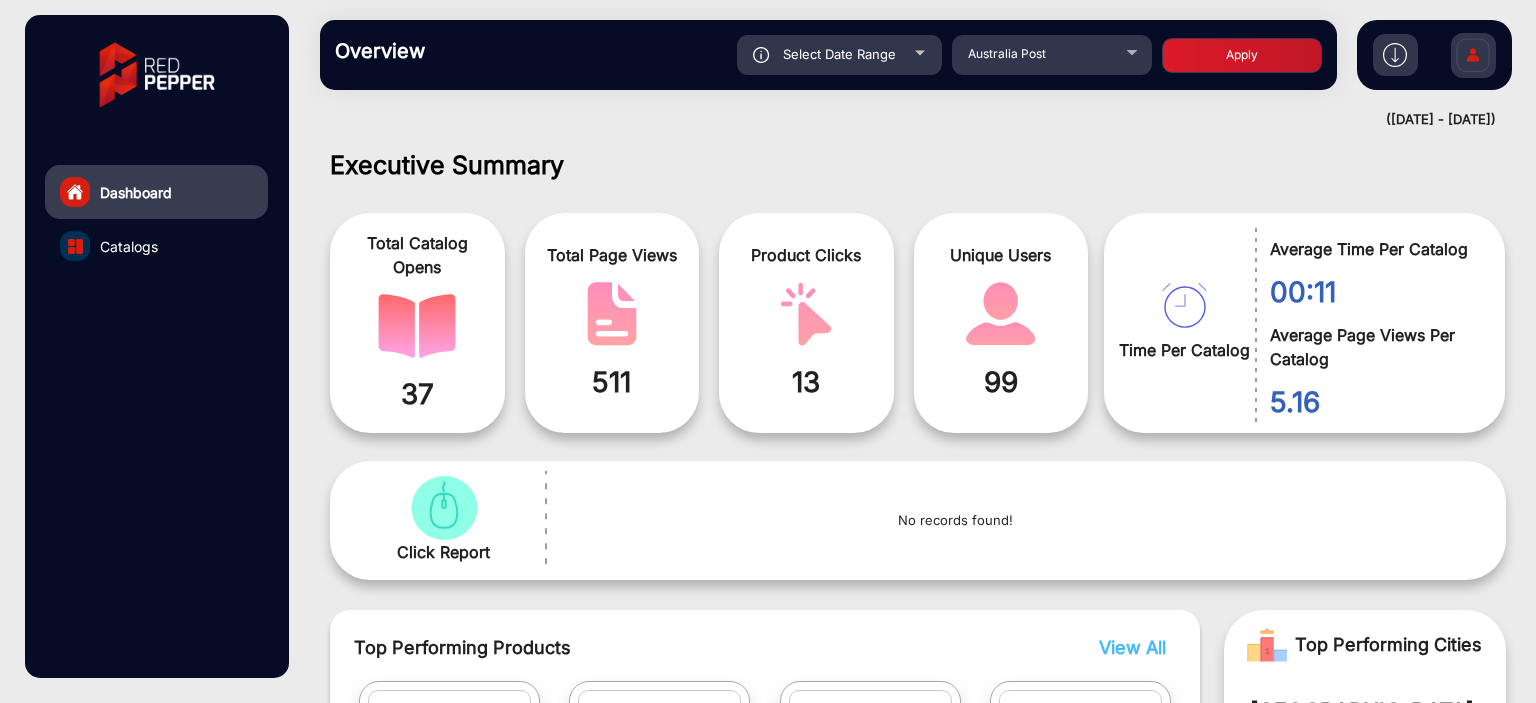click on "Select Date Range" 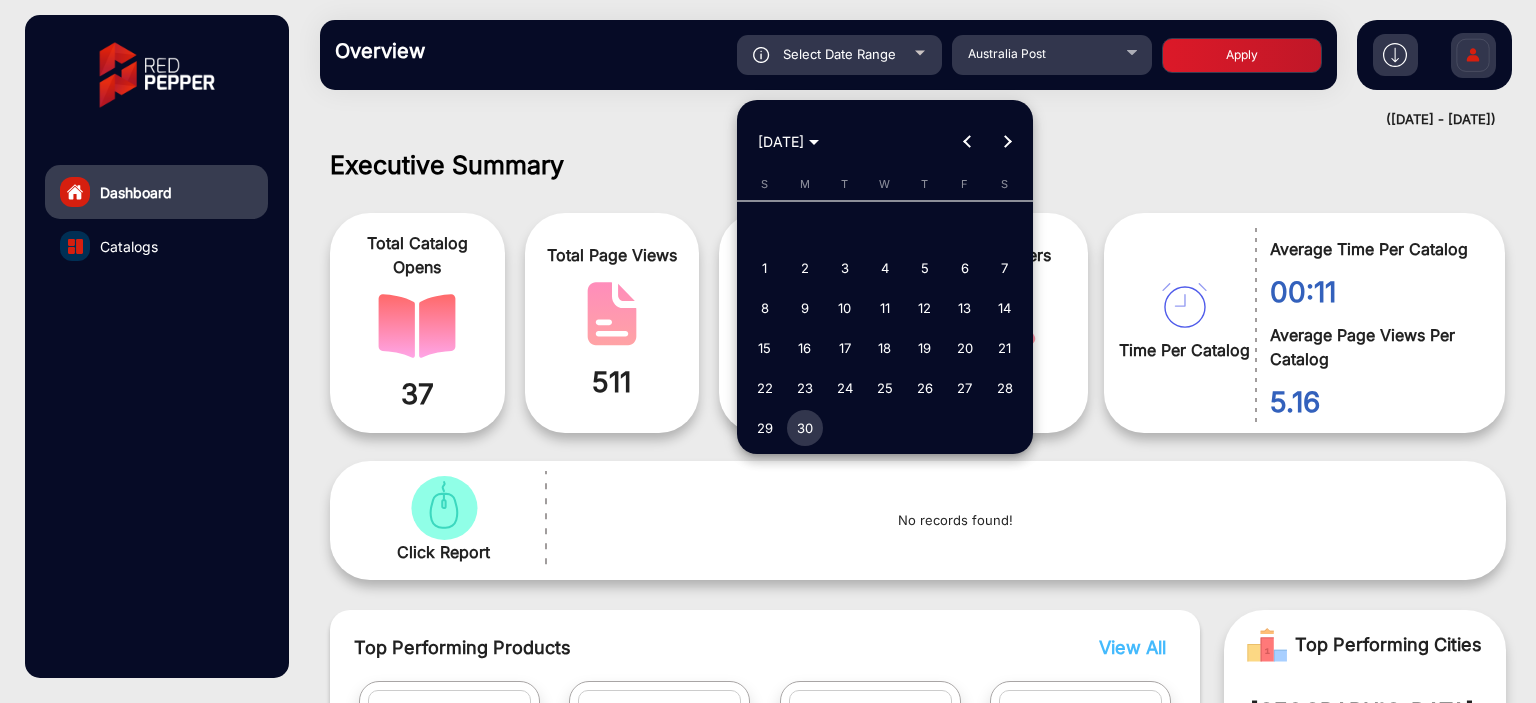 click at bounding box center (1007, 142) 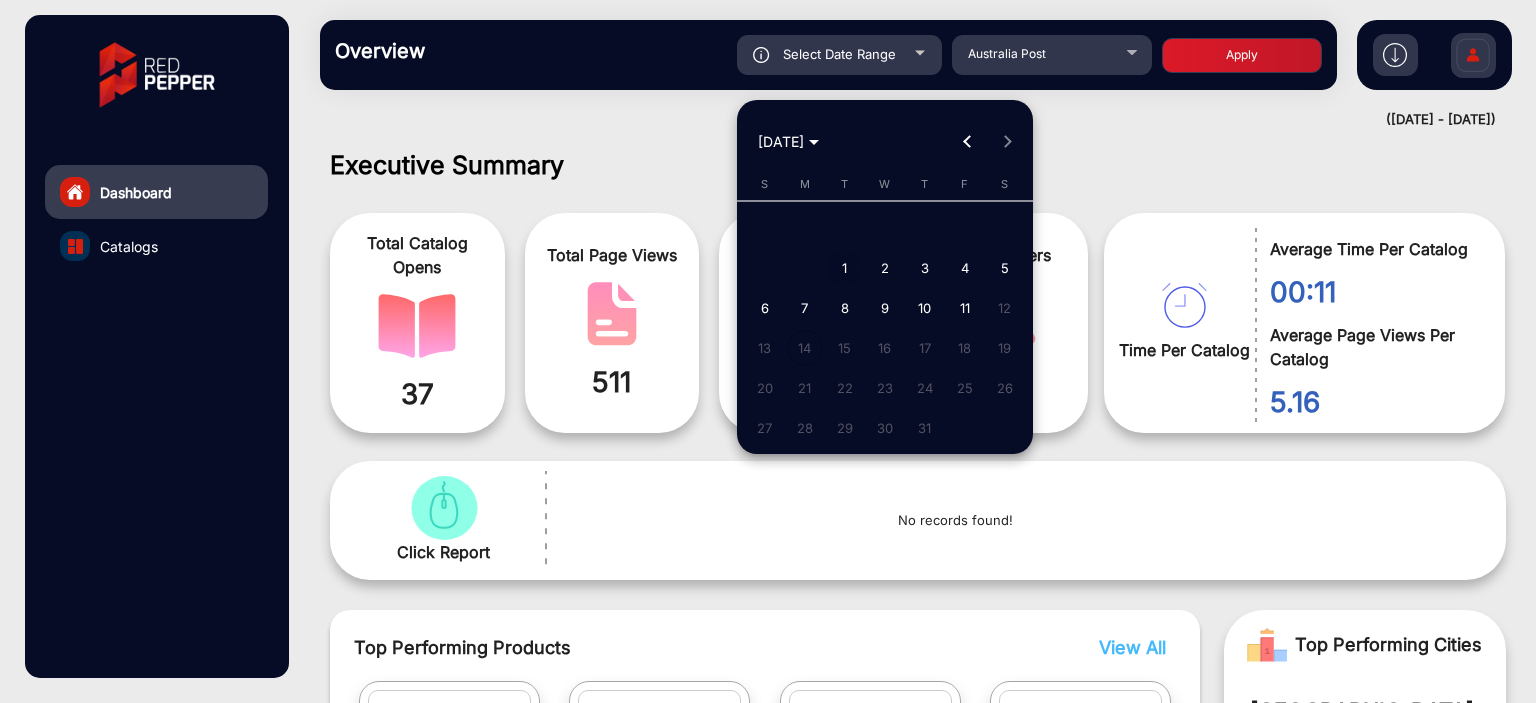 click on "1" at bounding box center (845, 268) 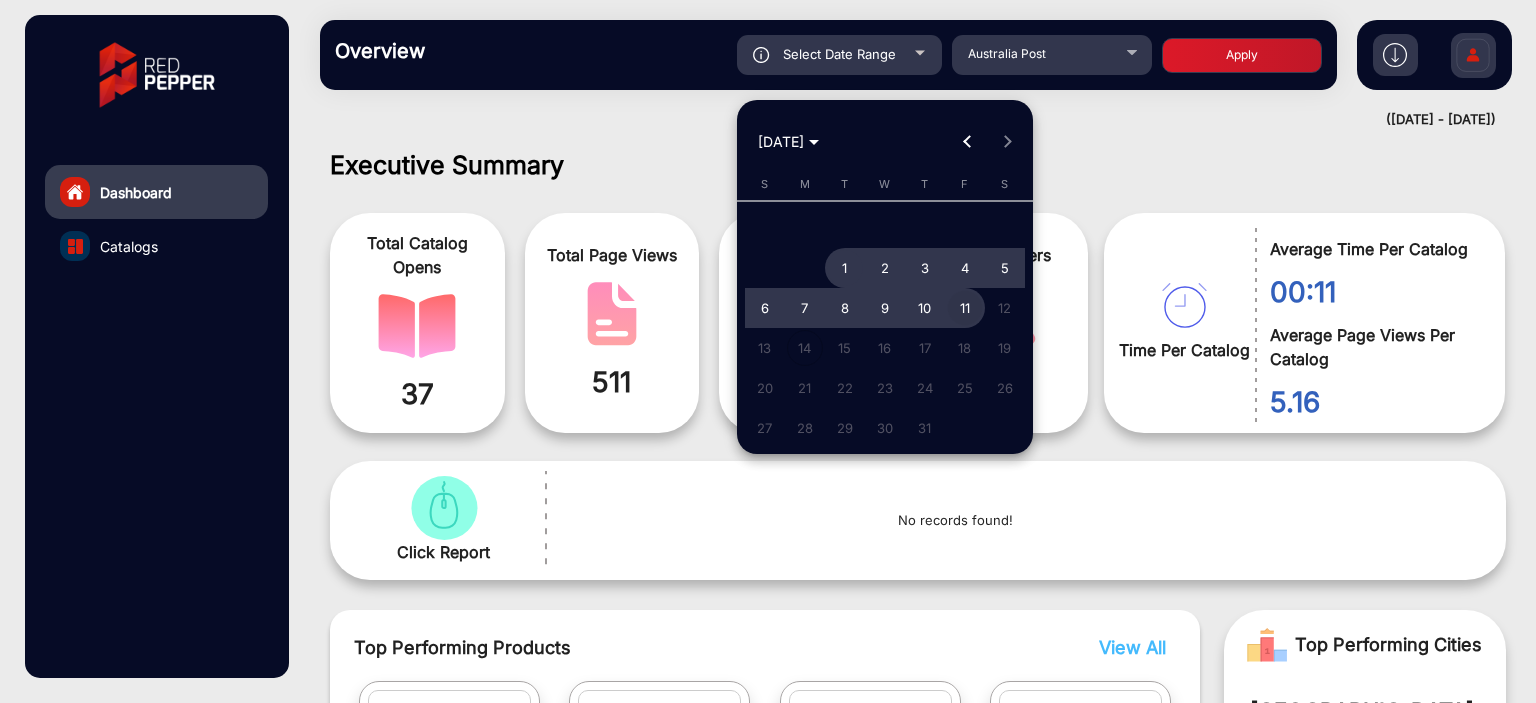 click on "11" at bounding box center (965, 308) 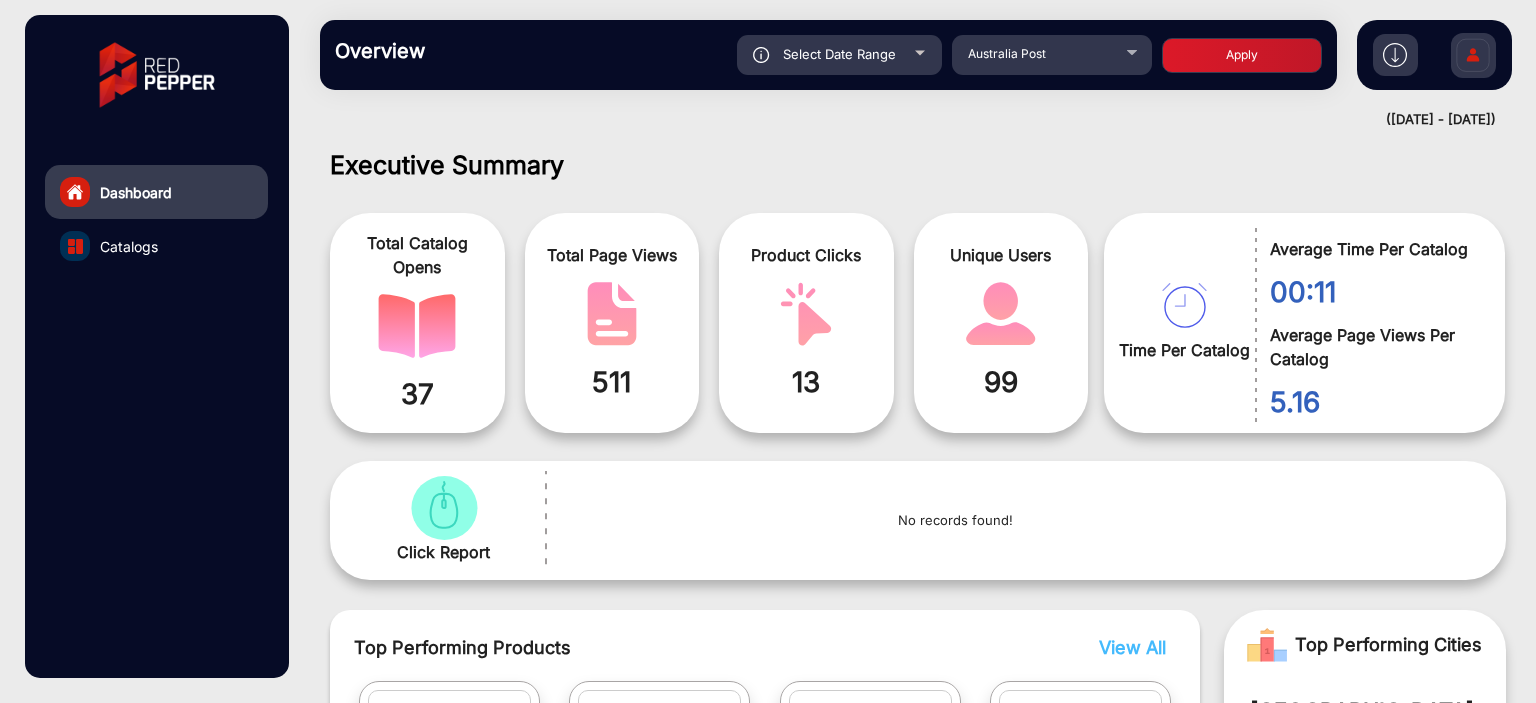 click on "Select Date Range [DATE] - [DATE] Choose date [GEOGRAPHIC_DATA] Post Apply" 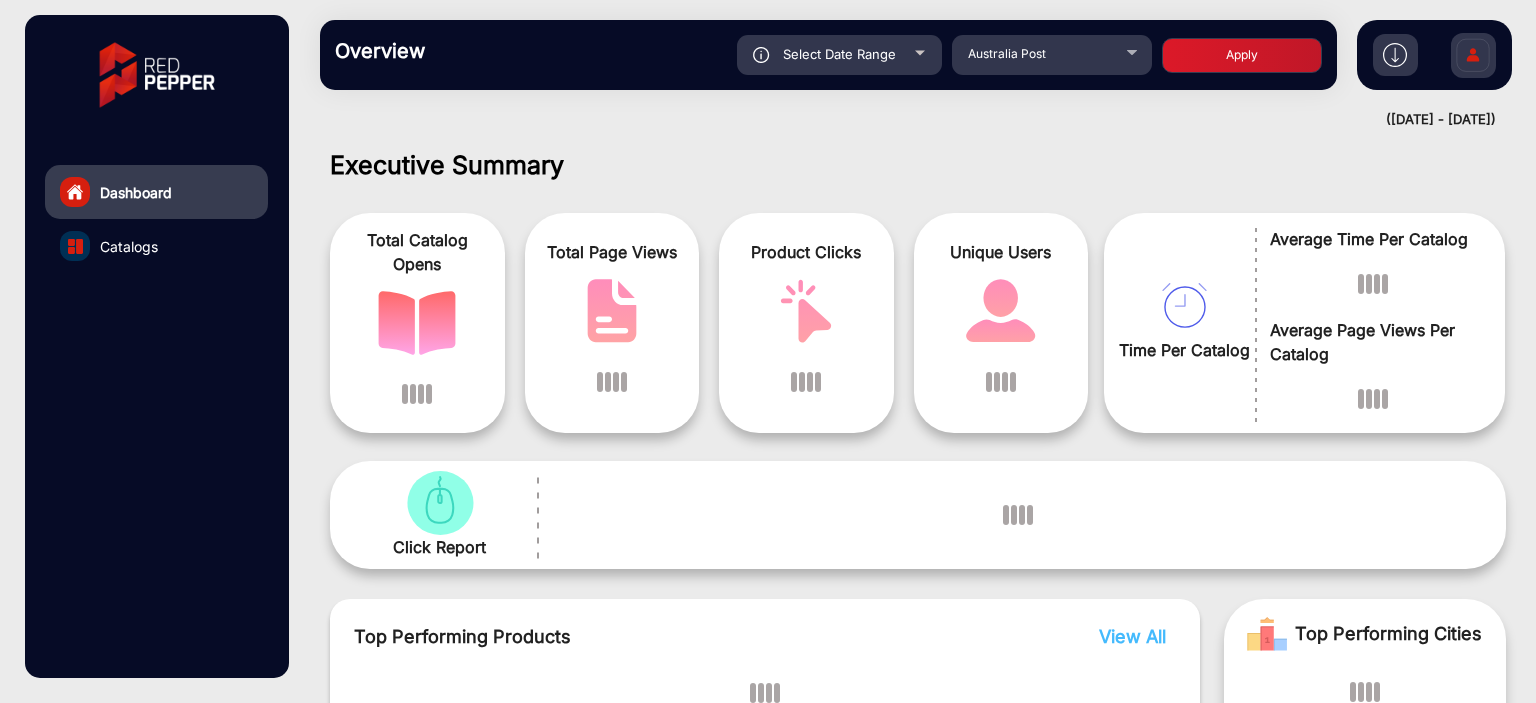 scroll, scrollTop: 15, scrollLeft: 0, axis: vertical 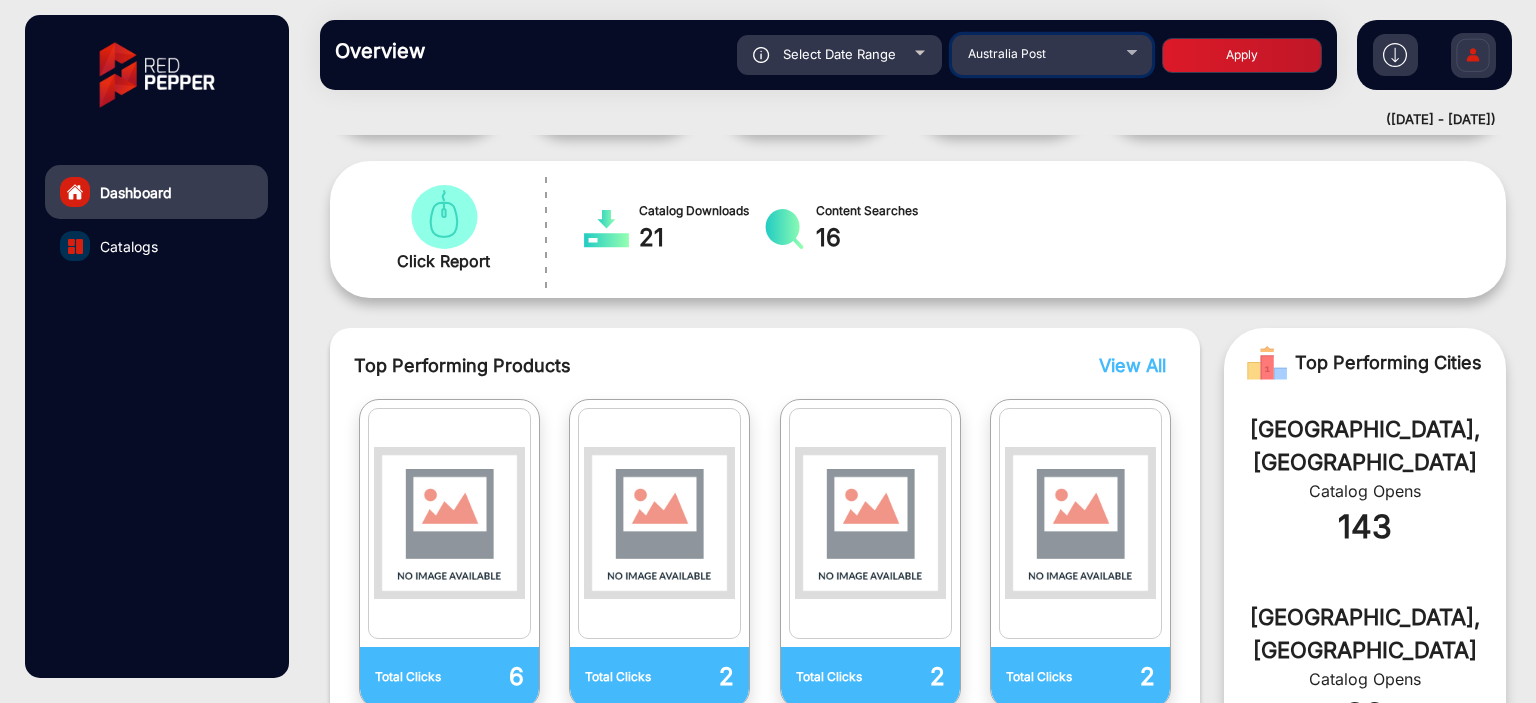 click on "Australia Post" at bounding box center [1048, 54] 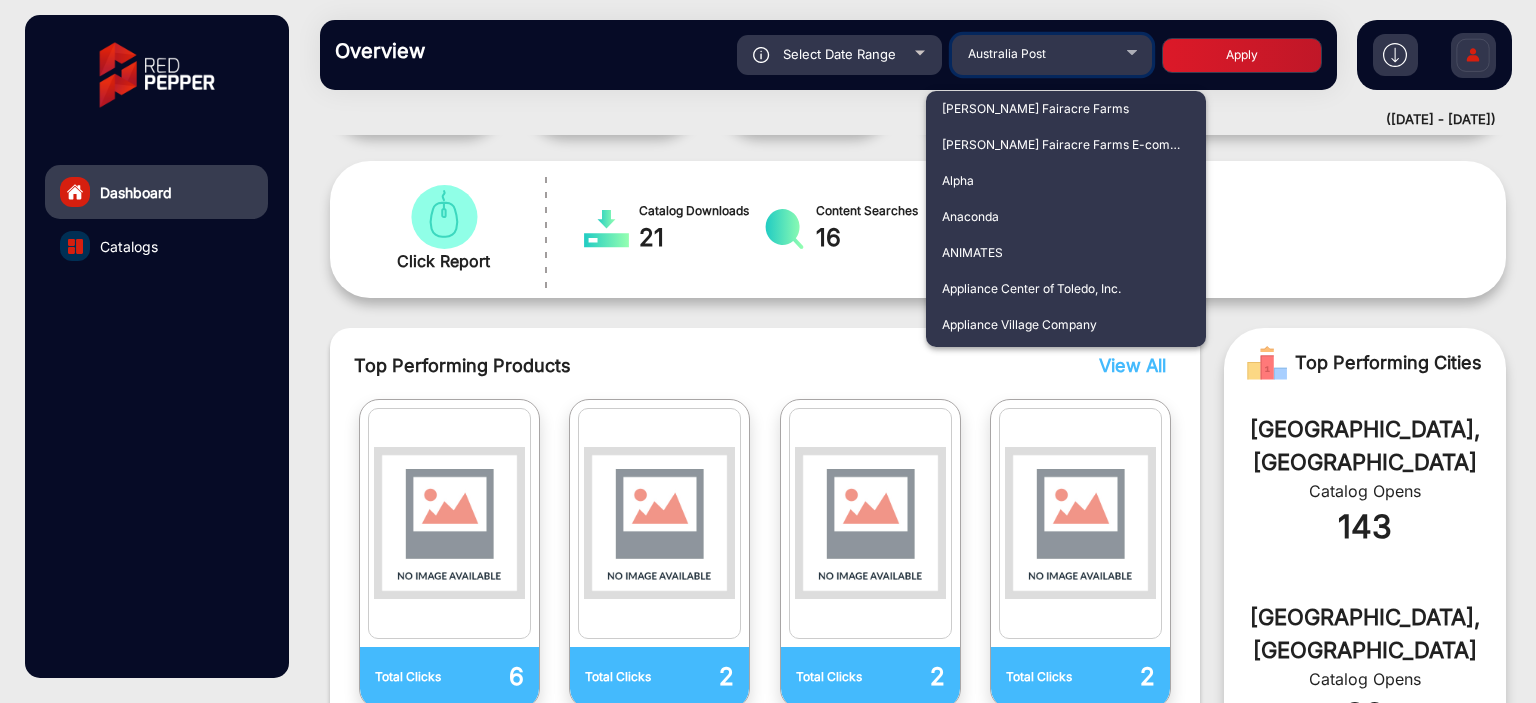 scroll, scrollTop: 214, scrollLeft: 0, axis: vertical 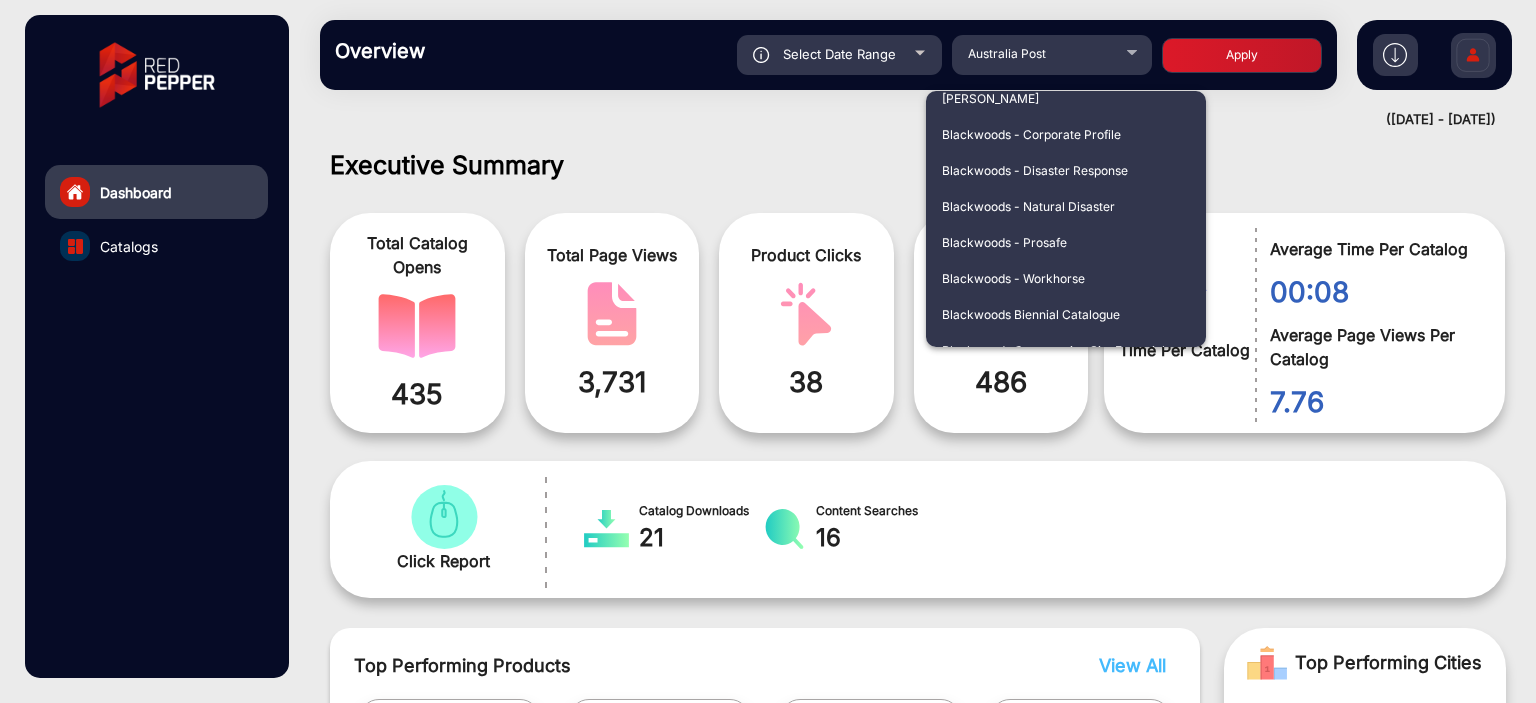 click at bounding box center [768, 351] 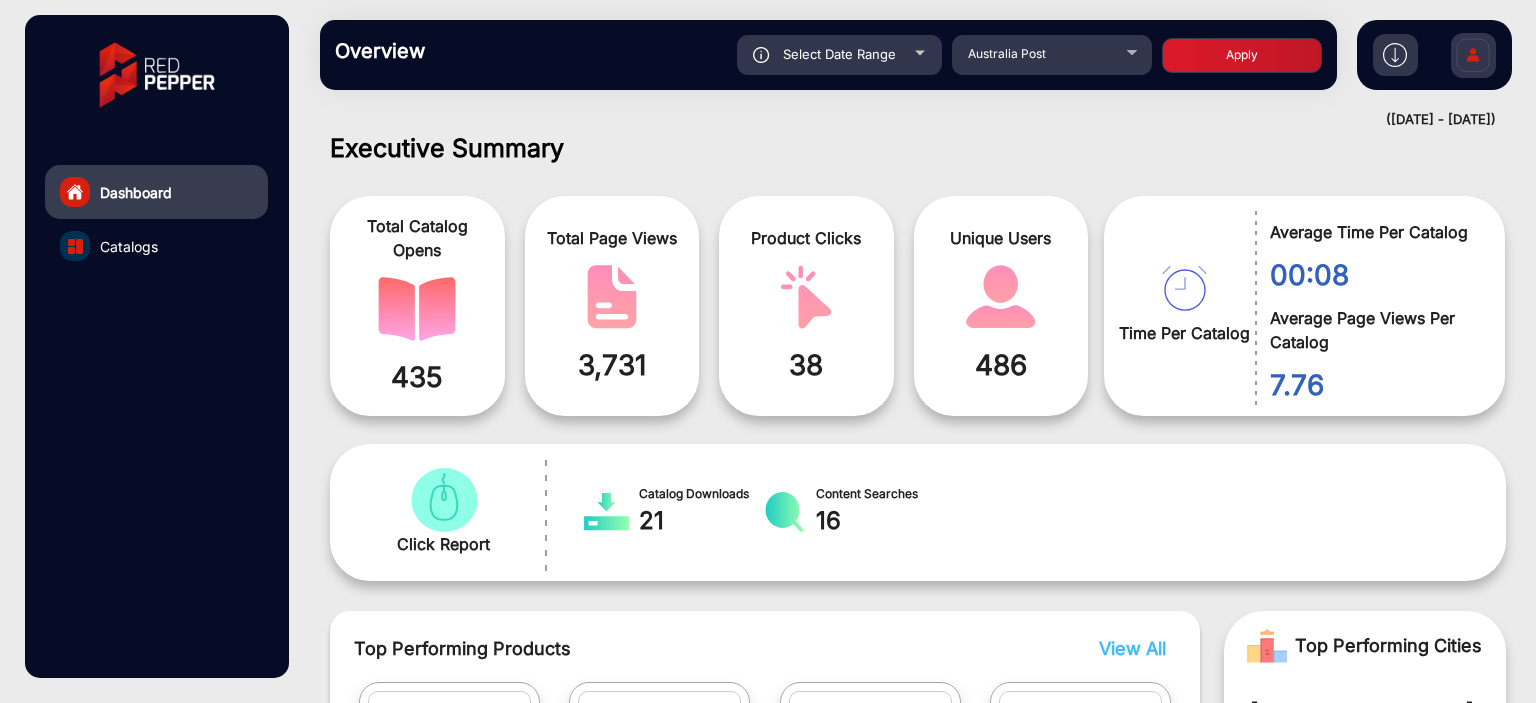 scroll, scrollTop: 0, scrollLeft: 0, axis: both 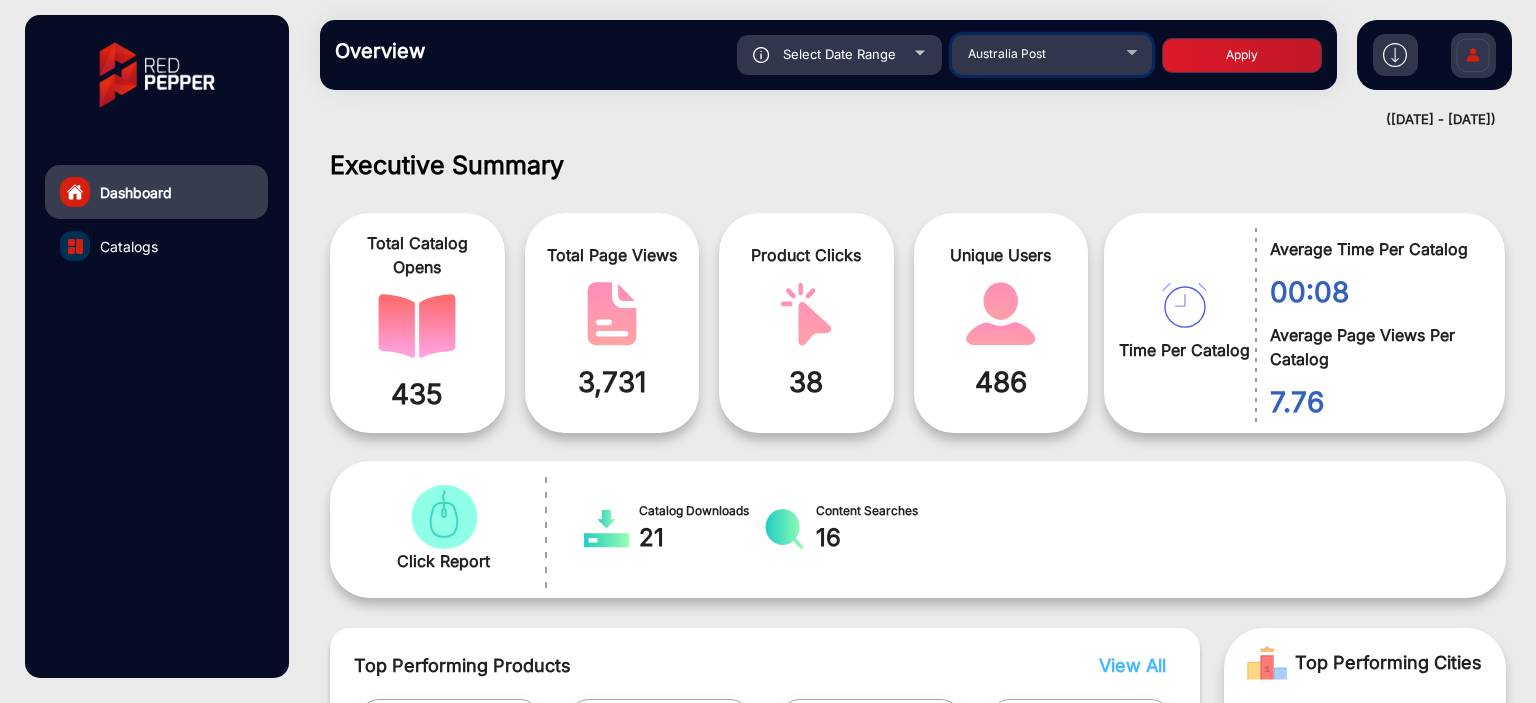 click on "Australia Post" at bounding box center (1007, 53) 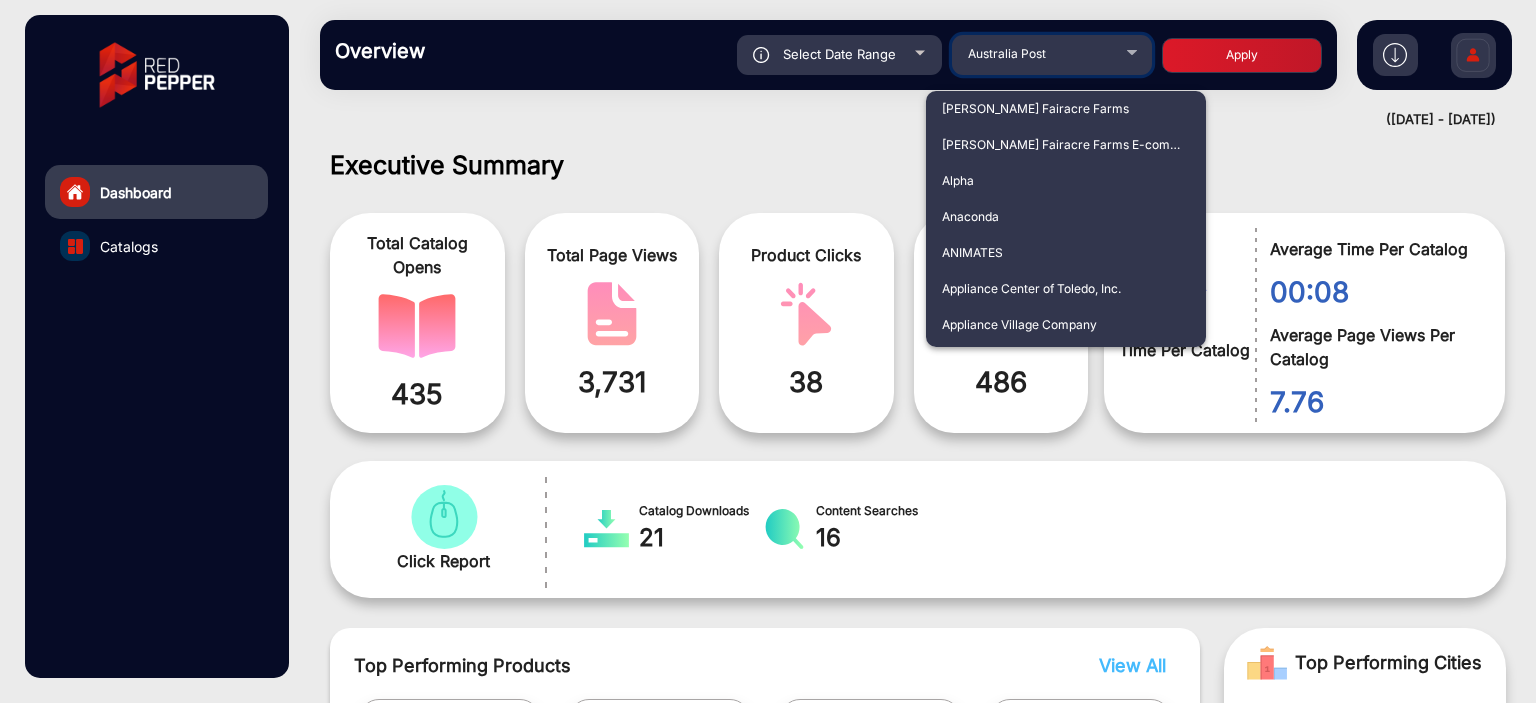 scroll, scrollTop: 214, scrollLeft: 0, axis: vertical 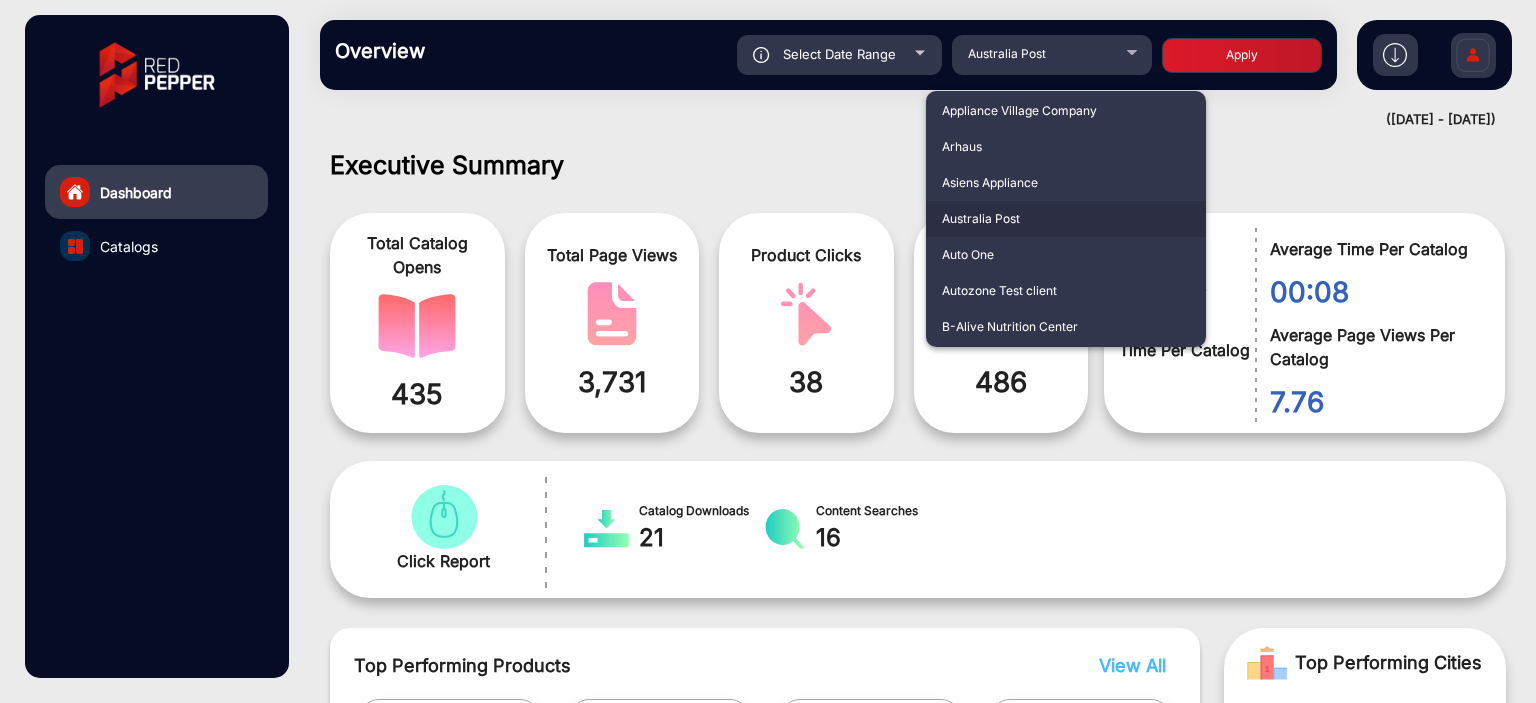 click at bounding box center (768, 351) 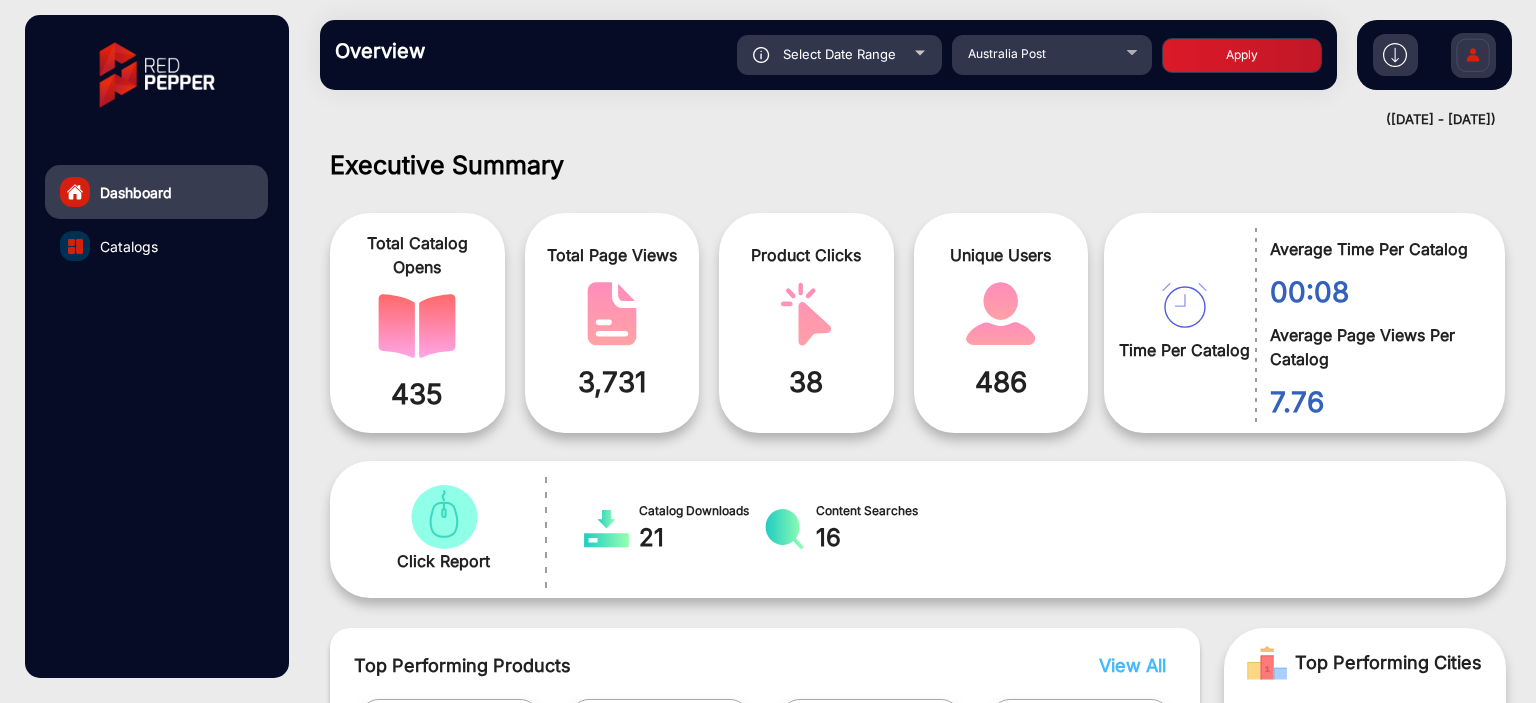 click on "Overview  Reports Understand what makes your customers tick and learn how they are consuming your content. Select Date Range [DATE] - [DATE] Choose date [GEOGRAPHIC_DATA] Post Apply" 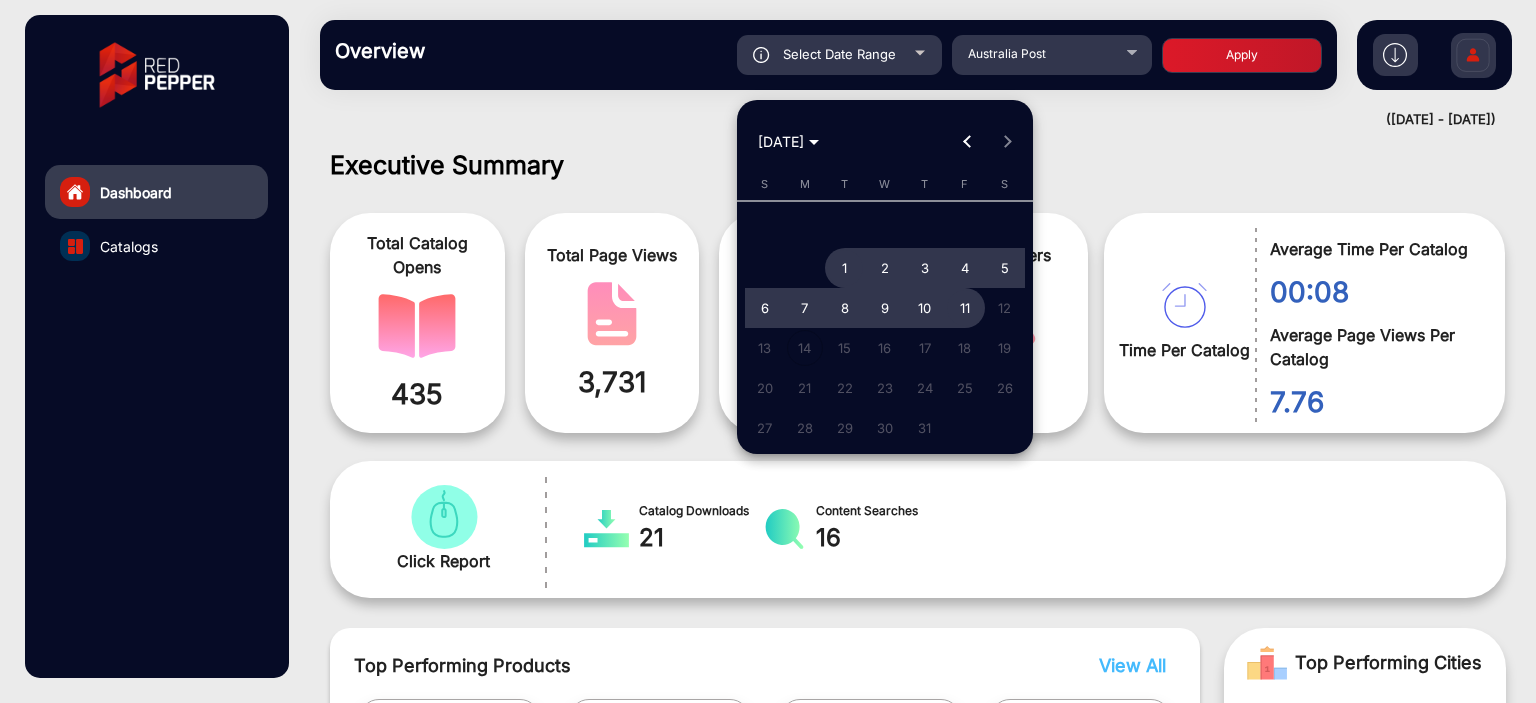 click on "11" at bounding box center (965, 308) 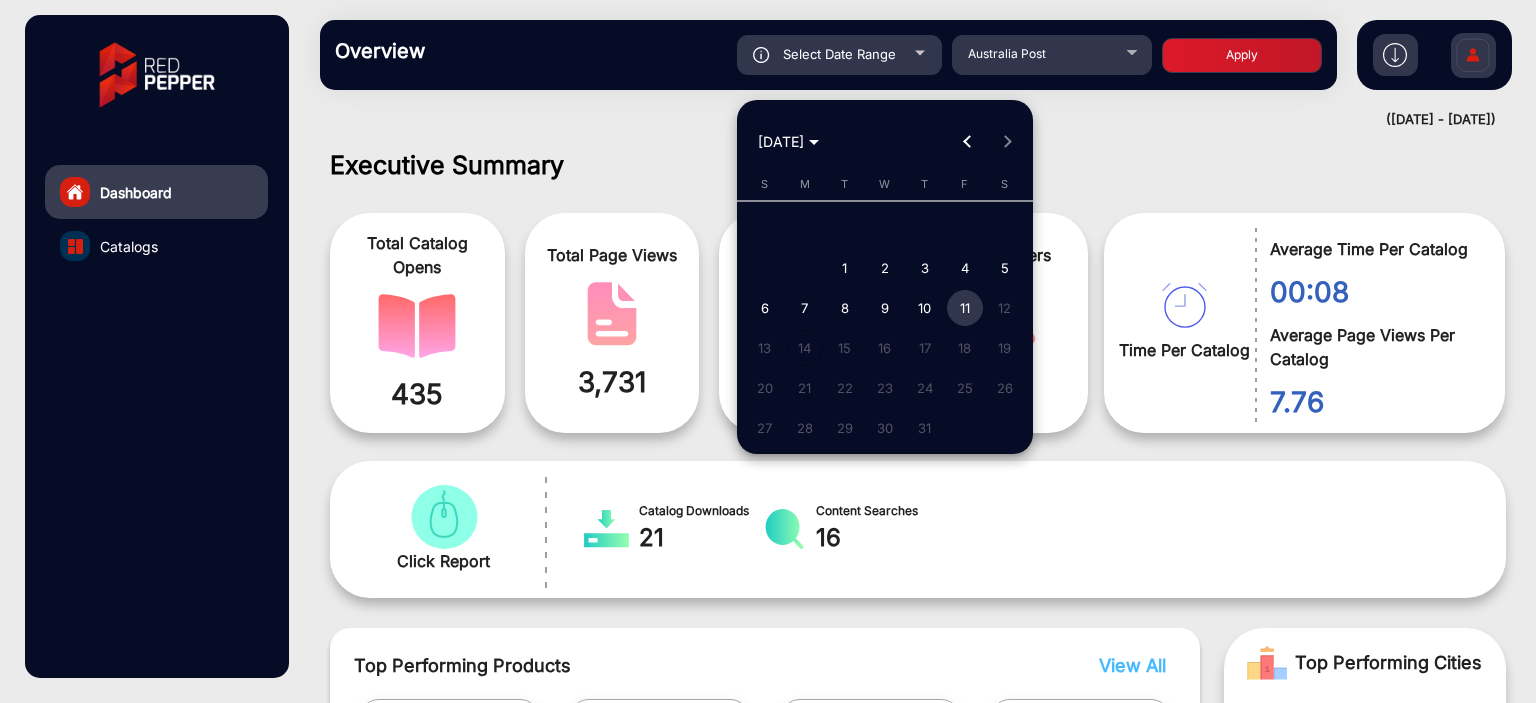 click on "11" at bounding box center (965, 308) 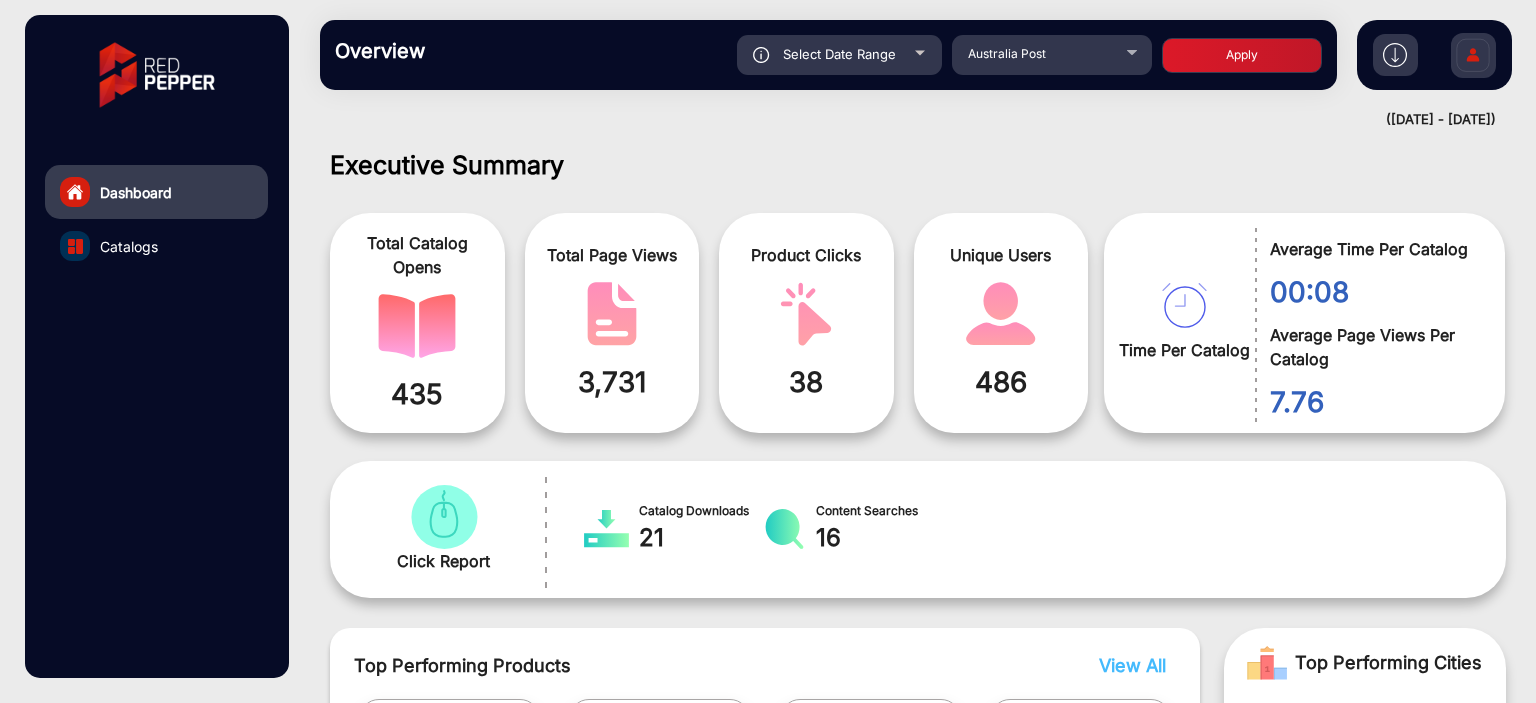 click on "Apply" 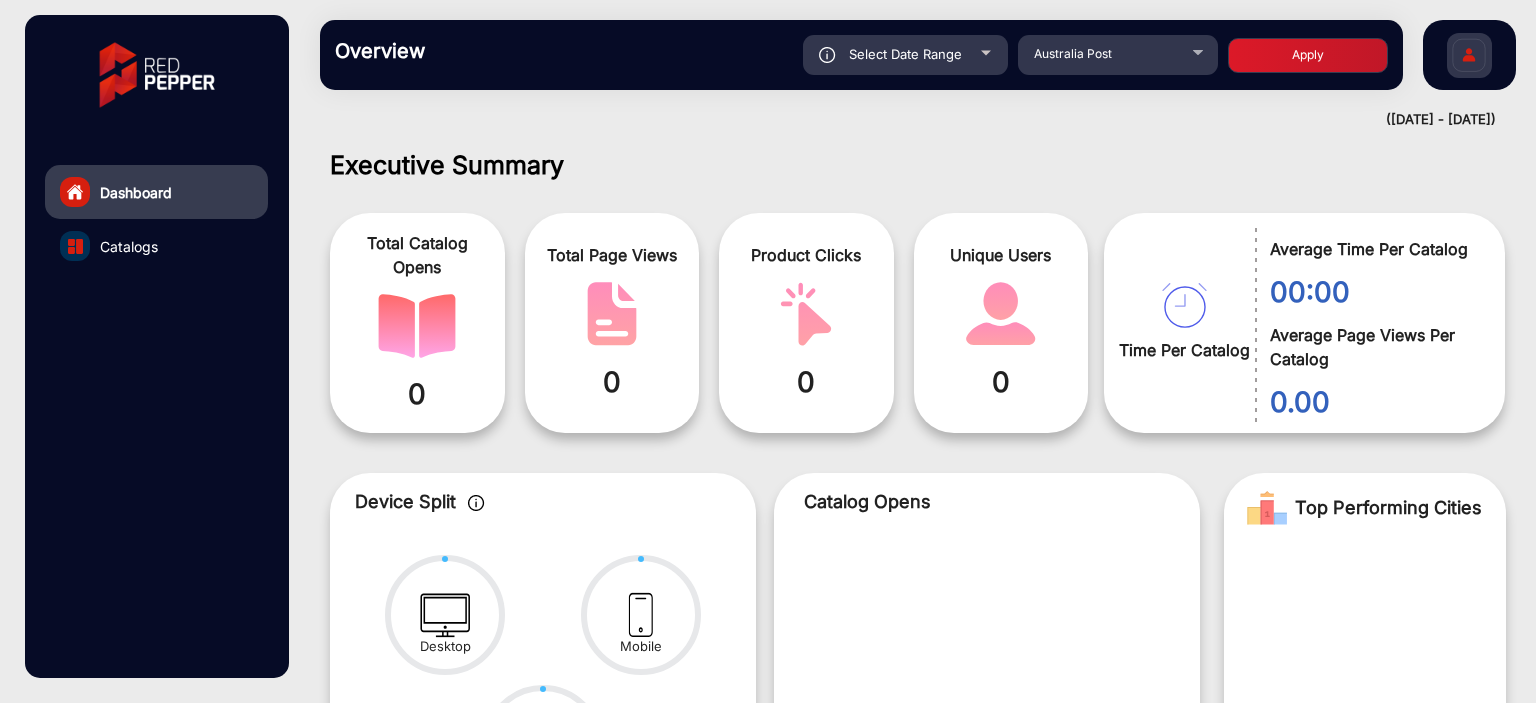 click on "Select Date Range" 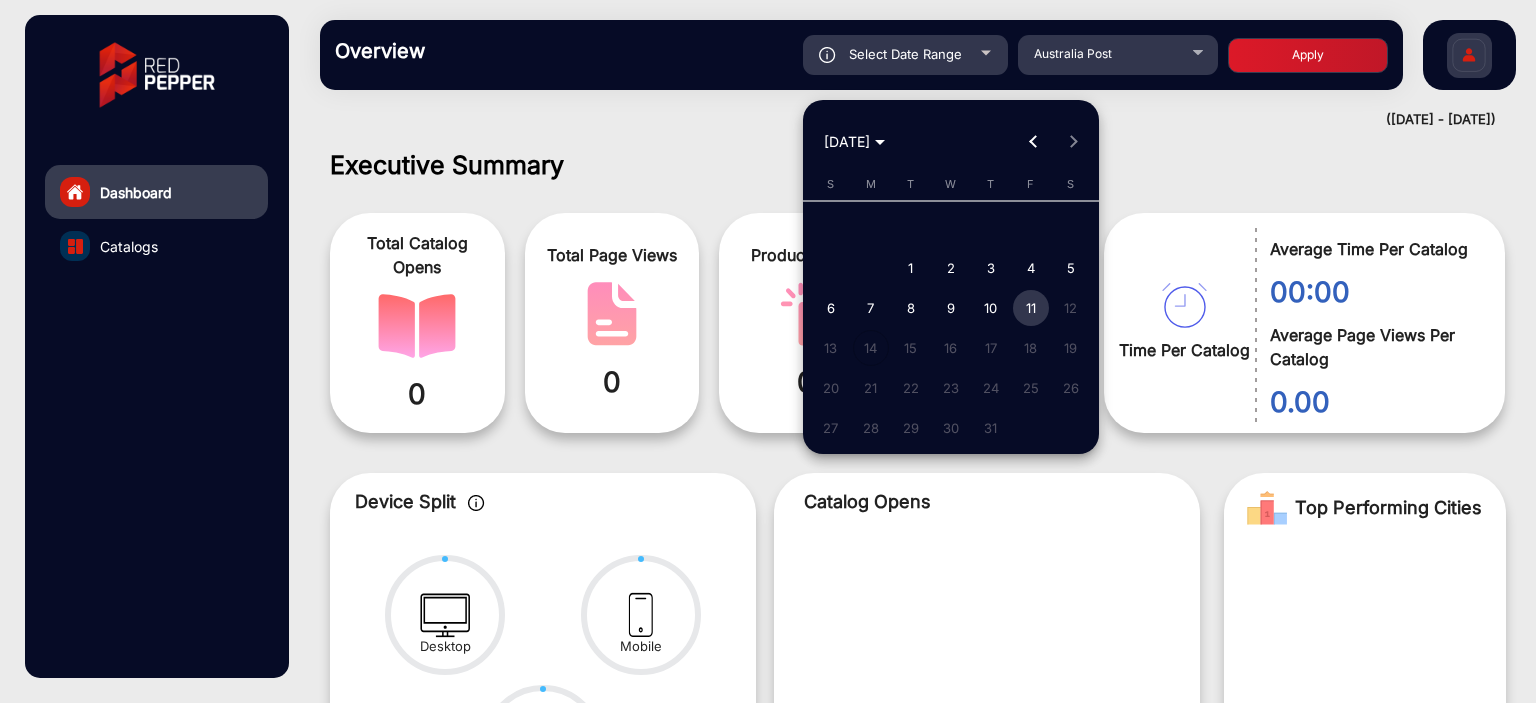 click at bounding box center [768, 351] 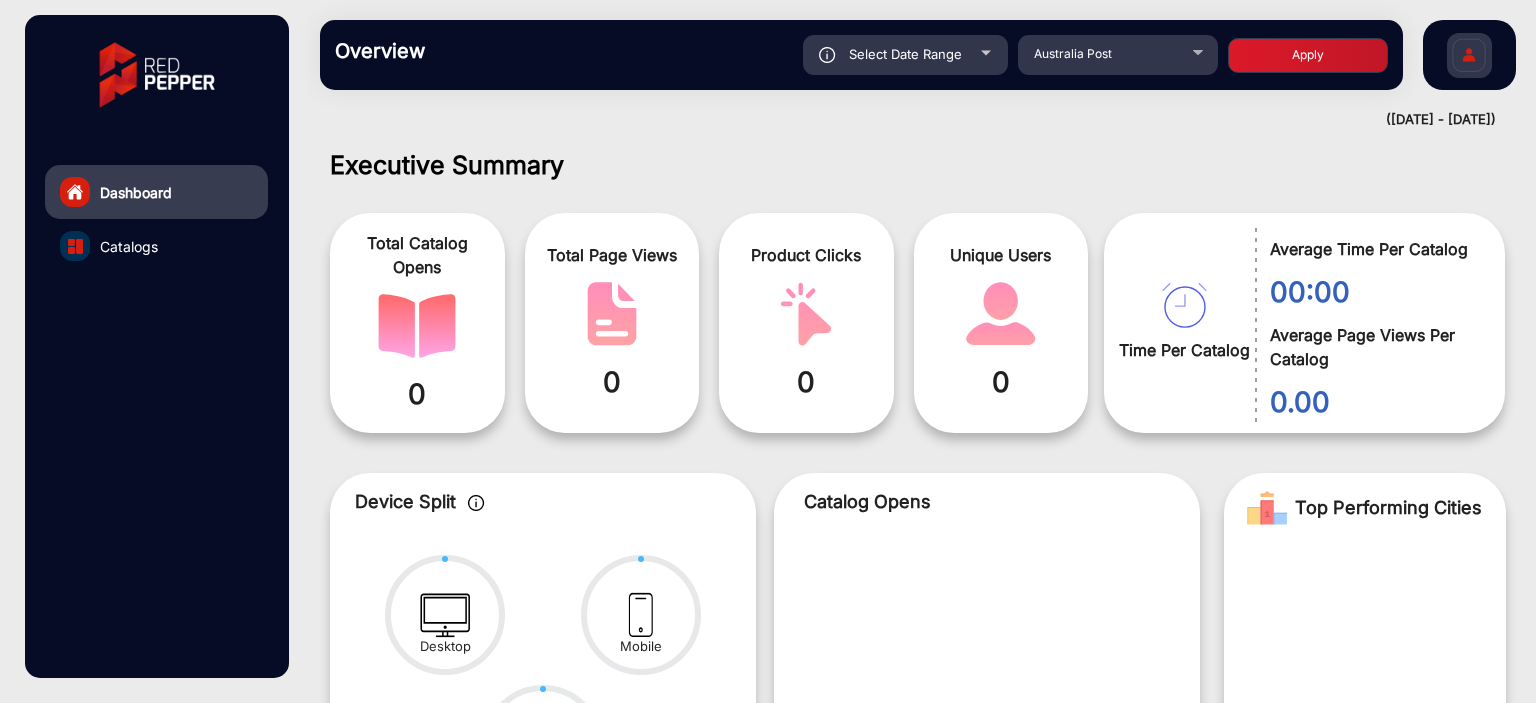click 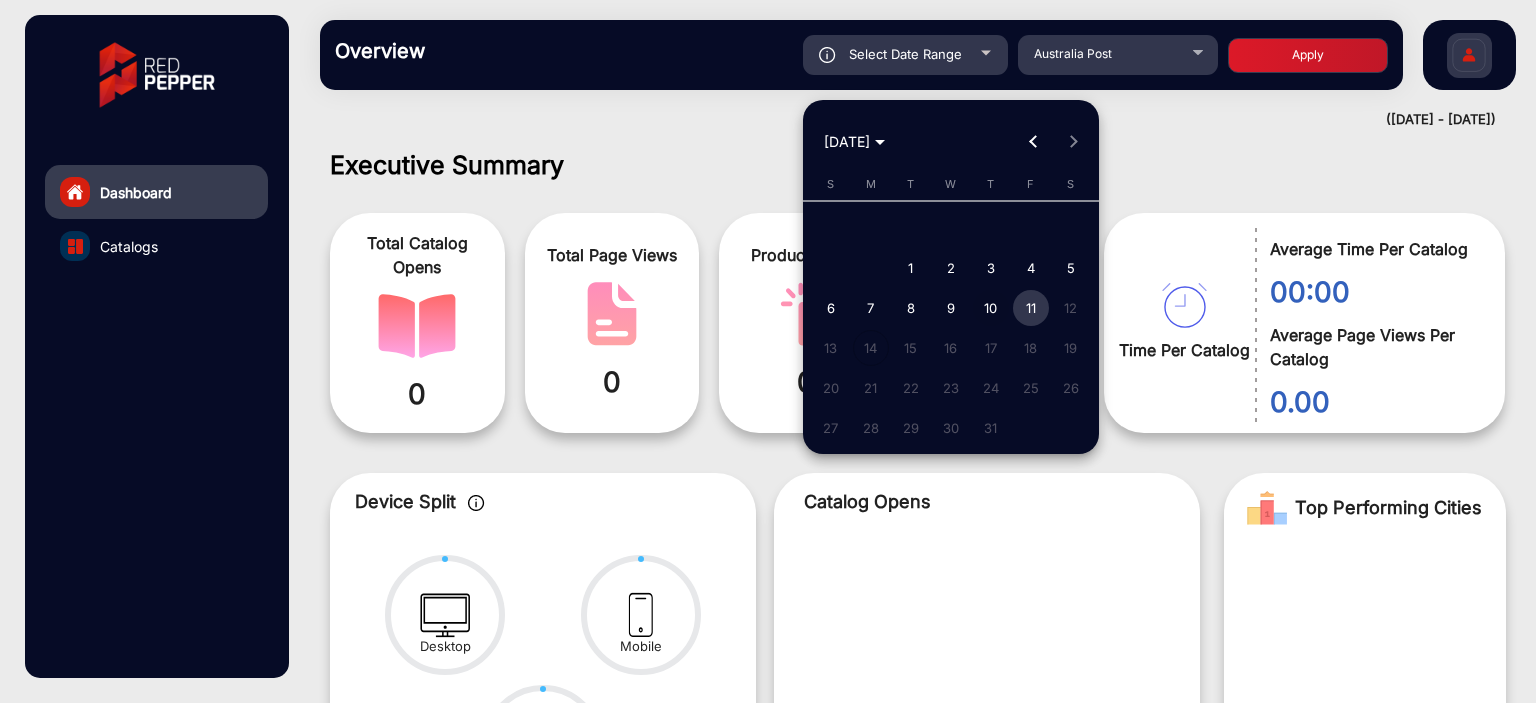 click on "10" at bounding box center [991, 308] 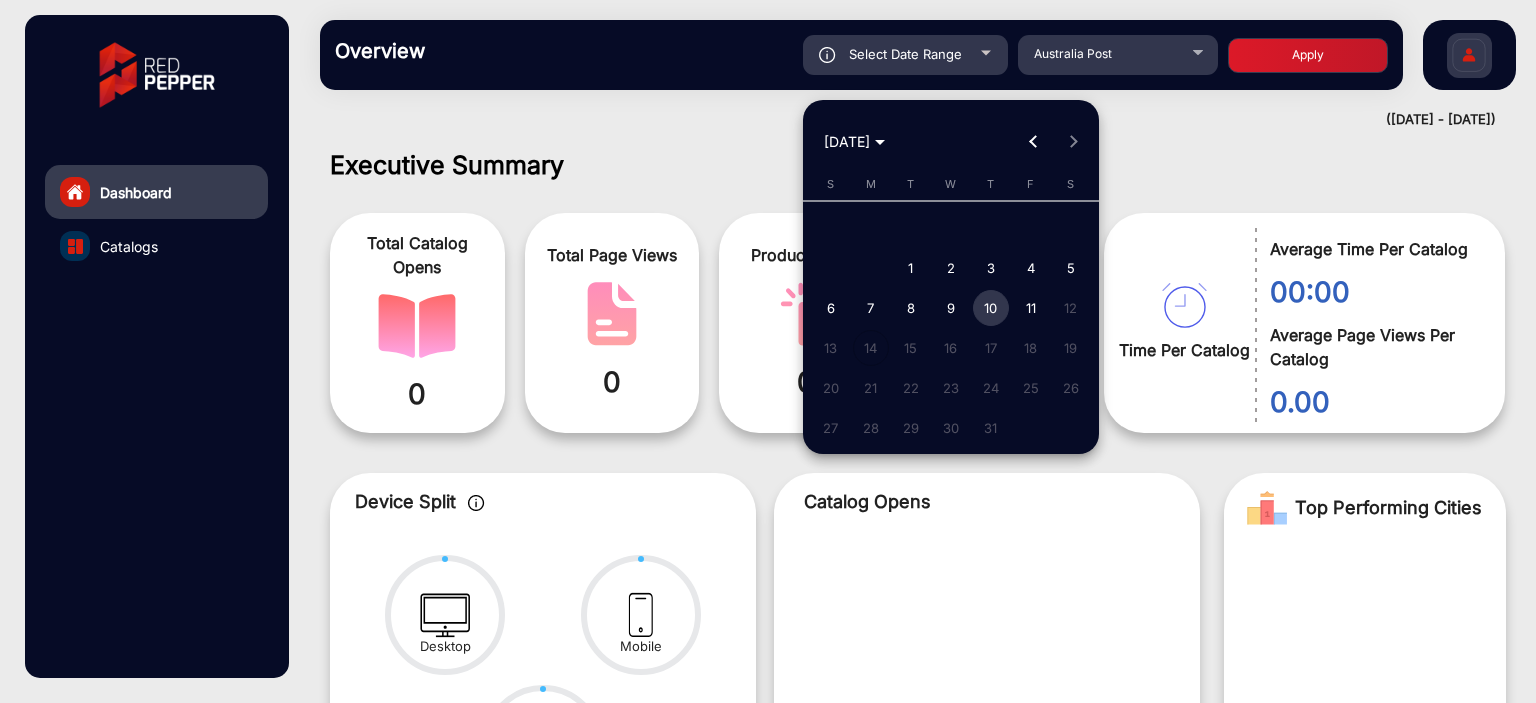 click on "10" at bounding box center (991, 308) 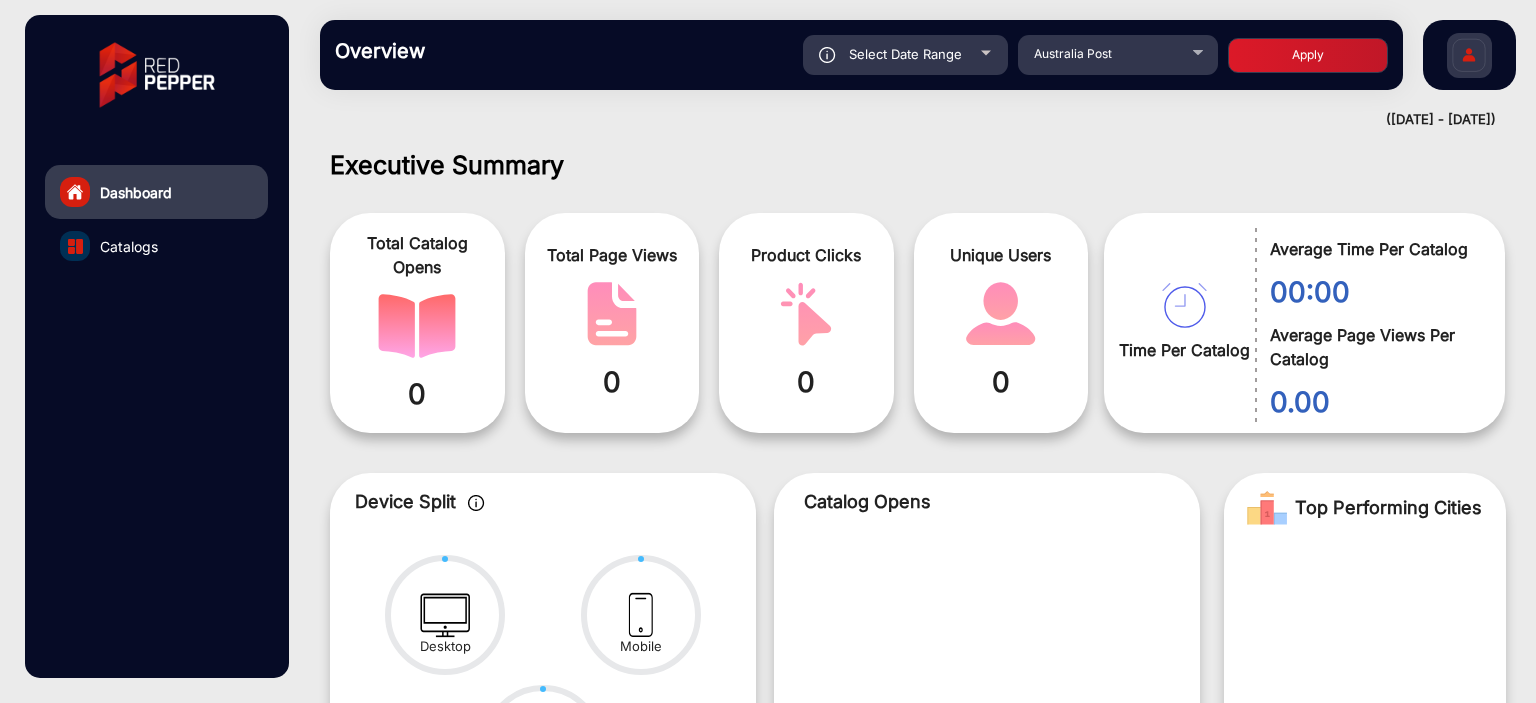 click on "Overview  Reports Understand what makes your customers tick and learn how they are consuming your content. Select Date Range [DATE] - [DATE] Choose date [GEOGRAPHIC_DATA] Post Apply" 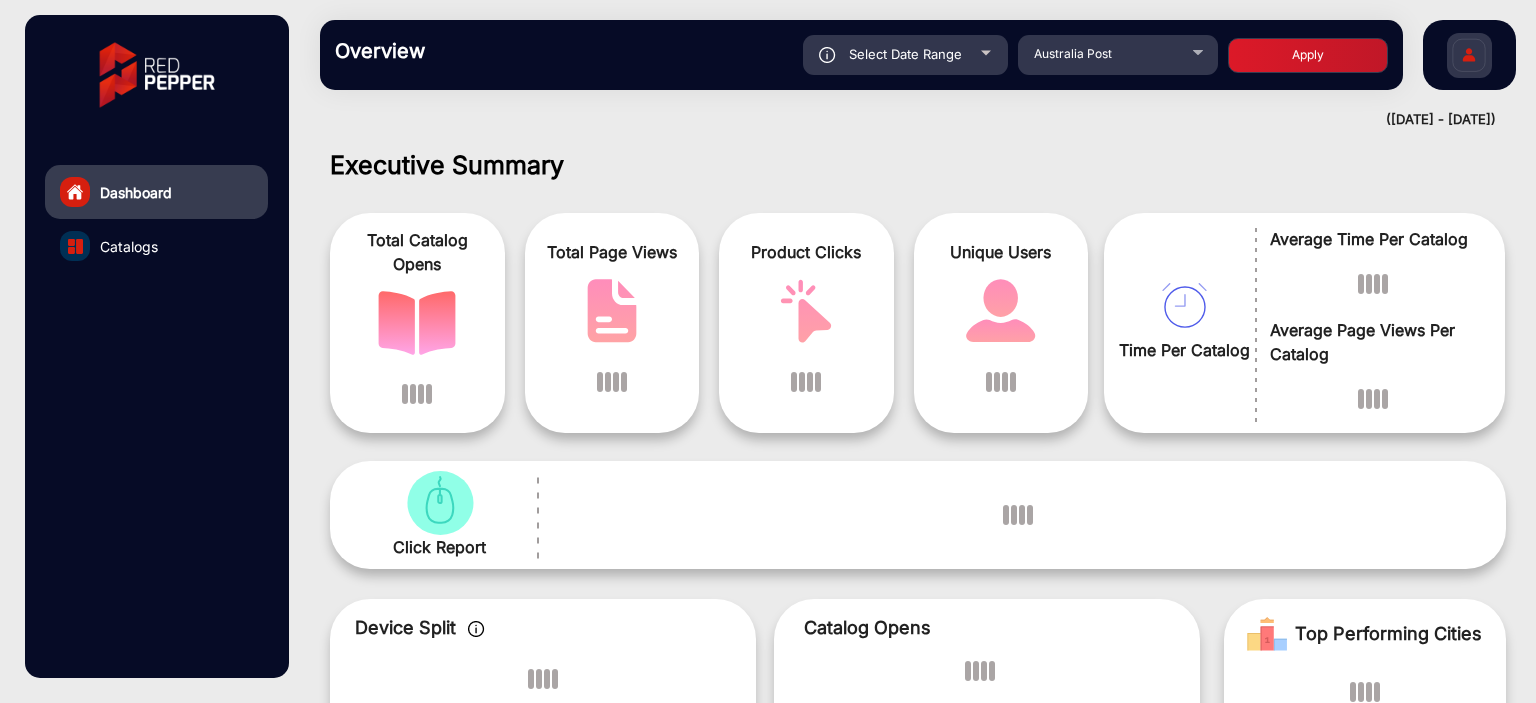 scroll, scrollTop: 15, scrollLeft: 0, axis: vertical 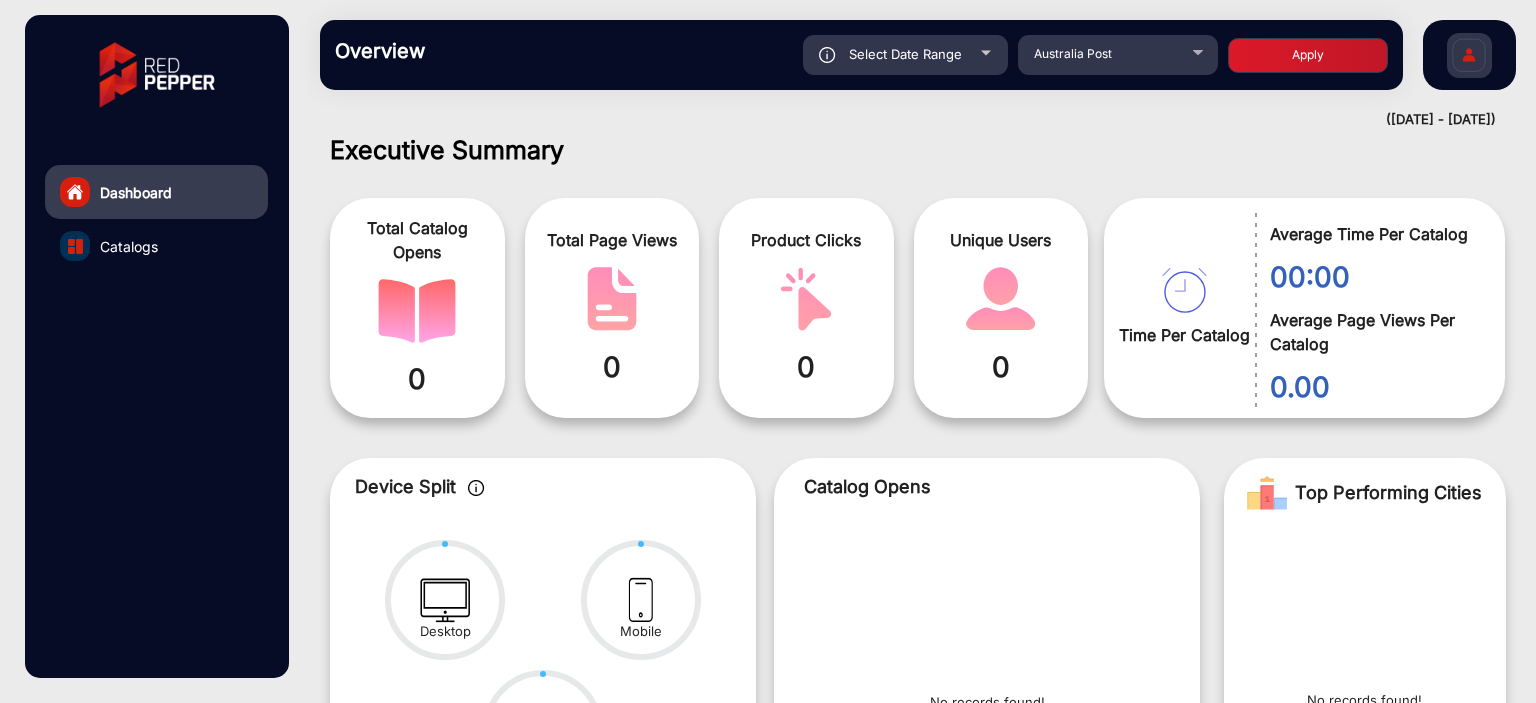 click on "Select Date Range" 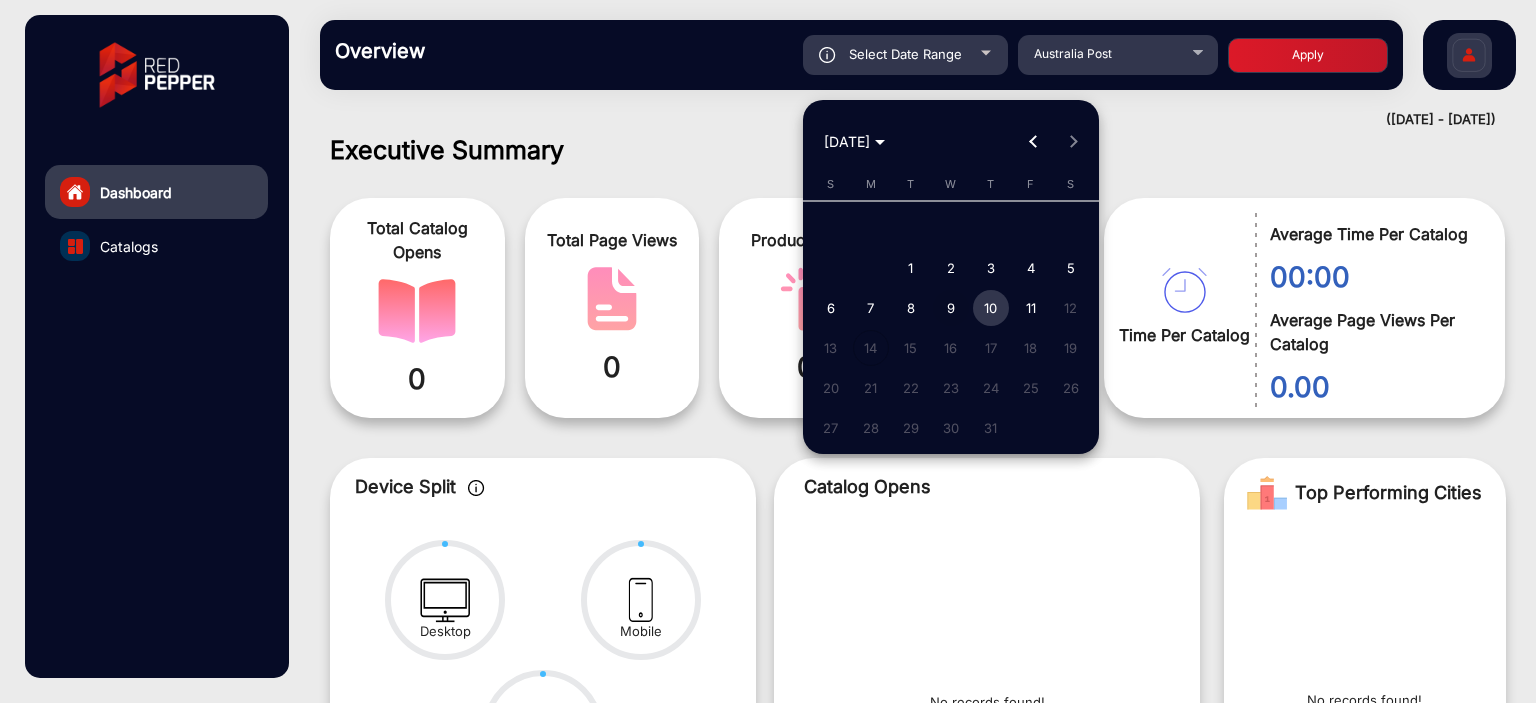 click on "9" at bounding box center (951, 308) 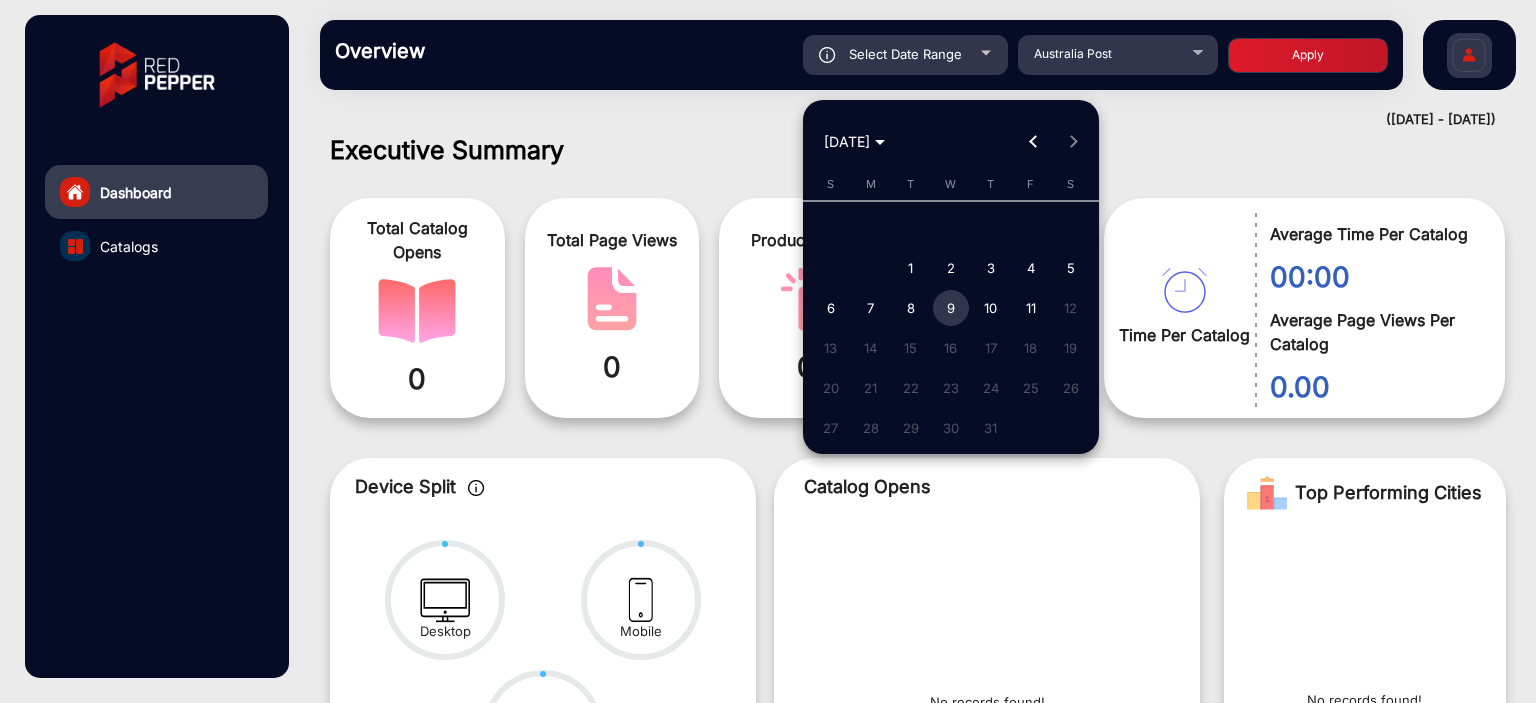 click on "9" at bounding box center (951, 308) 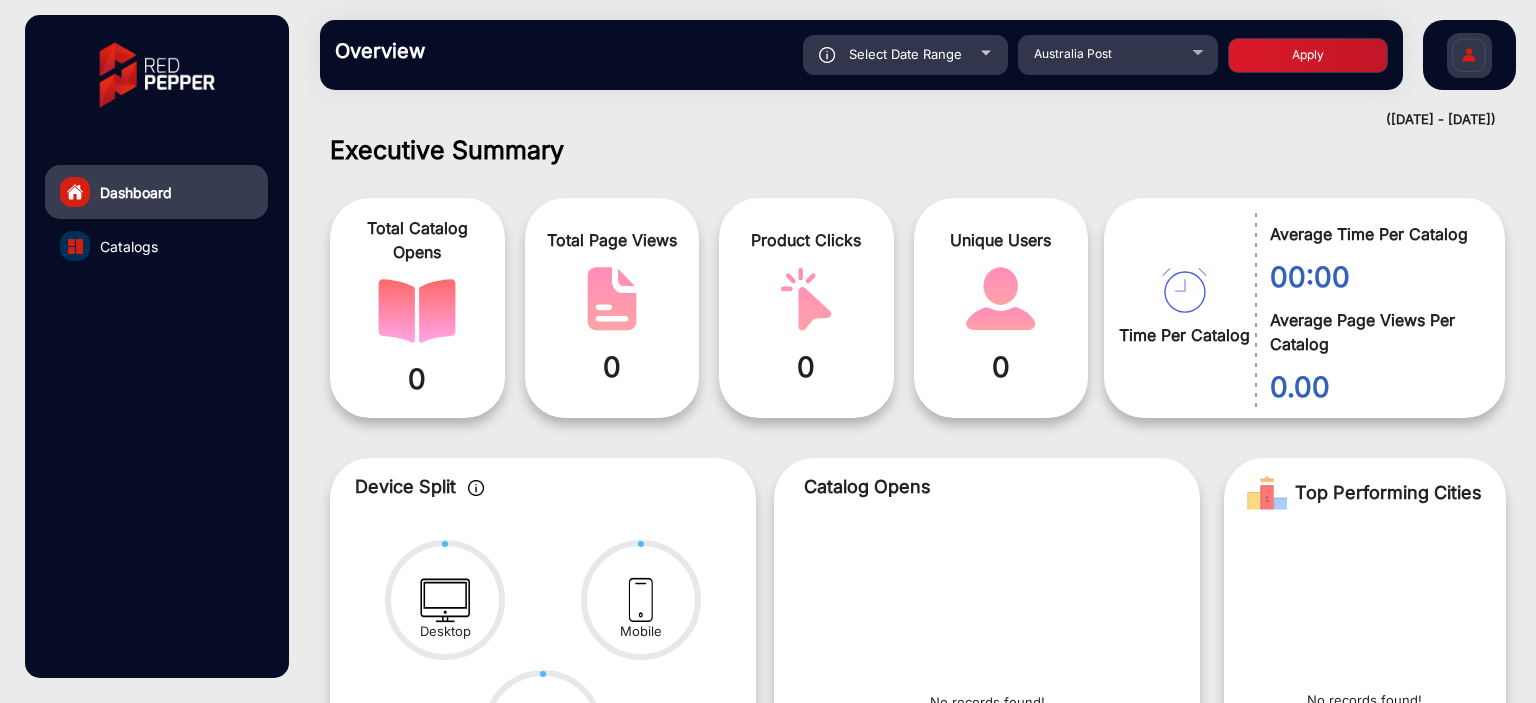 click on "Apply" 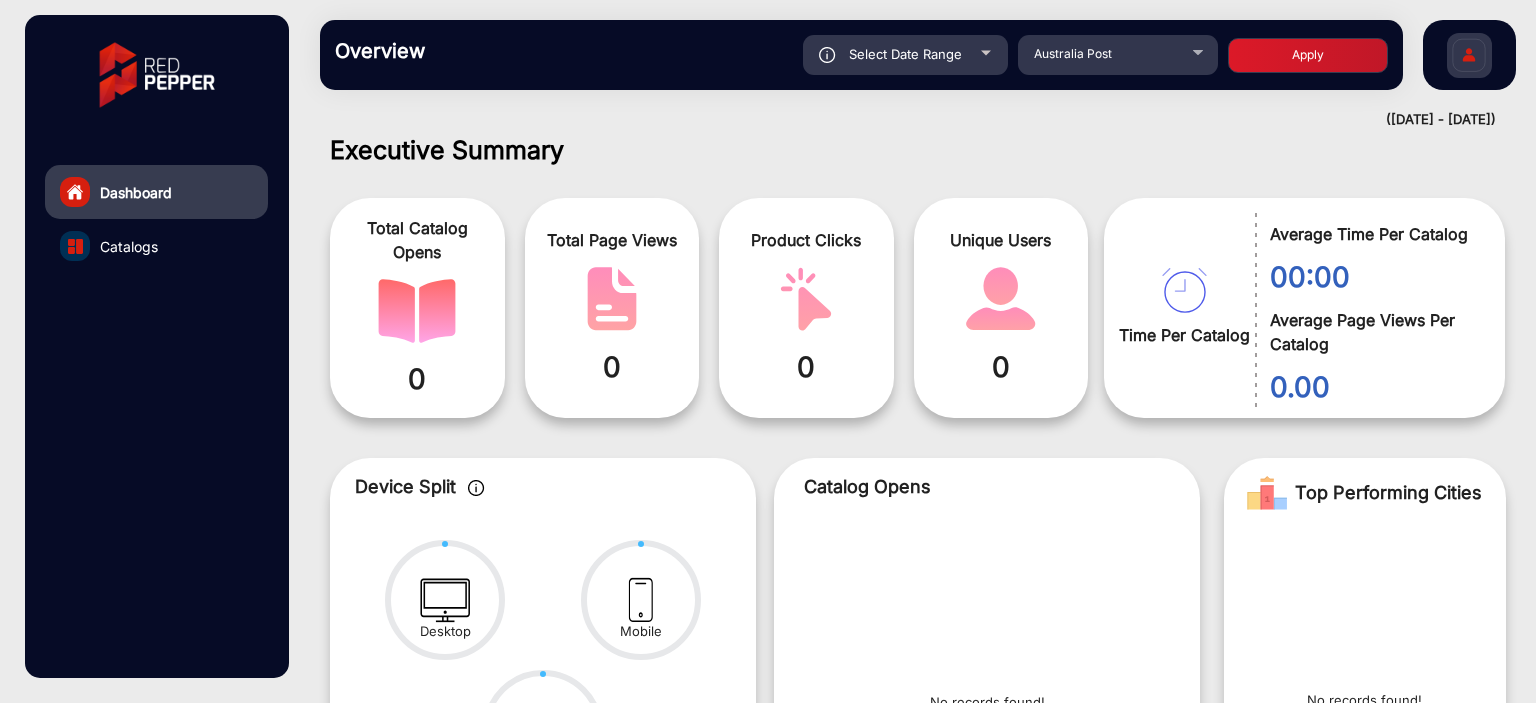 click on "Select Date Range" 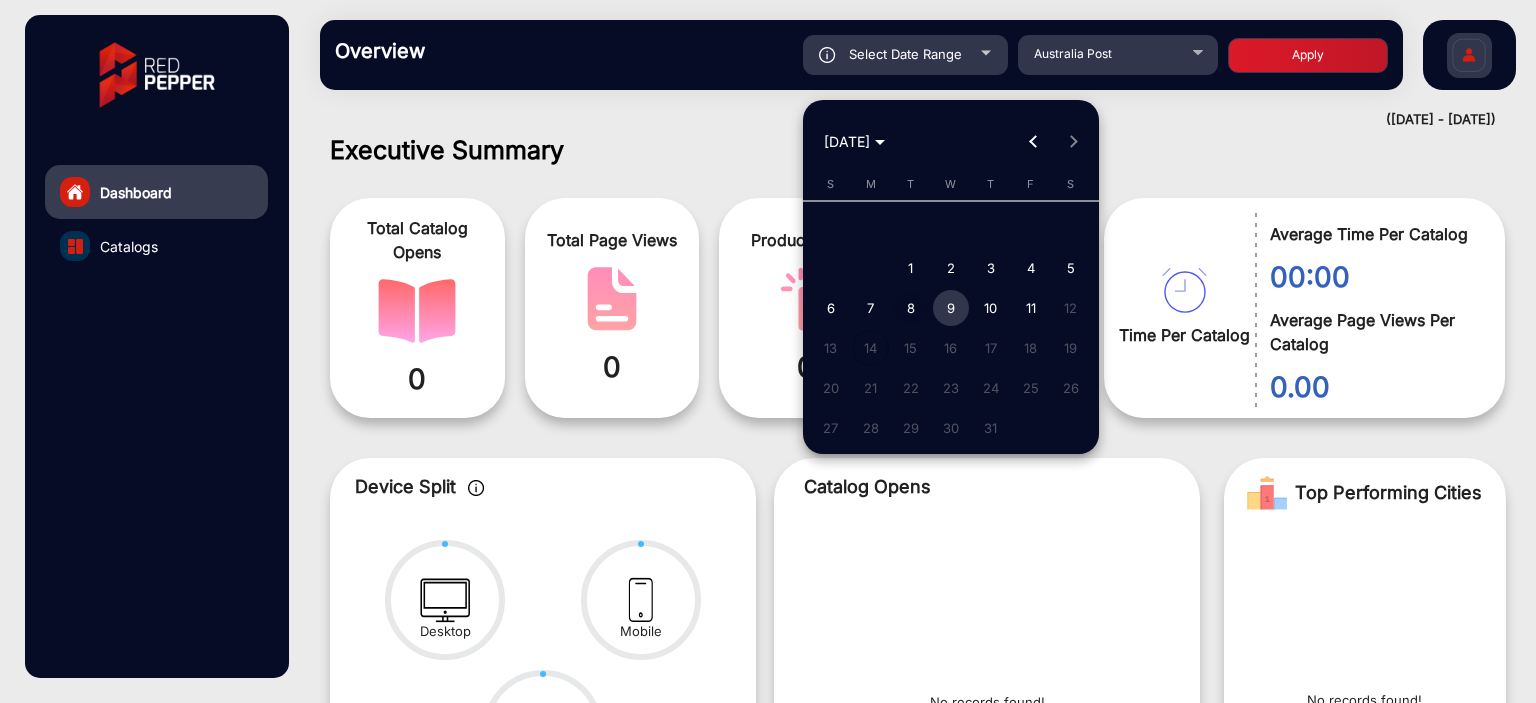 click on "8" at bounding box center [911, 308] 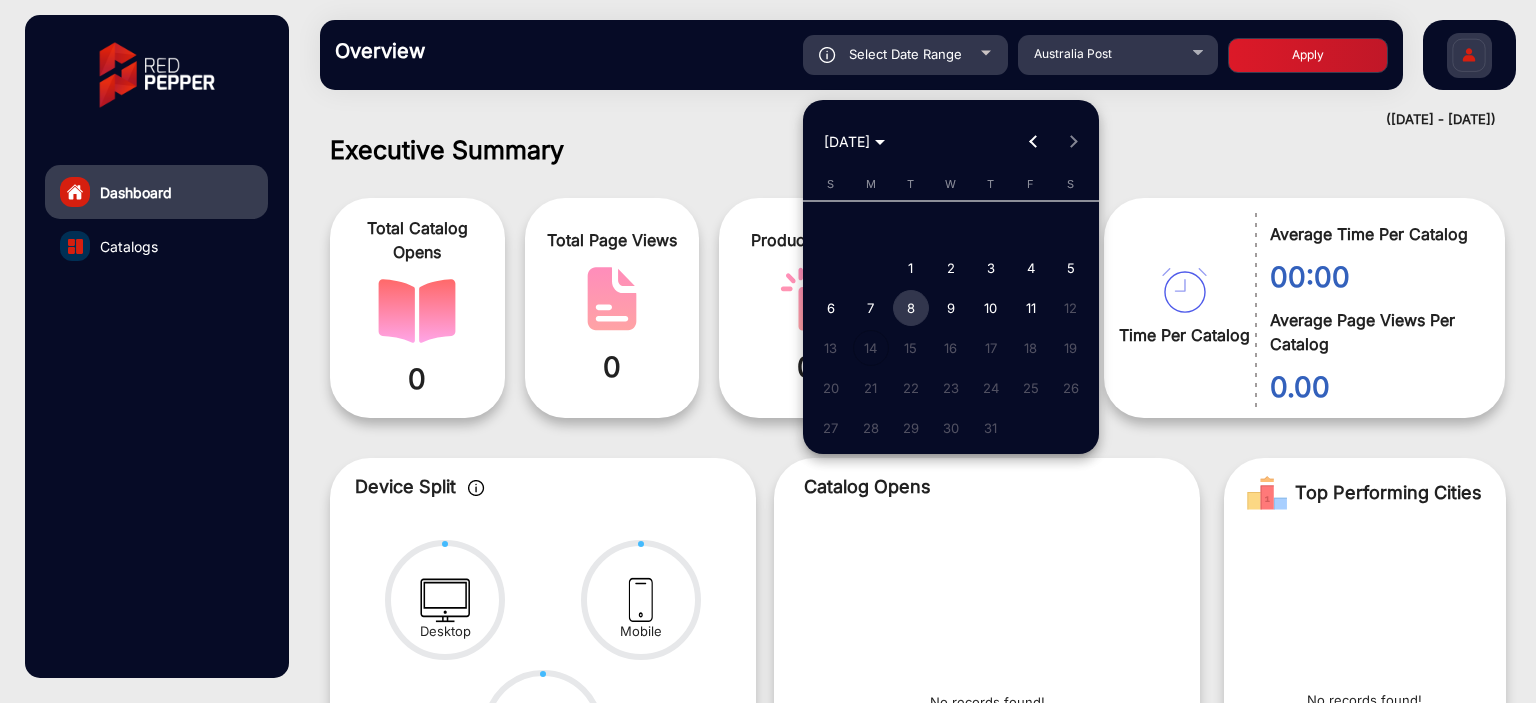 click on "8" at bounding box center (911, 308) 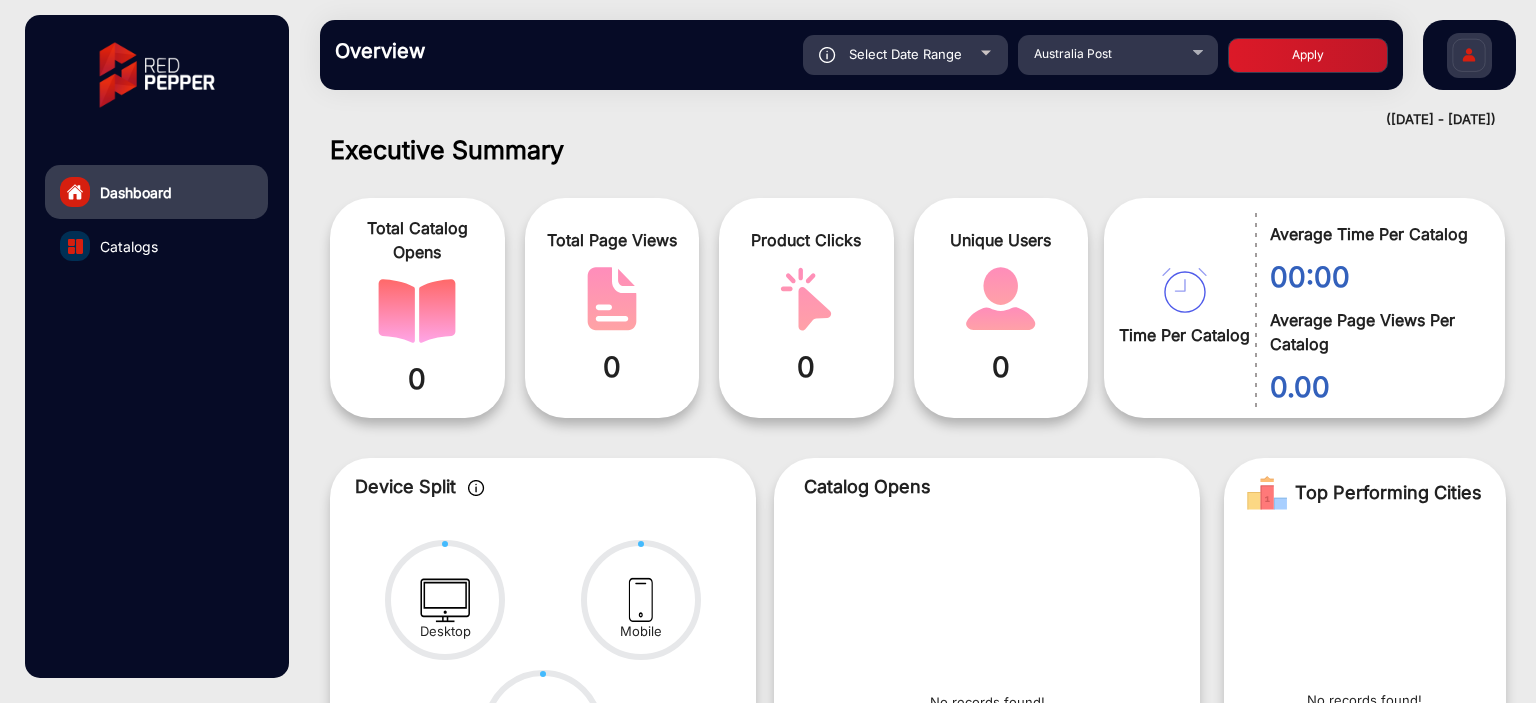 click on "Overview  Reports Understand what makes your customers tick and learn how they are consuming your content. Select Date Range [DATE] - [DATE] Choose date [GEOGRAPHIC_DATA] Post Apply" 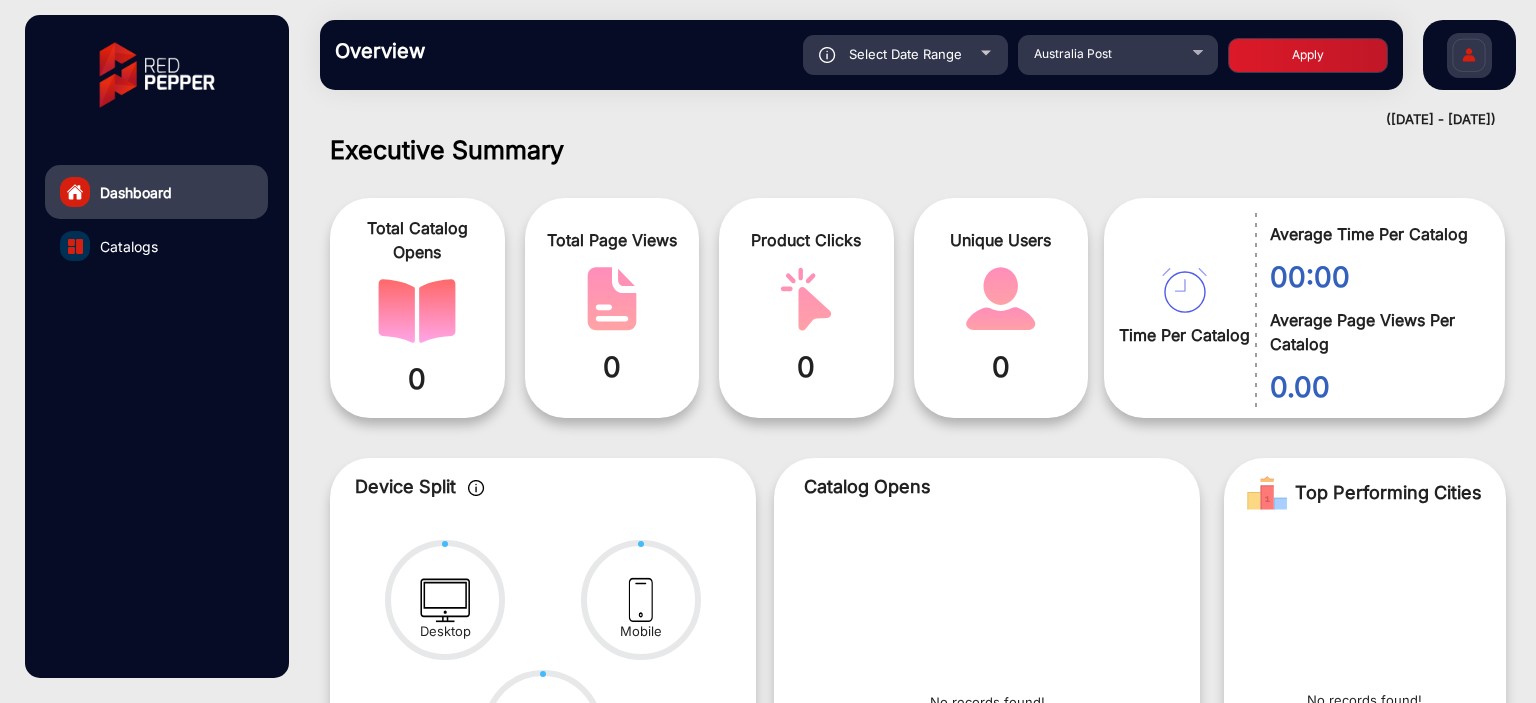 click on "Select Date Range" 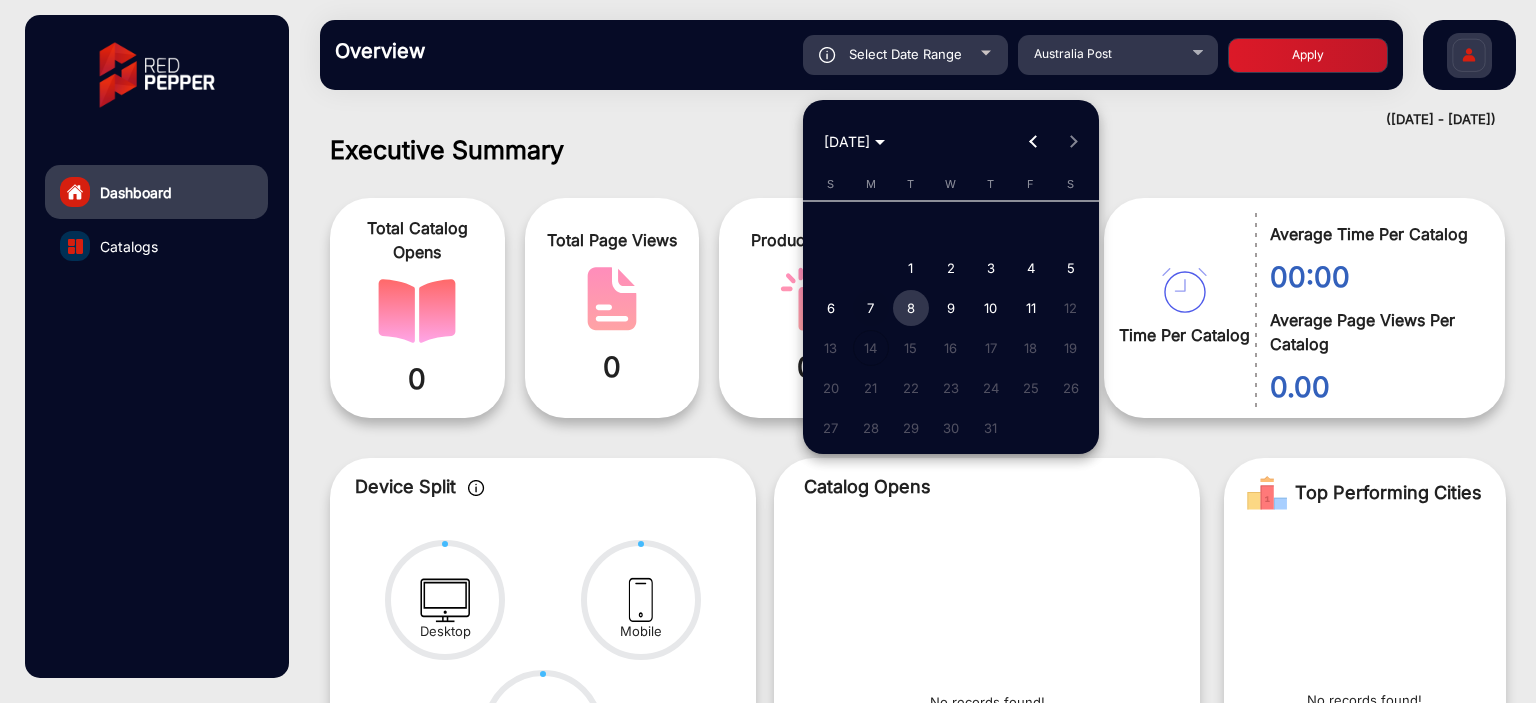 click on "7" at bounding box center (871, 308) 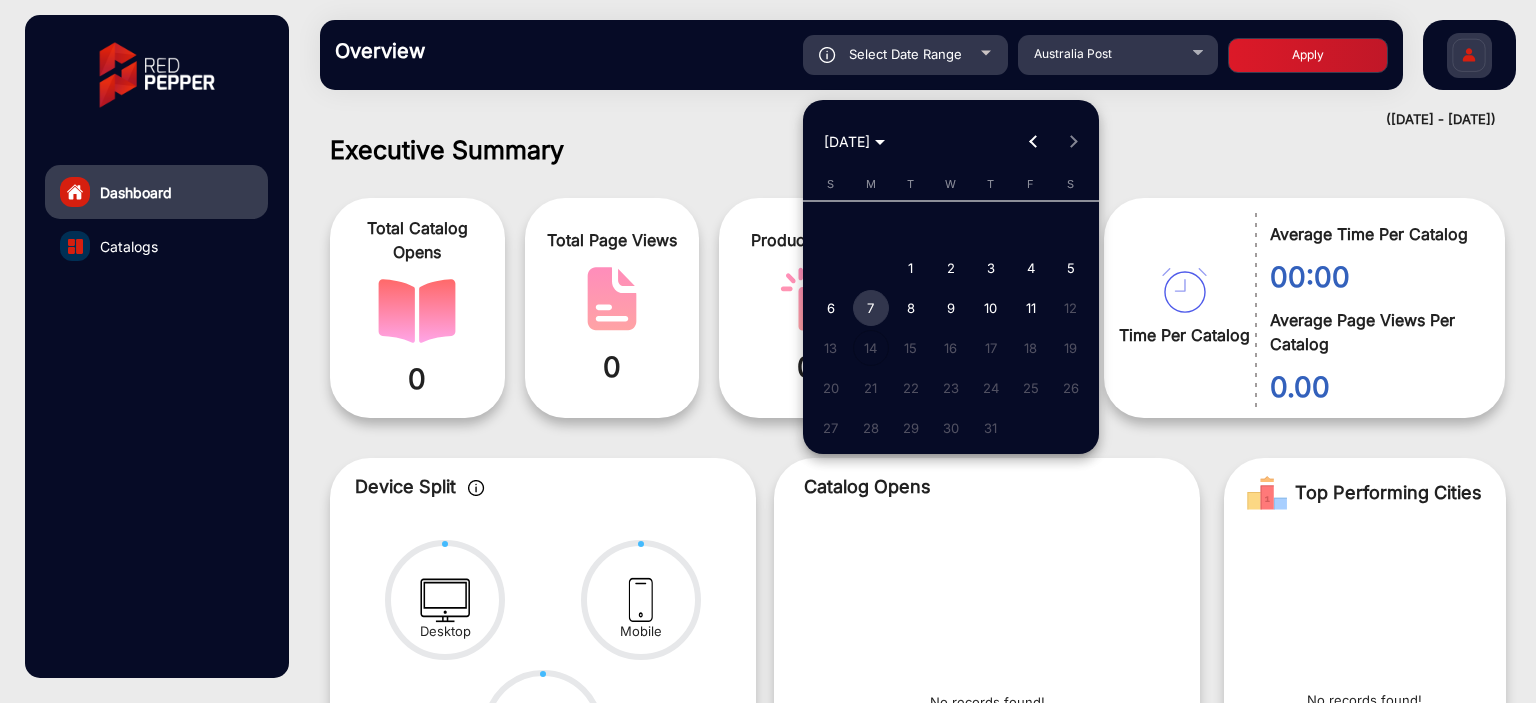 click on "7" at bounding box center [871, 308] 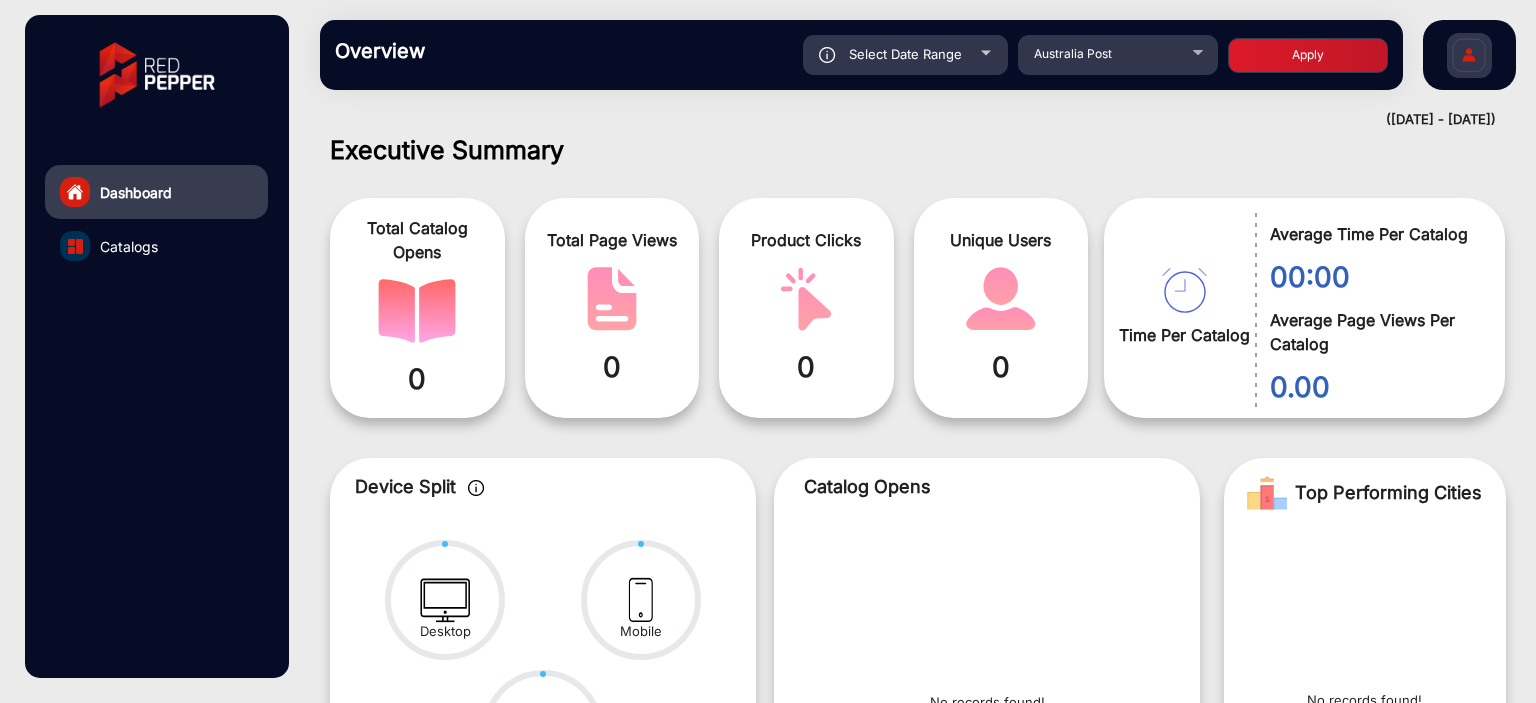 click on "Apply" 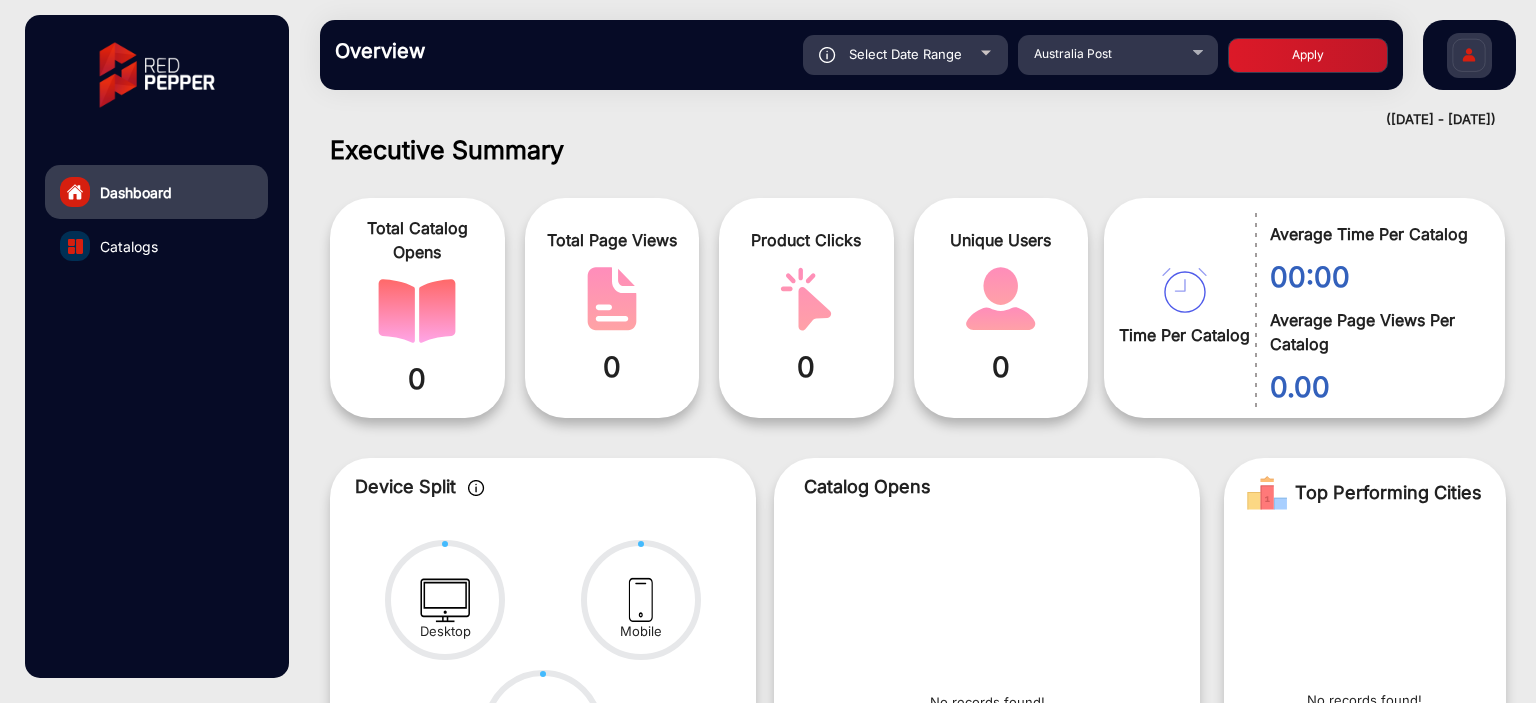 click on "Select Date Range" 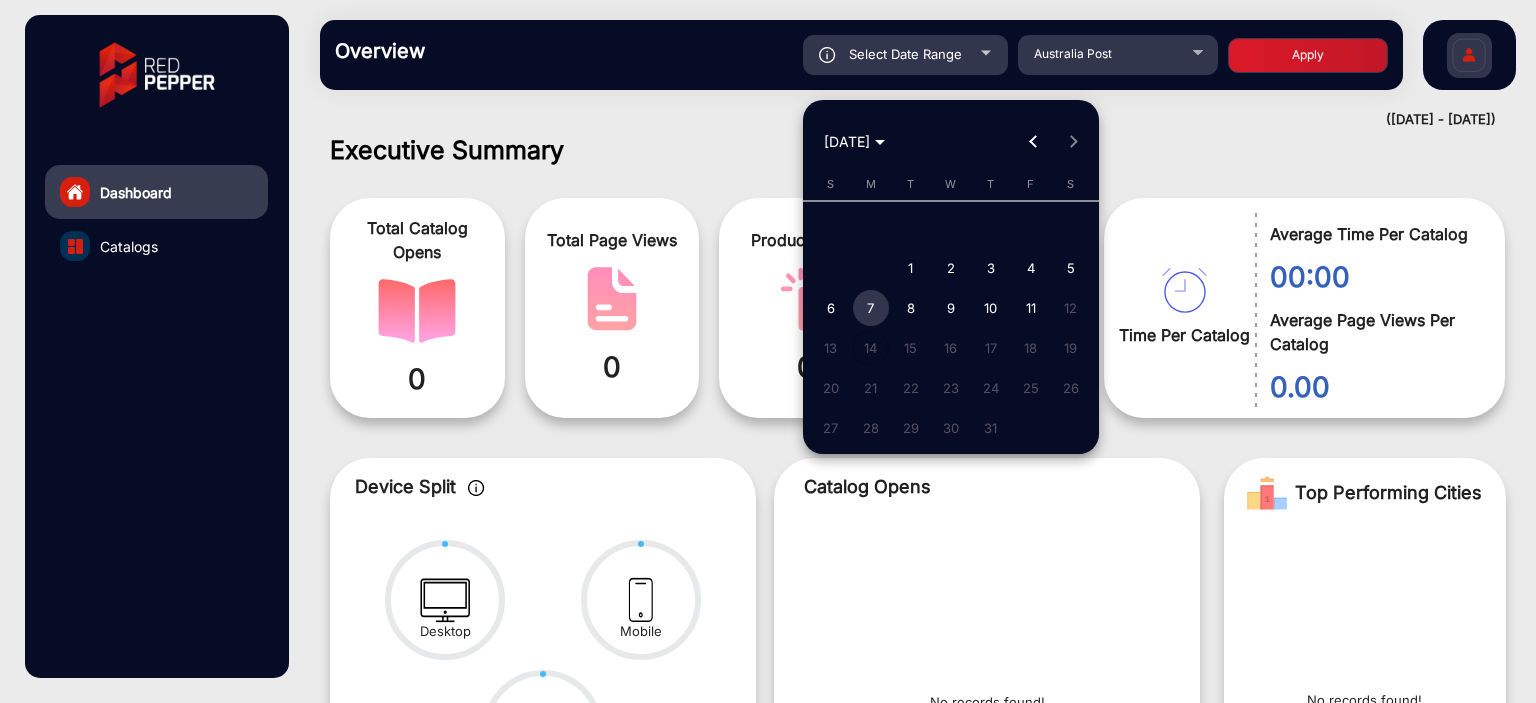 click on "6" at bounding box center (831, 308) 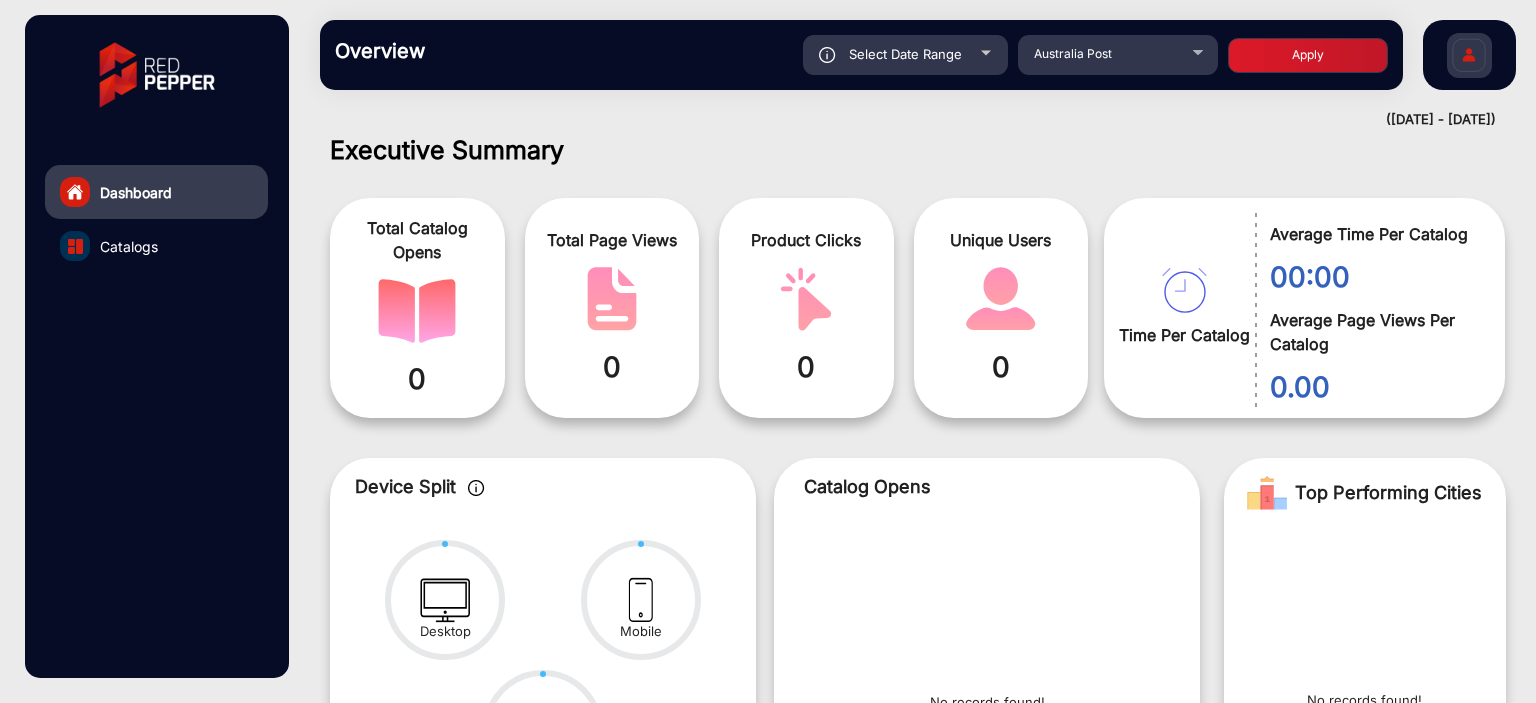 click on "Apply" 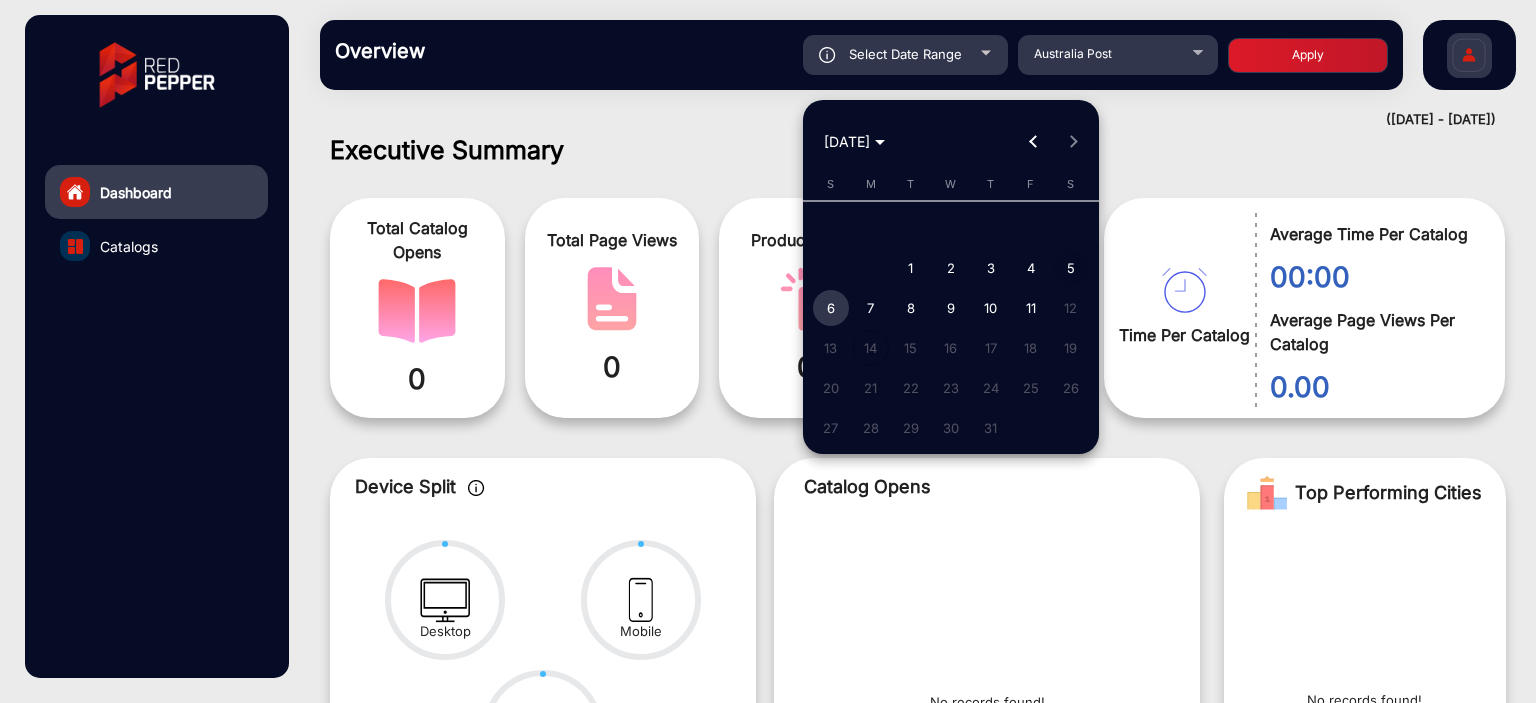 click on "5" at bounding box center (1071, 268) 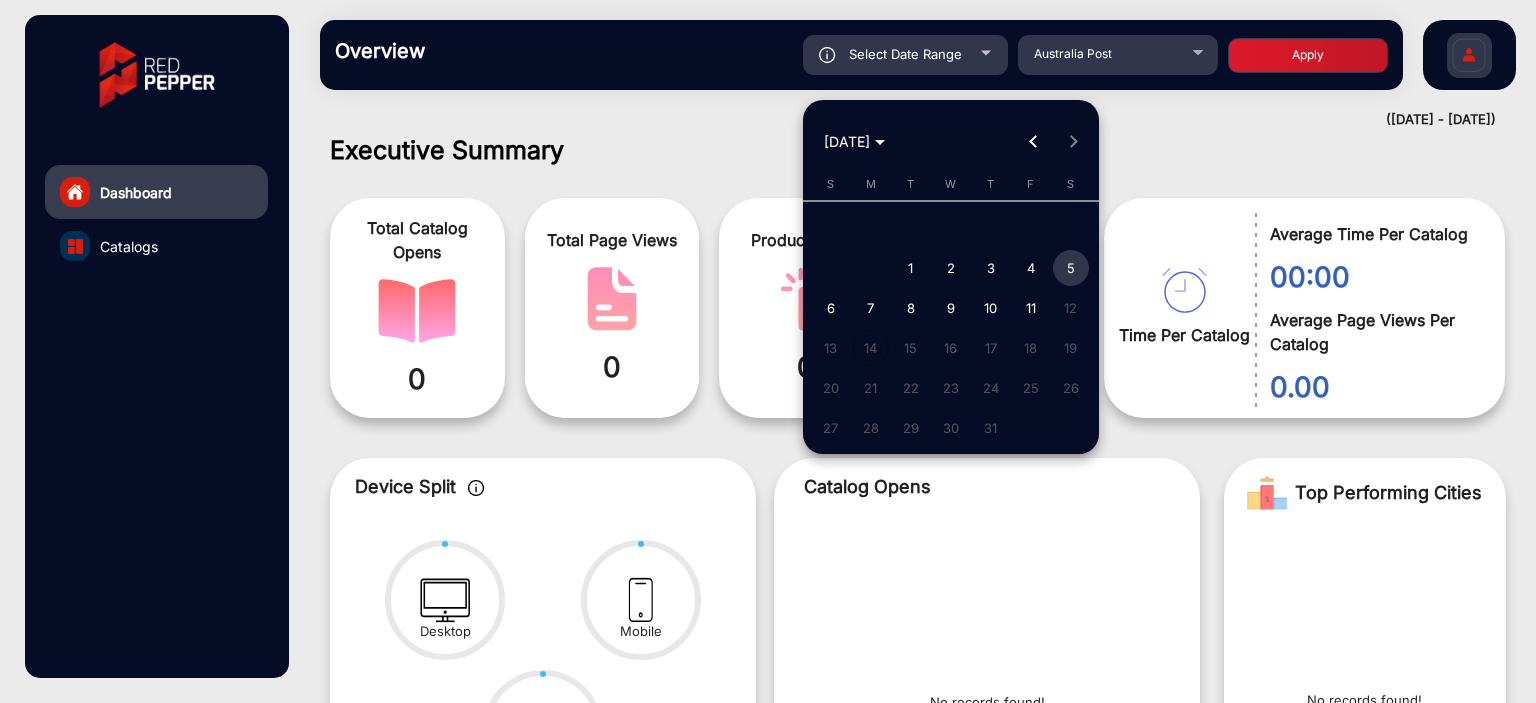 click on "5" at bounding box center [1071, 268] 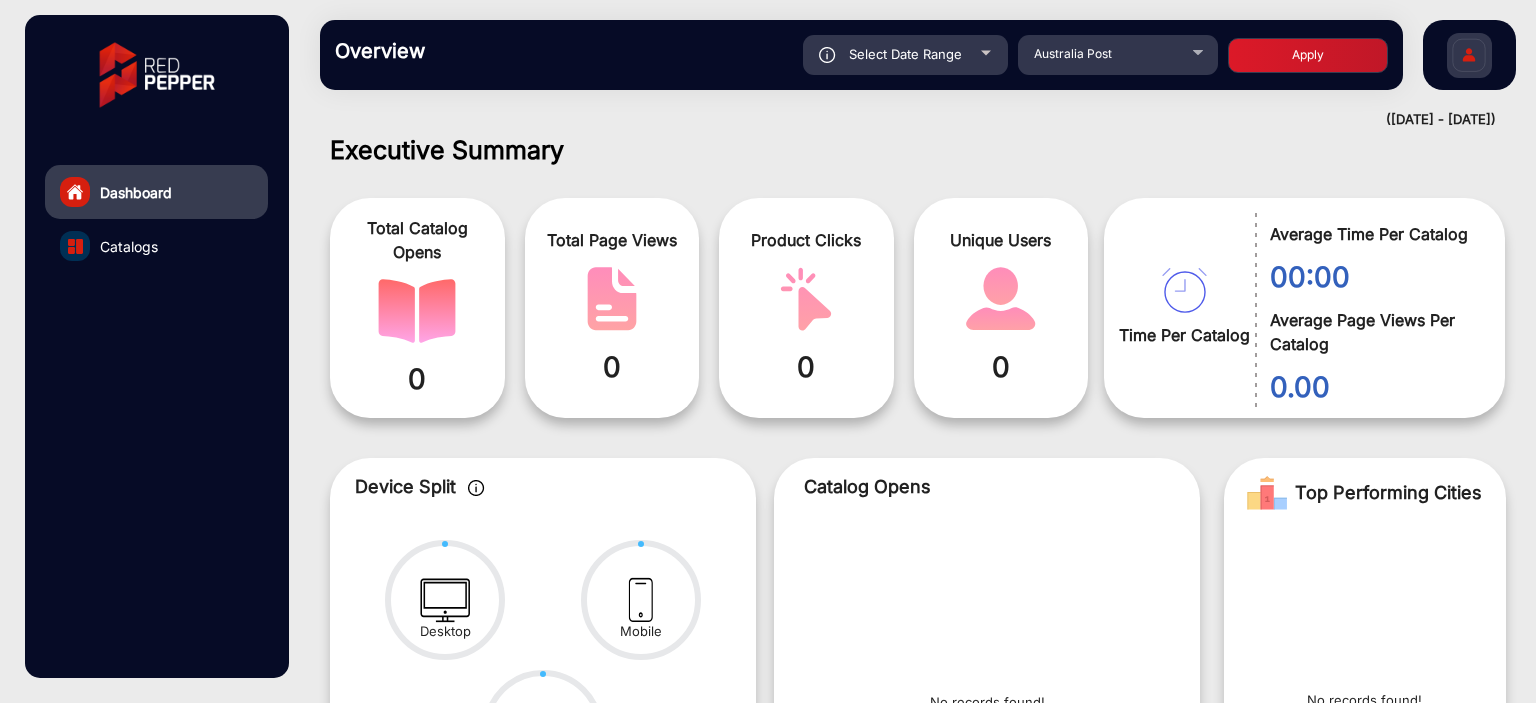 click on "Apply" 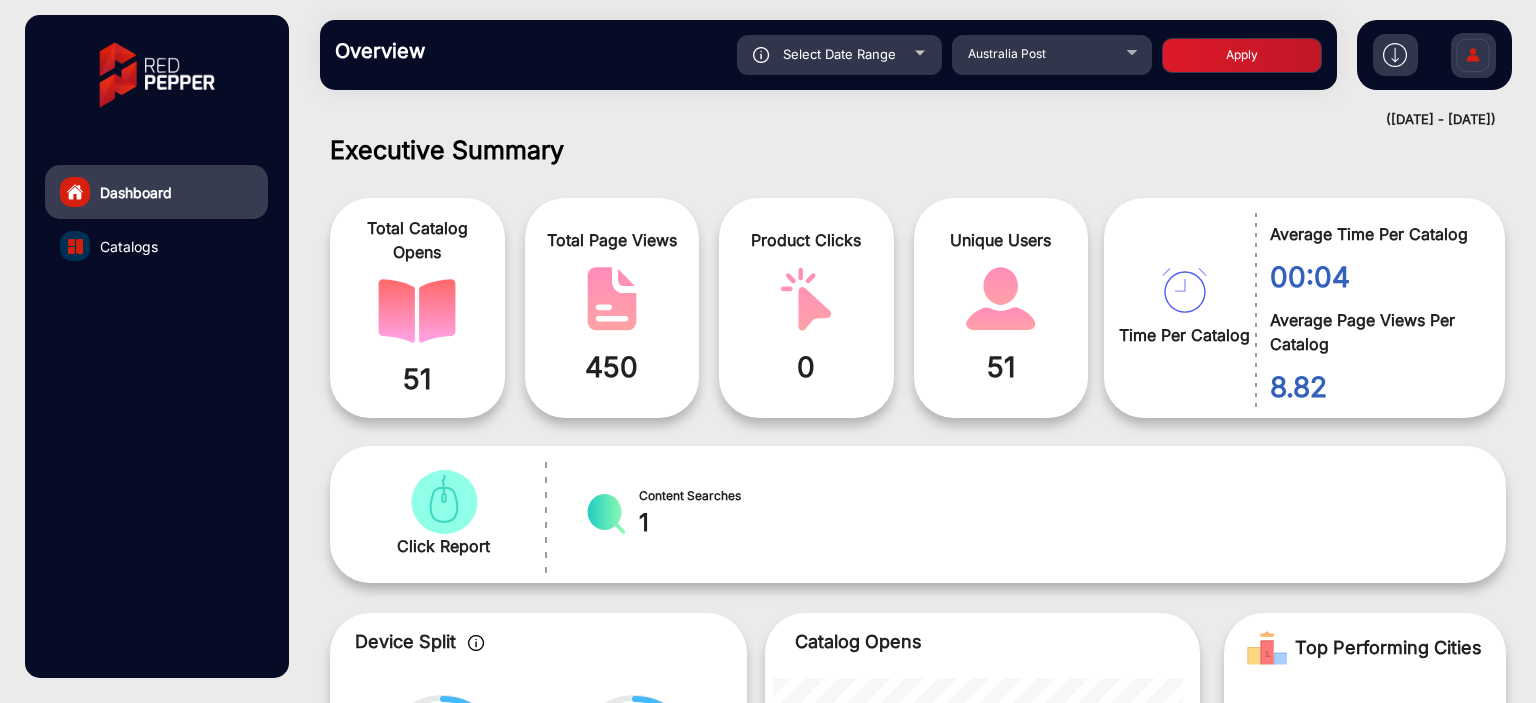 scroll, scrollTop: 999536, scrollLeft: 998828, axis: both 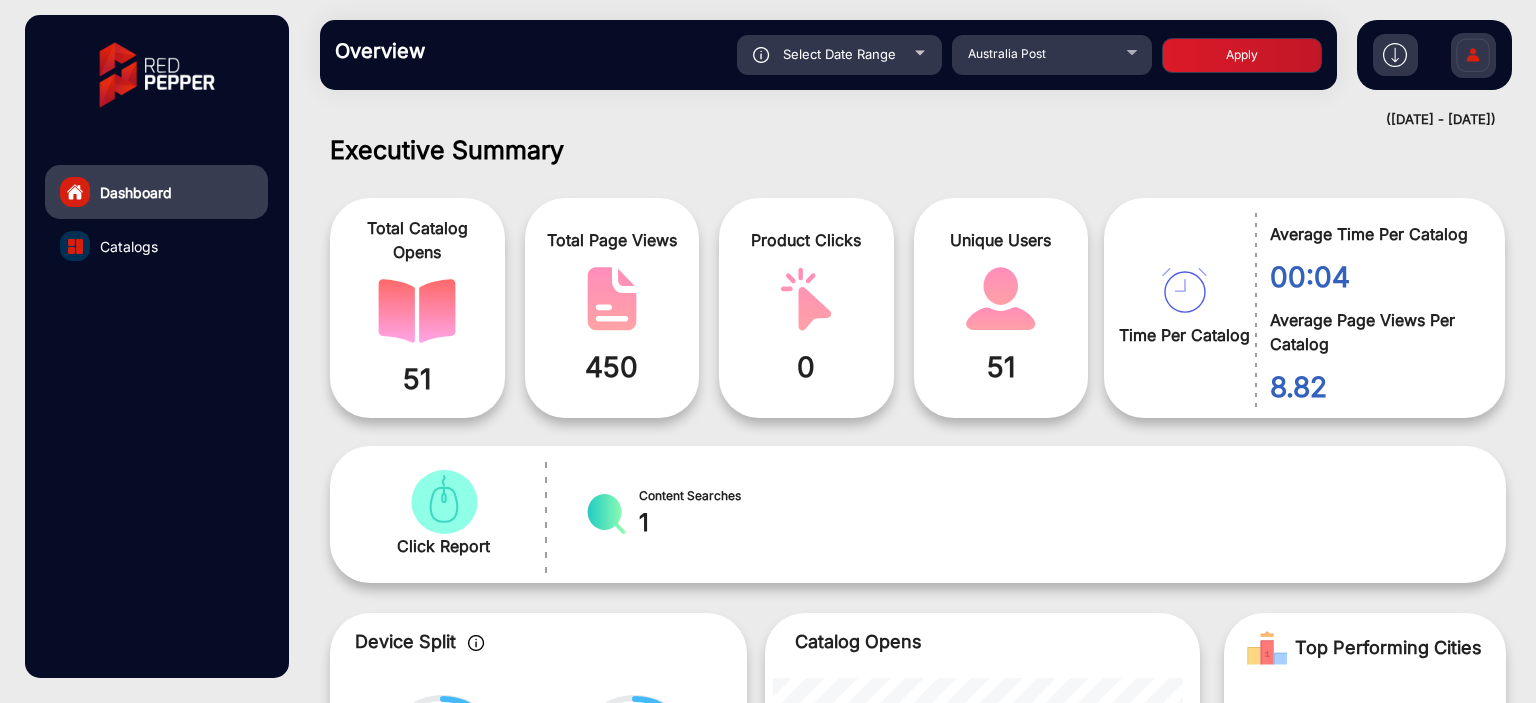 click on "Select Date Range" 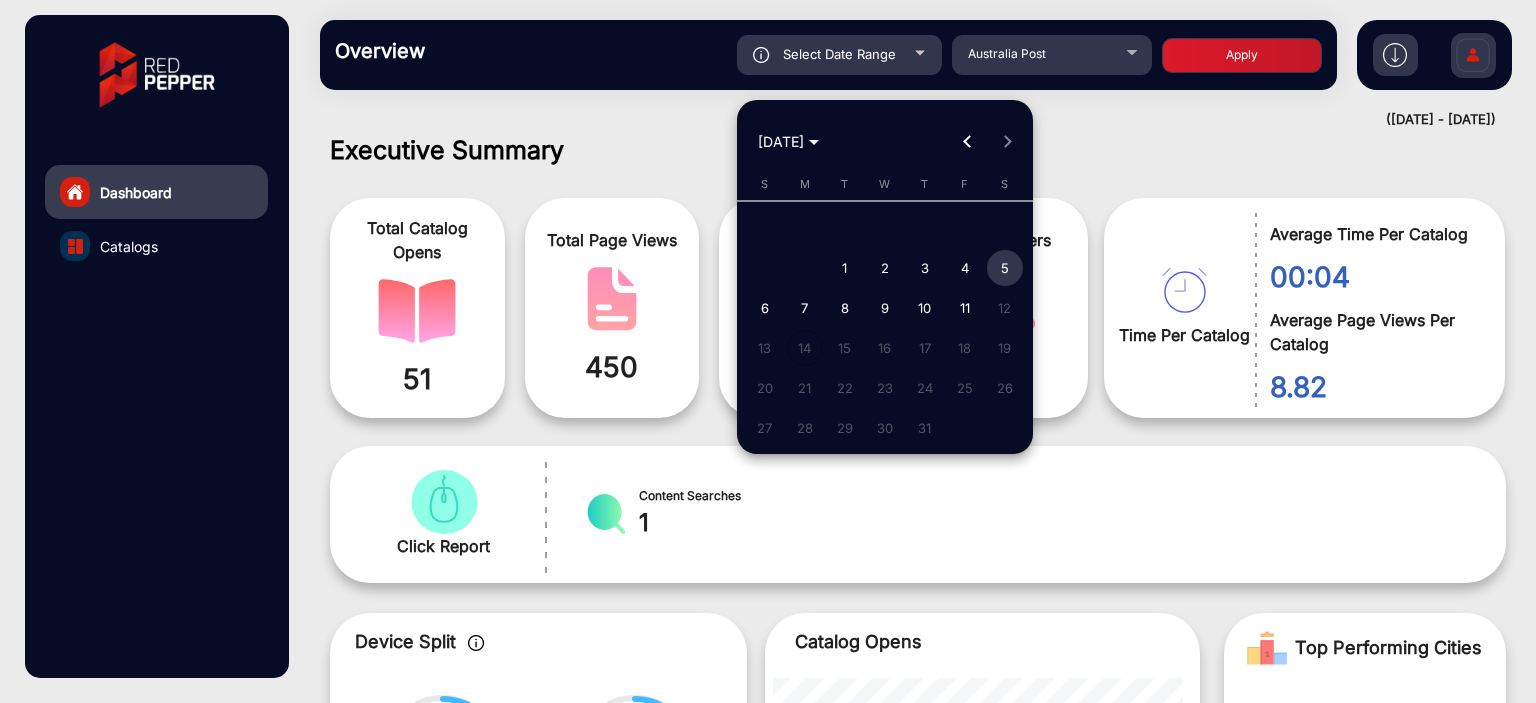 click at bounding box center (768, 351) 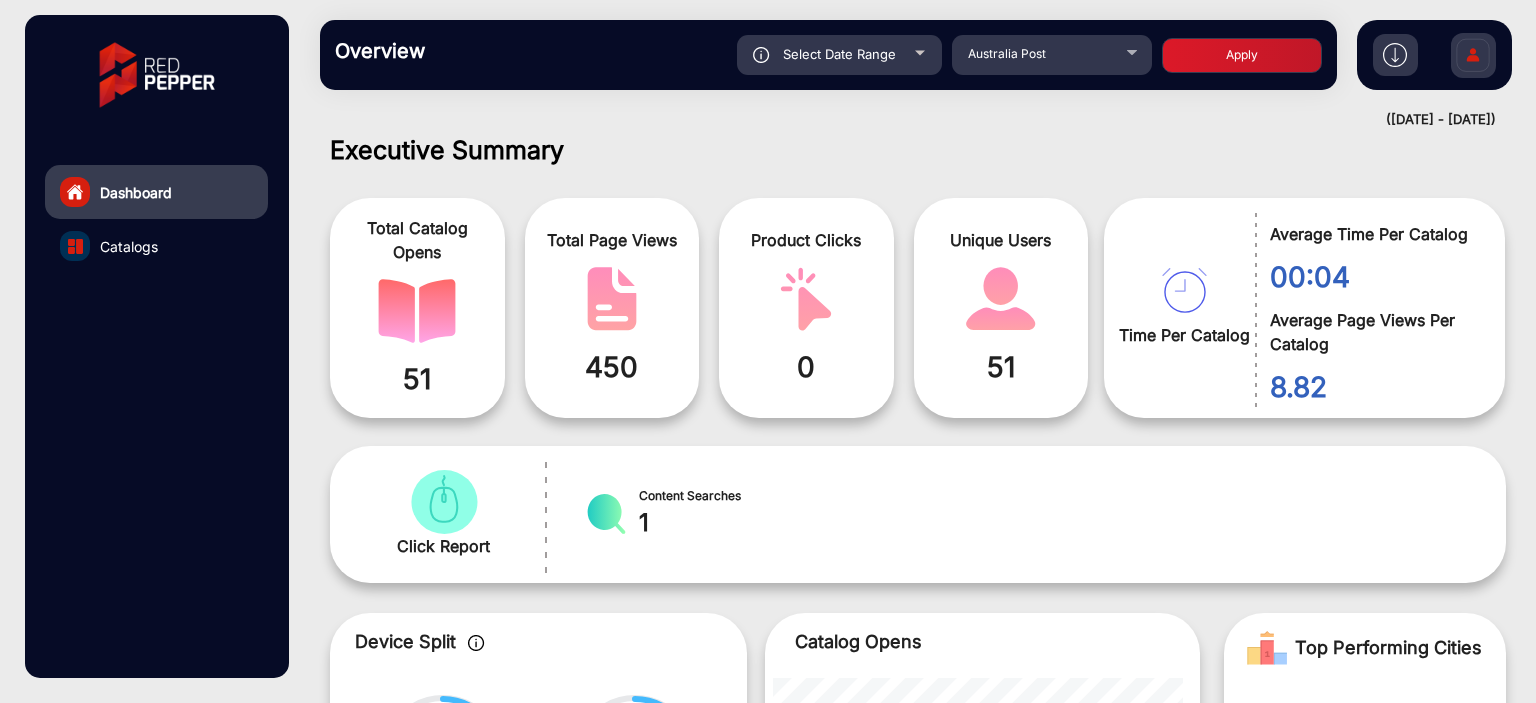 click on "Select Date Range" 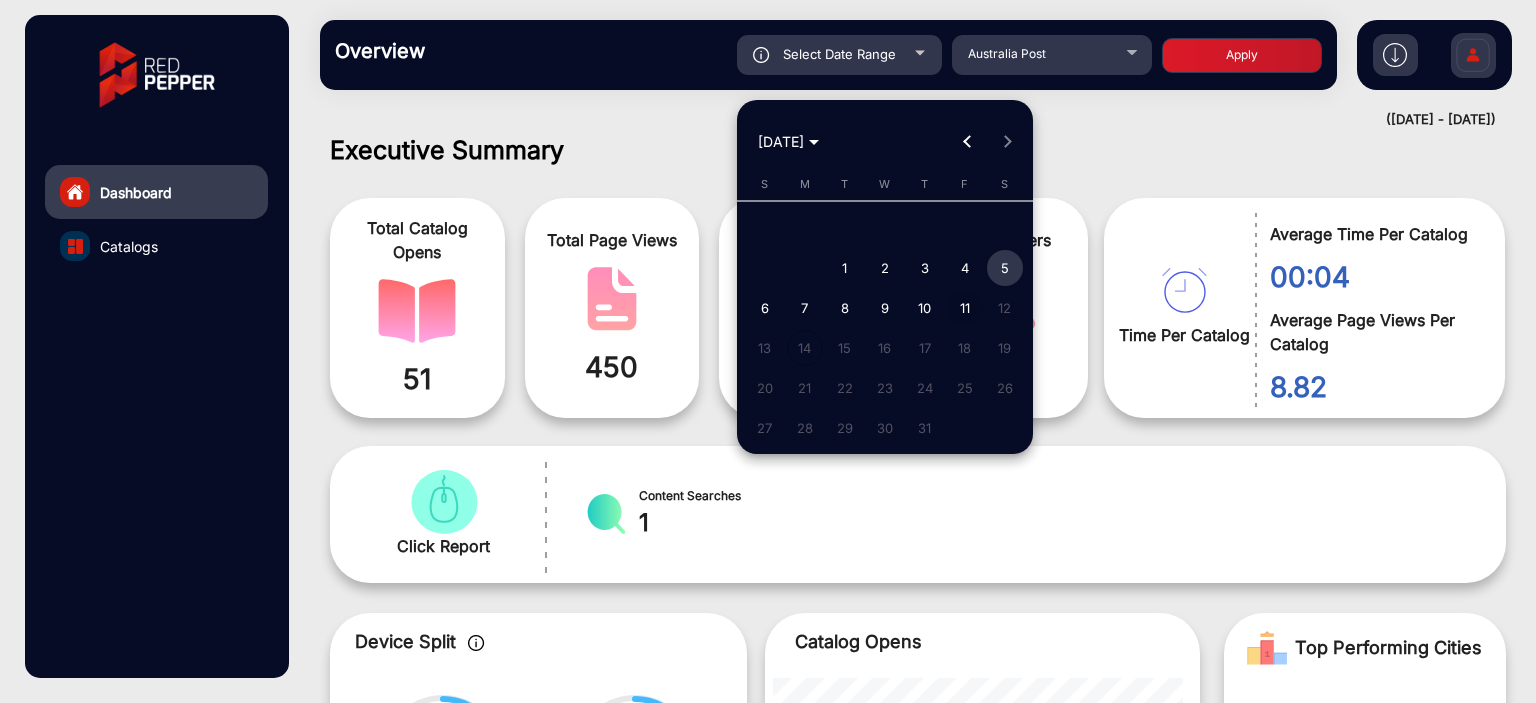 click on "11" at bounding box center [965, 308] 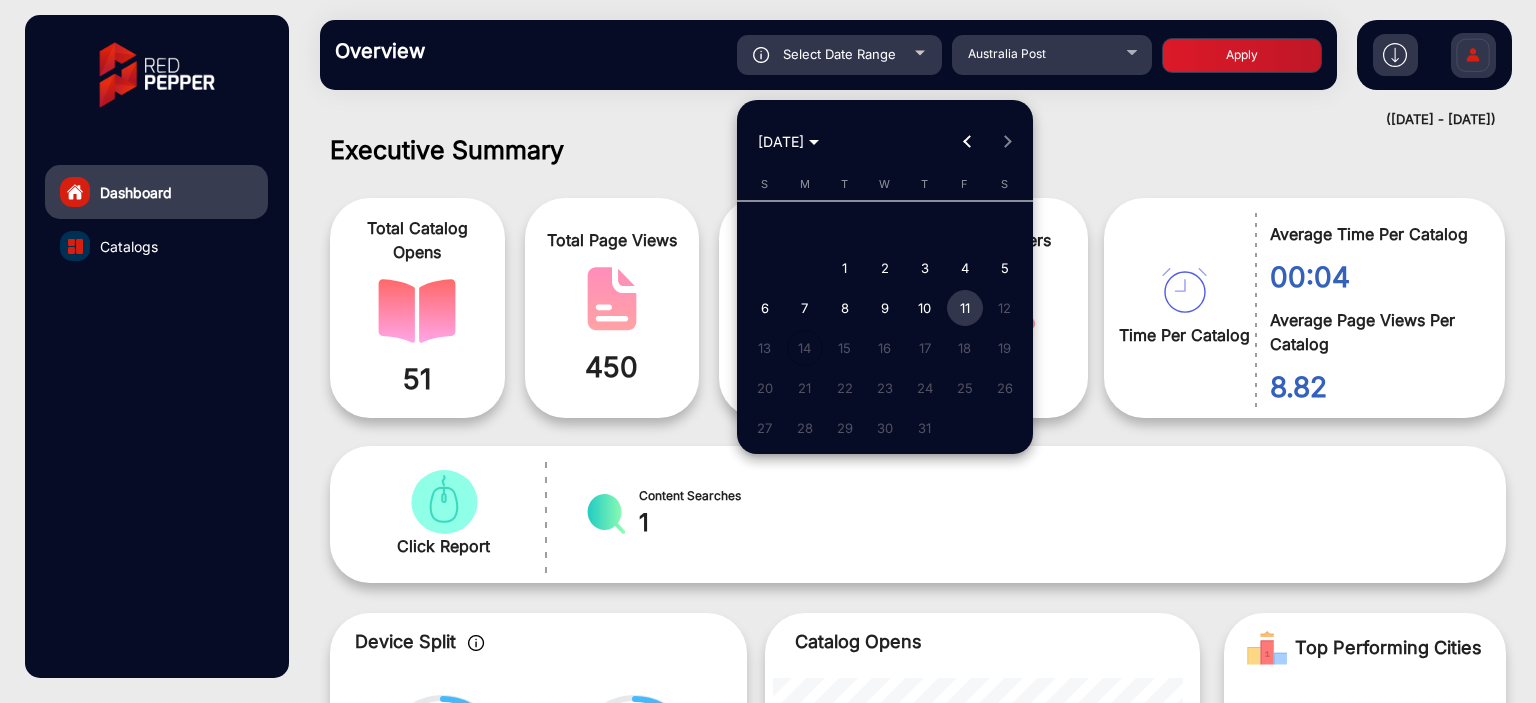 click on "11" at bounding box center [965, 308] 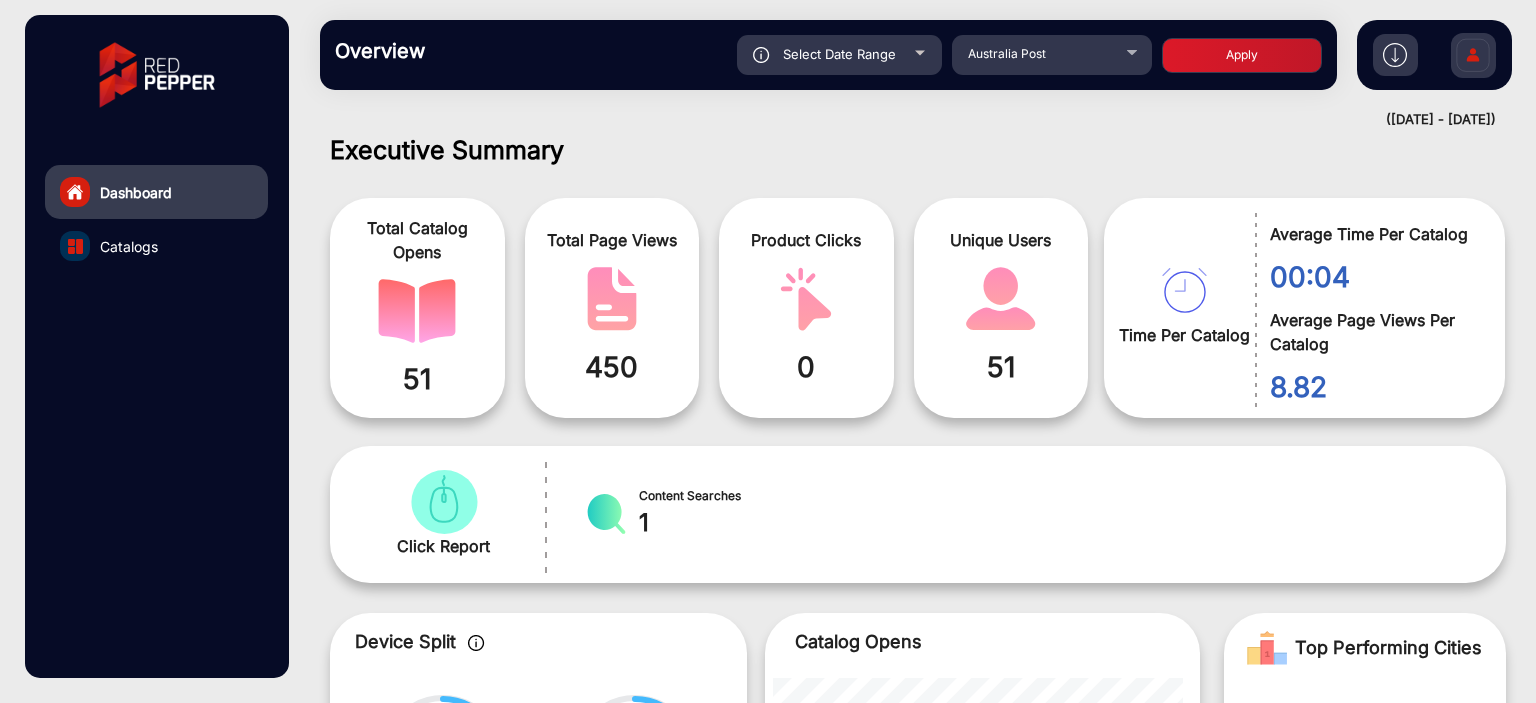 click on "Apply" 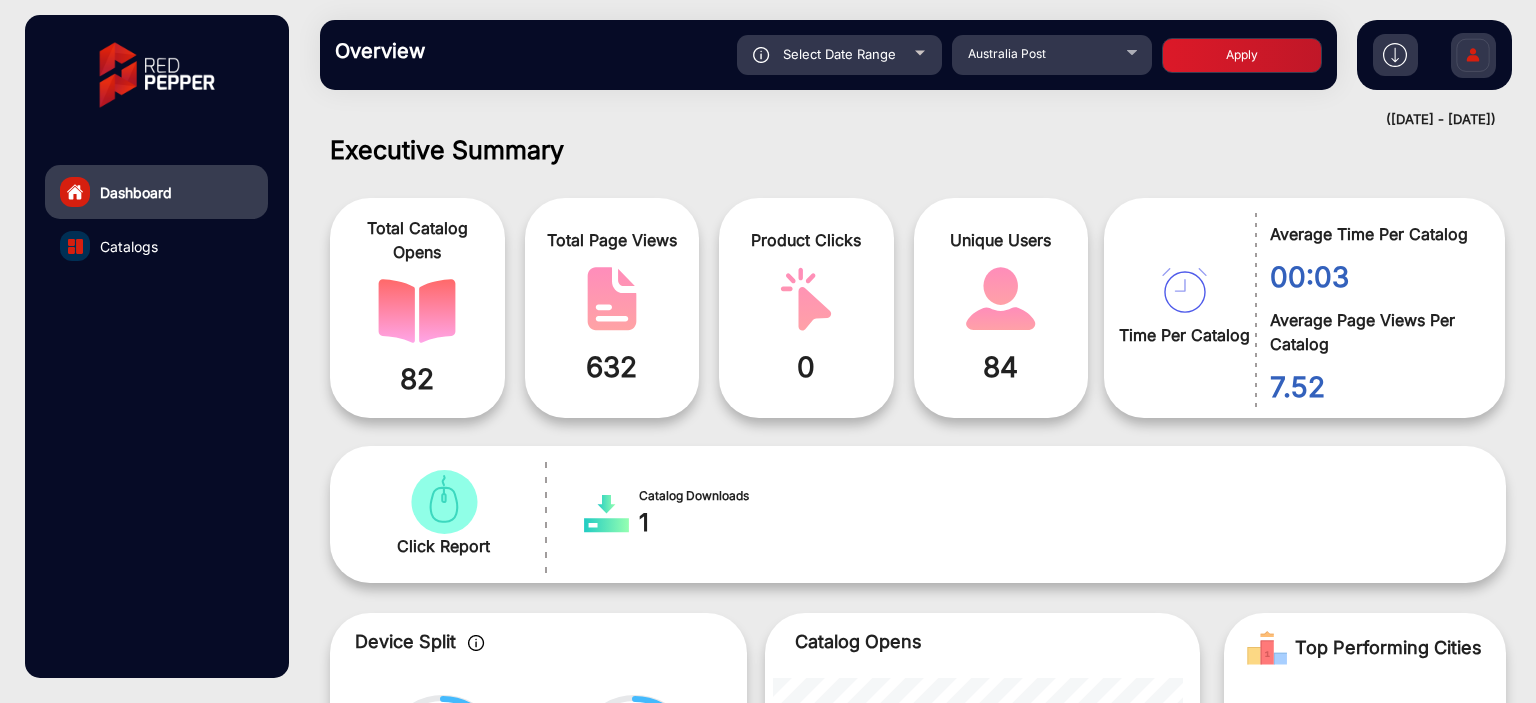 scroll, scrollTop: 999536, scrollLeft: 998828, axis: both 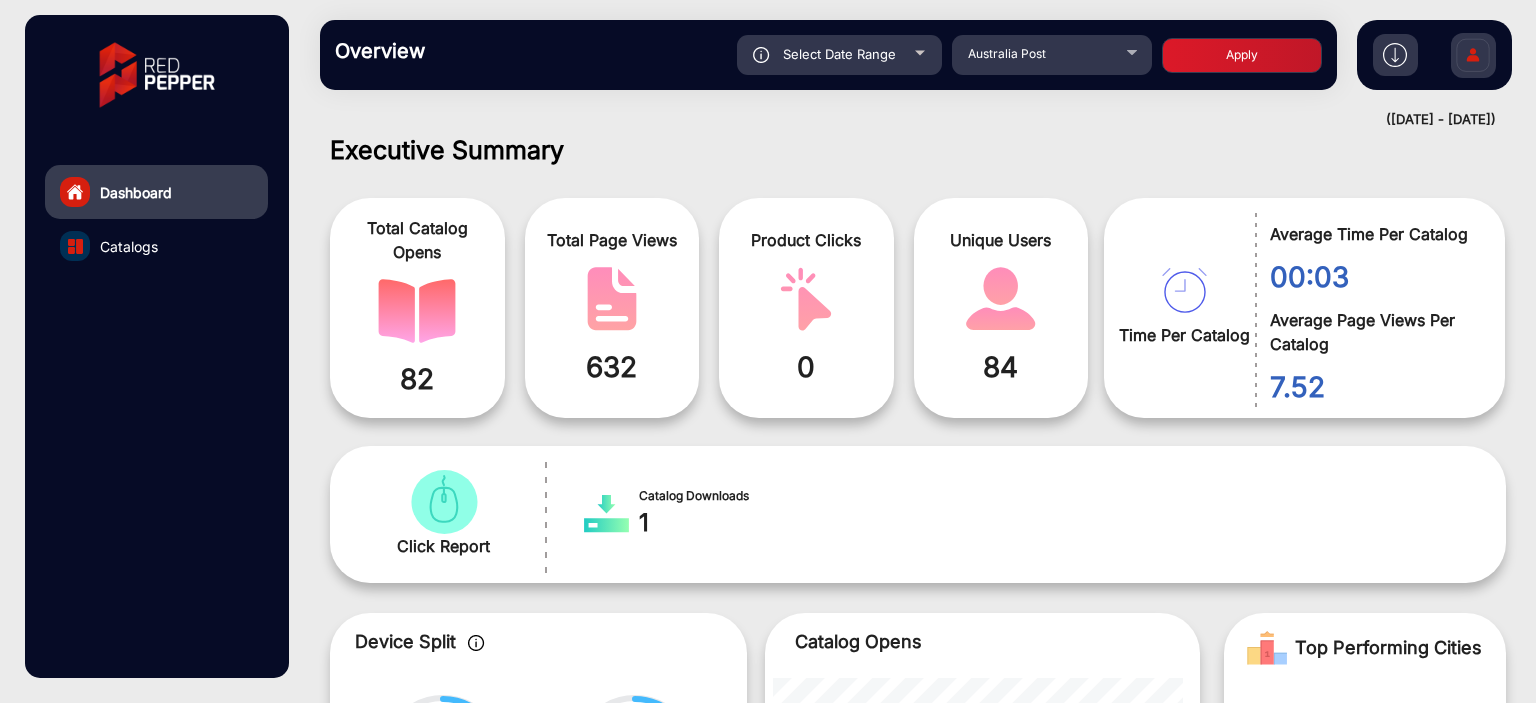 click on "Select Date Range" 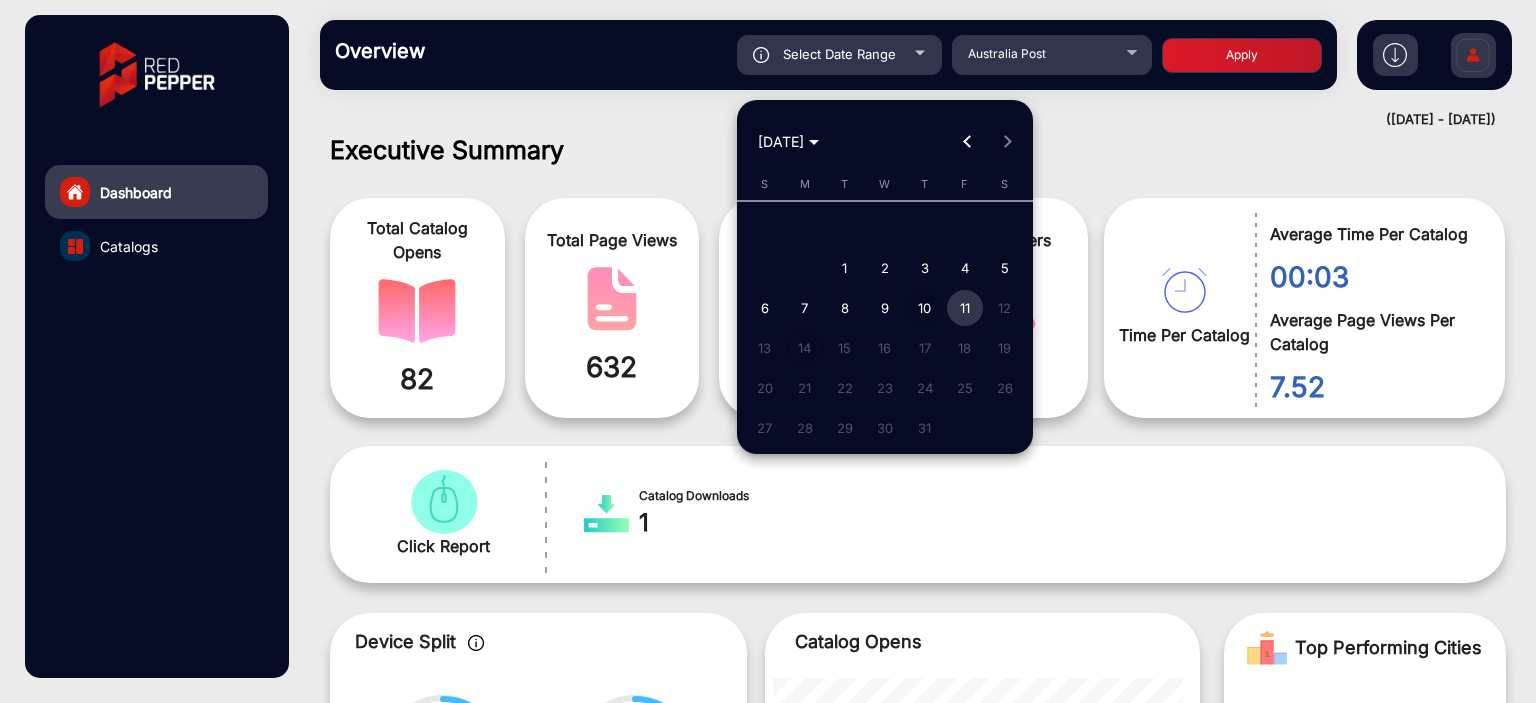 click on "10" at bounding box center (925, 308) 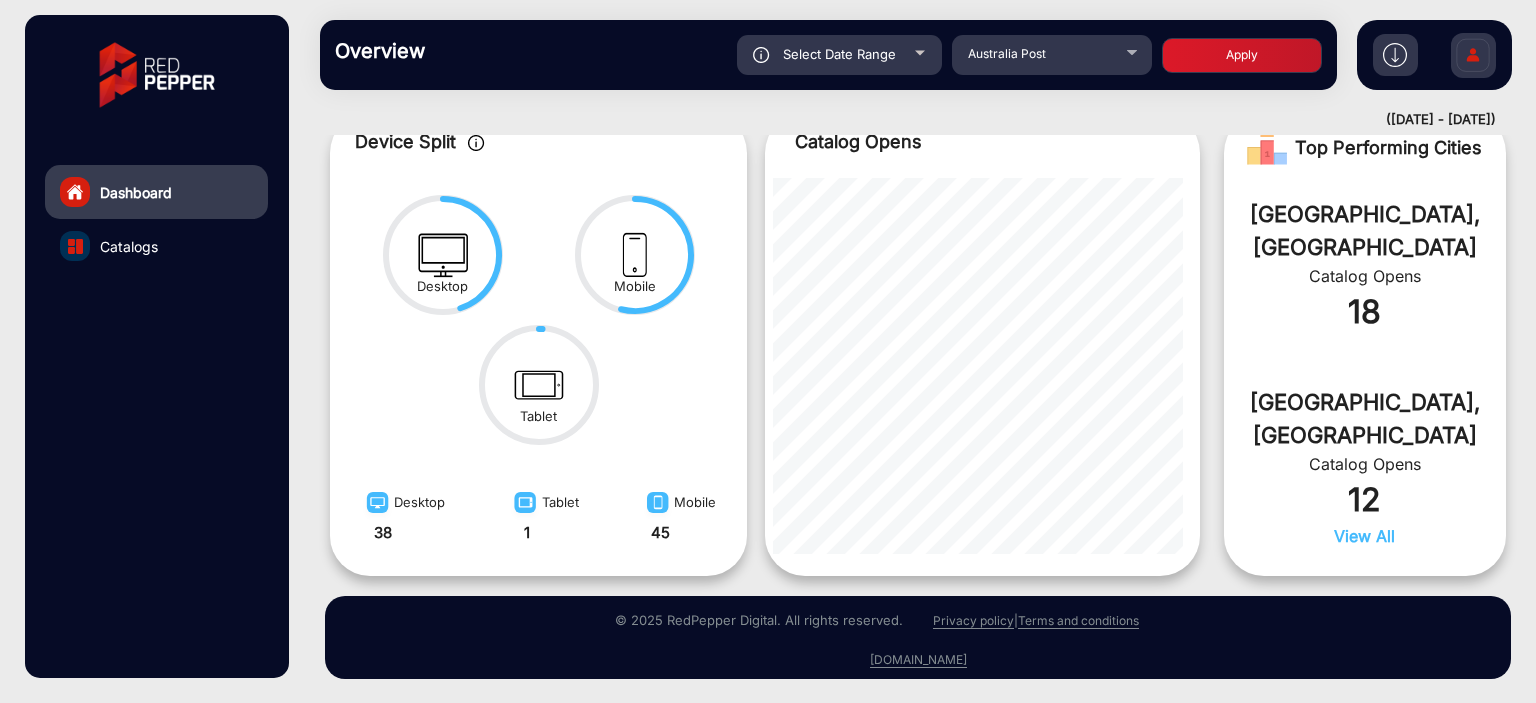 scroll, scrollTop: 15, scrollLeft: 0, axis: vertical 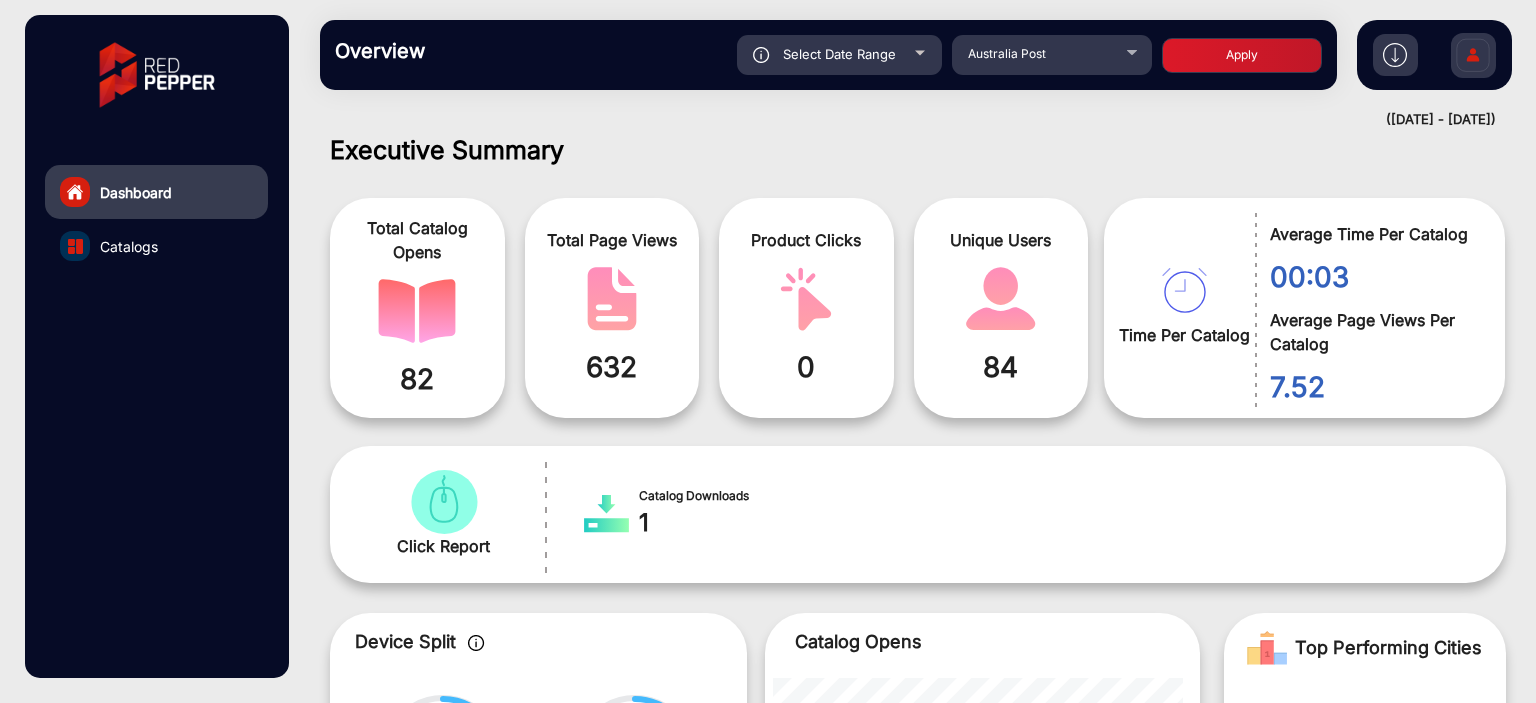 click on "Apply" 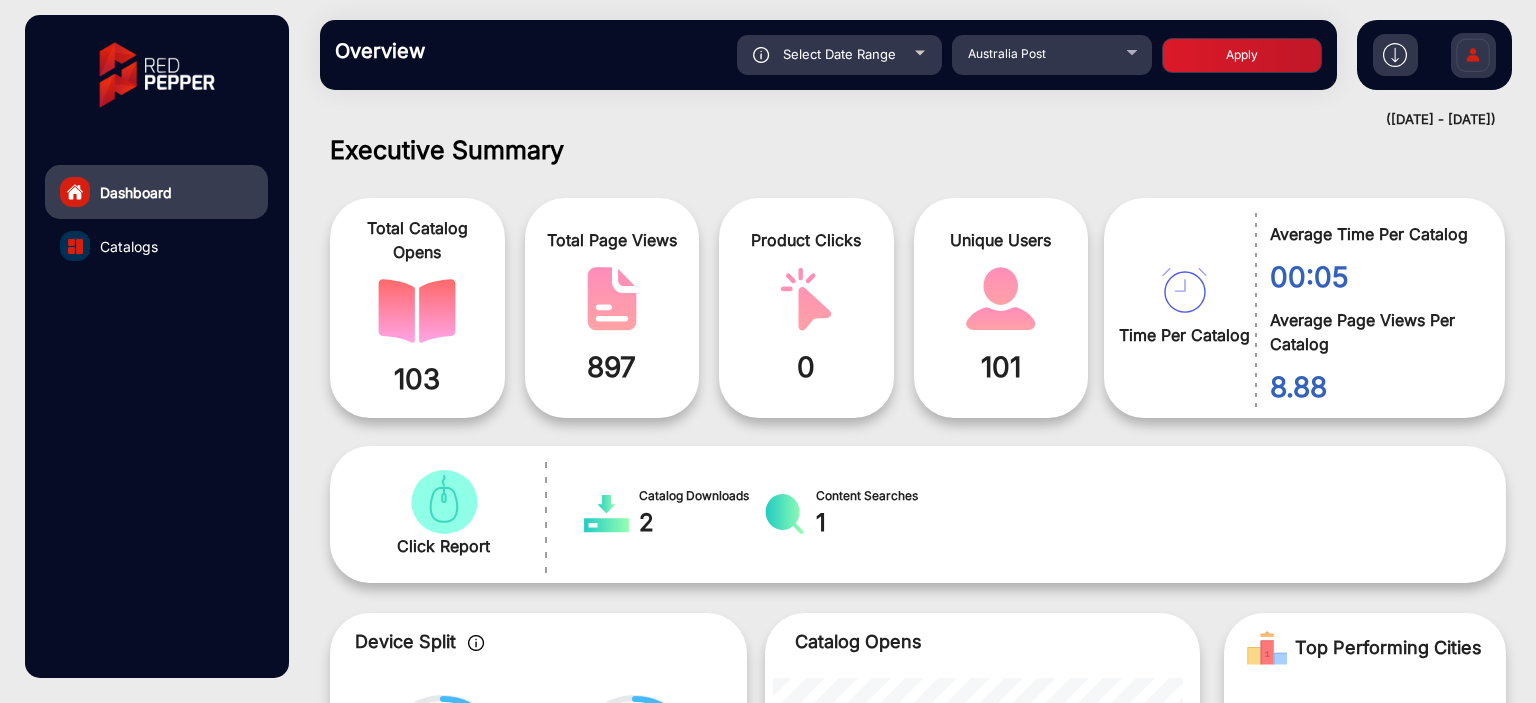 scroll, scrollTop: 999536, scrollLeft: 998828, axis: both 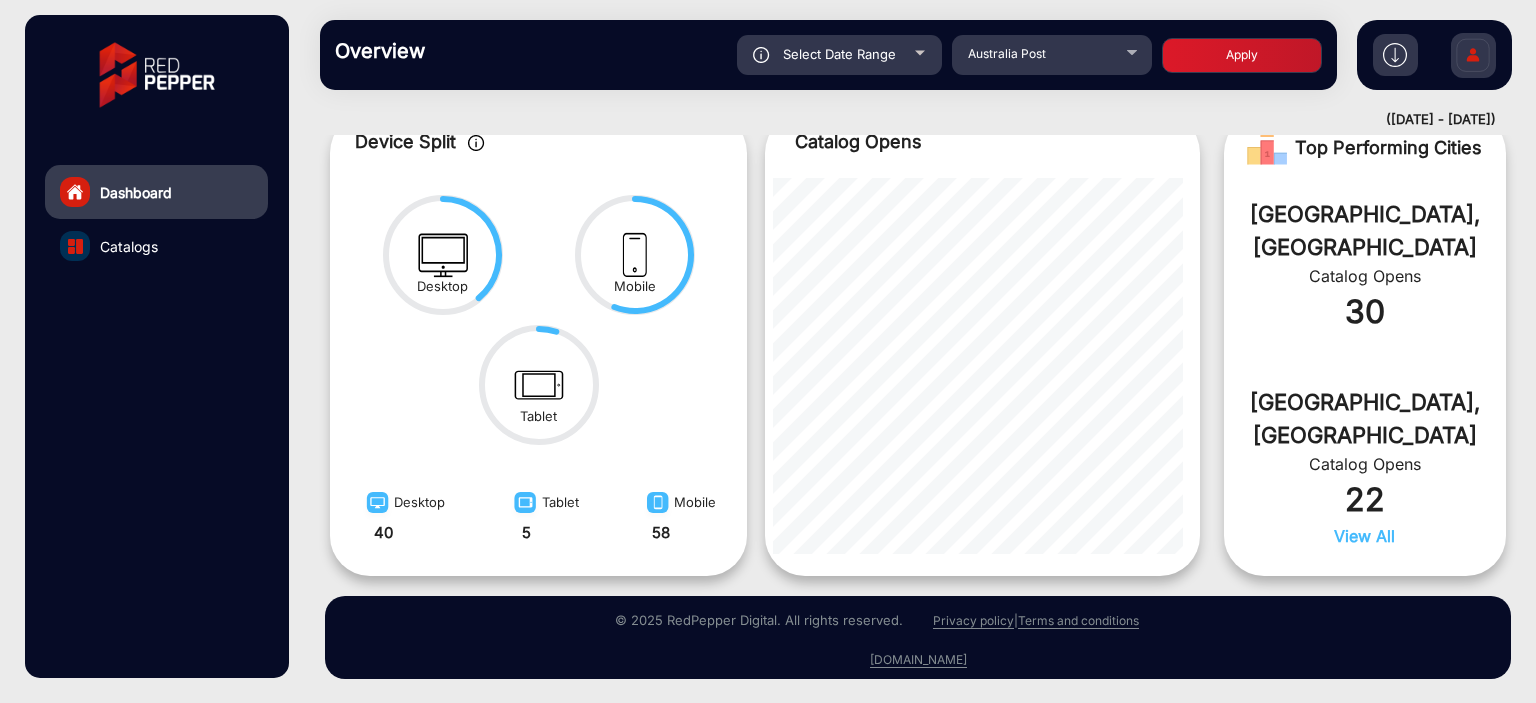 click on "Select Date Range" 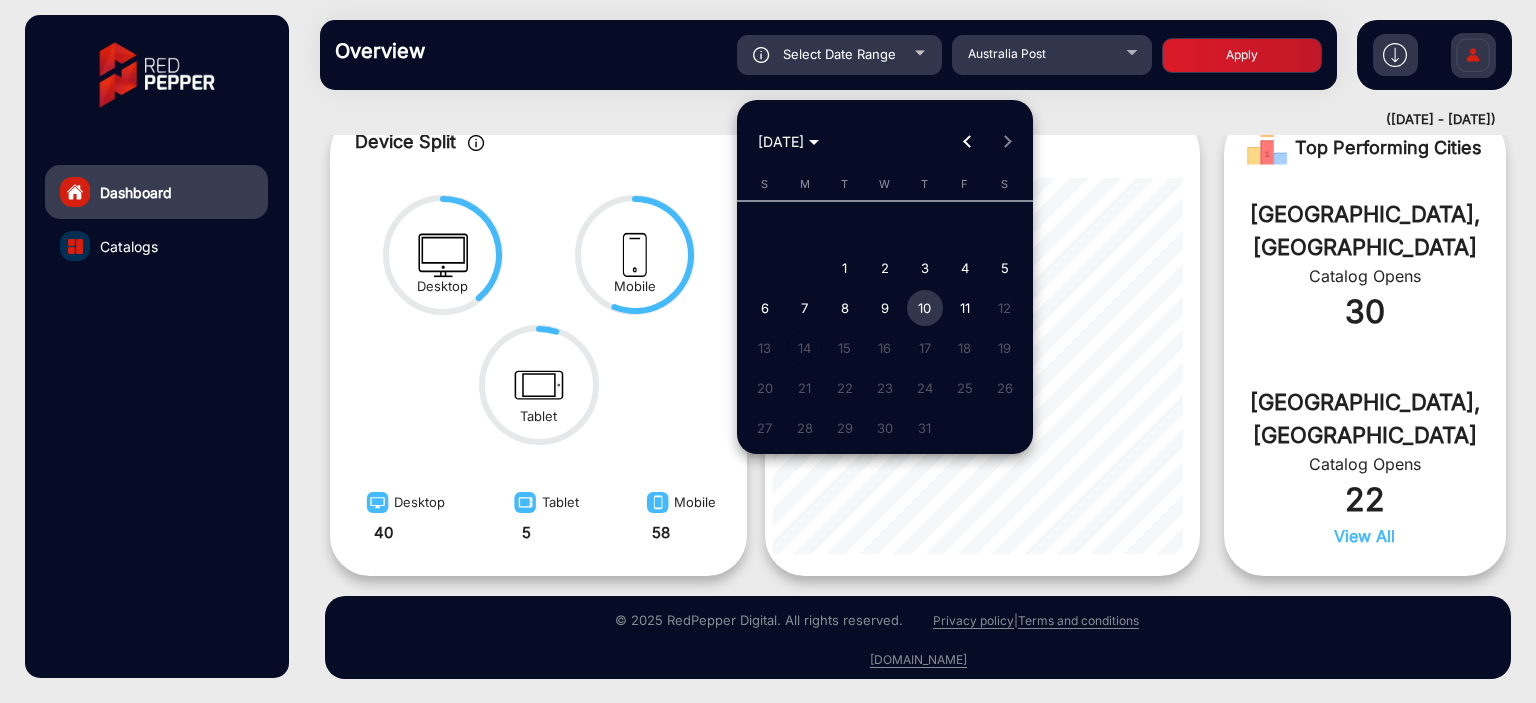click on "9" at bounding box center (885, 308) 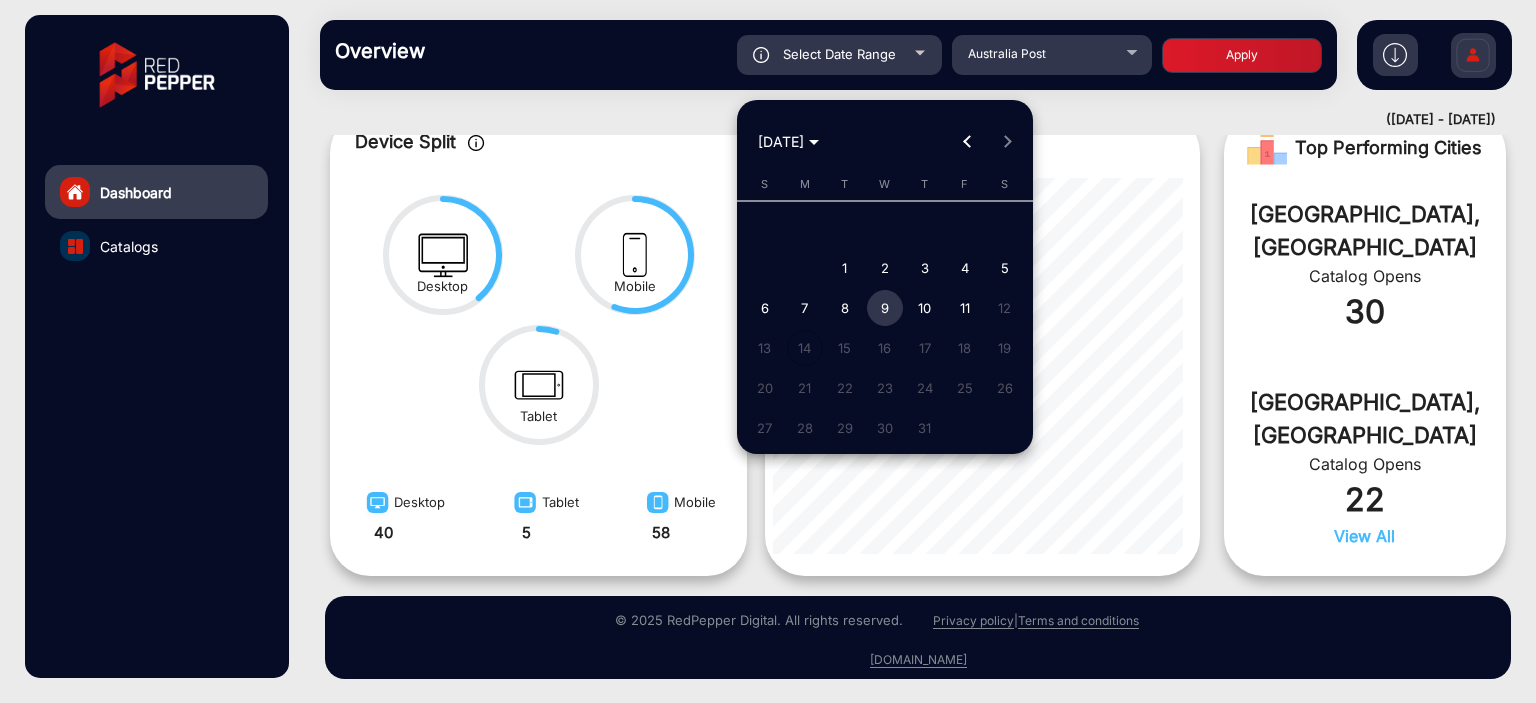 click on "9" at bounding box center [885, 308] 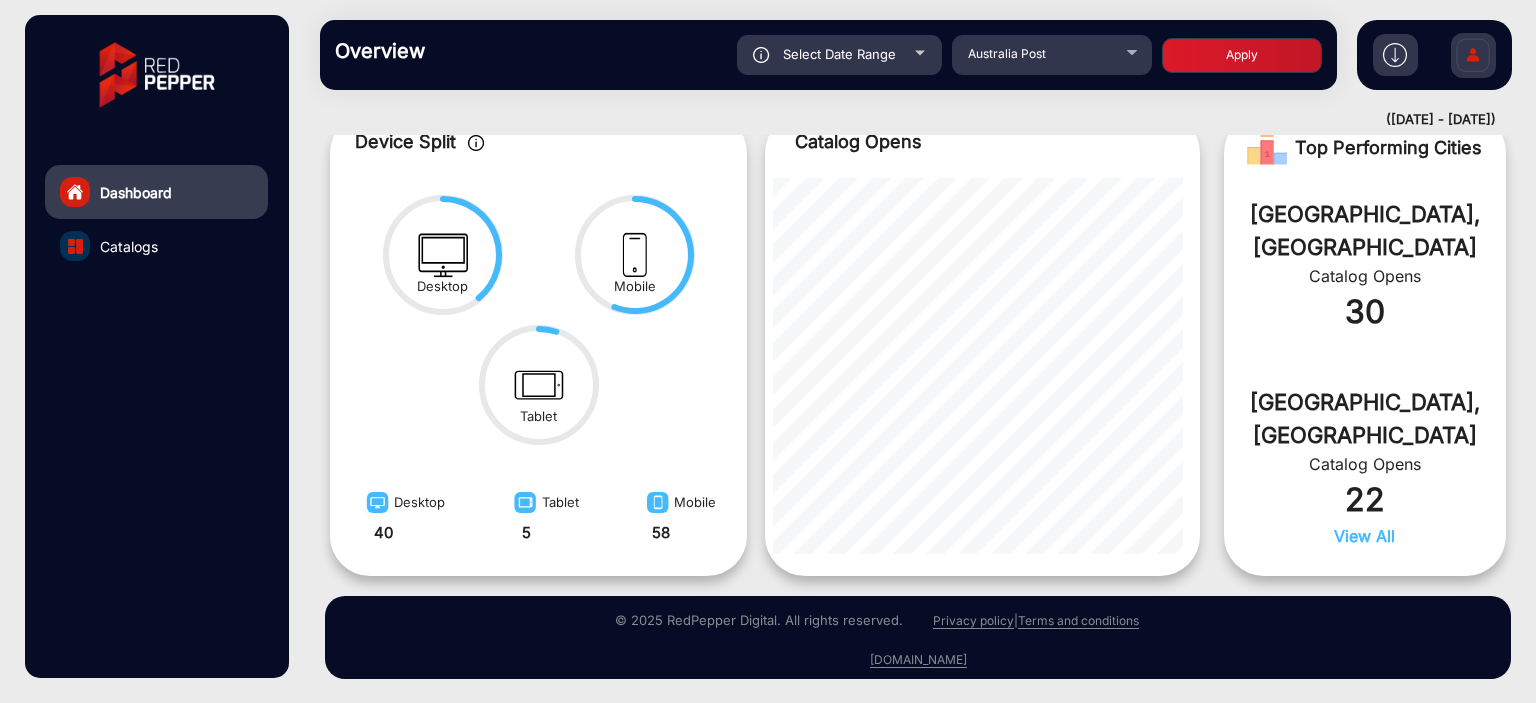click on "Apply" 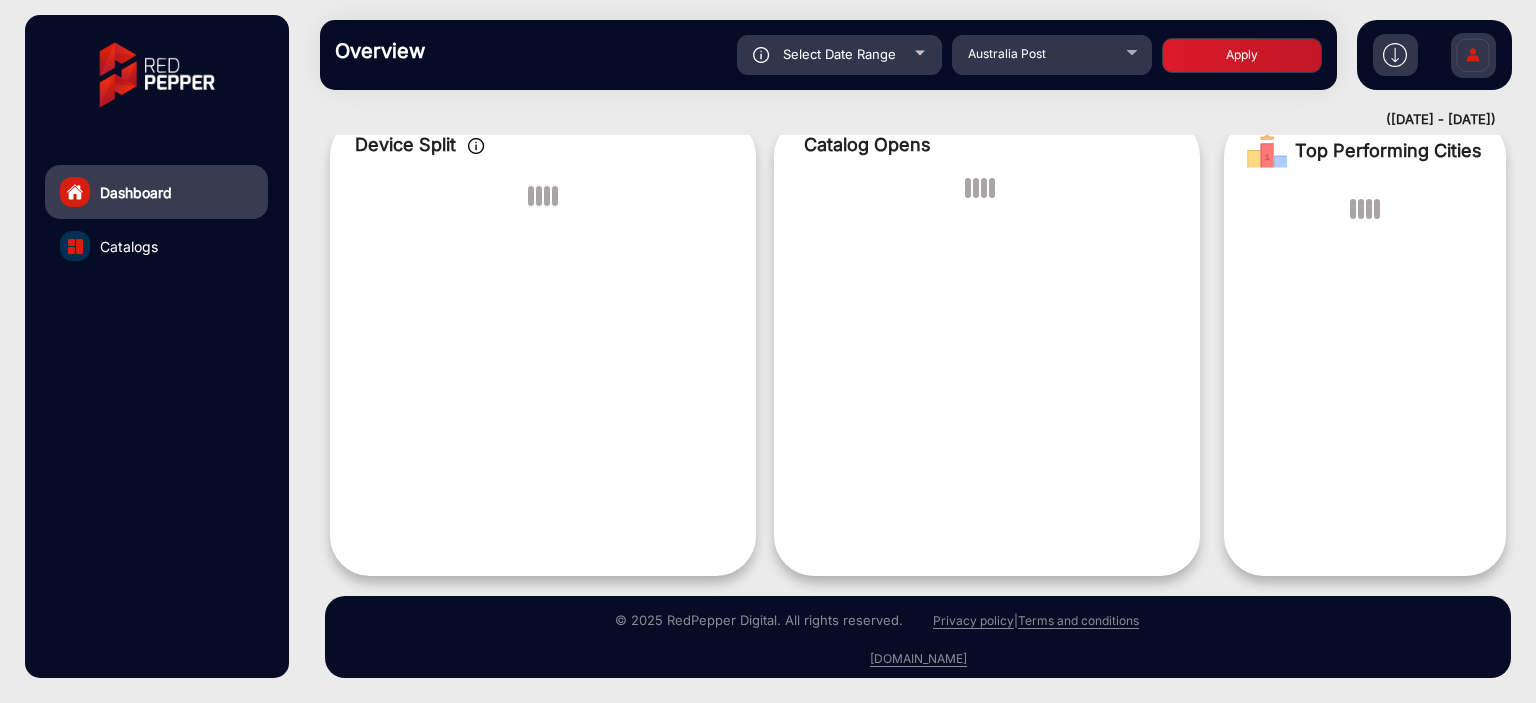 scroll, scrollTop: 15, scrollLeft: 0, axis: vertical 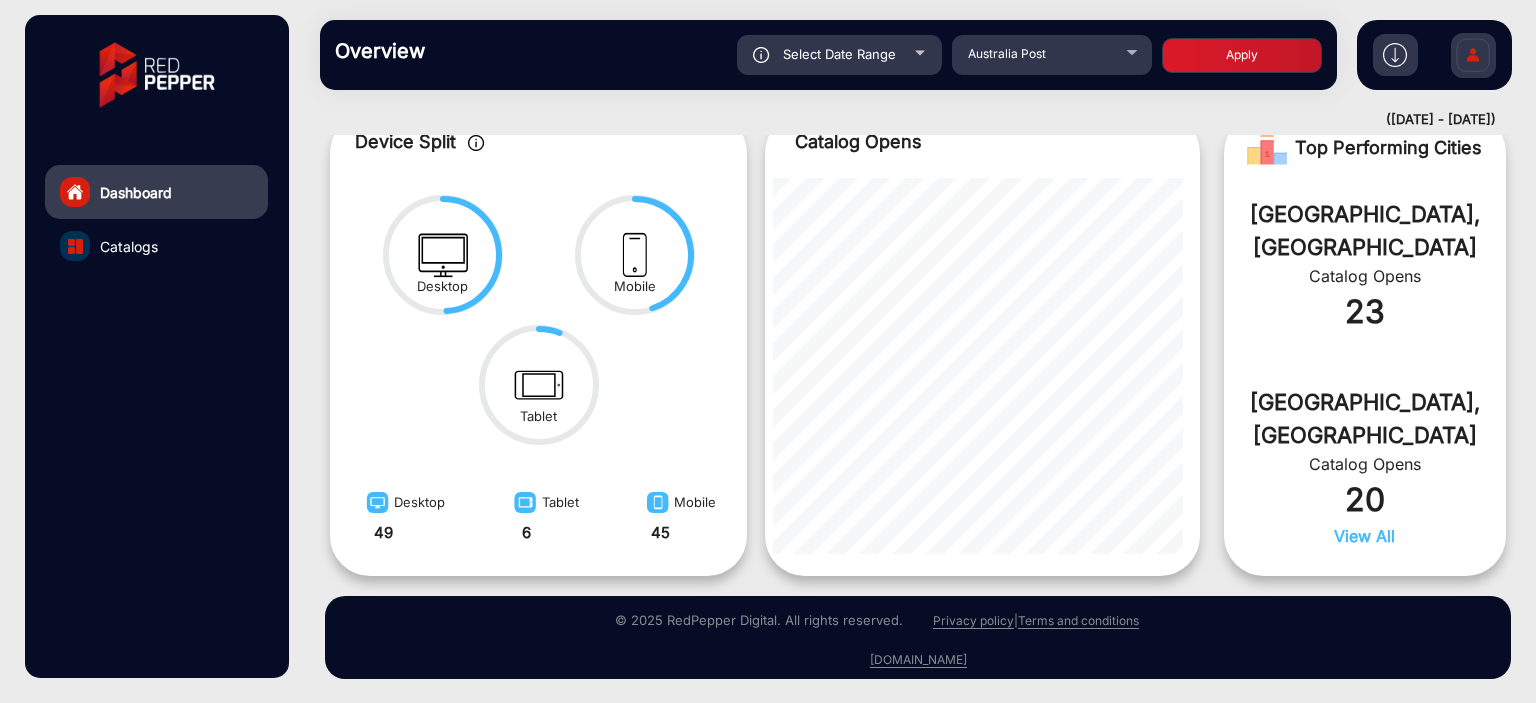 click on "Select Date Range" 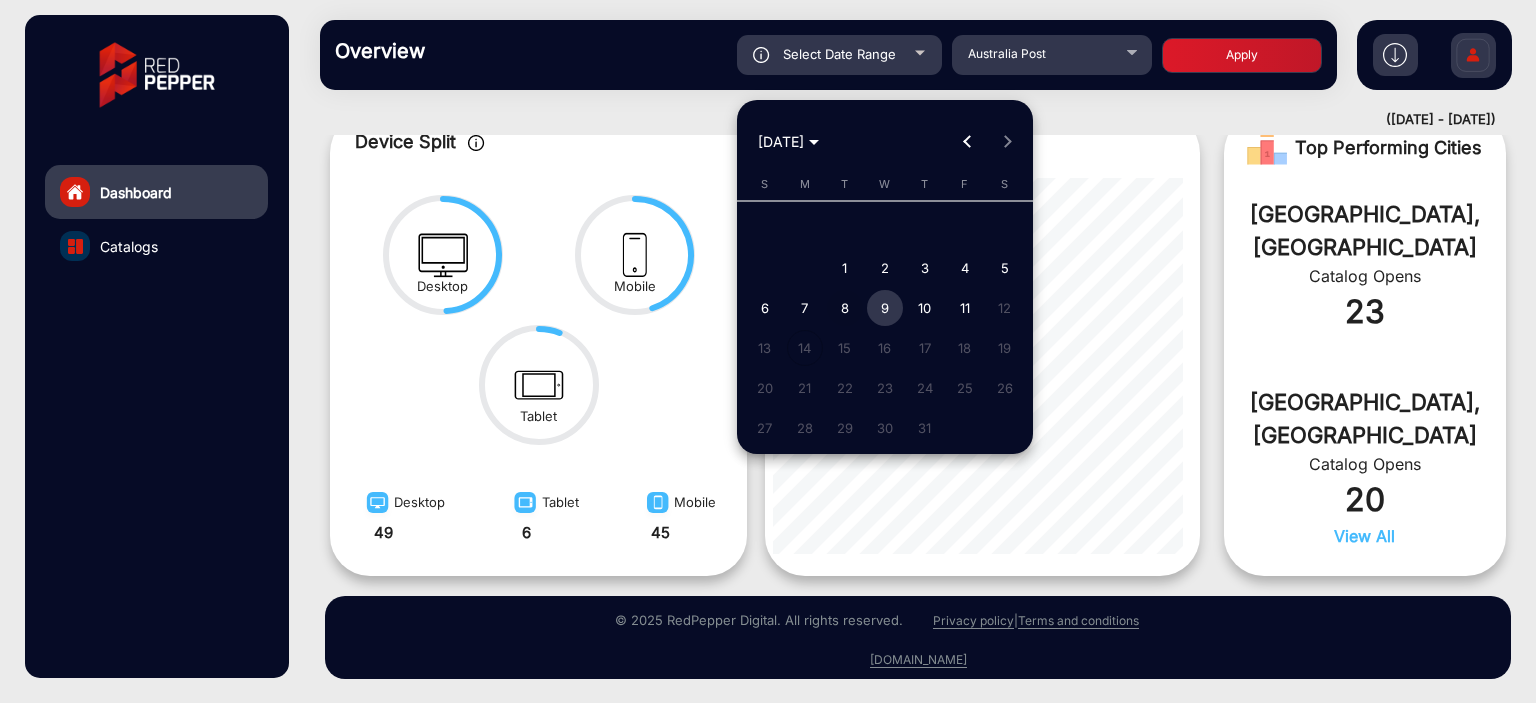 click on "8" at bounding box center [845, 308] 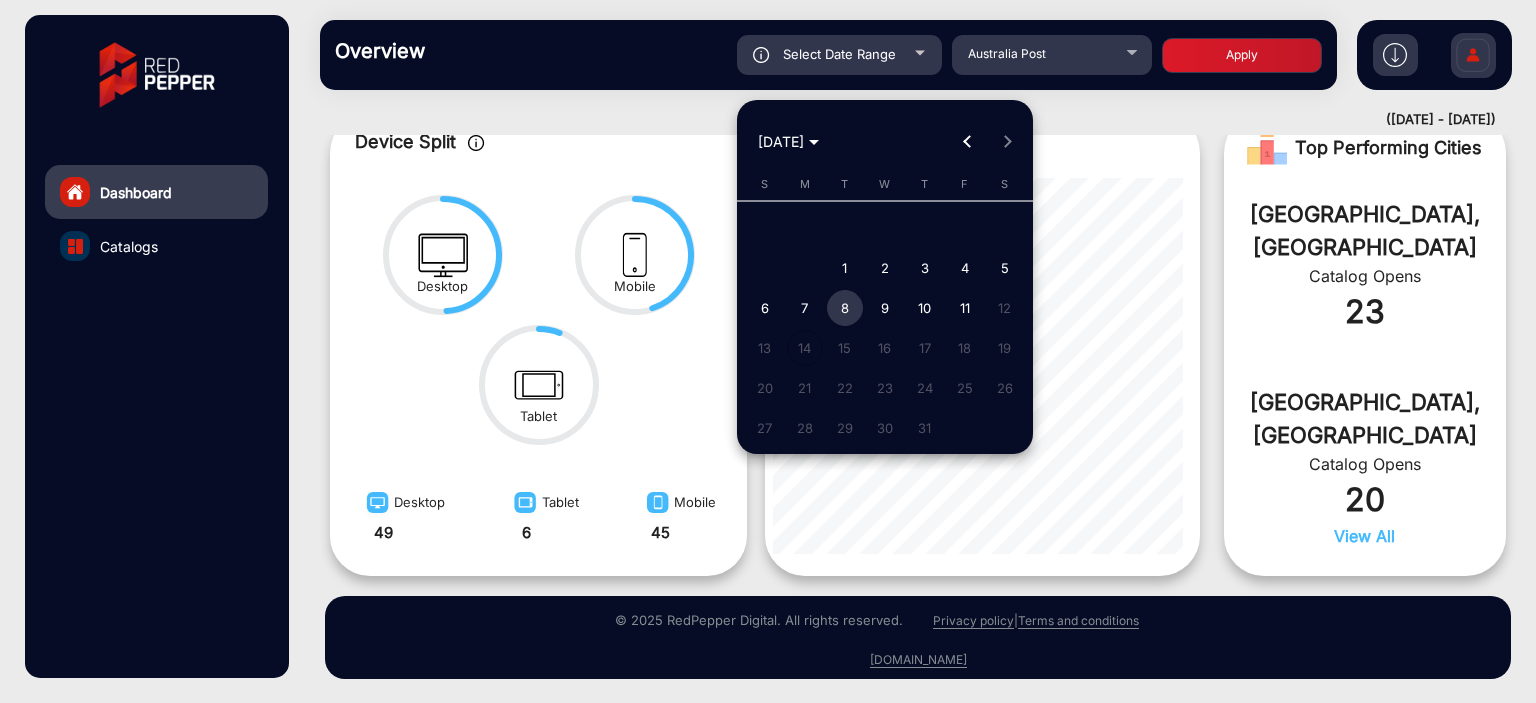 click on "8" at bounding box center (845, 308) 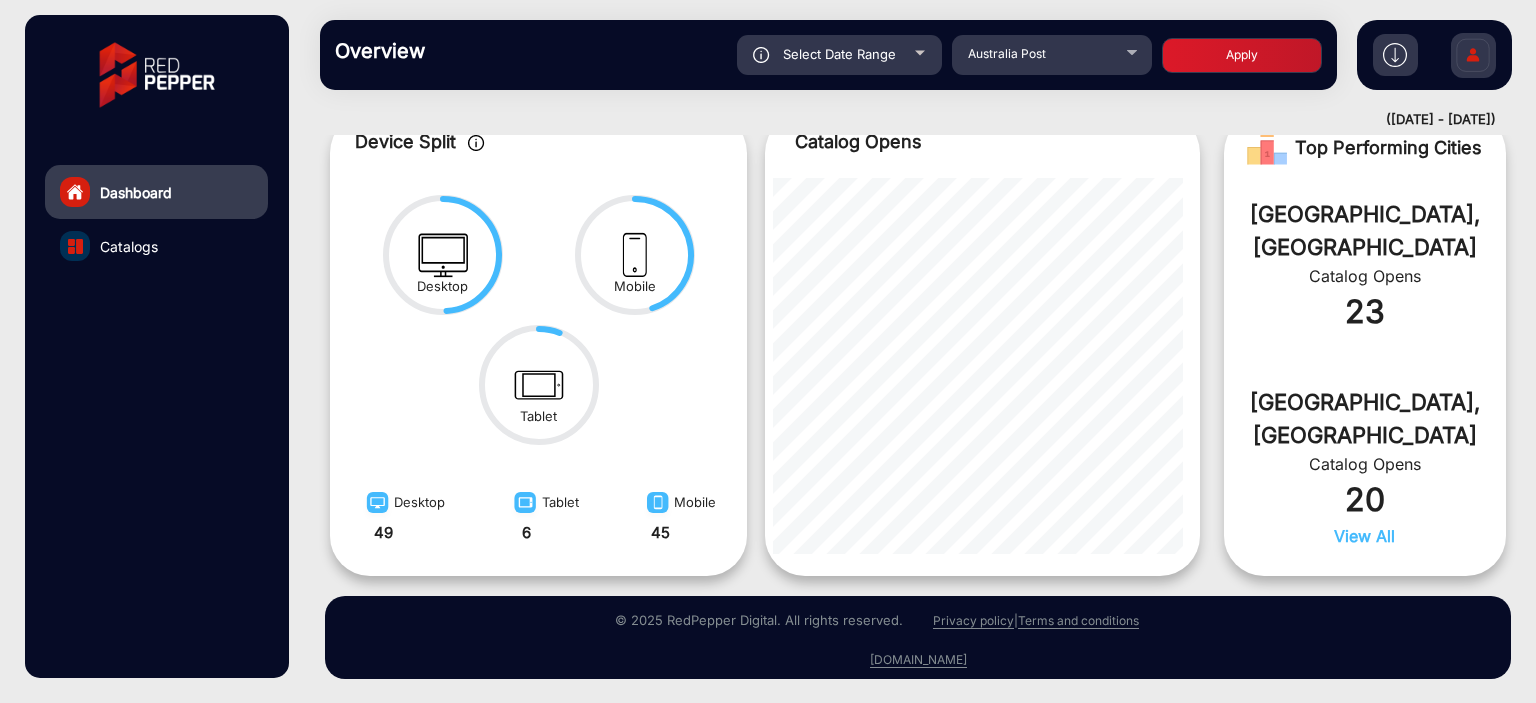 click on "Apply" 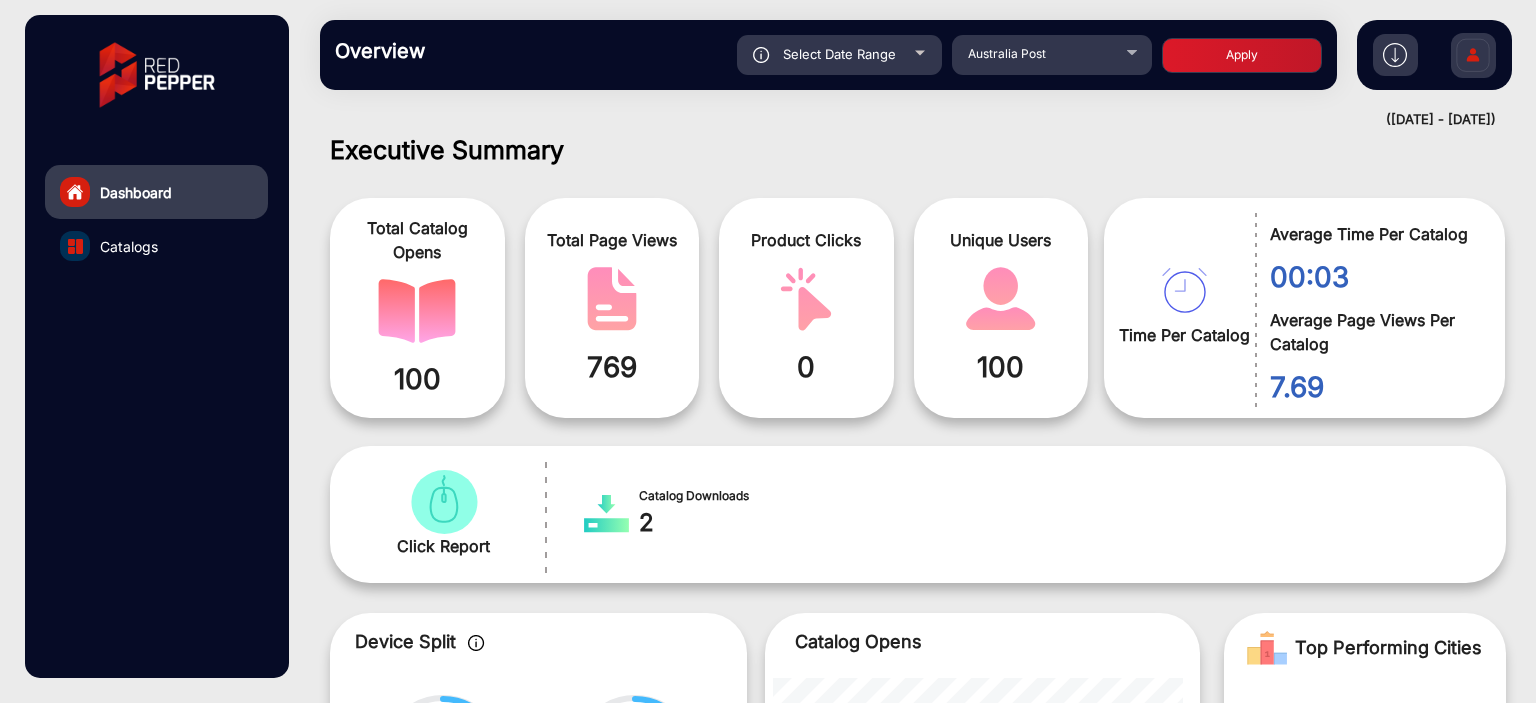 scroll, scrollTop: 999536, scrollLeft: 998828, axis: both 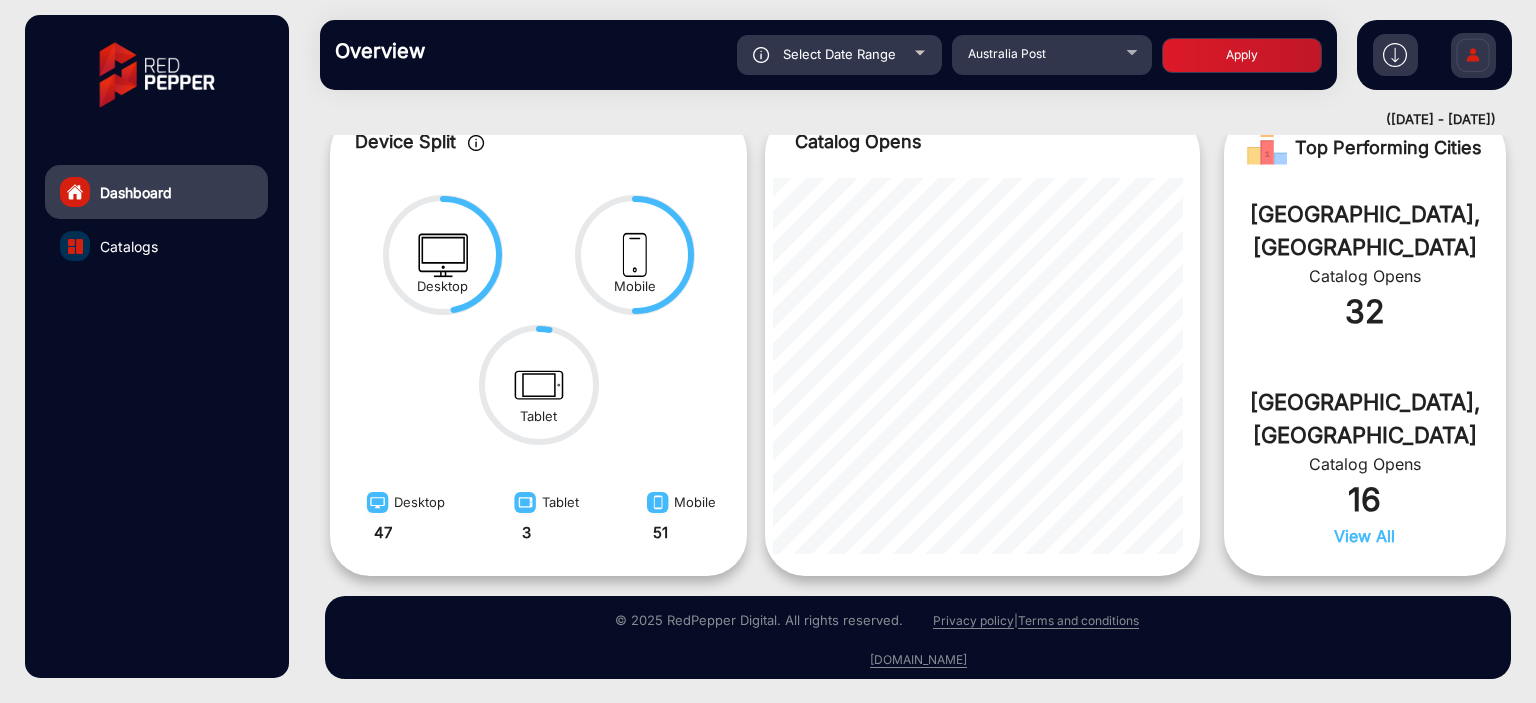 click on "Select Date Range" 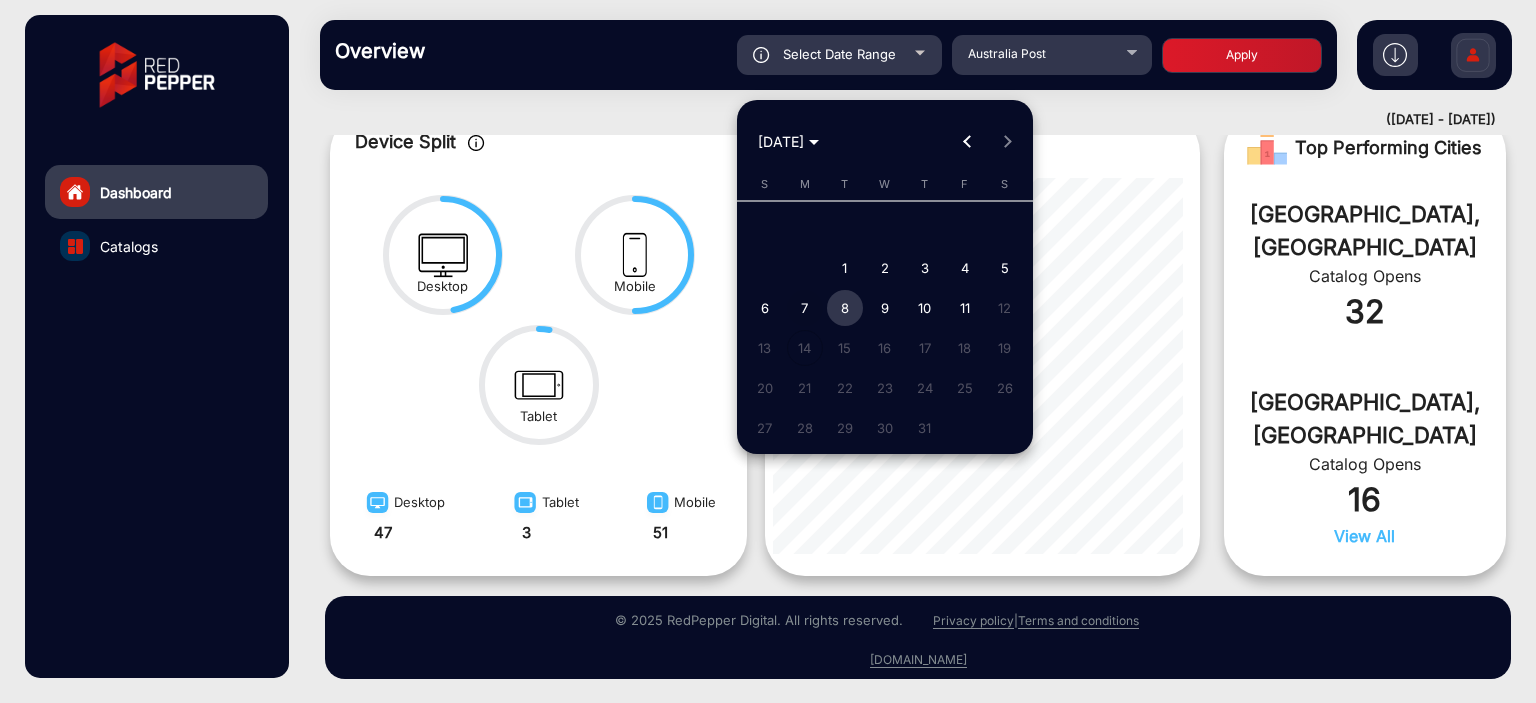 click on "7" at bounding box center (805, 308) 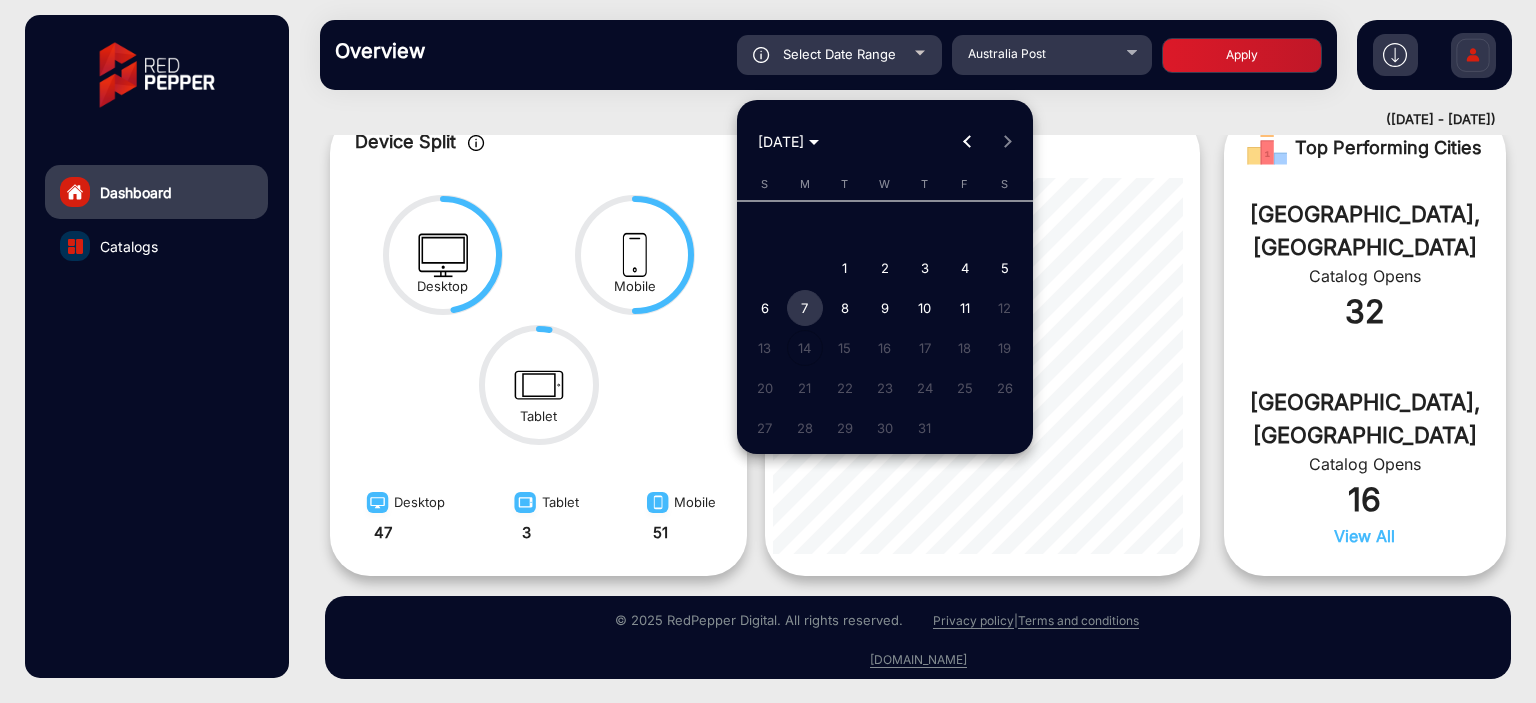click on "7" at bounding box center [805, 308] 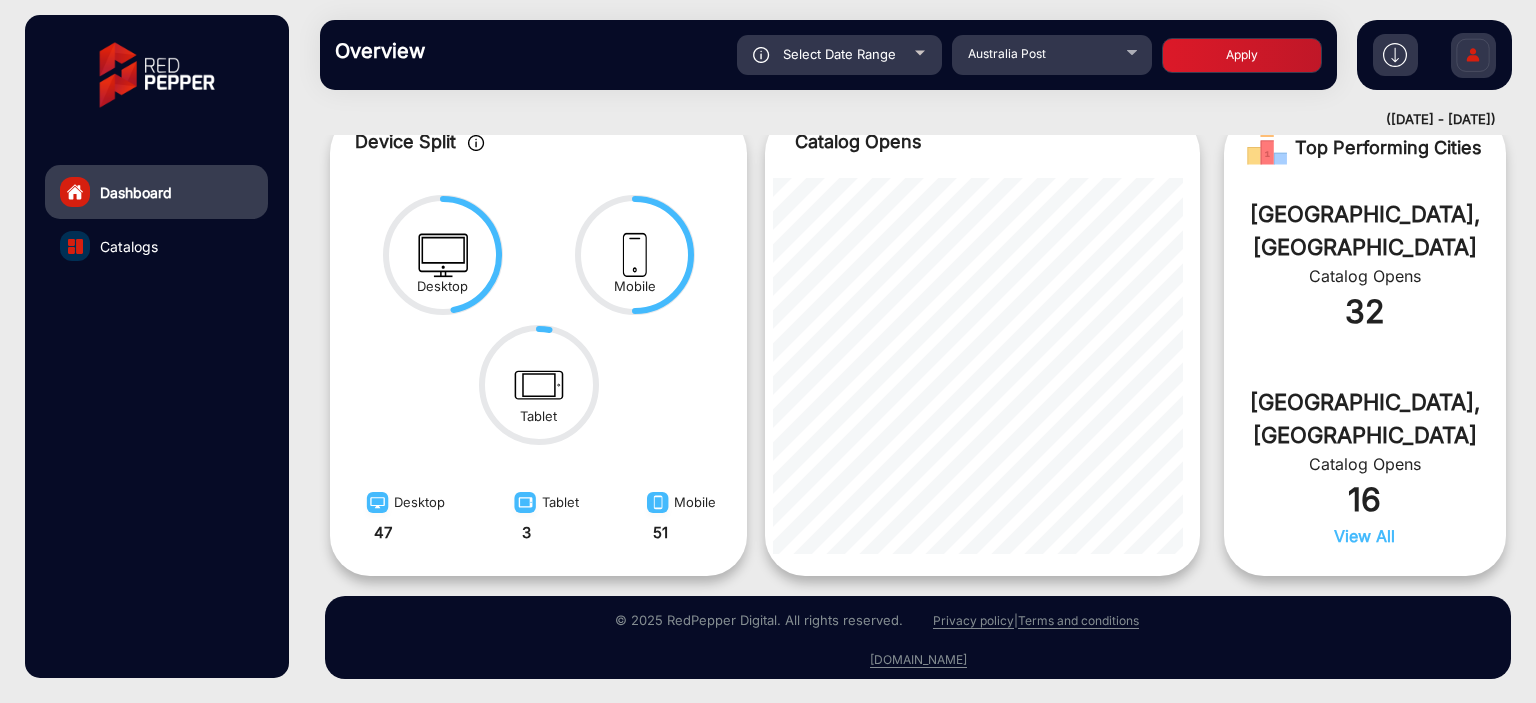 click on "Apply" 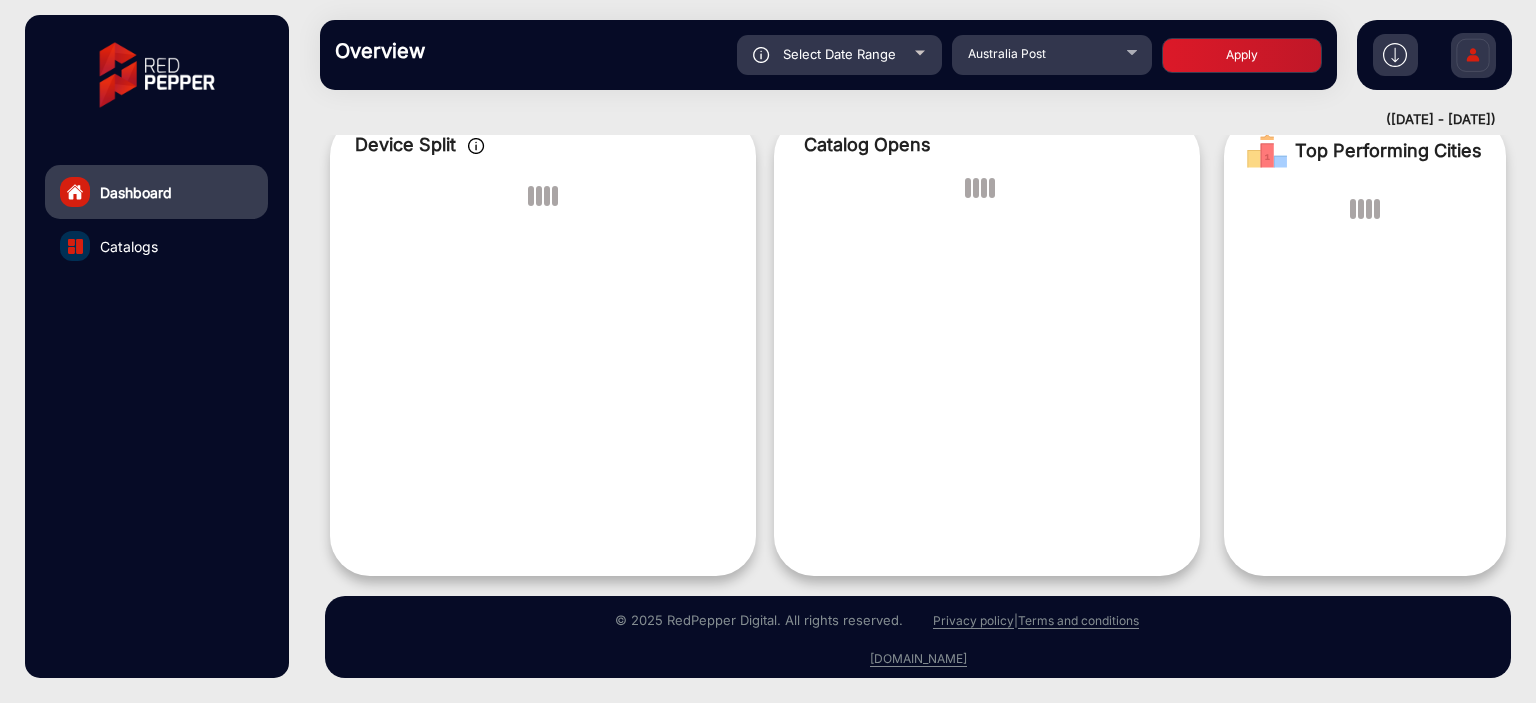 scroll, scrollTop: 15, scrollLeft: 0, axis: vertical 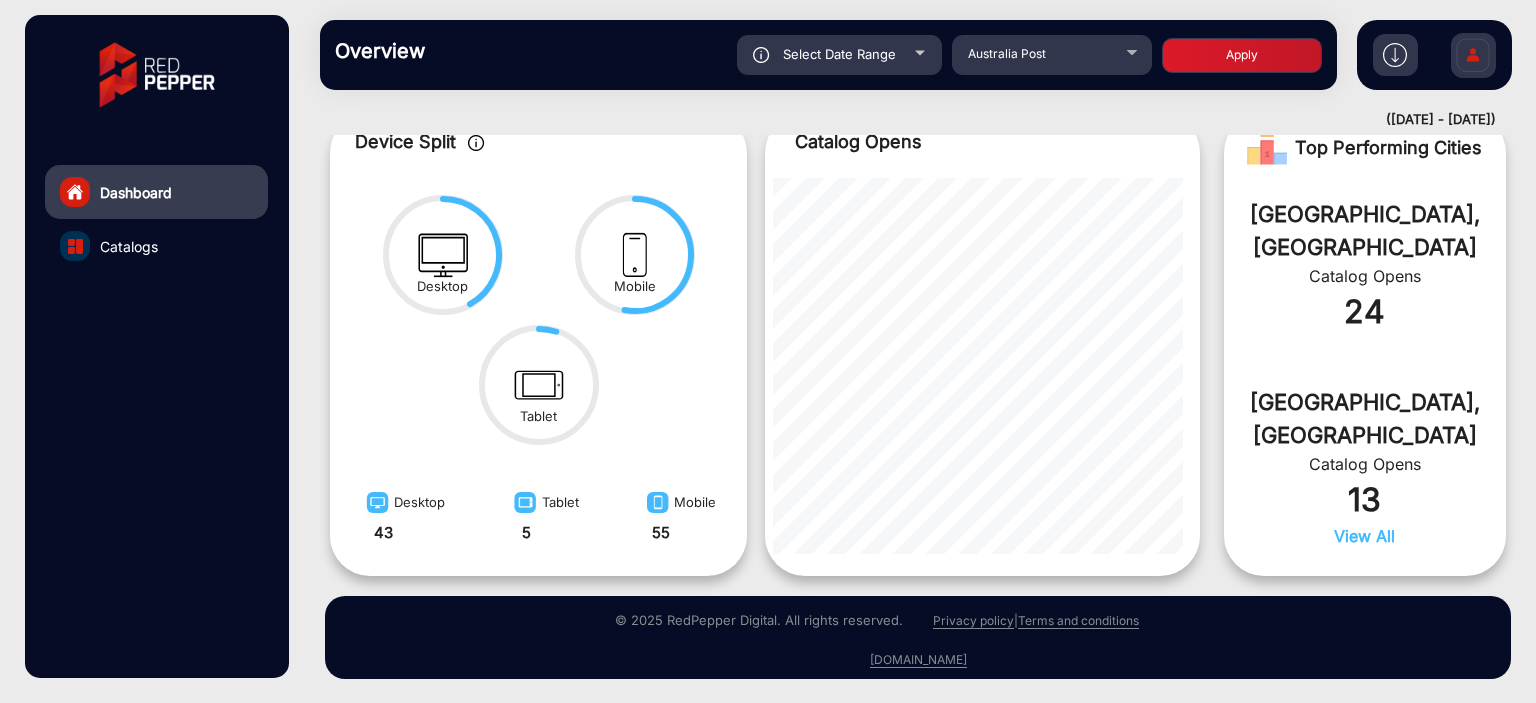 click on "Select Date Range" 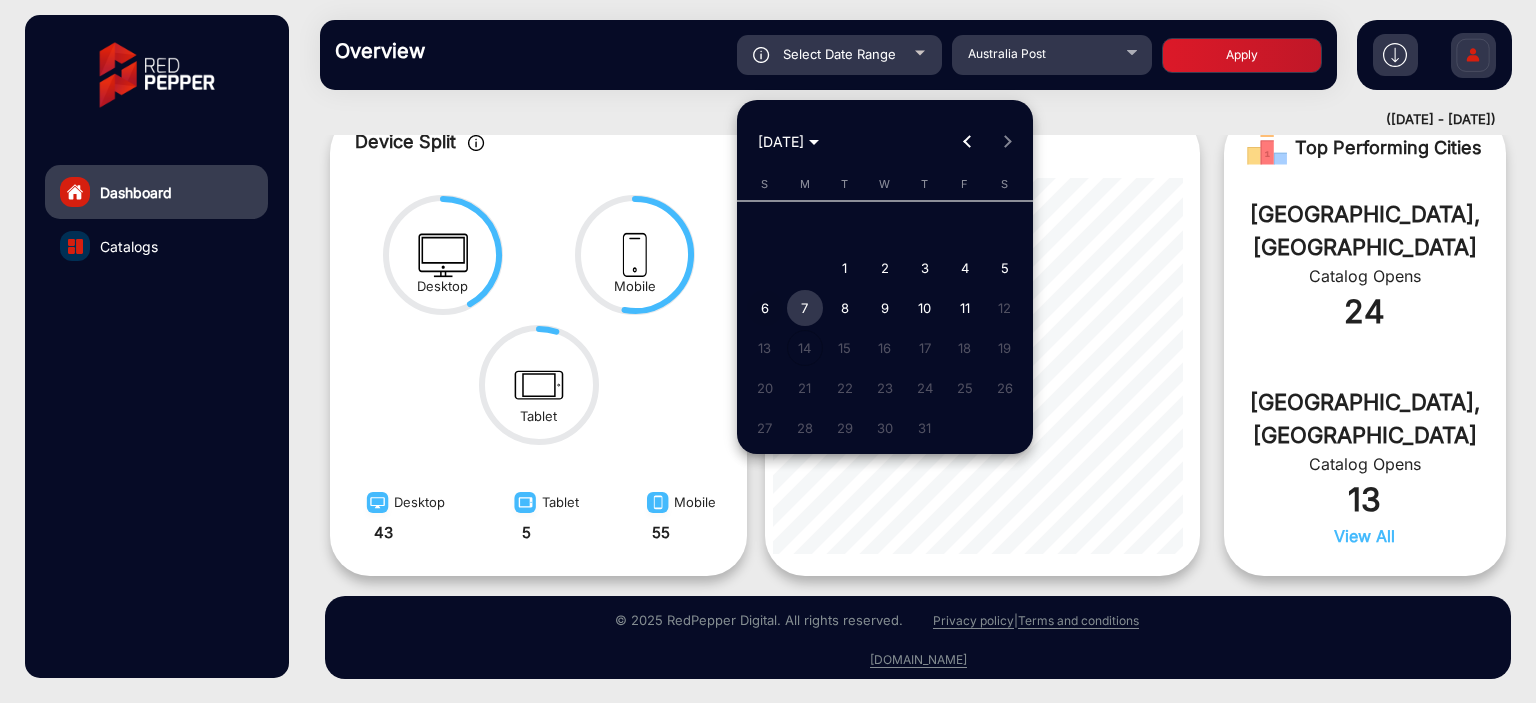 click on "6" at bounding box center [765, 308] 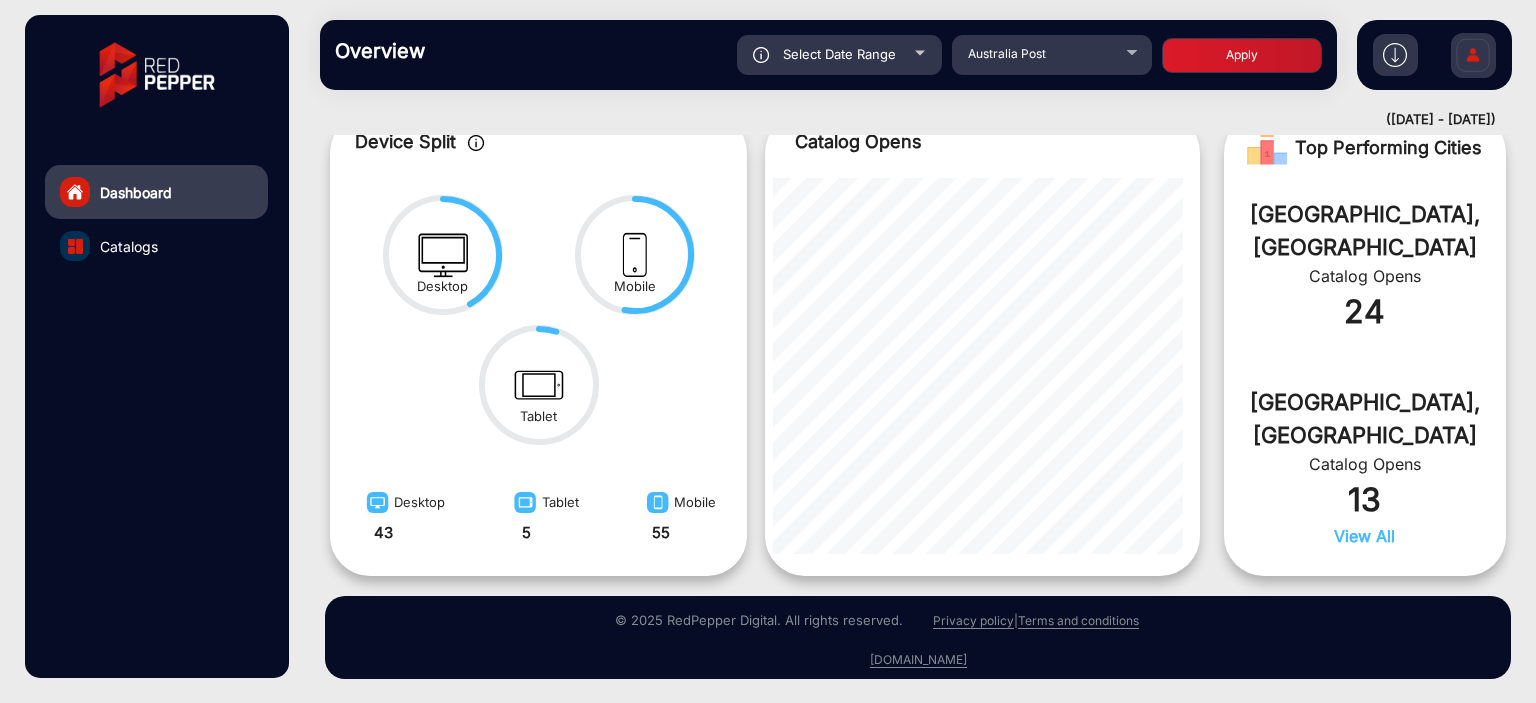 click on "Apply" 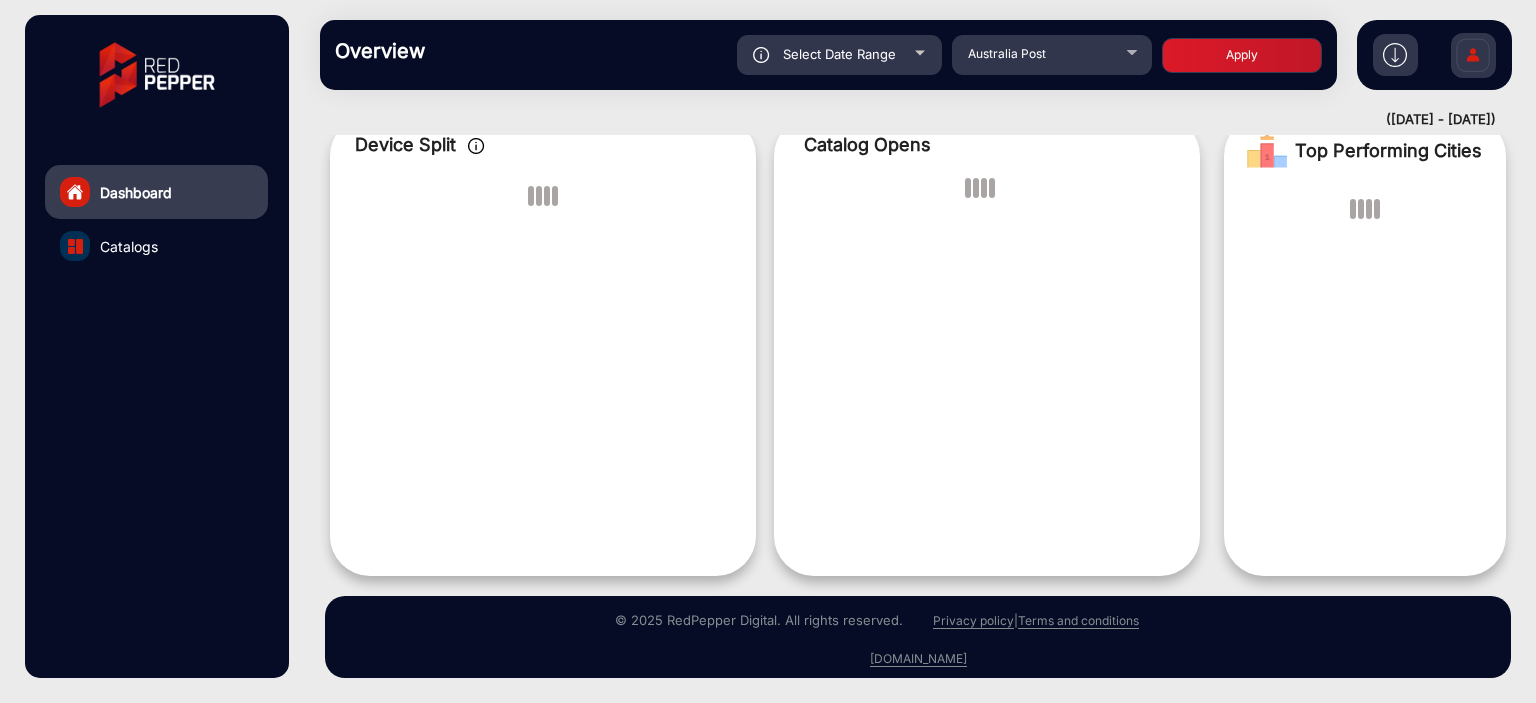 scroll, scrollTop: 15, scrollLeft: 0, axis: vertical 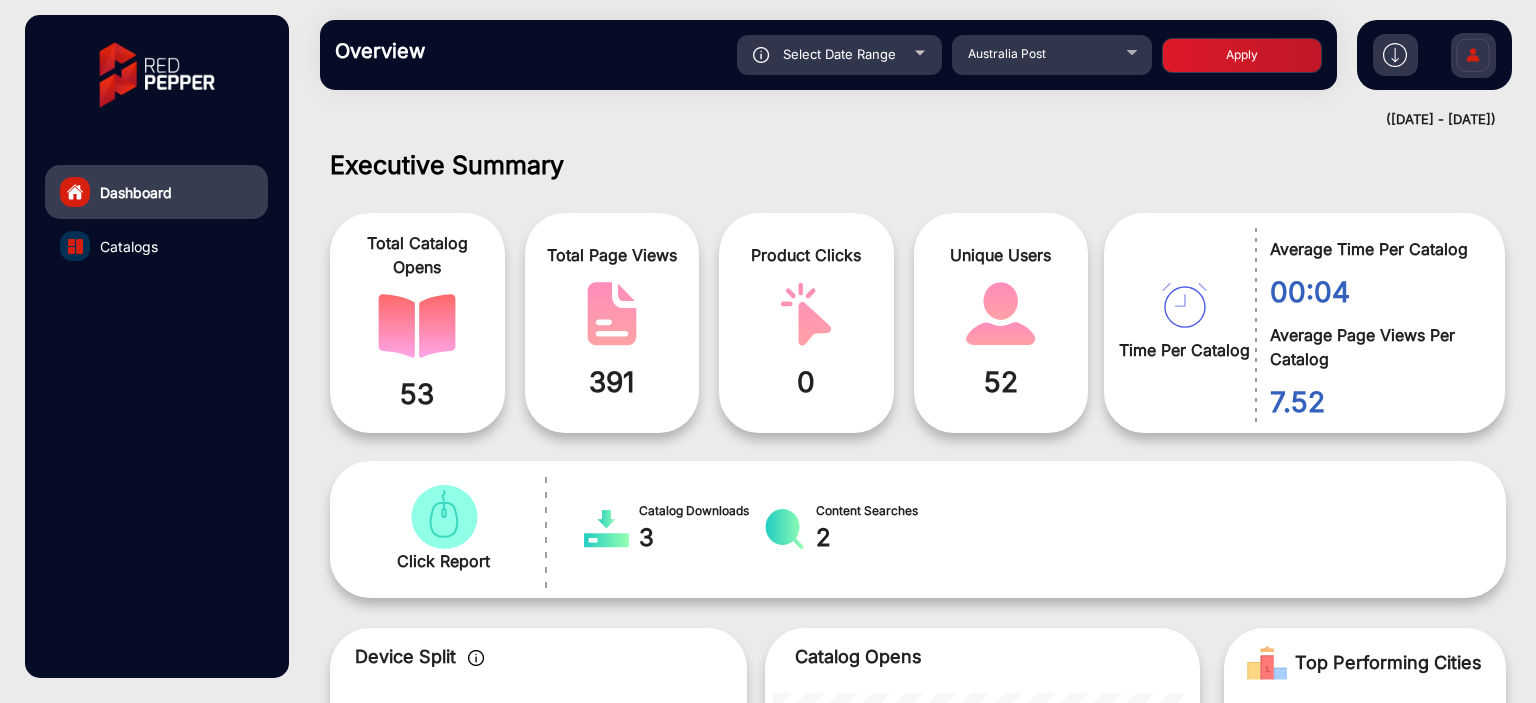 click on "Select Date Range" 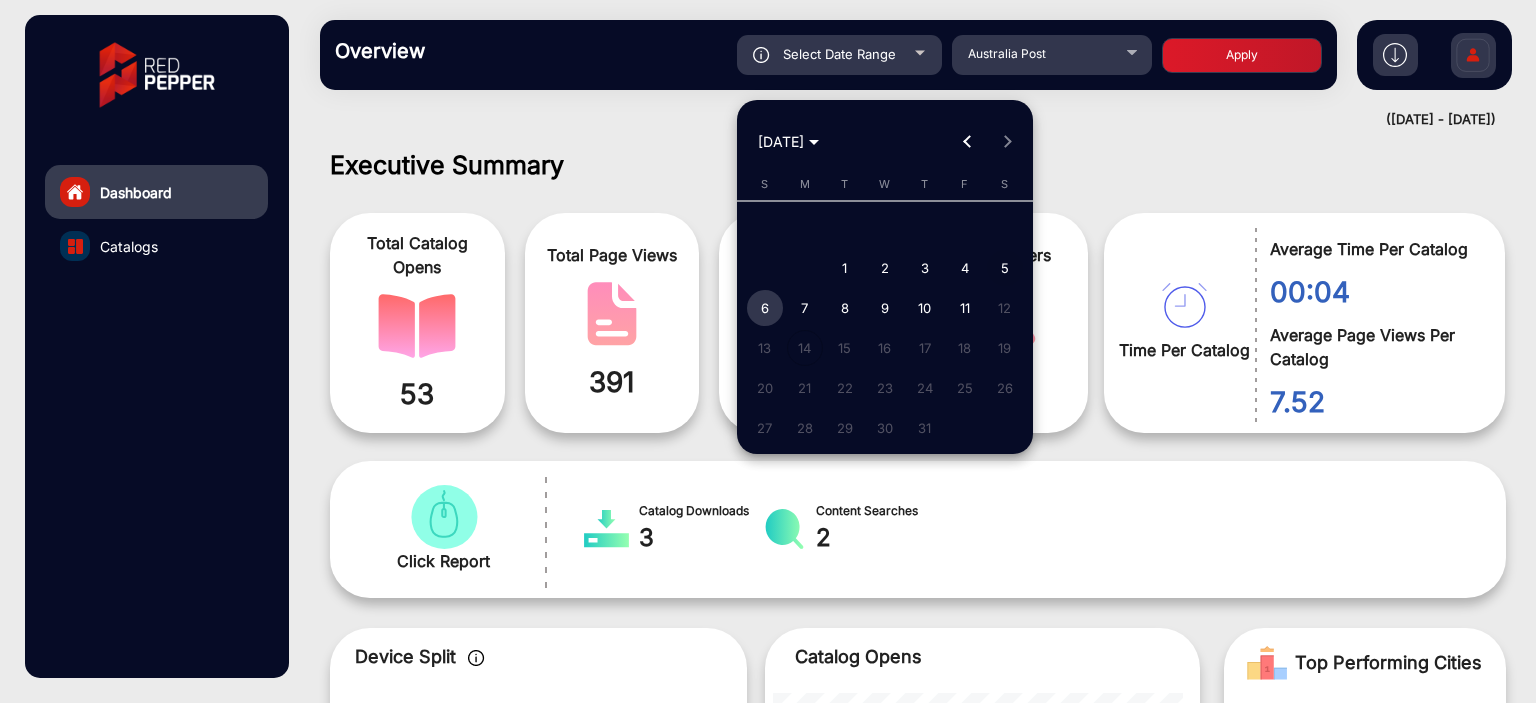 click on "5" at bounding box center [1005, 268] 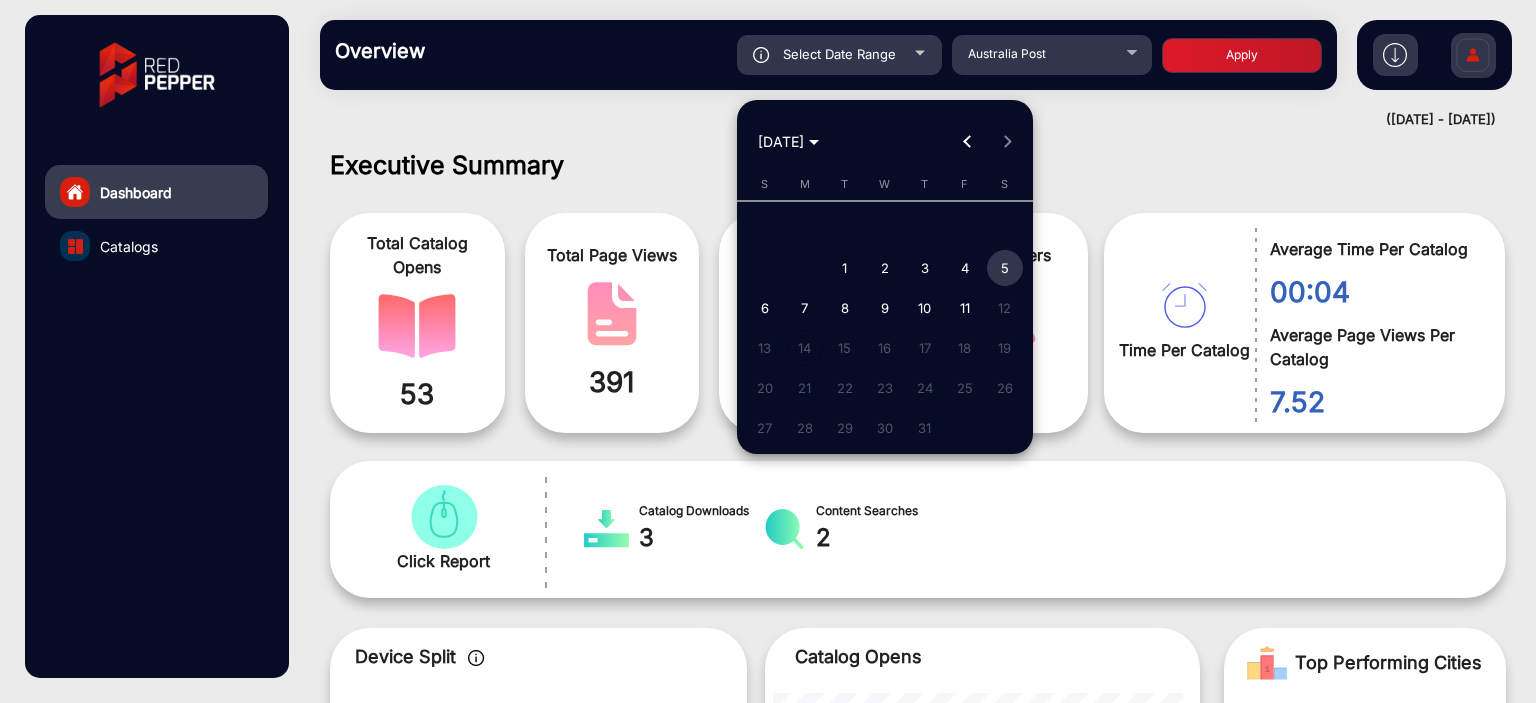 click on "5" at bounding box center (1005, 268) 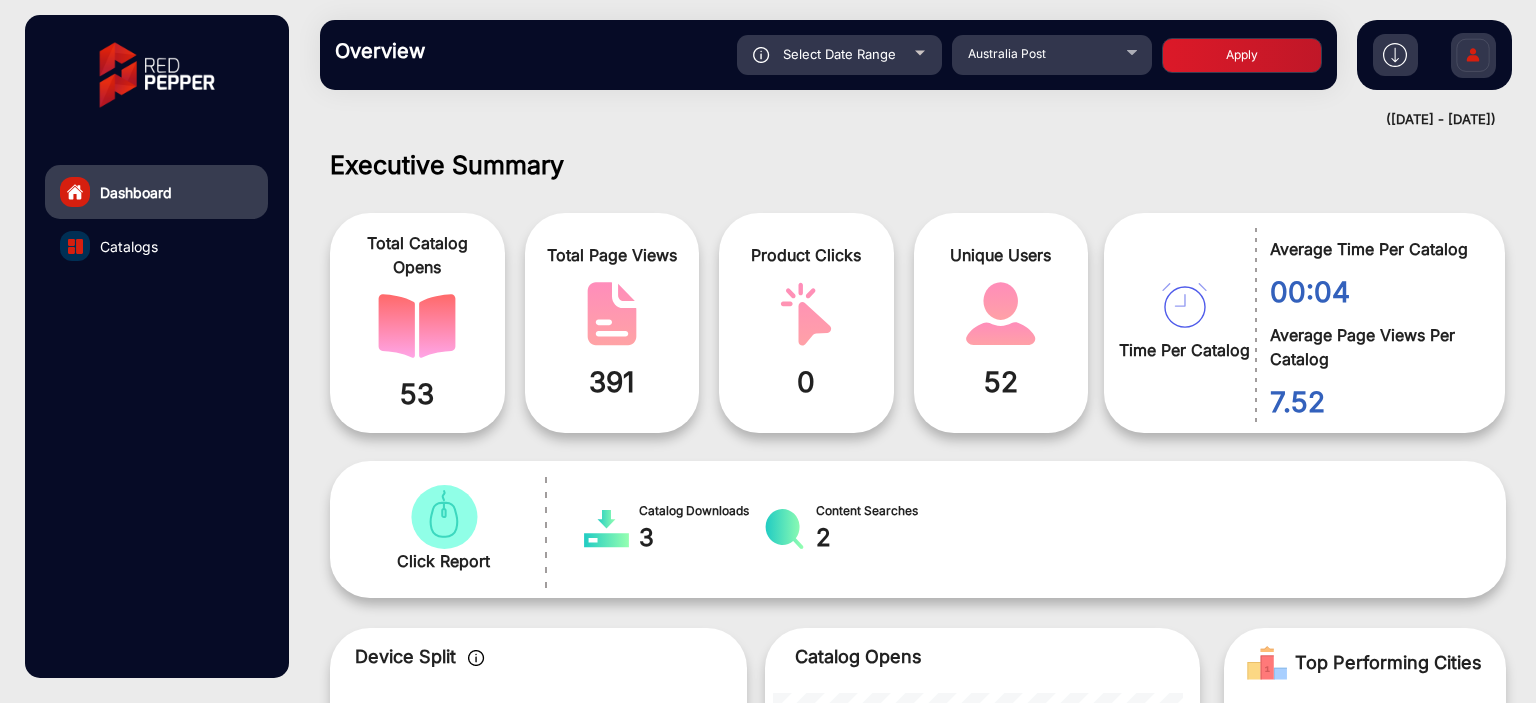 click on "Overview  Reports Understand what makes your customers tick and learn how they are consuming your content. Select Date Range [DATE] - [DATE] Choose date [GEOGRAPHIC_DATA] Post Apply" 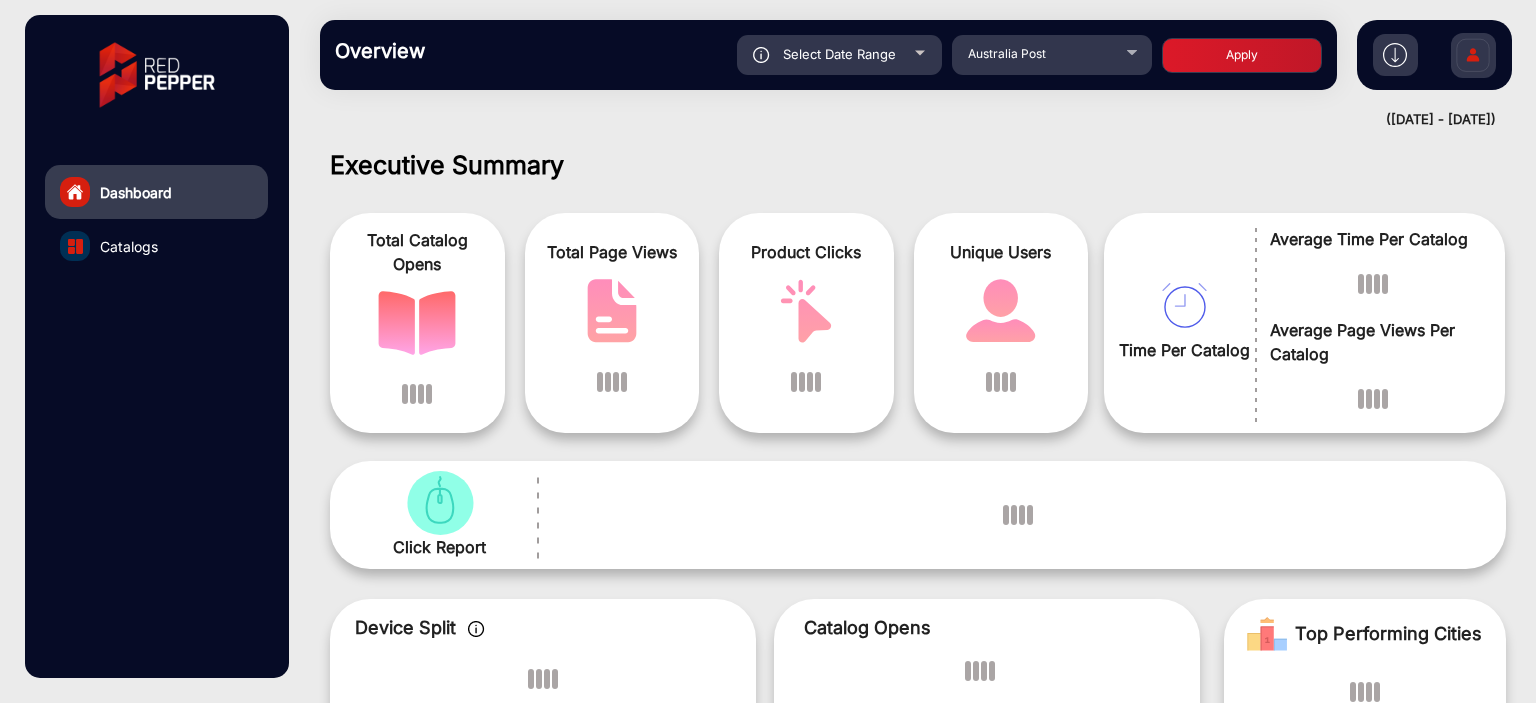 scroll, scrollTop: 15, scrollLeft: 0, axis: vertical 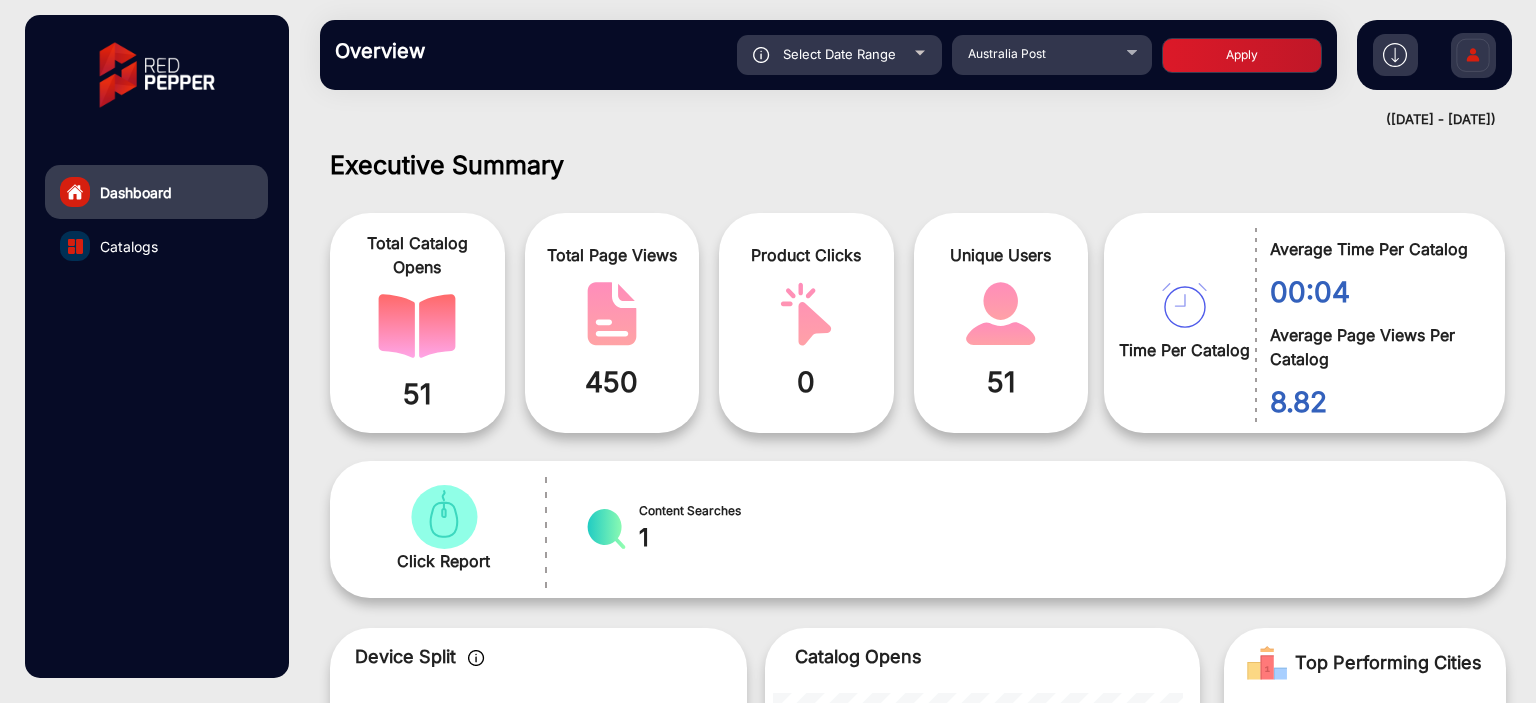 click on "Overview  Reports Understand what makes your customers tick and learn how they are consuming your content. Select Date Range [DATE] - [DATE] Choose date [GEOGRAPHIC_DATA] Post Apply" 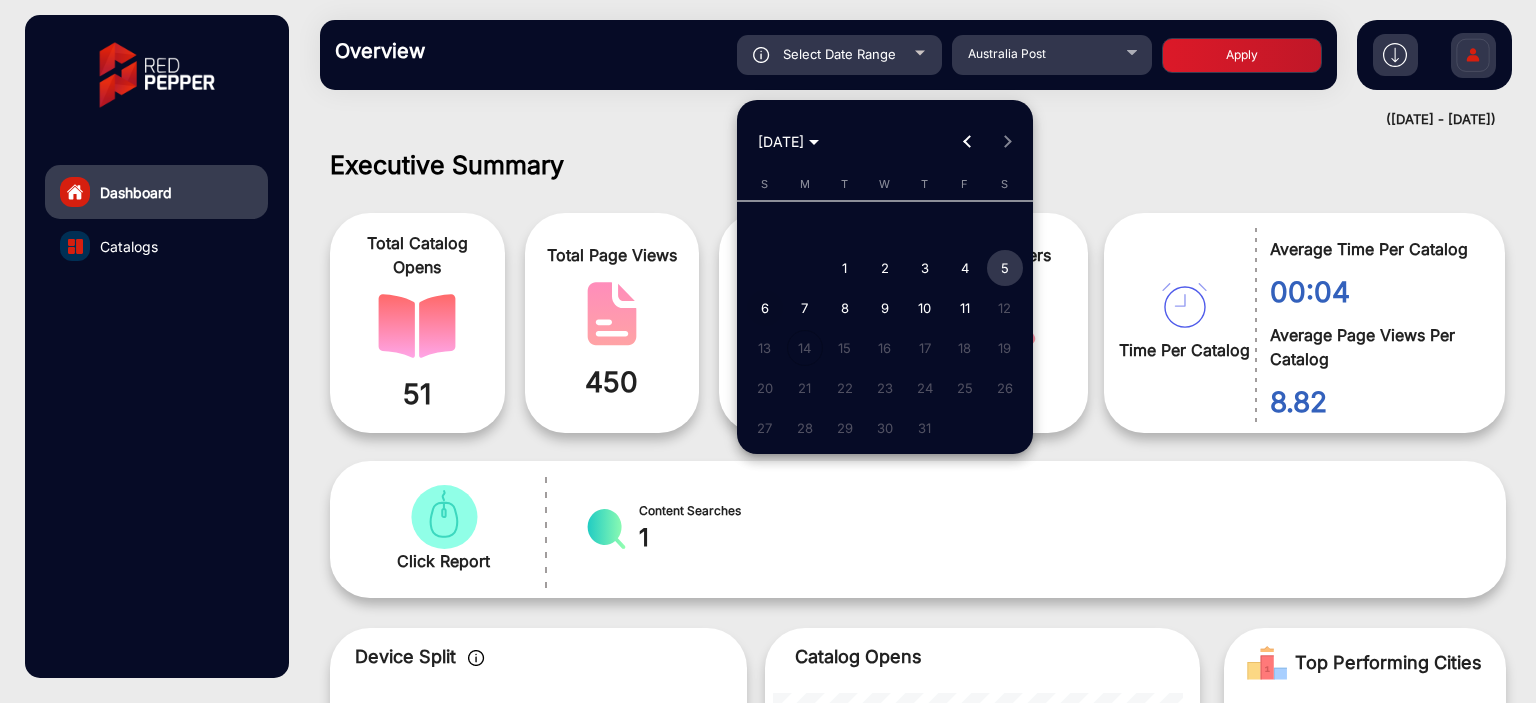 click on "6" at bounding box center [765, 308] 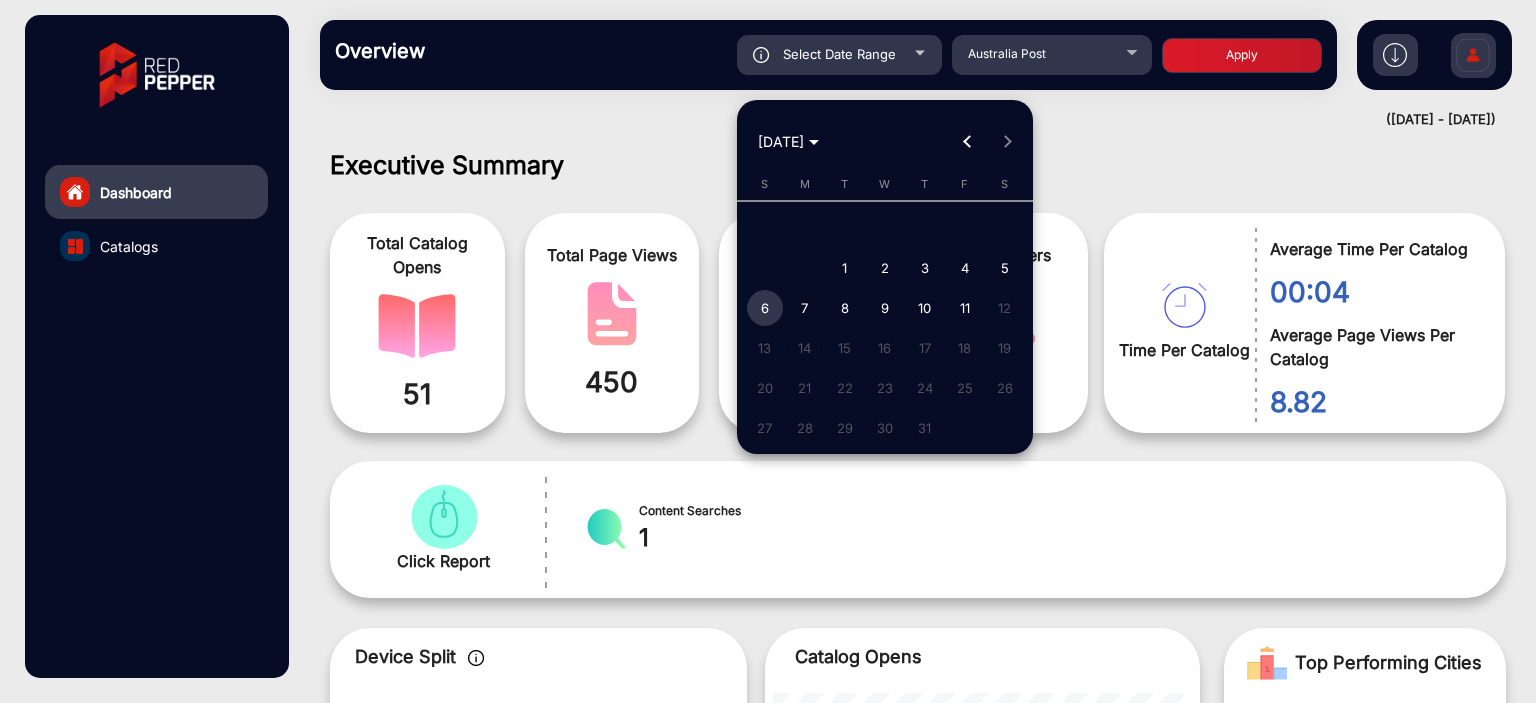 click on "6" at bounding box center (765, 308) 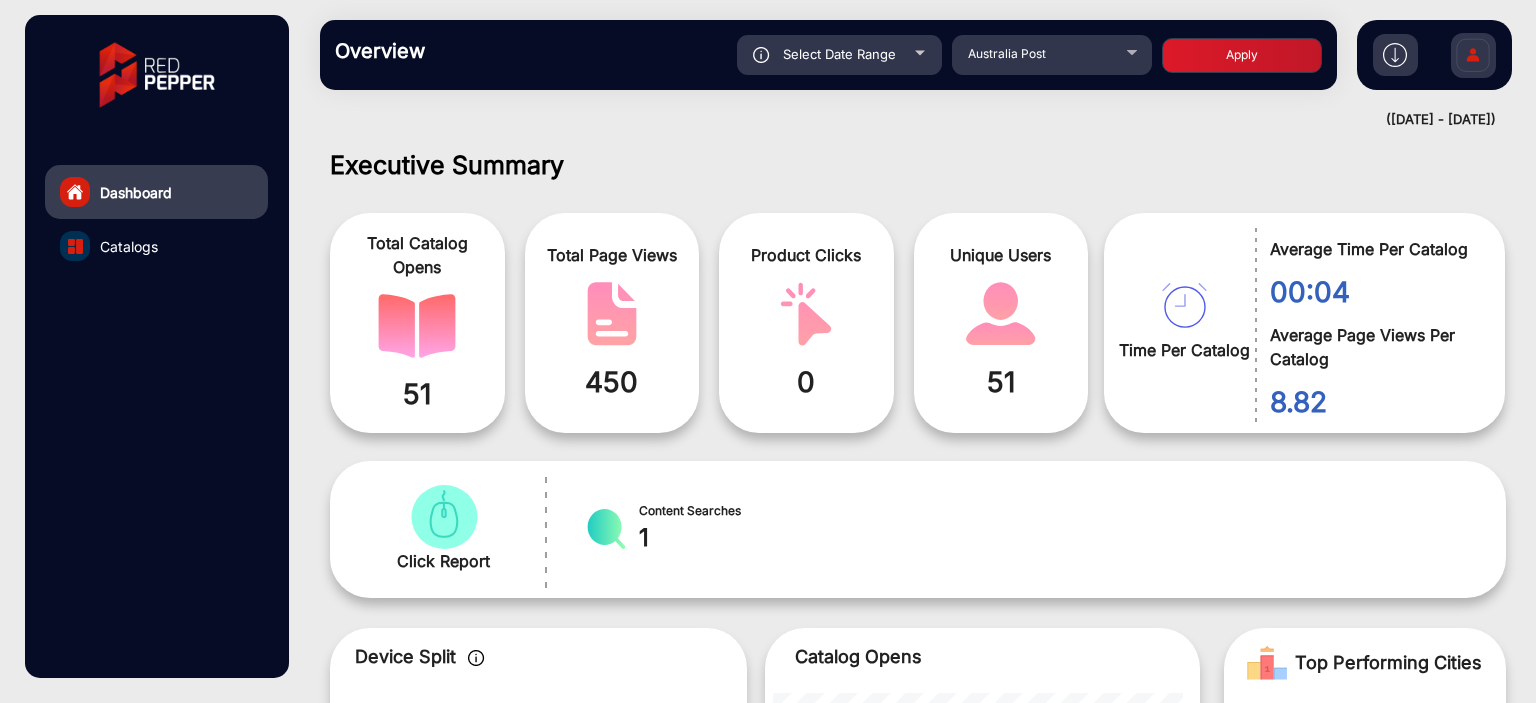 click on "Apply" 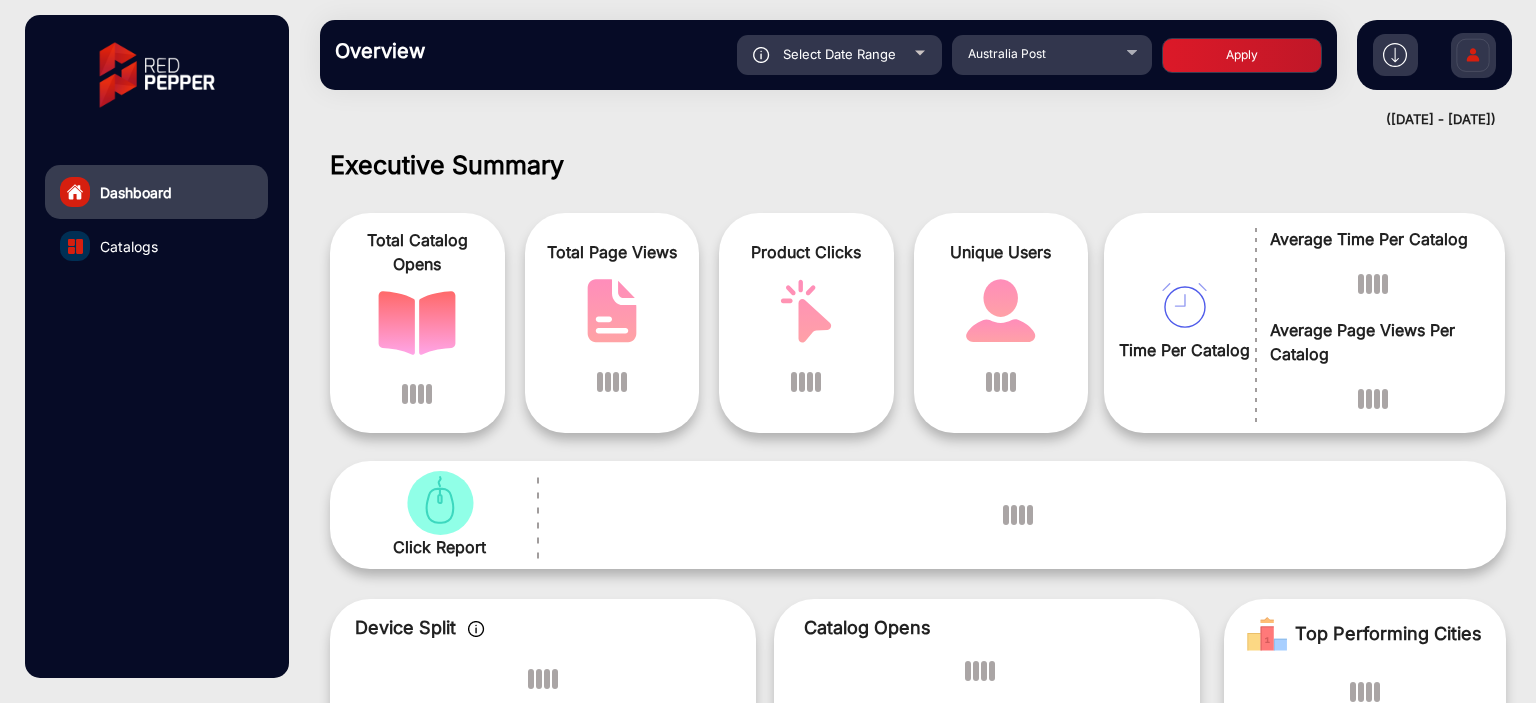 scroll, scrollTop: 15, scrollLeft: 0, axis: vertical 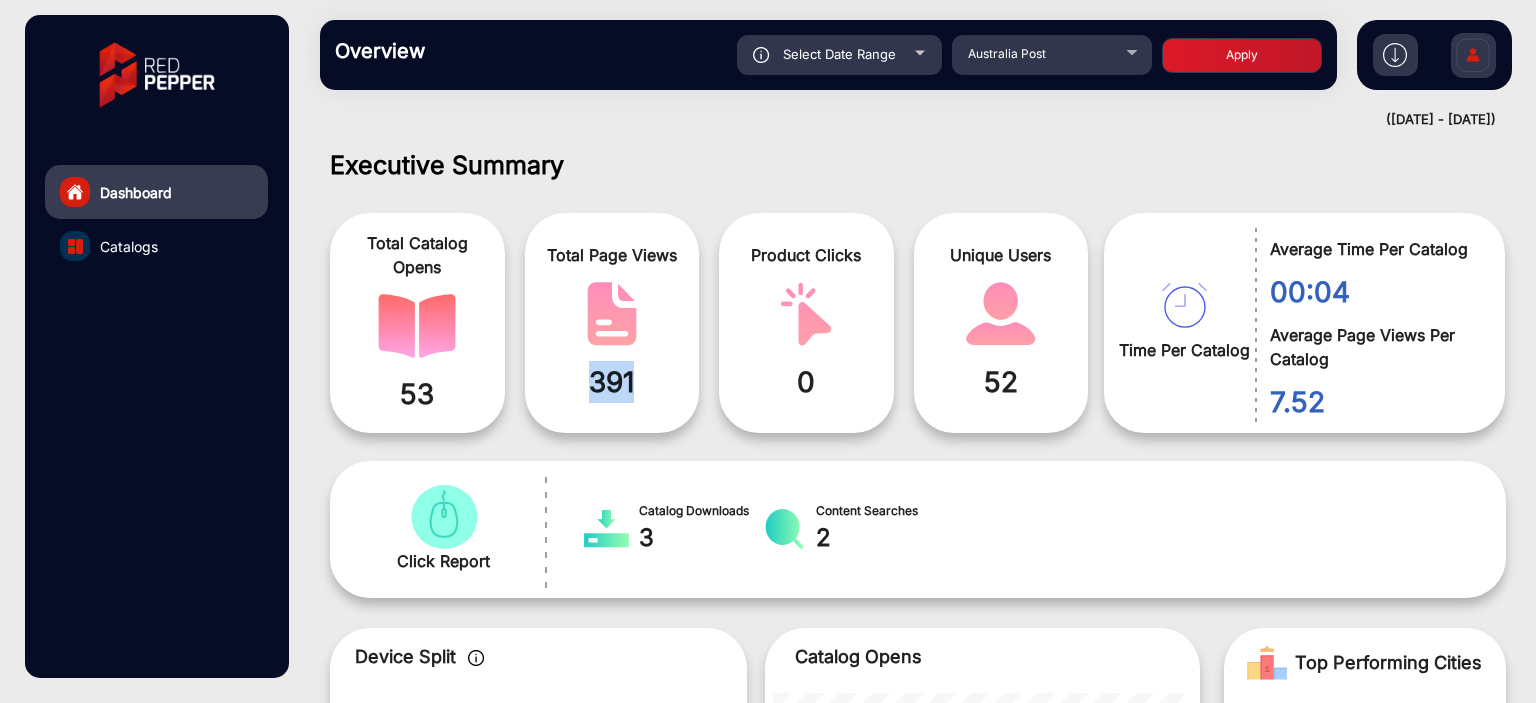 drag, startPoint x: 656, startPoint y: 379, endPoint x: 578, endPoint y: 379, distance: 78 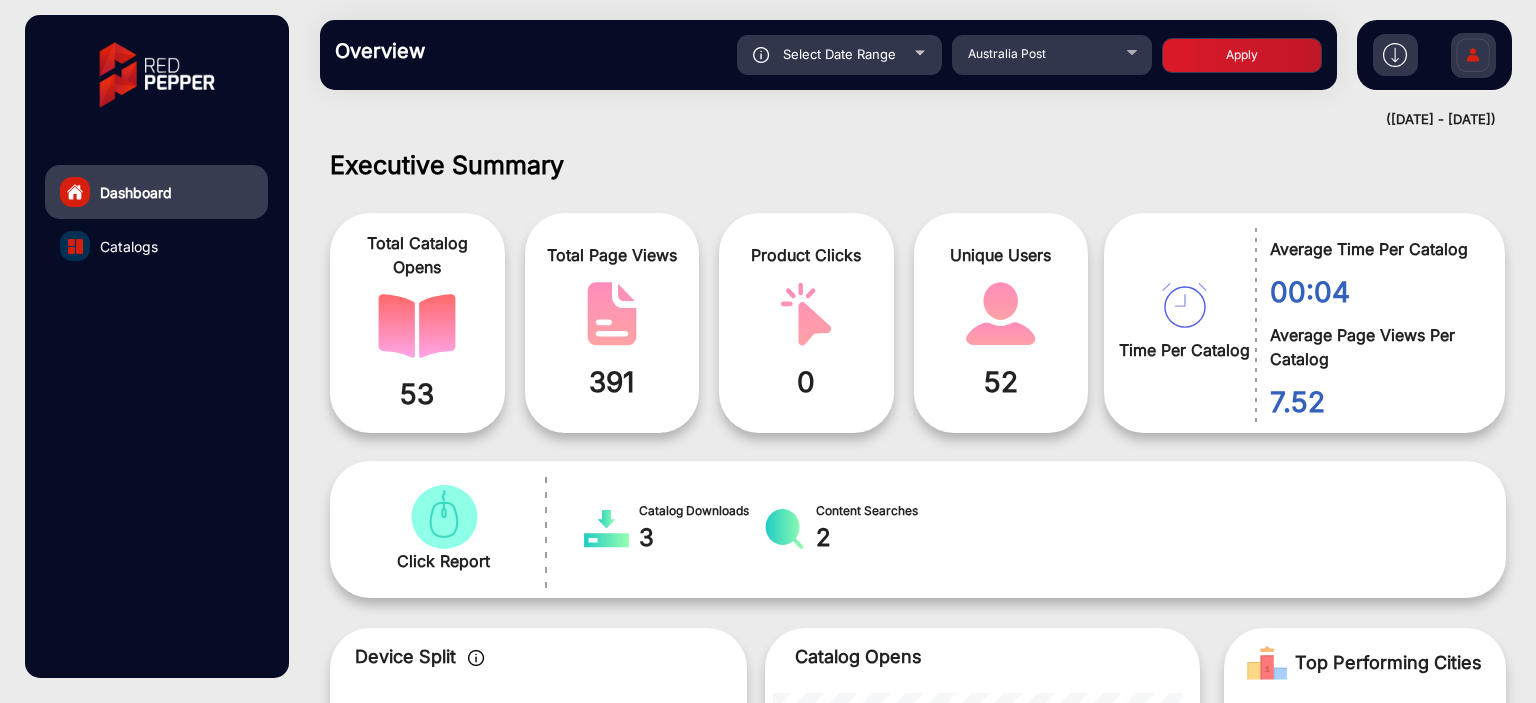 click on "391" 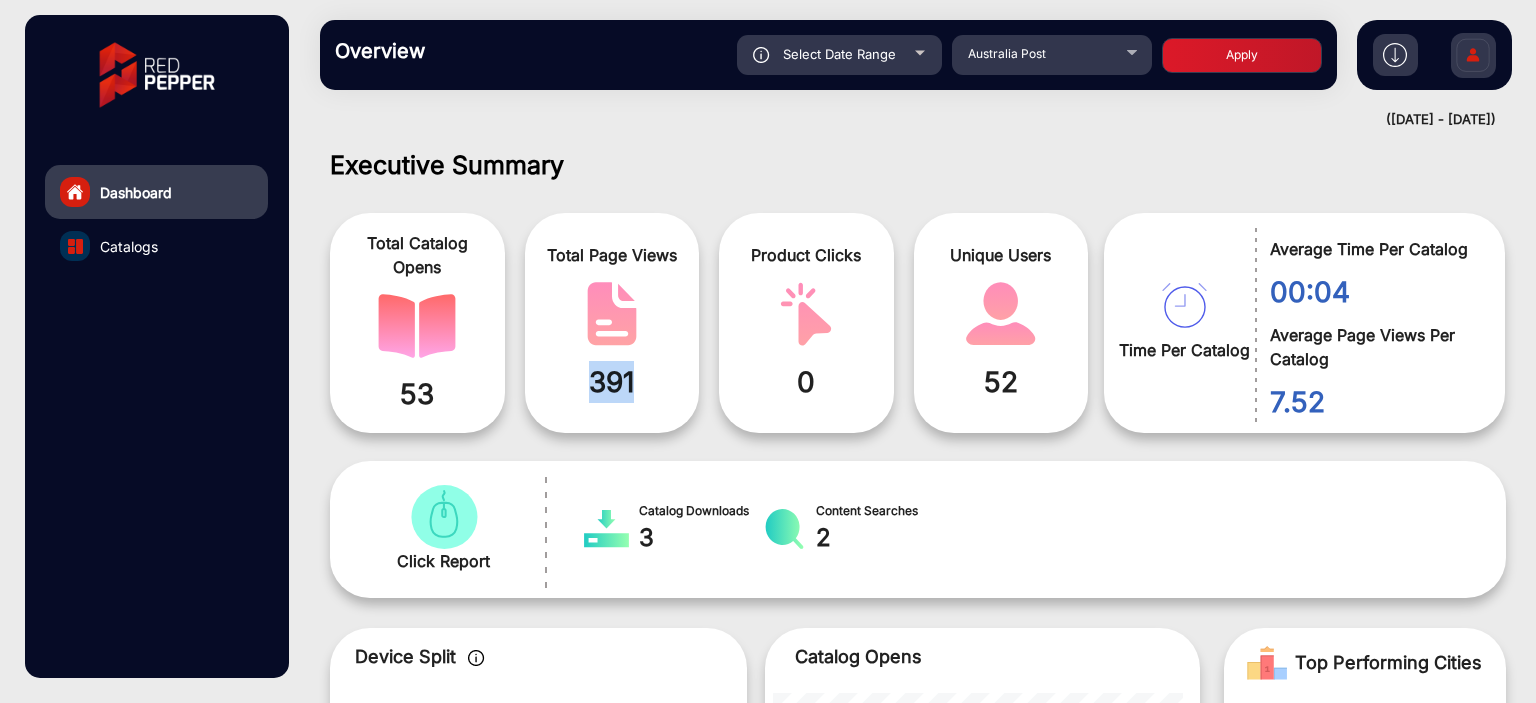 click on "391" 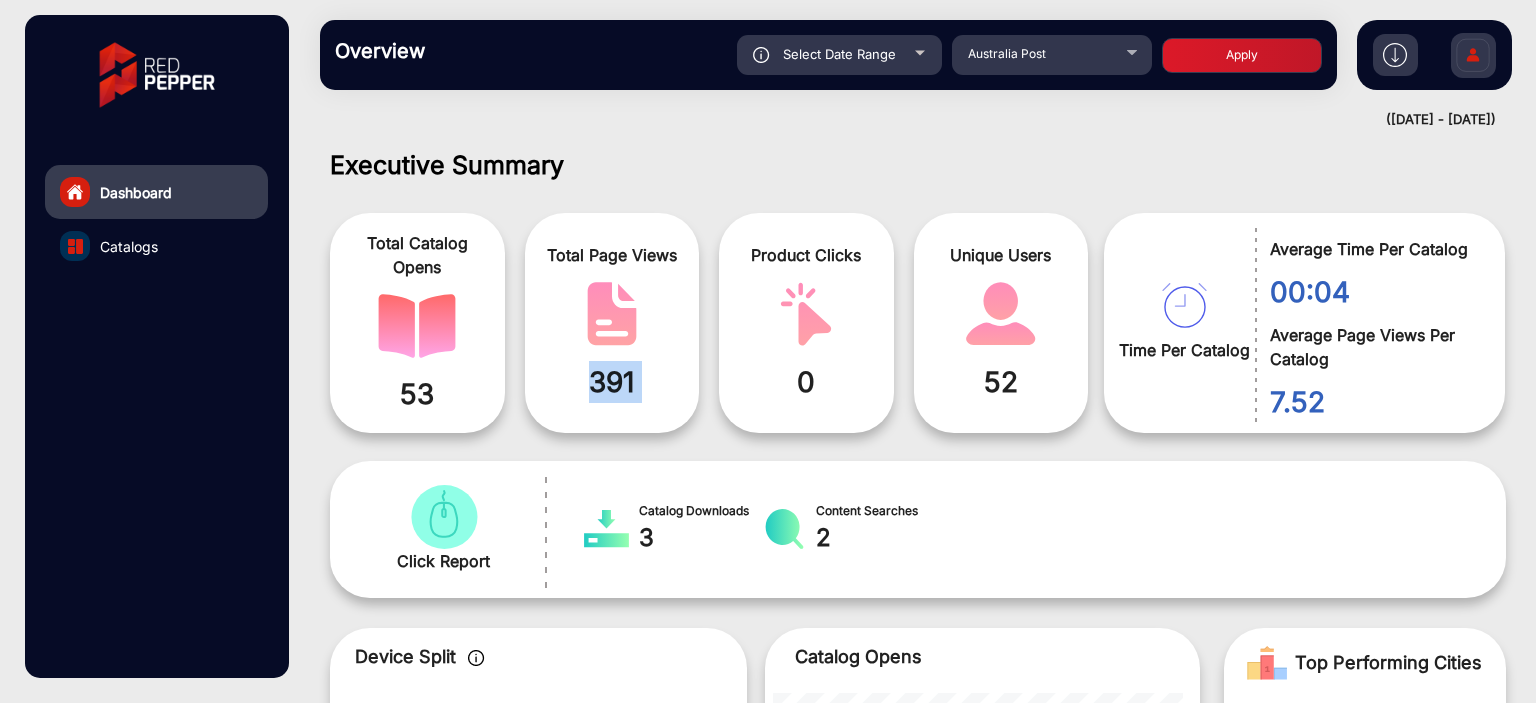click on "391" 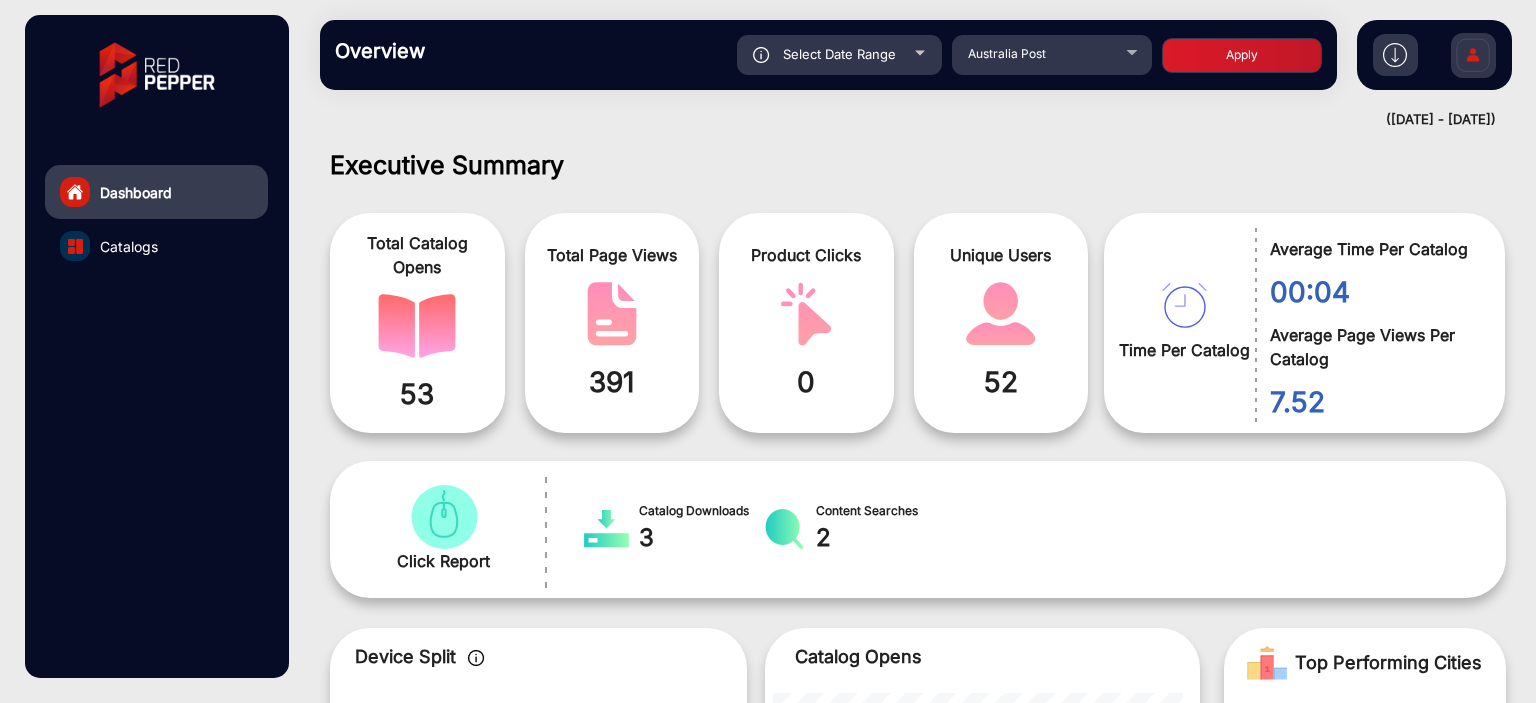 click on "Overview  Reports Understand what makes your customers tick and learn how they are consuming your content. Select Date Range [DATE] - [DATE] Choose date [GEOGRAPHIC_DATA] Post Apply" 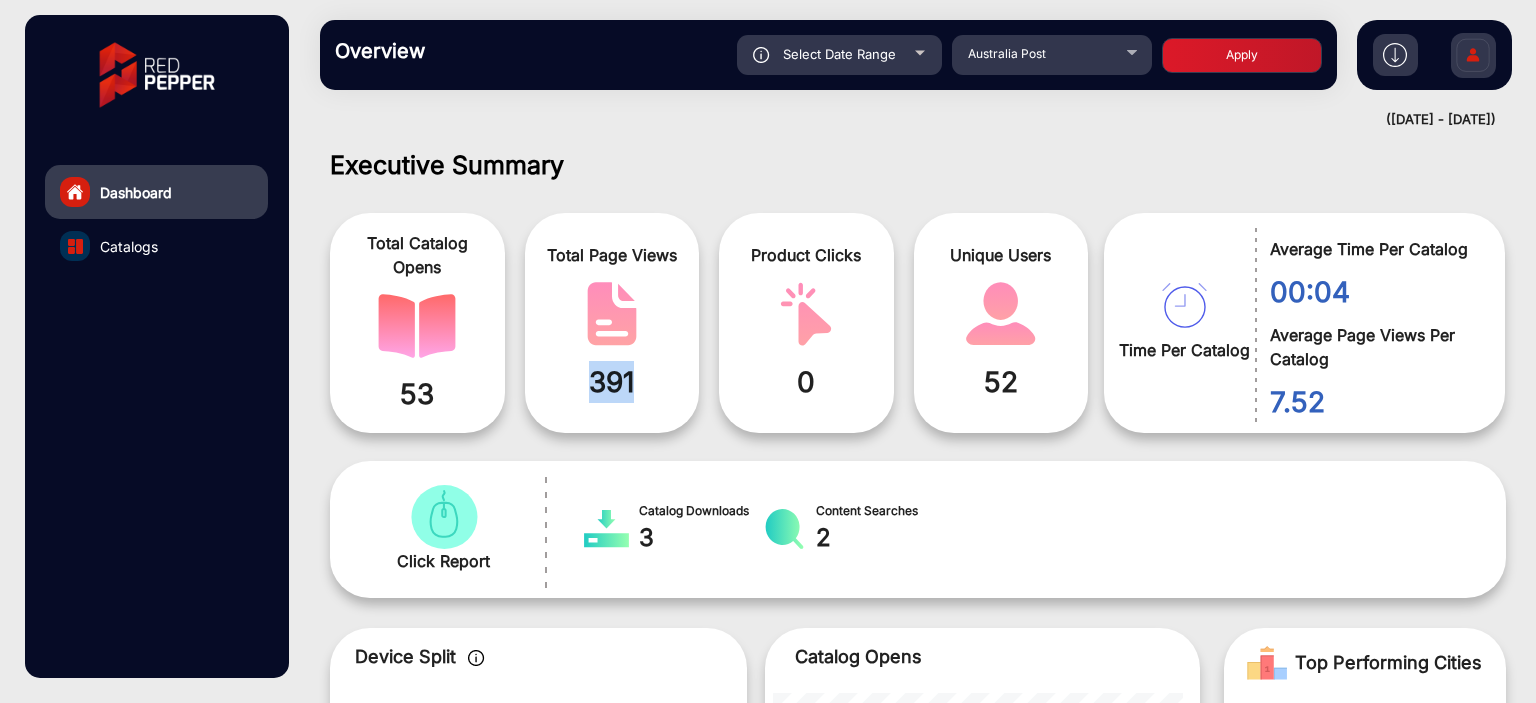 click on "391" 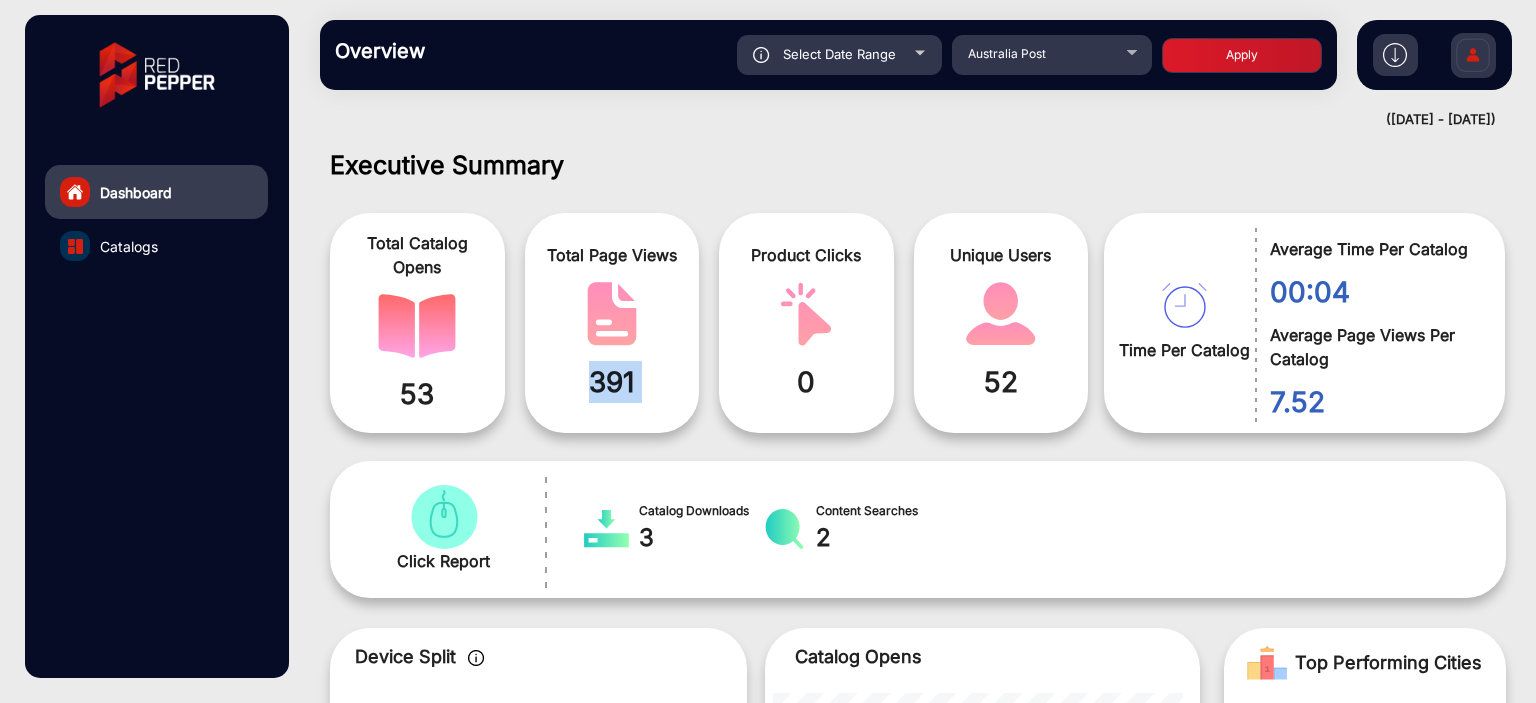click on "391" 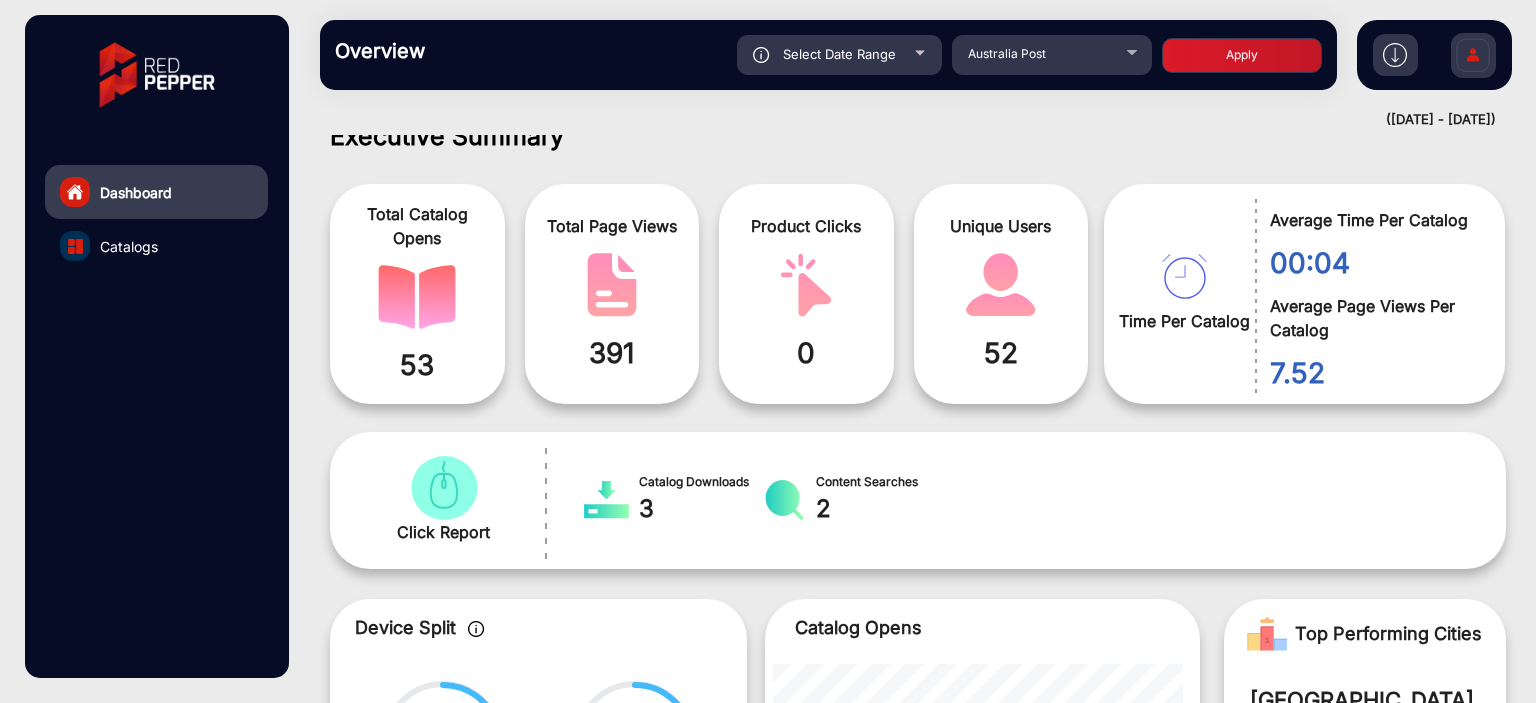 scroll, scrollTop: 0, scrollLeft: 0, axis: both 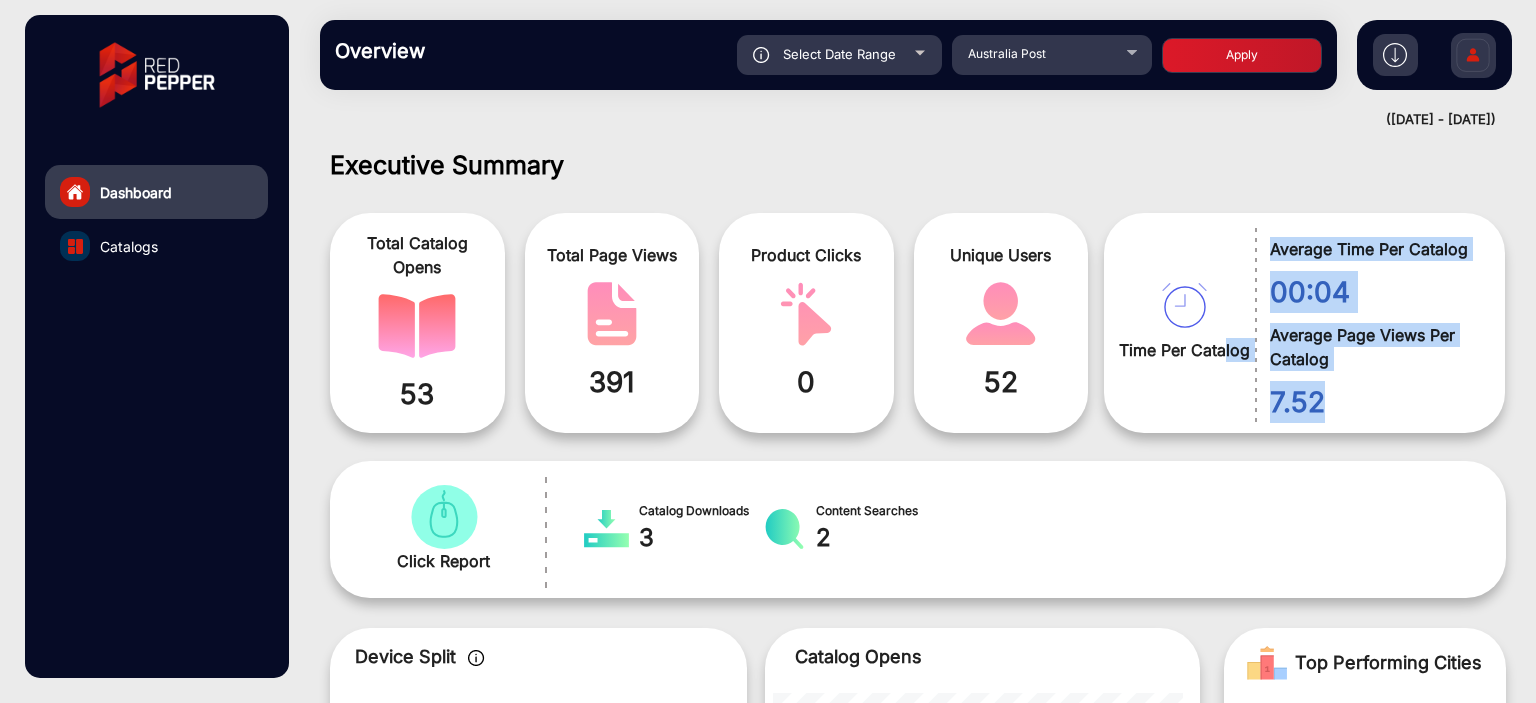 drag, startPoint x: 1318, startPoint y: 401, endPoint x: 1224, endPoint y: 399, distance: 94.02127 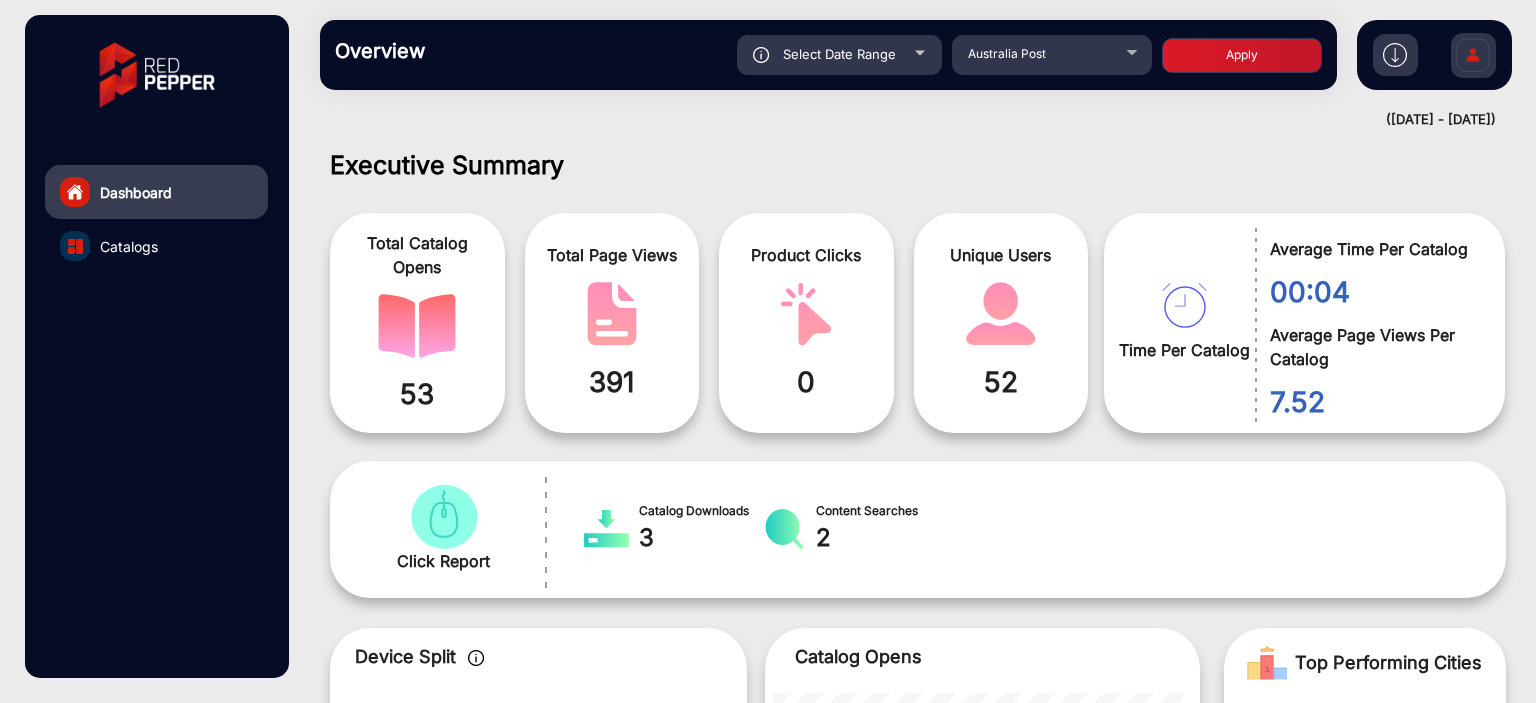 click on "52" 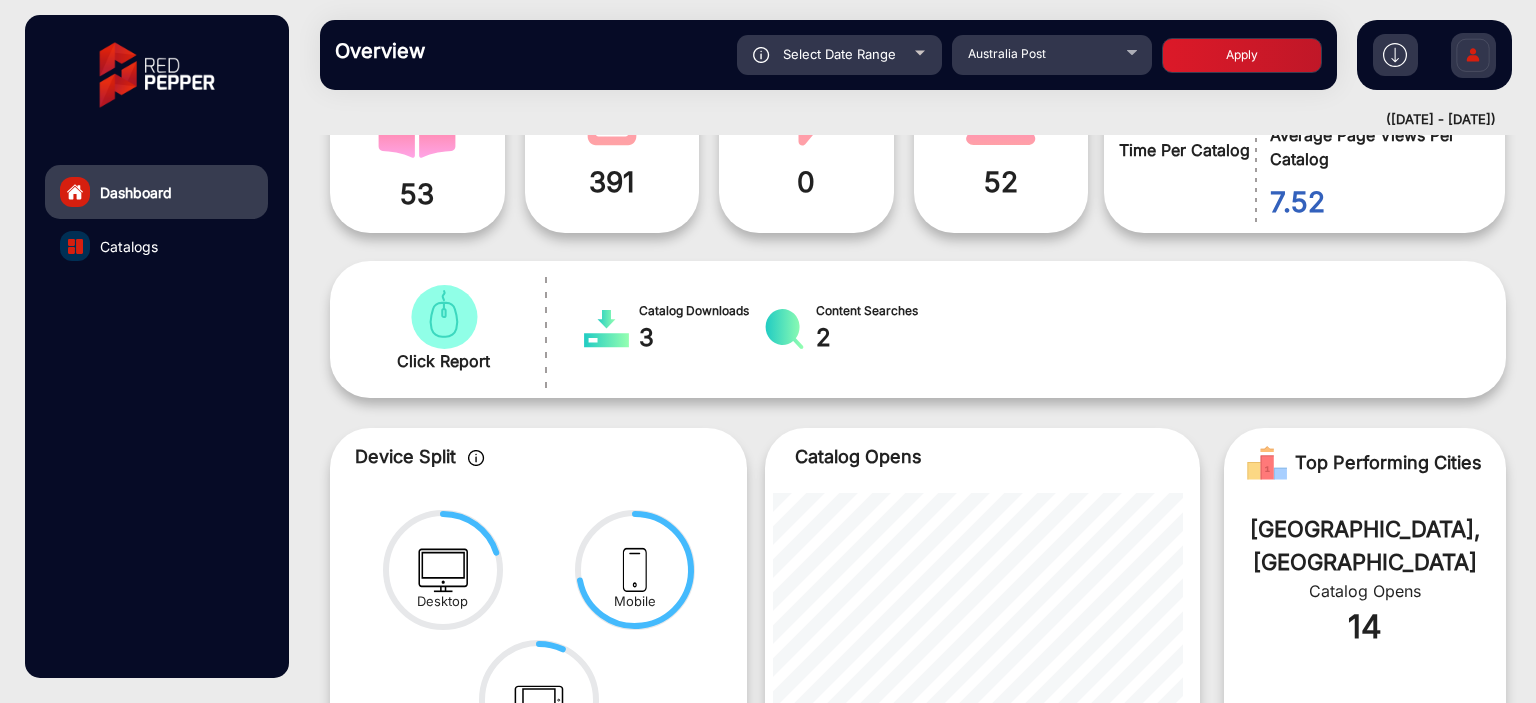 scroll, scrollTop: 0, scrollLeft: 0, axis: both 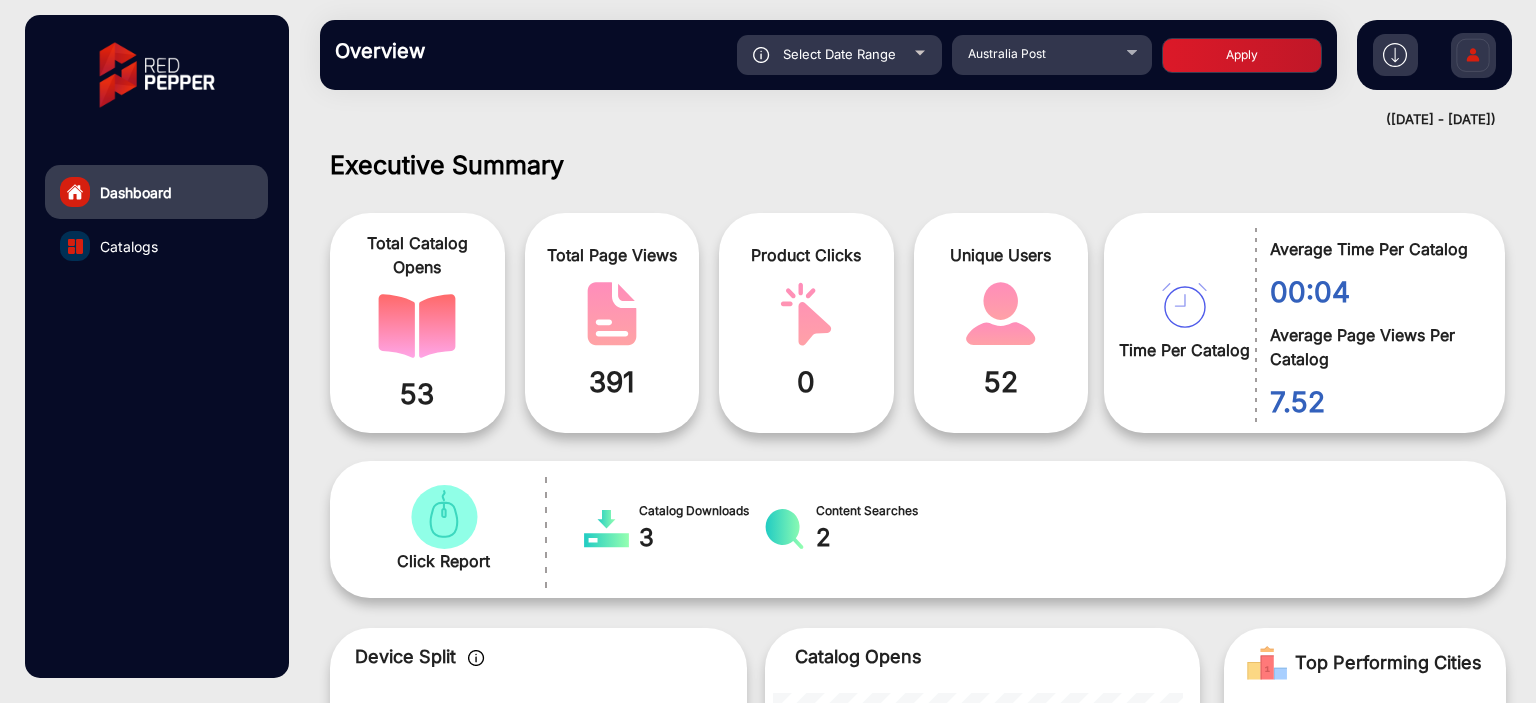 click on "Select Date Range" 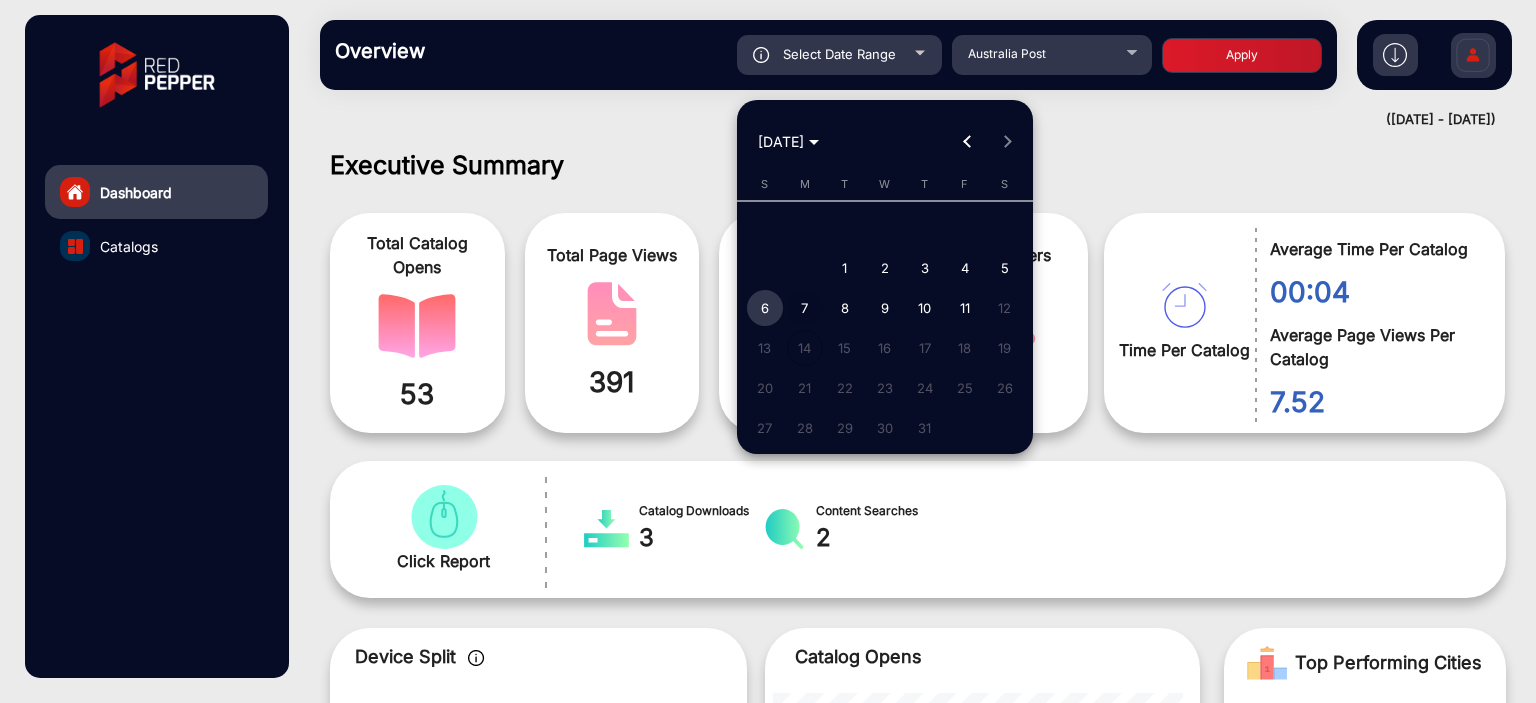 click on "7" at bounding box center (805, 308) 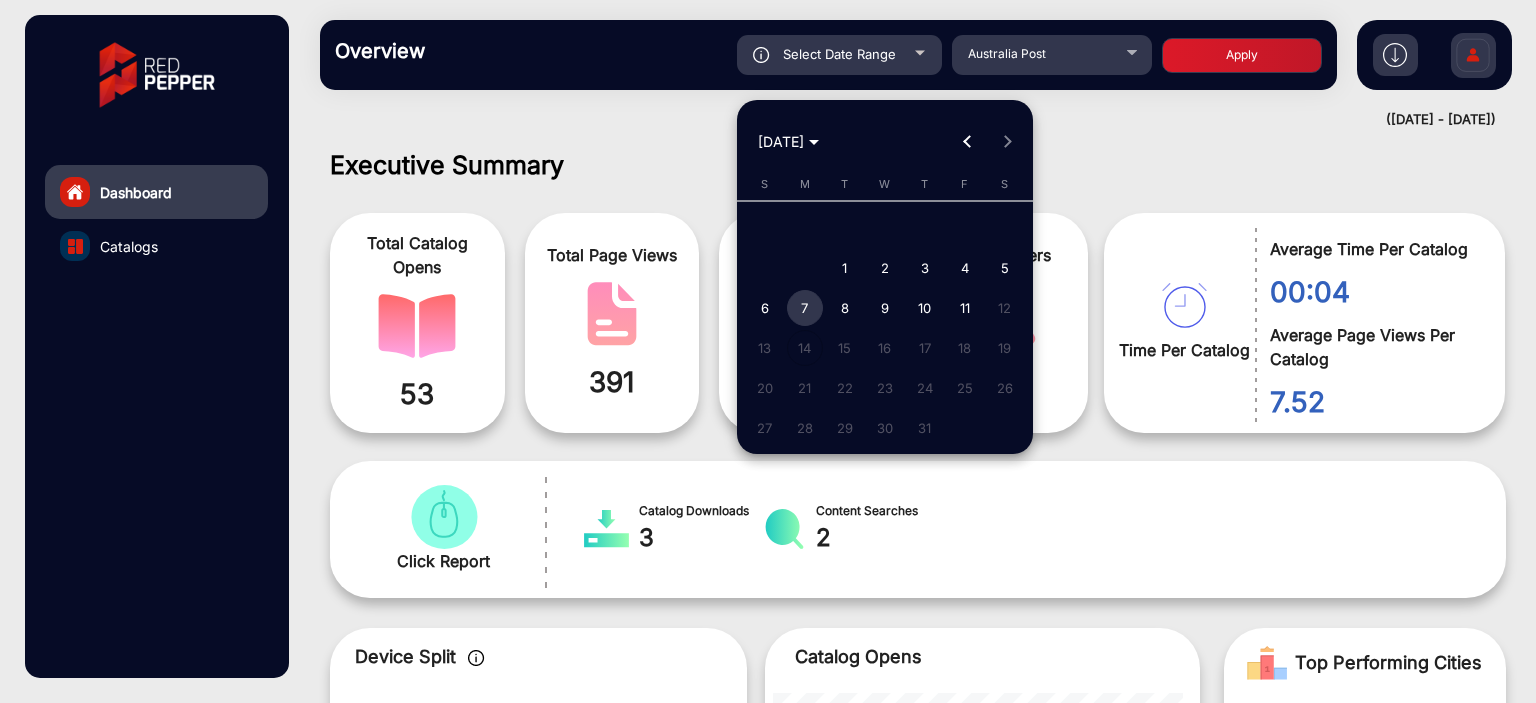 click on "7" at bounding box center [805, 308] 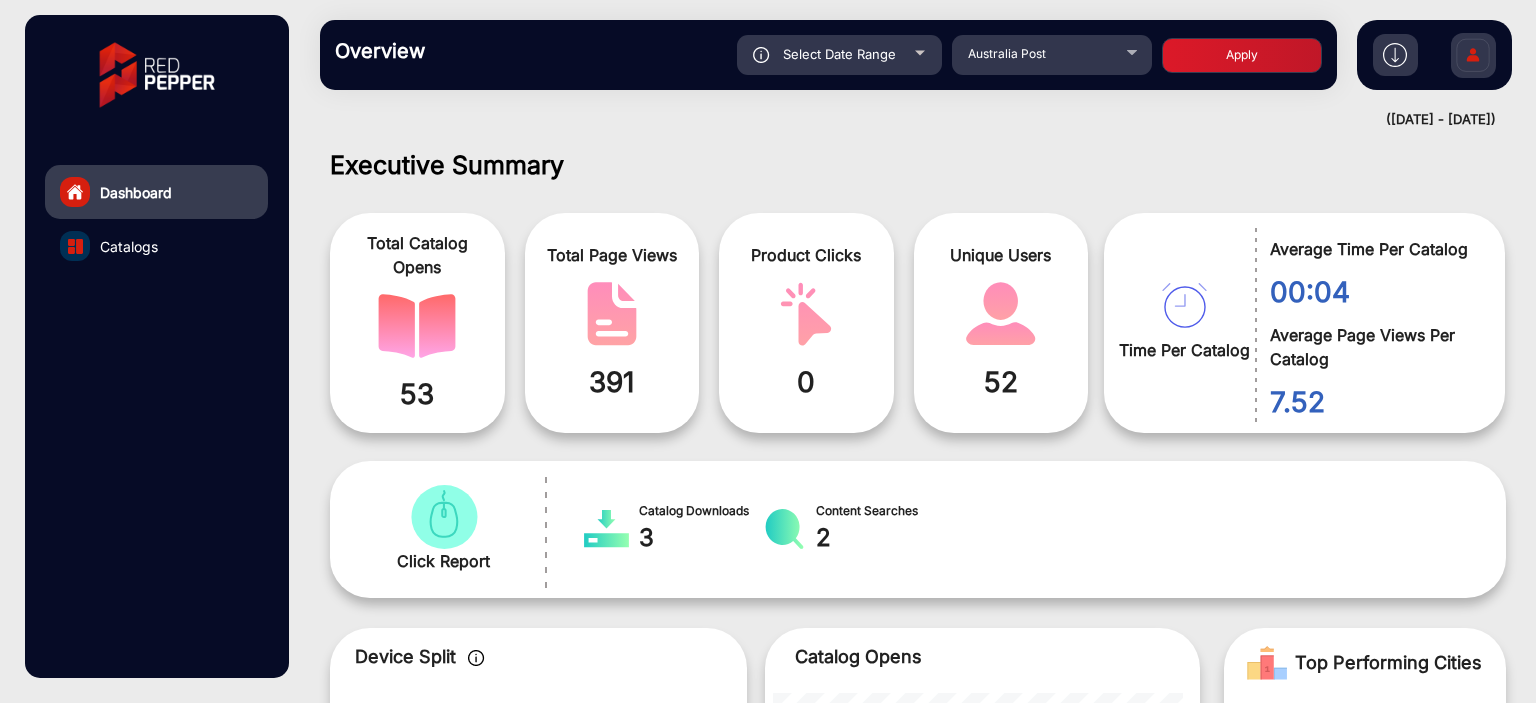 click on "Apply" 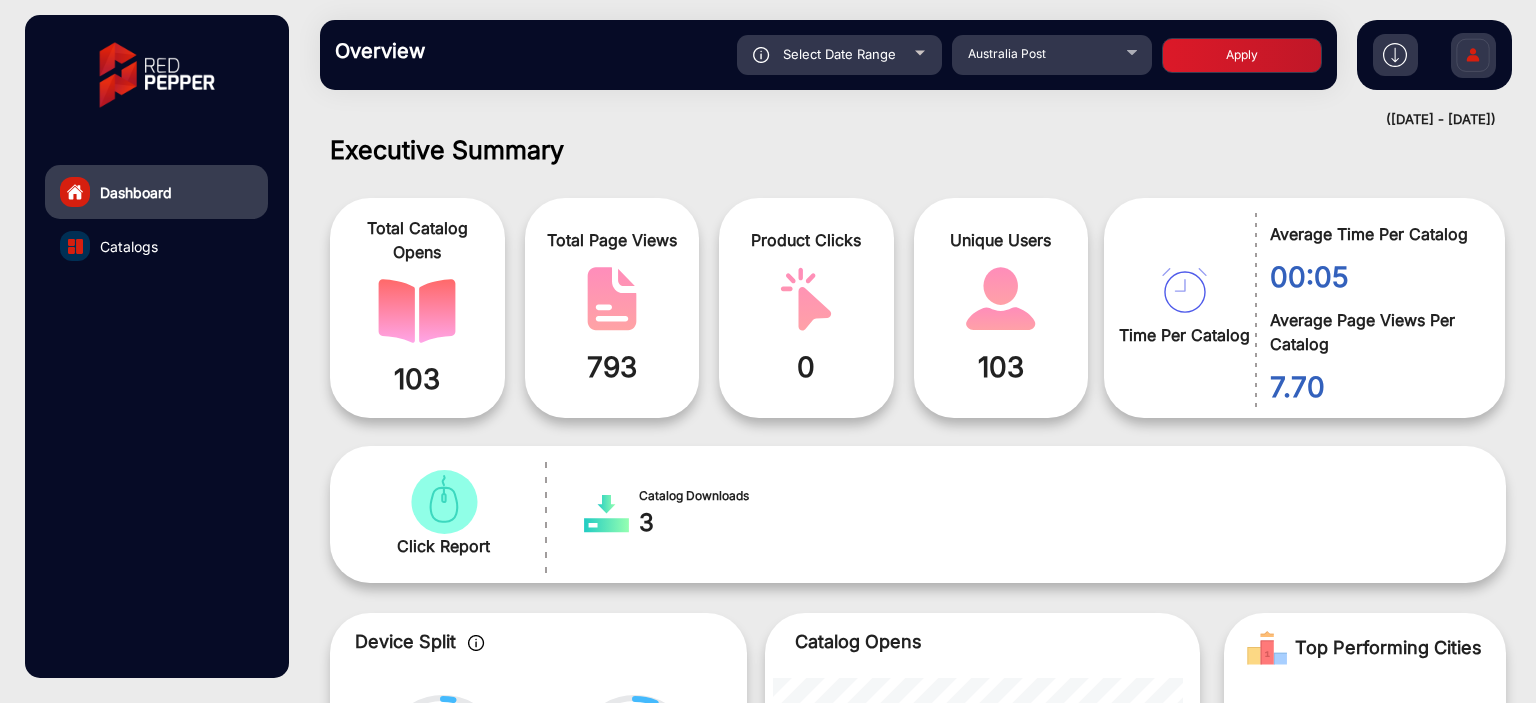 scroll, scrollTop: 999536, scrollLeft: 998828, axis: both 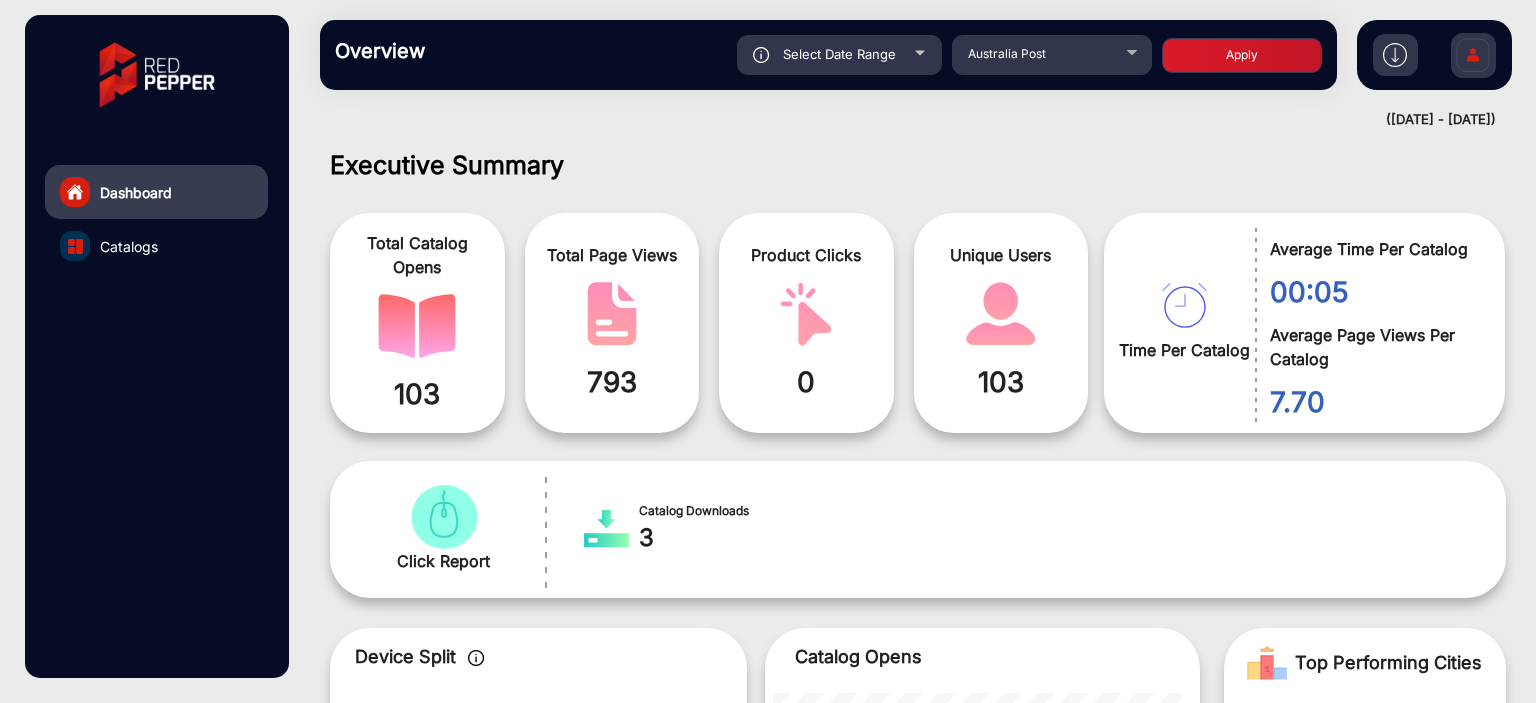 click on "Overview  Reports Understand what makes your customers tick and learn how they are consuming your content. Select Date Range [DATE] - [DATE] Choose date [GEOGRAPHIC_DATA] Post Apply" 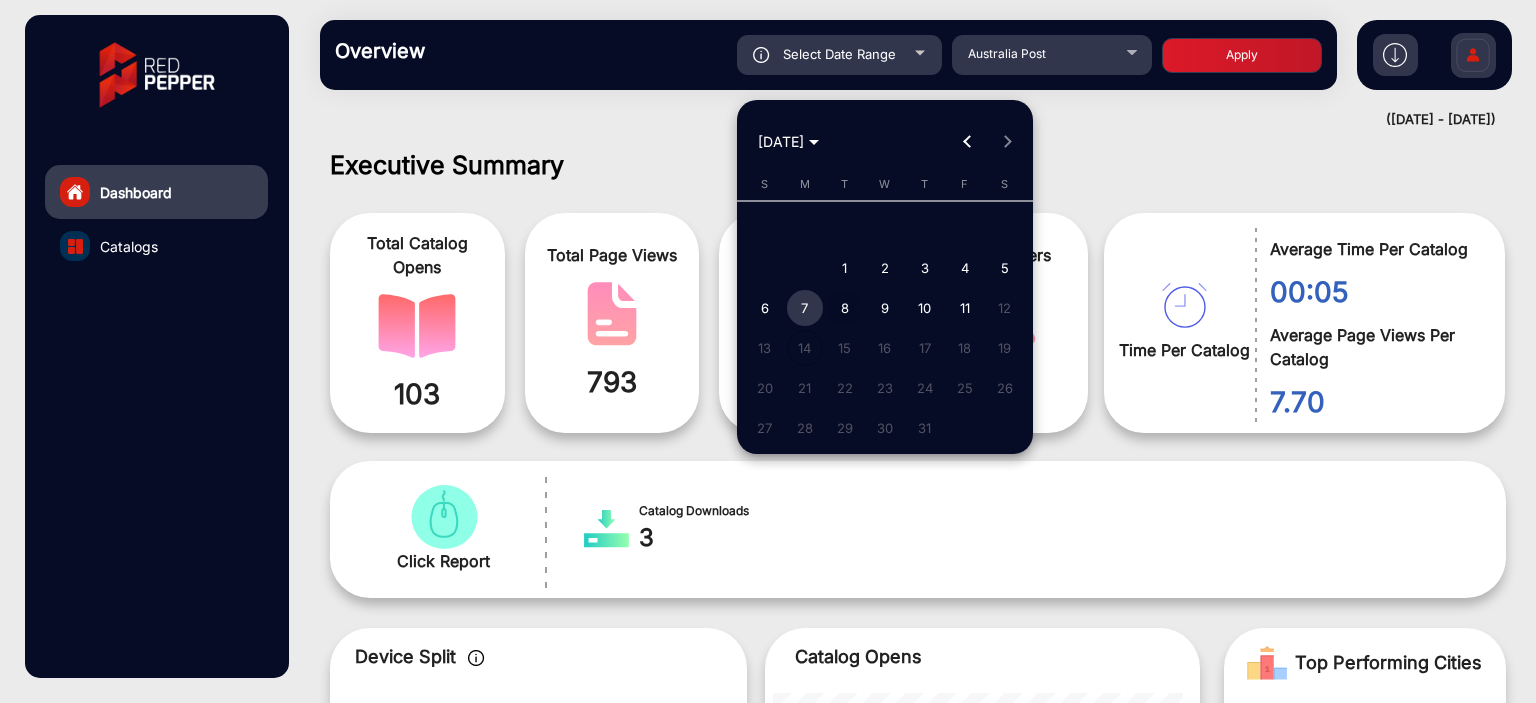 click on "8" at bounding box center [845, 308] 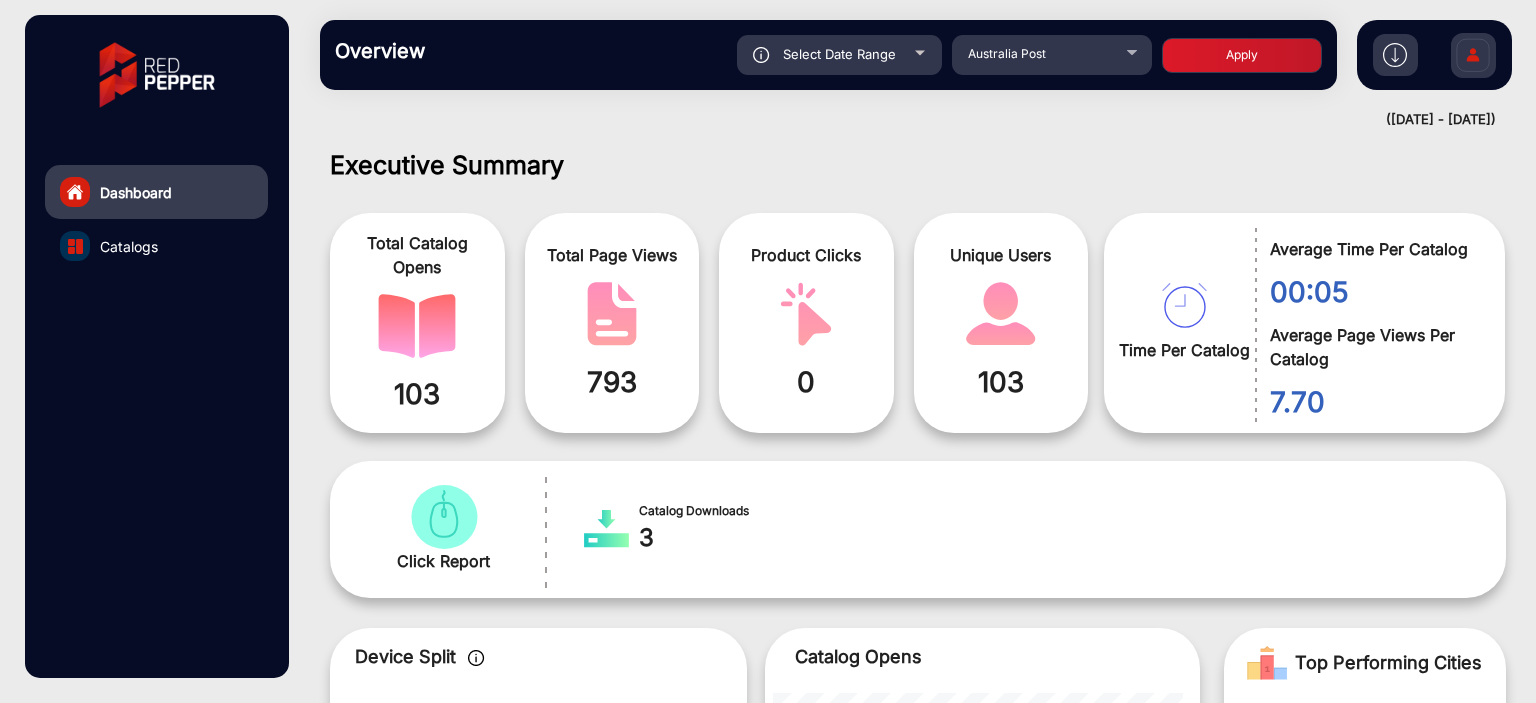 click on "Apply" 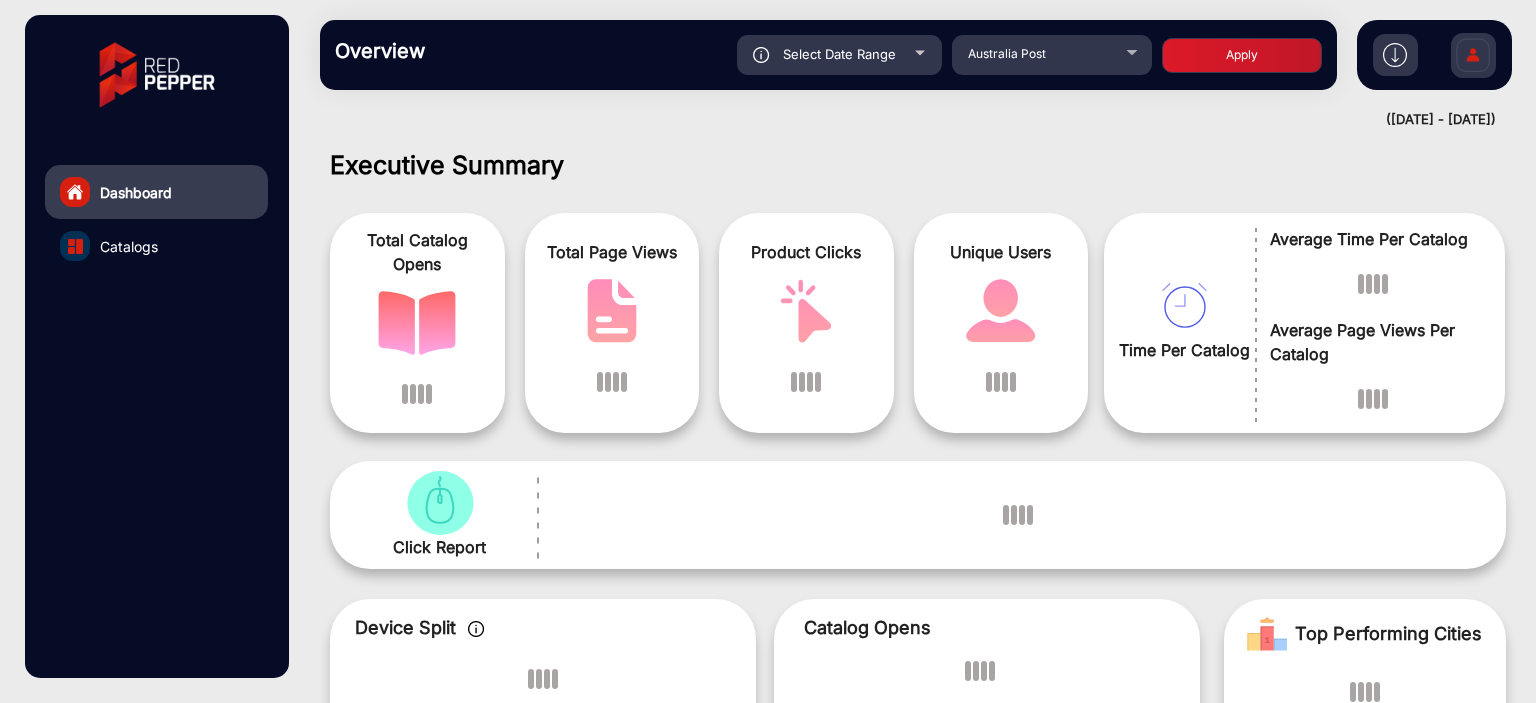 scroll, scrollTop: 15, scrollLeft: 0, axis: vertical 